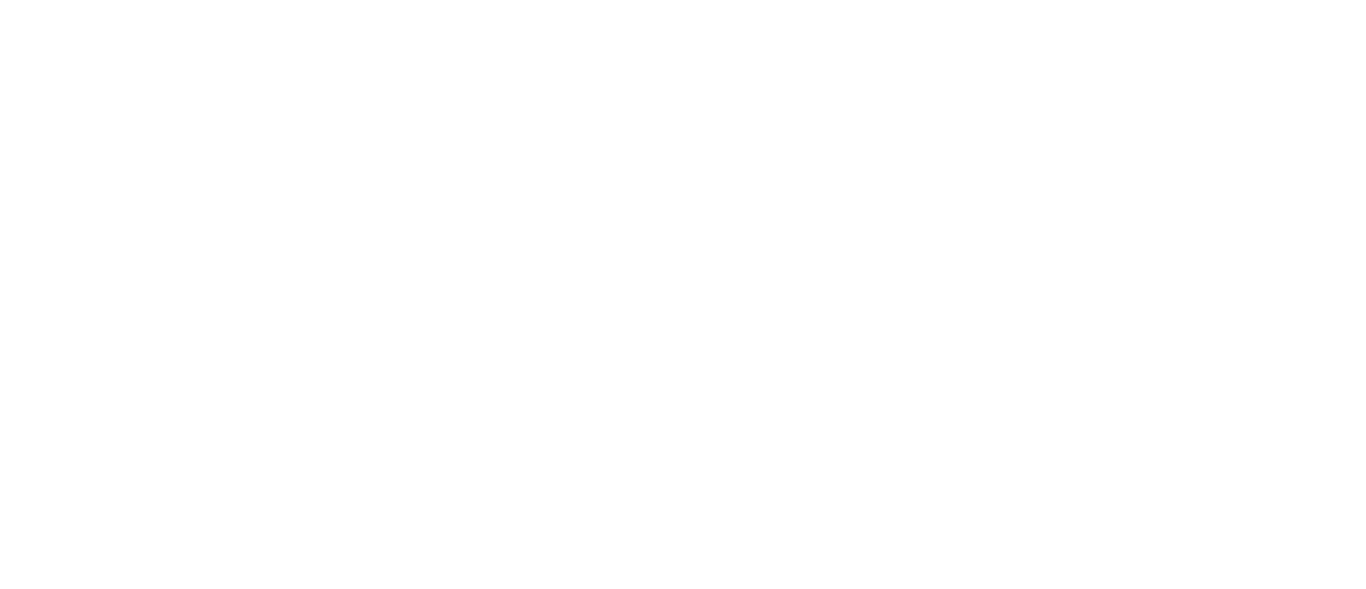 scroll, scrollTop: 0, scrollLeft: 0, axis: both 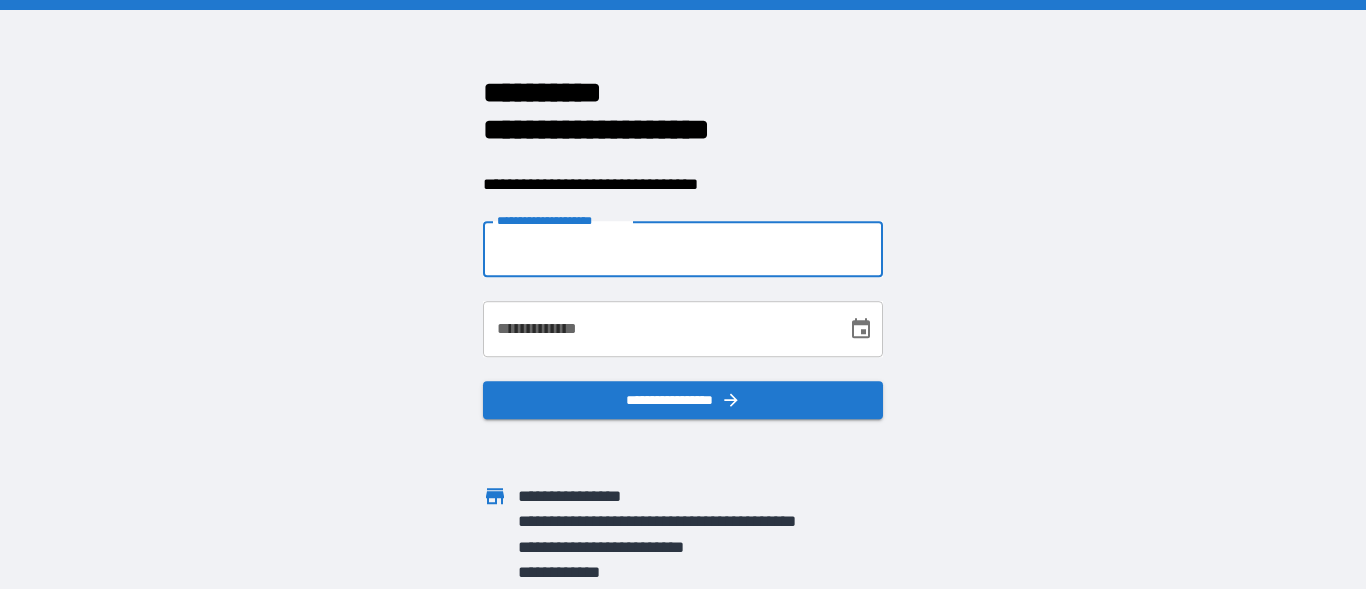 click on "**********" at bounding box center [683, 249] 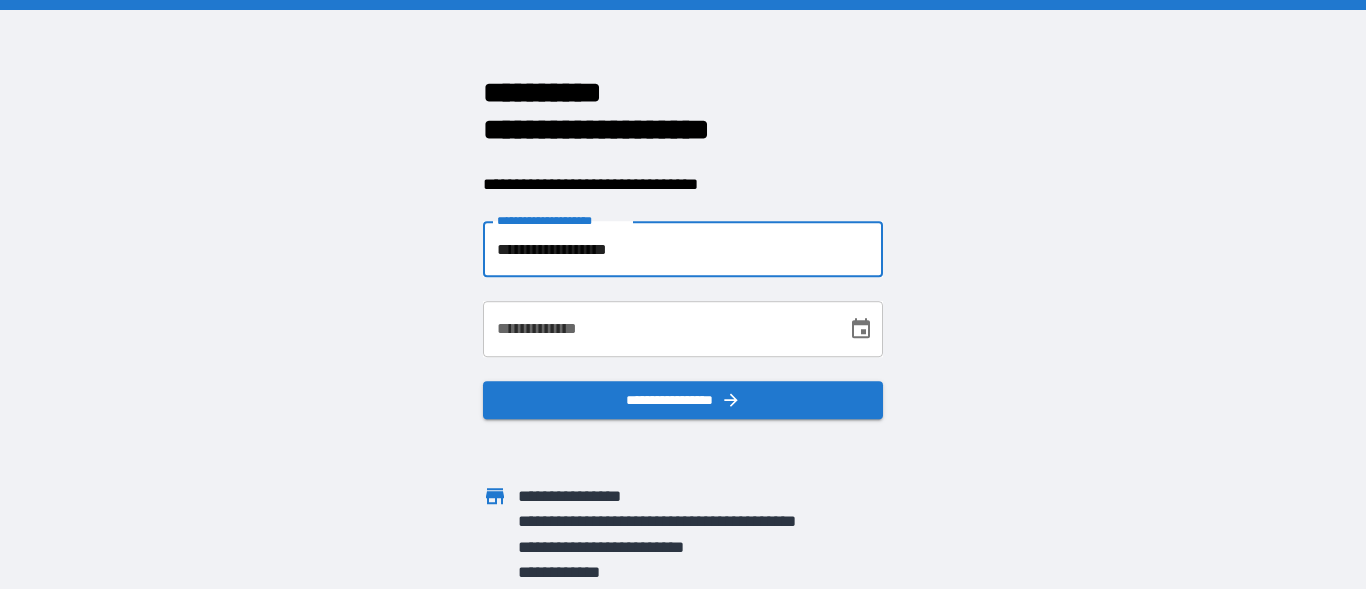 type on "**********" 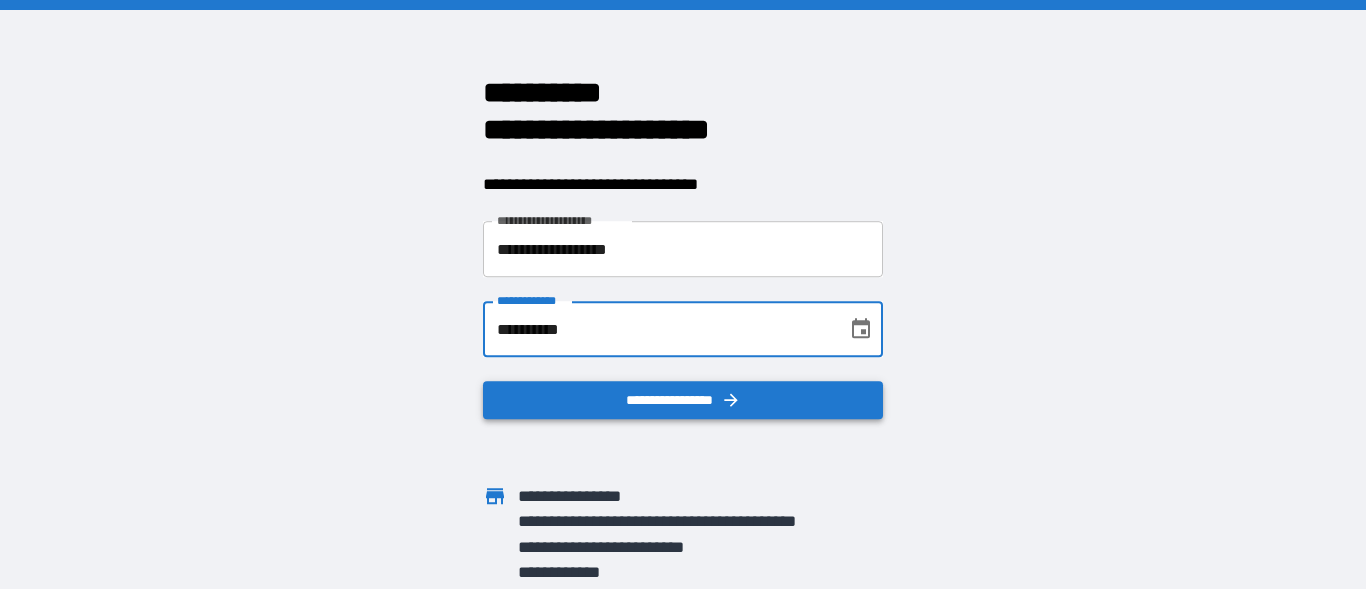 type on "**********" 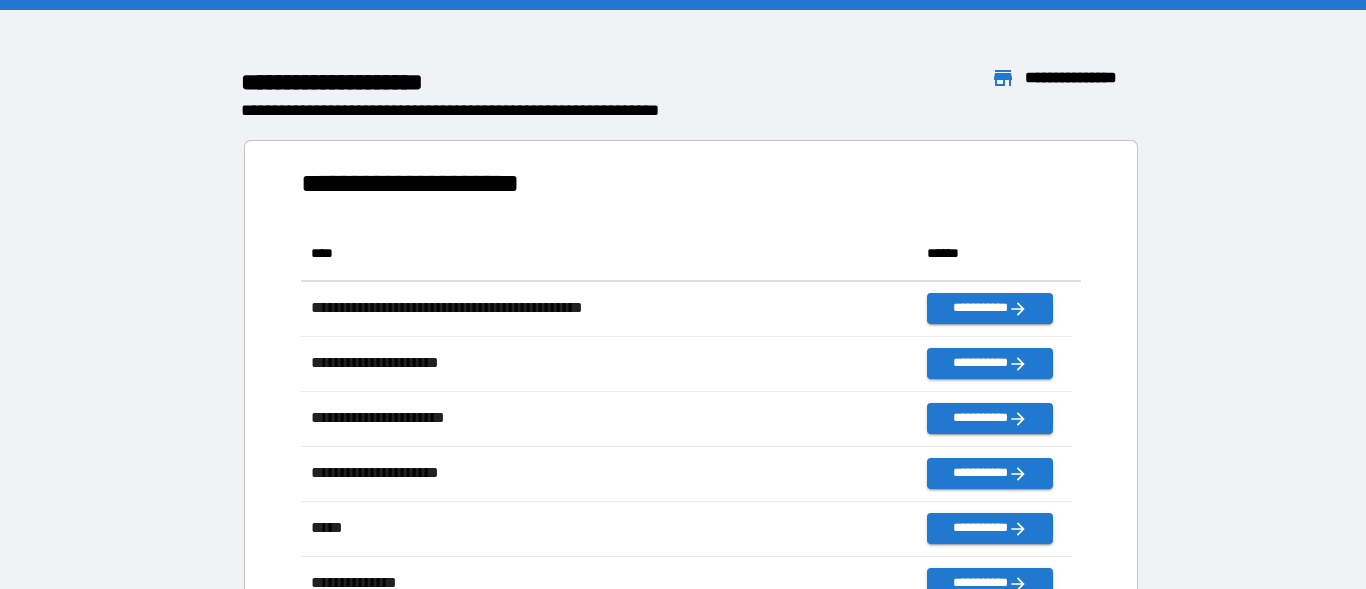 scroll, scrollTop: 16, scrollLeft: 16, axis: both 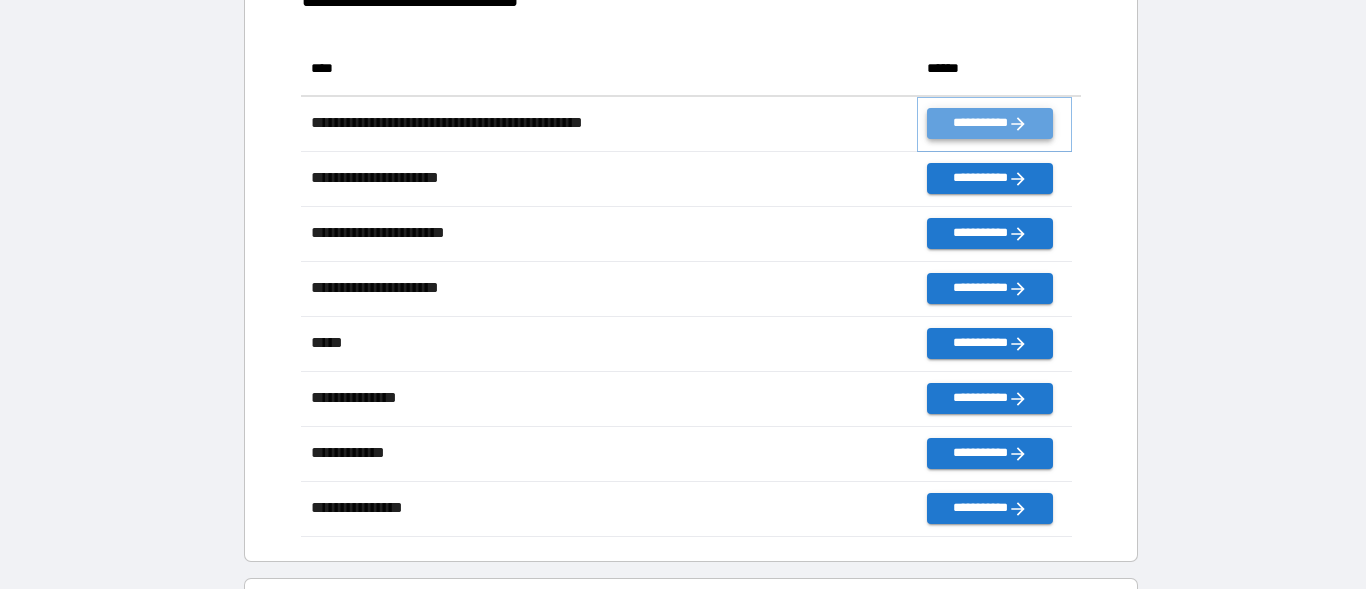 click on "**********" at bounding box center (989, 123) 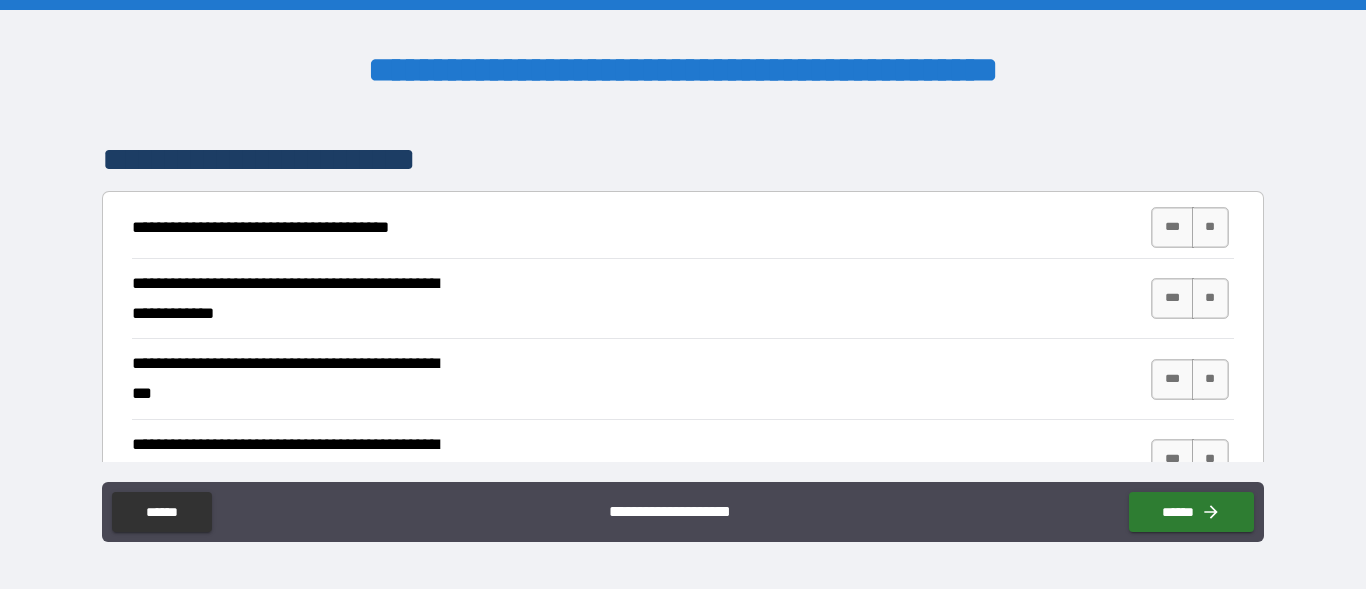 scroll, scrollTop: 364, scrollLeft: 0, axis: vertical 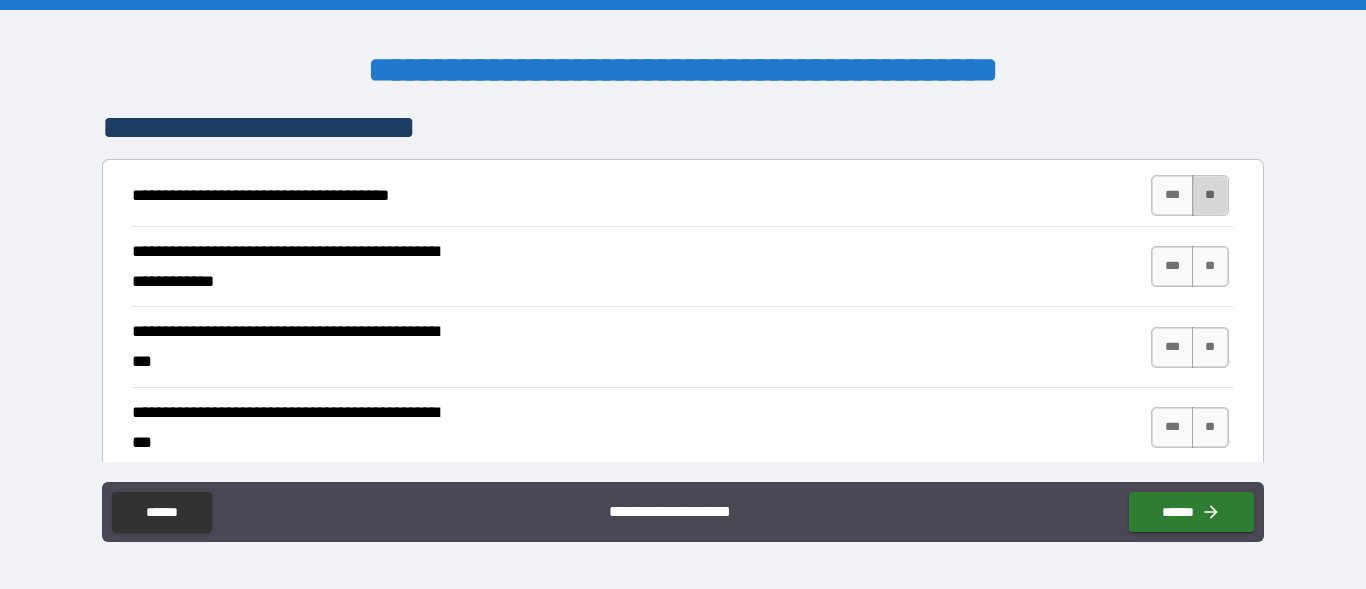 click on "**" at bounding box center [1210, 195] 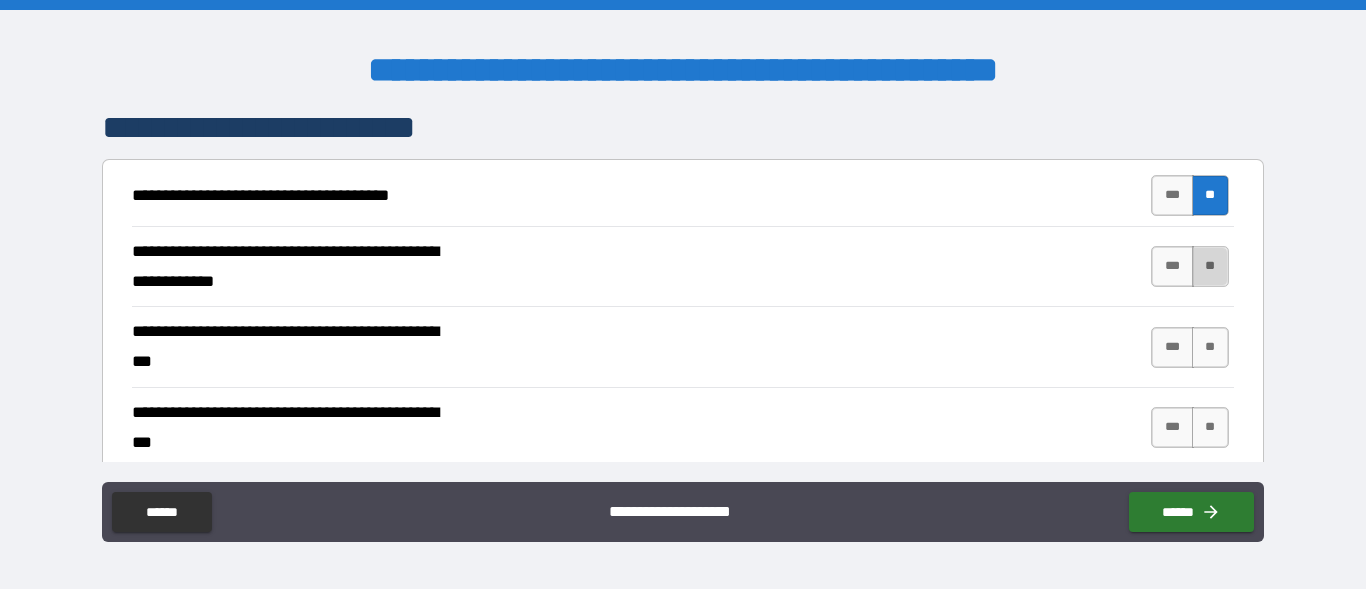 click on "**" at bounding box center (1210, 266) 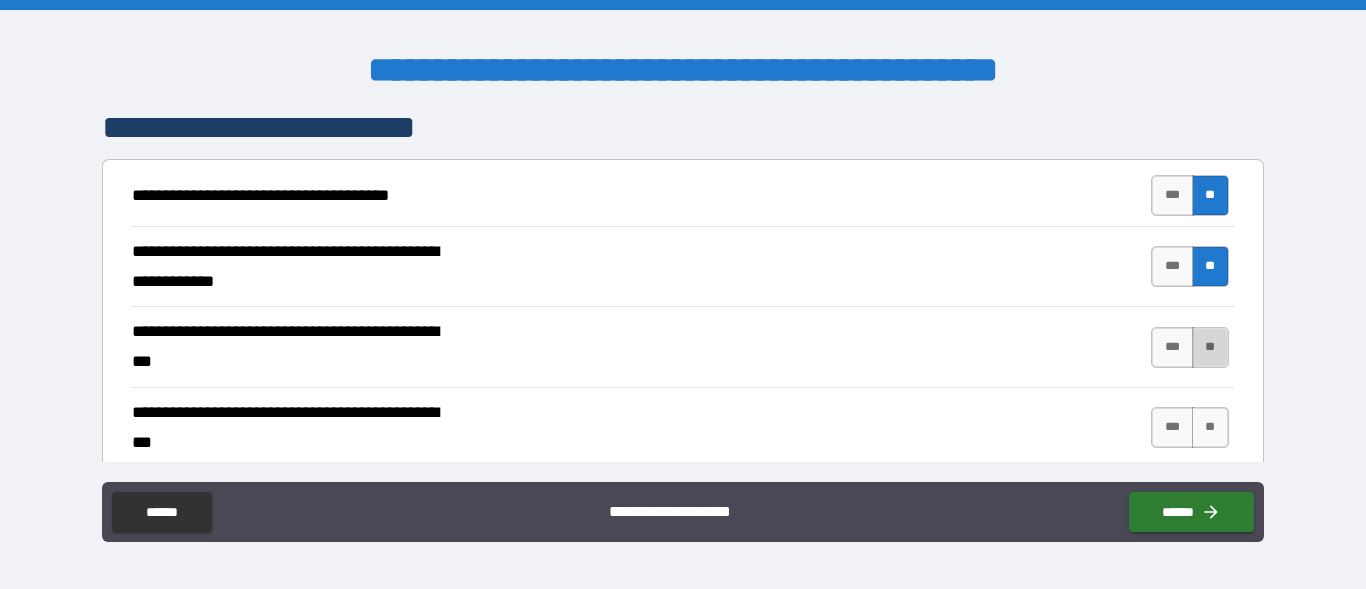 click on "**" at bounding box center (1210, 347) 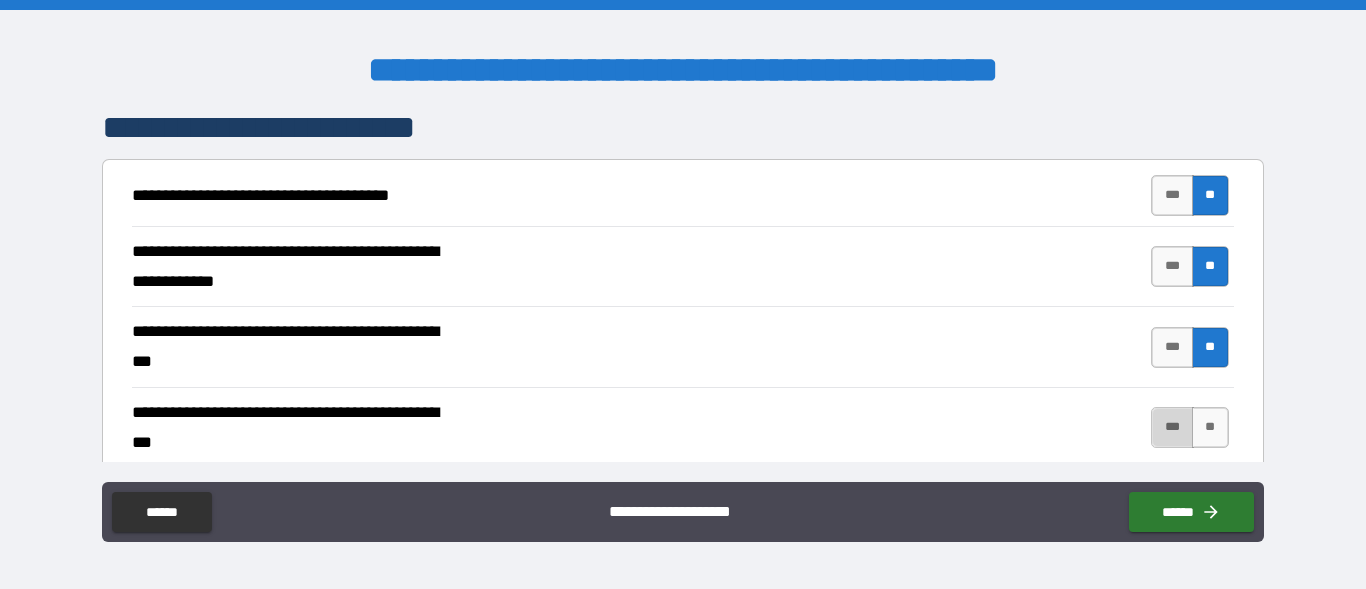 click on "***" at bounding box center (1172, 427) 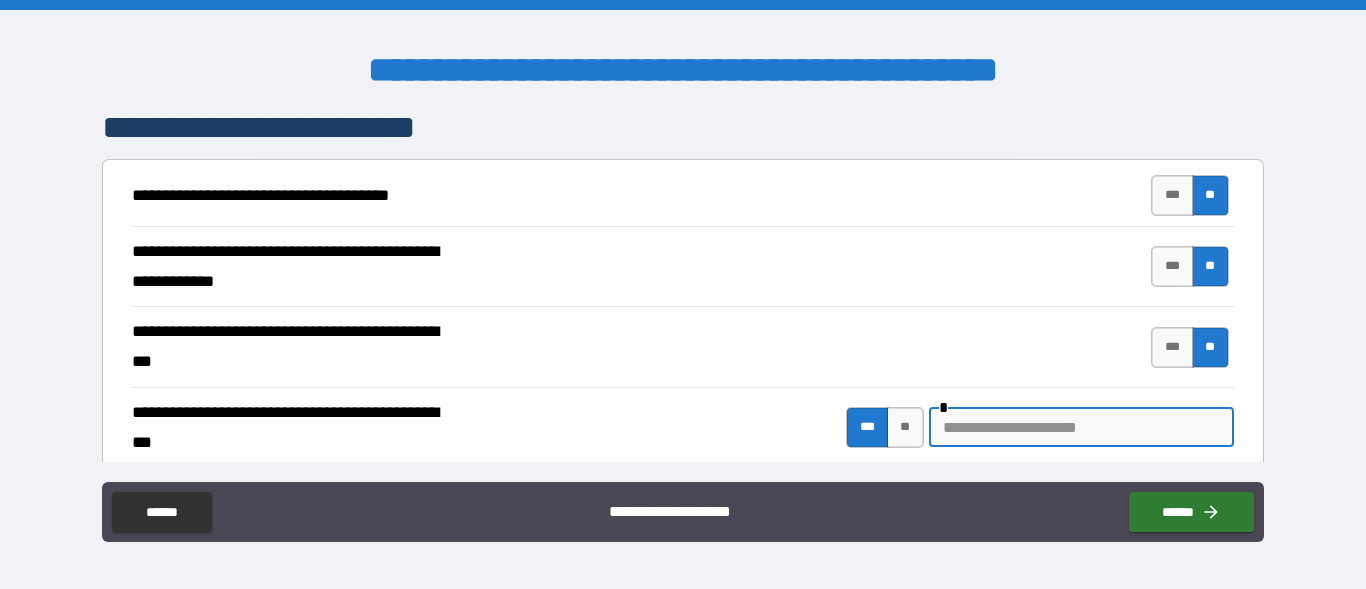 click at bounding box center [1081, 427] 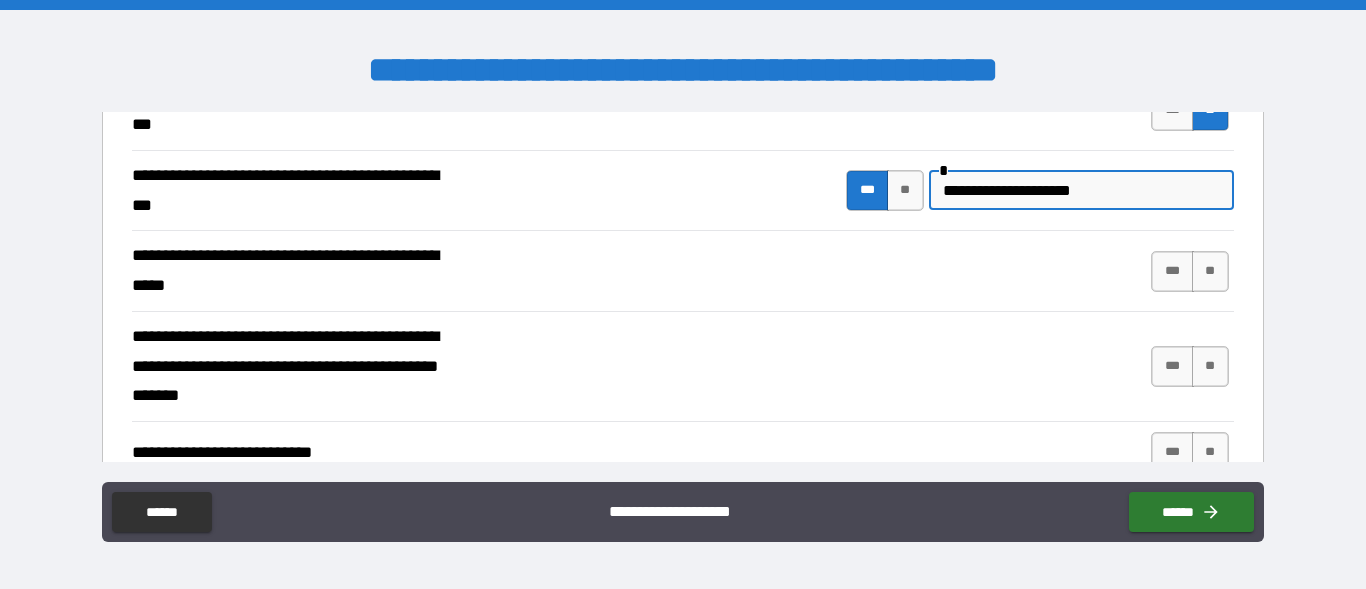 scroll, scrollTop: 617, scrollLeft: 0, axis: vertical 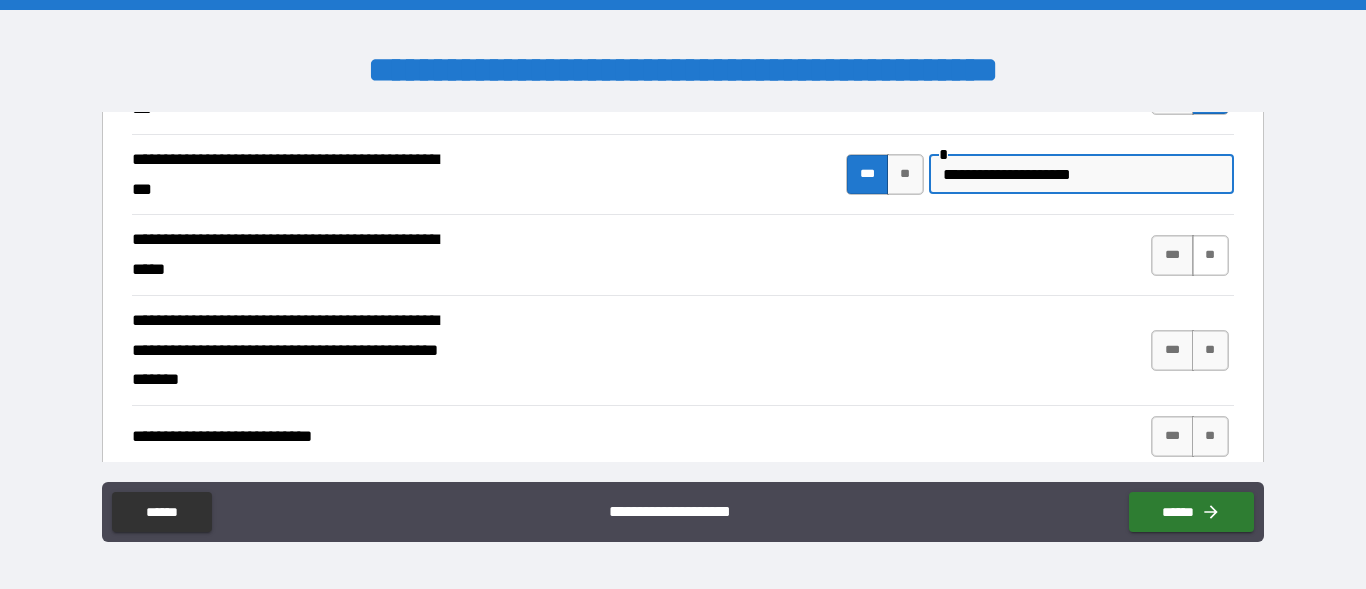 type on "**********" 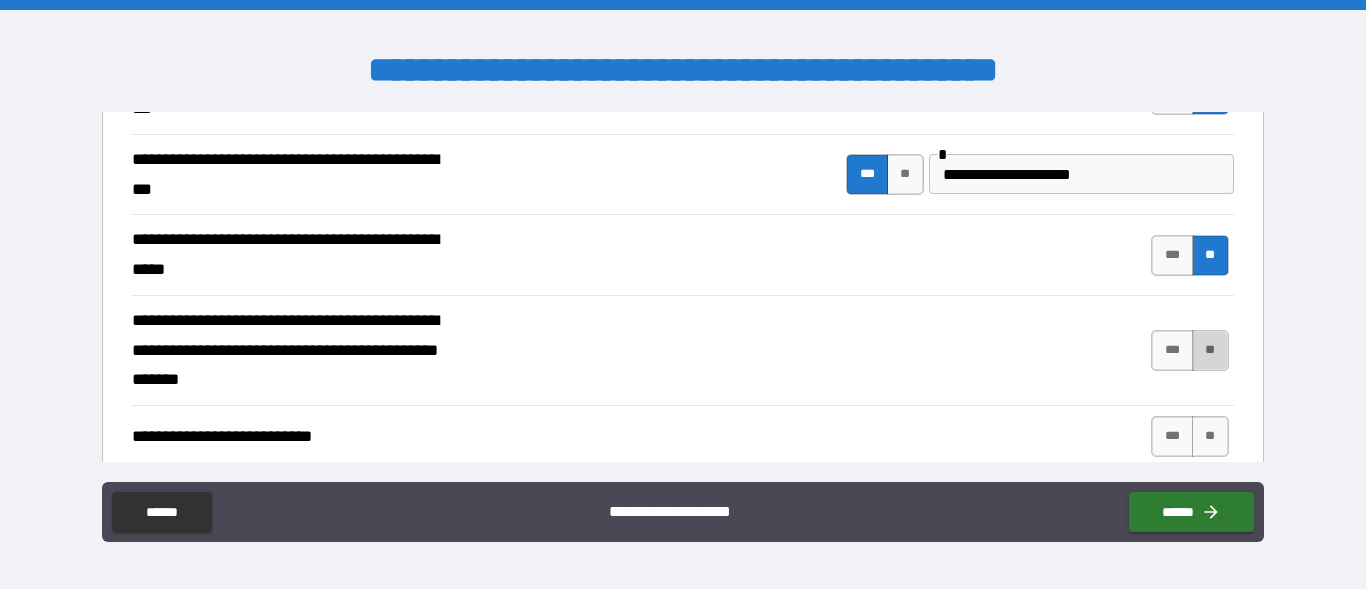 click on "**" at bounding box center (1210, 350) 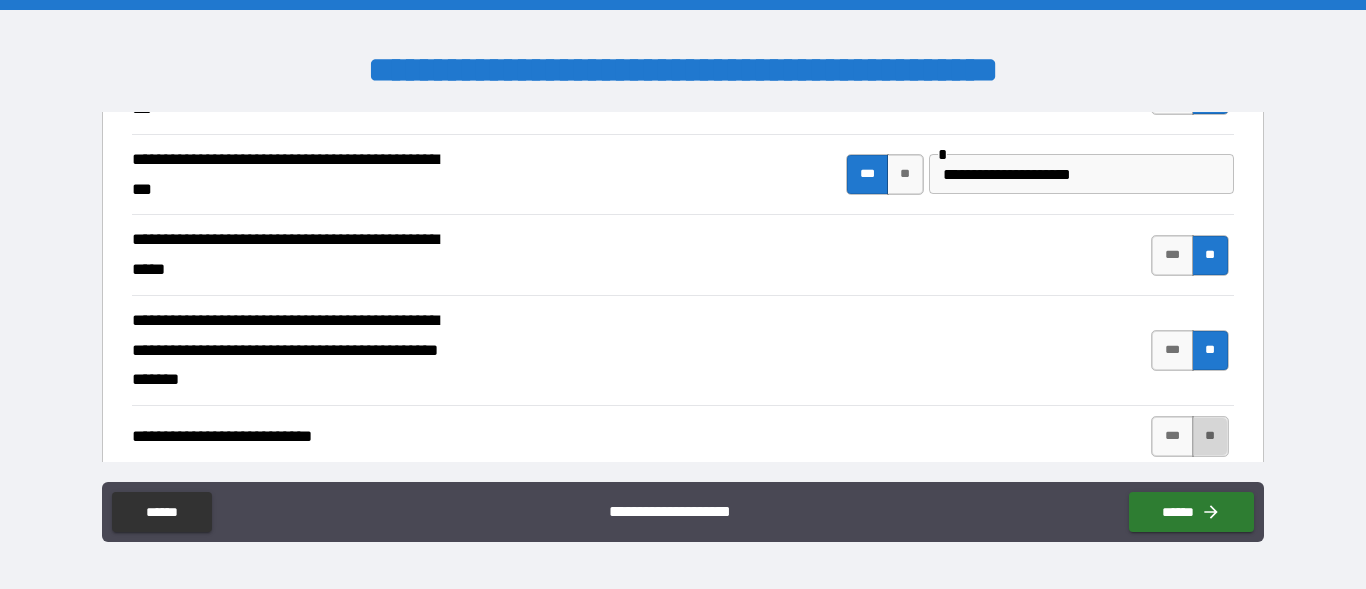 click on "**" at bounding box center [1210, 436] 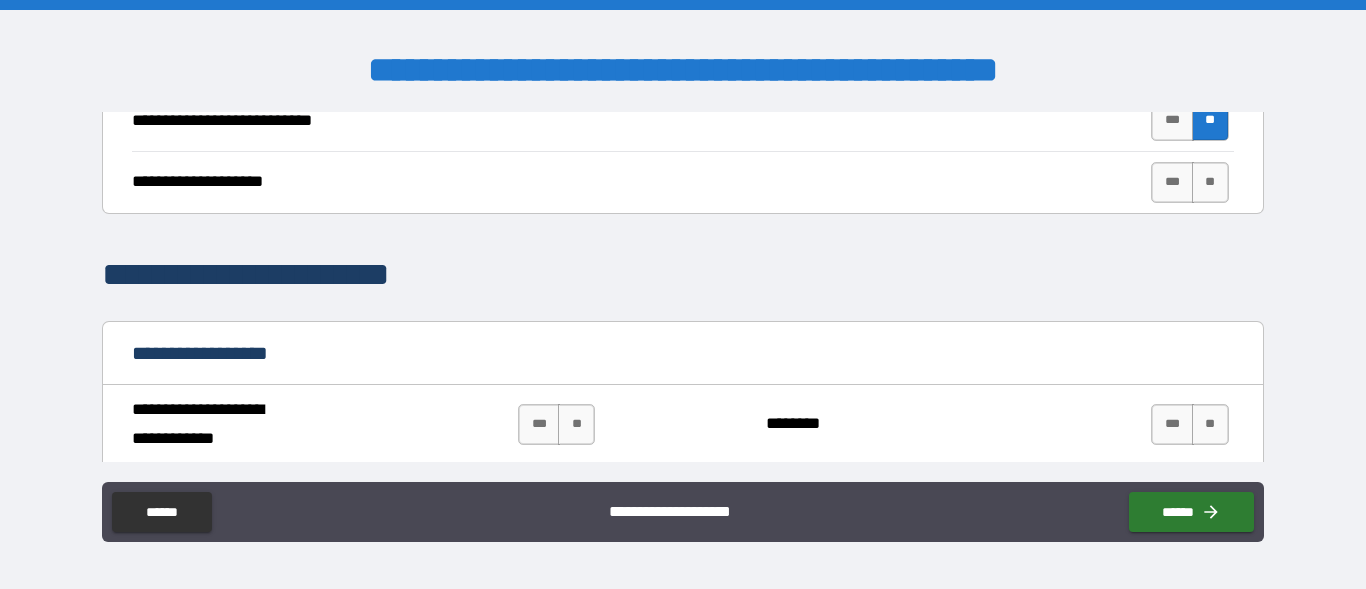 scroll, scrollTop: 965, scrollLeft: 0, axis: vertical 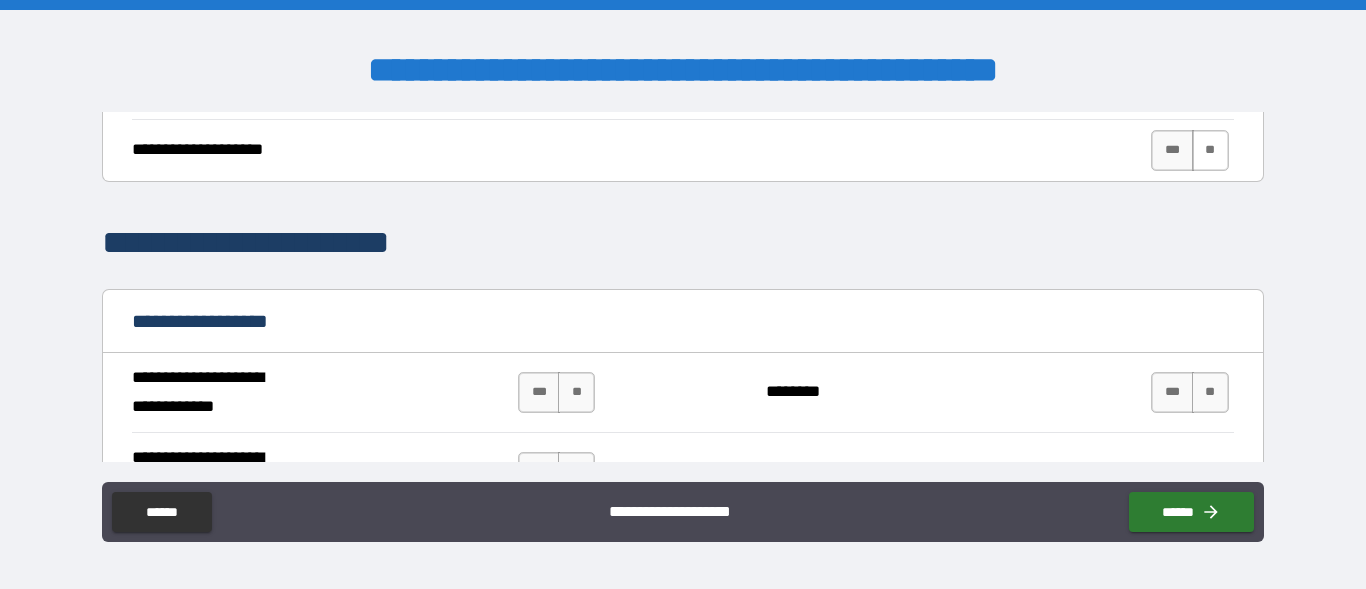 click on "**" at bounding box center [1210, 150] 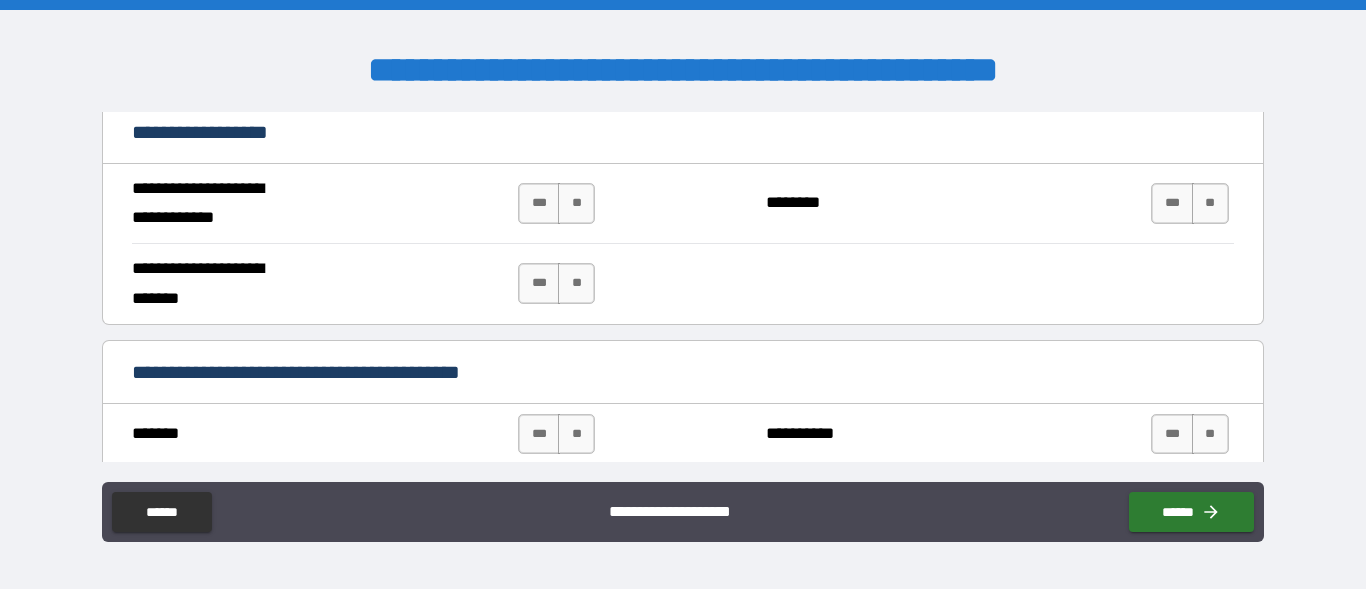 scroll, scrollTop: 1171, scrollLeft: 0, axis: vertical 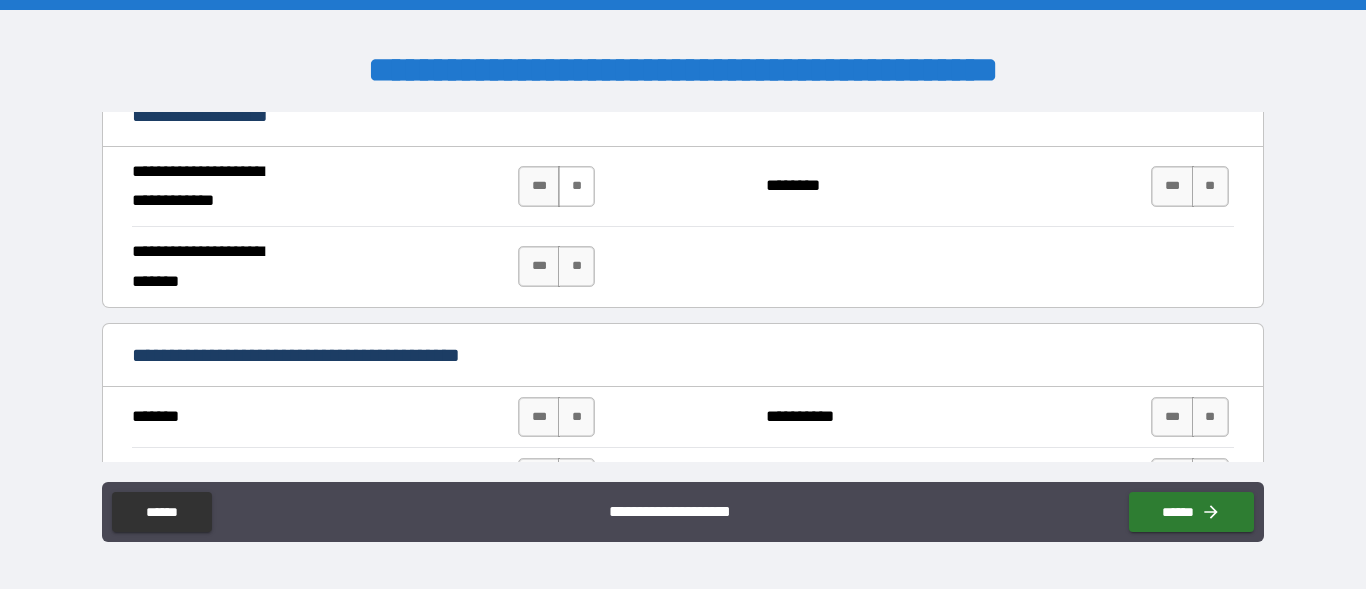 click on "**" at bounding box center (576, 186) 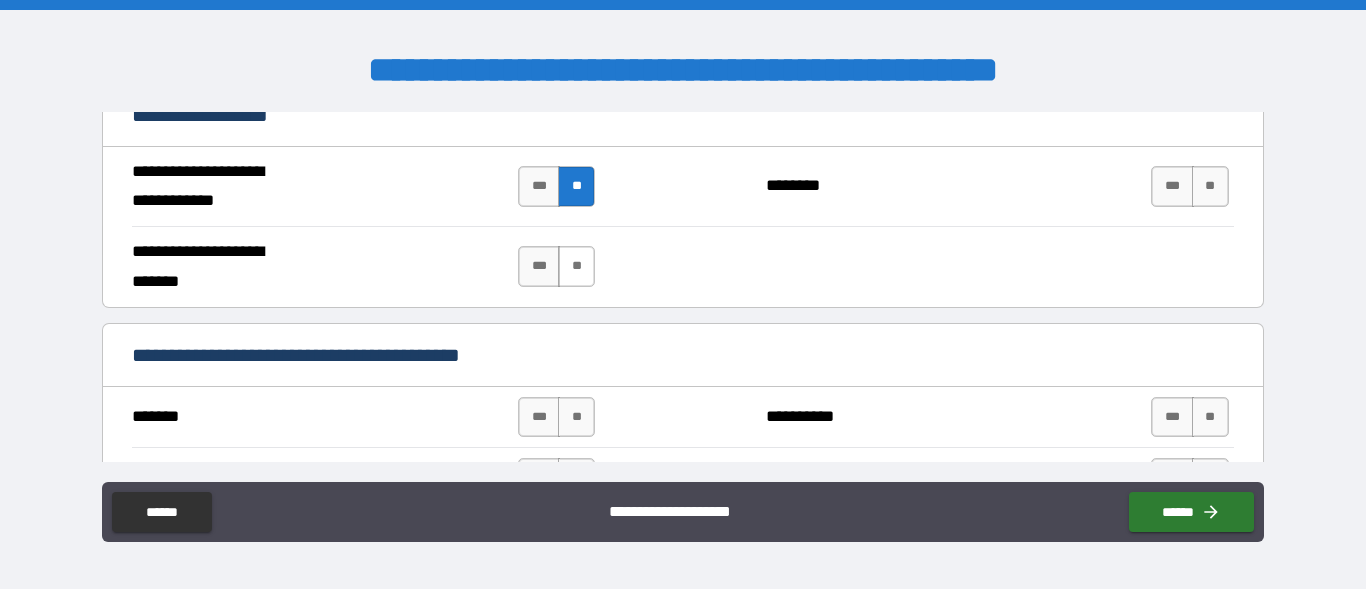 click on "**" at bounding box center [576, 266] 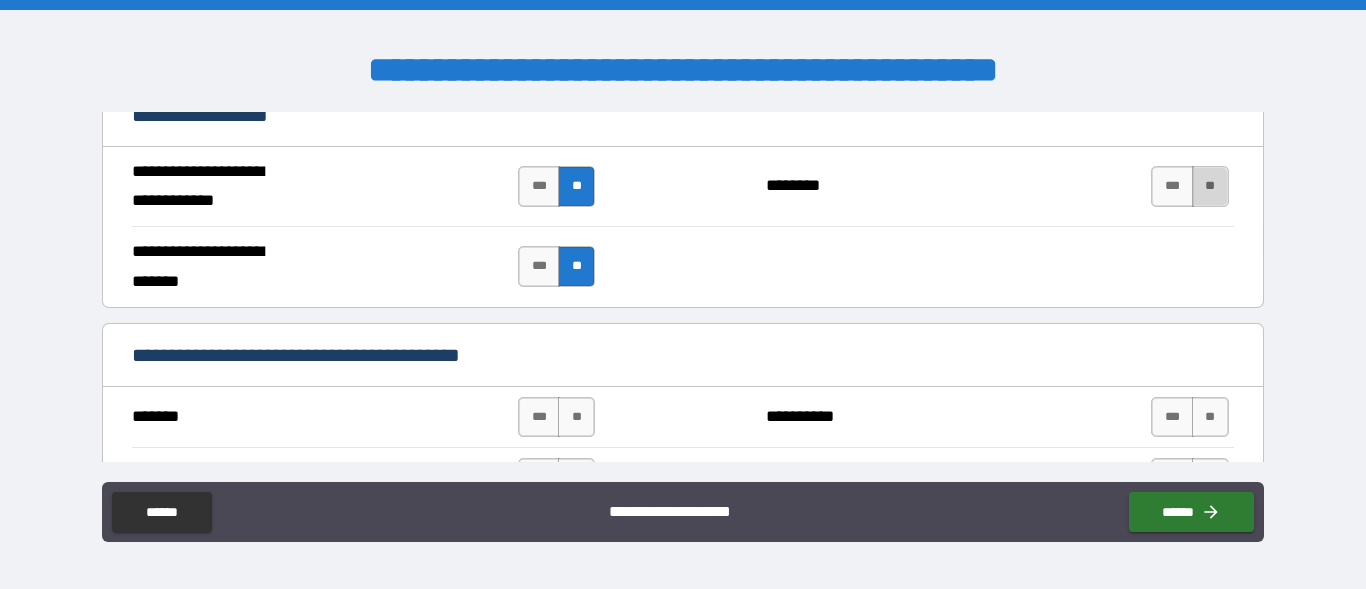 click on "**" at bounding box center (1210, 186) 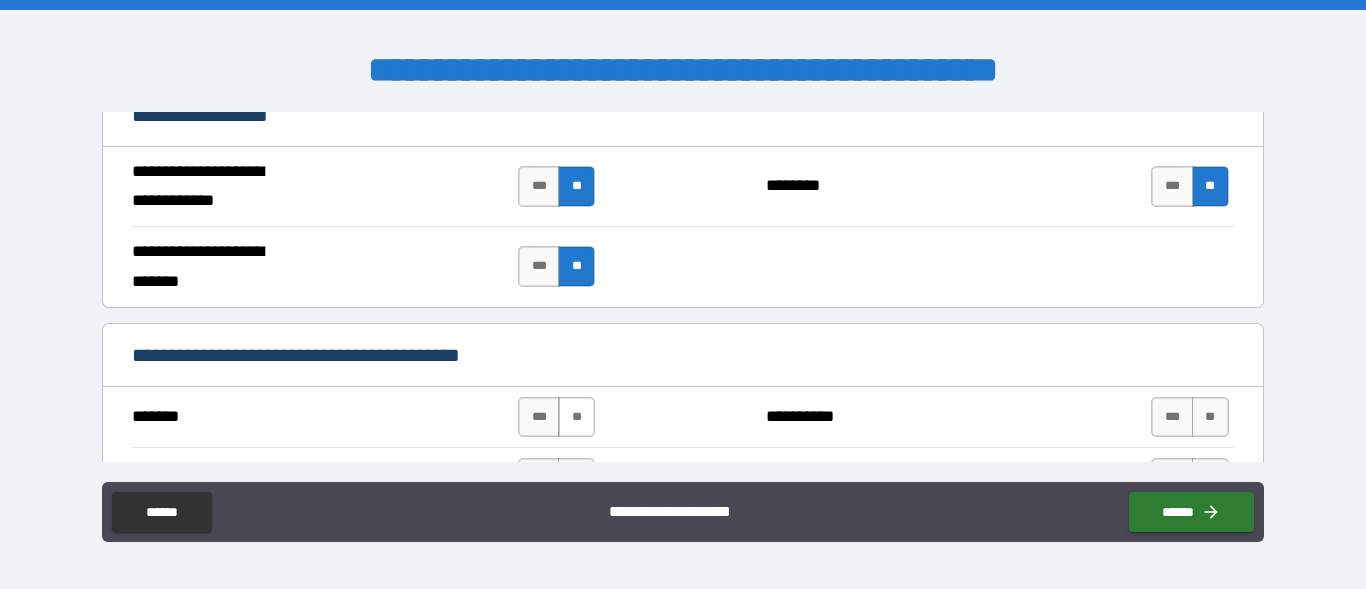 click on "**" at bounding box center [576, 417] 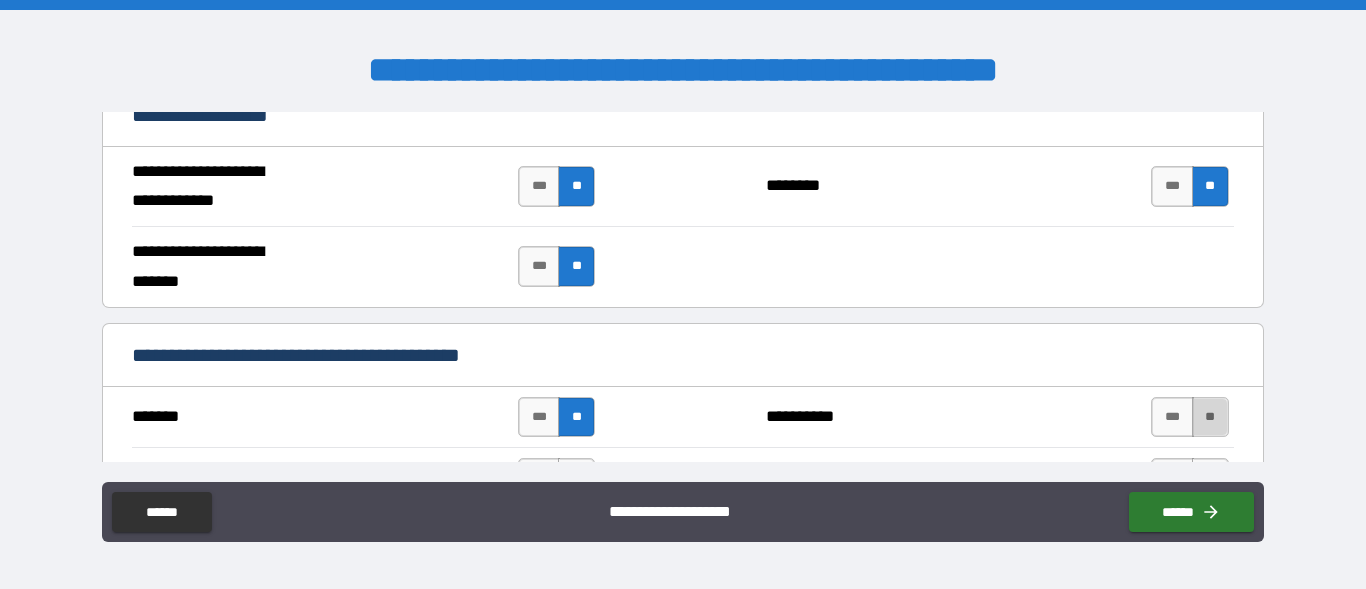 click on "**" at bounding box center (1210, 417) 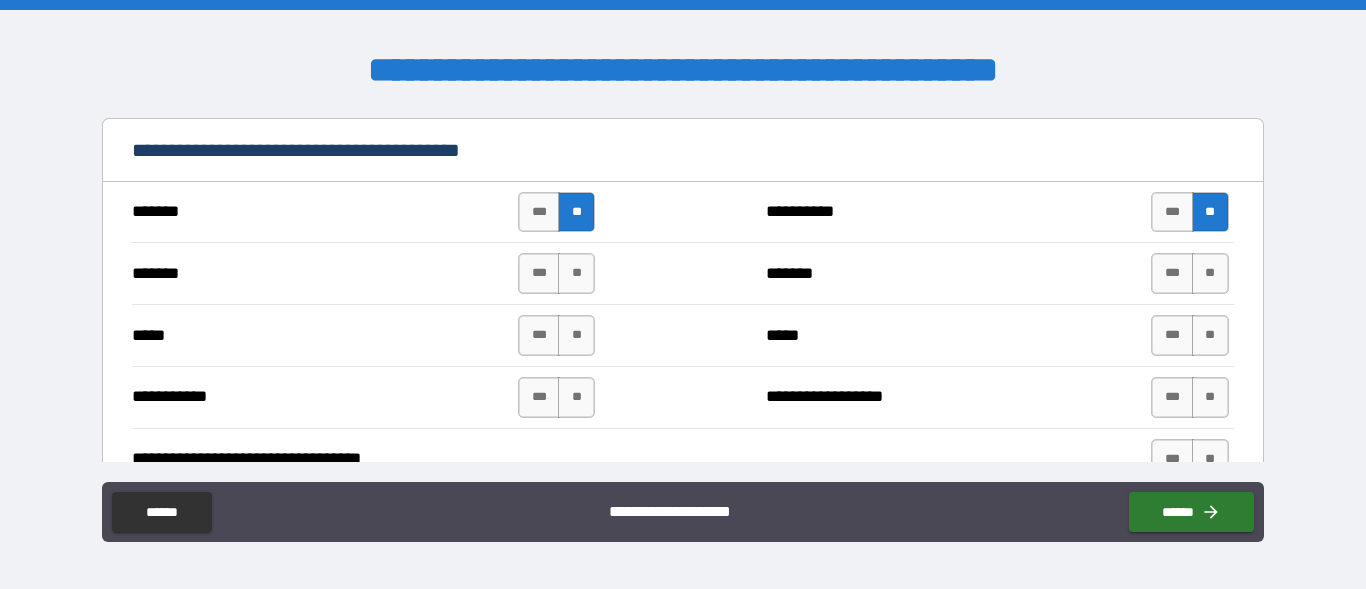 scroll, scrollTop: 1392, scrollLeft: 0, axis: vertical 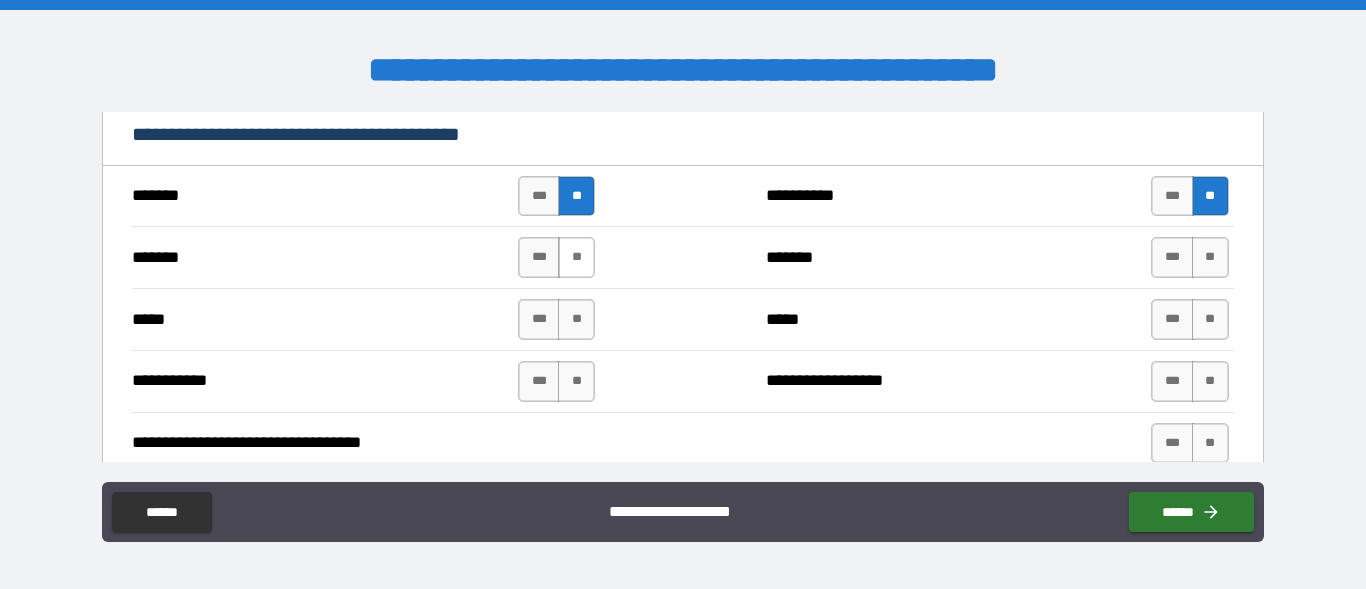 click on "**" at bounding box center (576, 257) 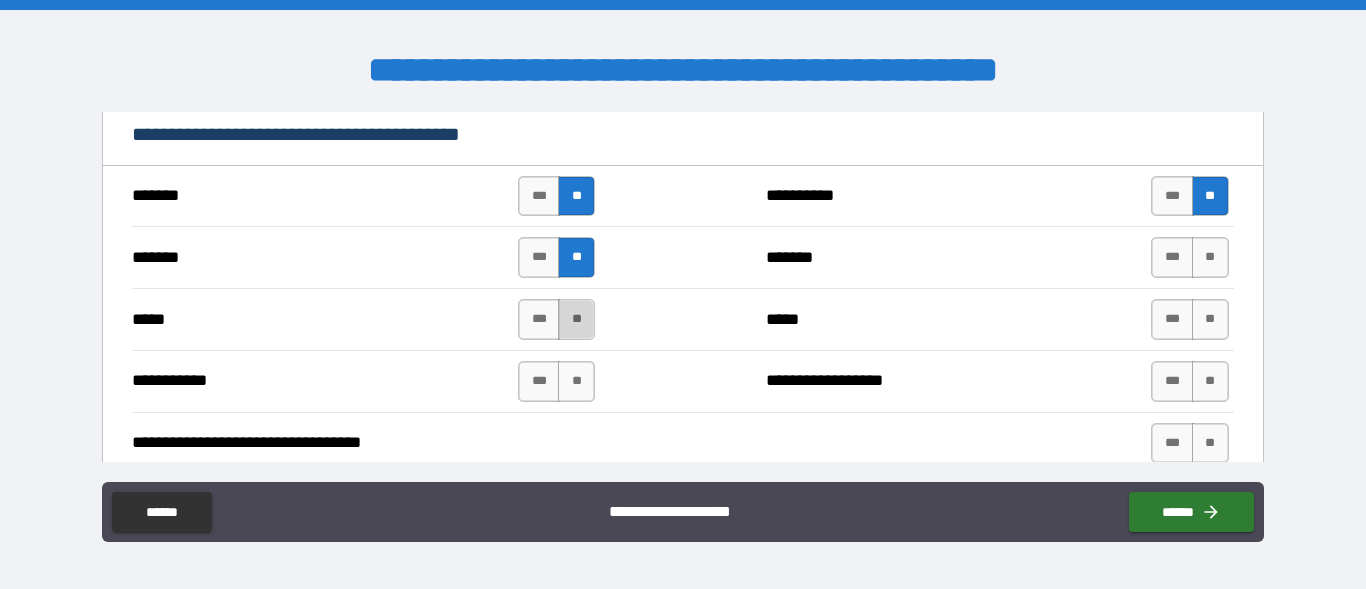 click on "**" at bounding box center (576, 319) 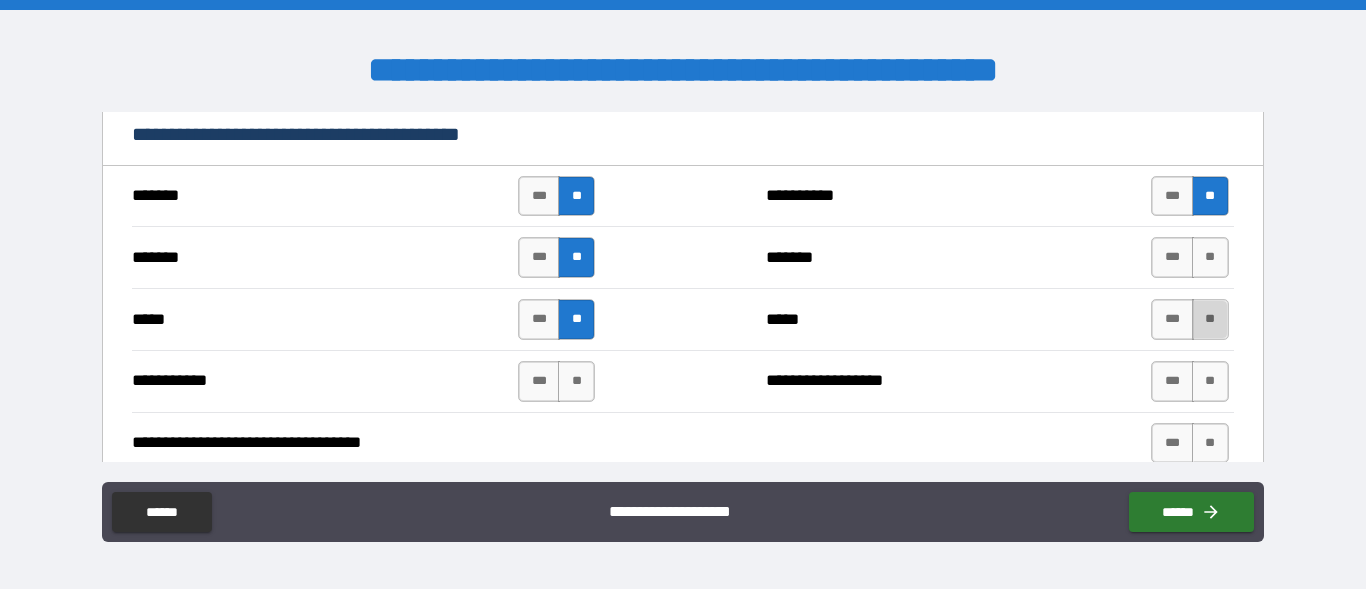 click on "**" at bounding box center (1210, 319) 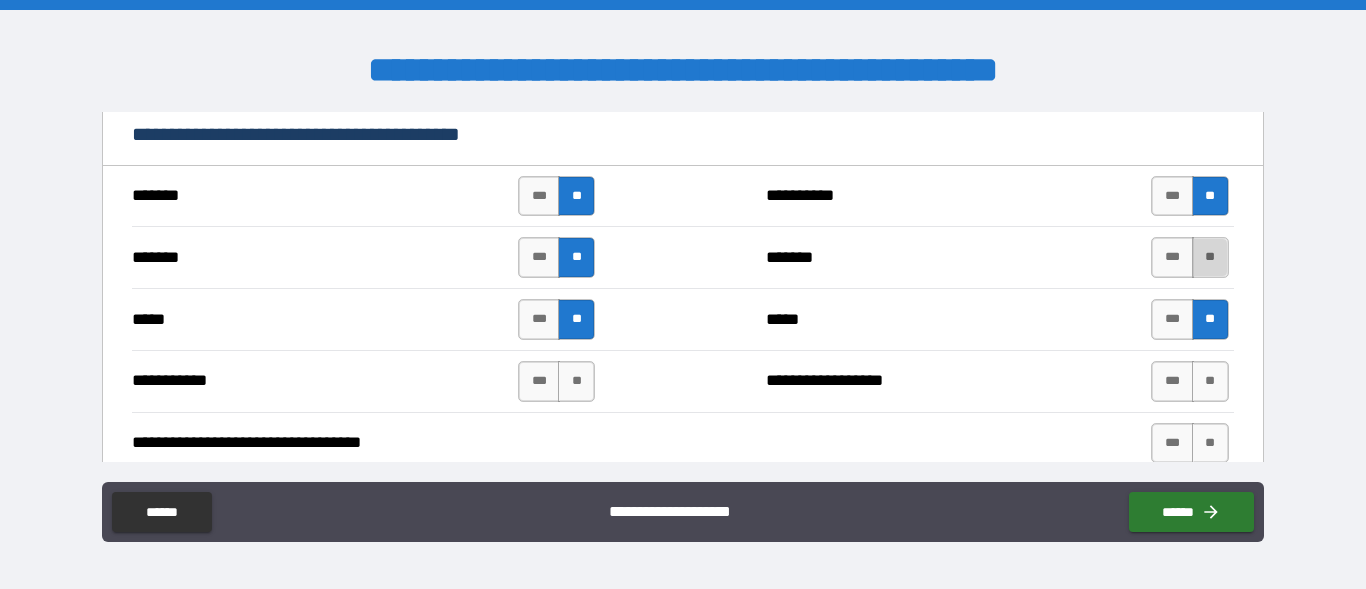 click on "**" at bounding box center [1210, 257] 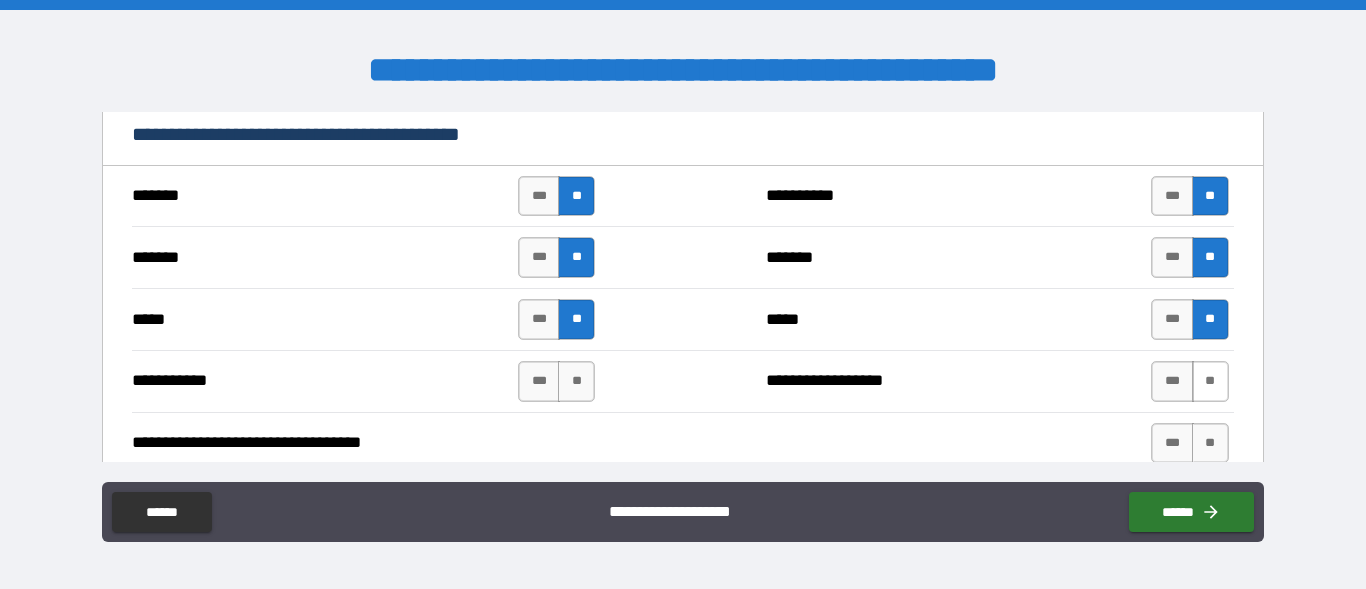 click on "**" at bounding box center [1210, 381] 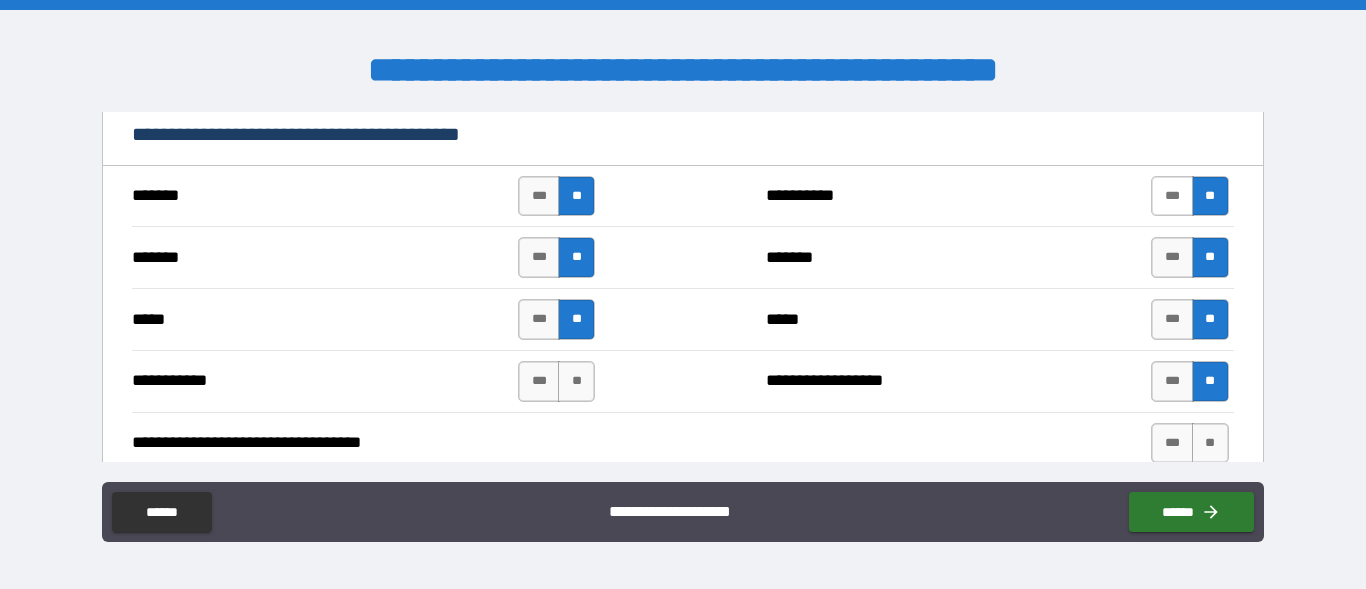 click on "***" at bounding box center [1172, 196] 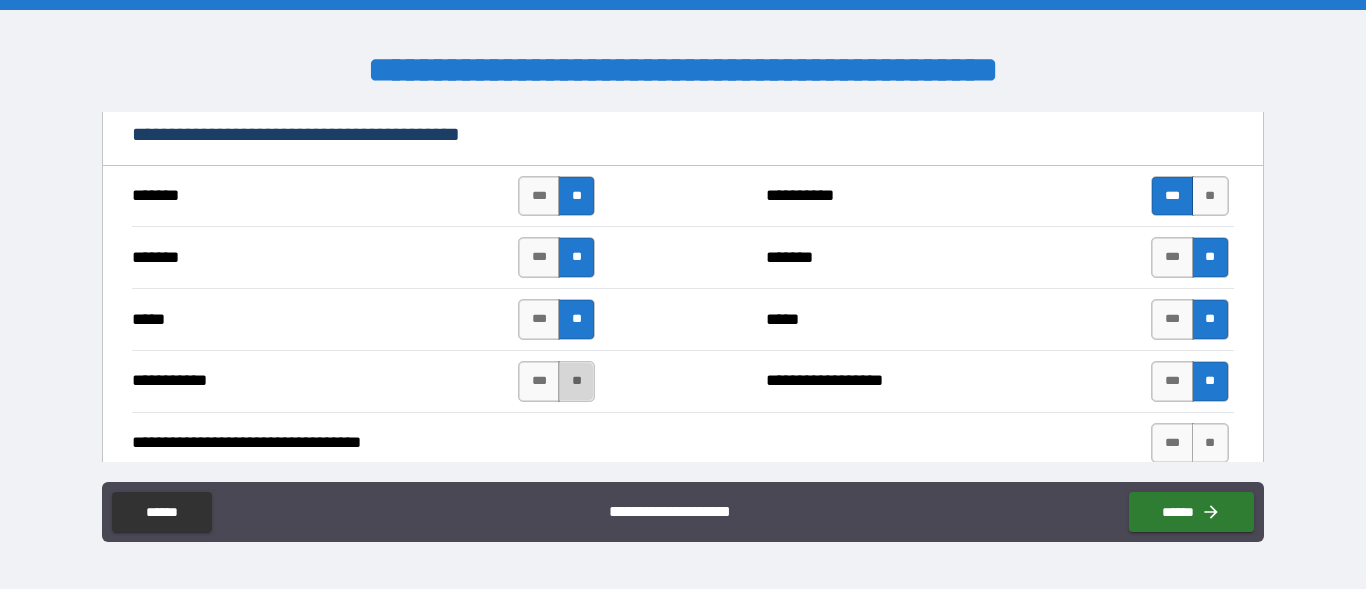 click on "**" at bounding box center [576, 381] 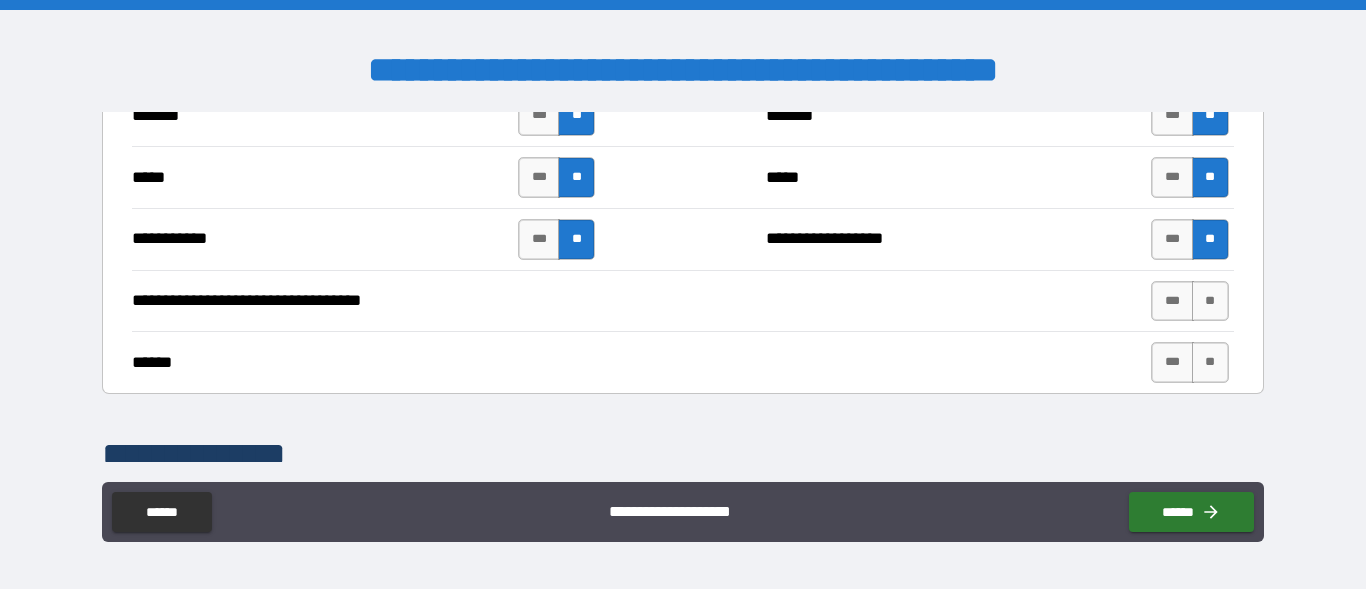 scroll, scrollTop: 1551, scrollLeft: 0, axis: vertical 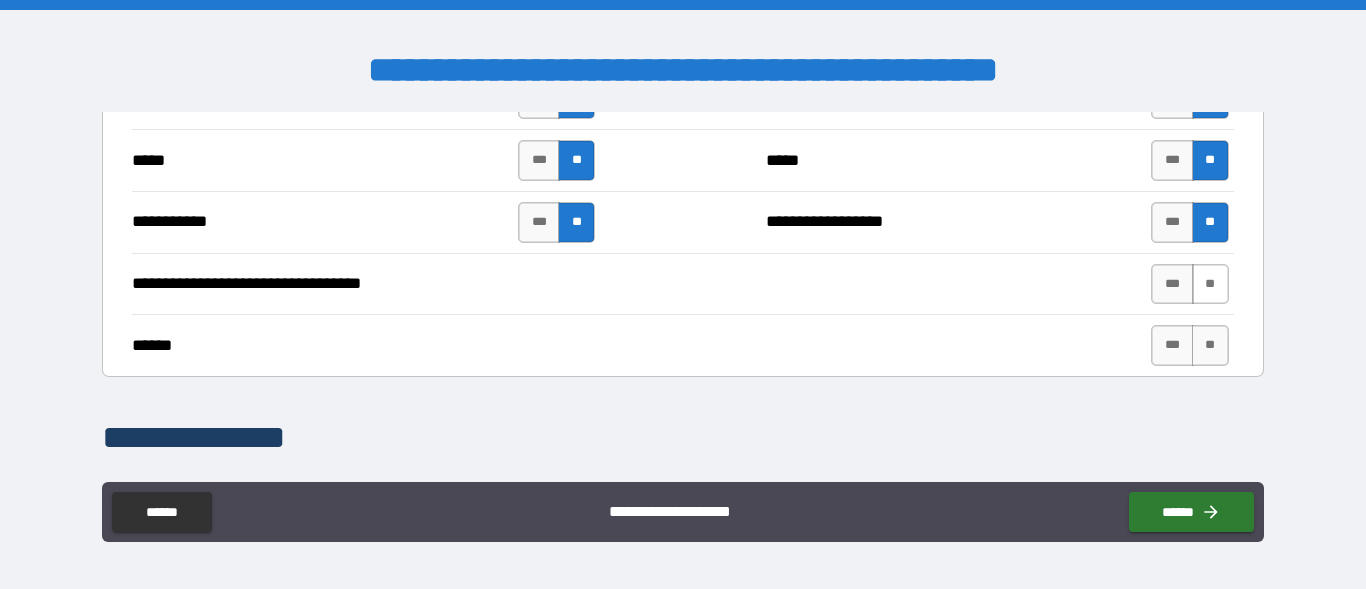 click on "**" at bounding box center [1210, 284] 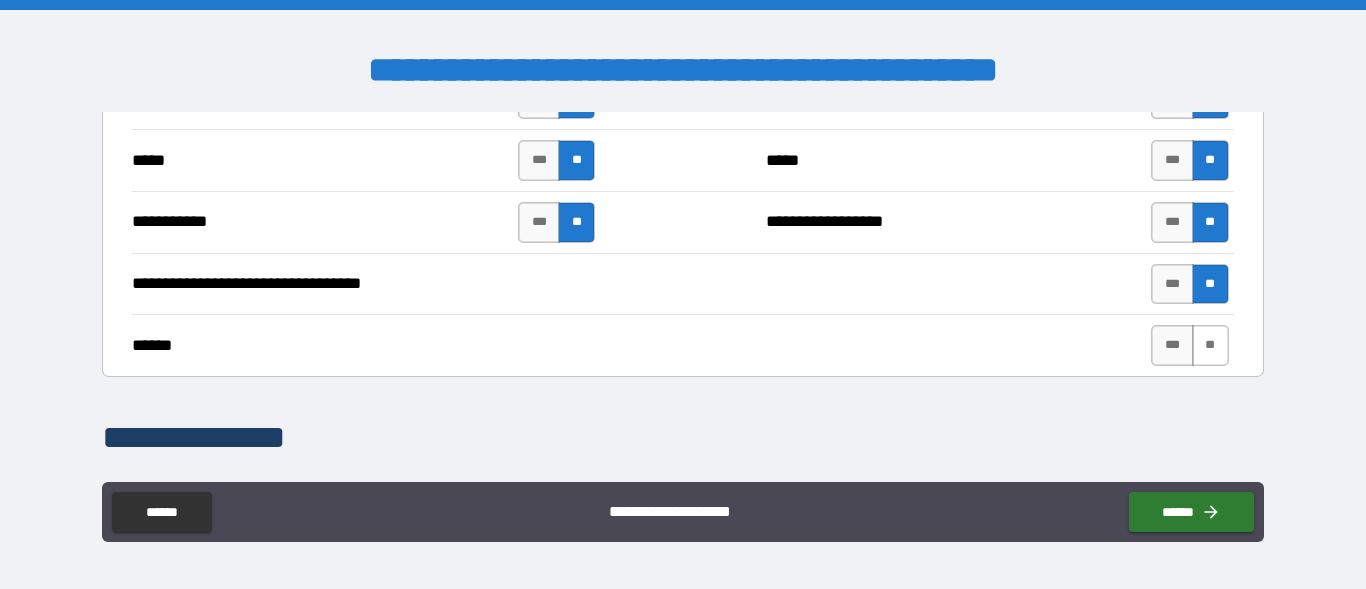 click on "**" at bounding box center [1210, 345] 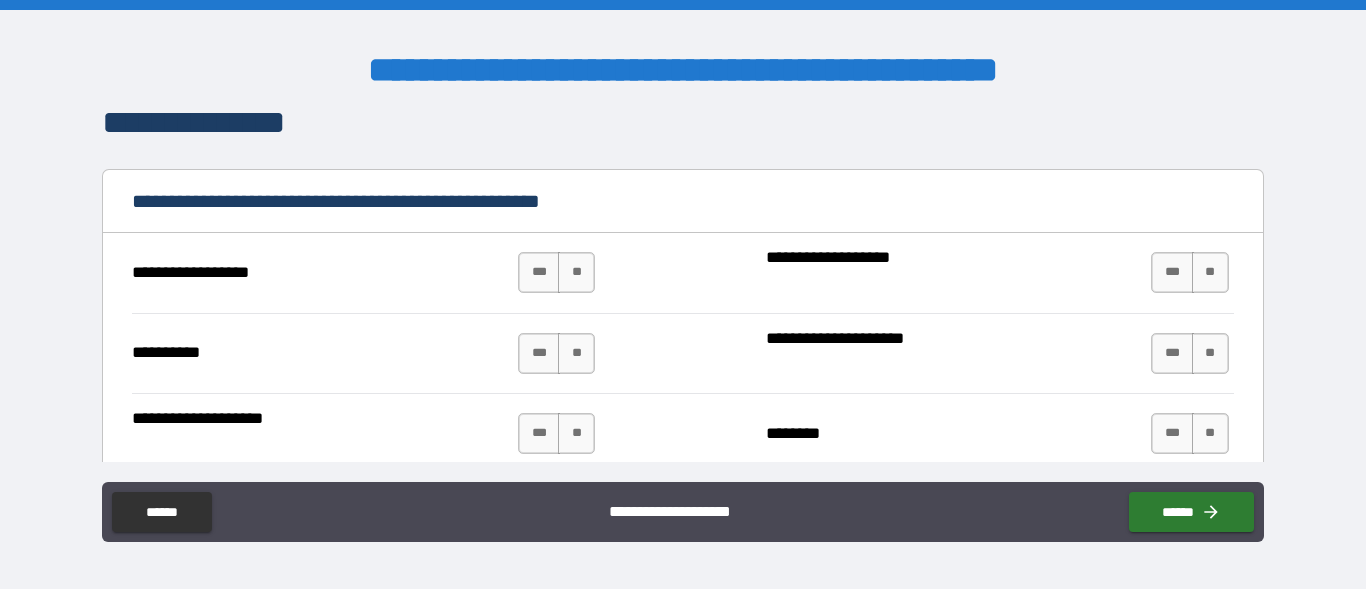 scroll, scrollTop: 1882, scrollLeft: 0, axis: vertical 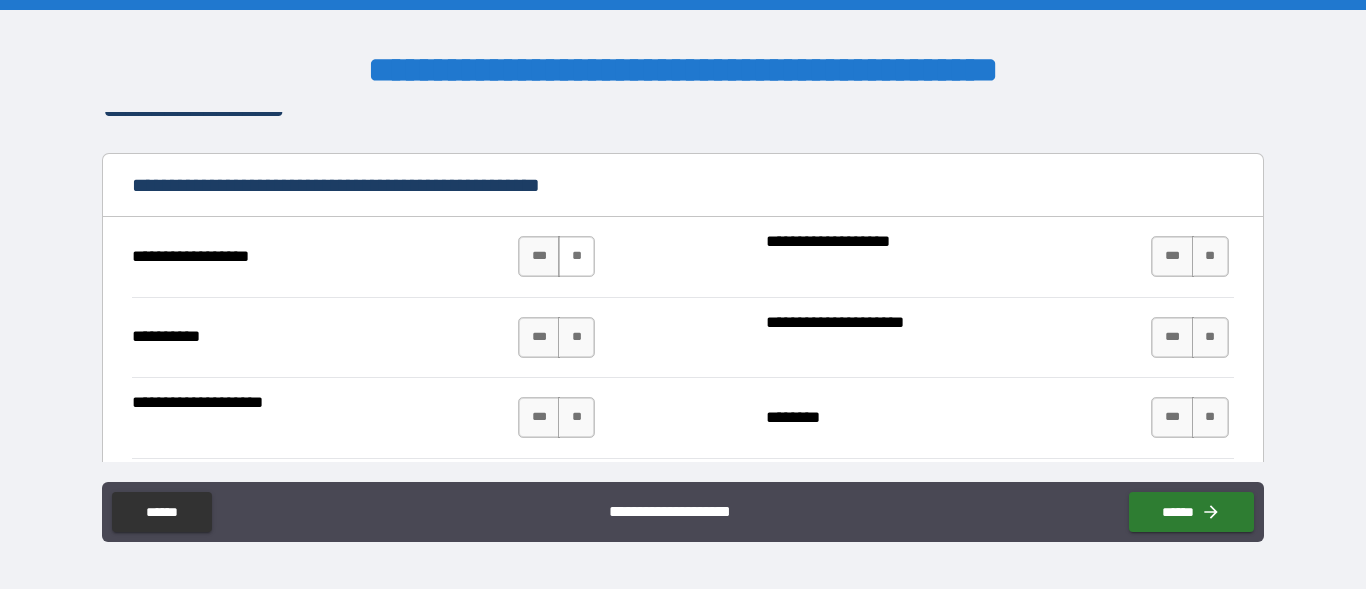click on "**" at bounding box center (576, 256) 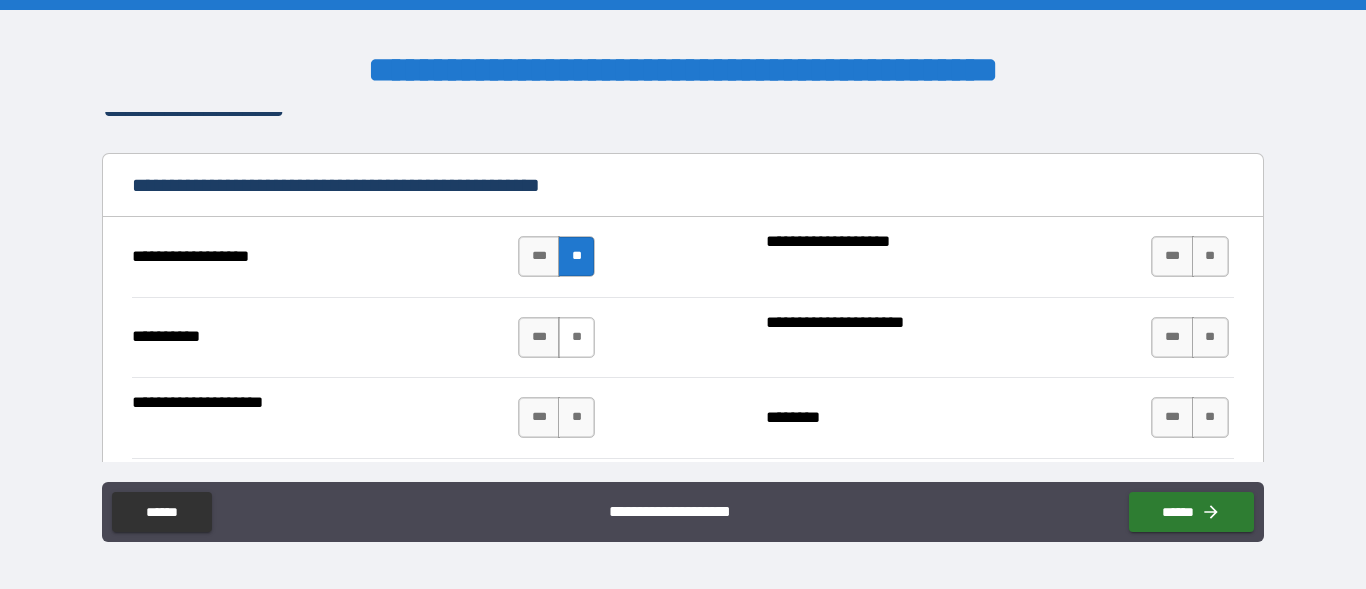 click on "**" at bounding box center (576, 337) 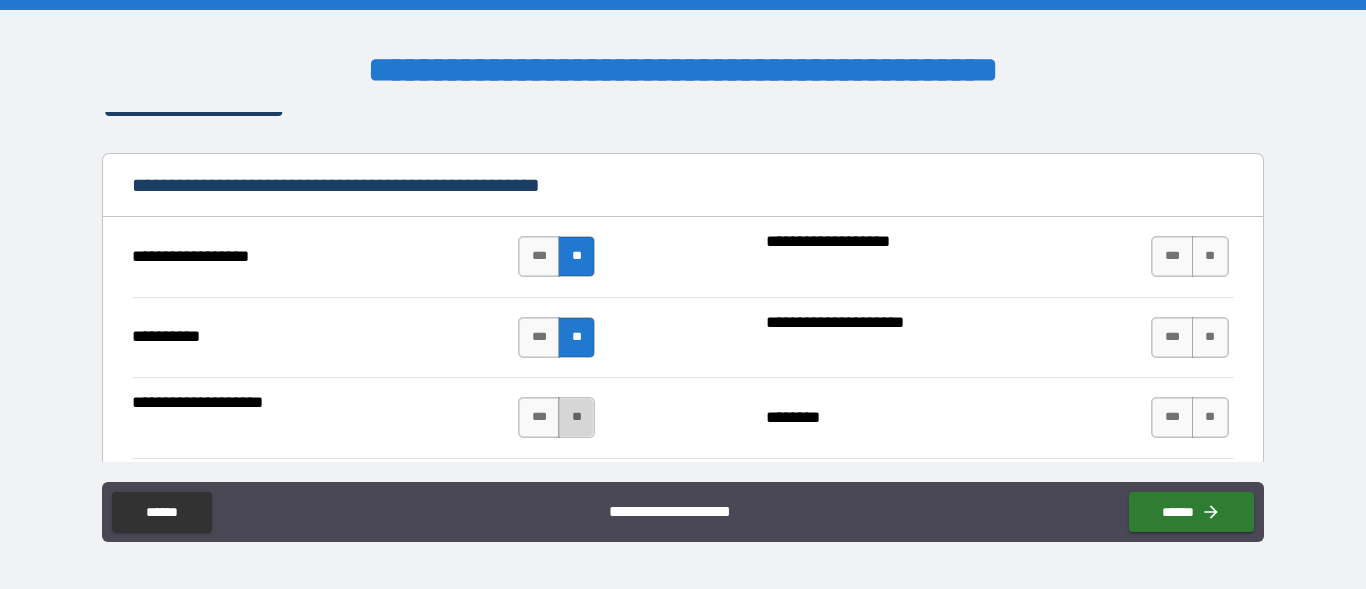 click on "**" at bounding box center [576, 417] 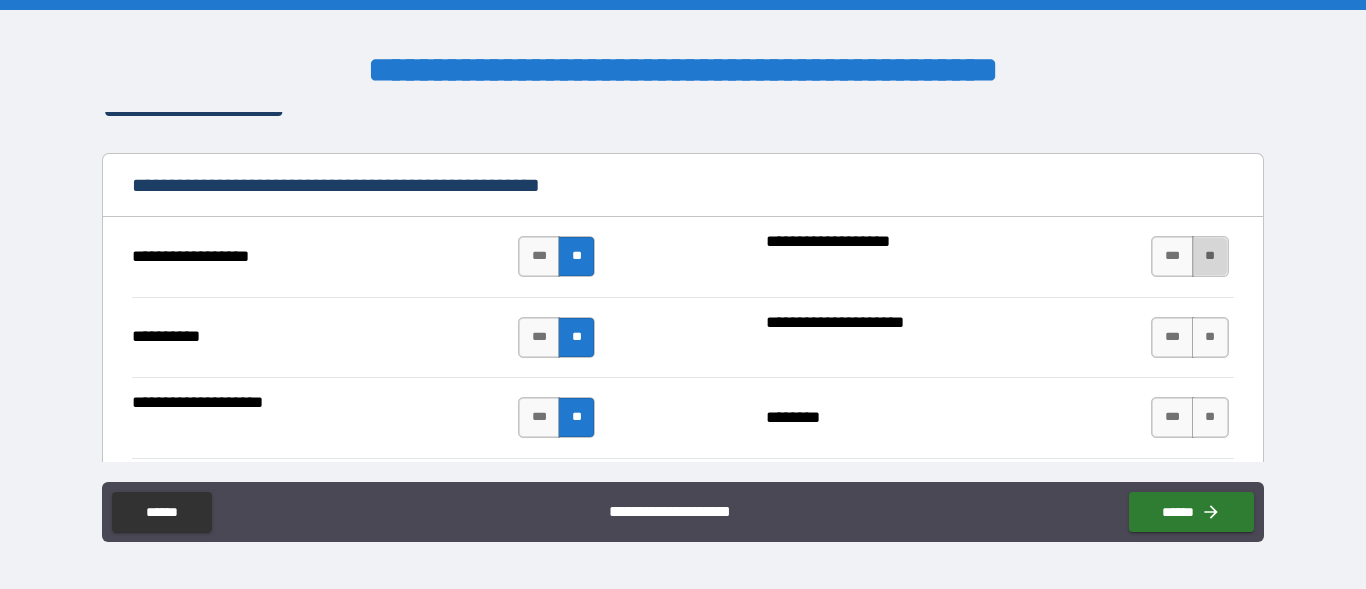 click on "**" at bounding box center [1210, 256] 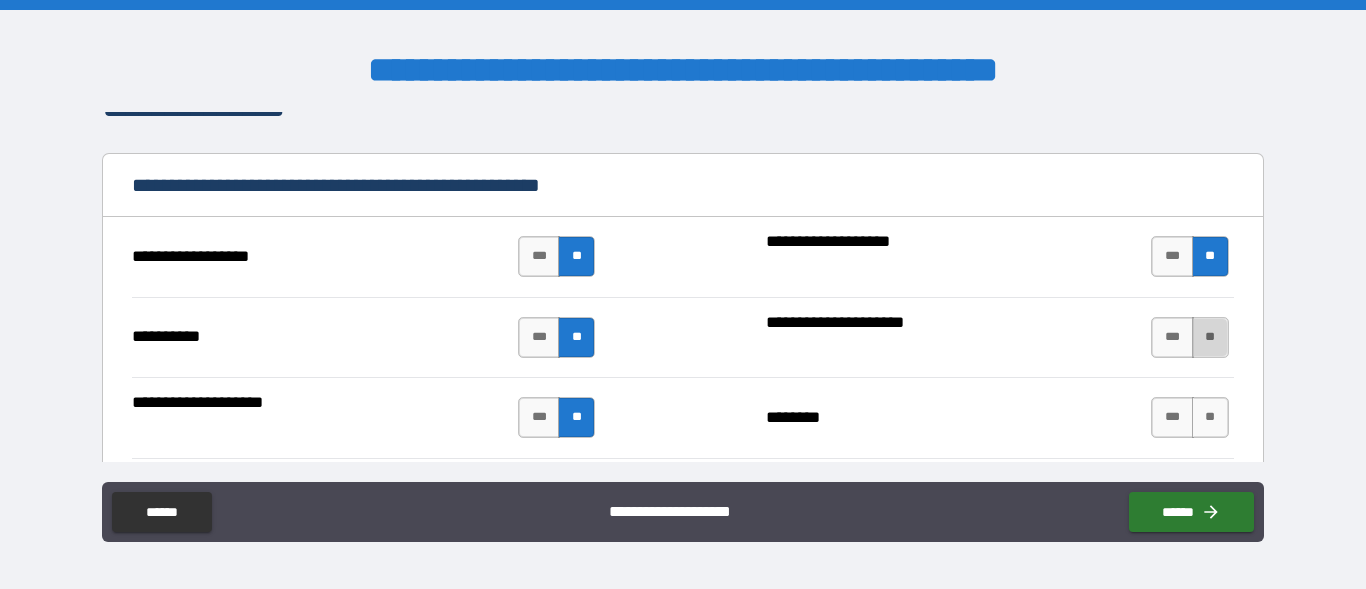 click on "**" at bounding box center (1210, 337) 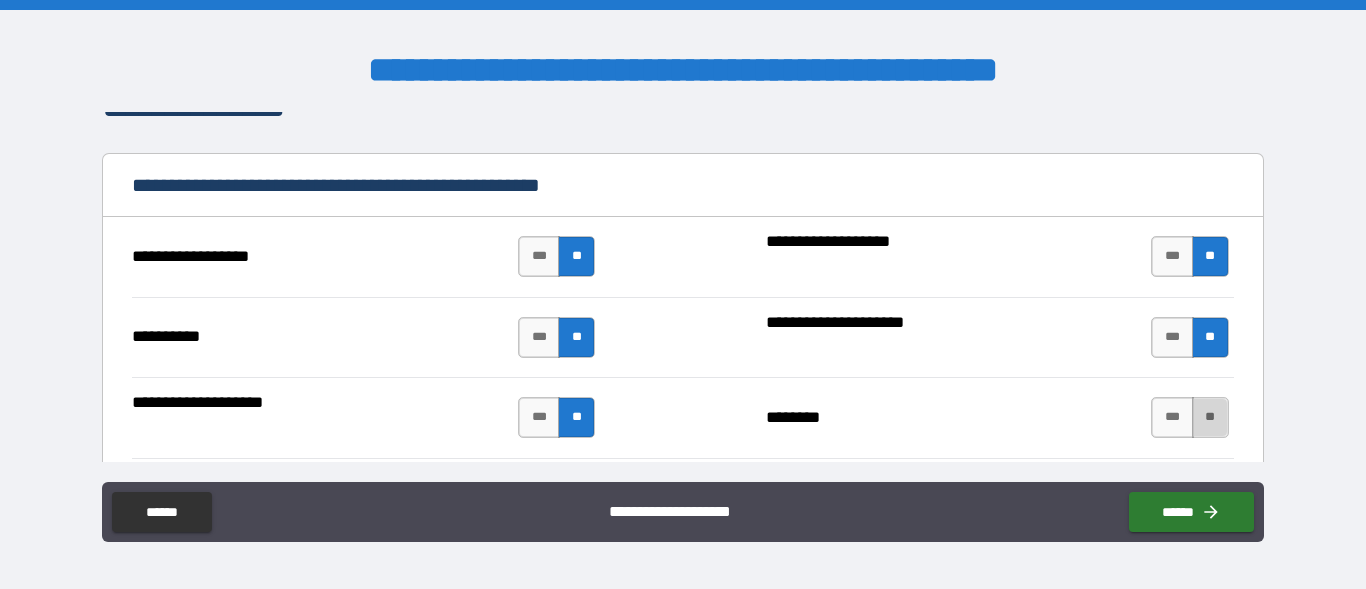 click on "**" at bounding box center [1210, 417] 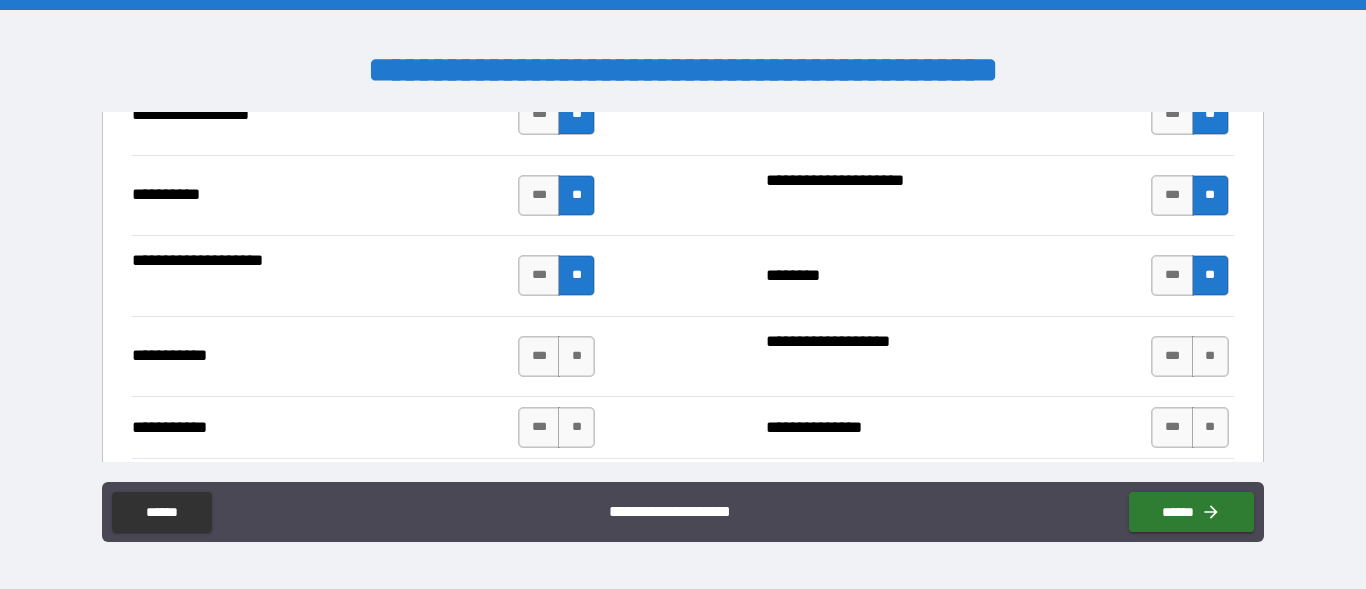 scroll, scrollTop: 2104, scrollLeft: 0, axis: vertical 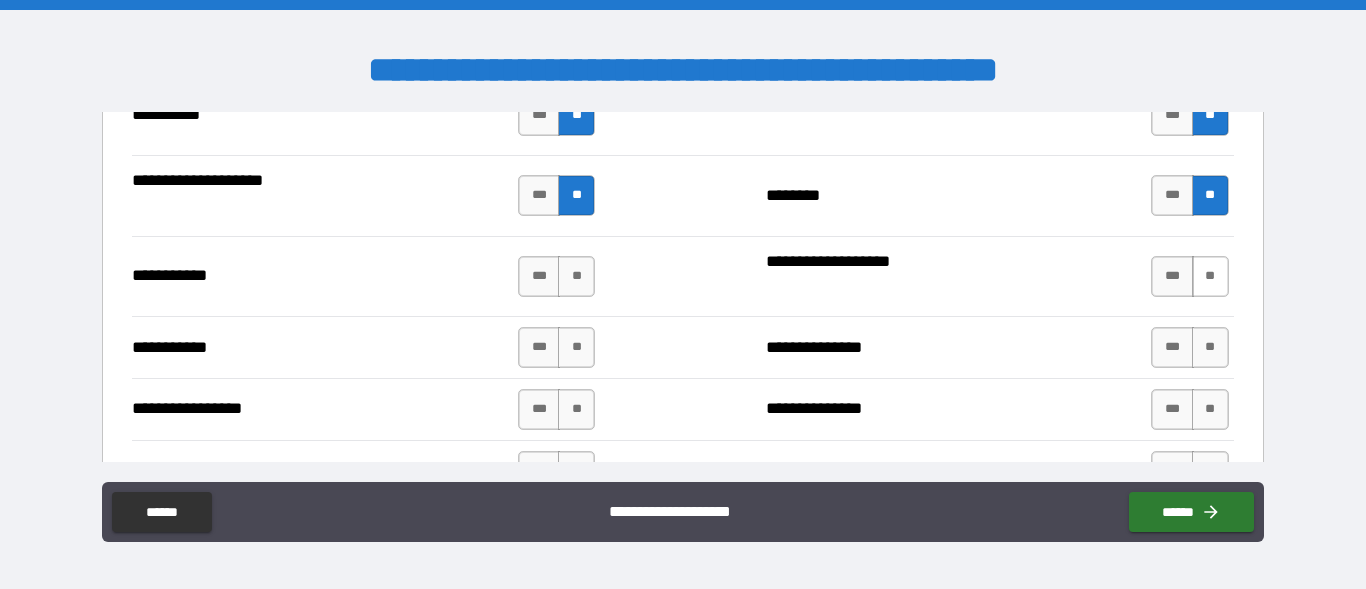 click on "**" at bounding box center [1210, 276] 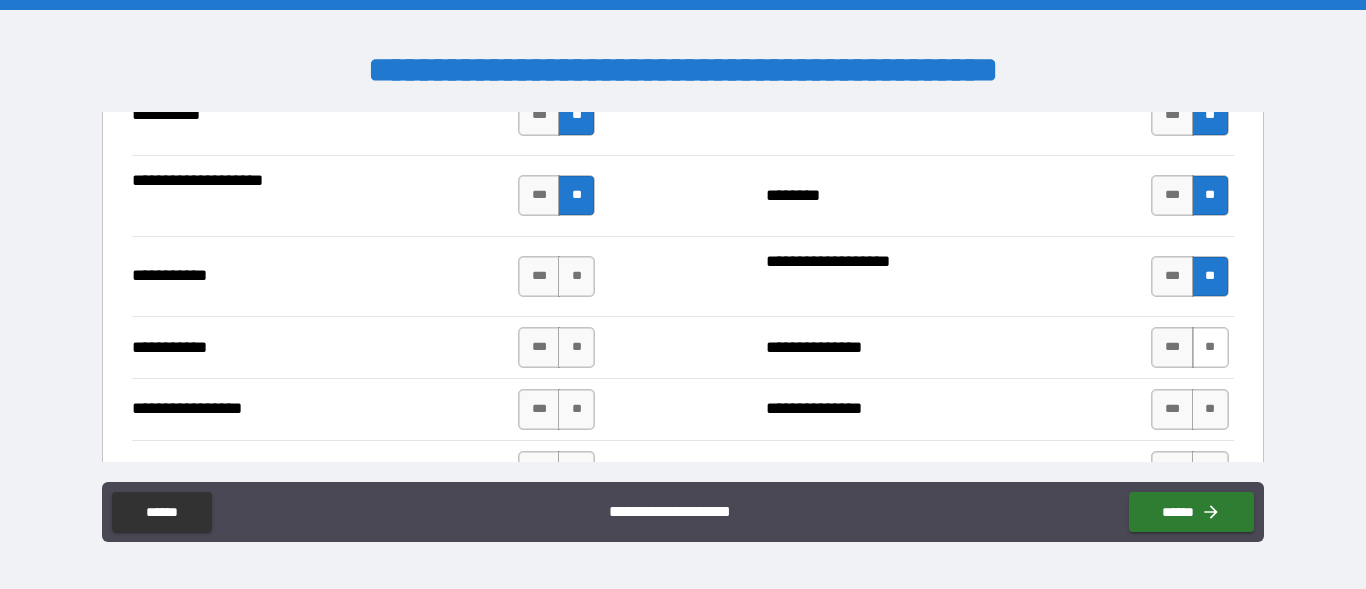 click on "**" at bounding box center [1210, 347] 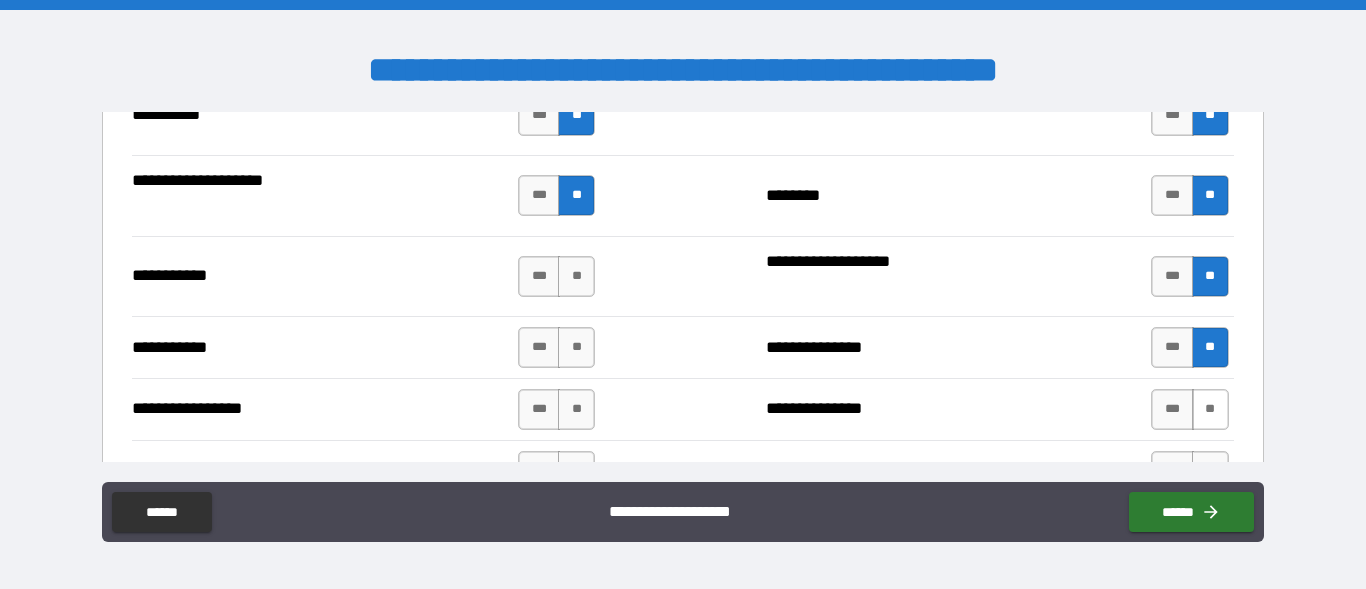click on "**" at bounding box center (1210, 409) 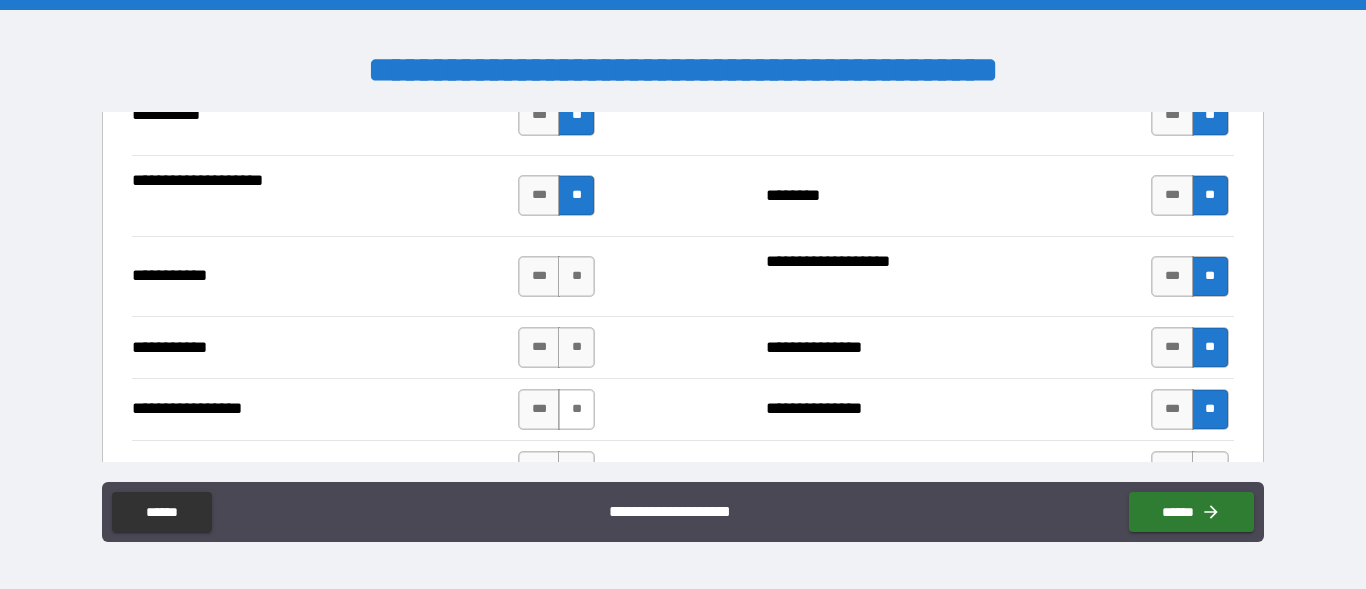 click on "**" at bounding box center [576, 409] 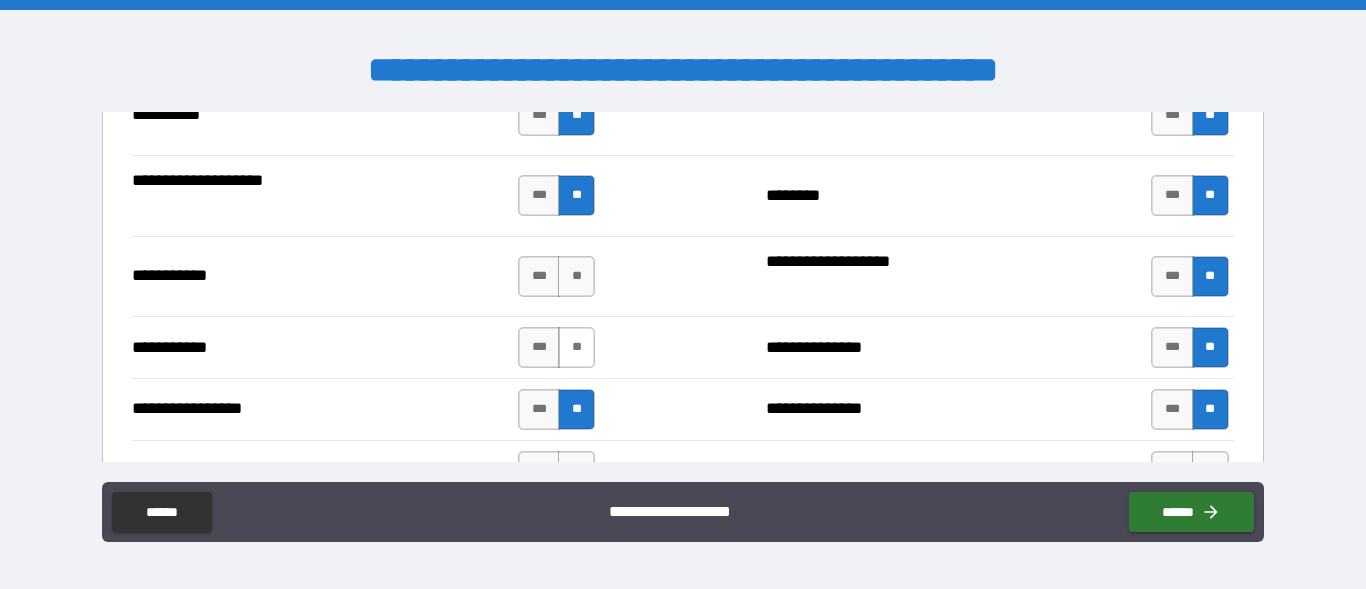 click on "**" at bounding box center (576, 347) 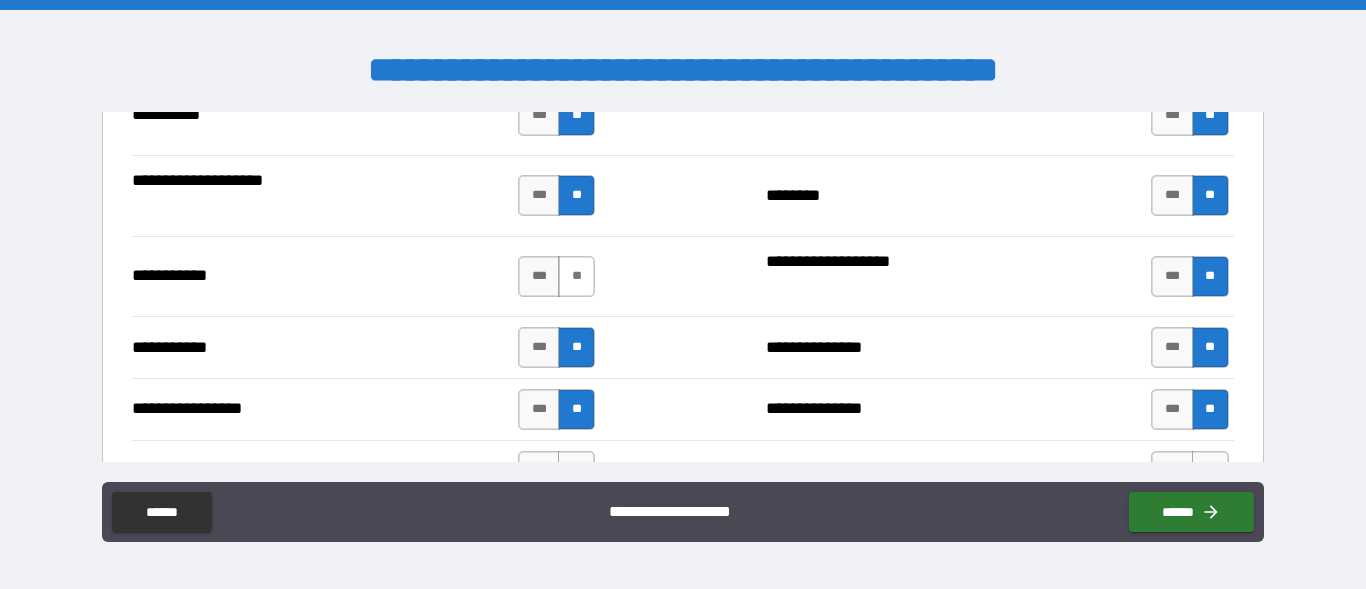 click on "**" at bounding box center [576, 276] 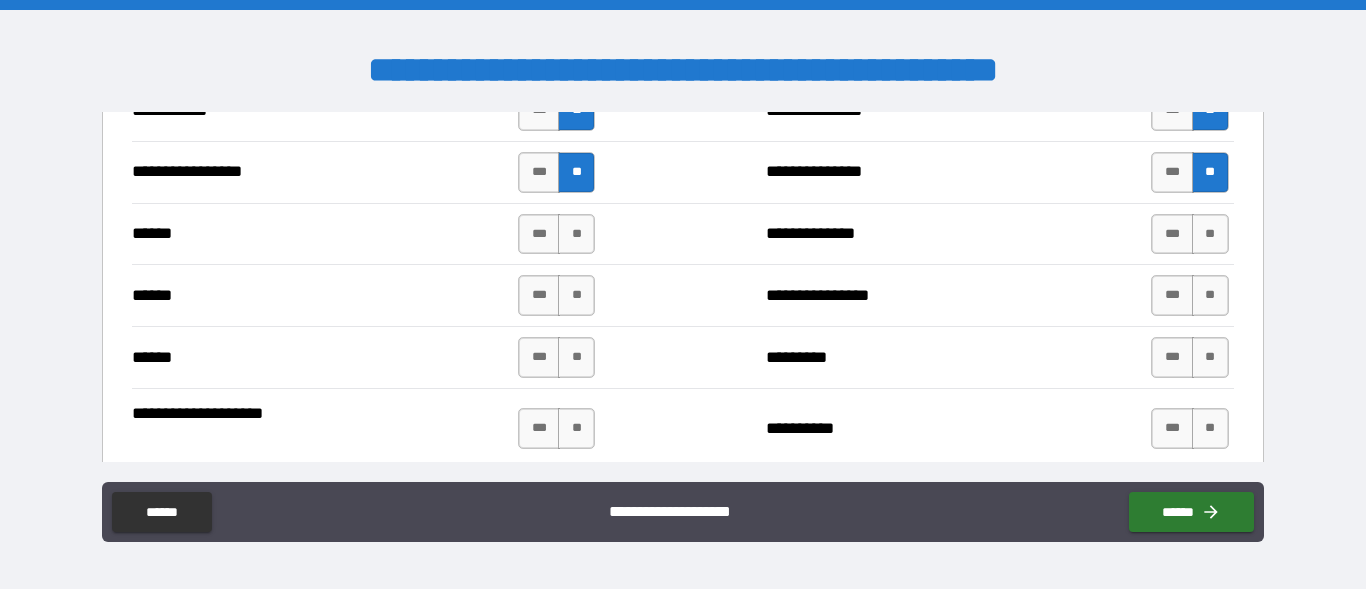 scroll, scrollTop: 2357, scrollLeft: 0, axis: vertical 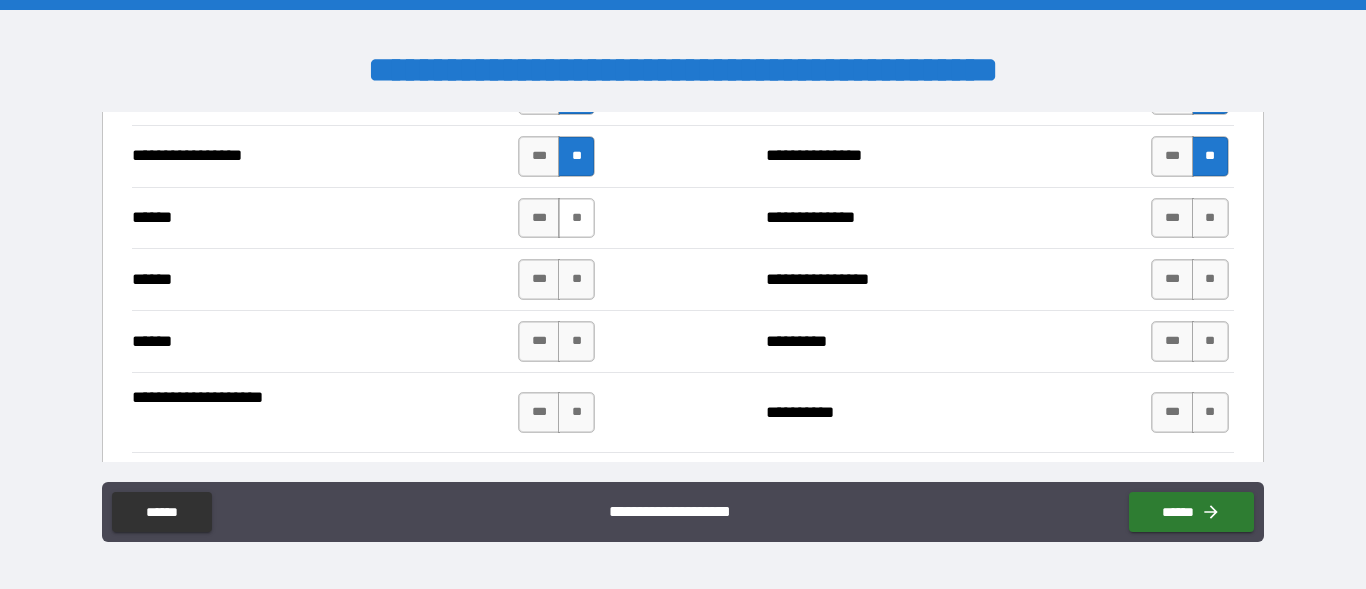 click on "**" at bounding box center (576, 218) 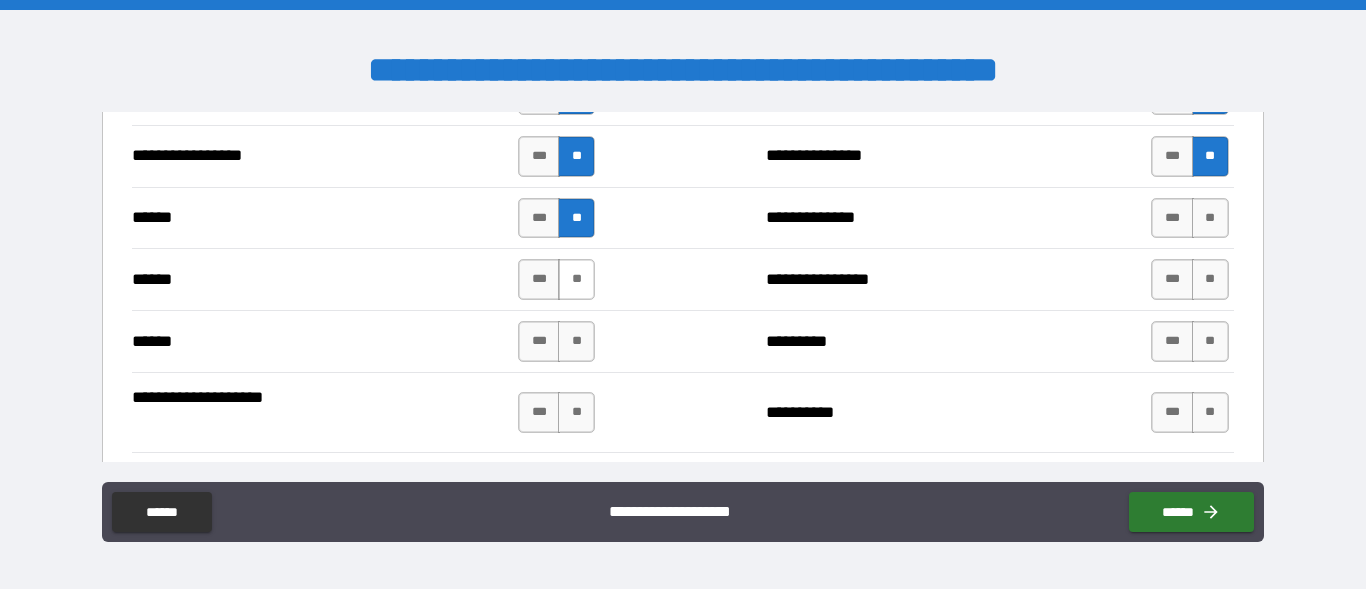 click on "**" at bounding box center (576, 279) 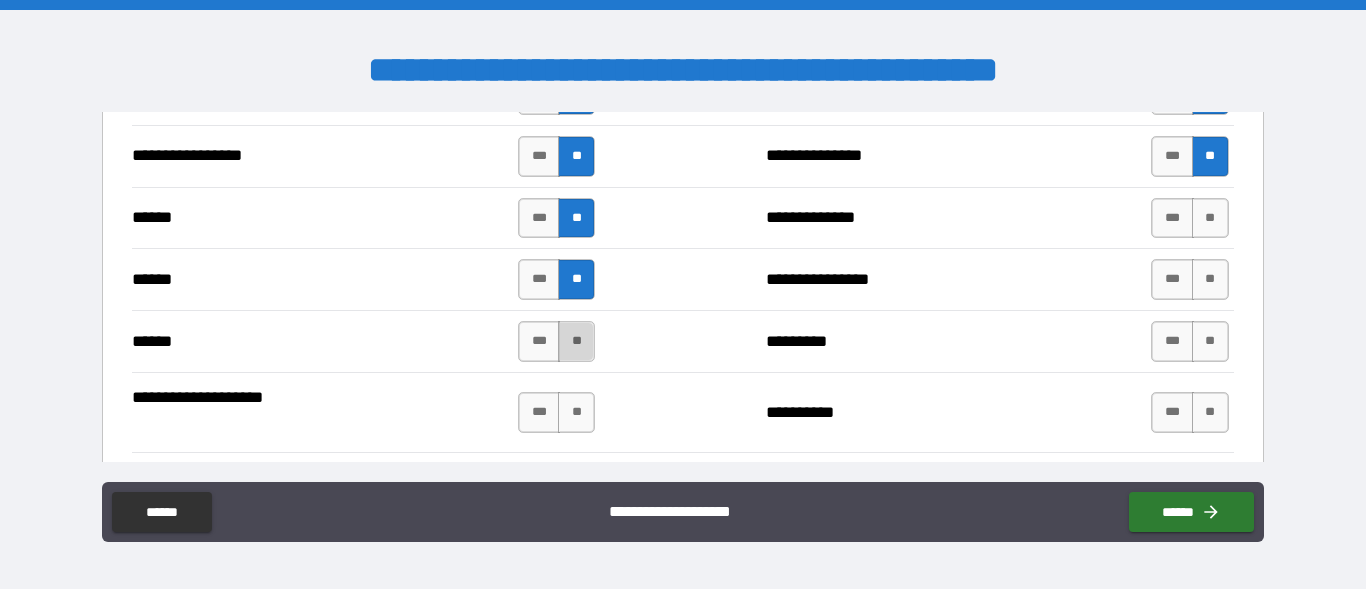 click on "**" at bounding box center [576, 341] 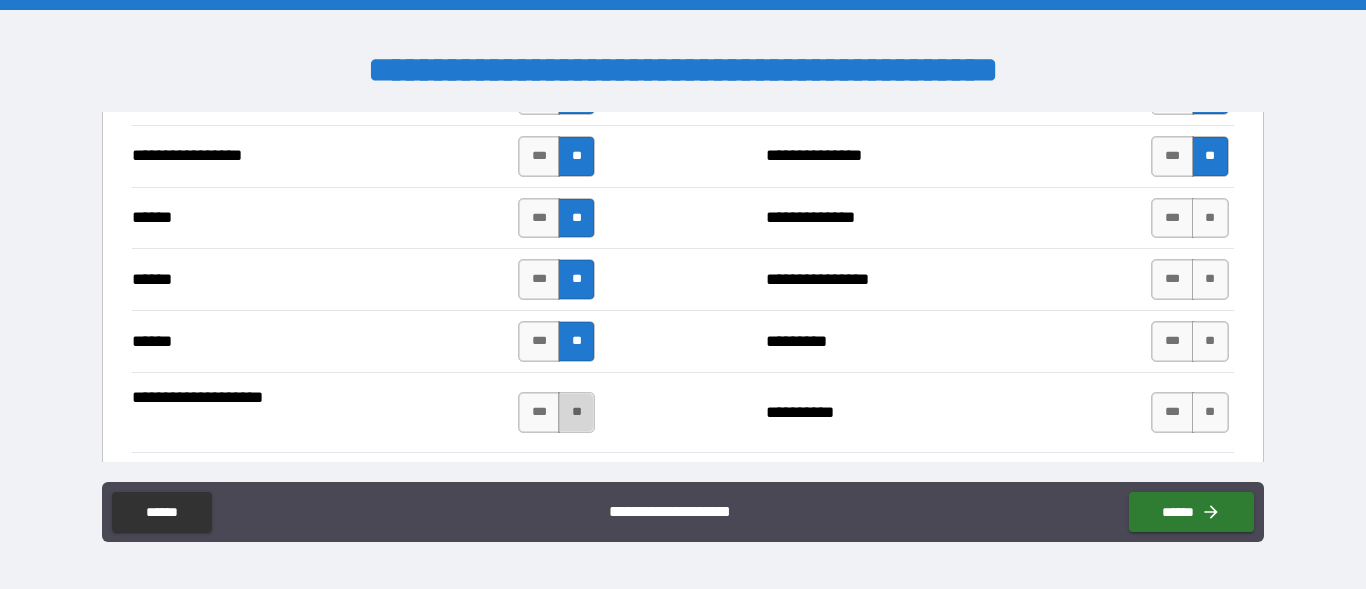 click on "**" at bounding box center (576, 412) 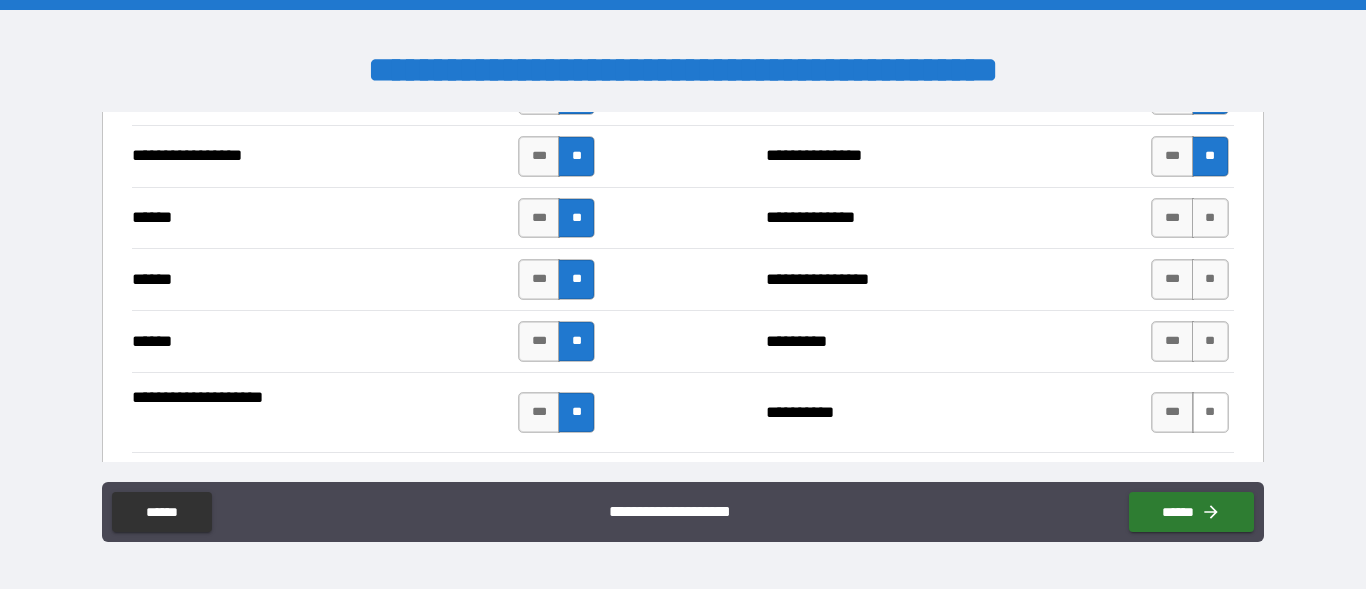 click on "**" at bounding box center [1210, 412] 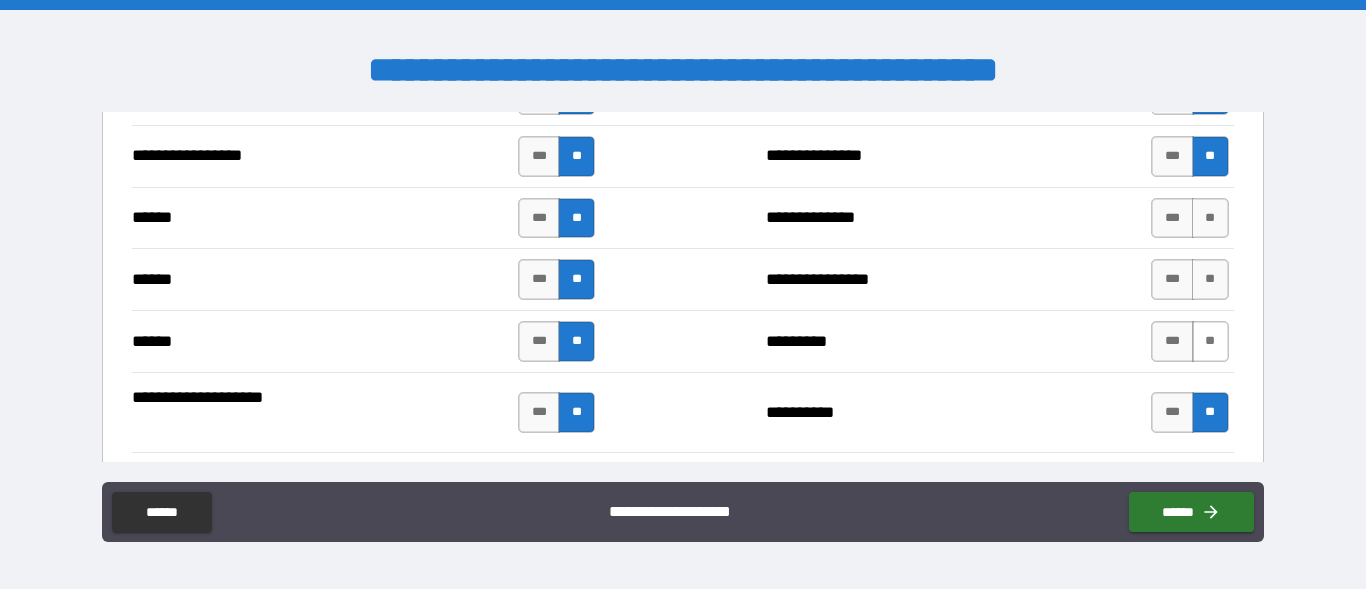 click on "**" at bounding box center [1210, 341] 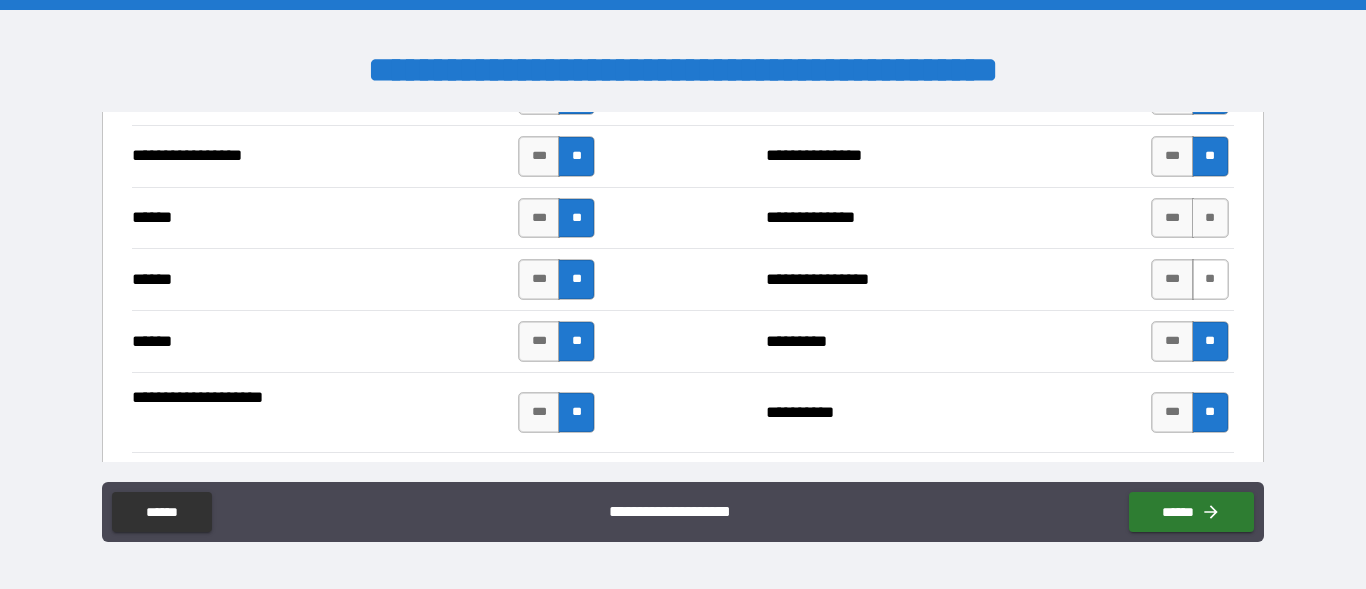 click on "**" at bounding box center (1210, 279) 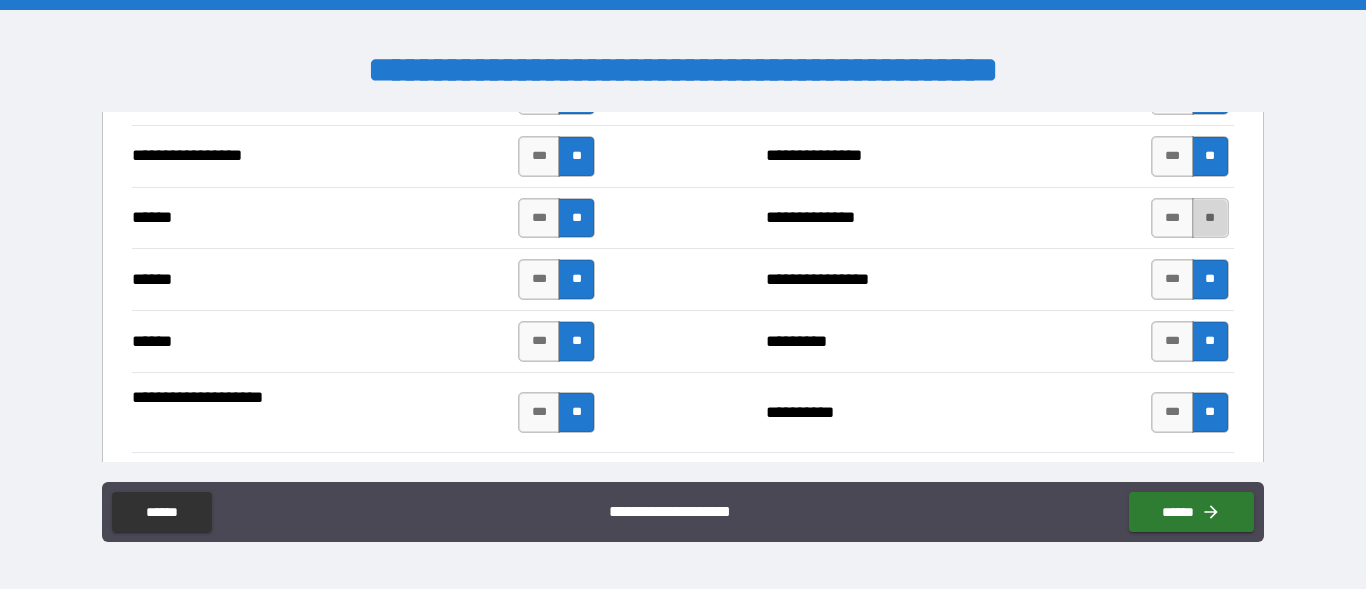 click on "**" at bounding box center (1210, 218) 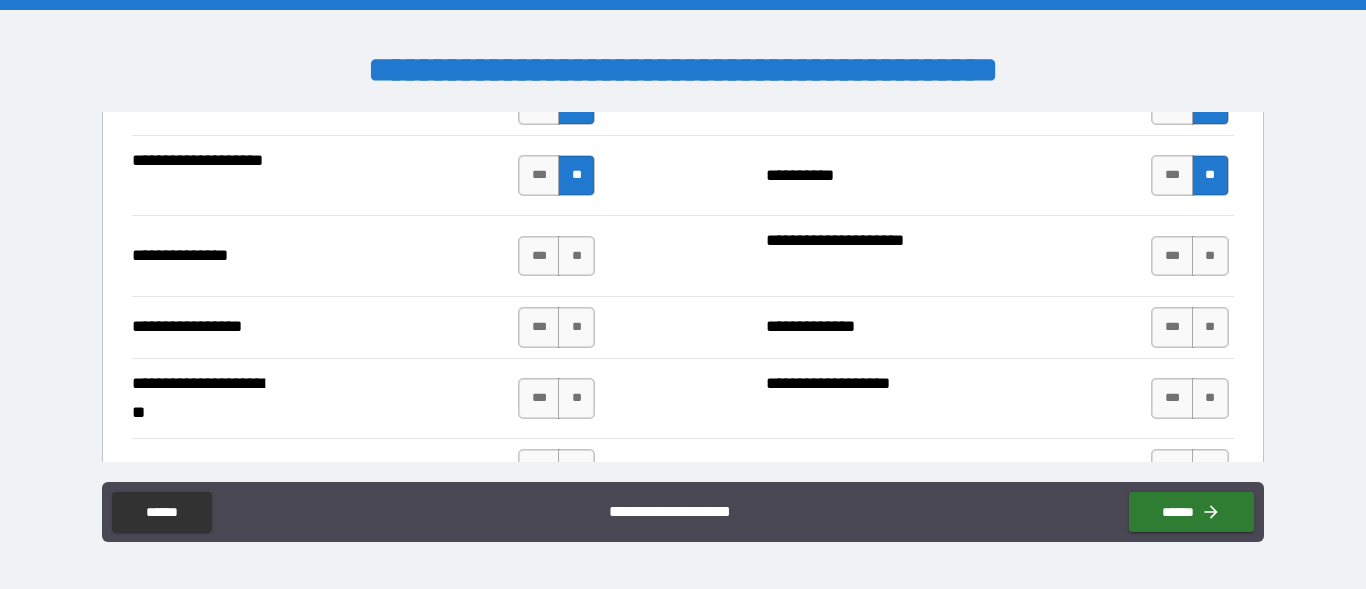 scroll, scrollTop: 2673, scrollLeft: 0, axis: vertical 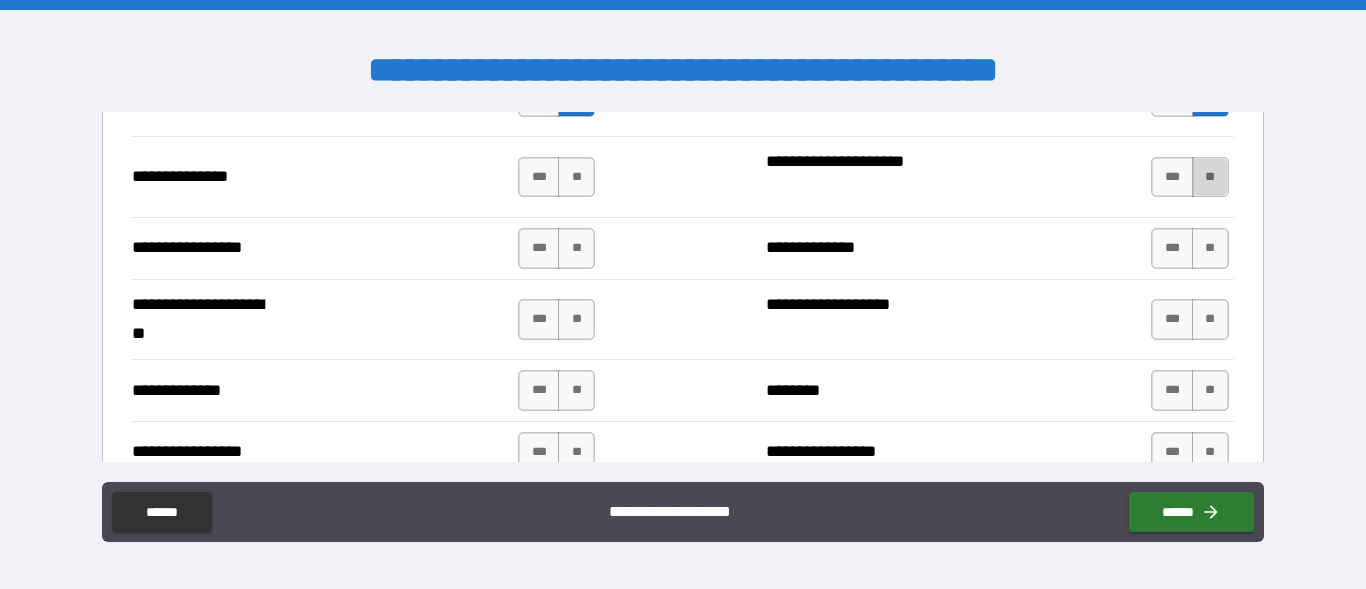 click on "**" at bounding box center (1210, 177) 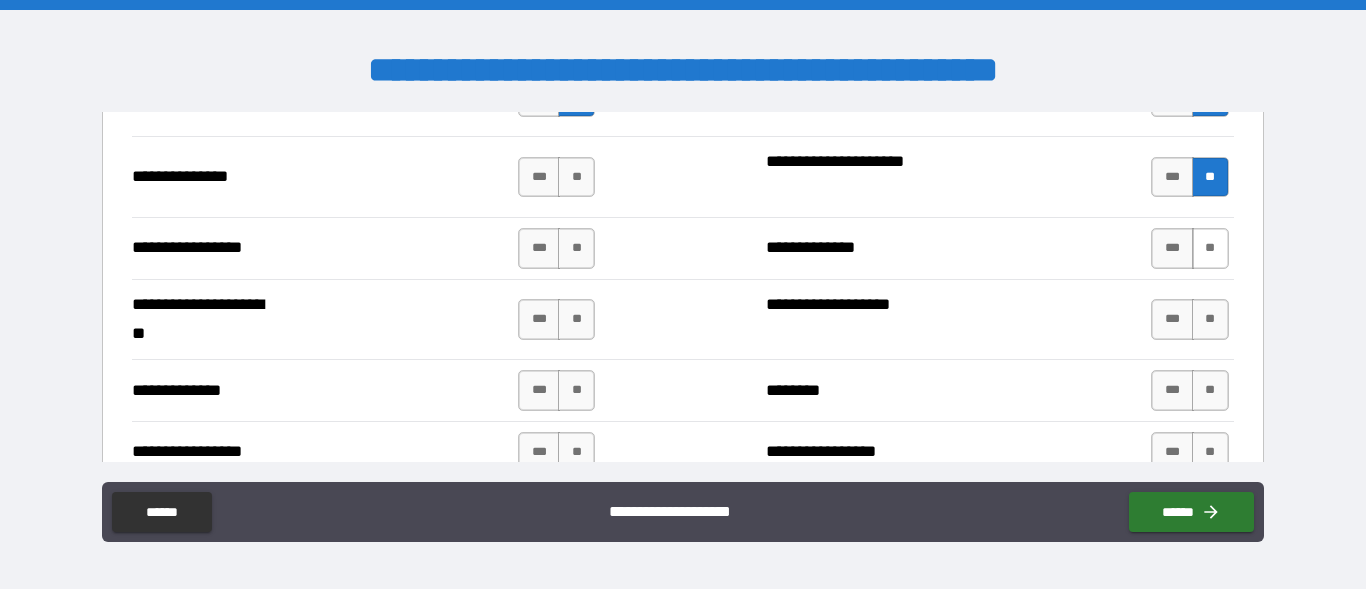 click on "**" at bounding box center (1210, 248) 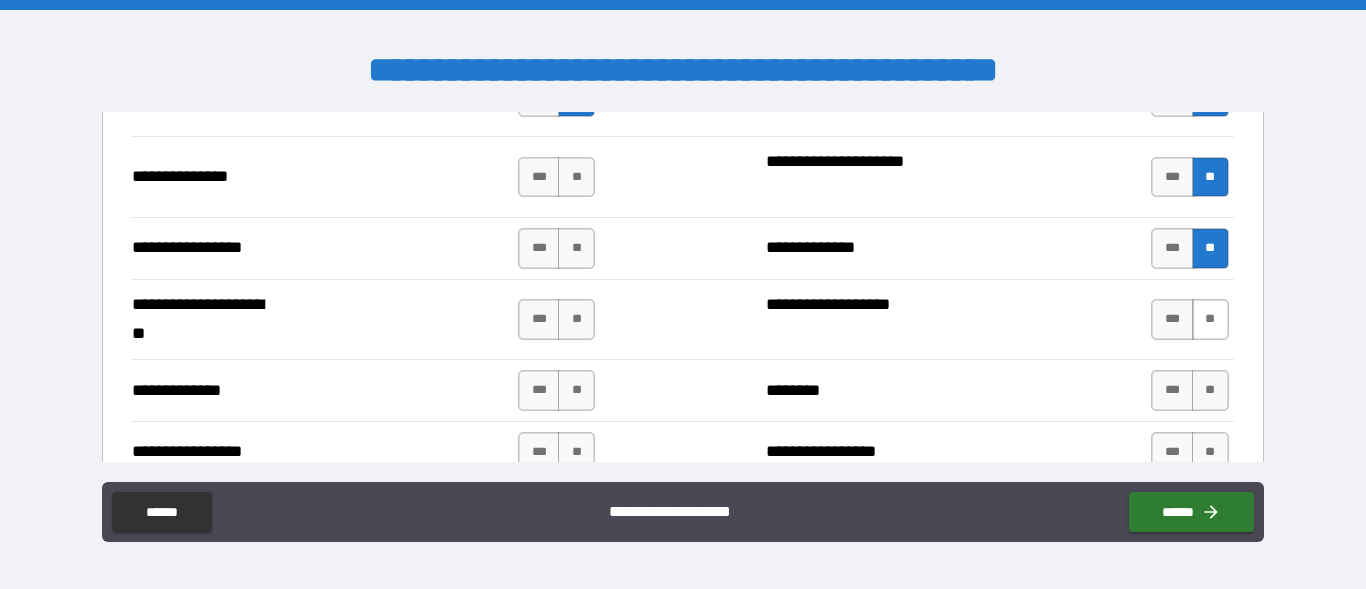 click on "**" at bounding box center (1210, 319) 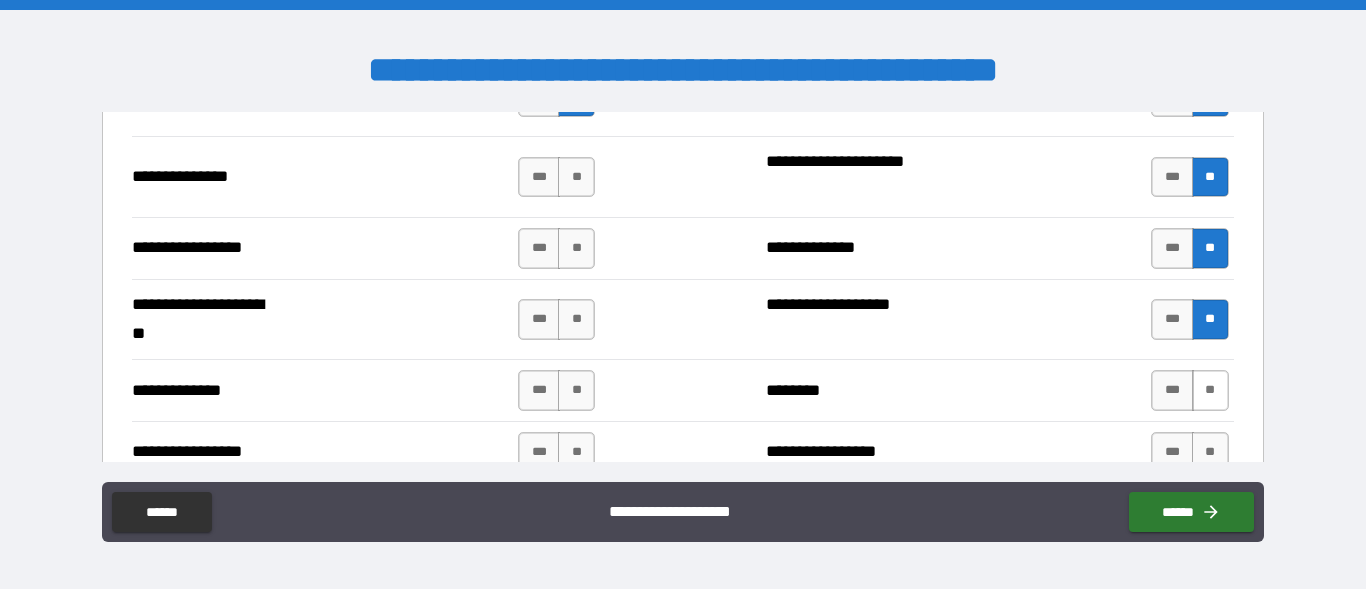 click on "**" at bounding box center [1210, 390] 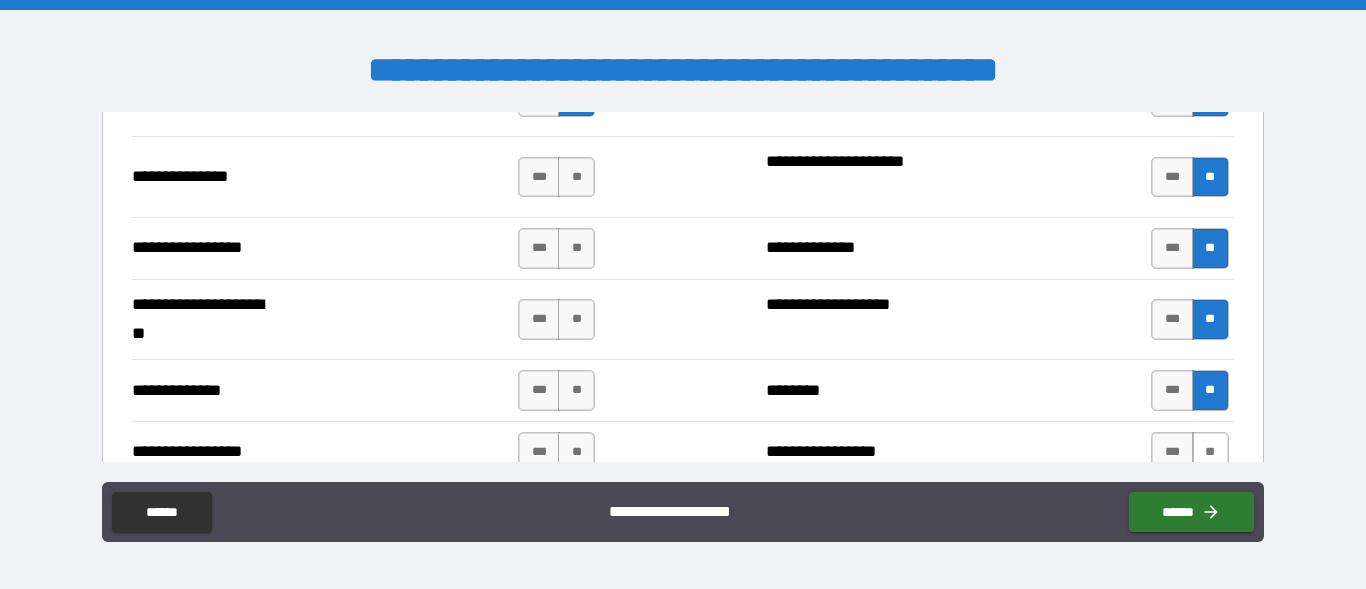 click on "**" at bounding box center (1210, 452) 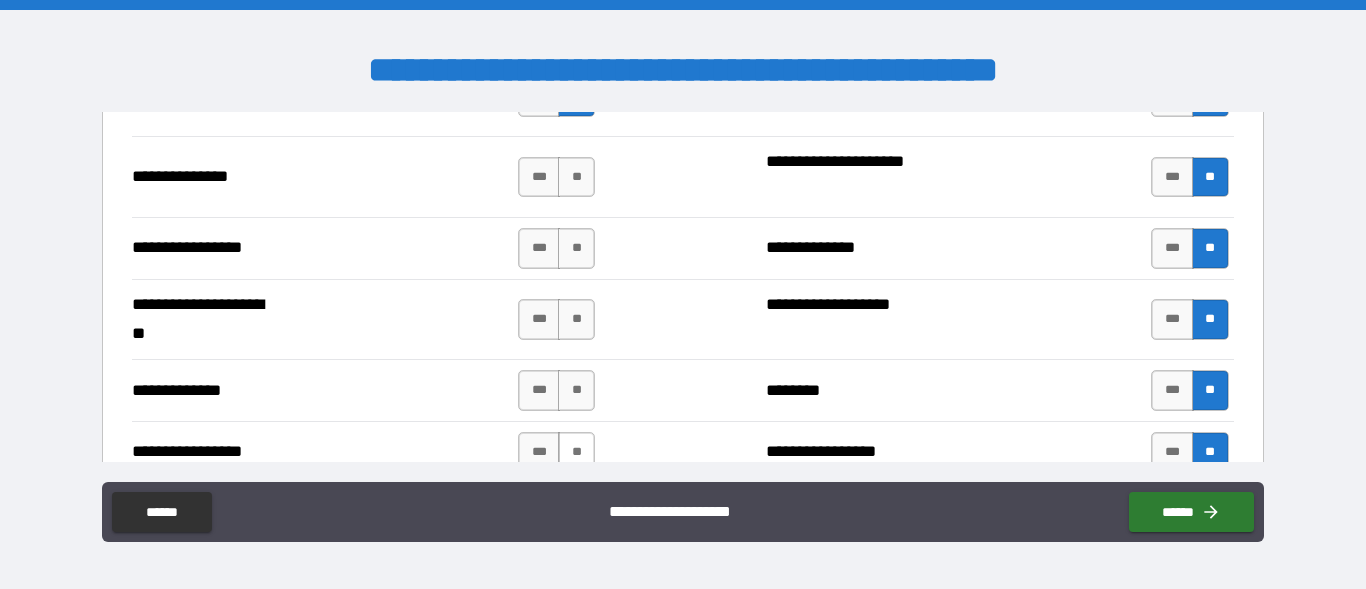 click on "**" at bounding box center [576, 452] 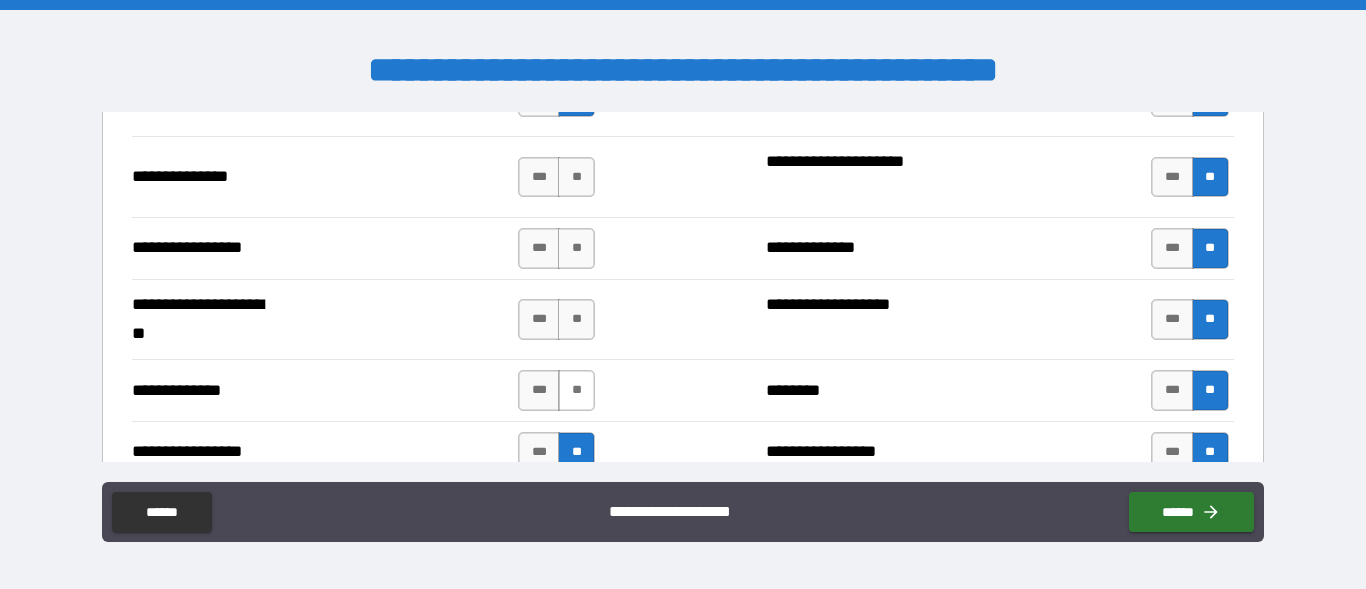 click on "**" at bounding box center (576, 390) 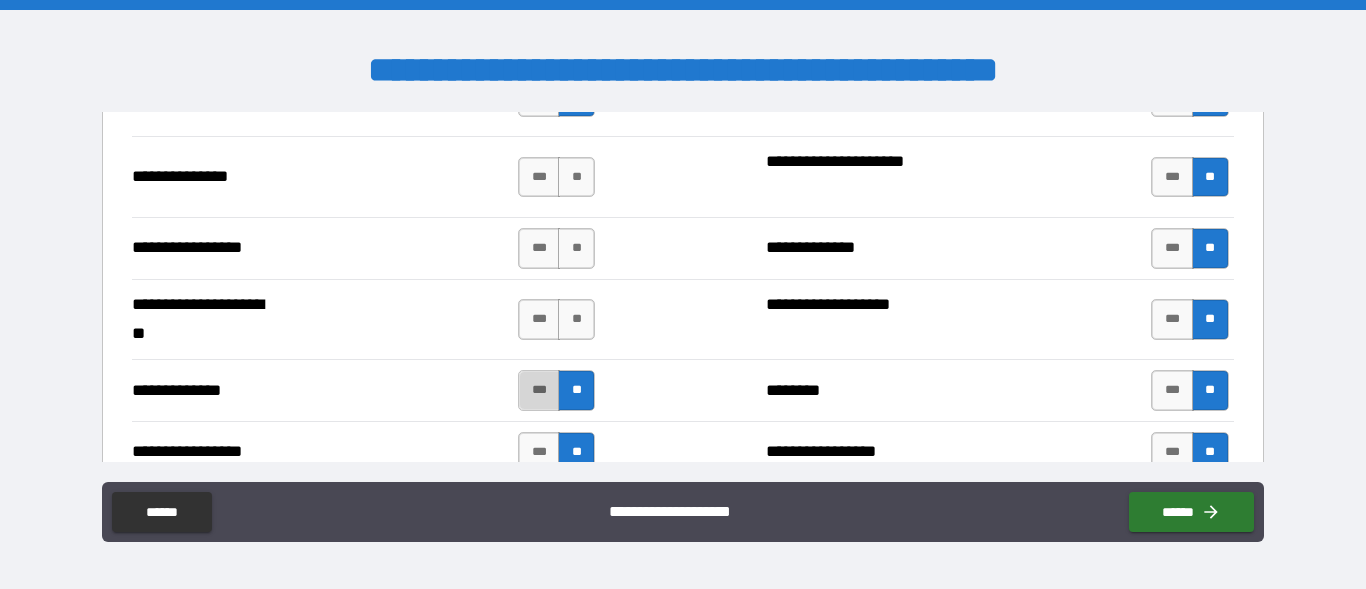 click on "***" at bounding box center [539, 390] 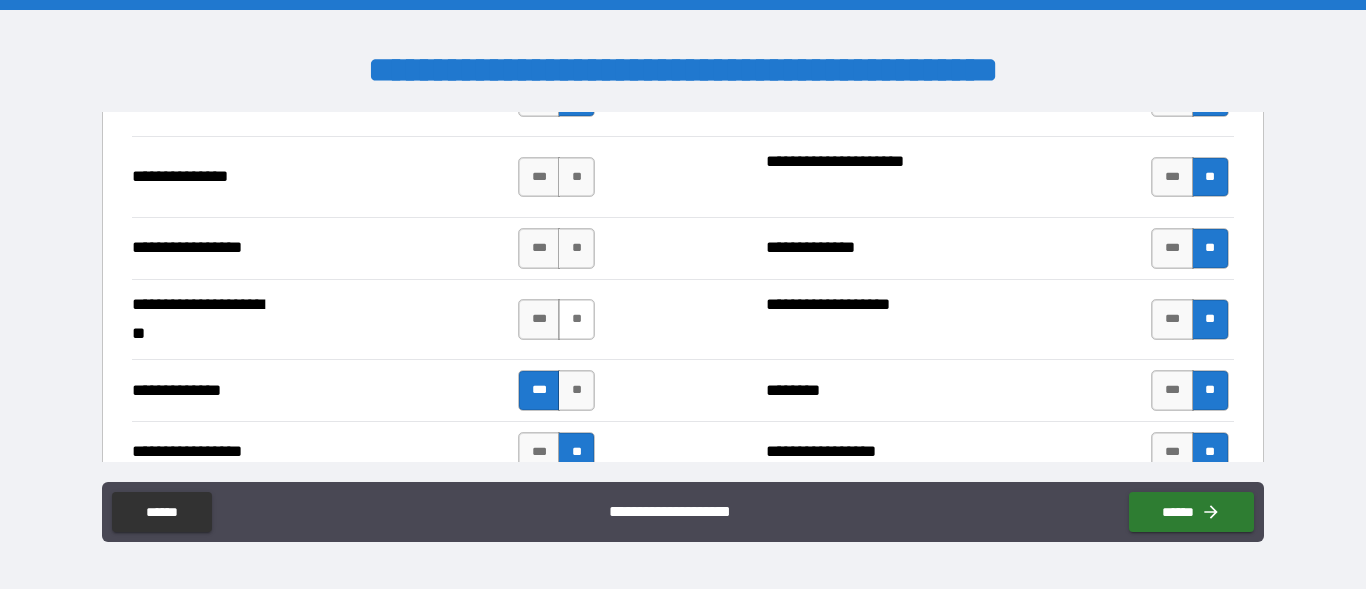 click on "**" at bounding box center (576, 319) 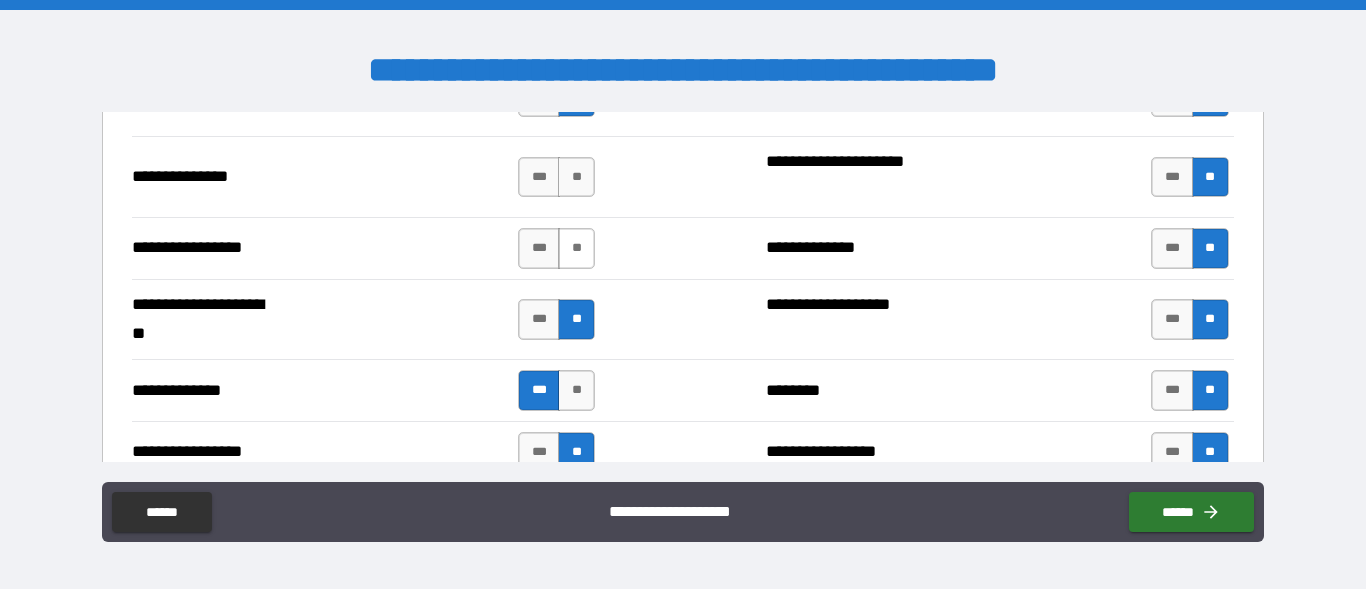 click on "**" at bounding box center (576, 248) 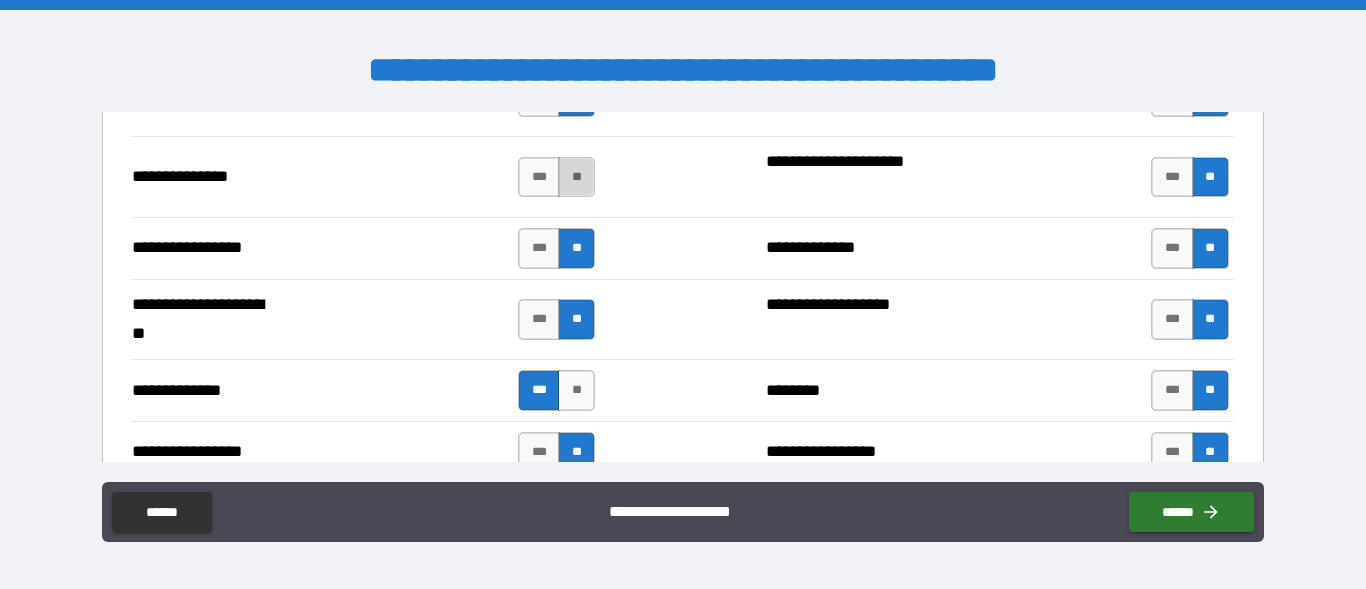 click on "**" at bounding box center [576, 177] 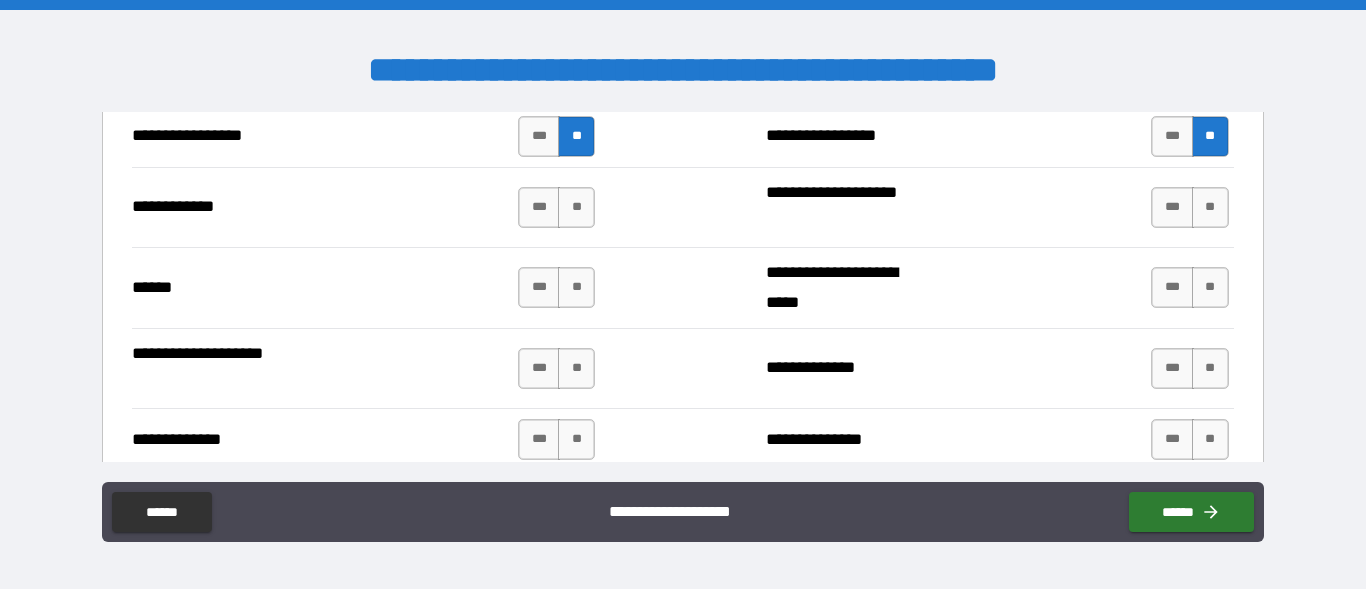 scroll, scrollTop: 3037, scrollLeft: 0, axis: vertical 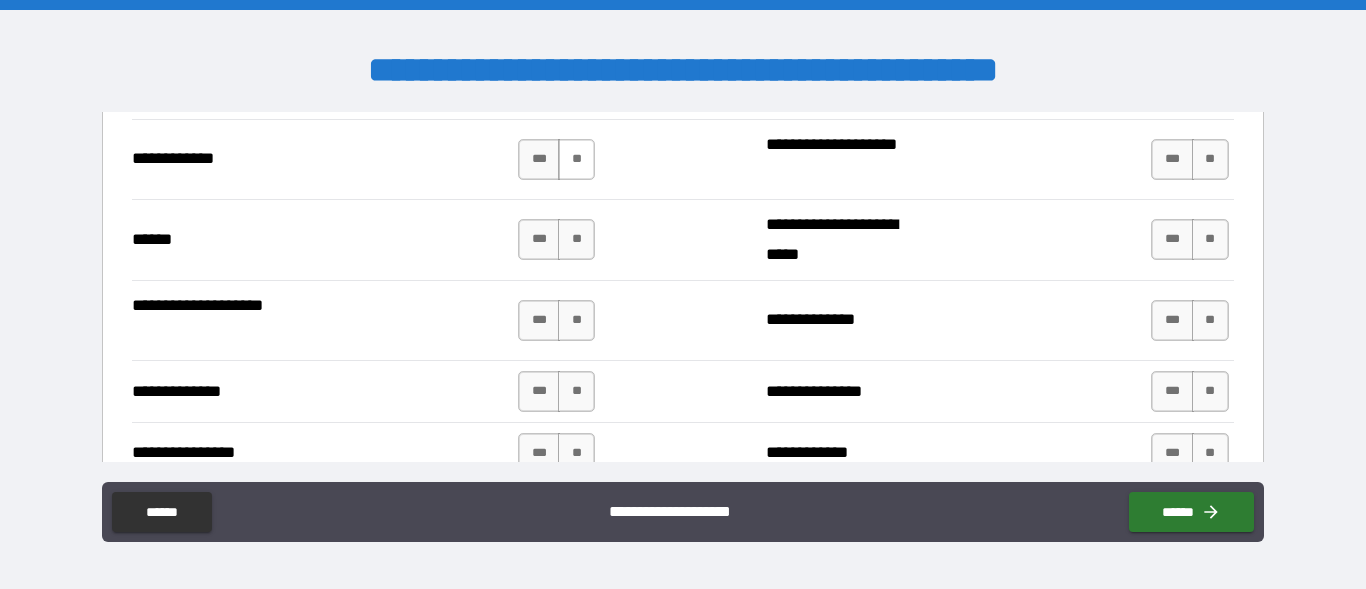 click on "**" at bounding box center (576, 159) 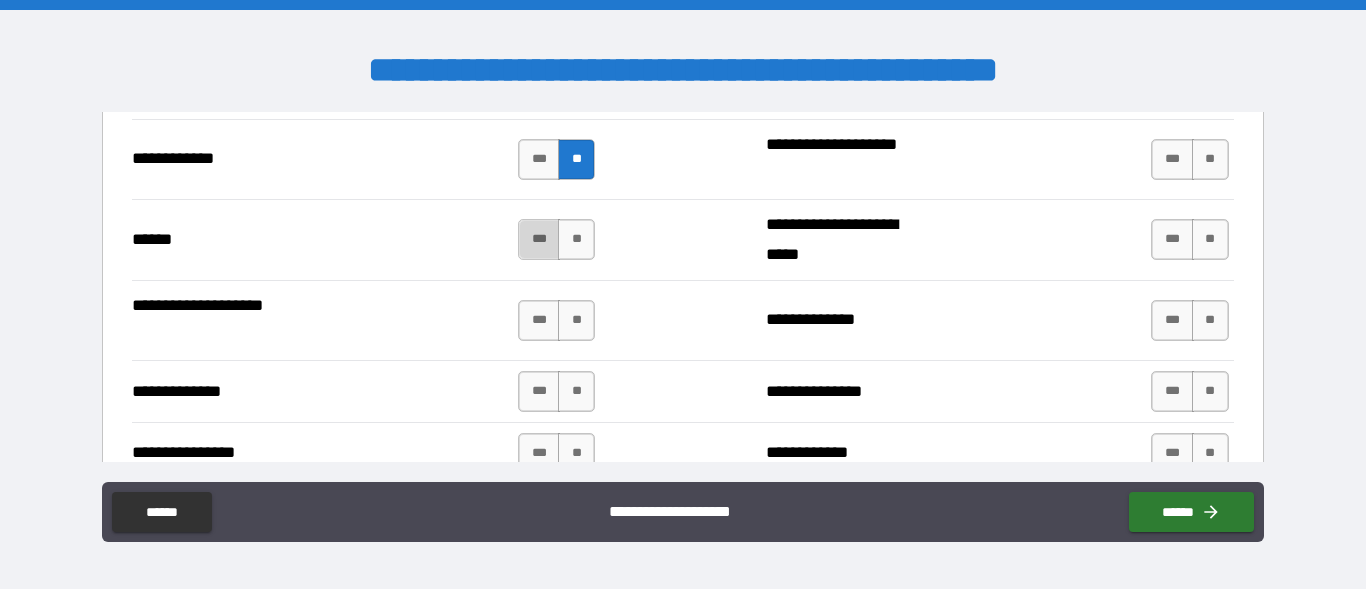 click on "***" at bounding box center (539, 239) 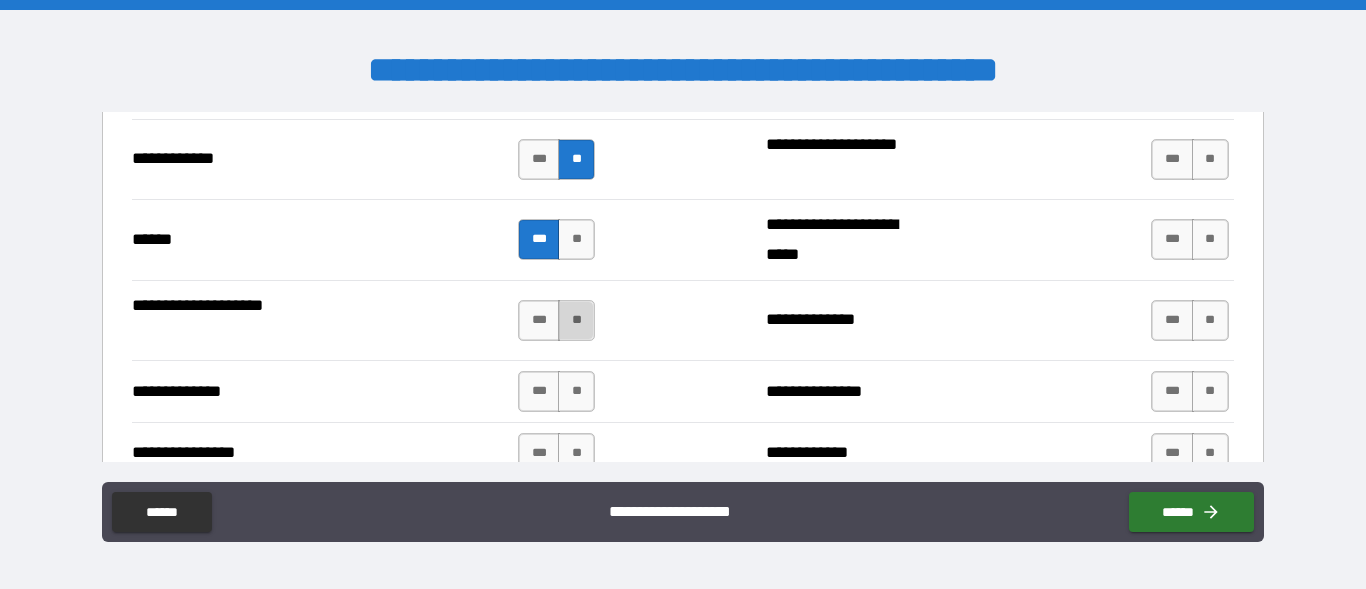 click on "**" at bounding box center [576, 320] 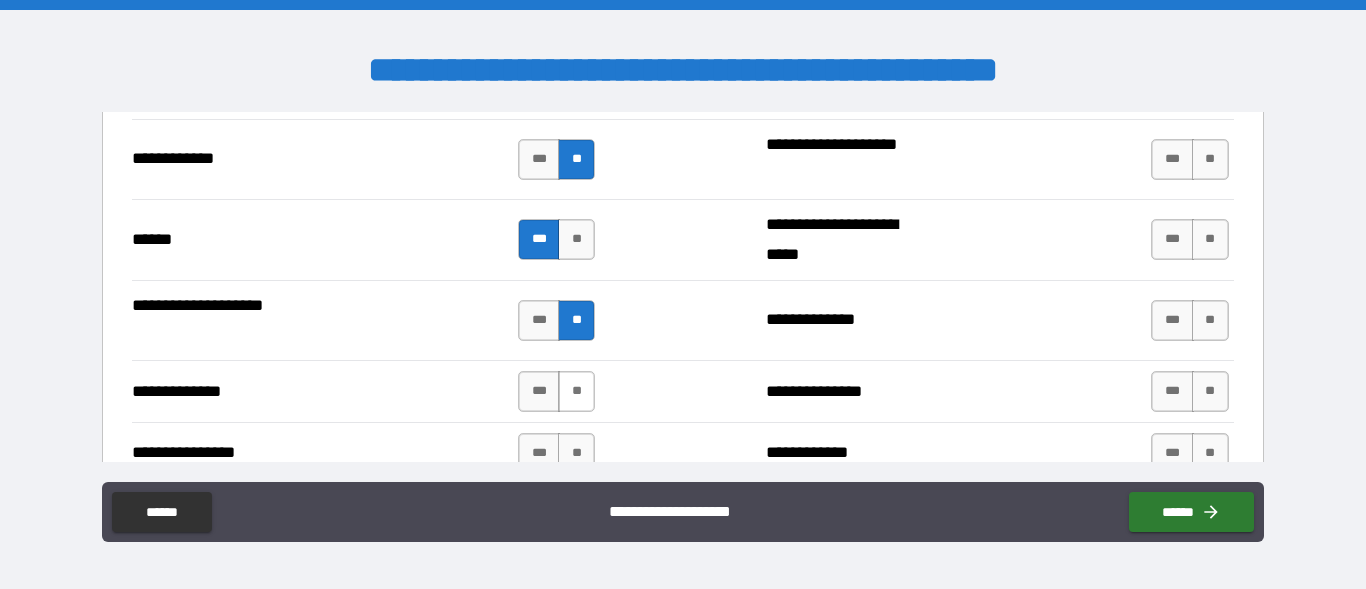 click on "**" at bounding box center [576, 391] 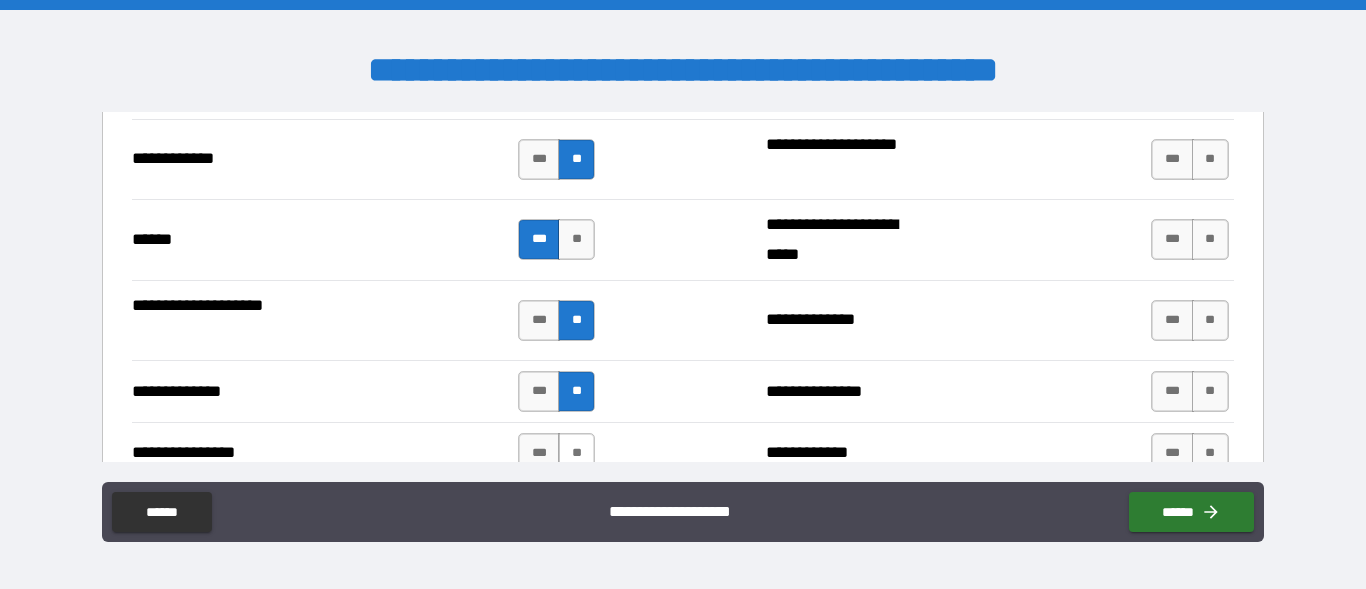 click on "**" at bounding box center (576, 453) 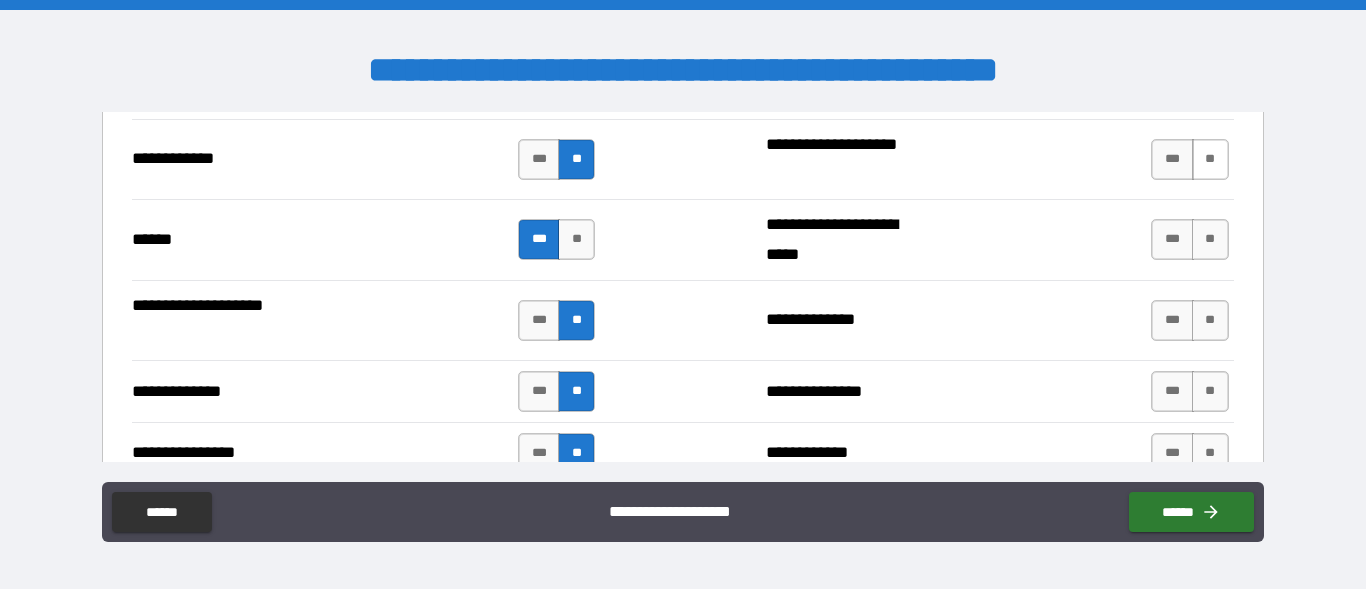 click on "**" at bounding box center (1210, 159) 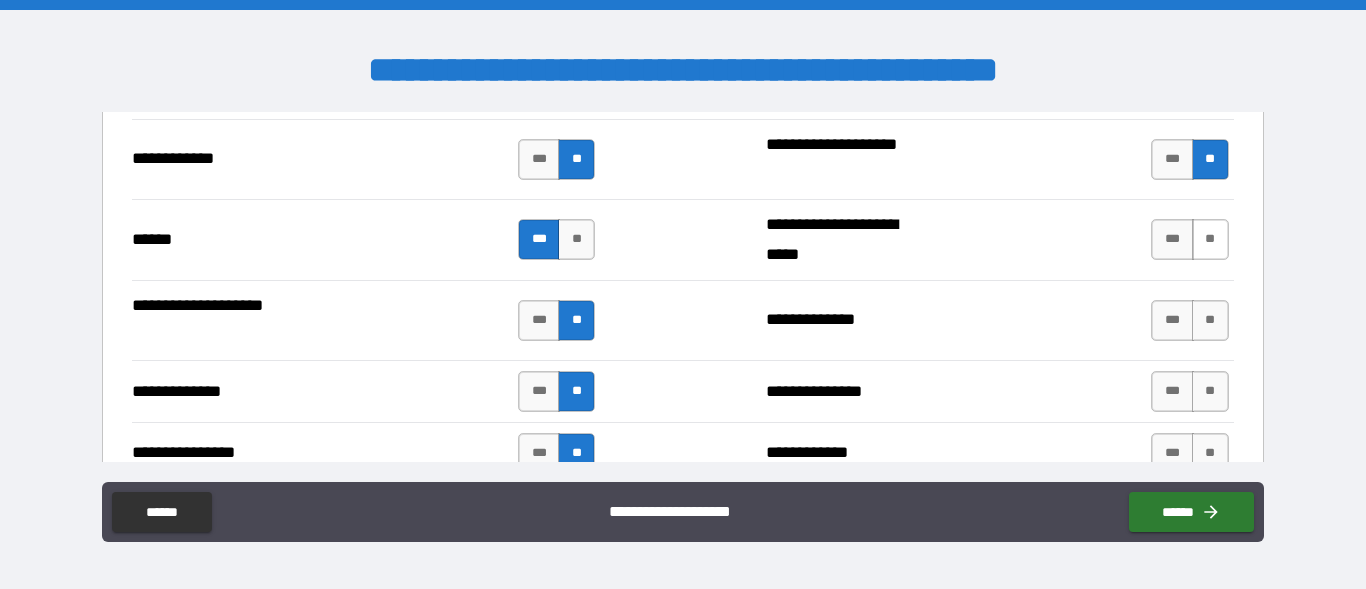 click on "**" at bounding box center [1210, 239] 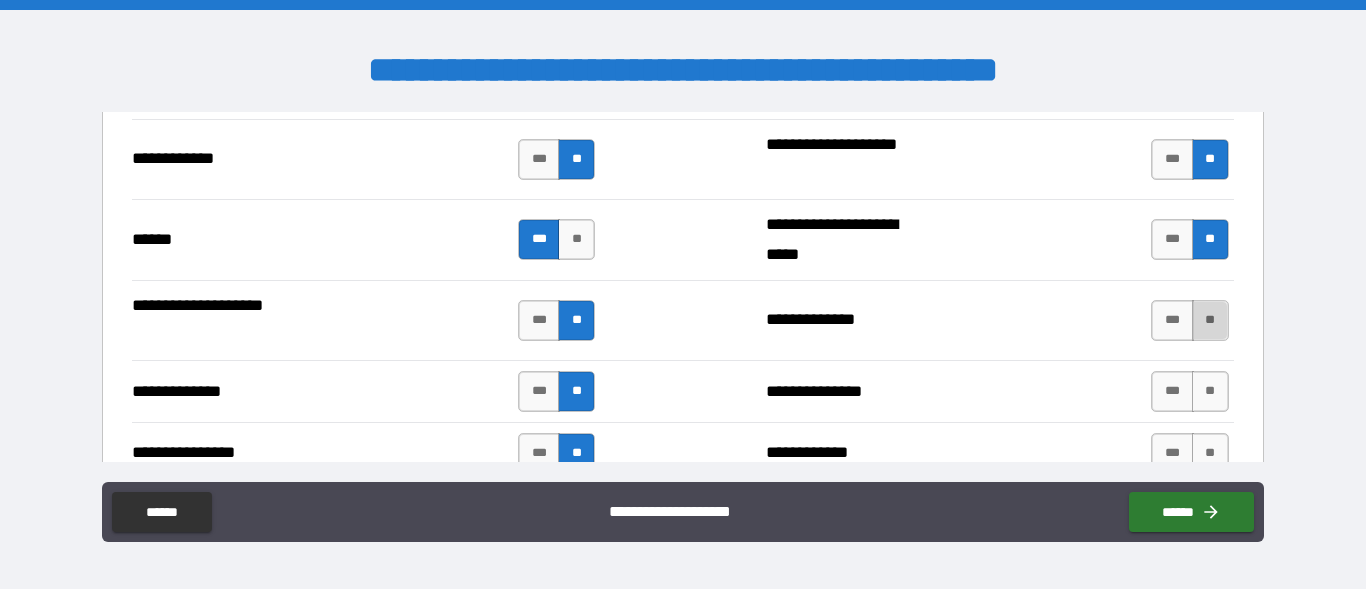 click on "**" at bounding box center [1210, 320] 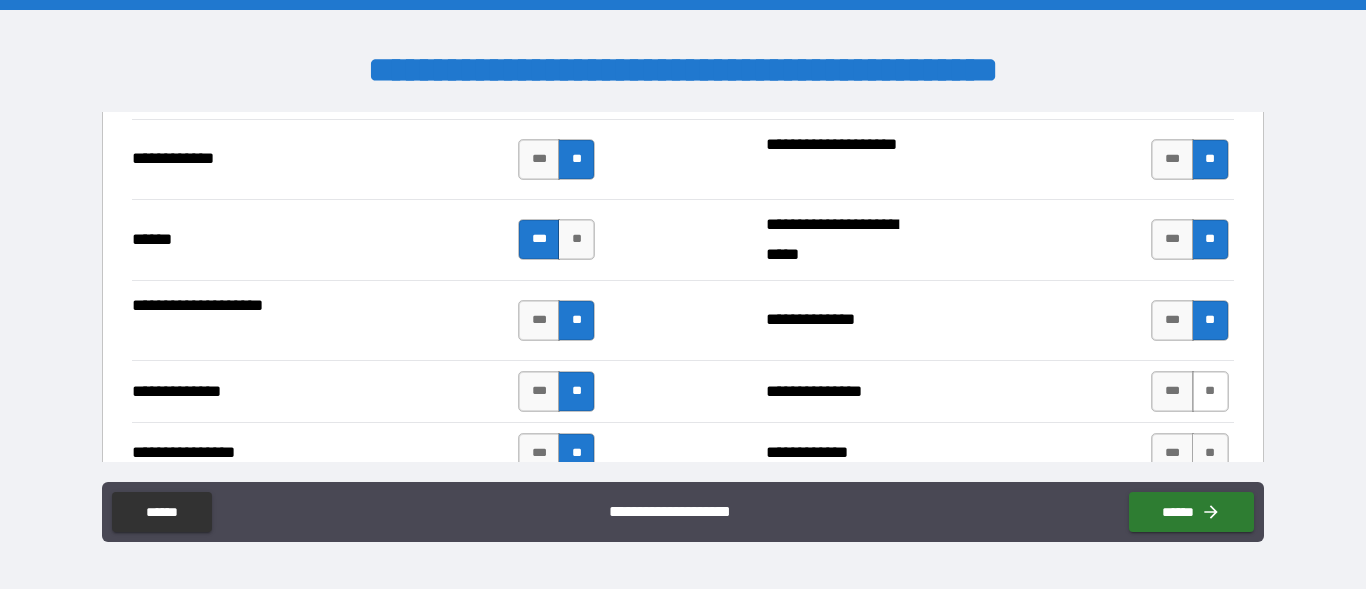 click on "**" at bounding box center [1210, 391] 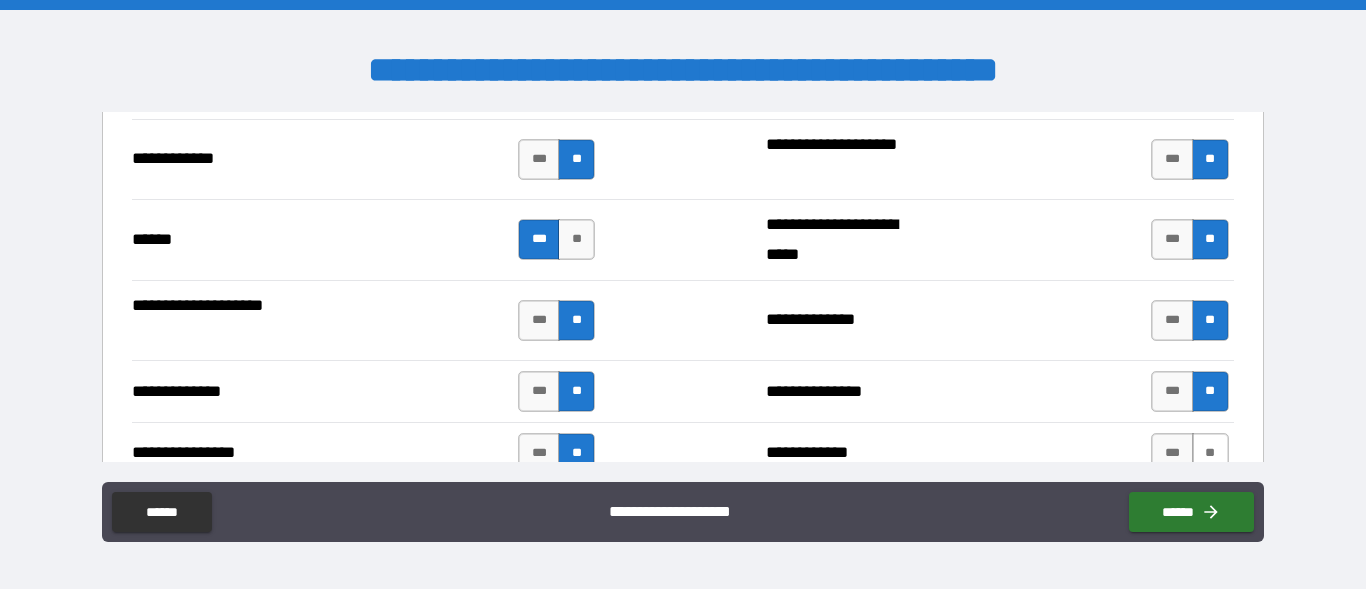 click on "**" at bounding box center (1210, 453) 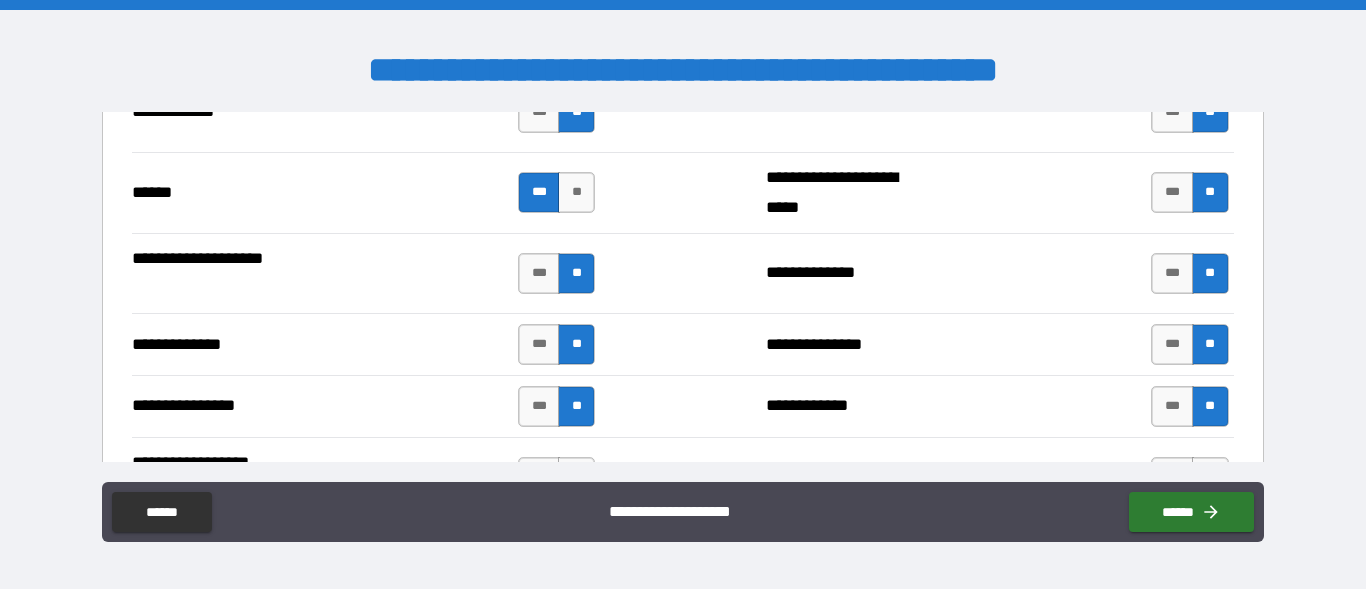 scroll, scrollTop: 3116, scrollLeft: 0, axis: vertical 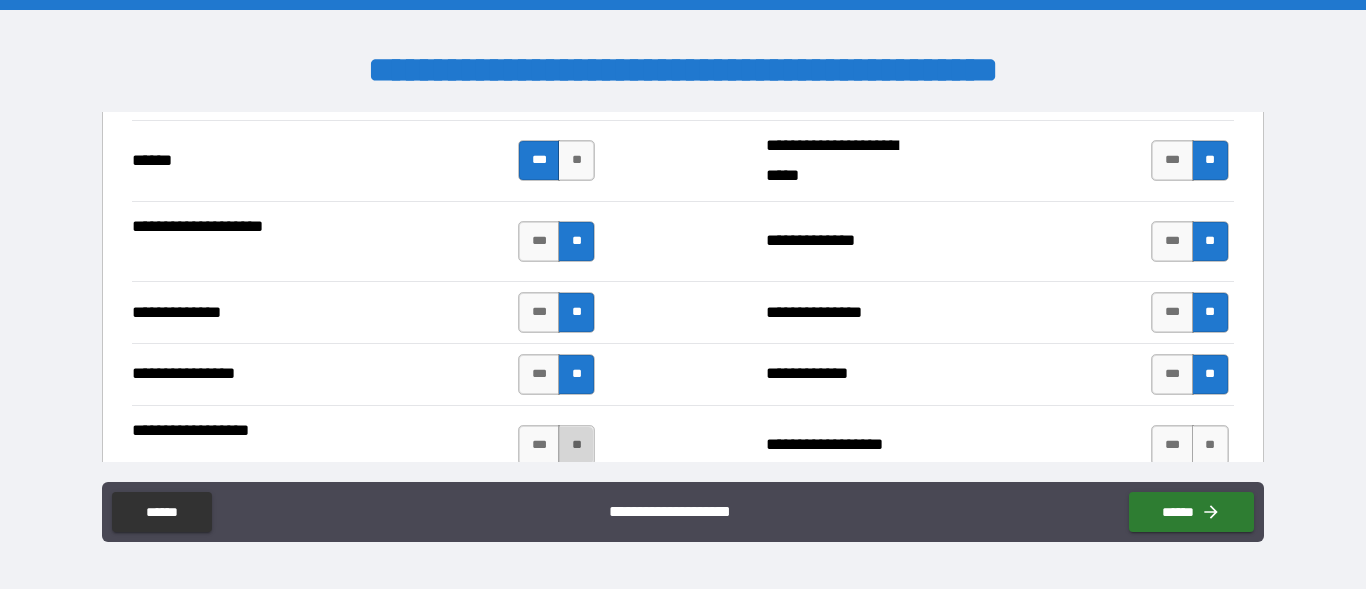 click on "**" at bounding box center (576, 445) 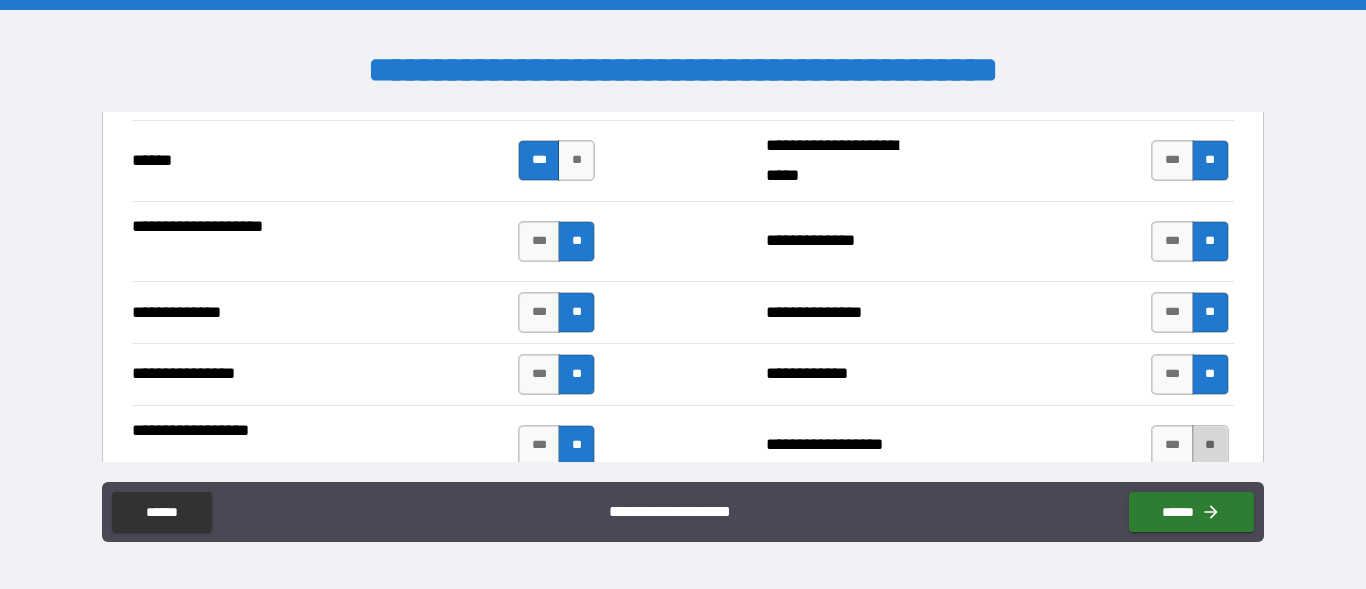 click on "**" at bounding box center [1210, 445] 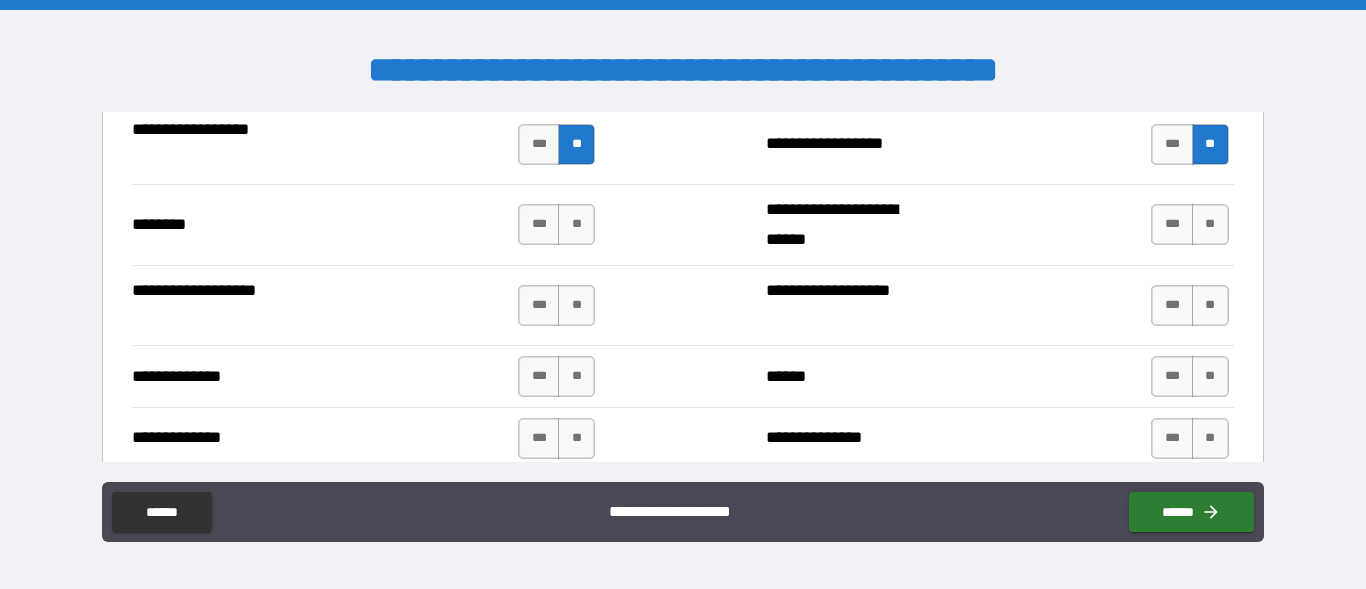 scroll, scrollTop: 3464, scrollLeft: 0, axis: vertical 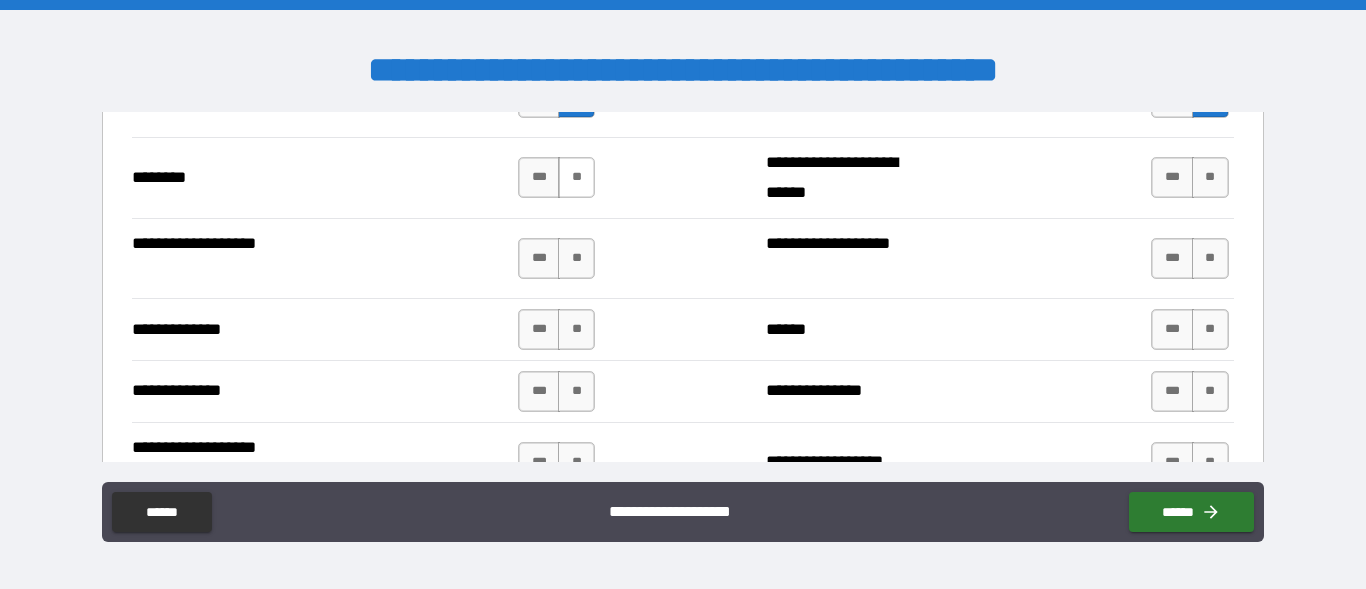 click on "**" at bounding box center [576, 177] 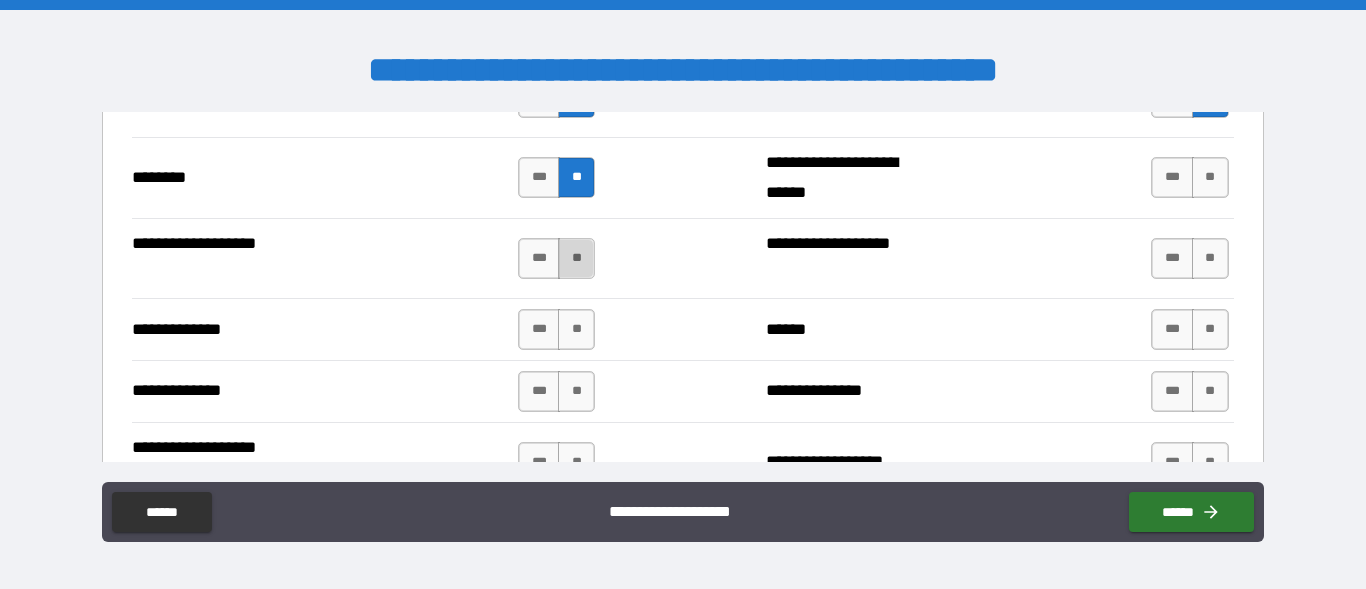 click on "**" at bounding box center (576, 258) 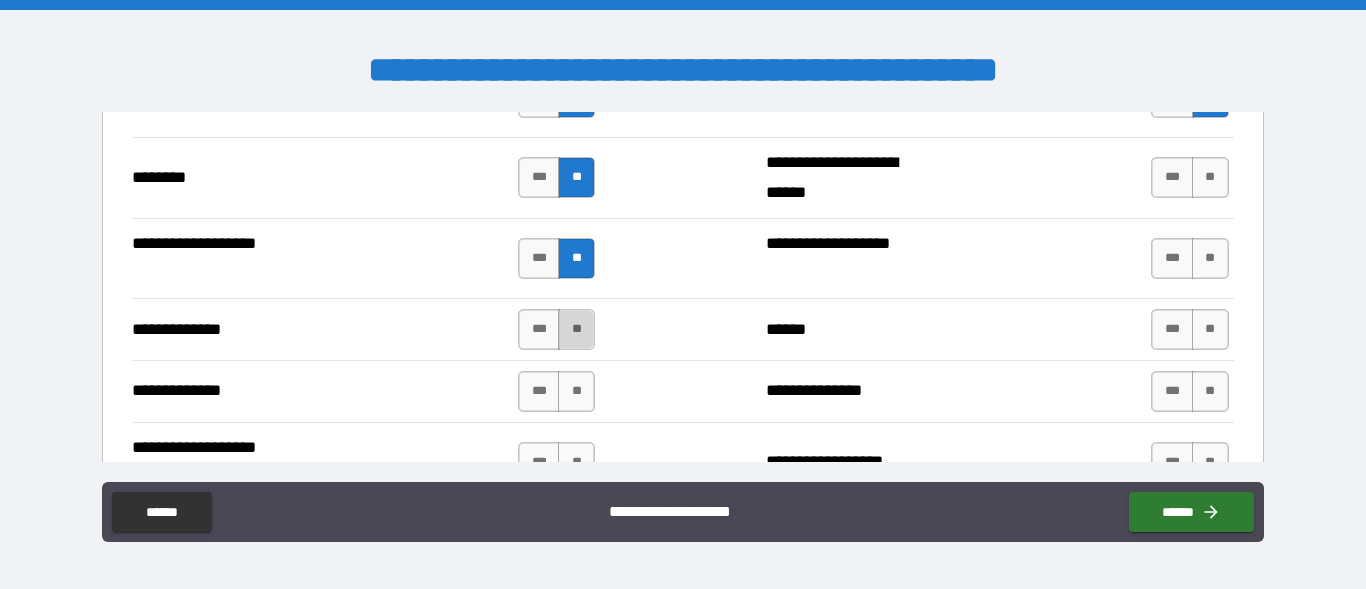 click on "**" at bounding box center (576, 329) 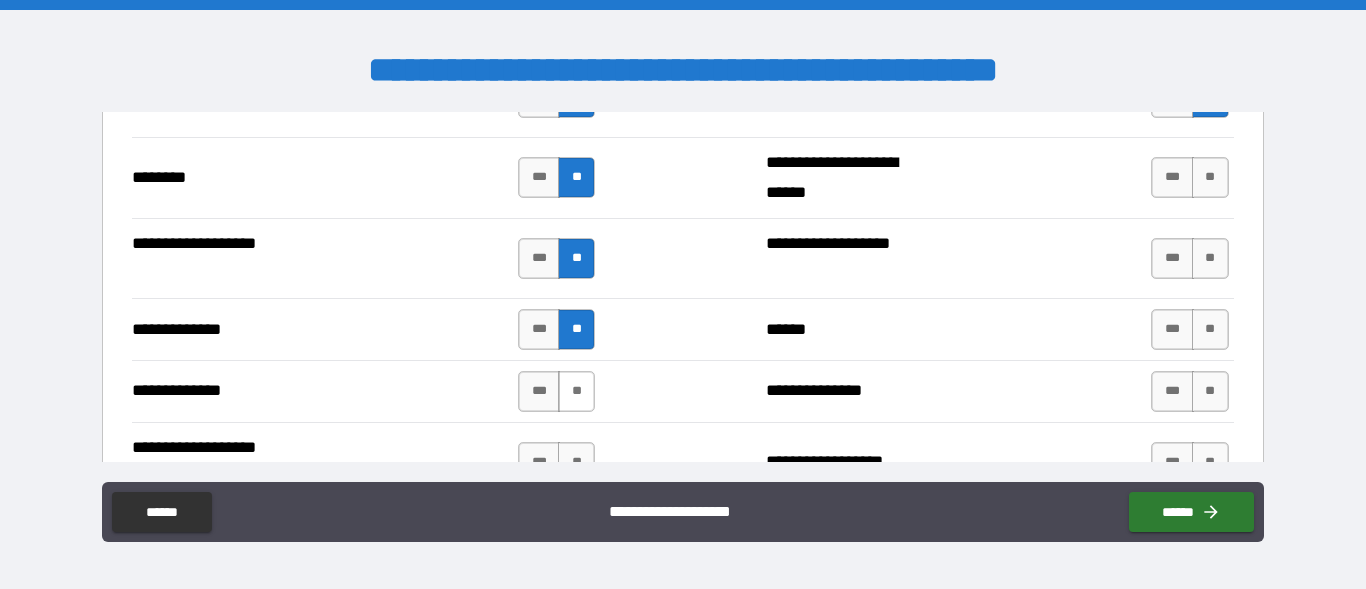 click on "**" at bounding box center (576, 391) 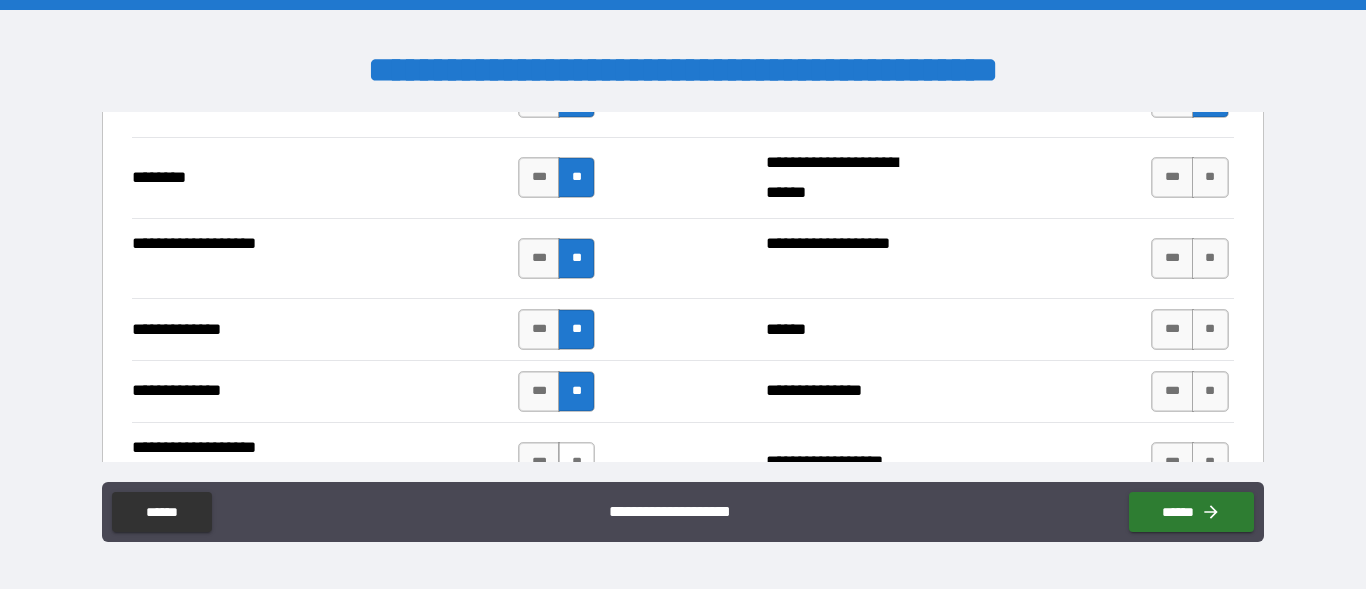 click on "**" at bounding box center [576, 462] 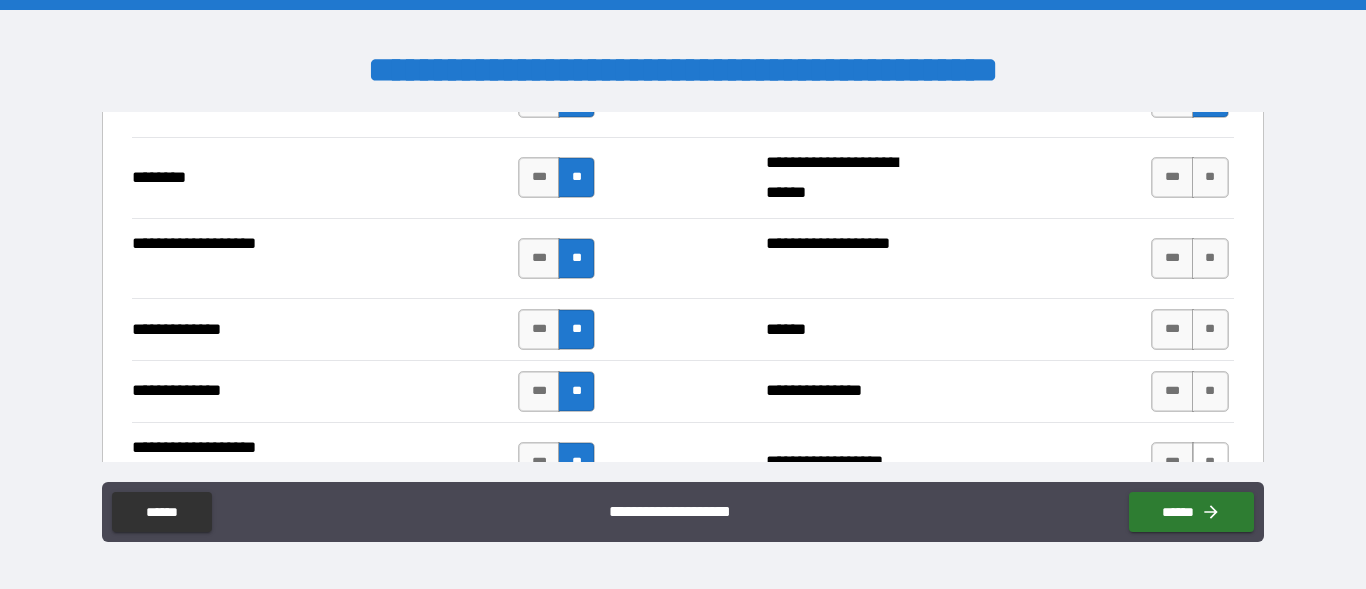 click on "**" at bounding box center (1210, 462) 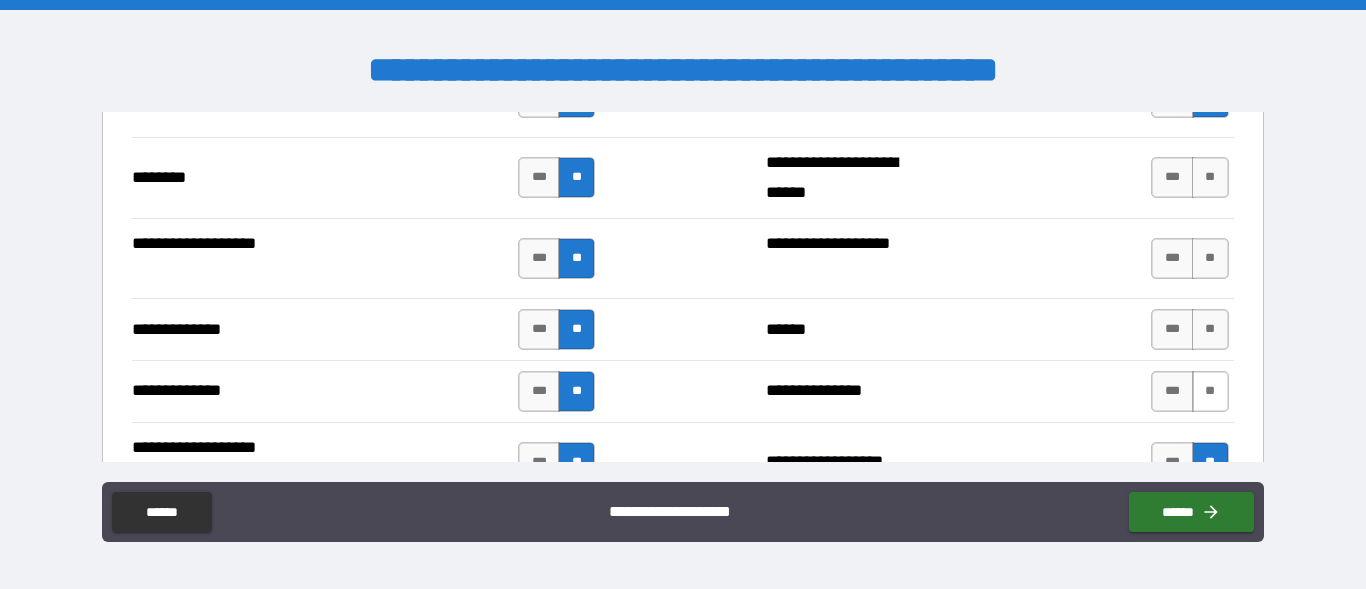 click on "**" at bounding box center [1210, 391] 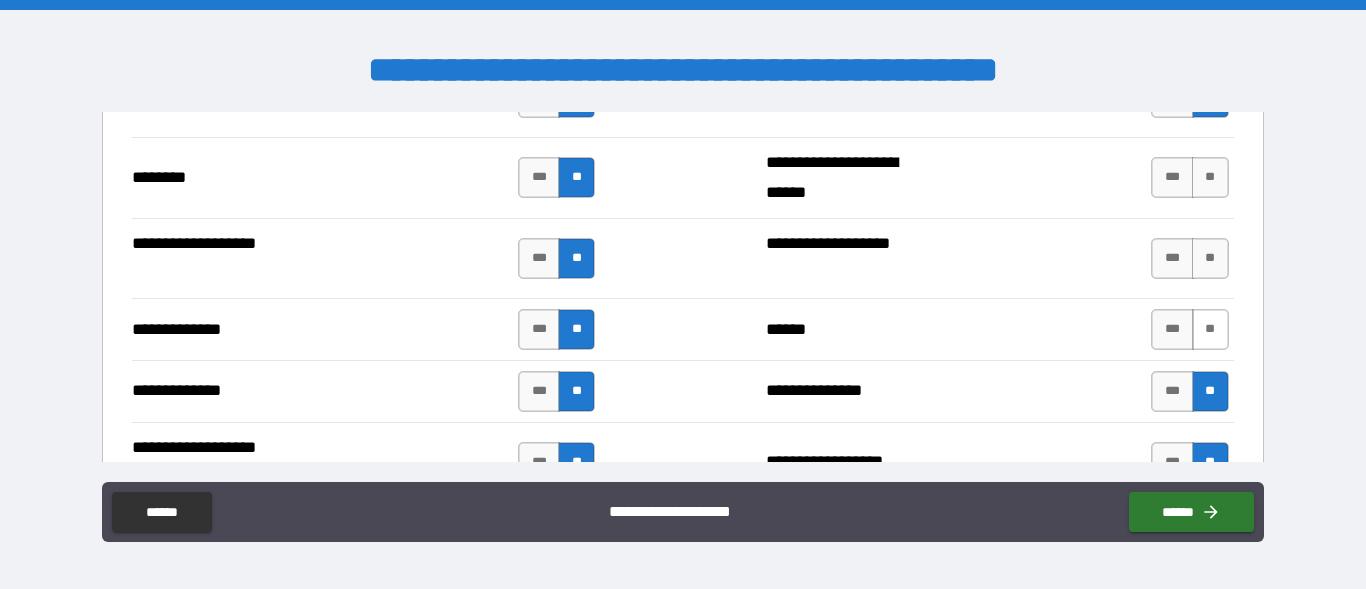 click on "**" at bounding box center [1210, 329] 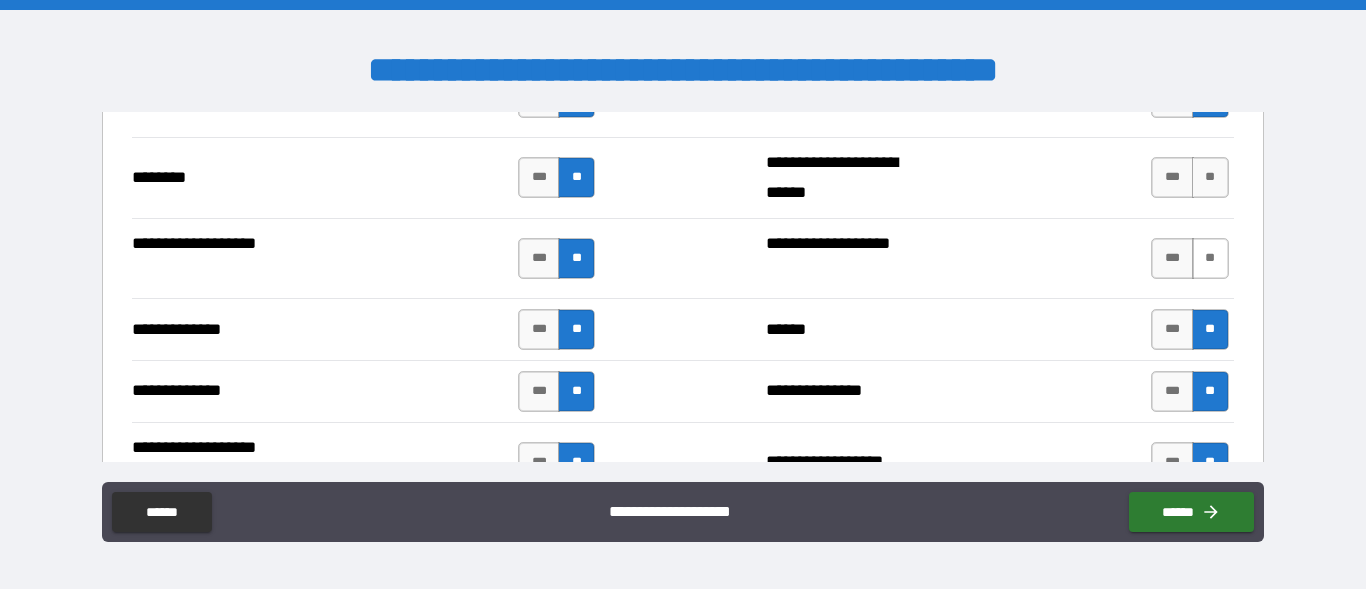 click on "**" at bounding box center [1210, 258] 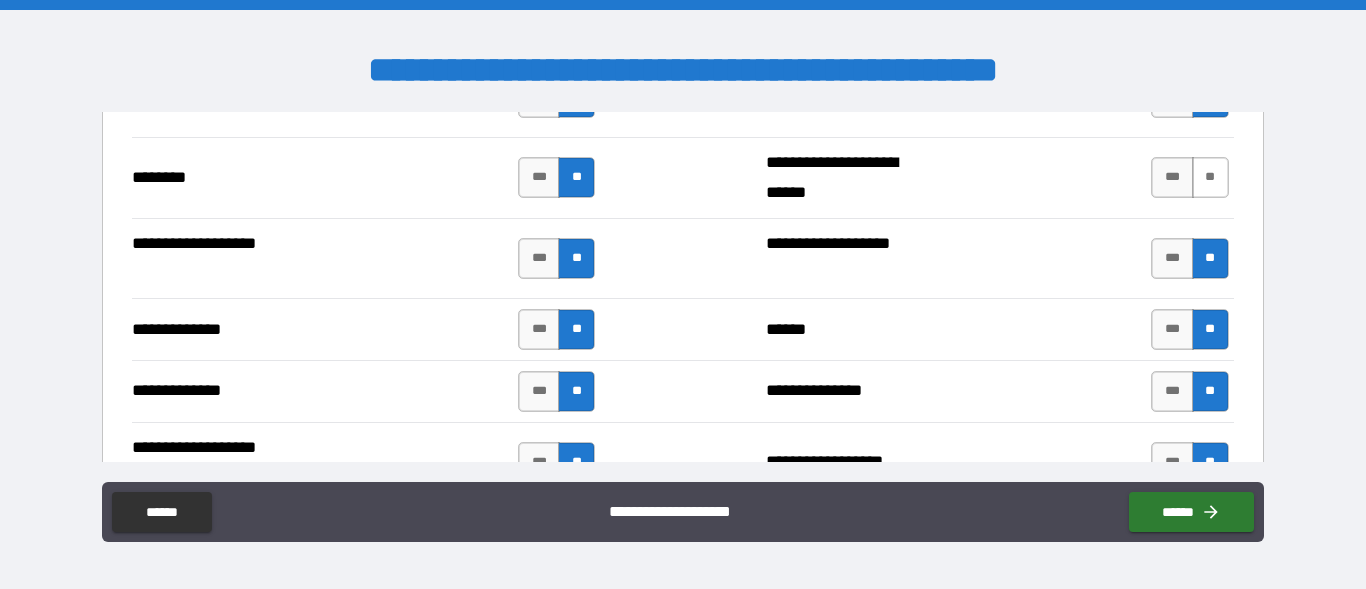 click on "**" at bounding box center [1210, 177] 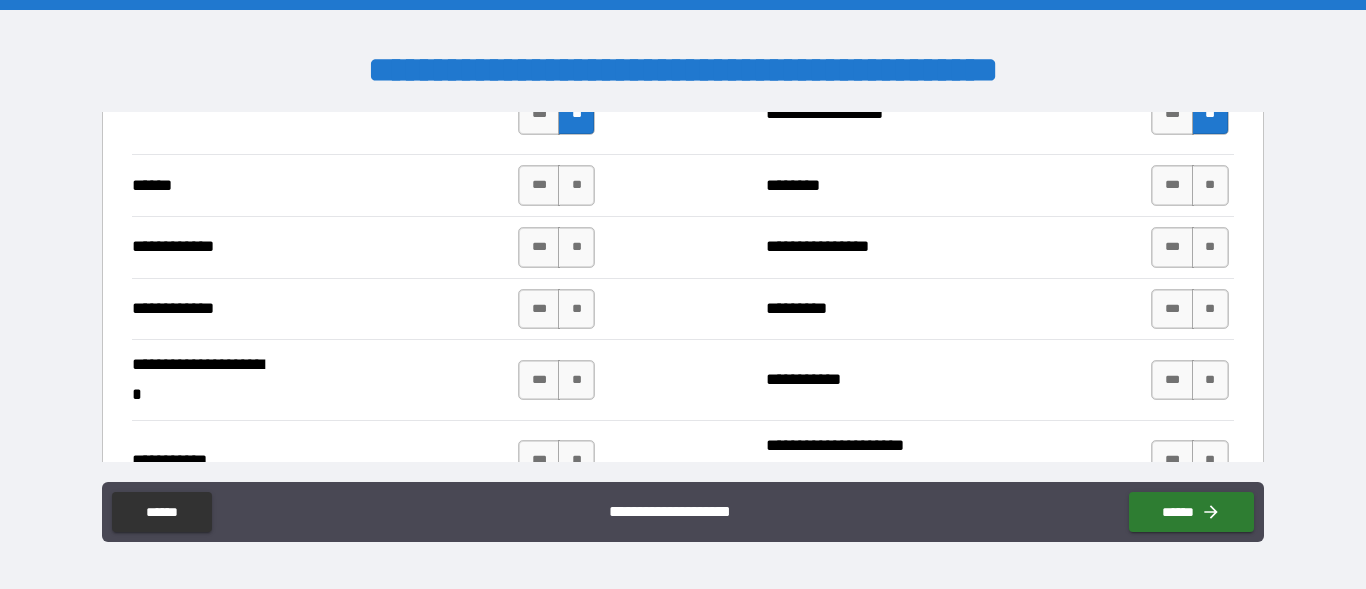 scroll, scrollTop: 3827, scrollLeft: 0, axis: vertical 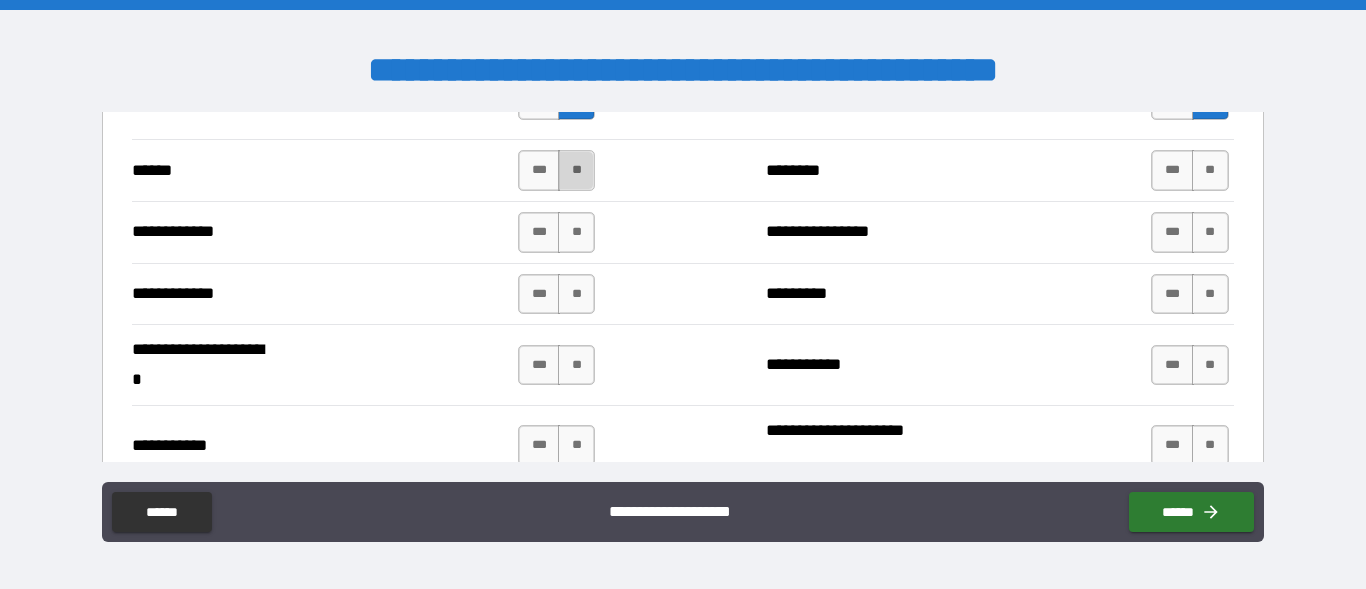 click on "**" at bounding box center [576, 170] 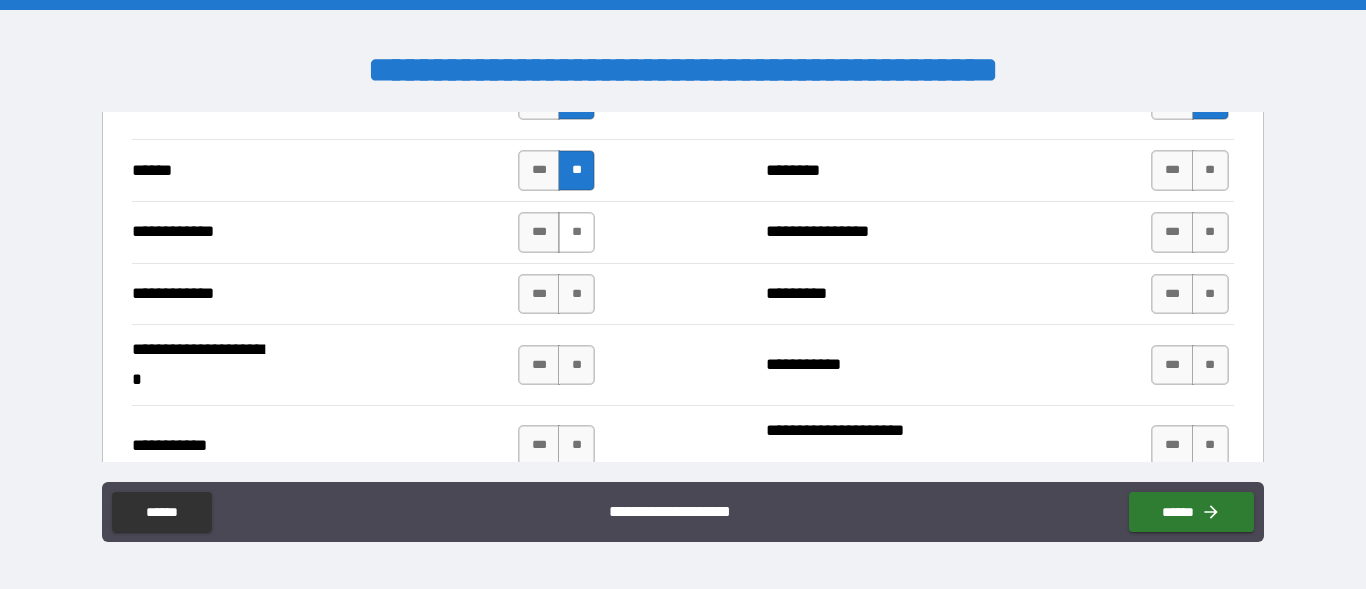 click on "**" at bounding box center (576, 232) 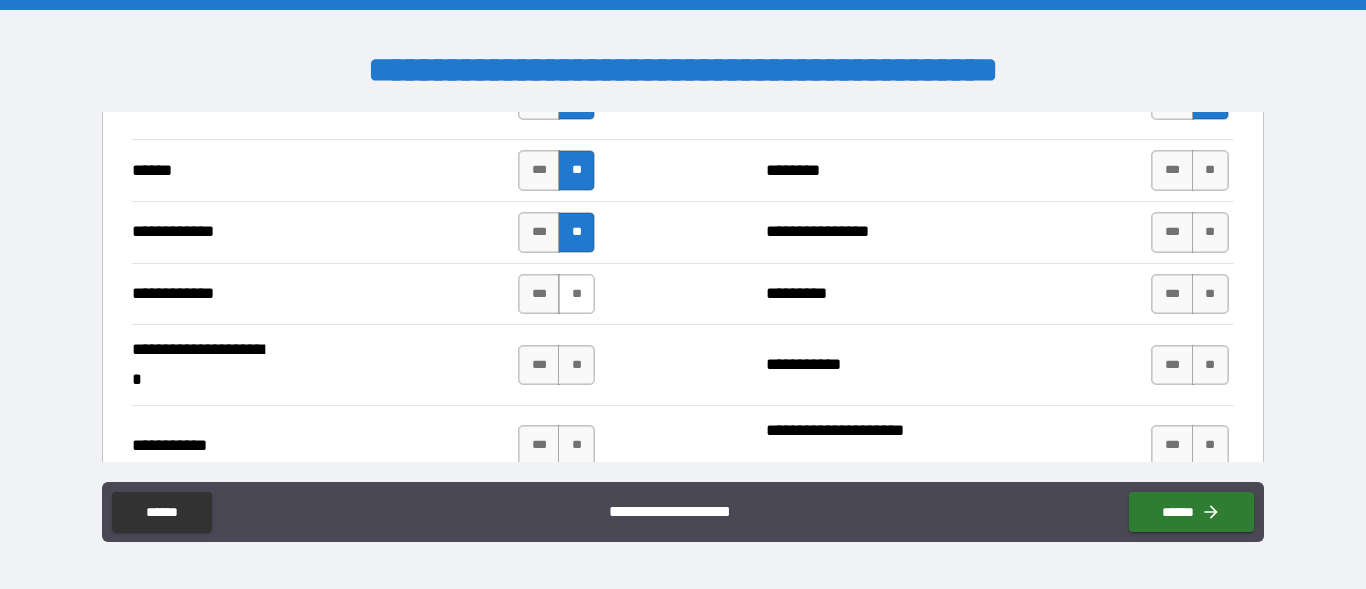 click on "**" at bounding box center (576, 294) 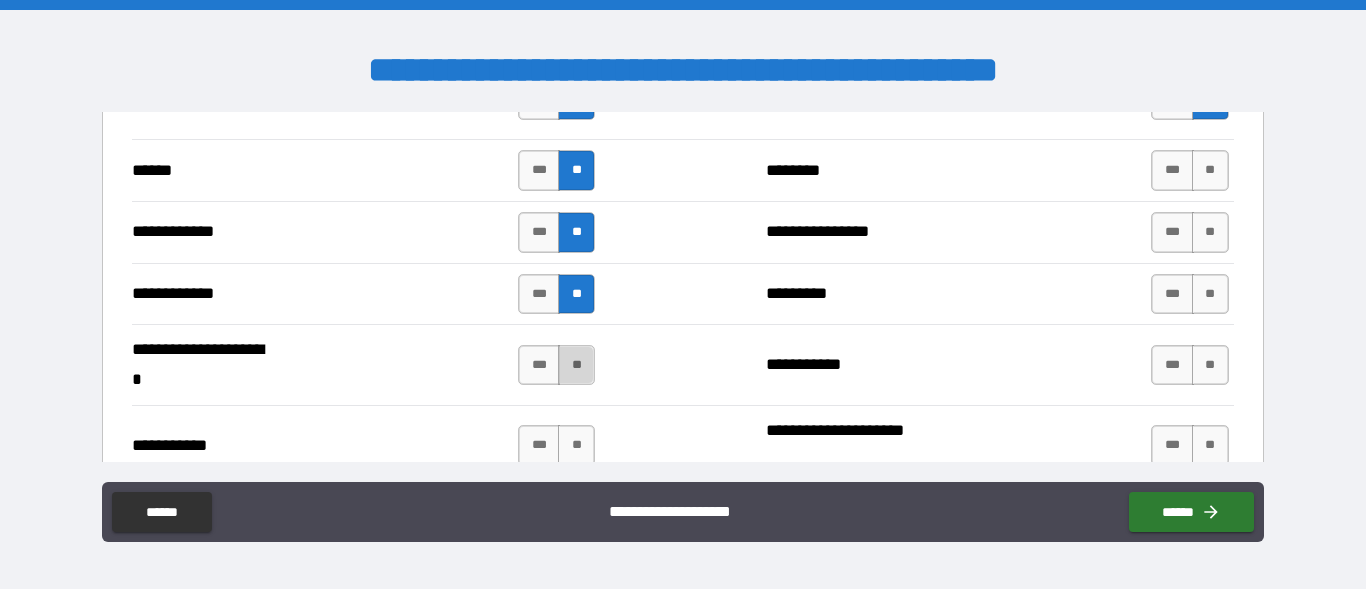 click on "**" at bounding box center [576, 365] 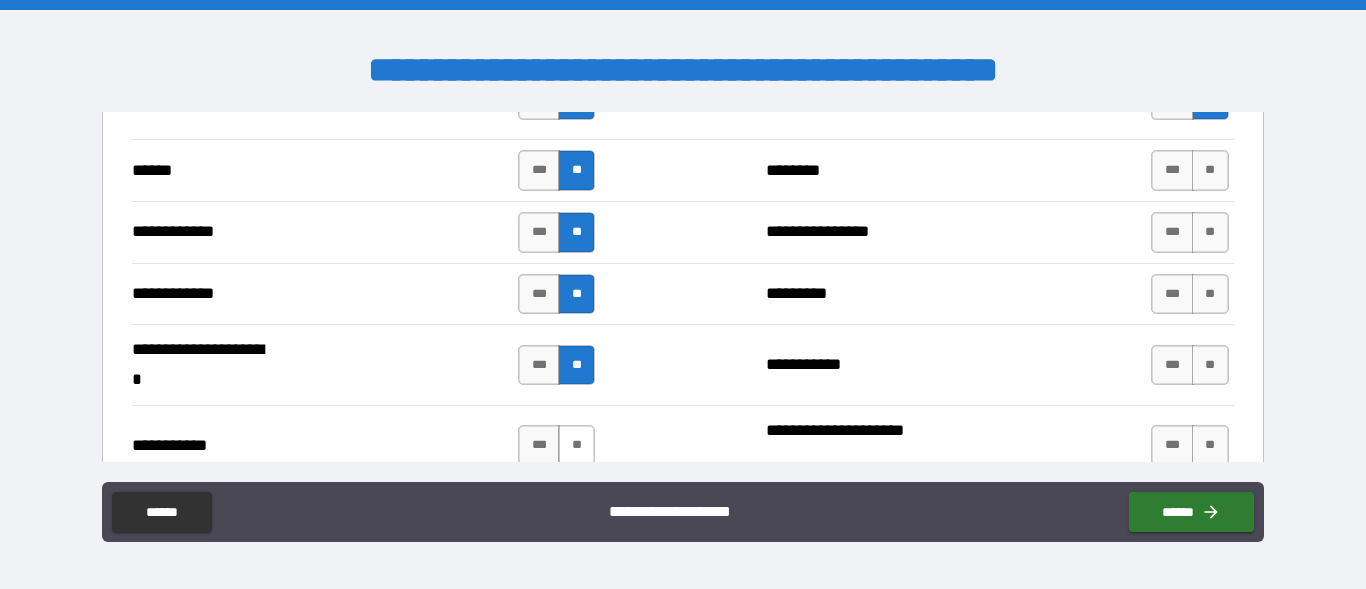 click on "**" at bounding box center (576, 445) 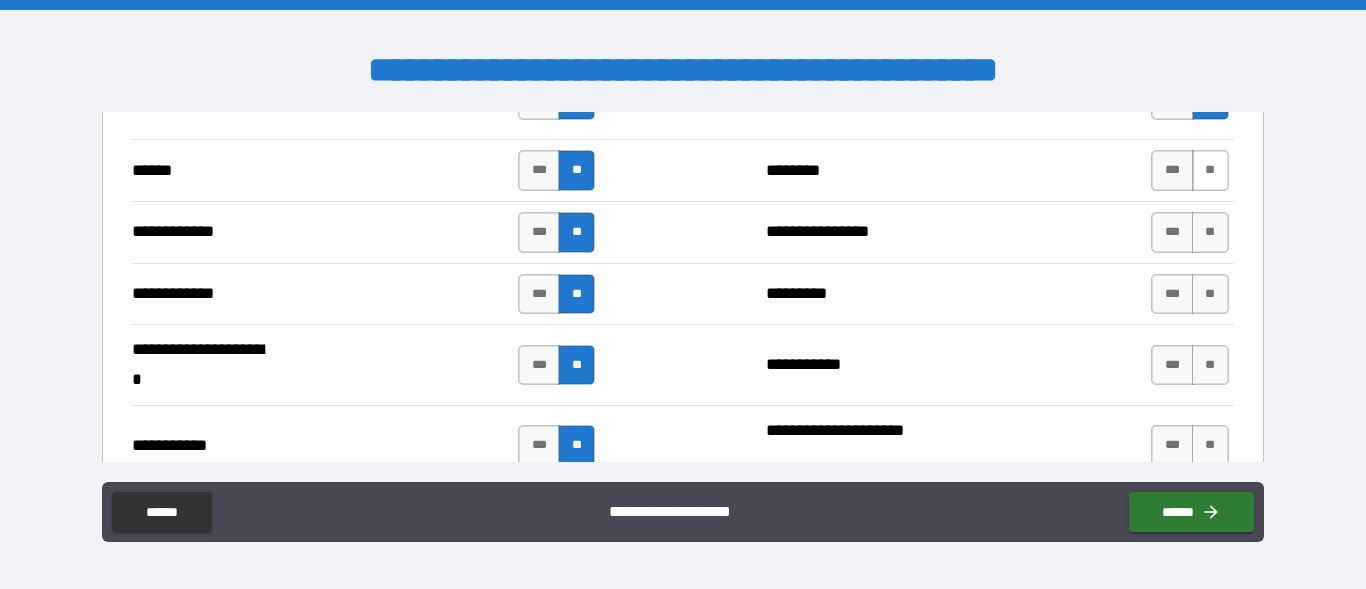 click on "**" at bounding box center [1210, 170] 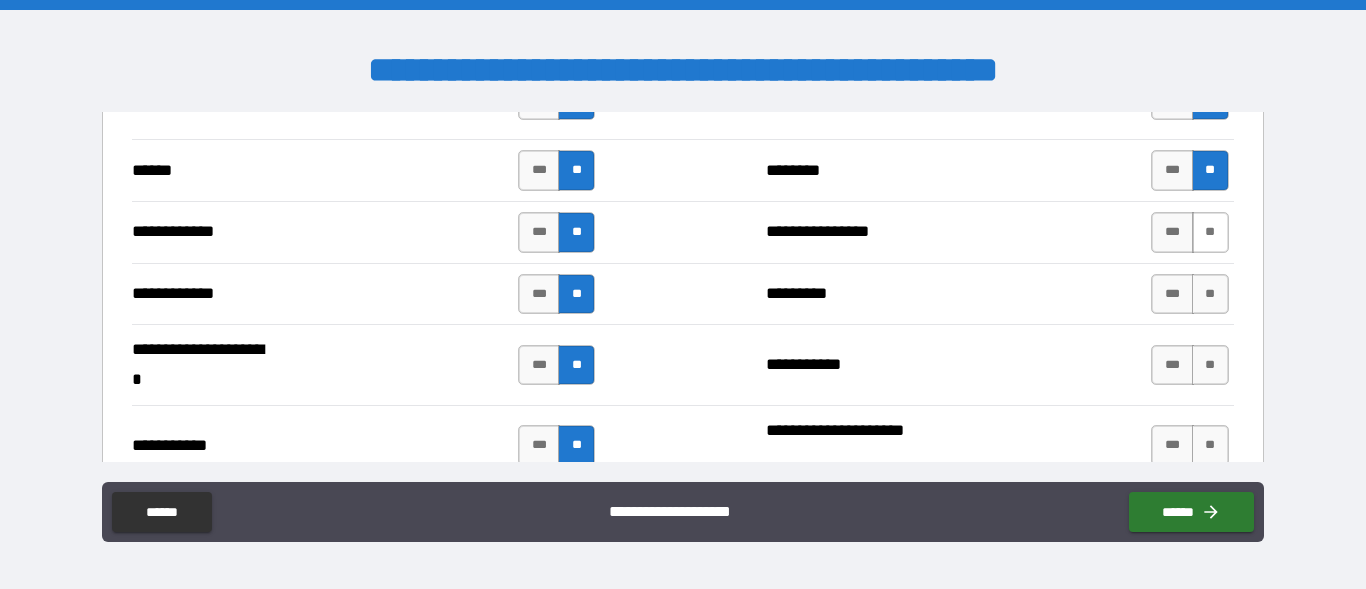 click on "**" at bounding box center [1210, 232] 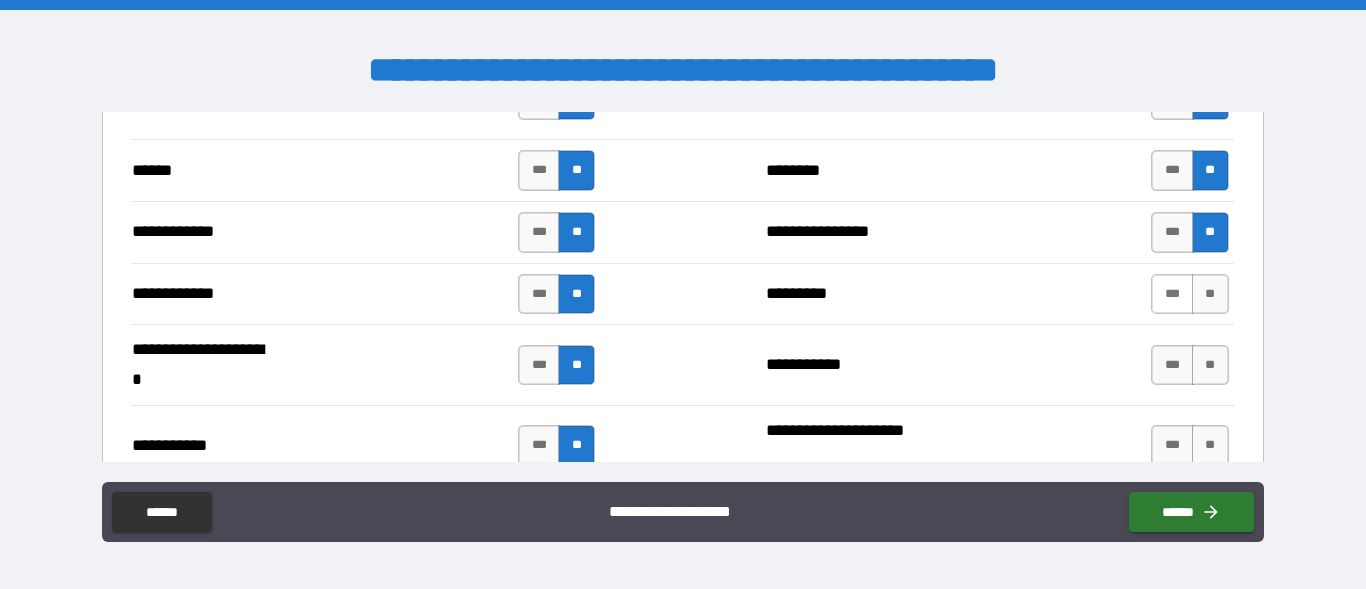 click on "***" at bounding box center (1172, 294) 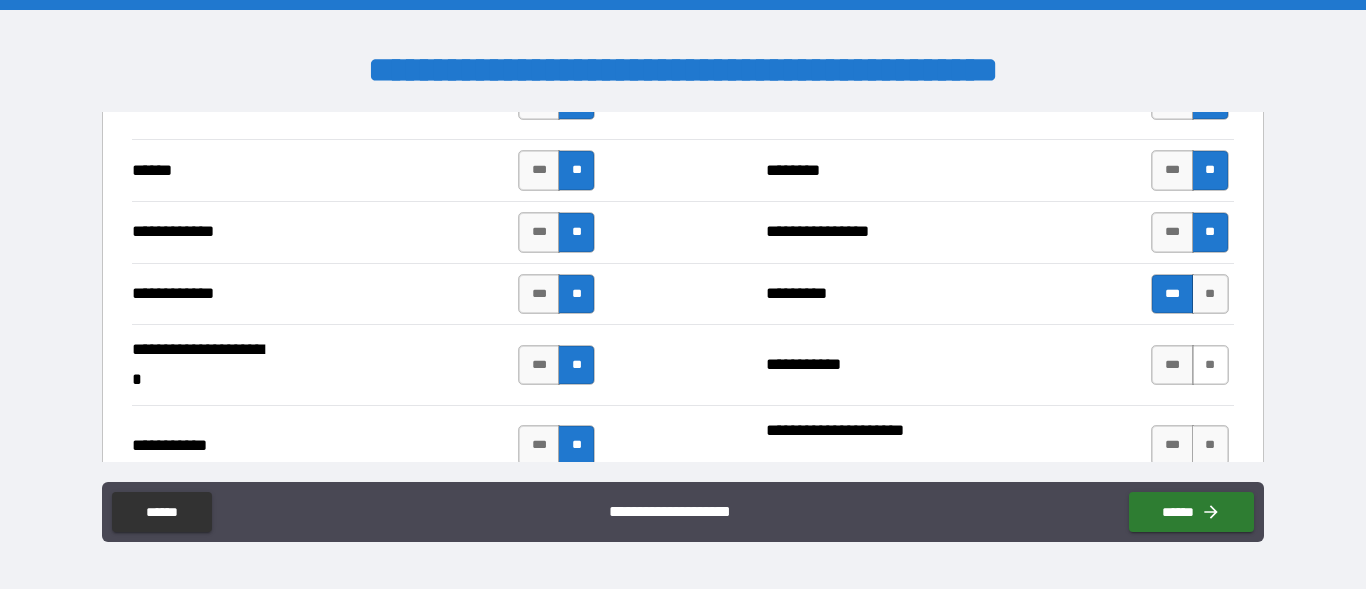 click on "**" at bounding box center [1210, 365] 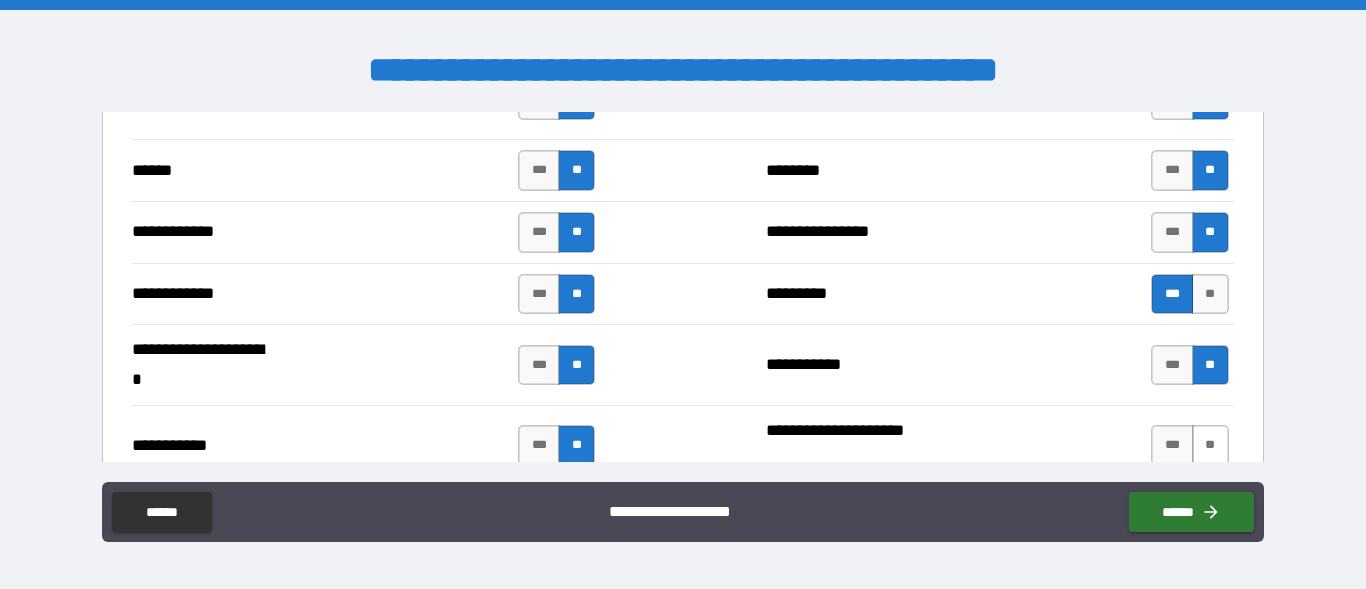 click on "**" at bounding box center [1210, 445] 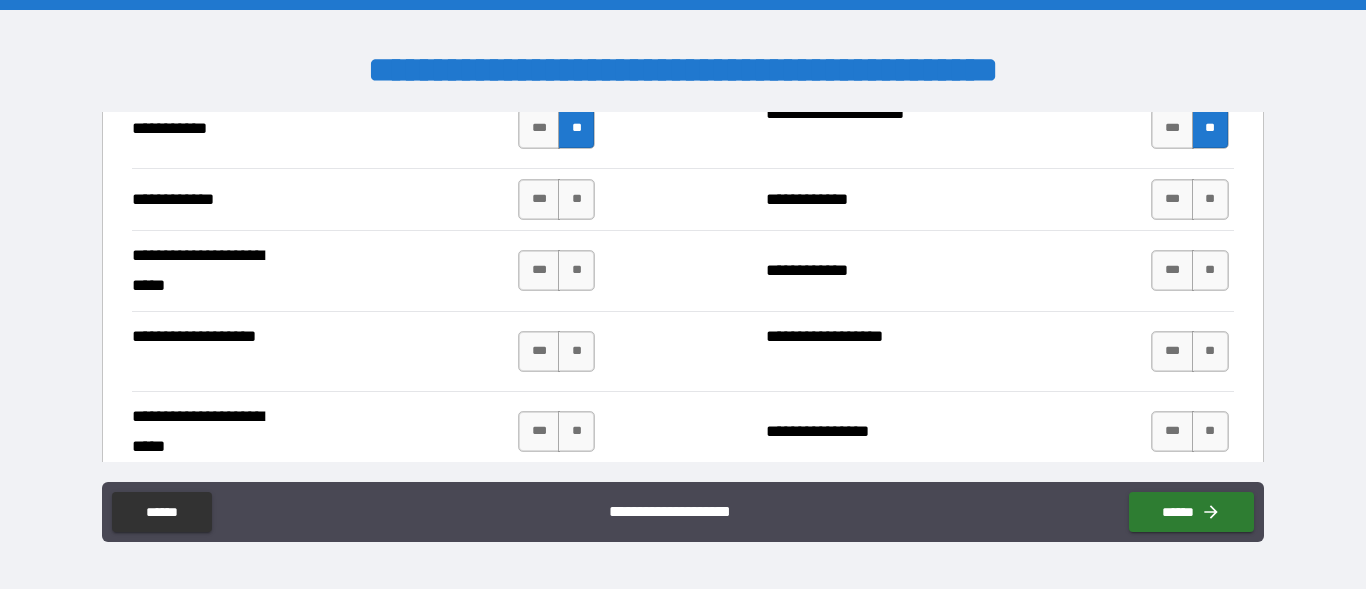 scroll, scrollTop: 4160, scrollLeft: 0, axis: vertical 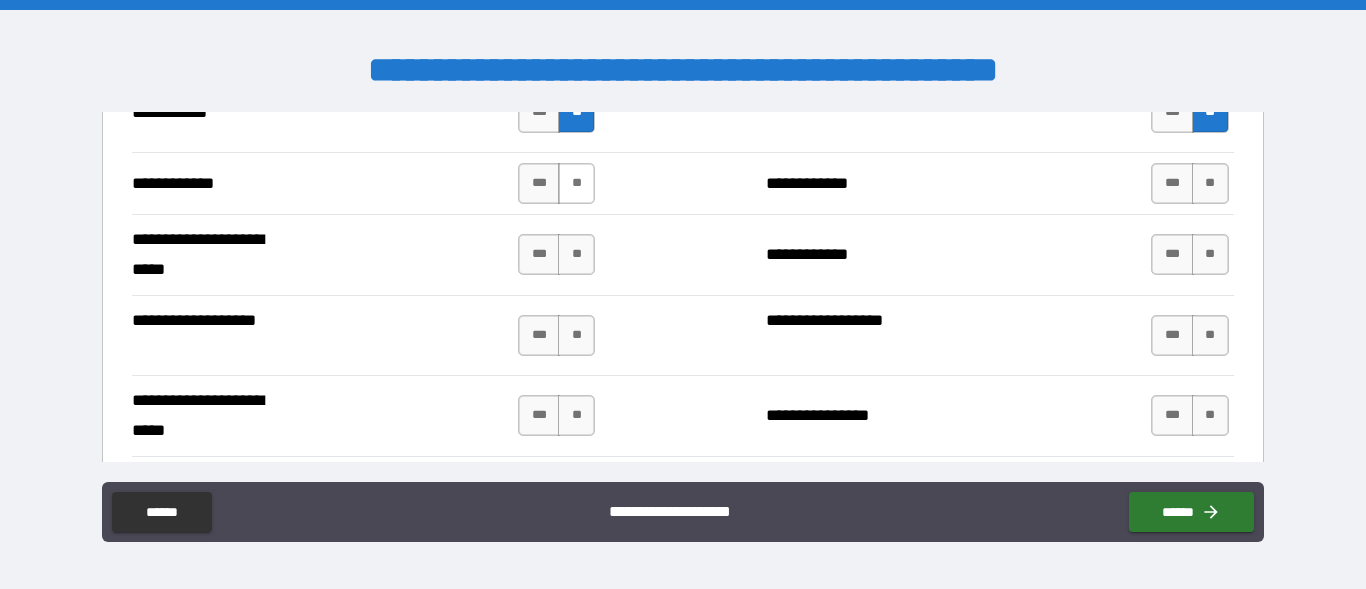 click on "**" at bounding box center [576, 183] 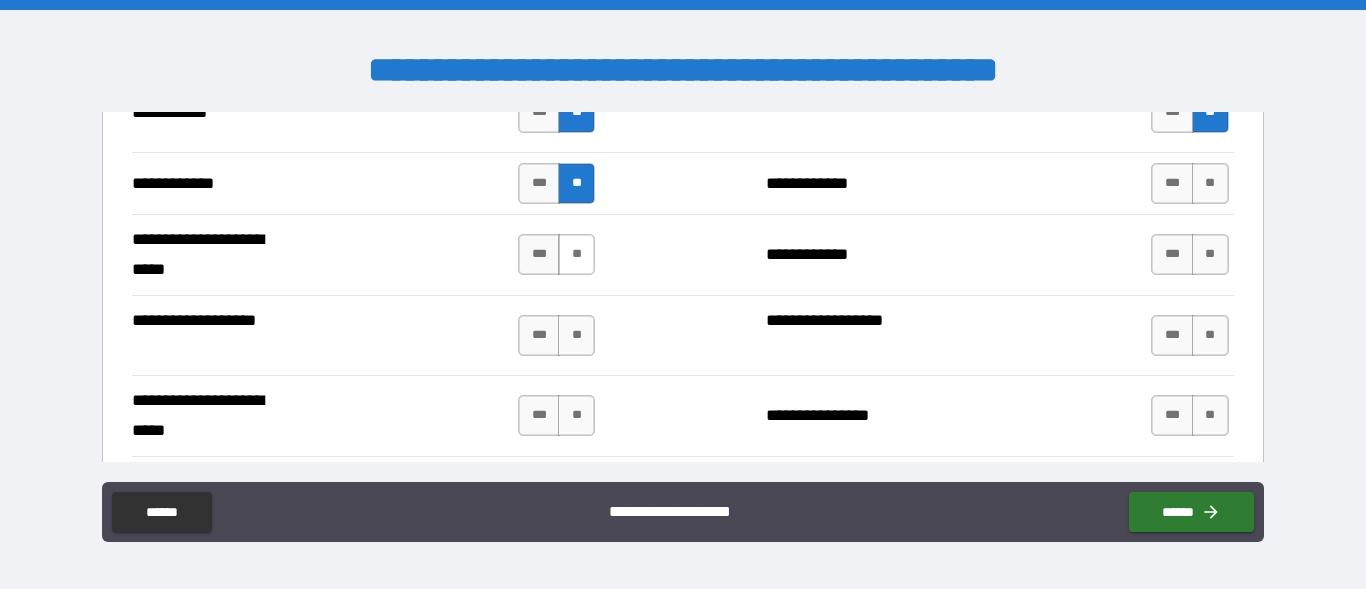 click on "**" at bounding box center (576, 254) 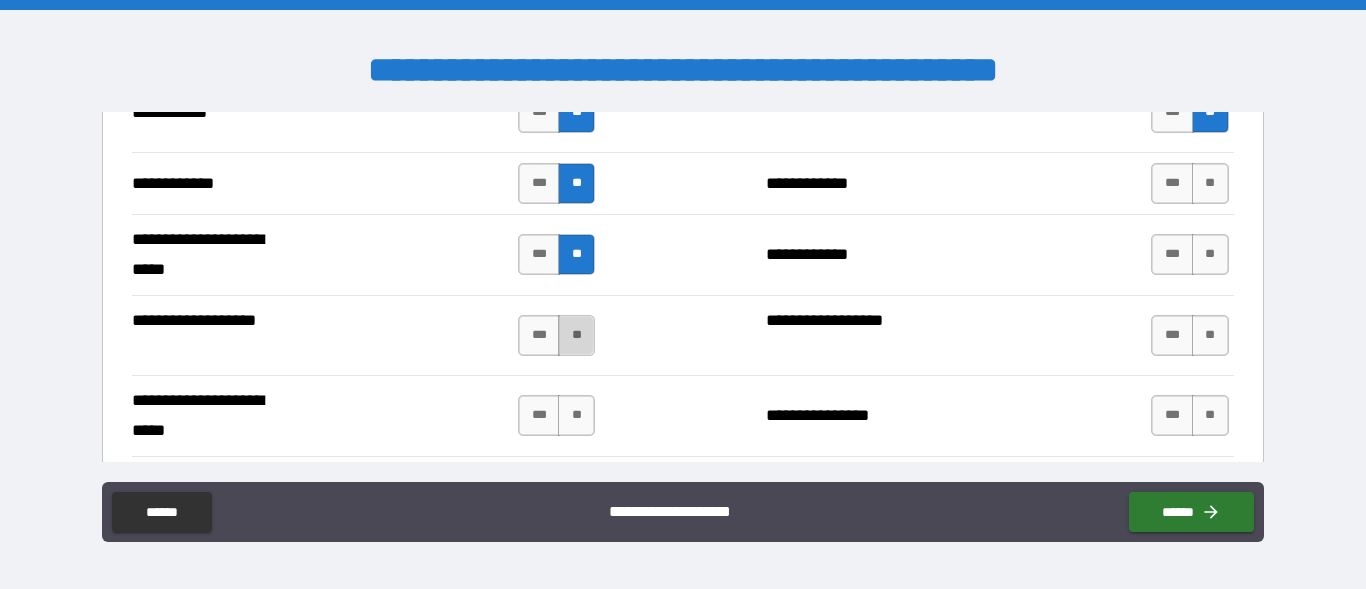 click on "**" at bounding box center [576, 335] 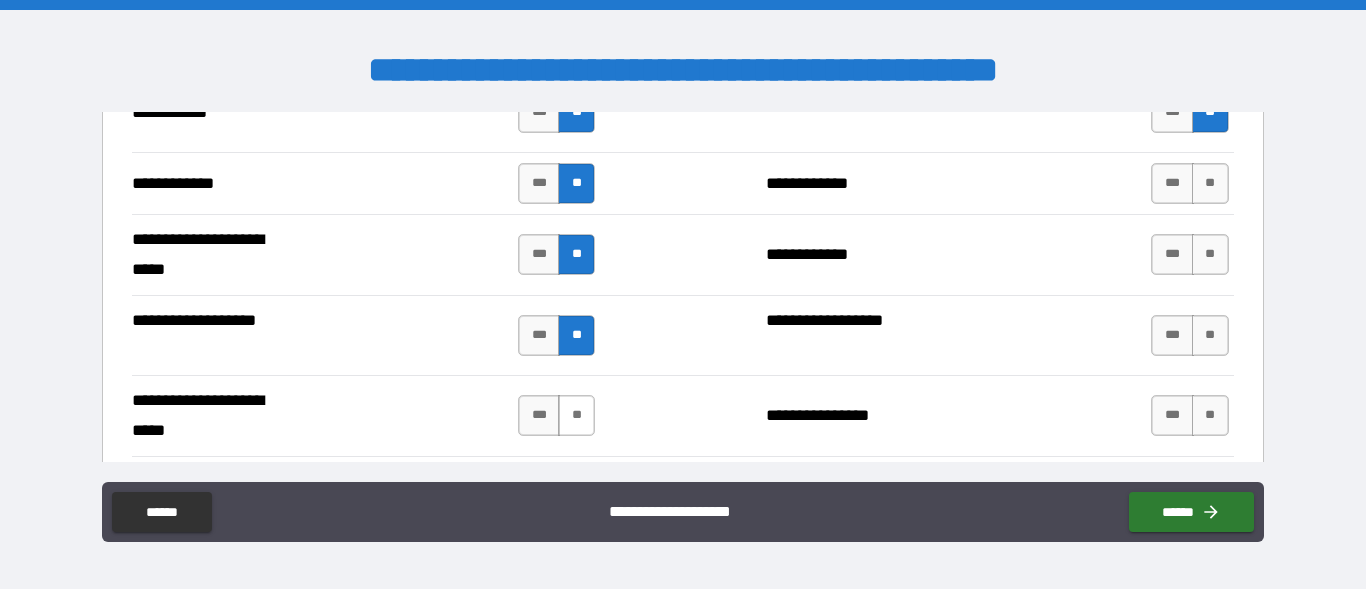 click on "**" at bounding box center [576, 415] 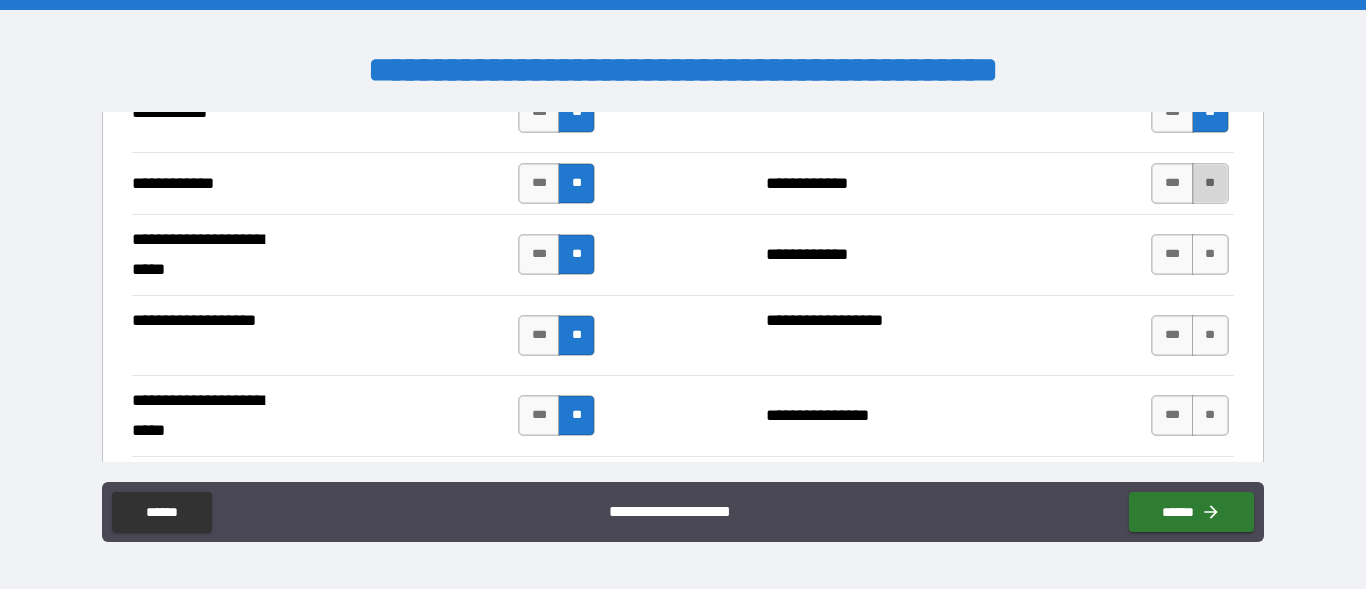 click on "**" at bounding box center (1210, 183) 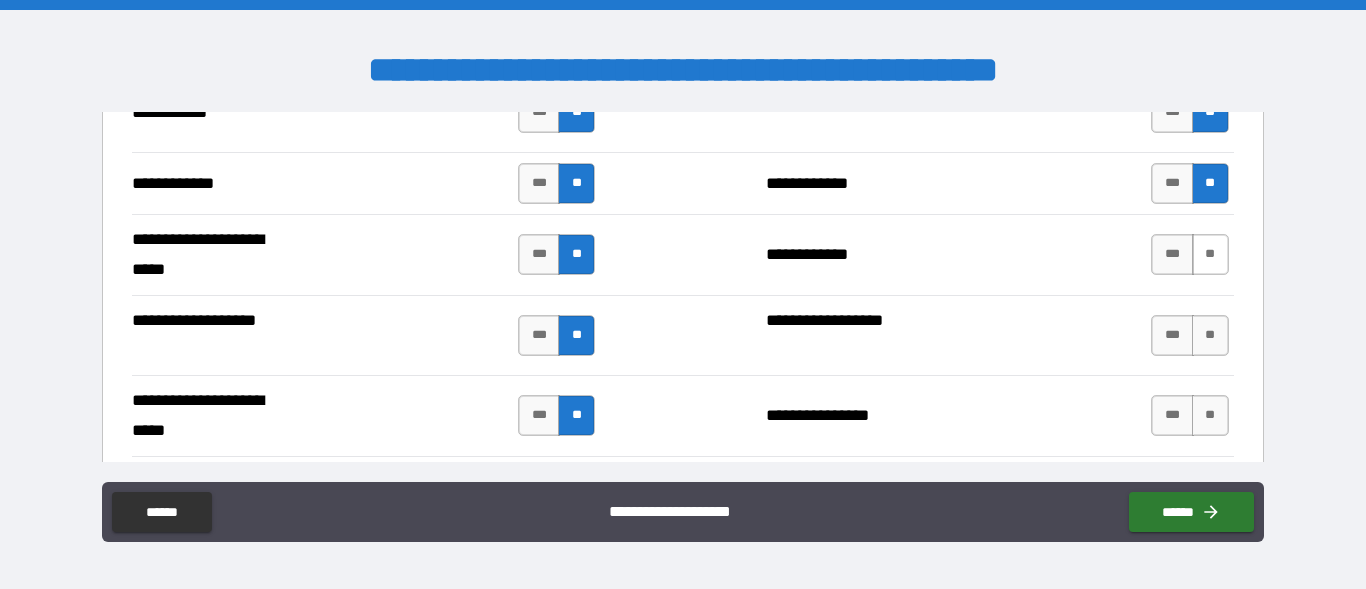 click on "**" at bounding box center (1210, 254) 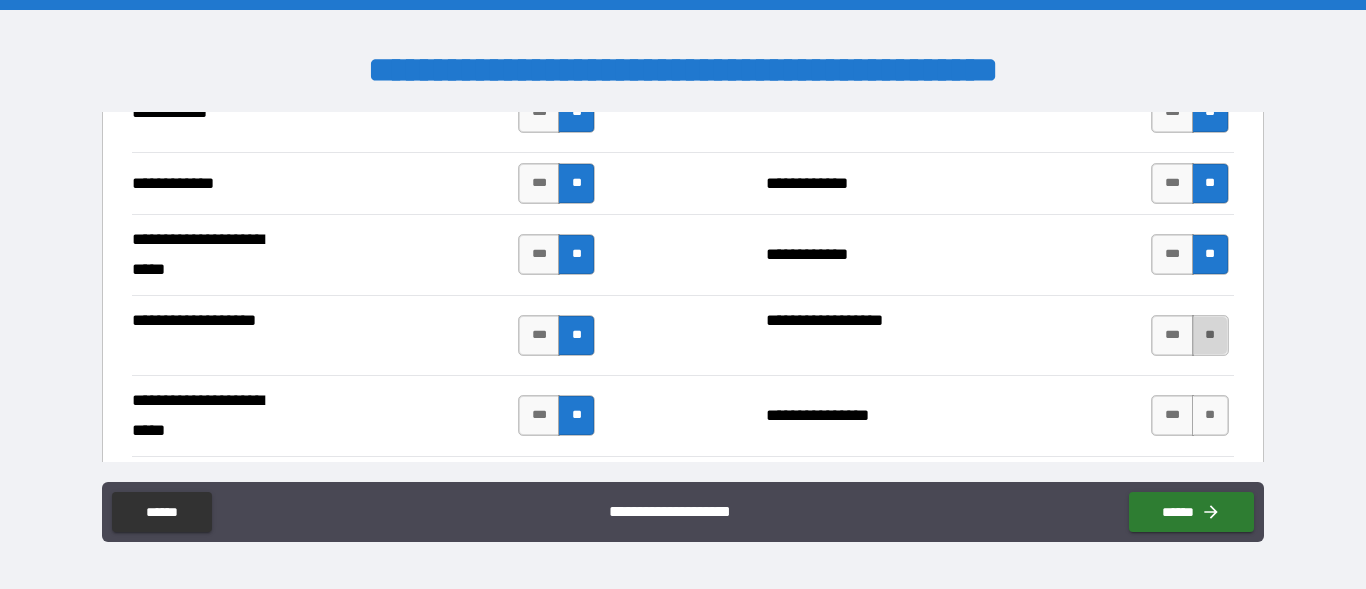 click on "**" at bounding box center (1210, 335) 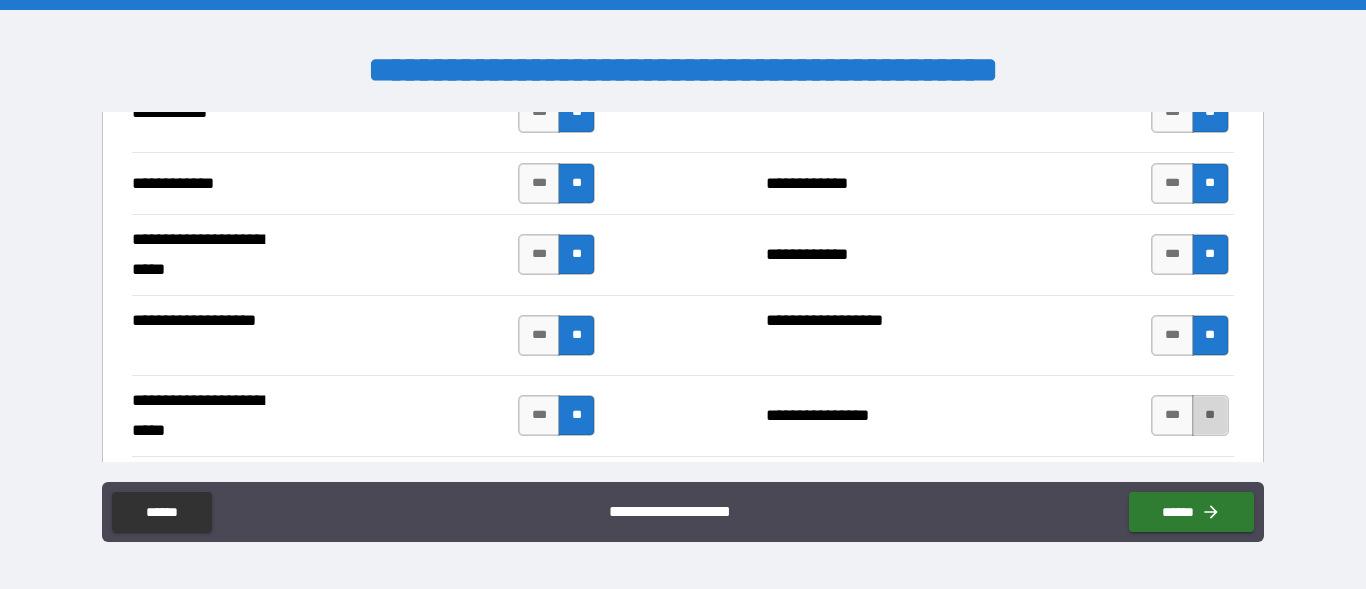 click on "**" at bounding box center [1210, 415] 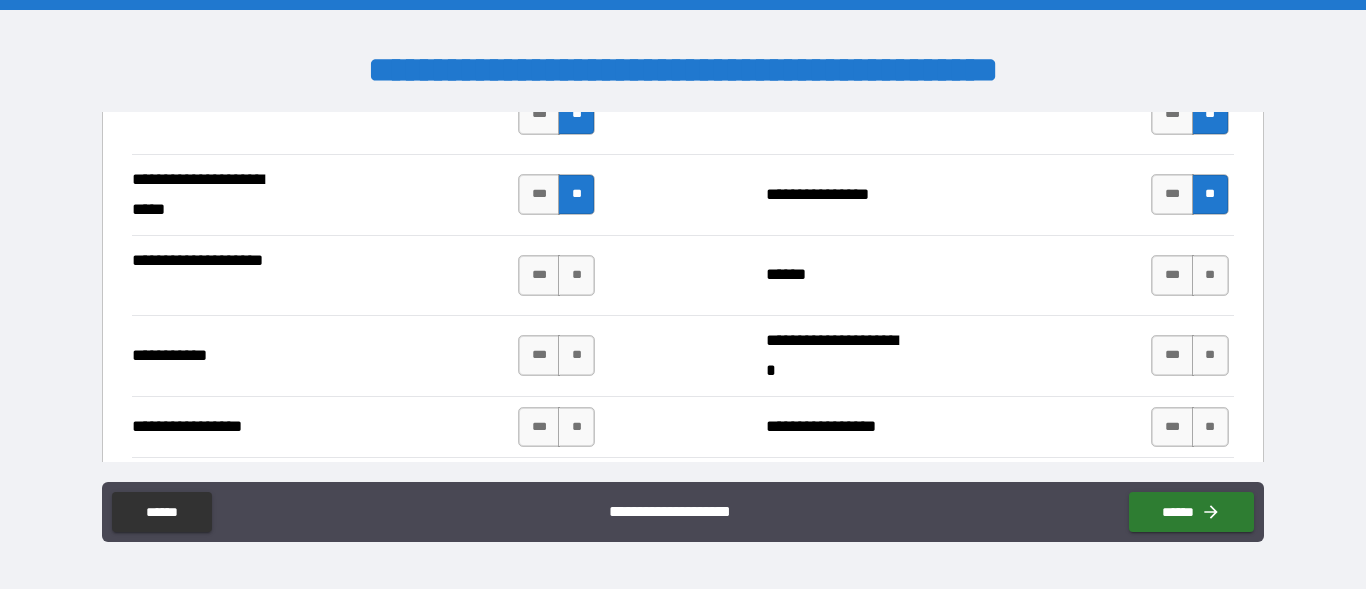 scroll, scrollTop: 4492, scrollLeft: 0, axis: vertical 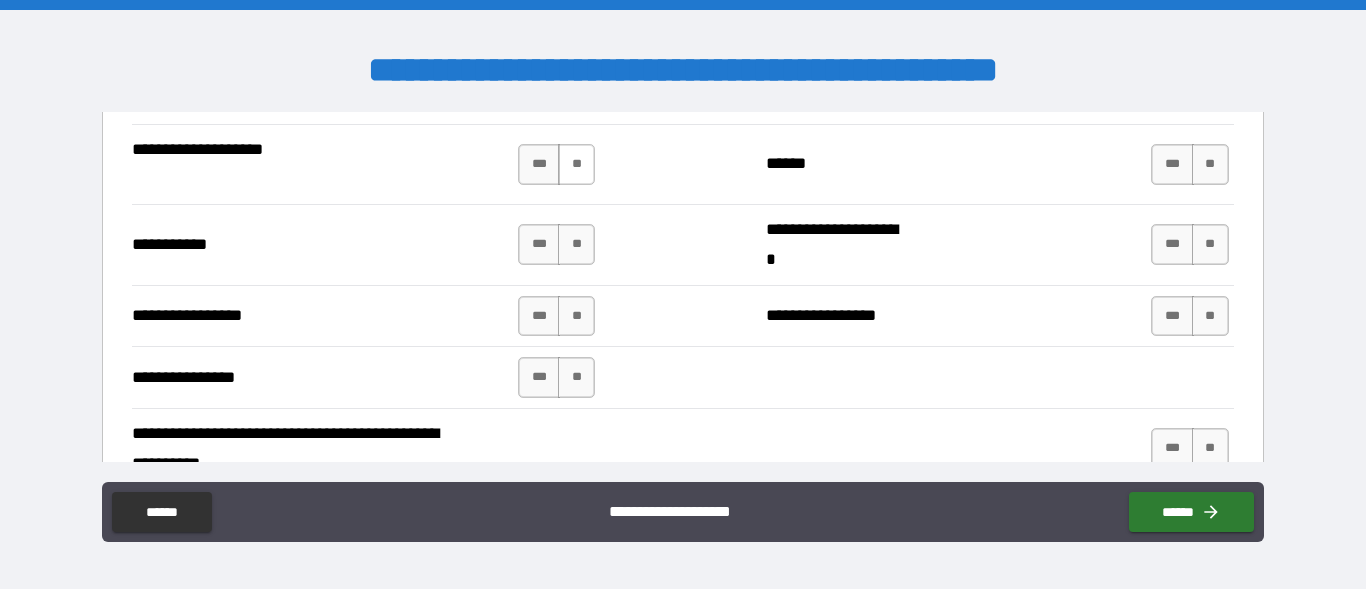 click on "**" at bounding box center [576, 164] 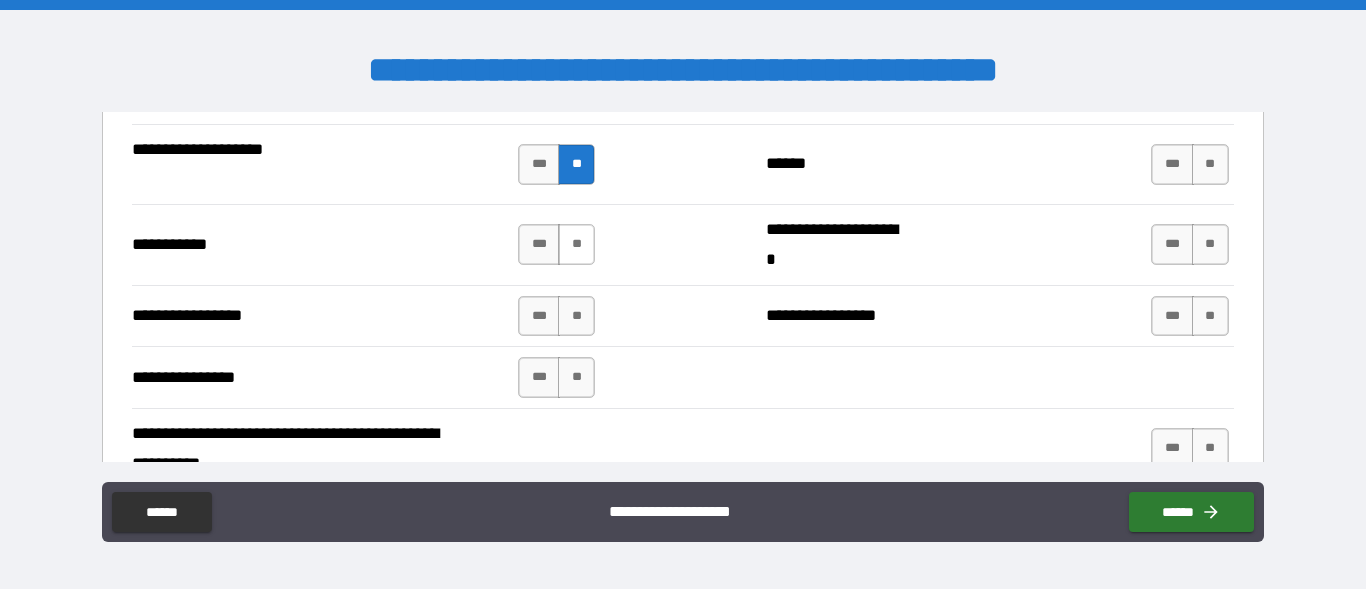 click on "**" at bounding box center [576, 244] 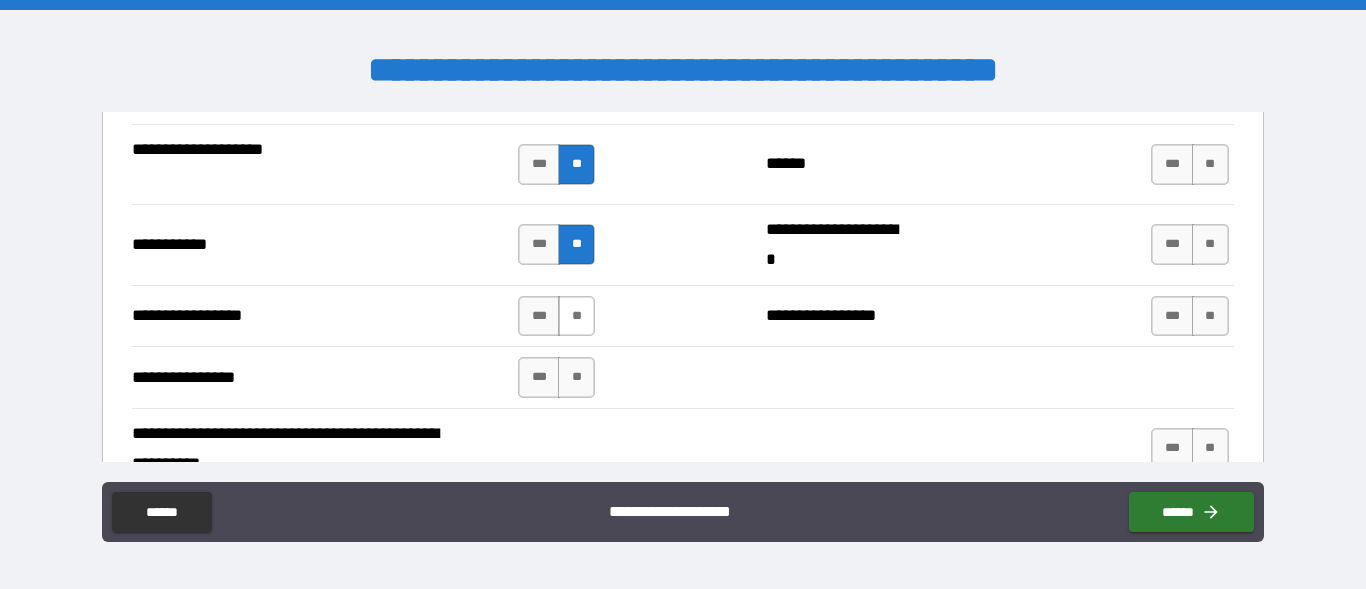 click on "**" at bounding box center [576, 316] 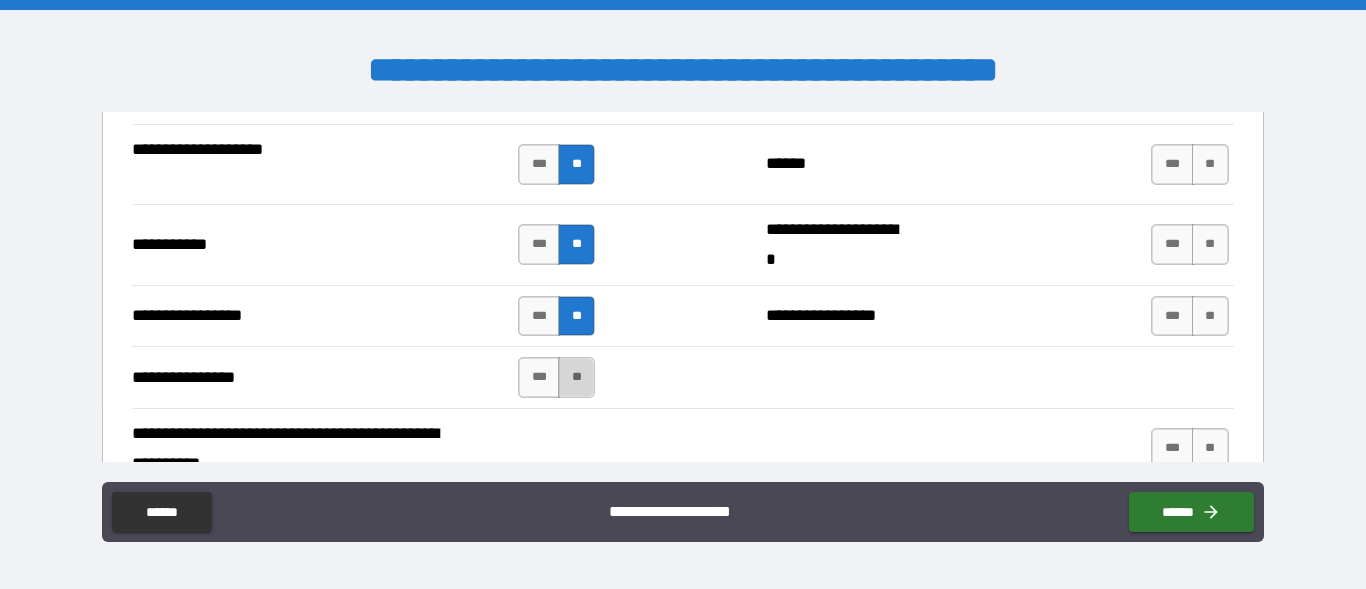 click on "**" at bounding box center (576, 377) 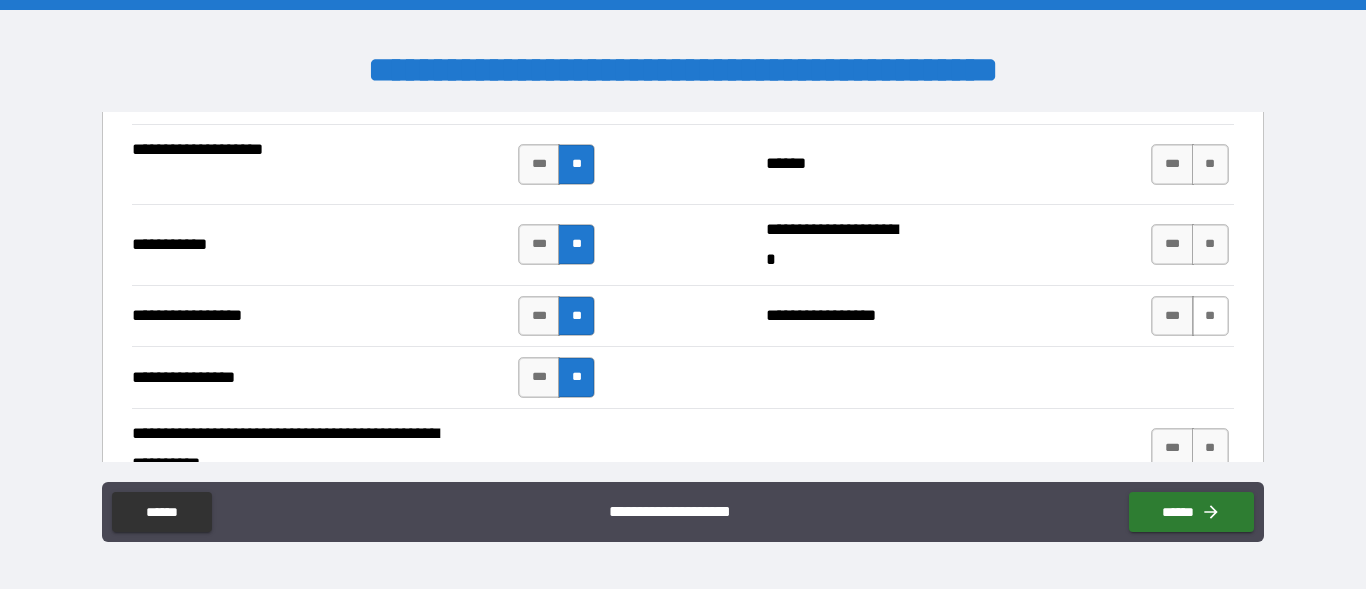 click on "**" at bounding box center [1210, 316] 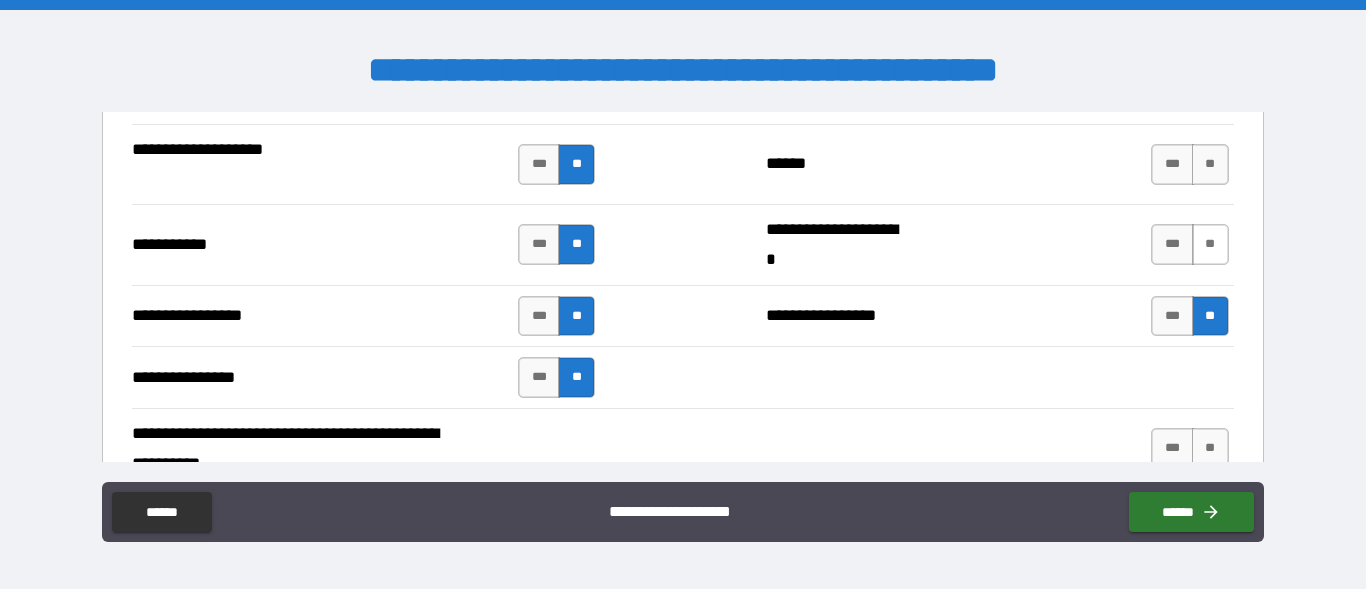 click on "**" at bounding box center [1210, 244] 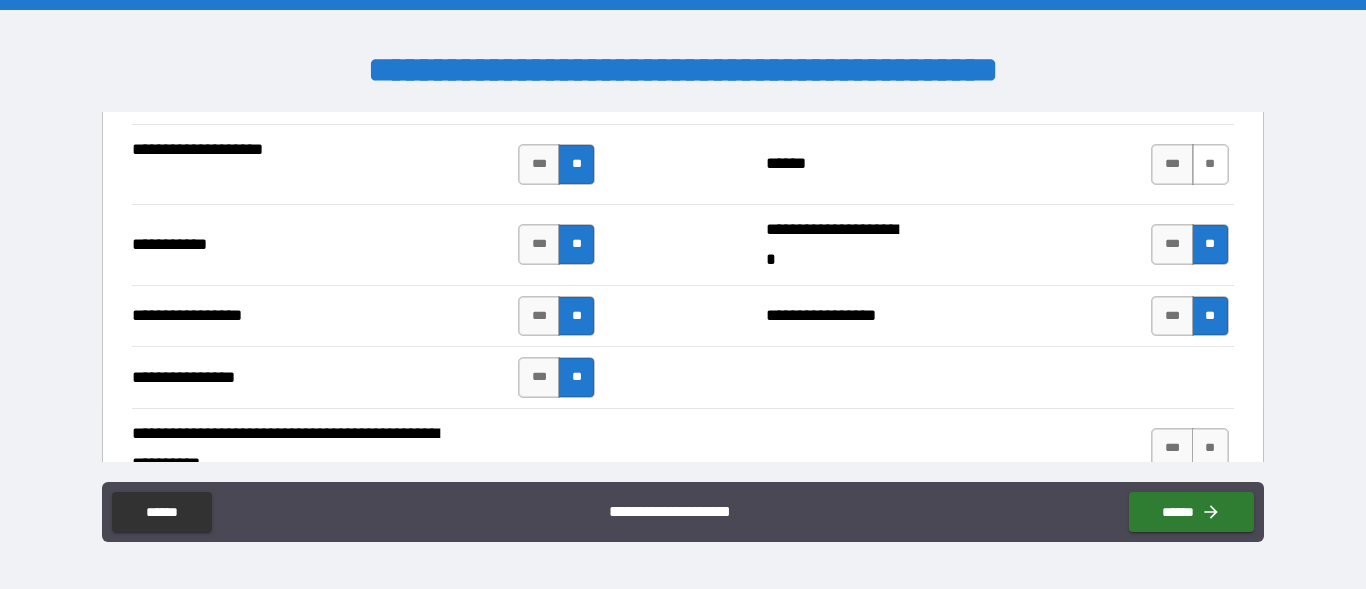 click on "**" at bounding box center (1210, 164) 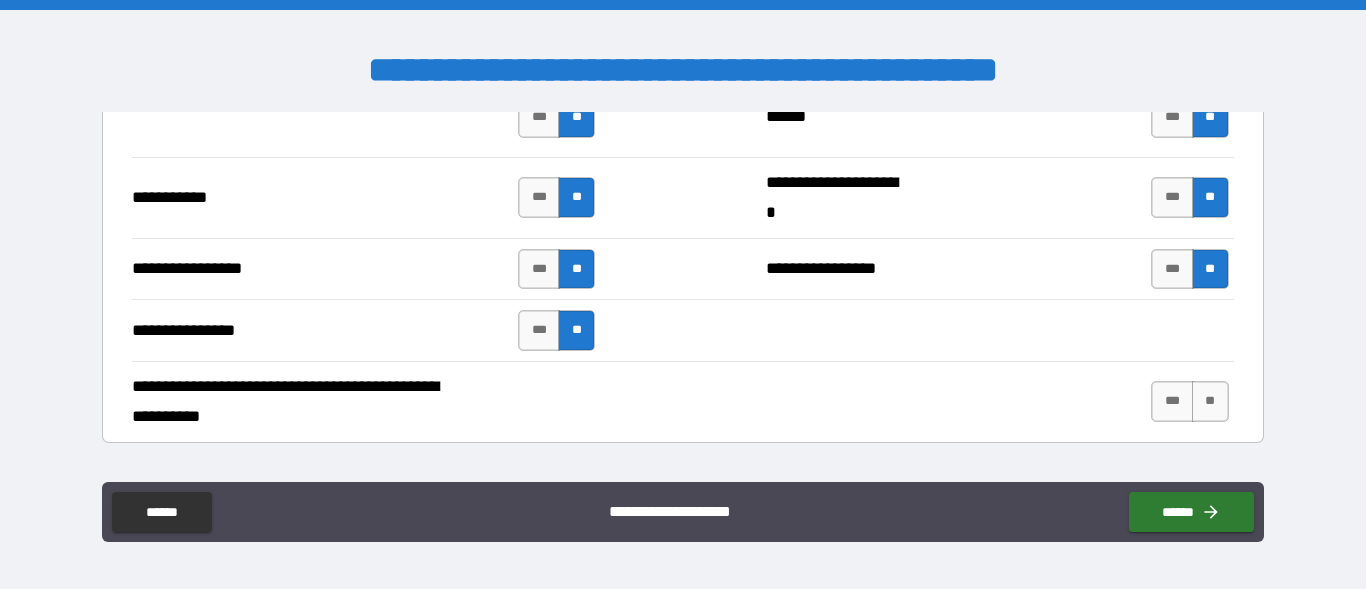 scroll, scrollTop: 4603, scrollLeft: 0, axis: vertical 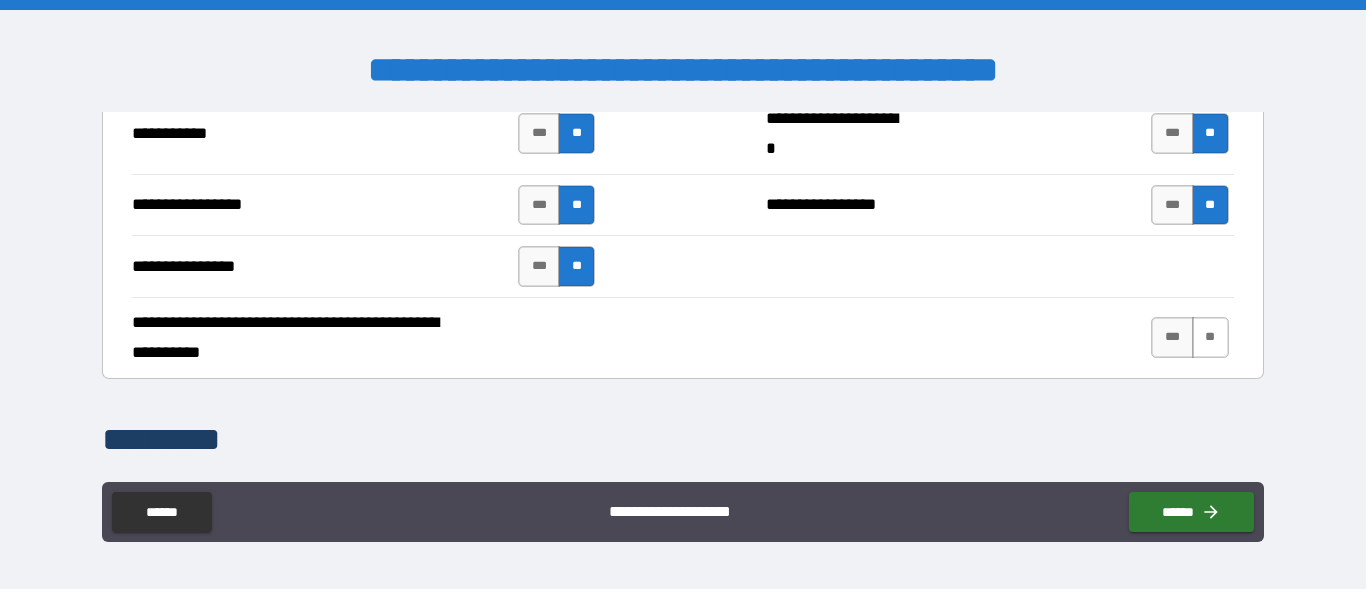 click on "**" at bounding box center [1210, 337] 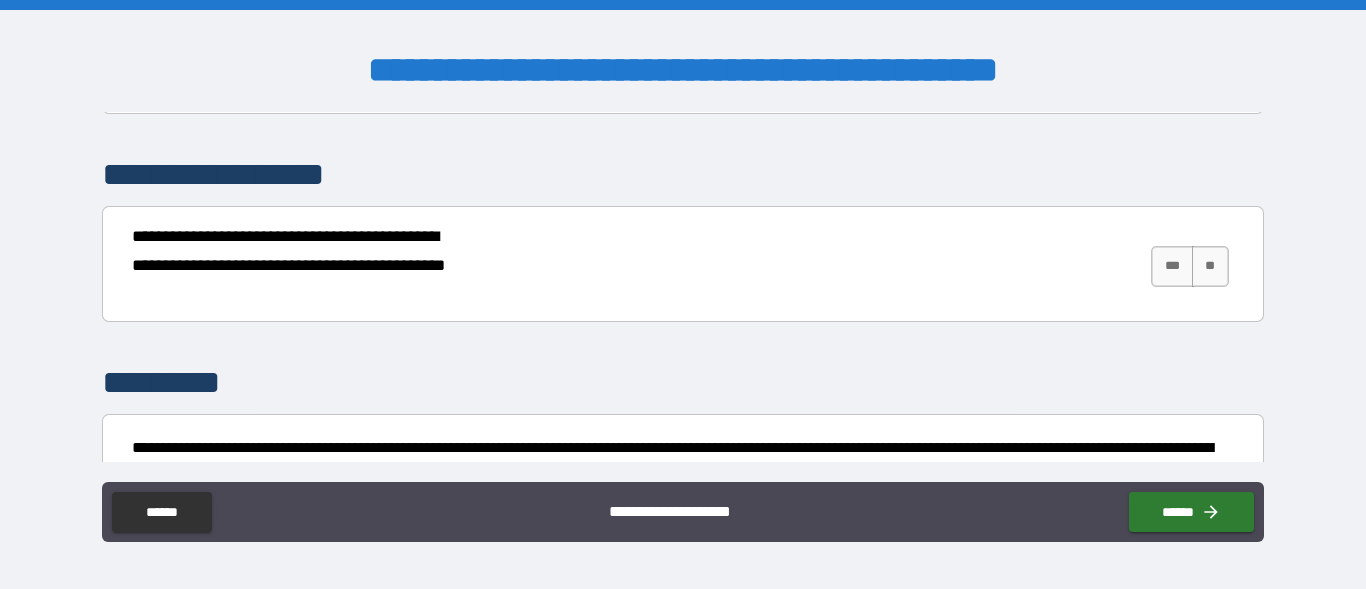 scroll, scrollTop: 5125, scrollLeft: 0, axis: vertical 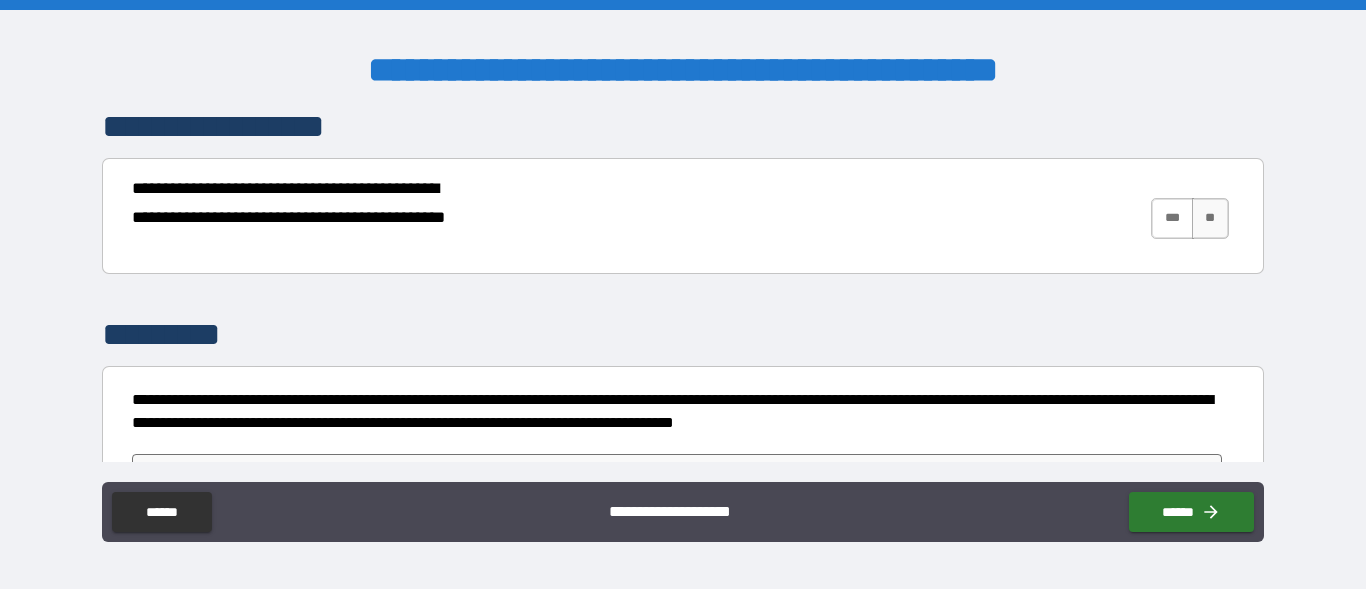 click on "***" at bounding box center (1172, 218) 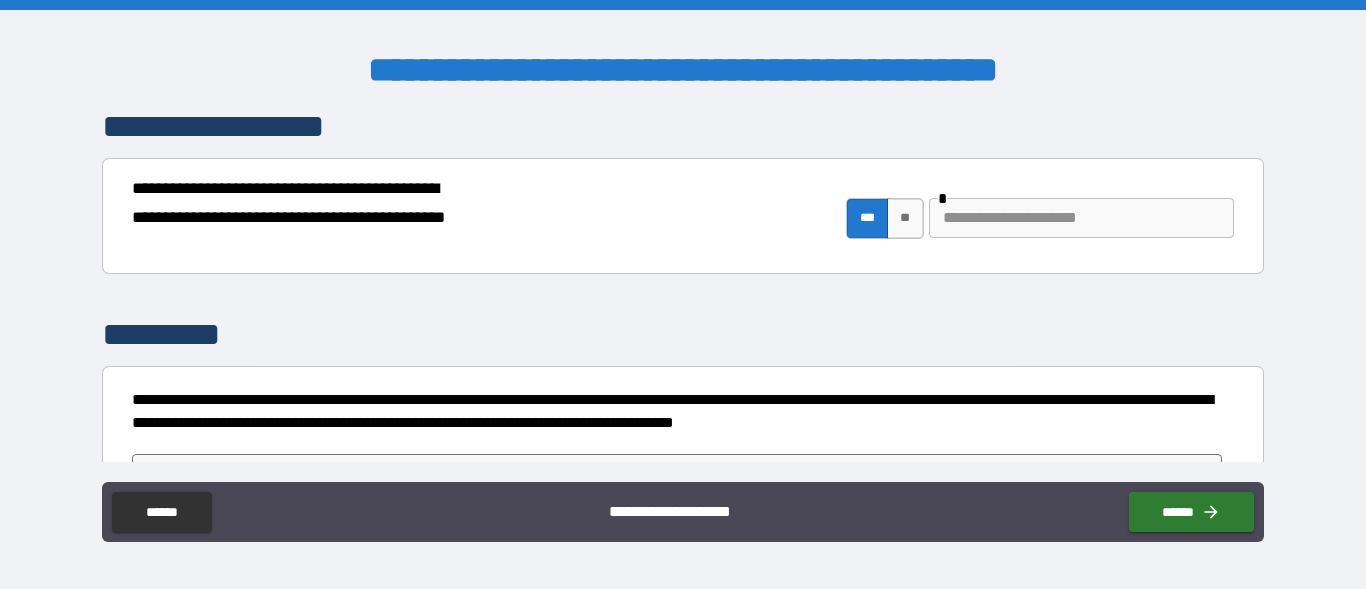click at bounding box center (1081, 218) 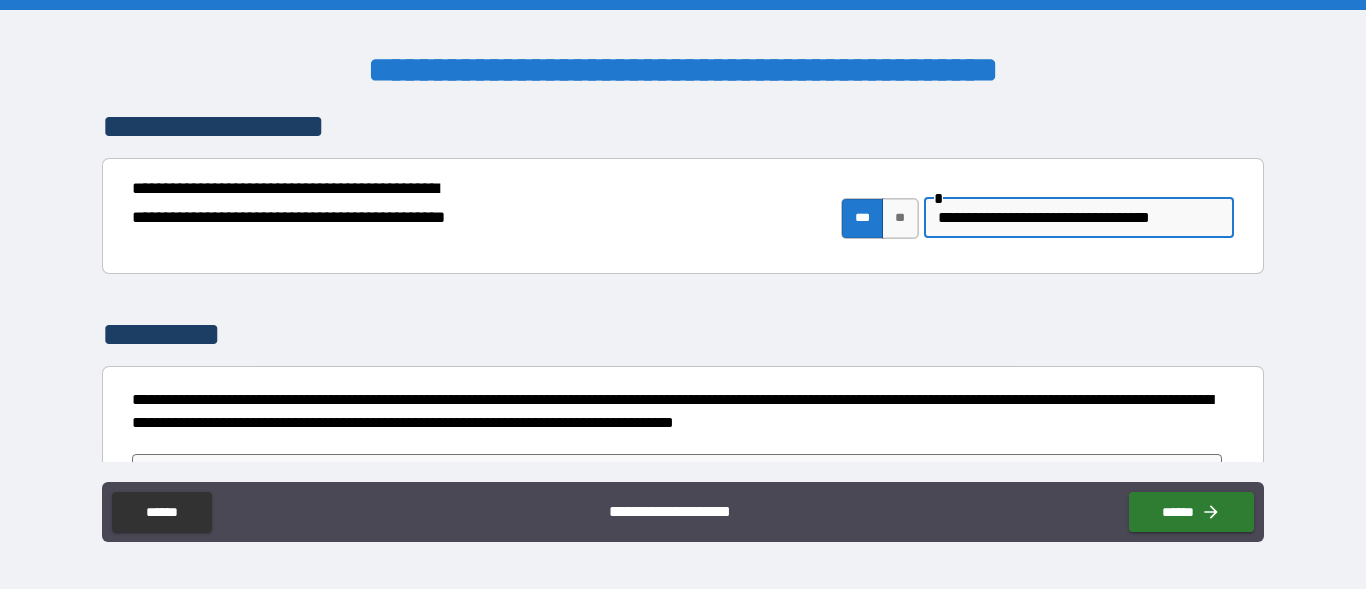 scroll, scrollTop: 0, scrollLeft: 18, axis: horizontal 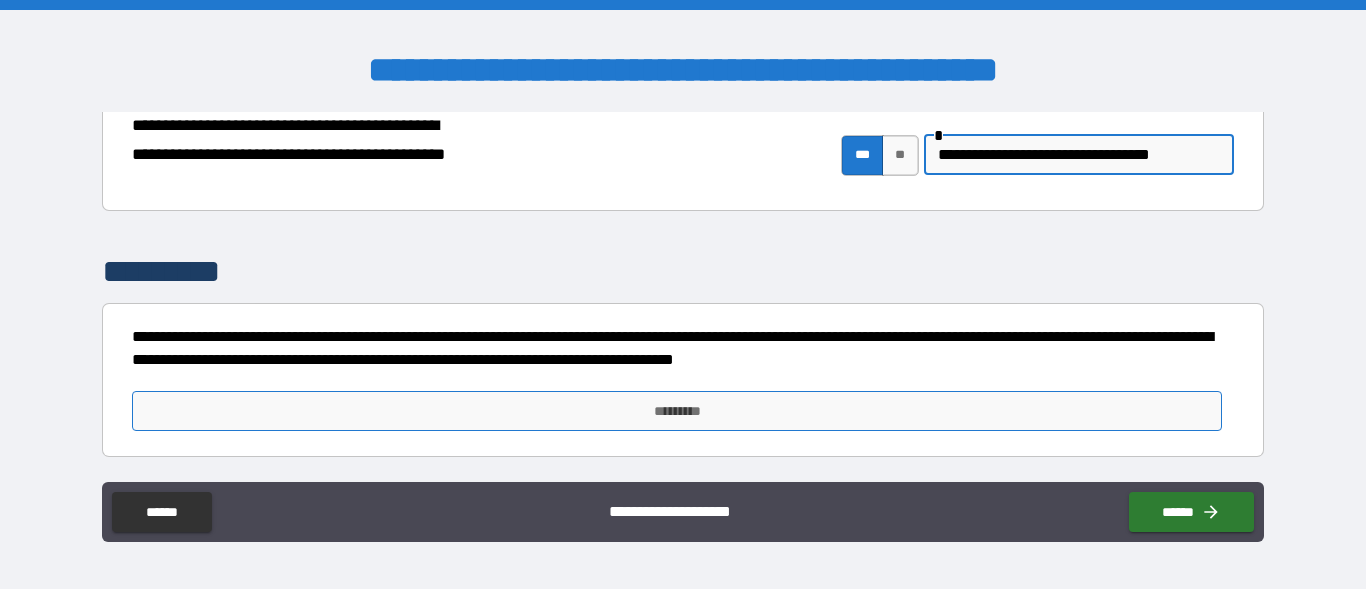 type on "**********" 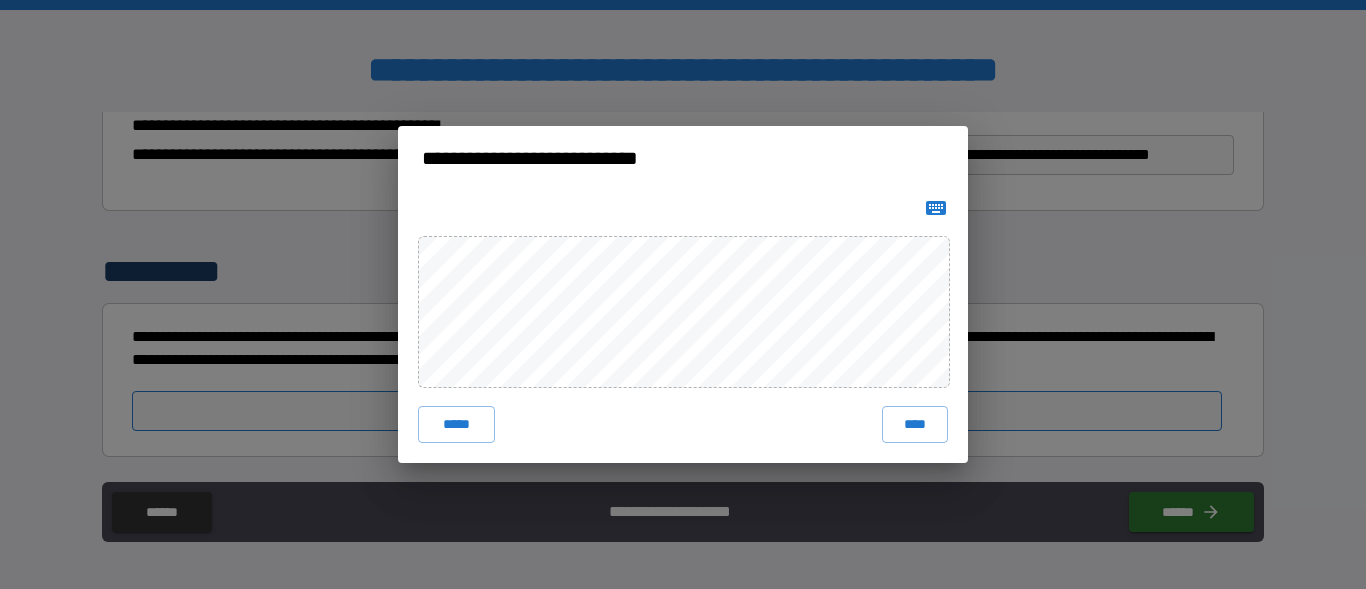 scroll, scrollTop: 0, scrollLeft: 0, axis: both 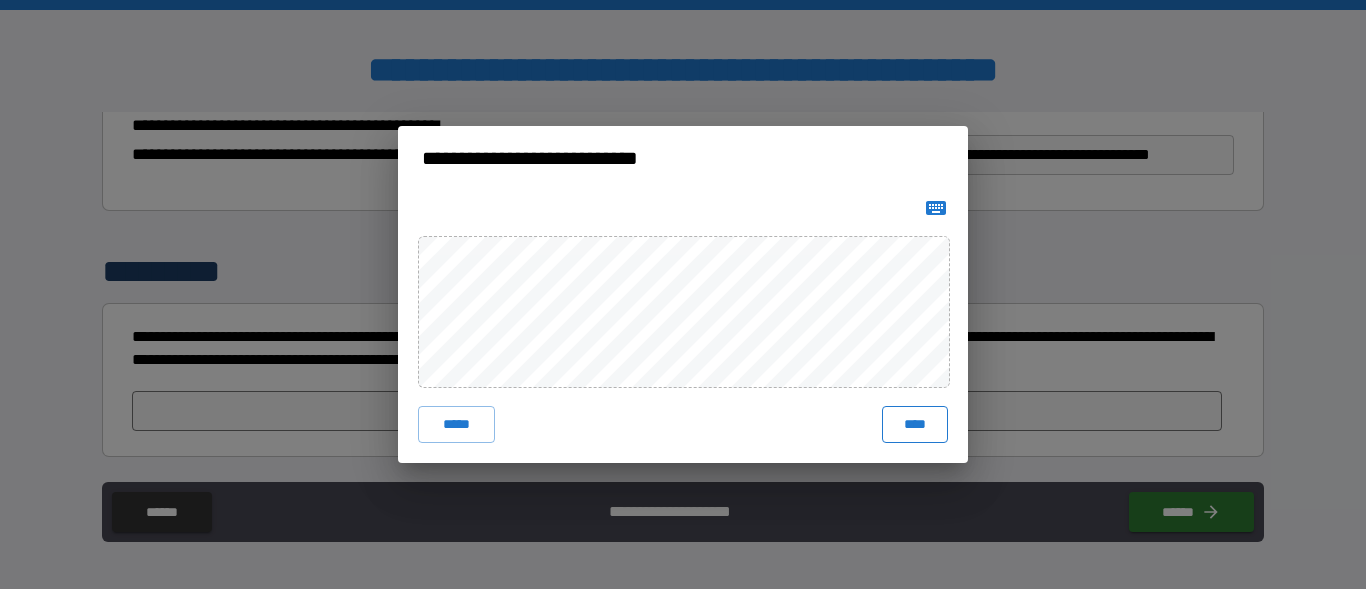 click on "****" at bounding box center (915, 424) 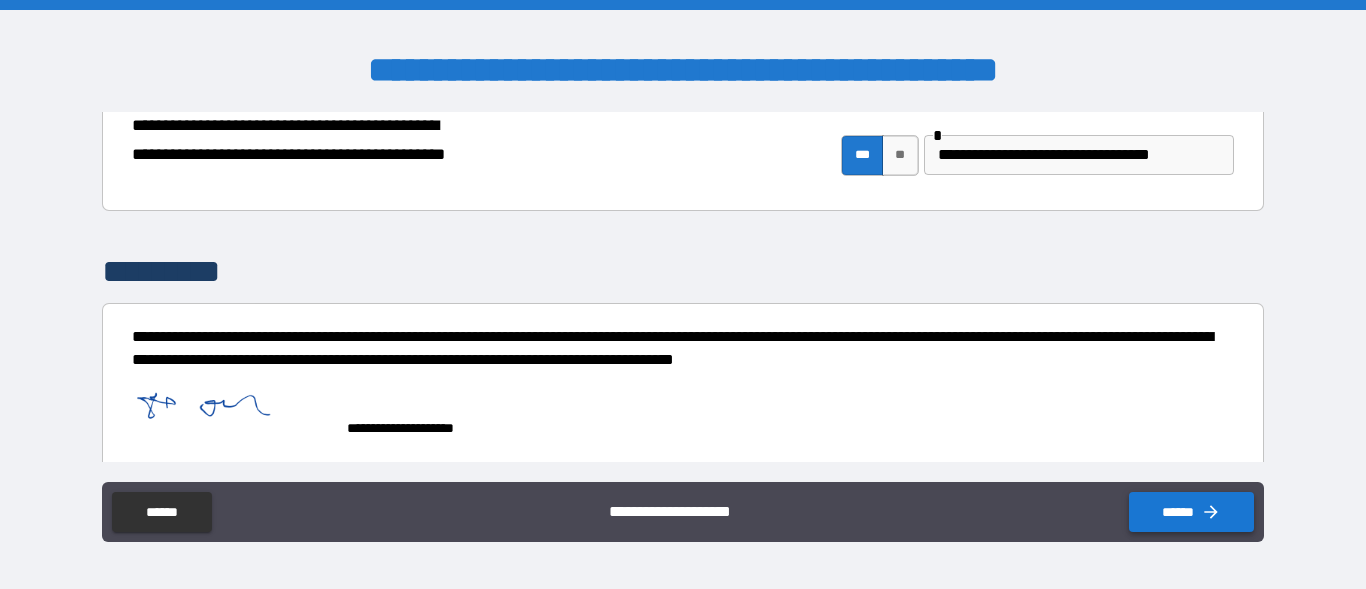 click on "******" at bounding box center [1191, 512] 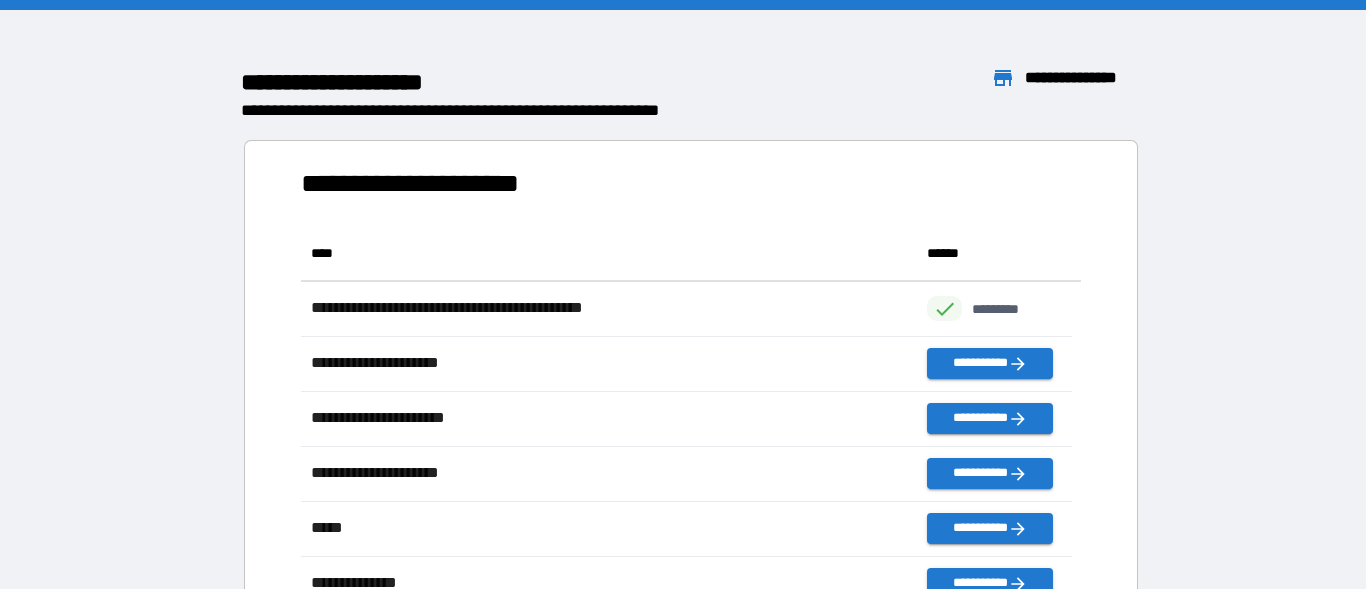 scroll, scrollTop: 16, scrollLeft: 16, axis: both 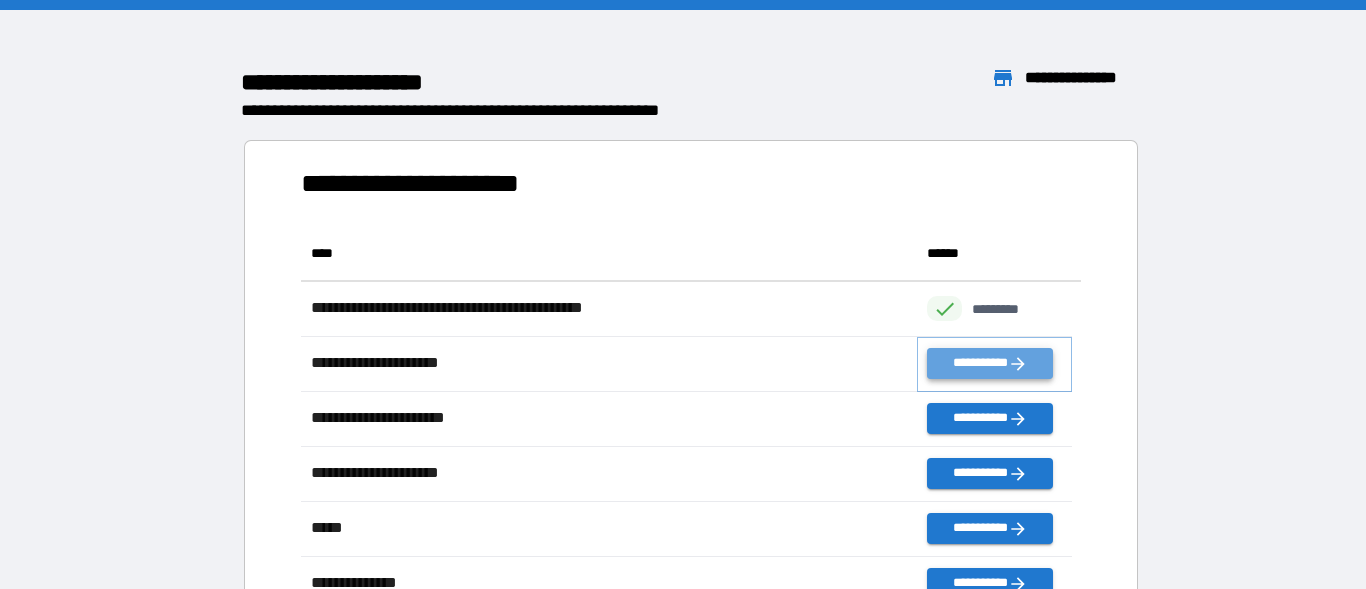 click on "**********" at bounding box center (989, 363) 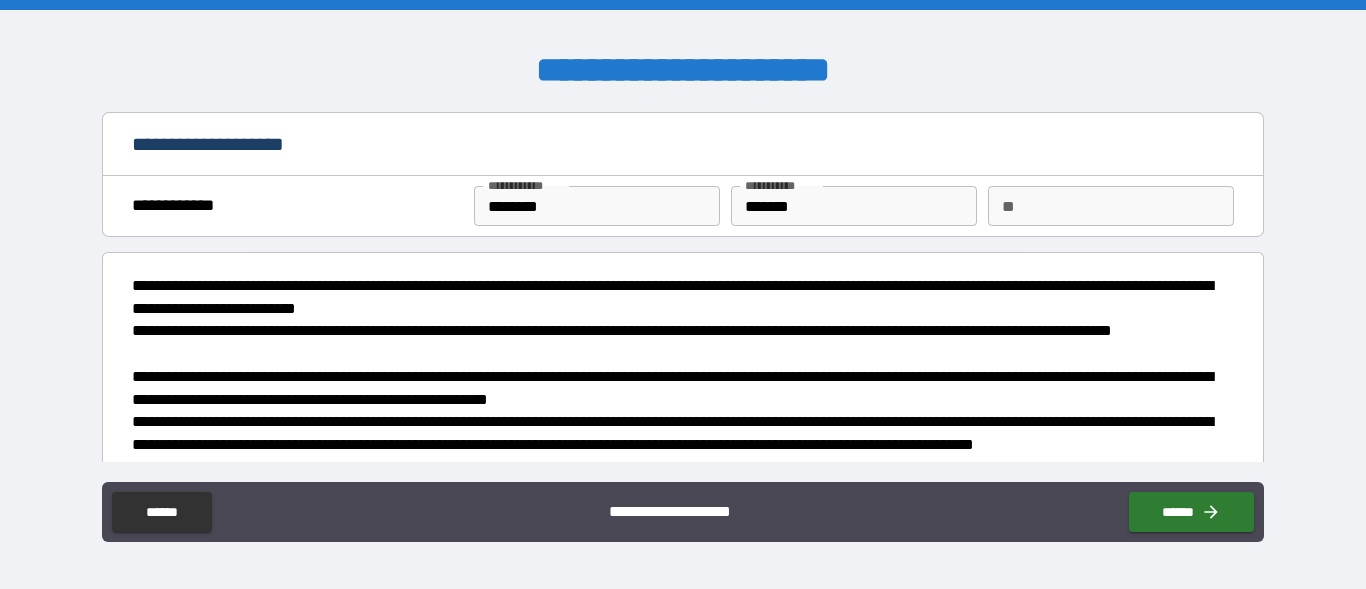 type on "*" 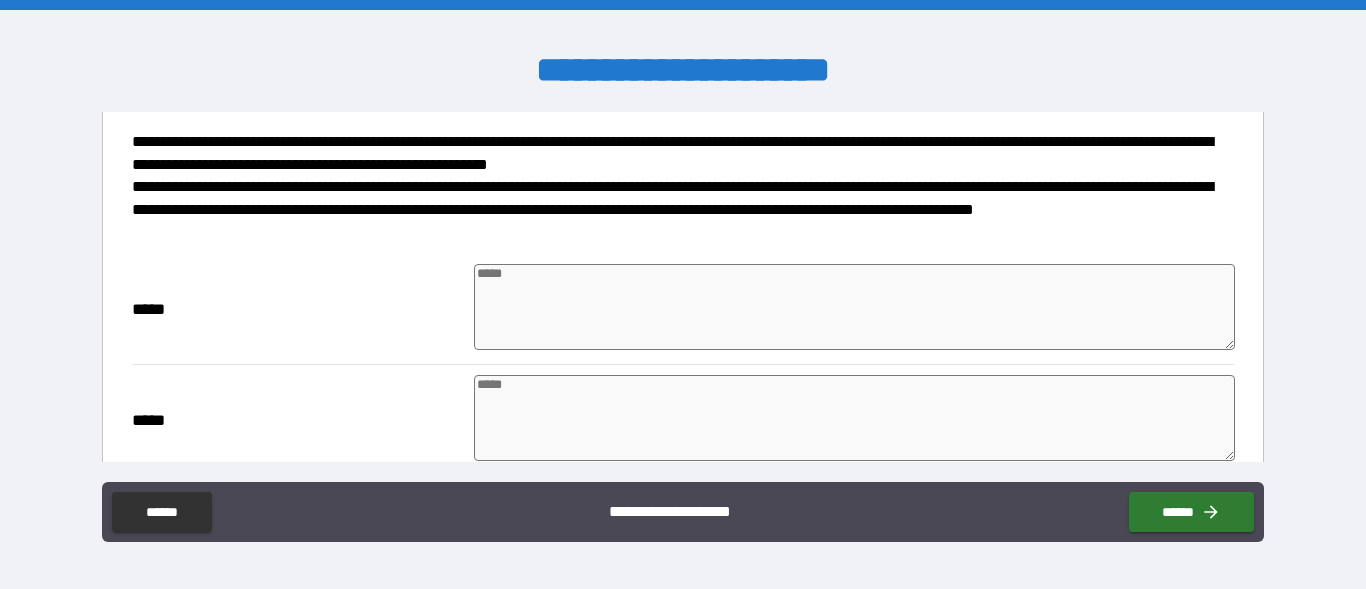 scroll, scrollTop: 240, scrollLeft: 0, axis: vertical 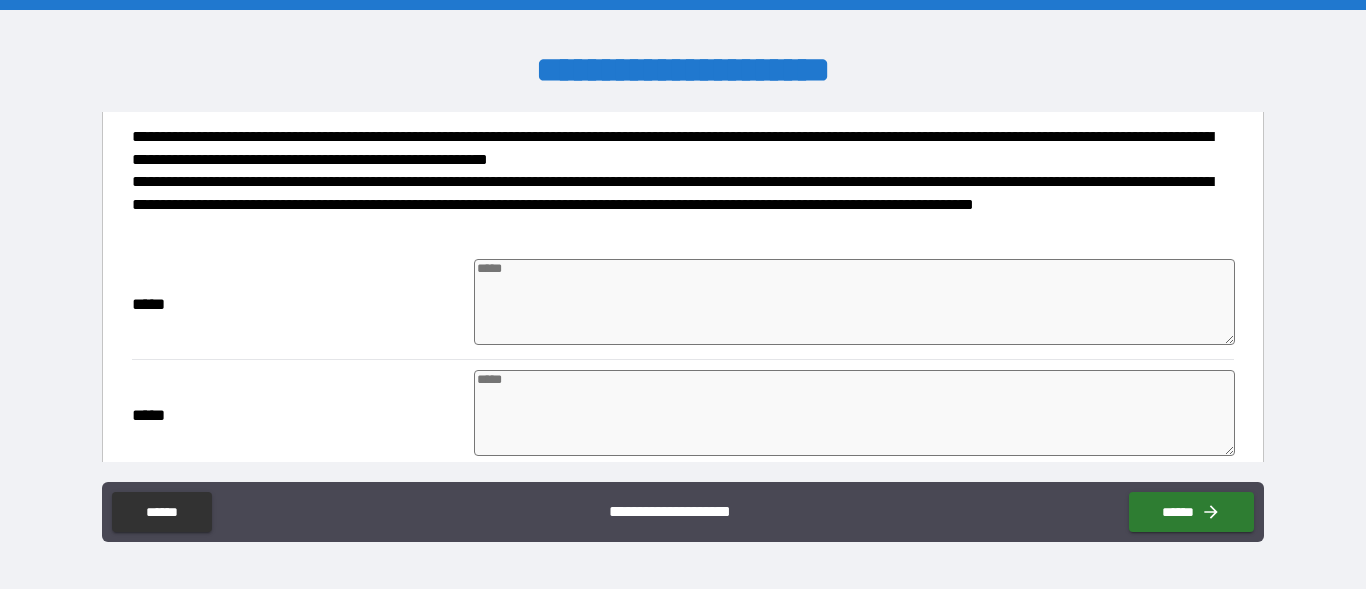 drag, startPoint x: 1249, startPoint y: 273, endPoint x: 1248, endPoint y: 320, distance: 47.010635 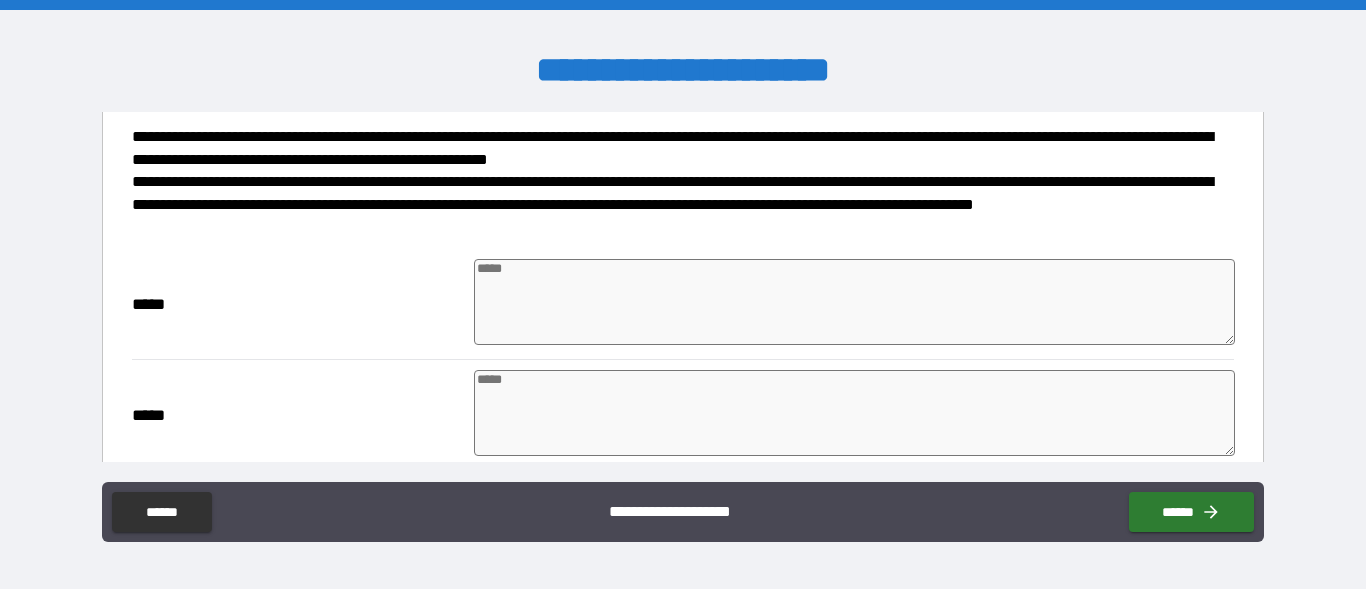 click on "***** *" at bounding box center (682, 304) 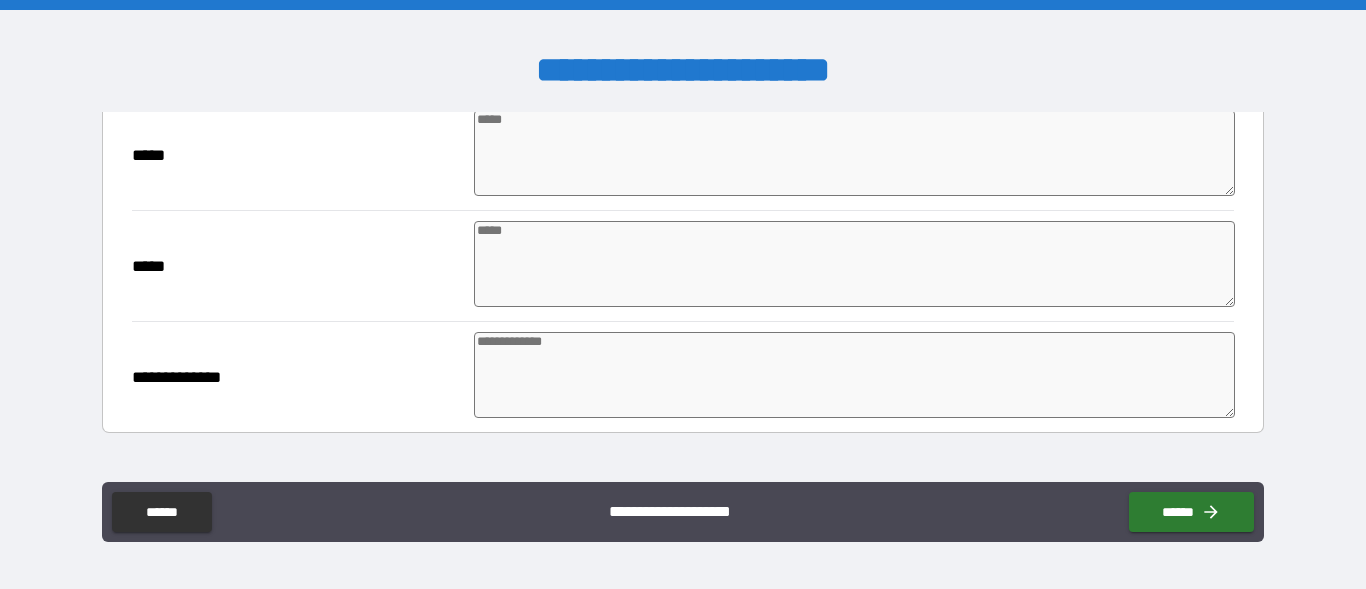 scroll, scrollTop: 365, scrollLeft: 0, axis: vertical 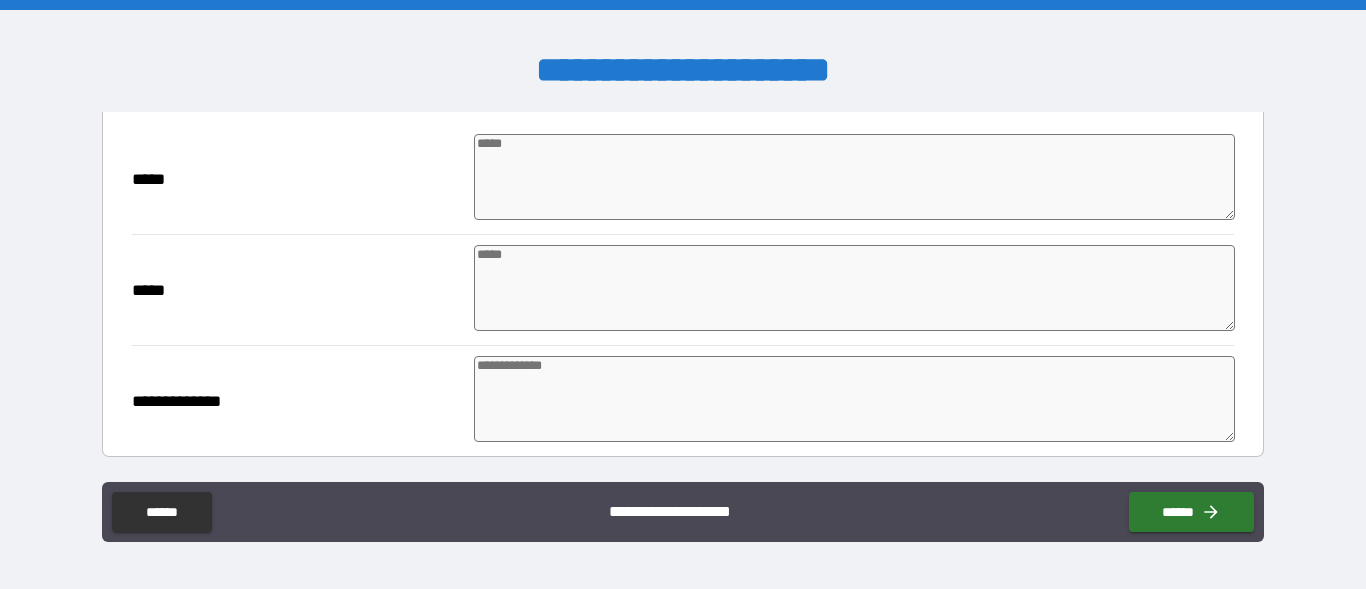 click at bounding box center (854, 177) 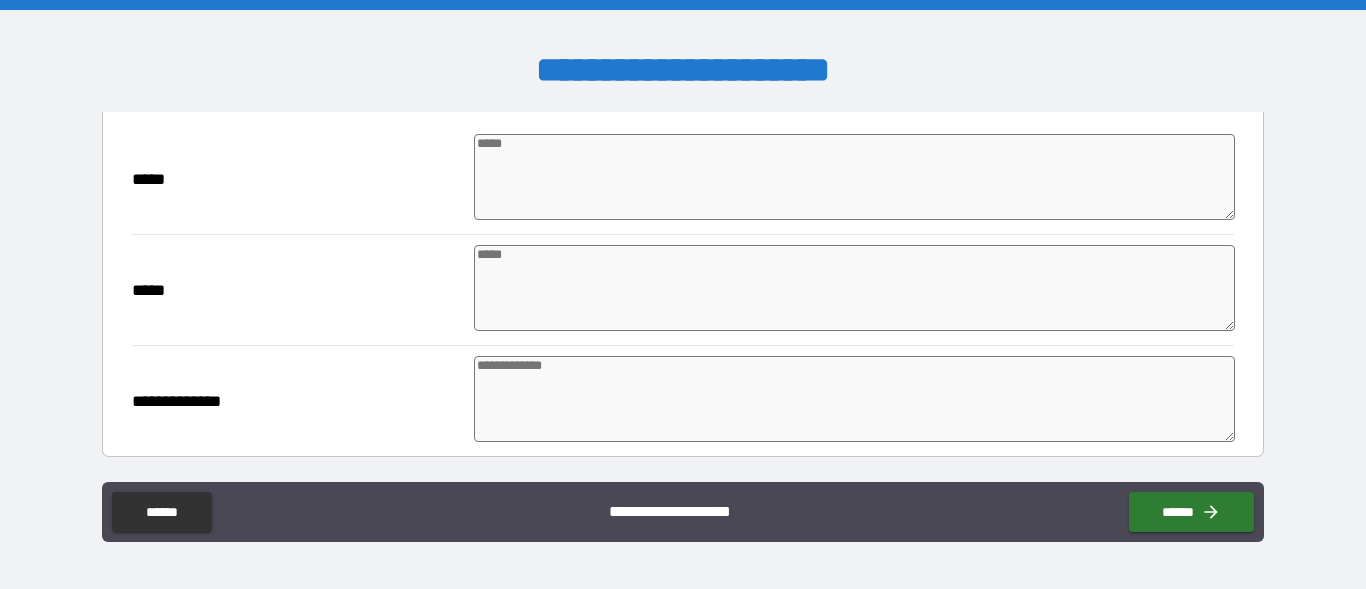 type on "*" 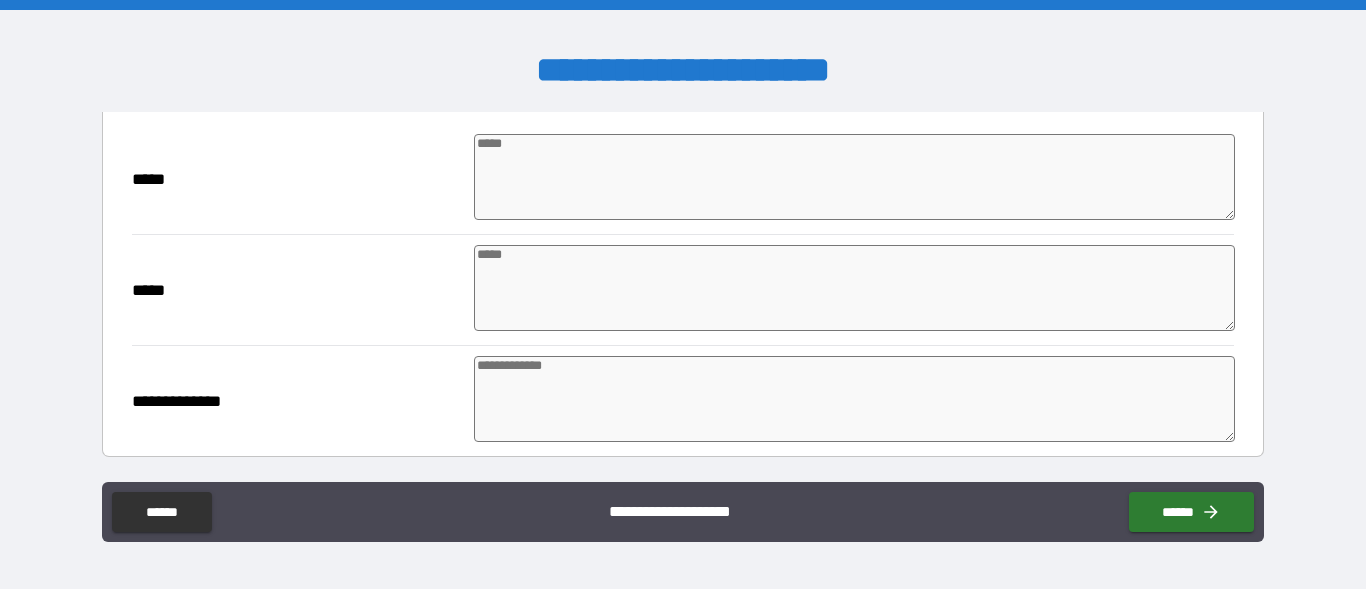 type on "*" 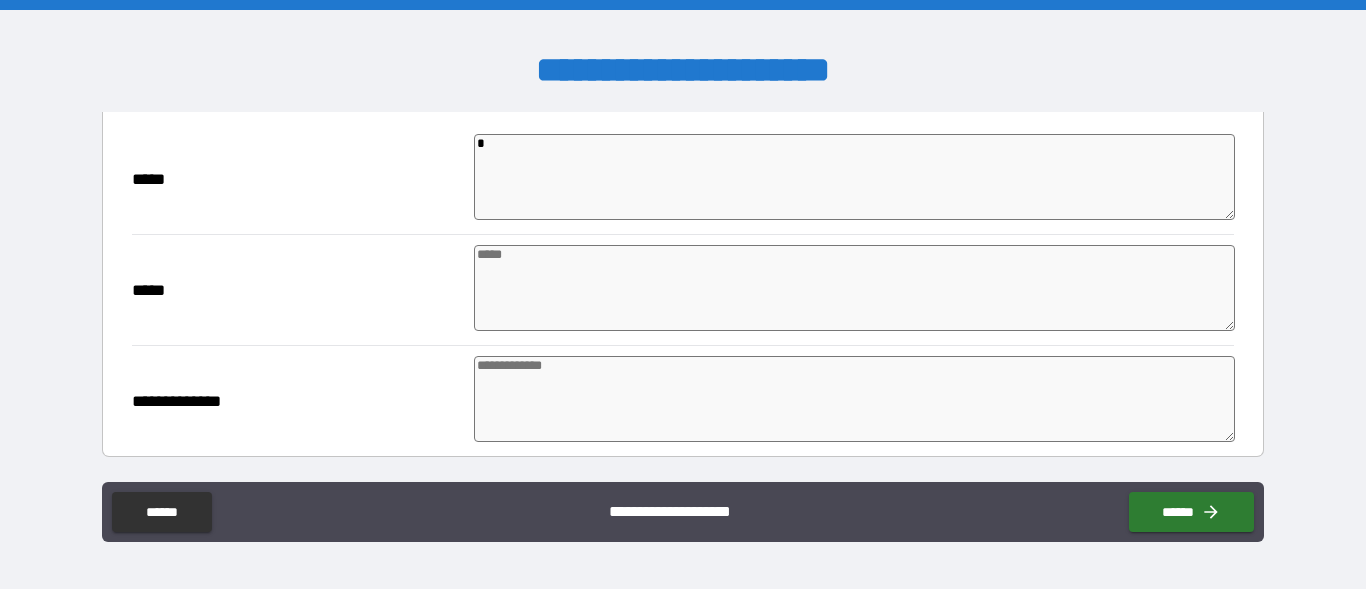 type on "*" 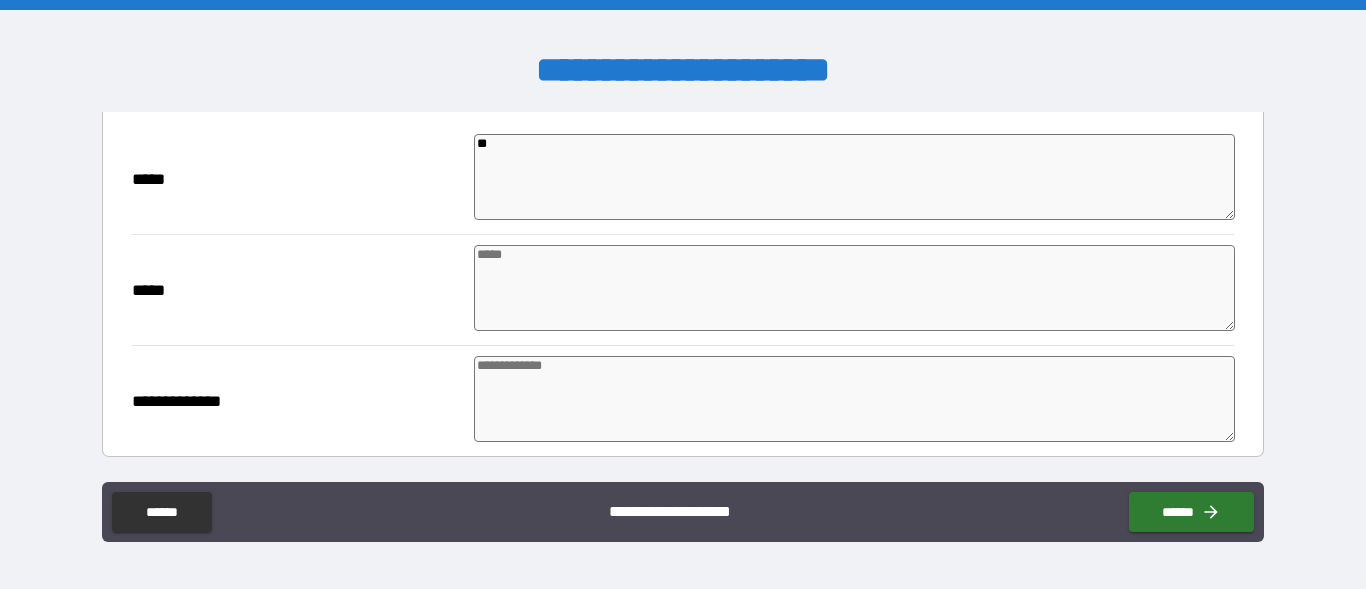 type on "***" 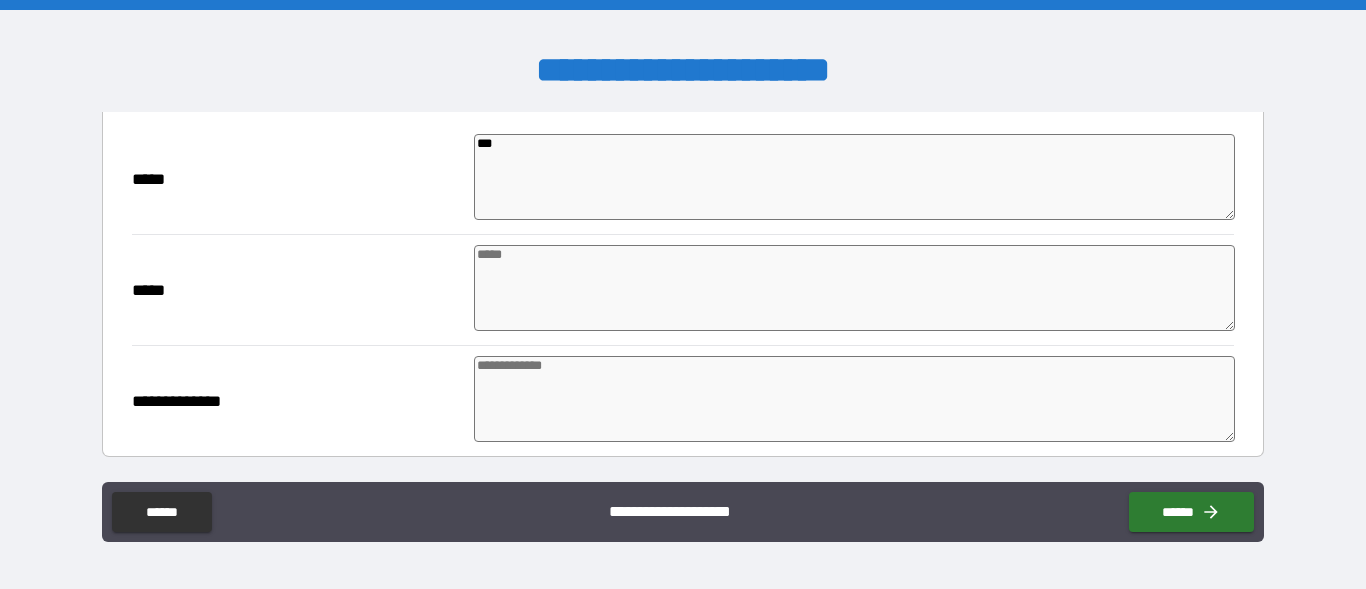 type on "*" 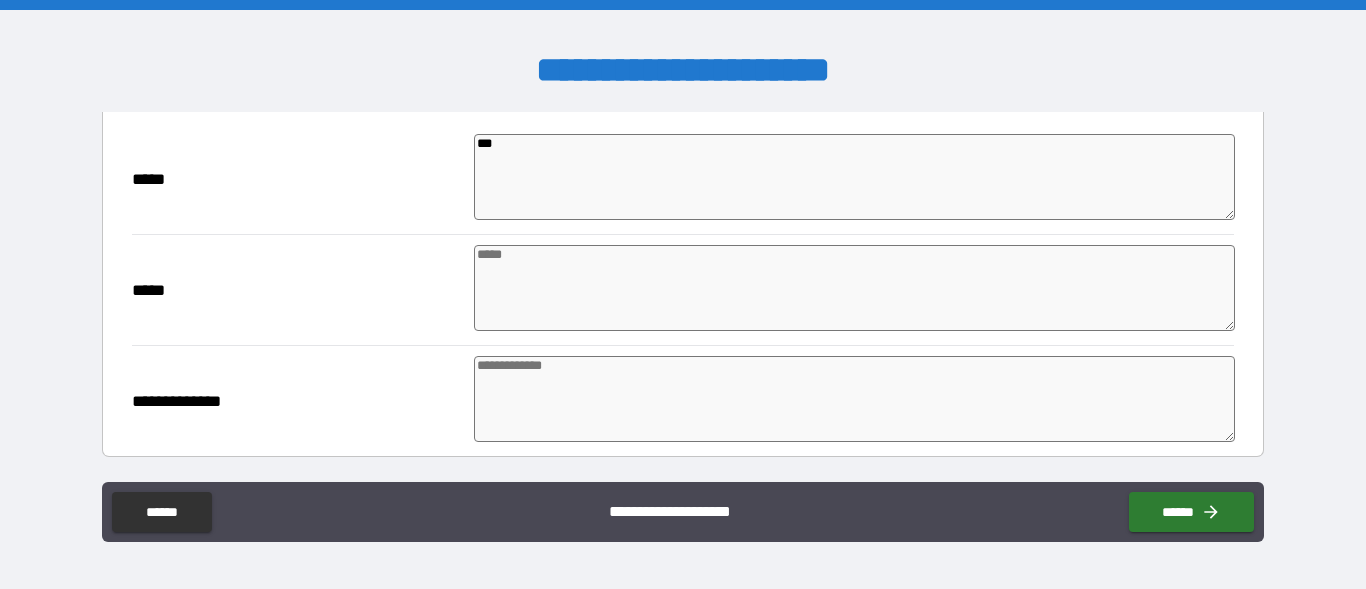 type on "*" 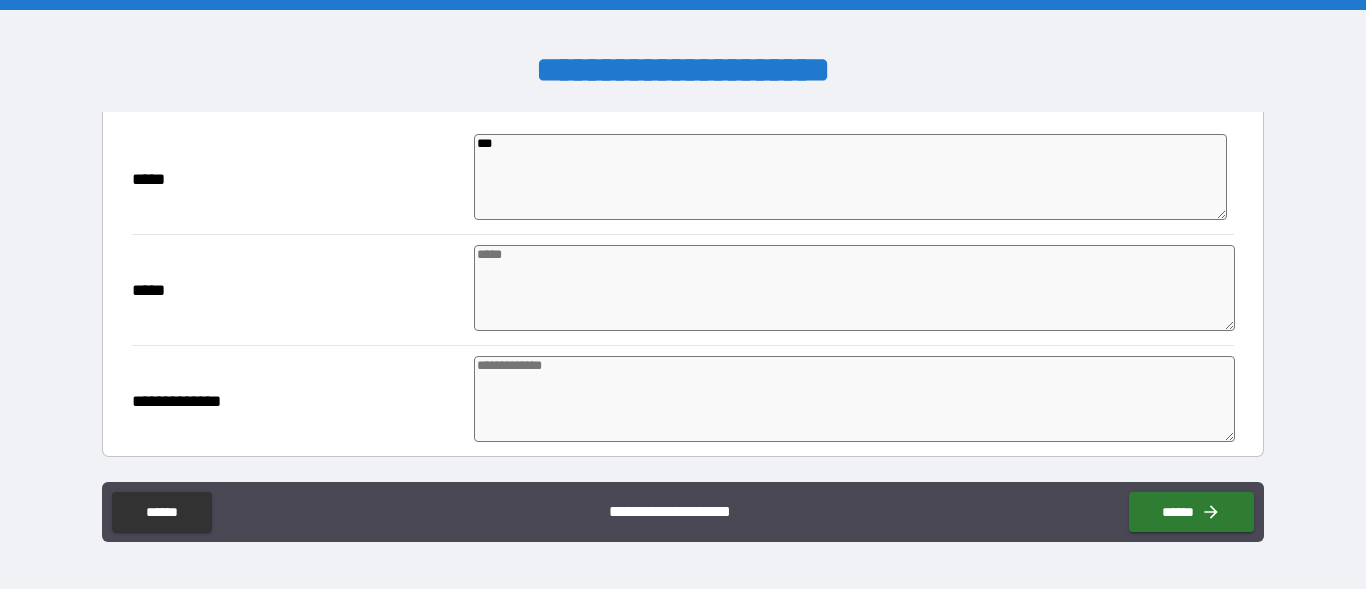 type on "****" 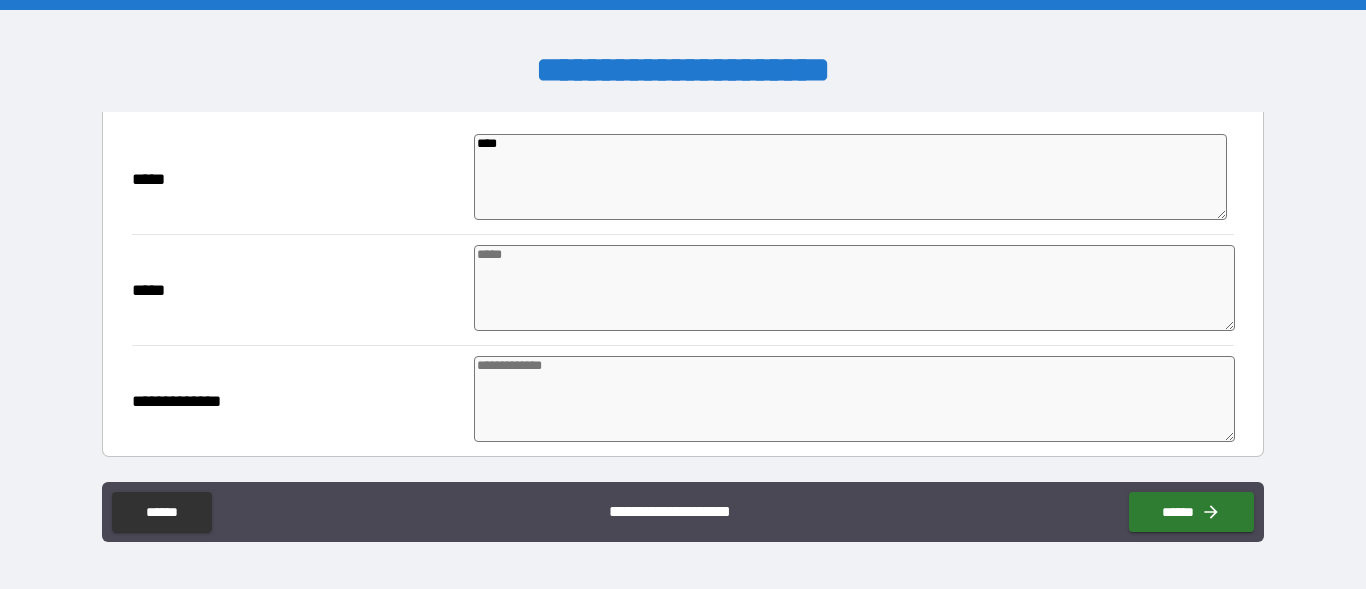 type on "*" 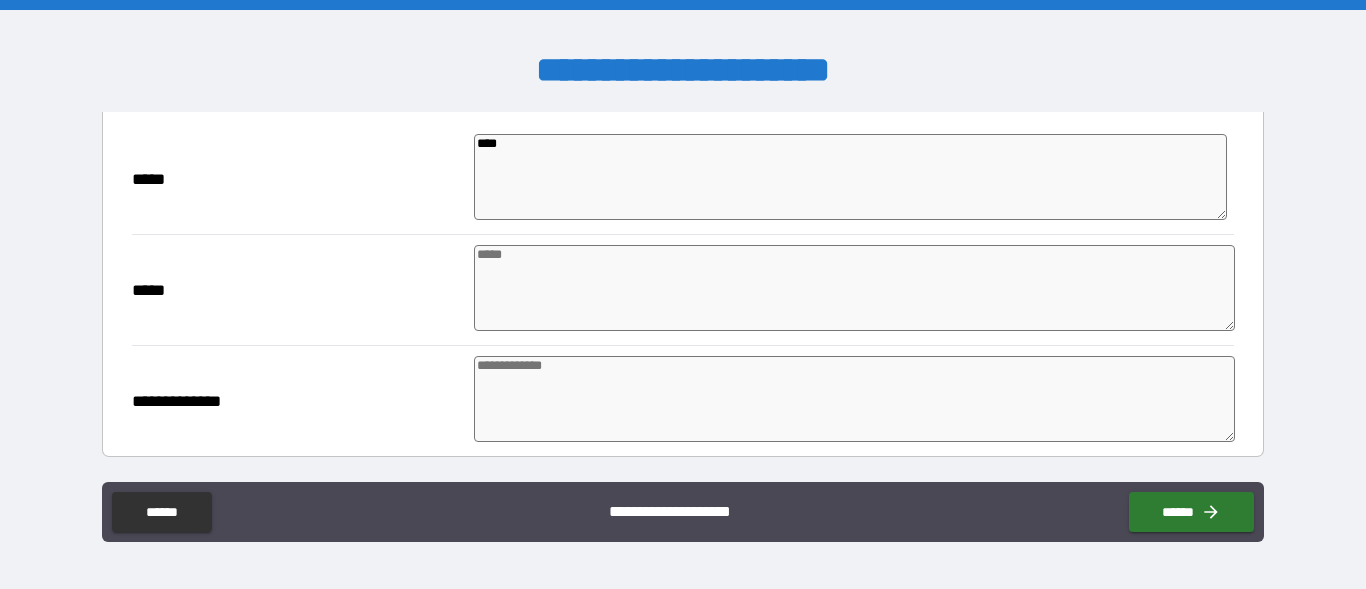 type on "*****" 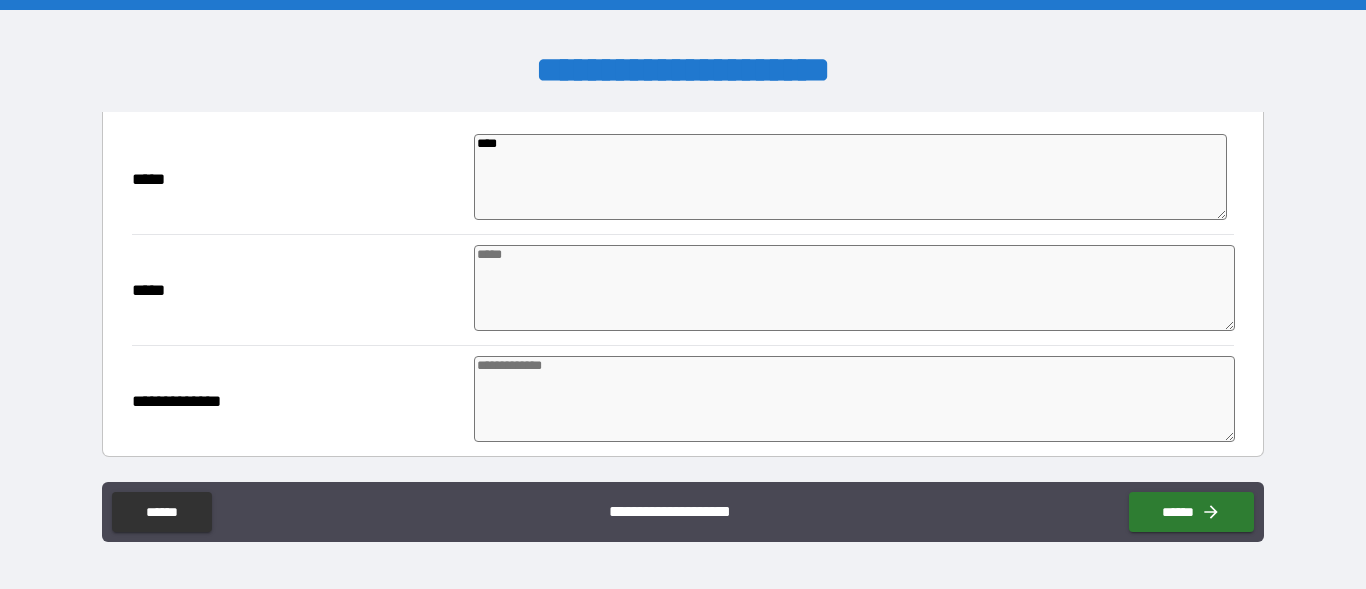 type on "*" 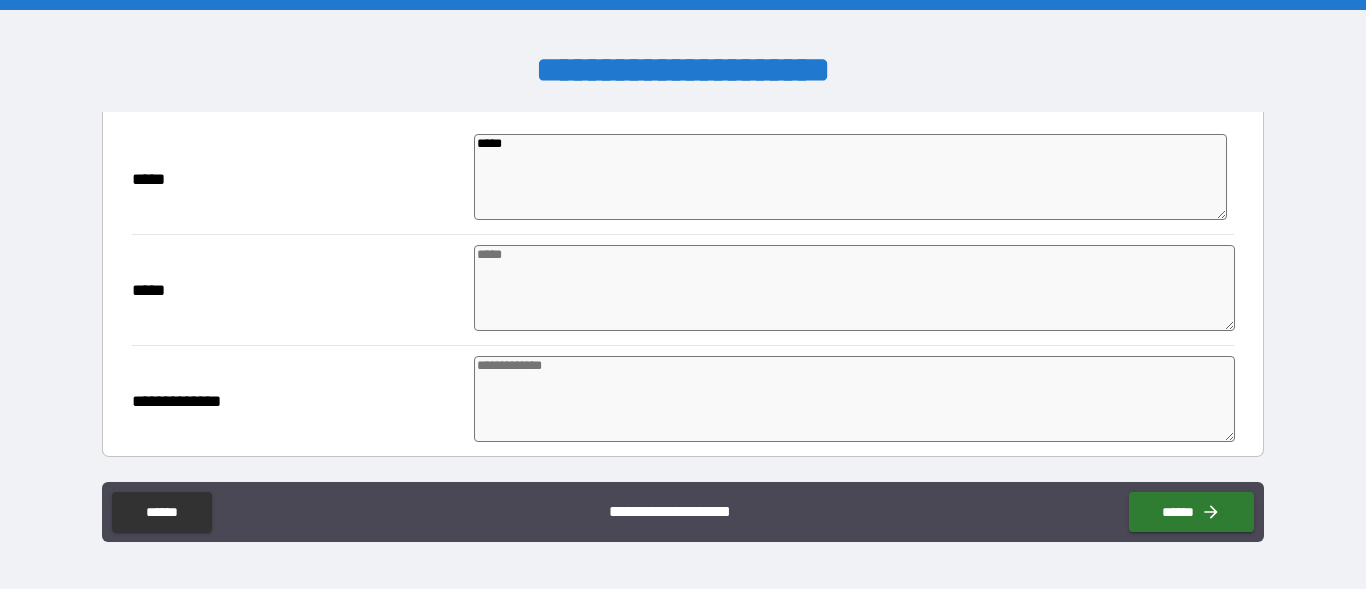 type on "******" 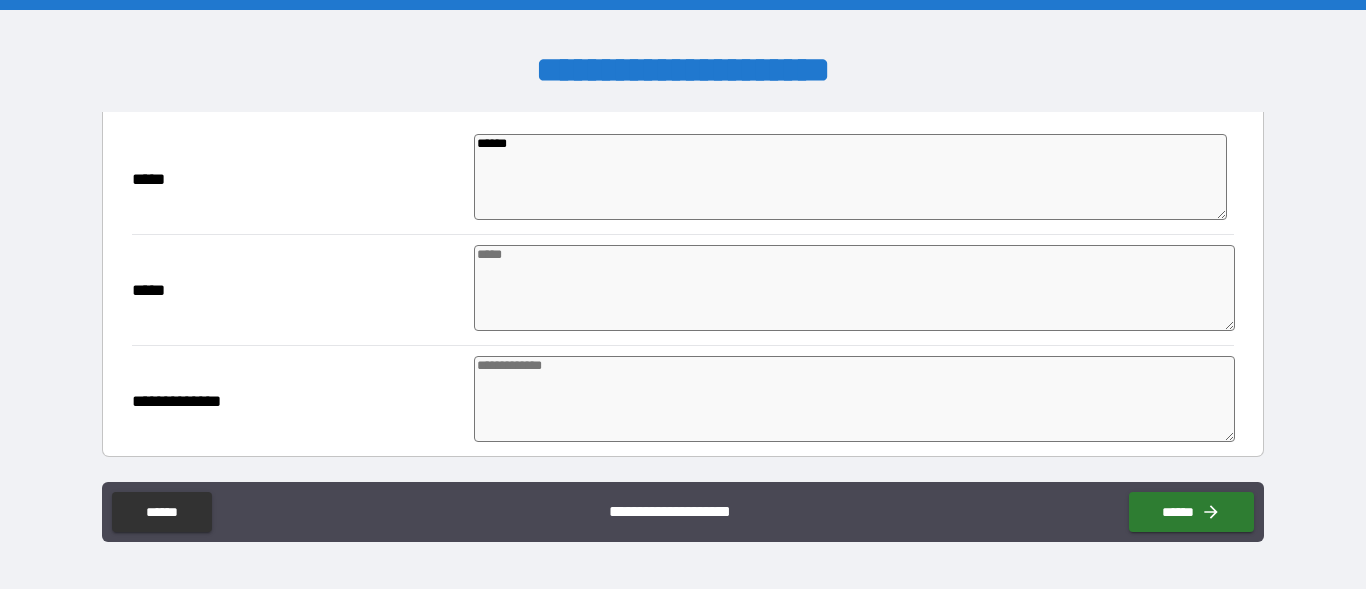 type on "*******" 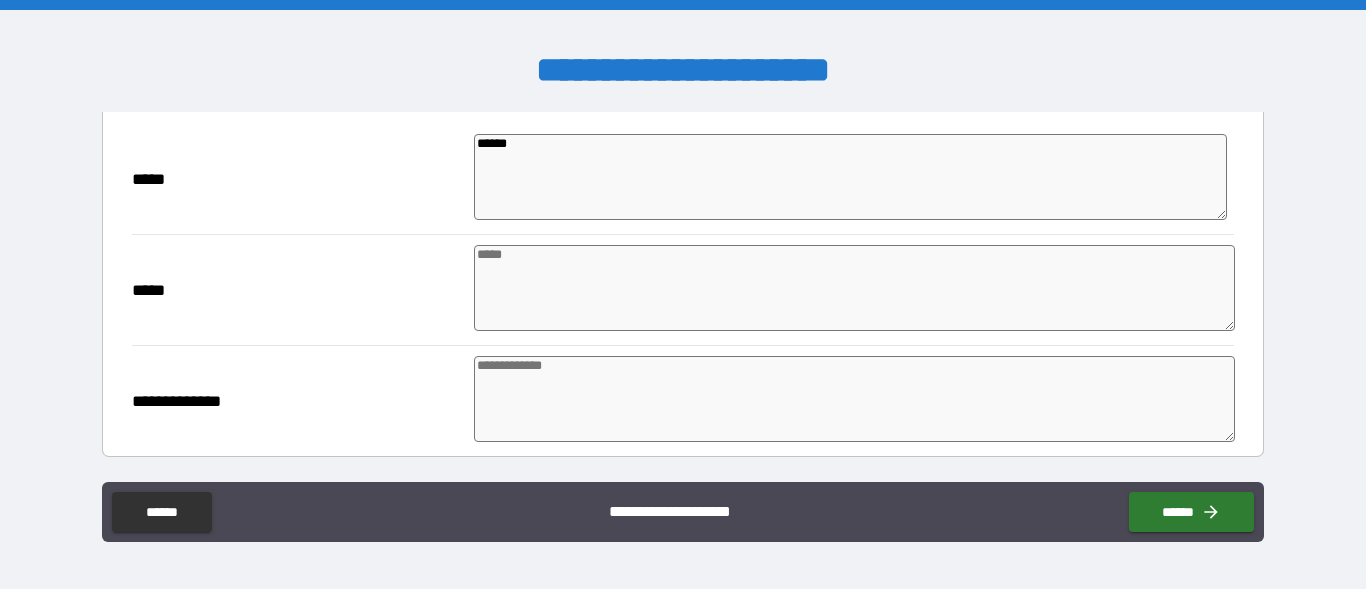 type on "*" 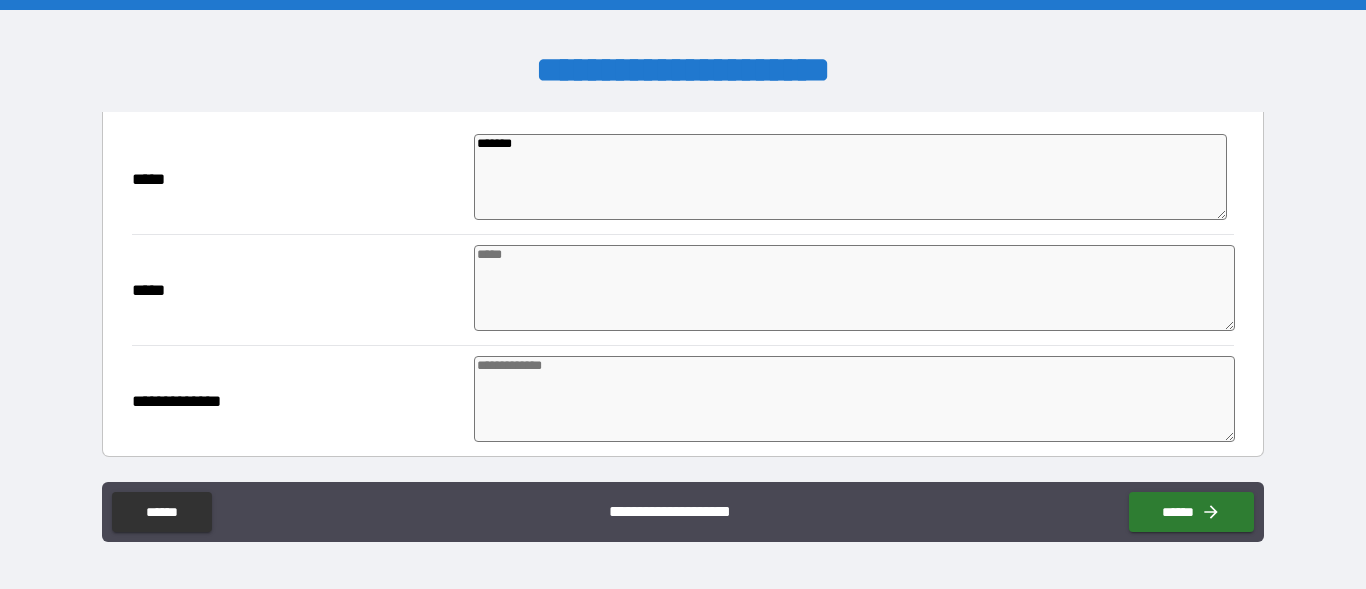 type on "********" 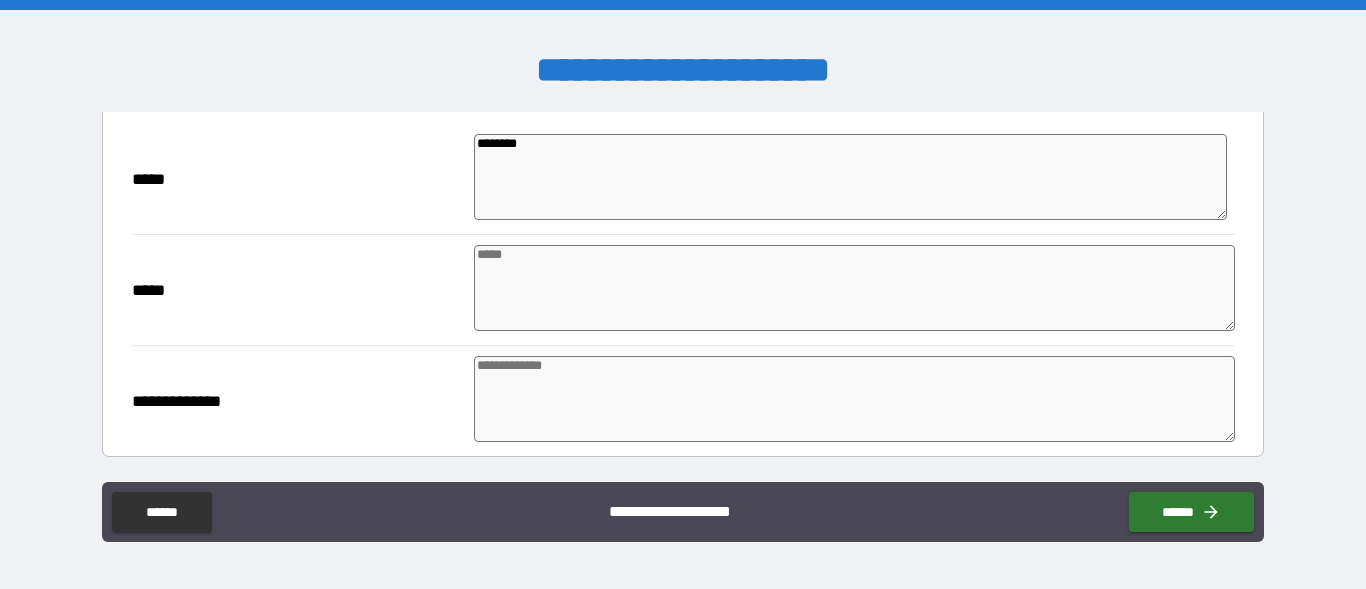 type on "*" 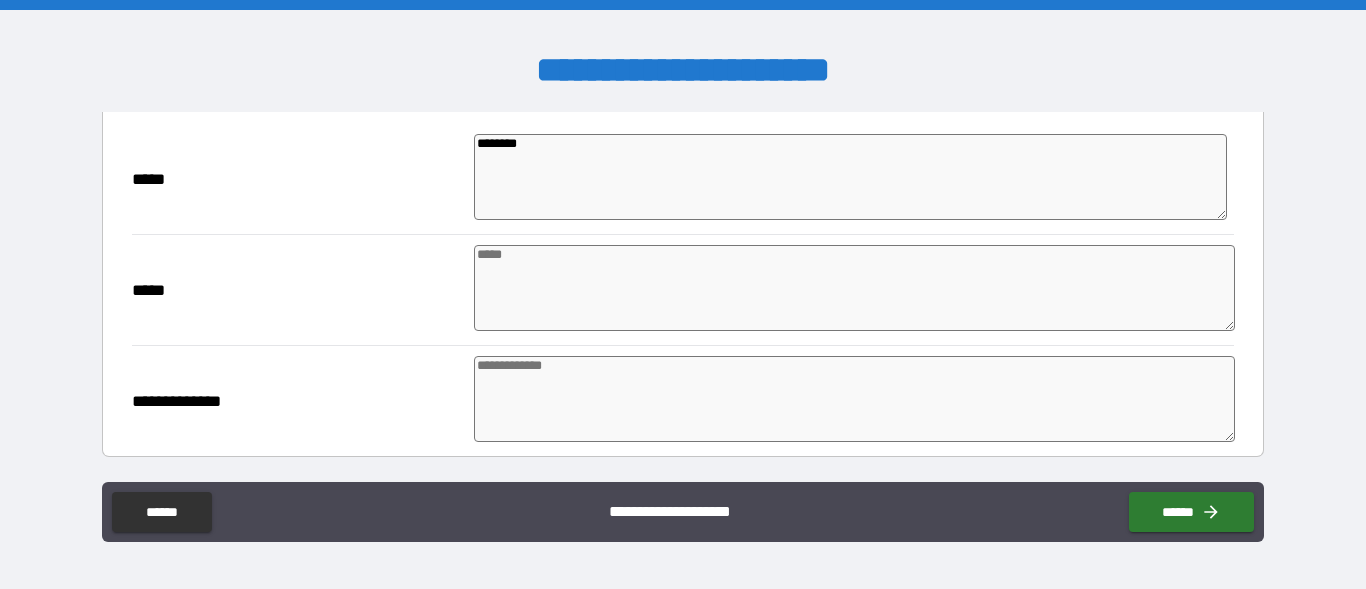 type on "*" 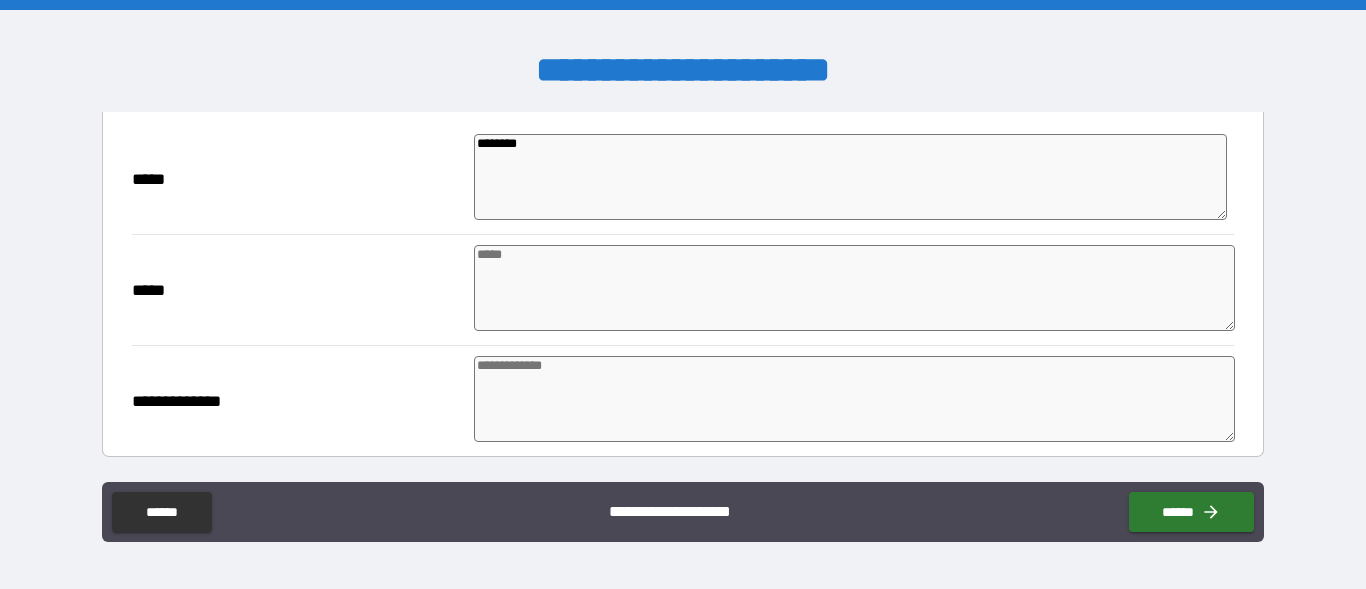 type on "*" 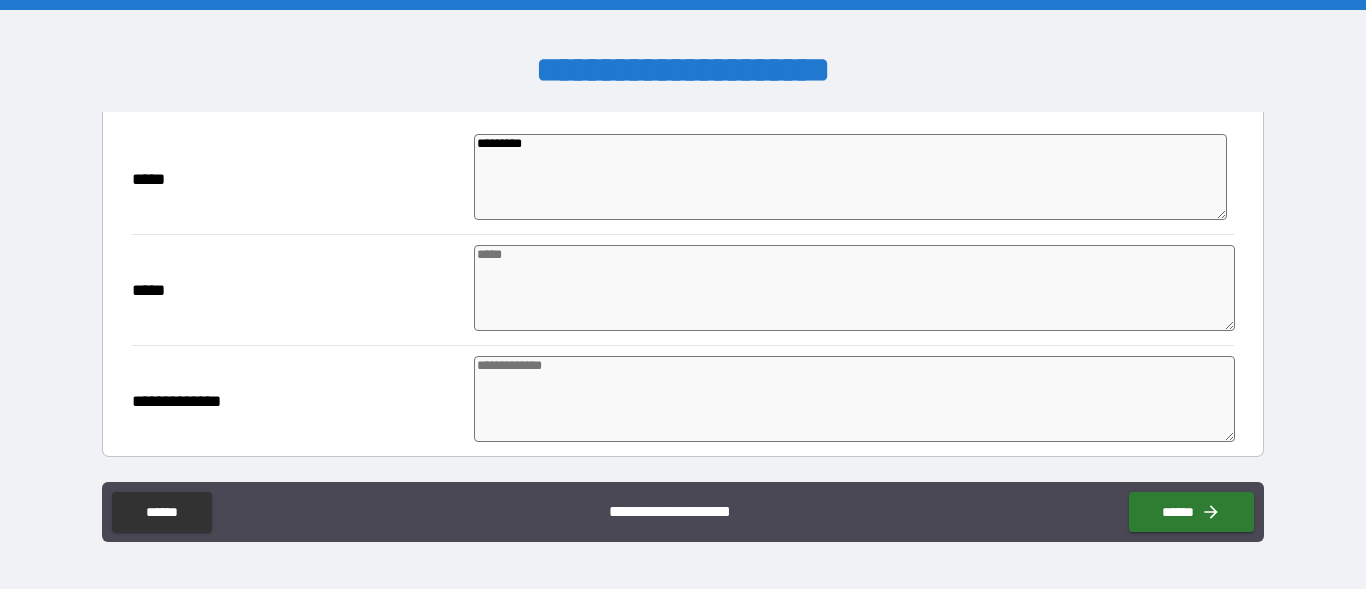 type on "*" 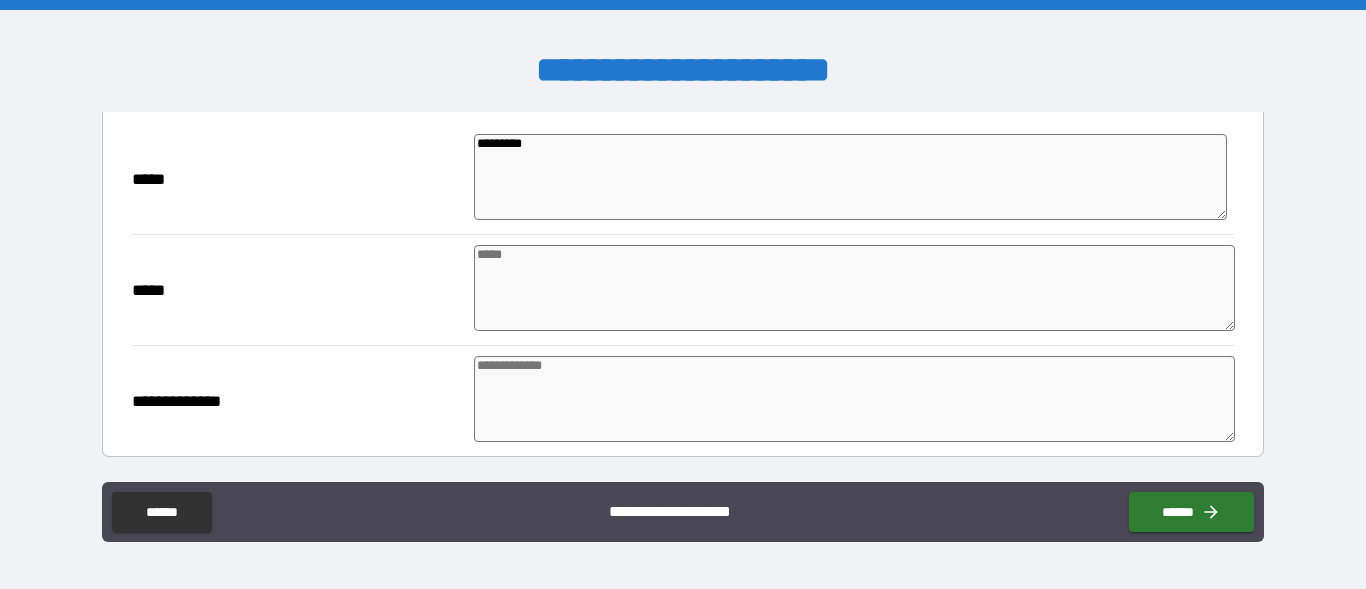 type on "*" 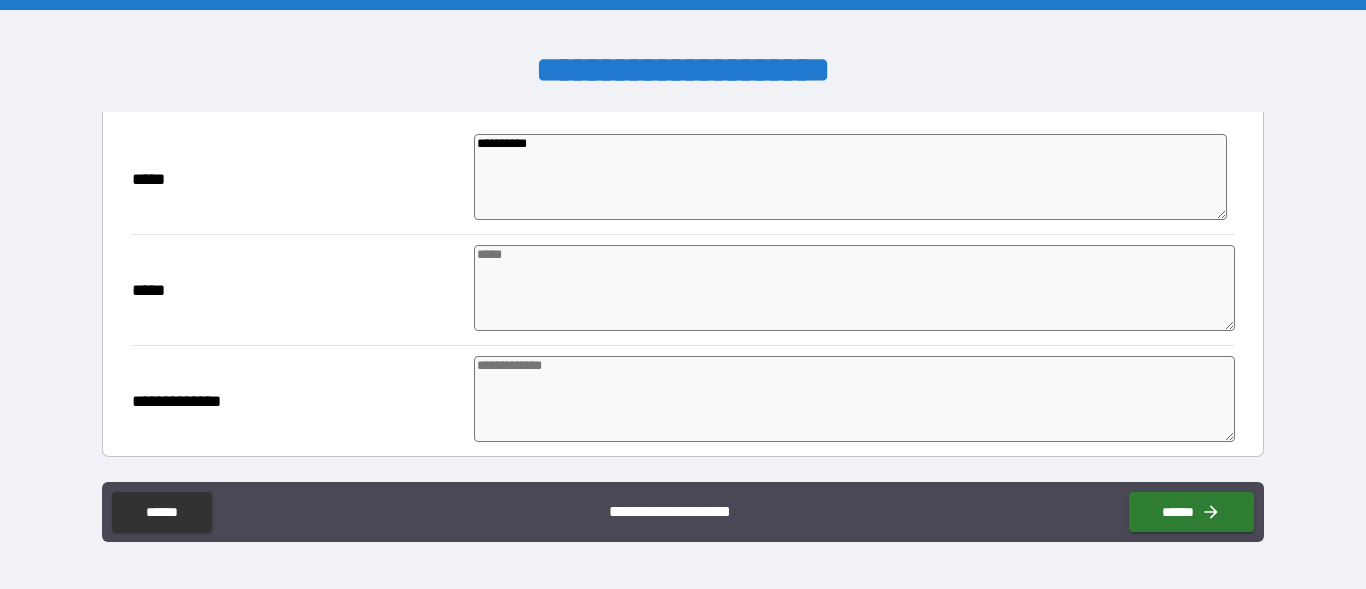 type on "*" 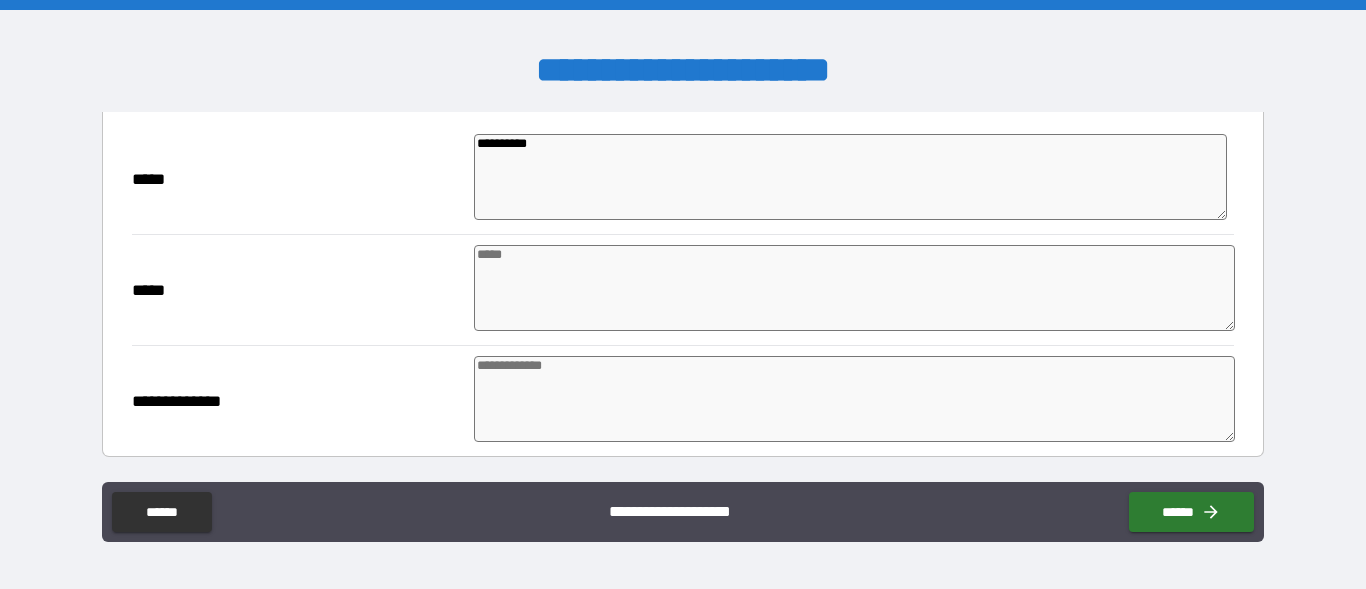 type on "*" 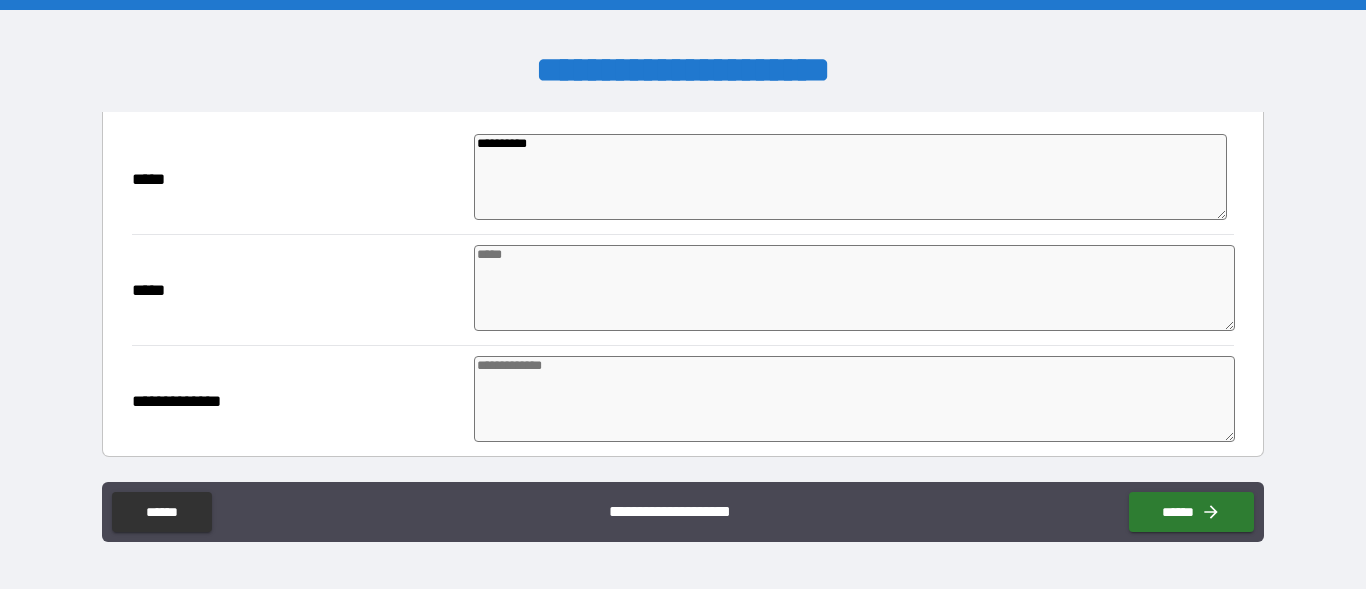 type on "*" 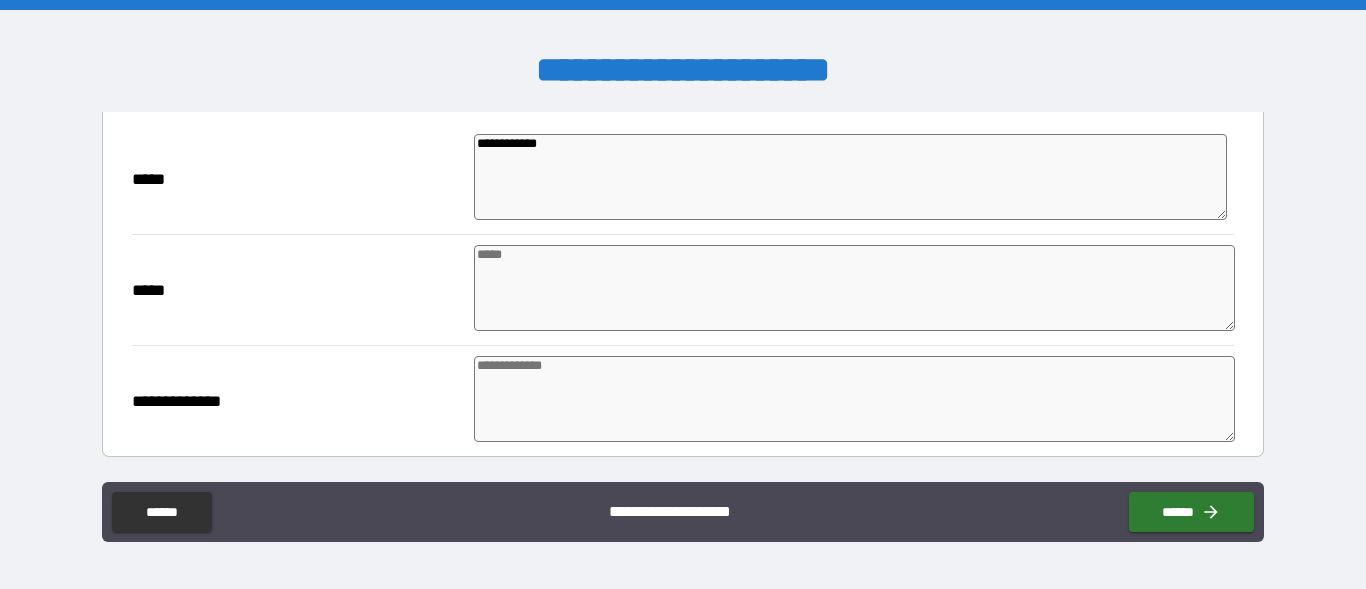type on "**********" 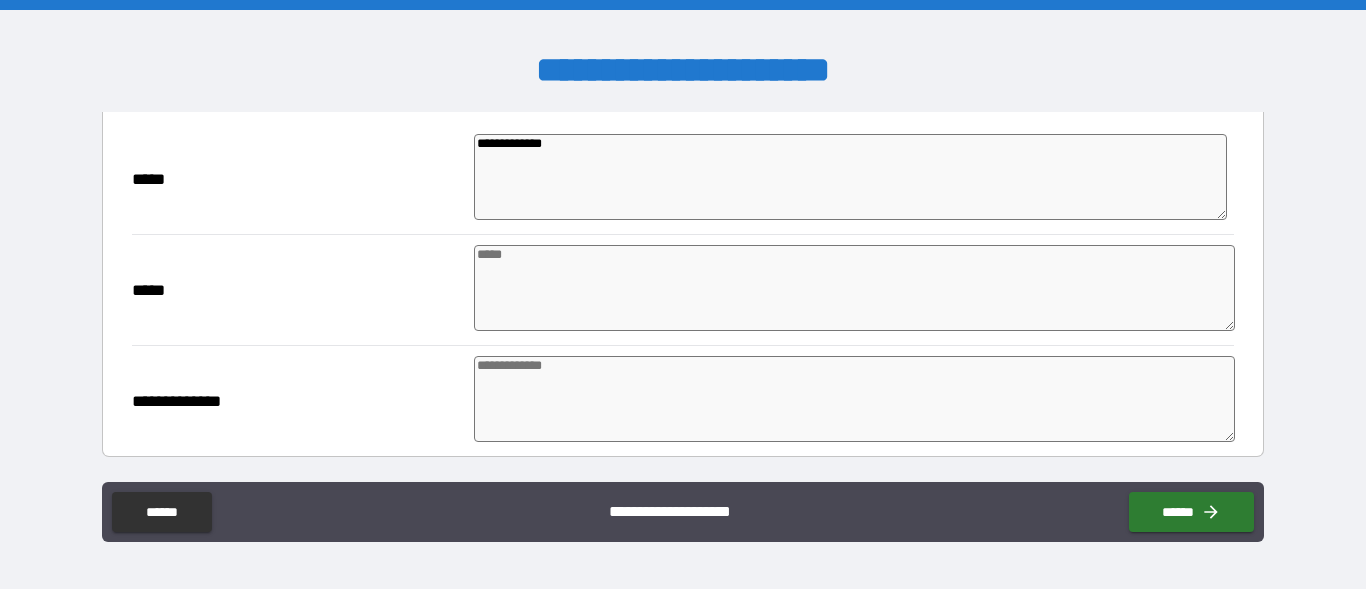 type on "*" 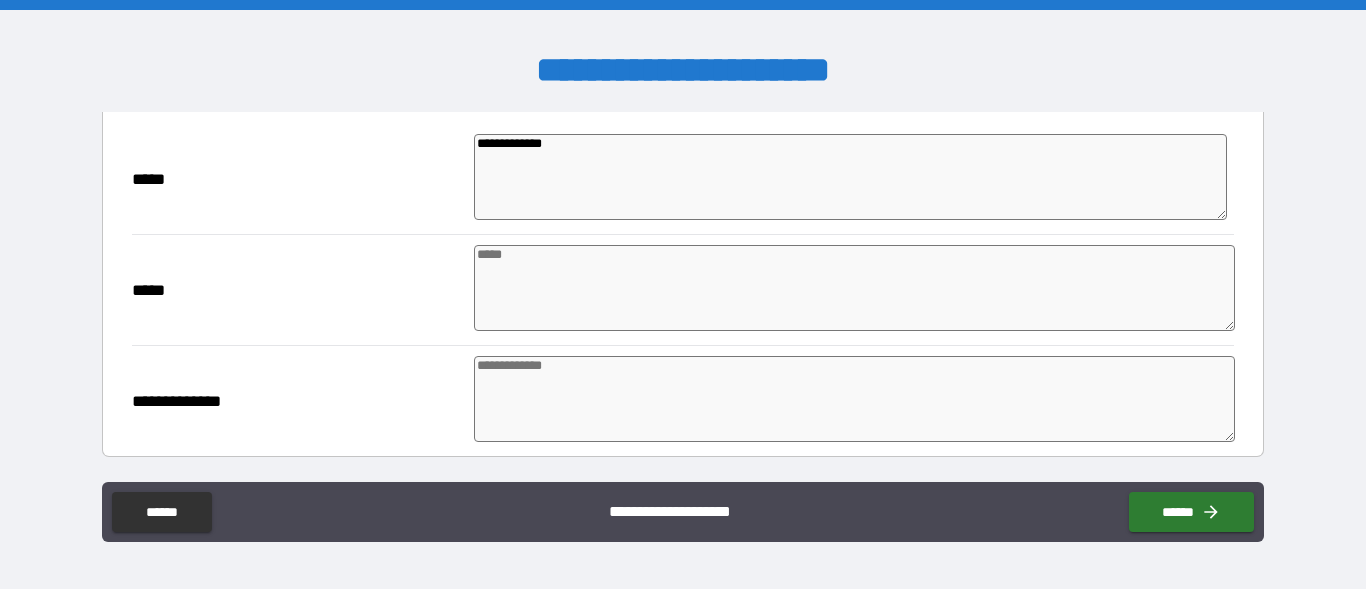 type on "*" 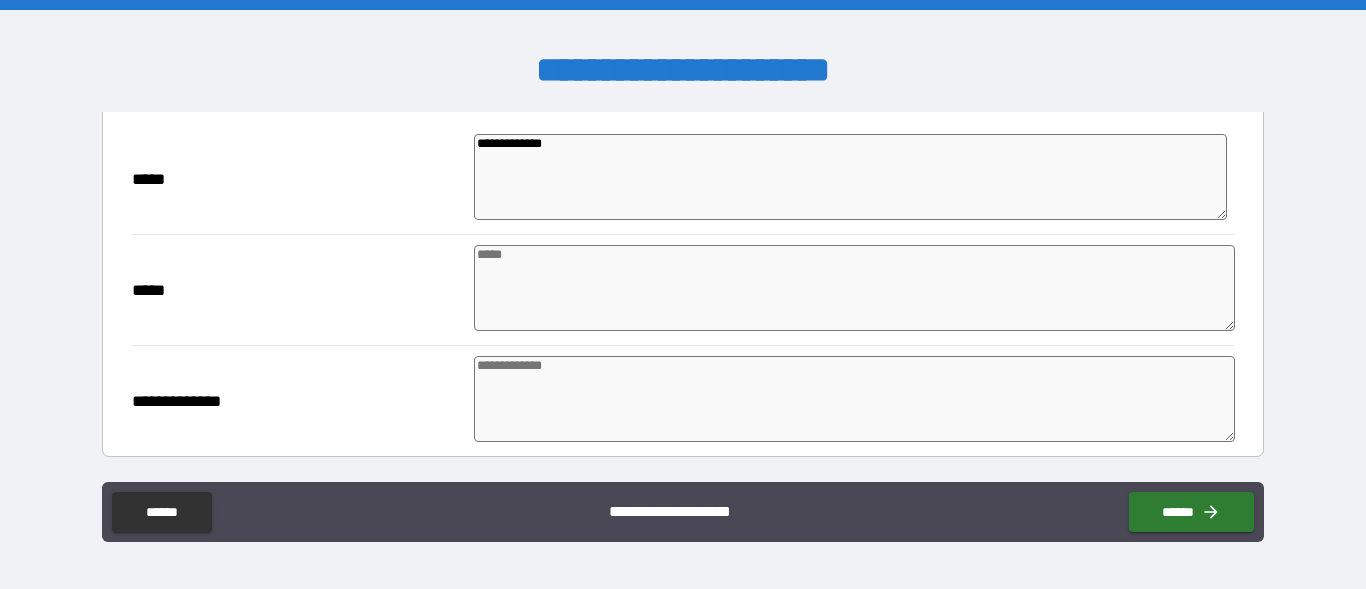 type on "*" 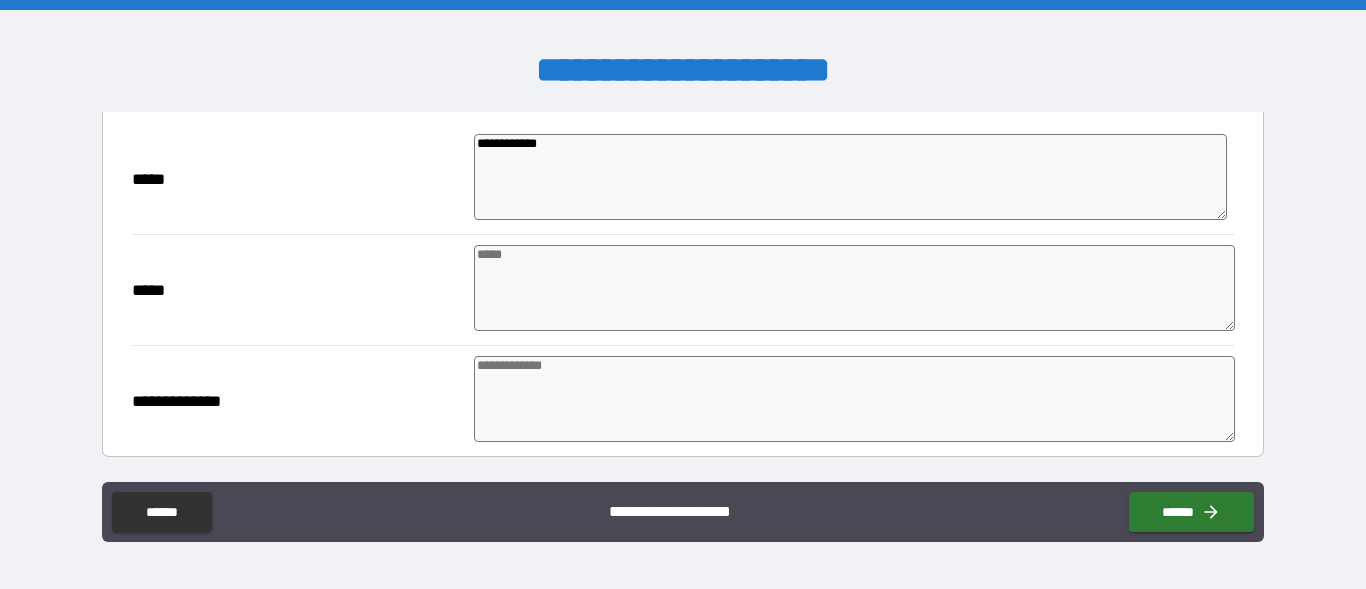 type on "**********" 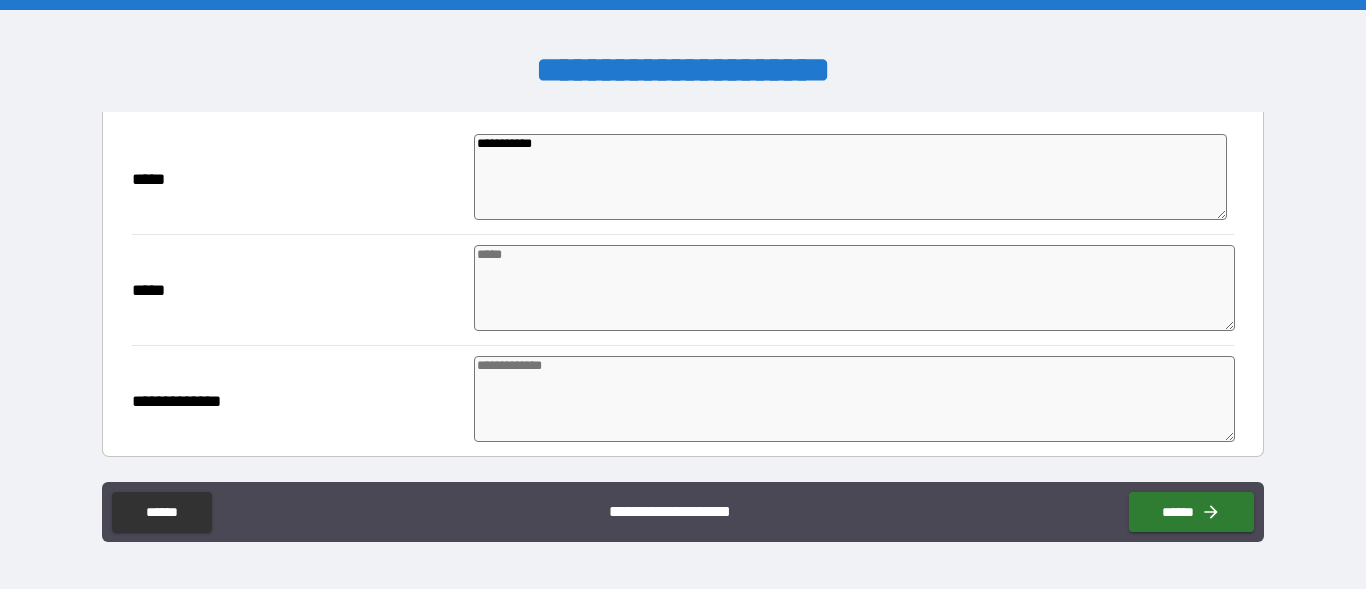 type on "*" 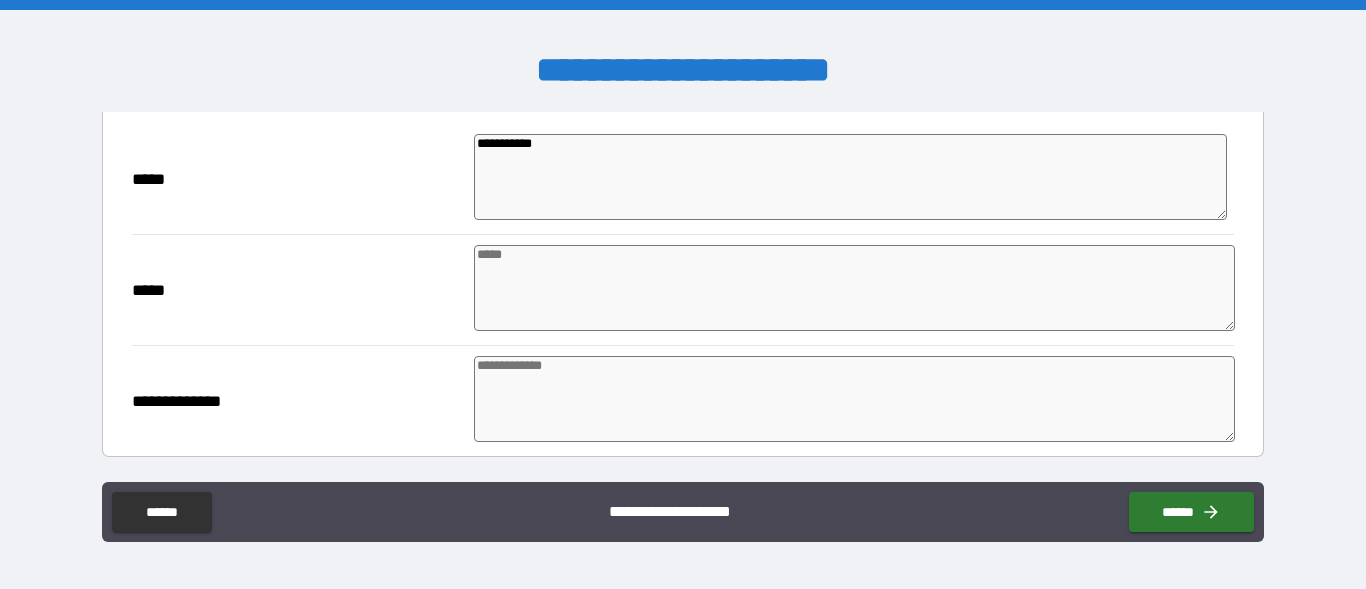 type on "*" 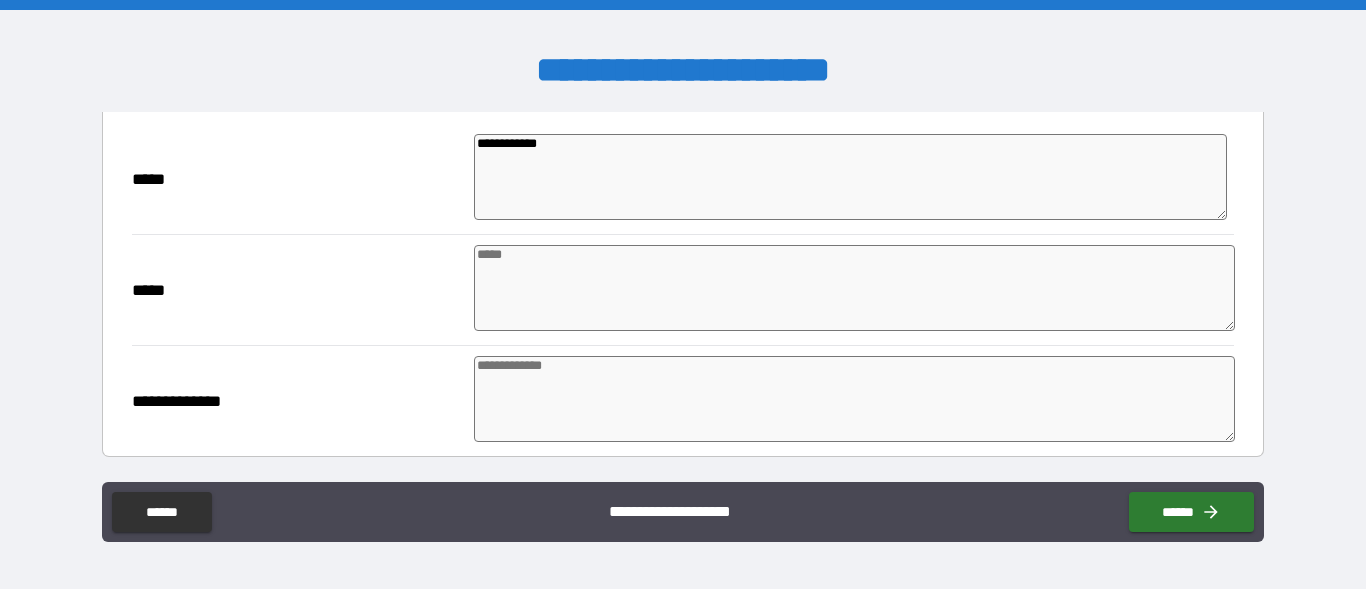 type on "*" 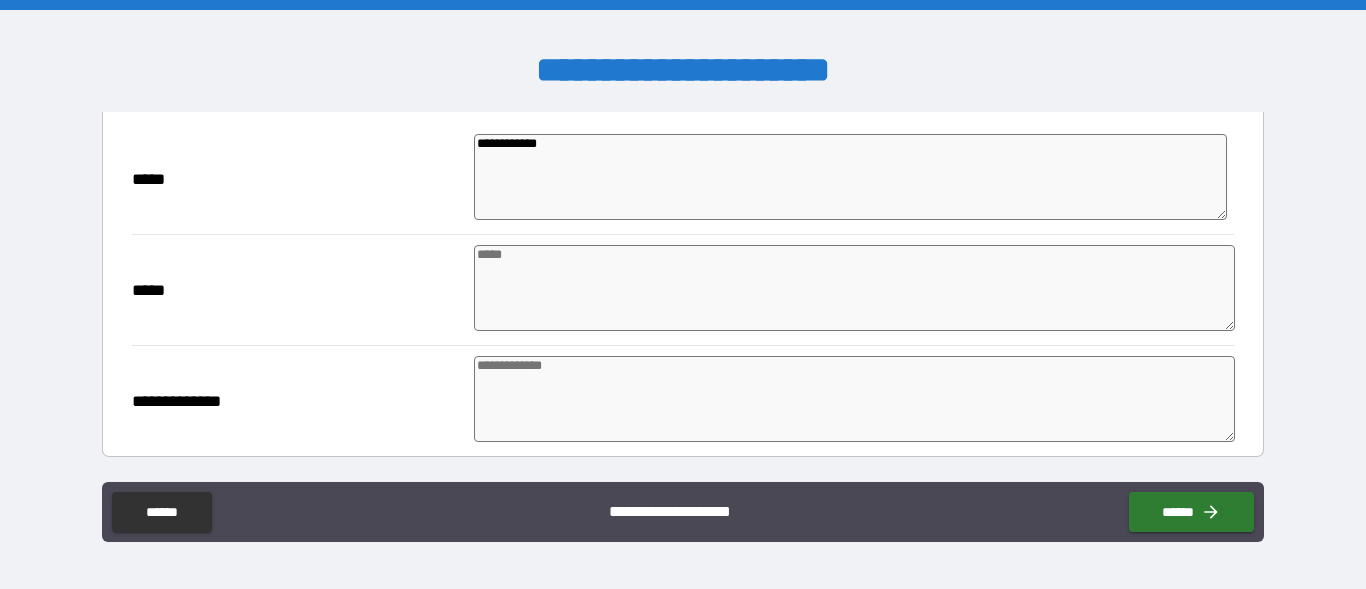 type on "*" 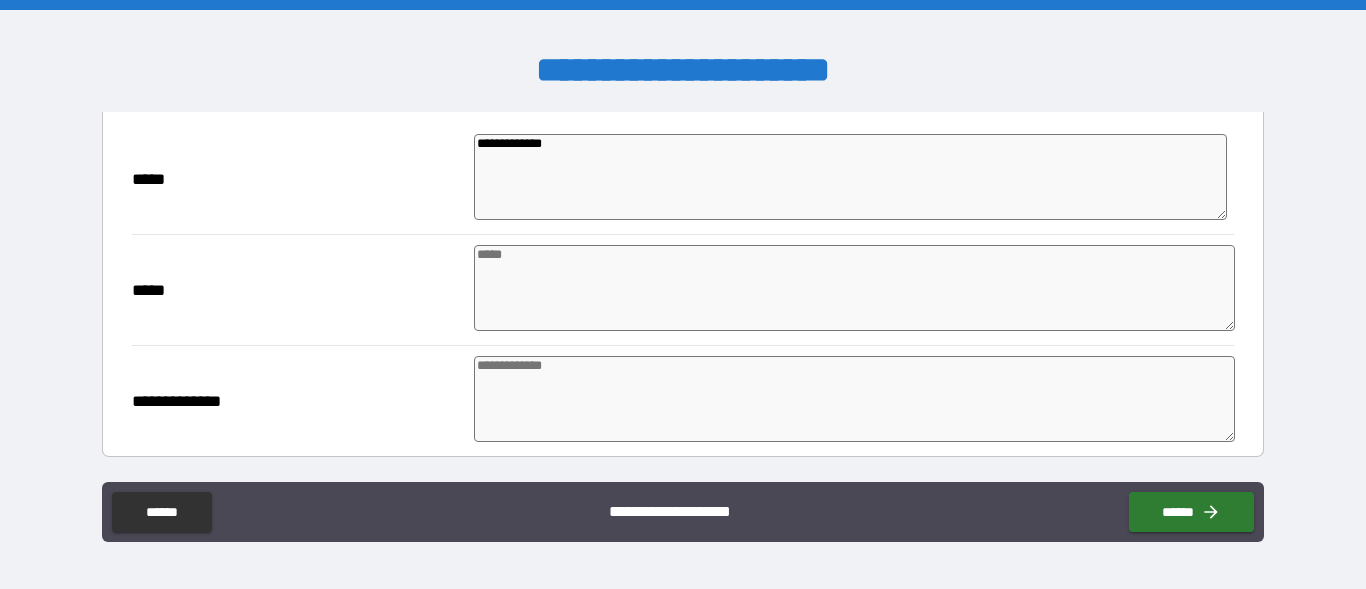 type on "**********" 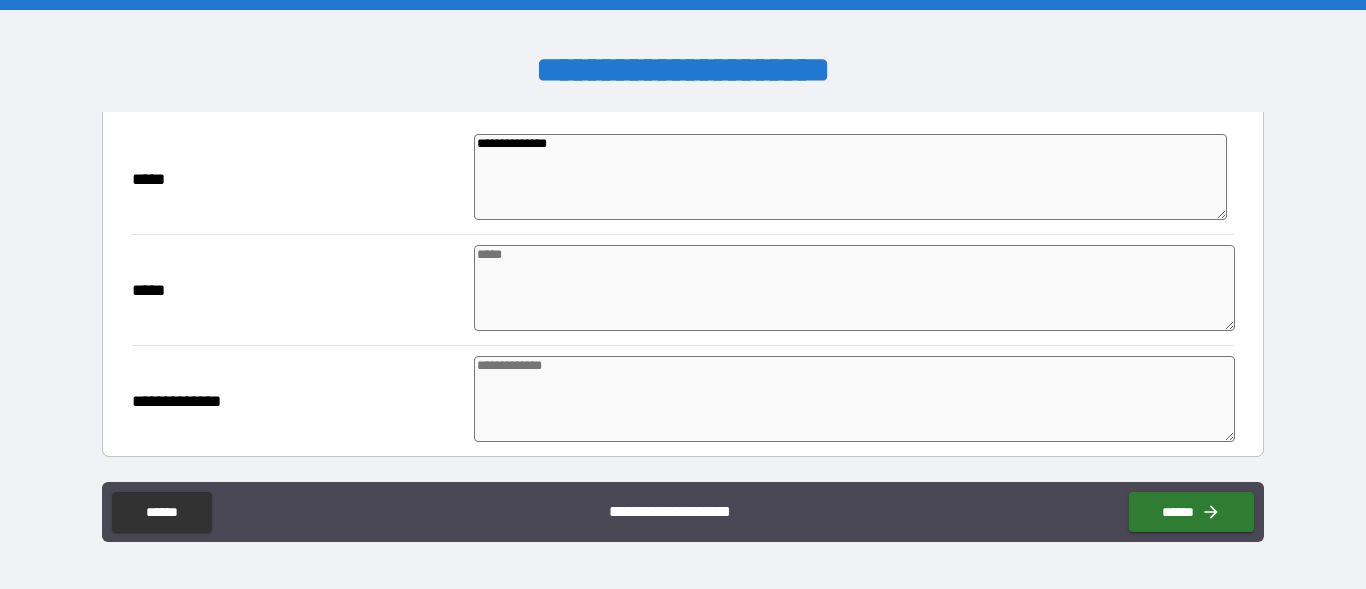 type on "*" 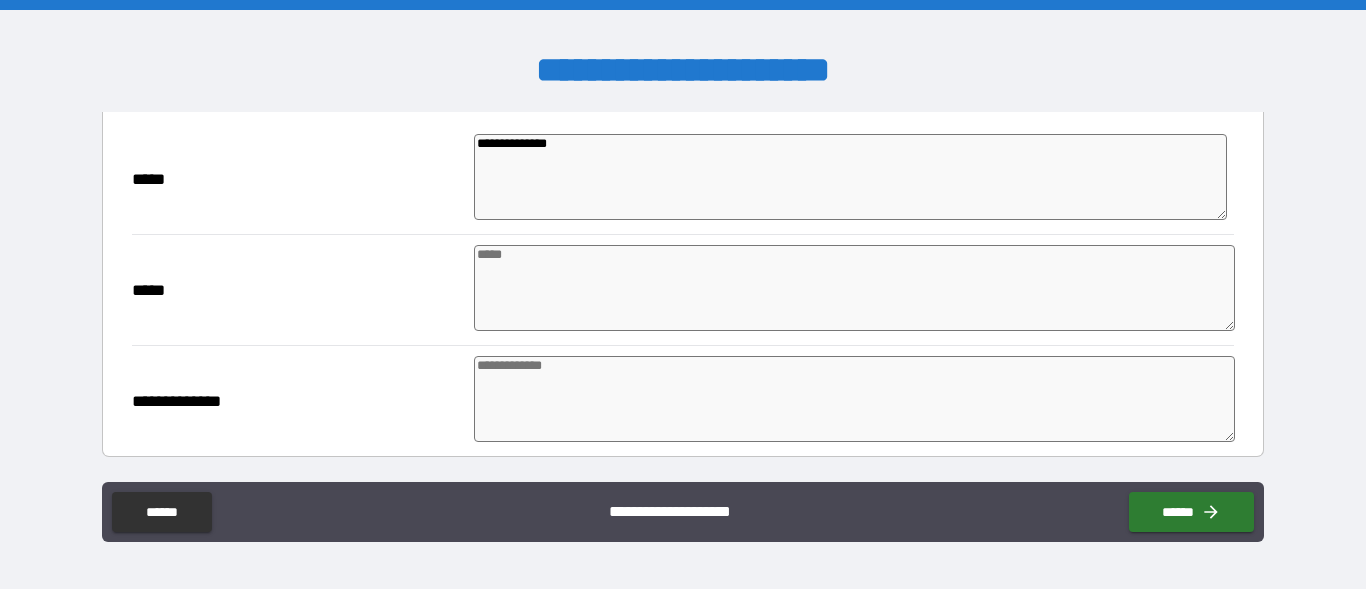 type on "**********" 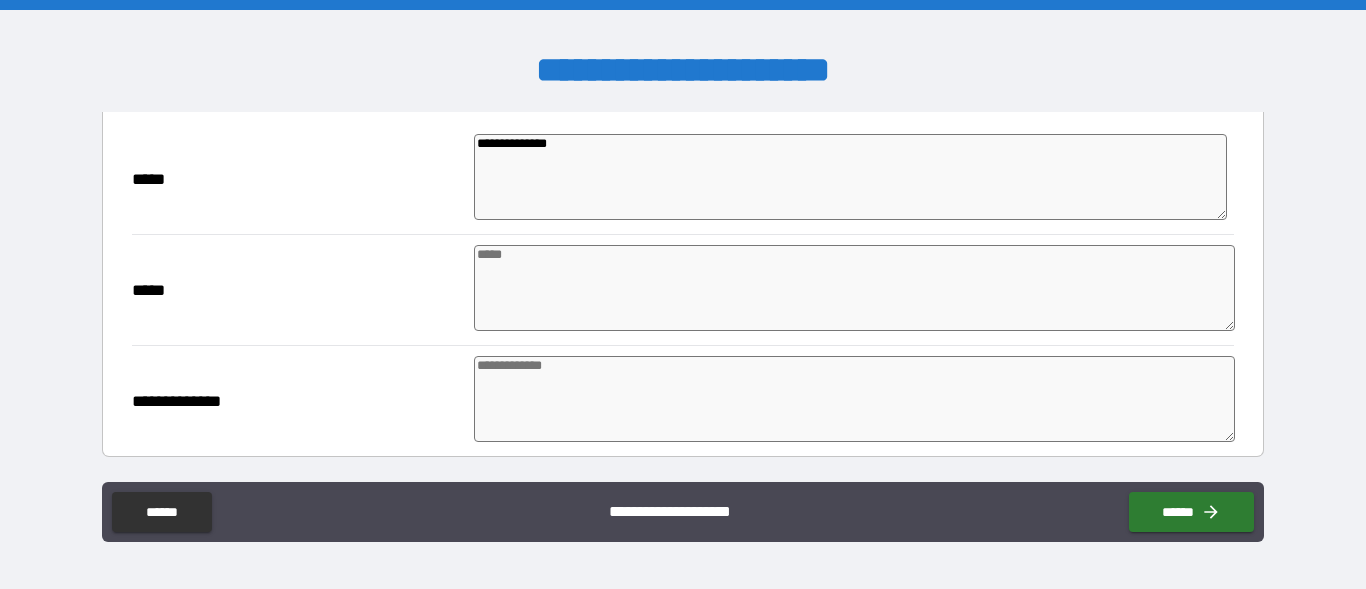 type on "*" 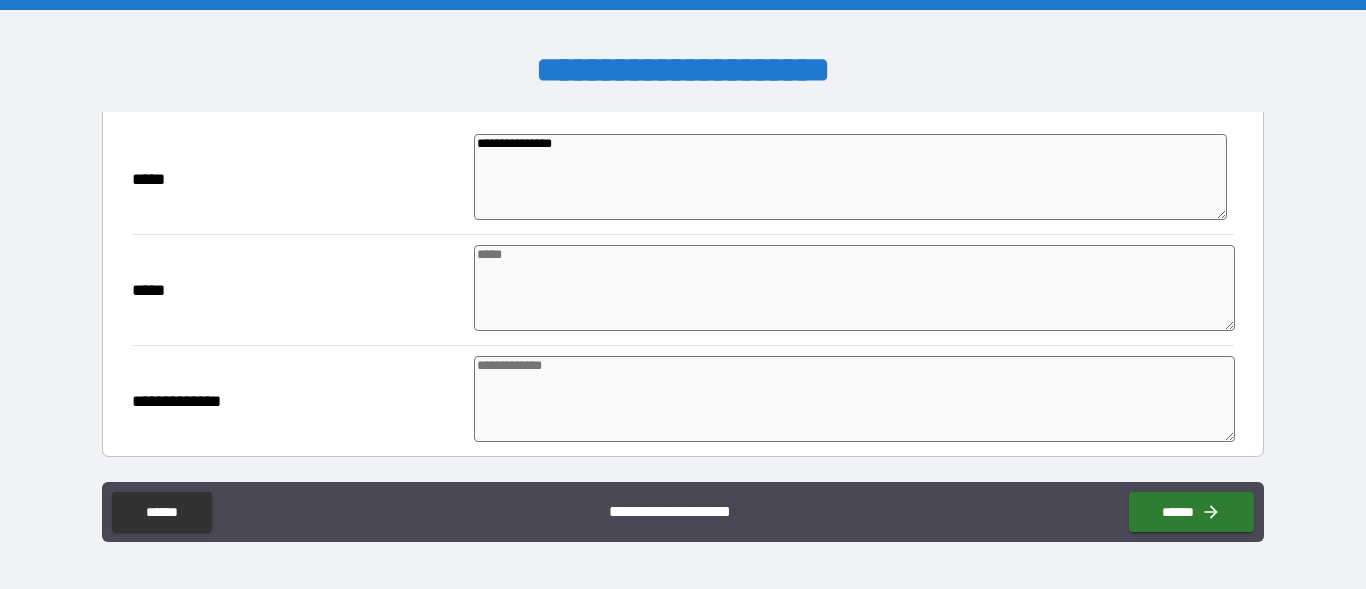 type on "**********" 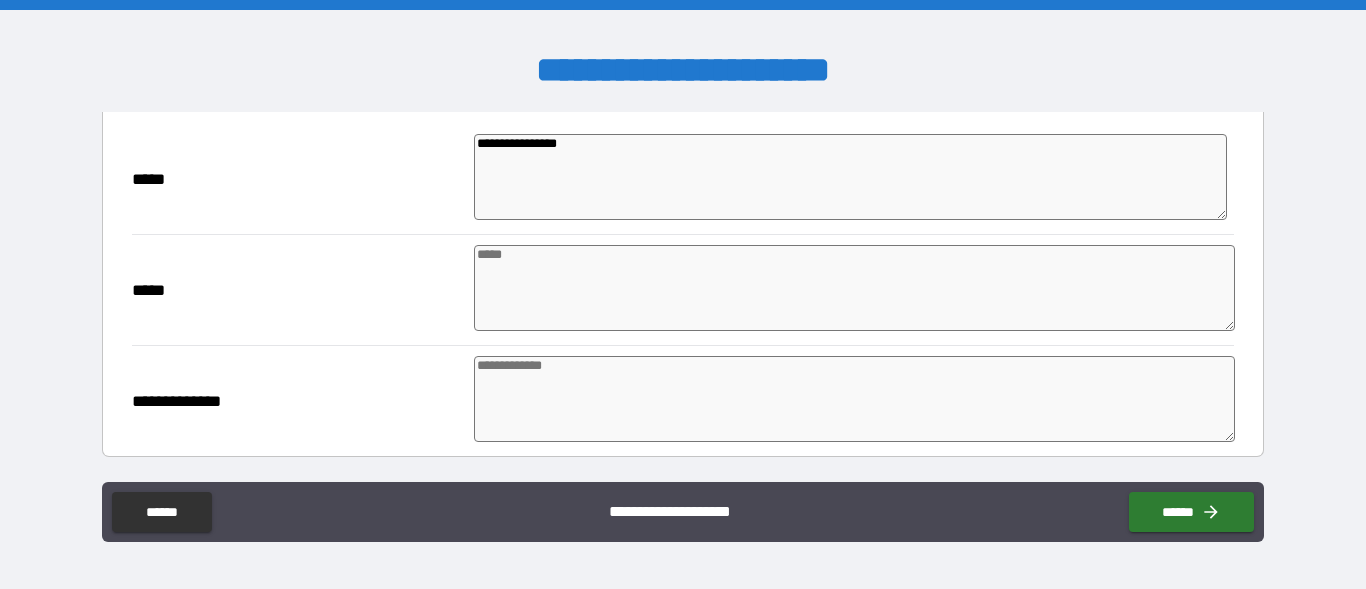 type on "*" 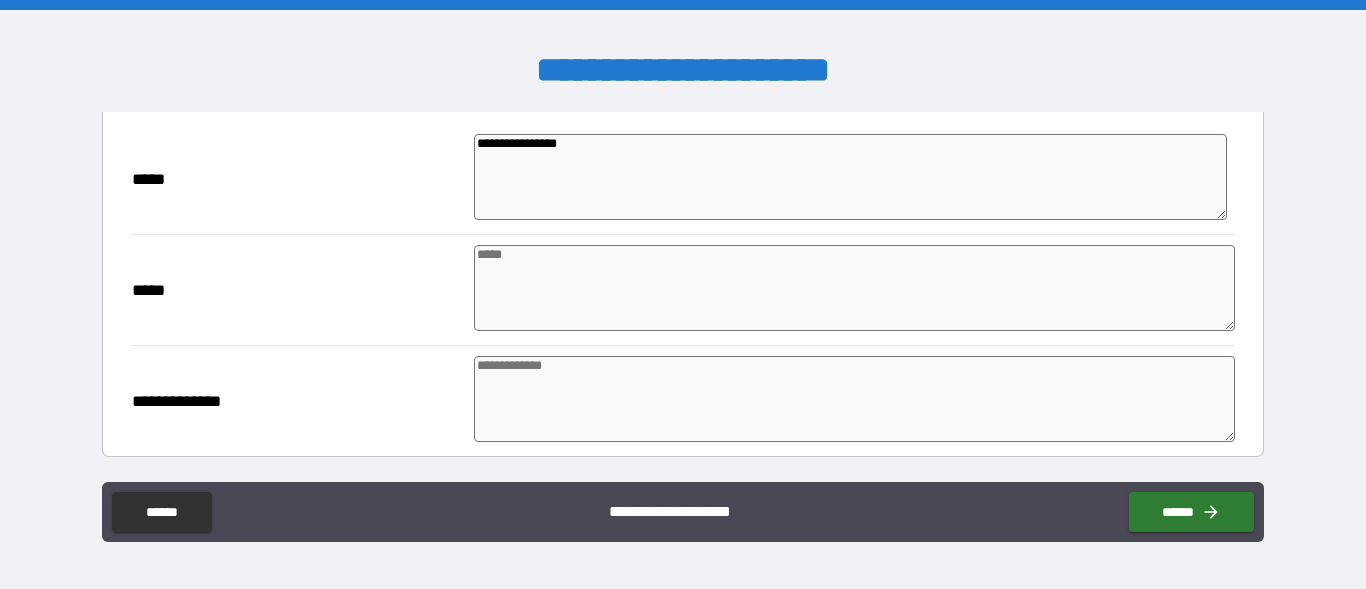 type on "*" 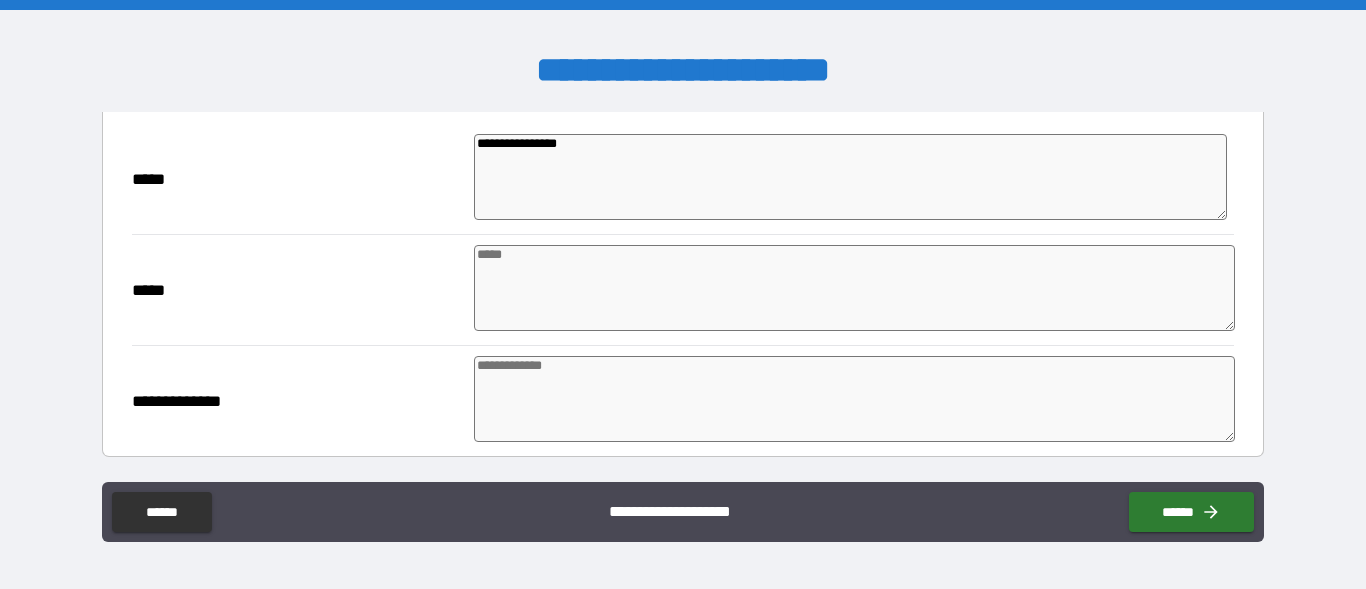 type on "*" 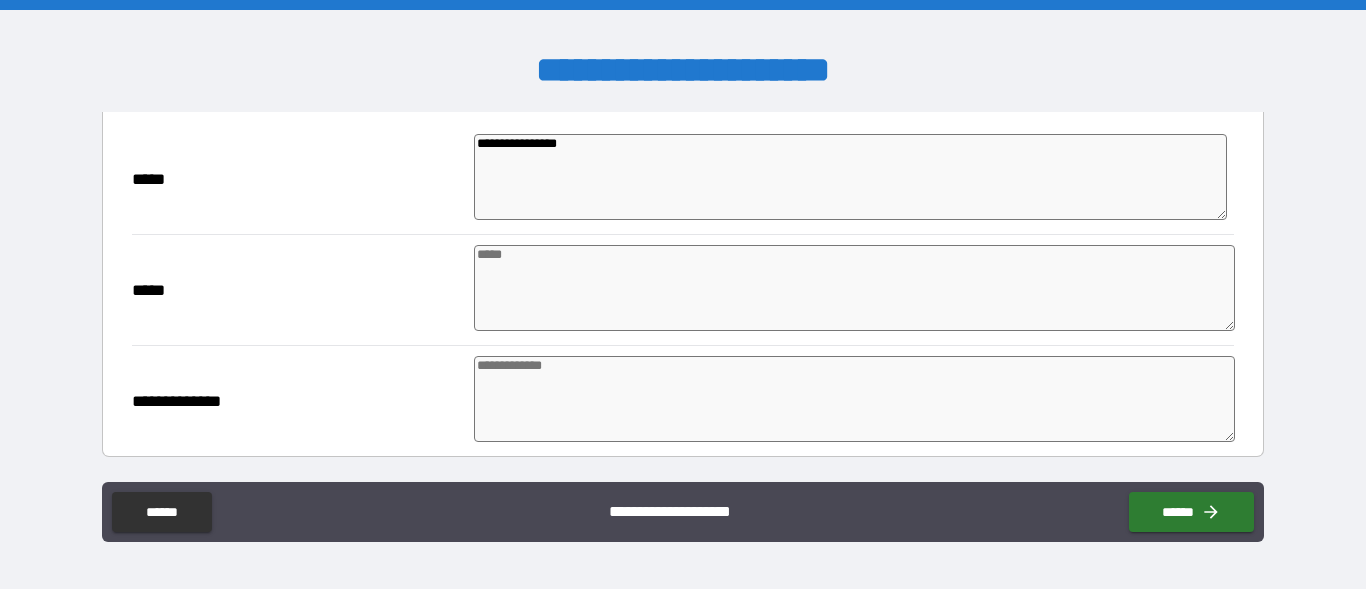 type on "*" 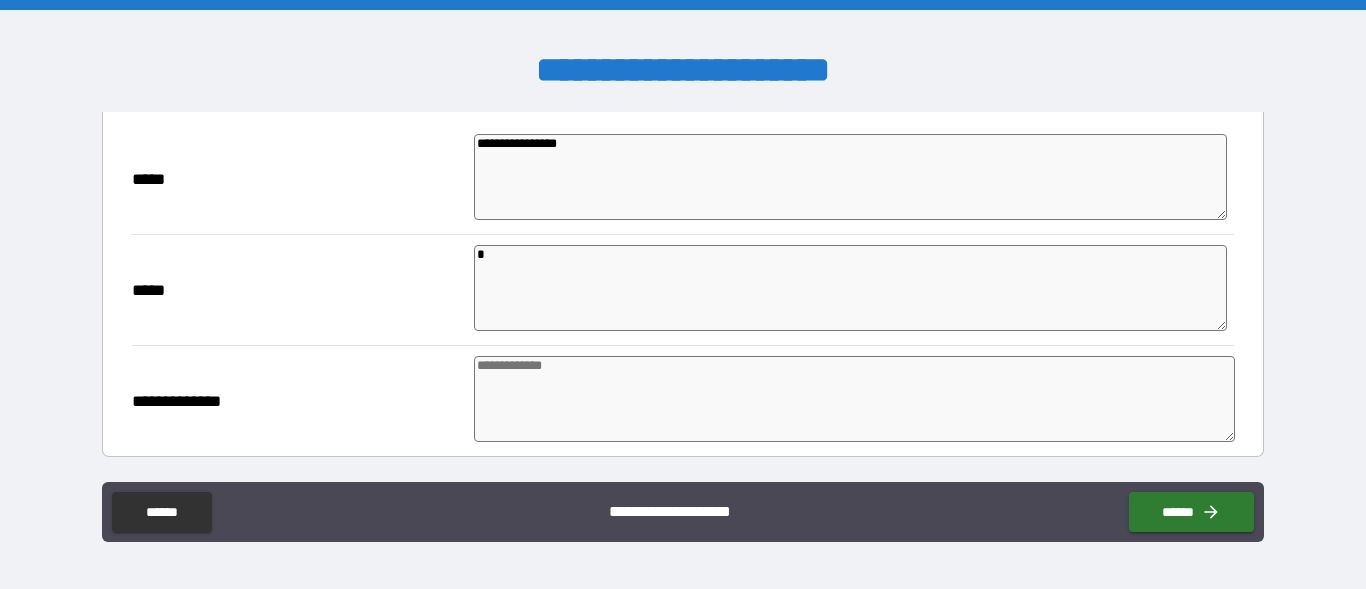 type on "*" 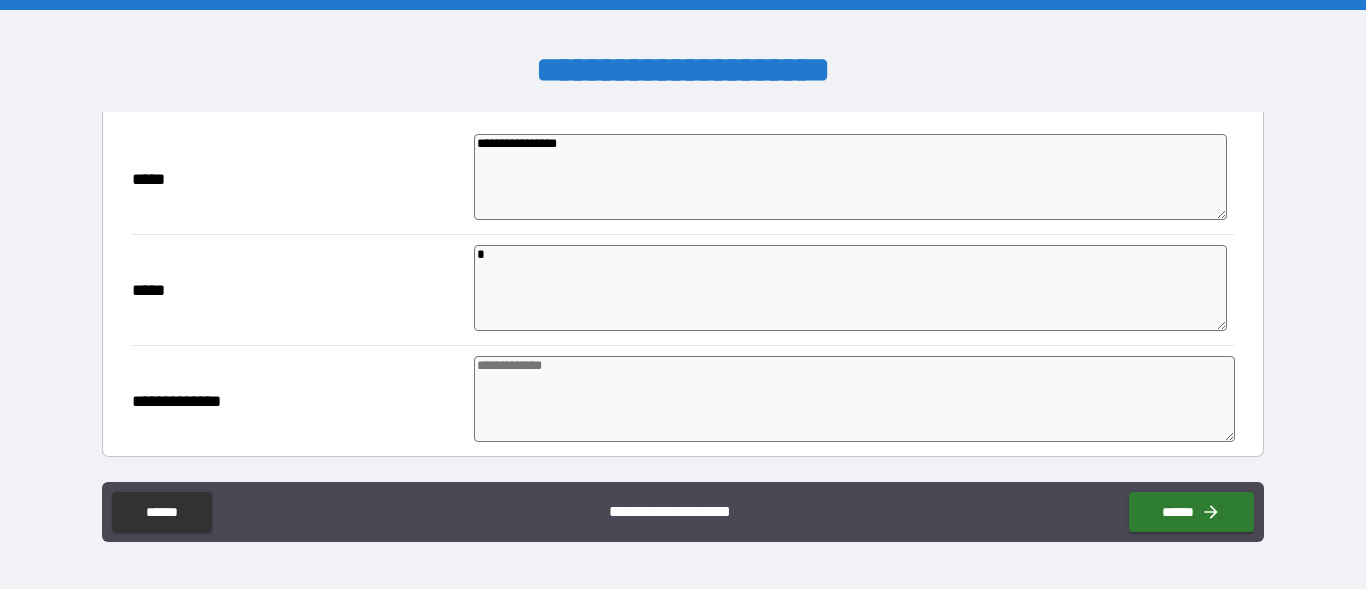 type on "*" 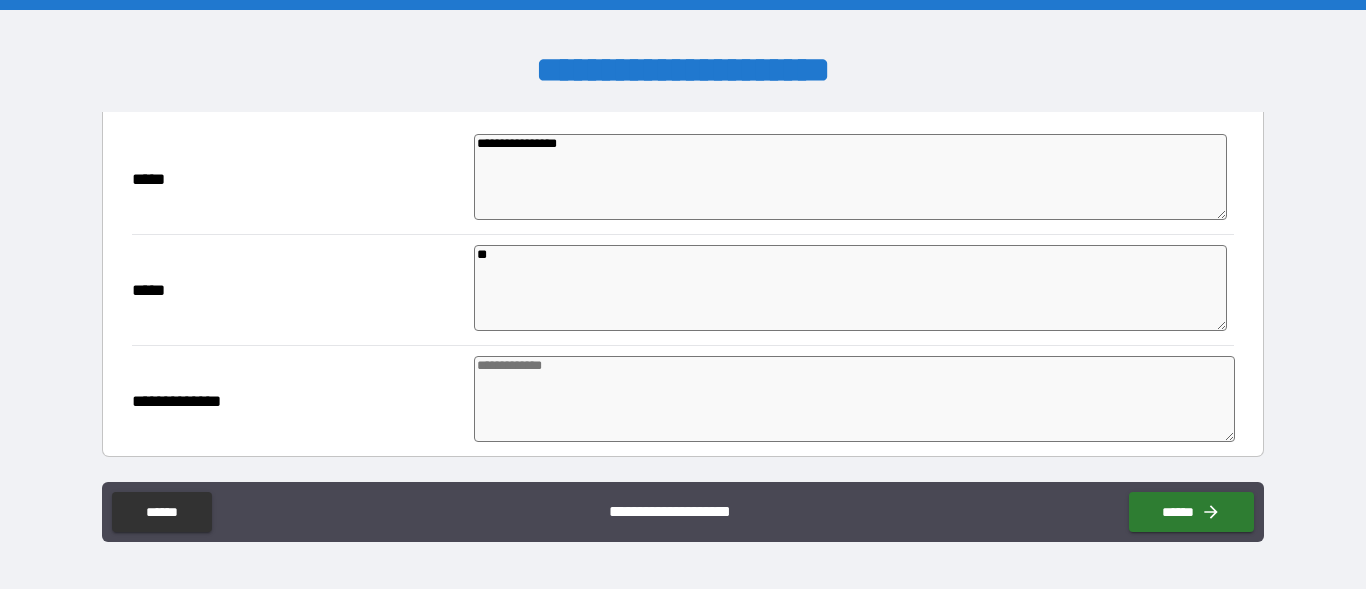 type on "*" 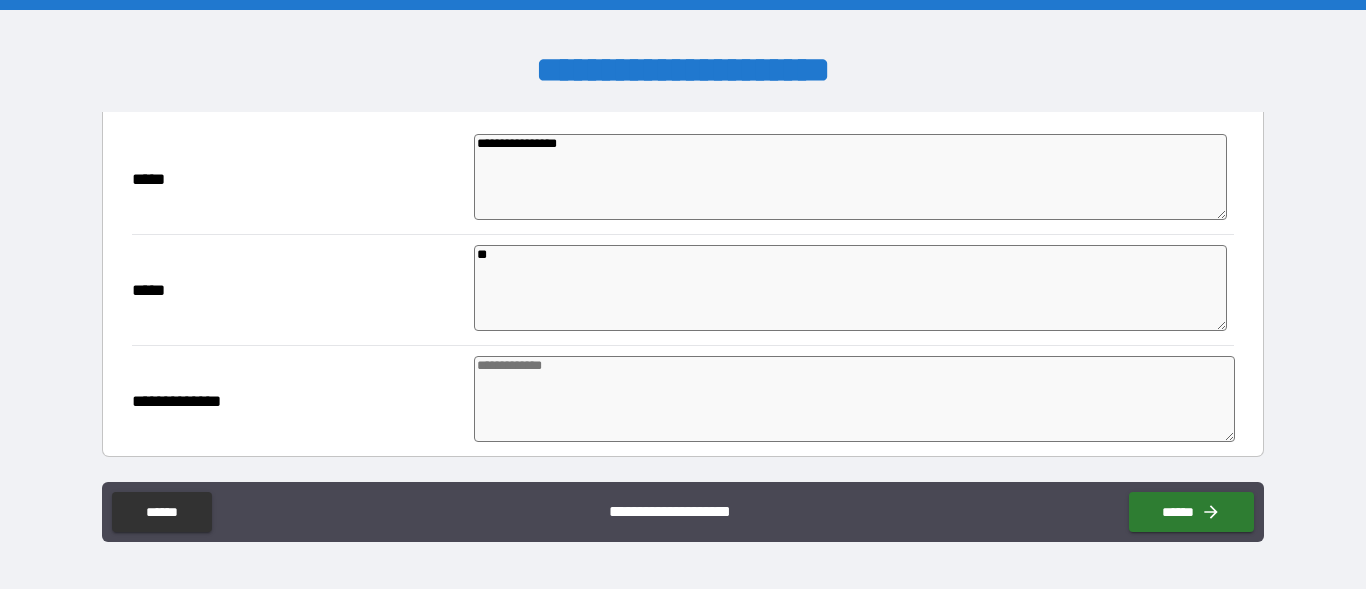 type on "*" 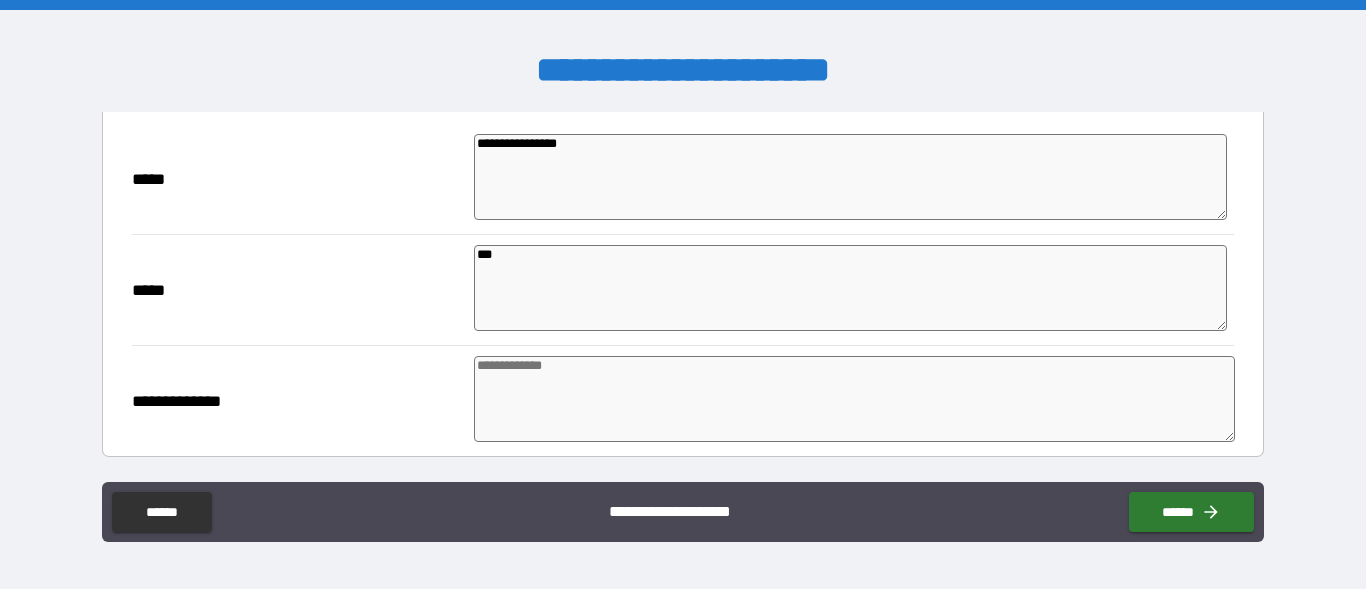 type on "*" 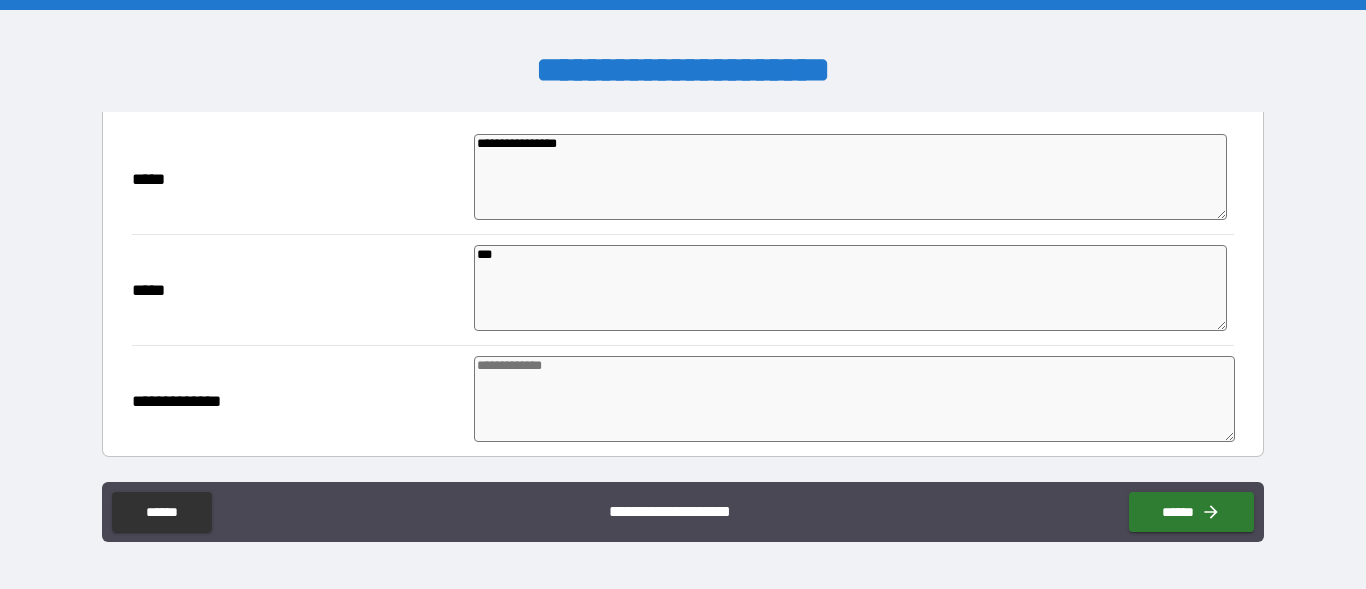 type on "*" 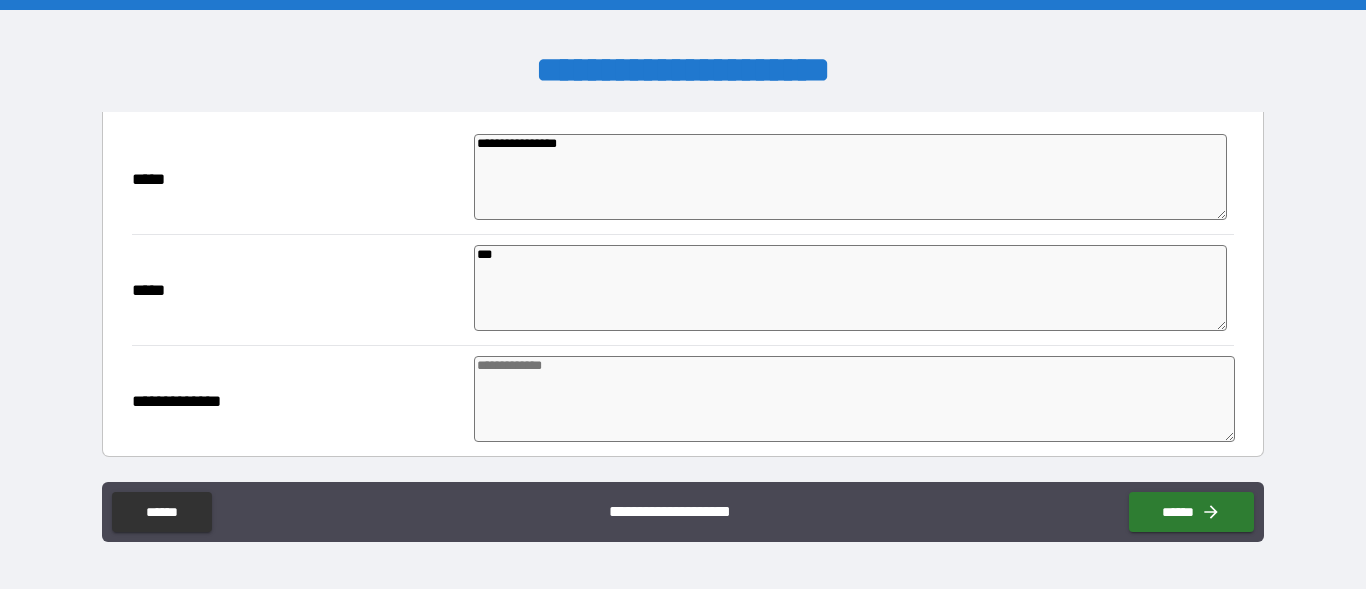type on "*" 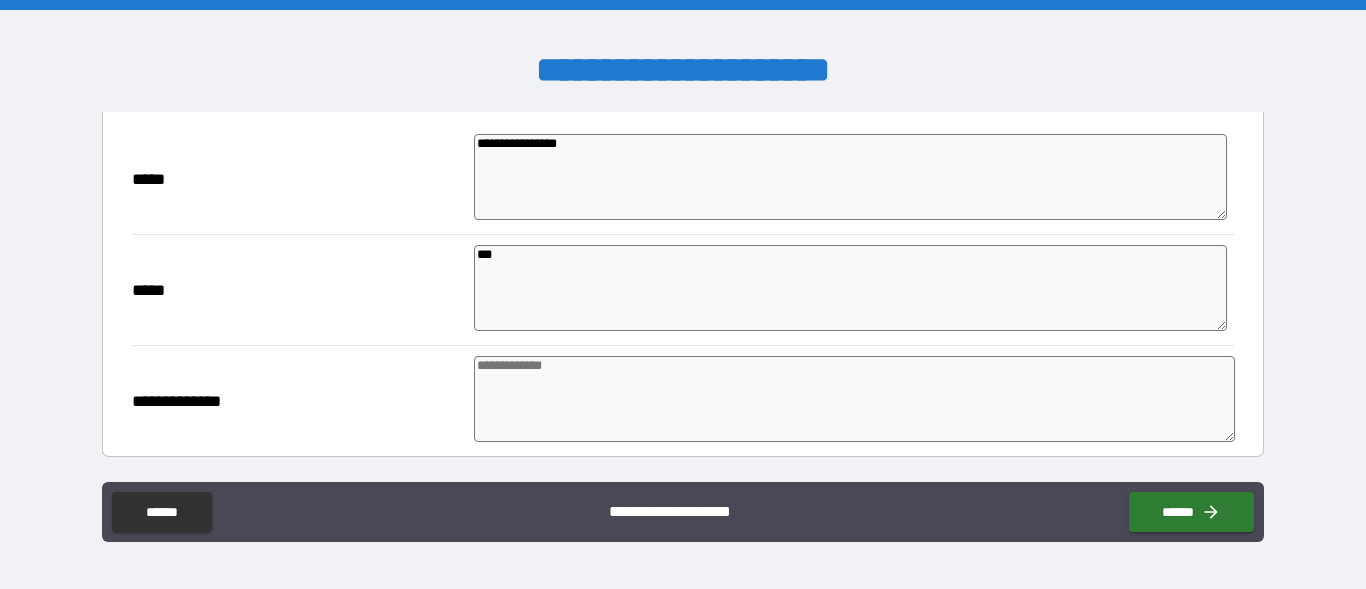 type on "*" 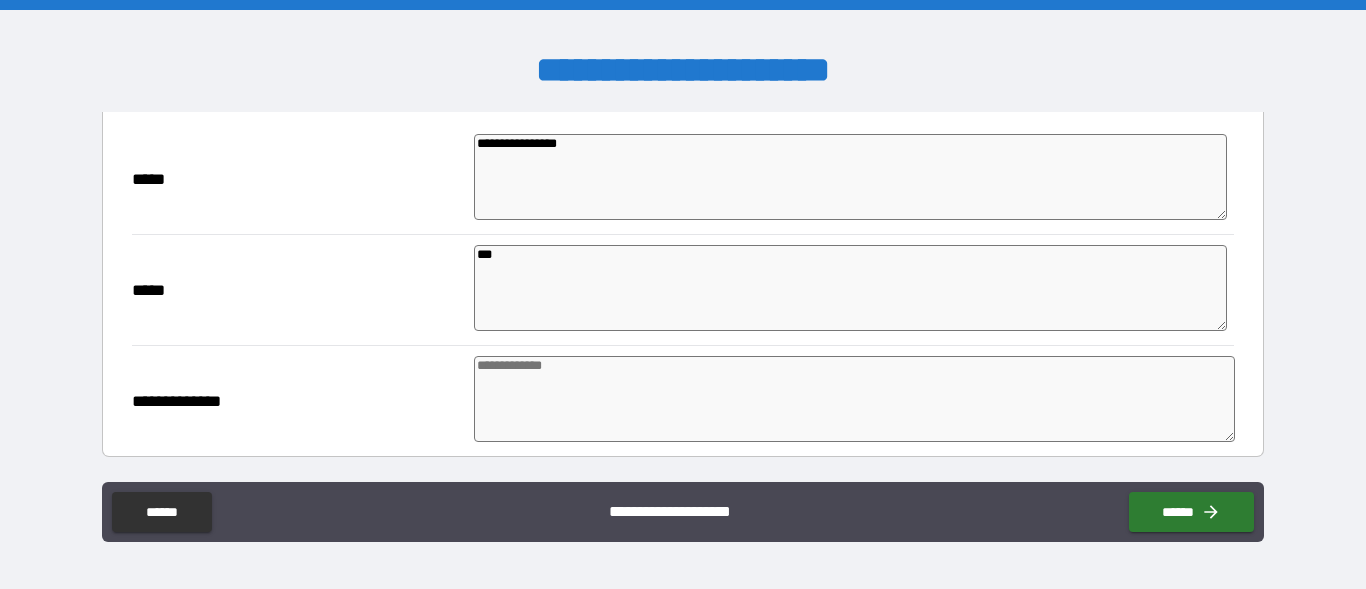 type on "****" 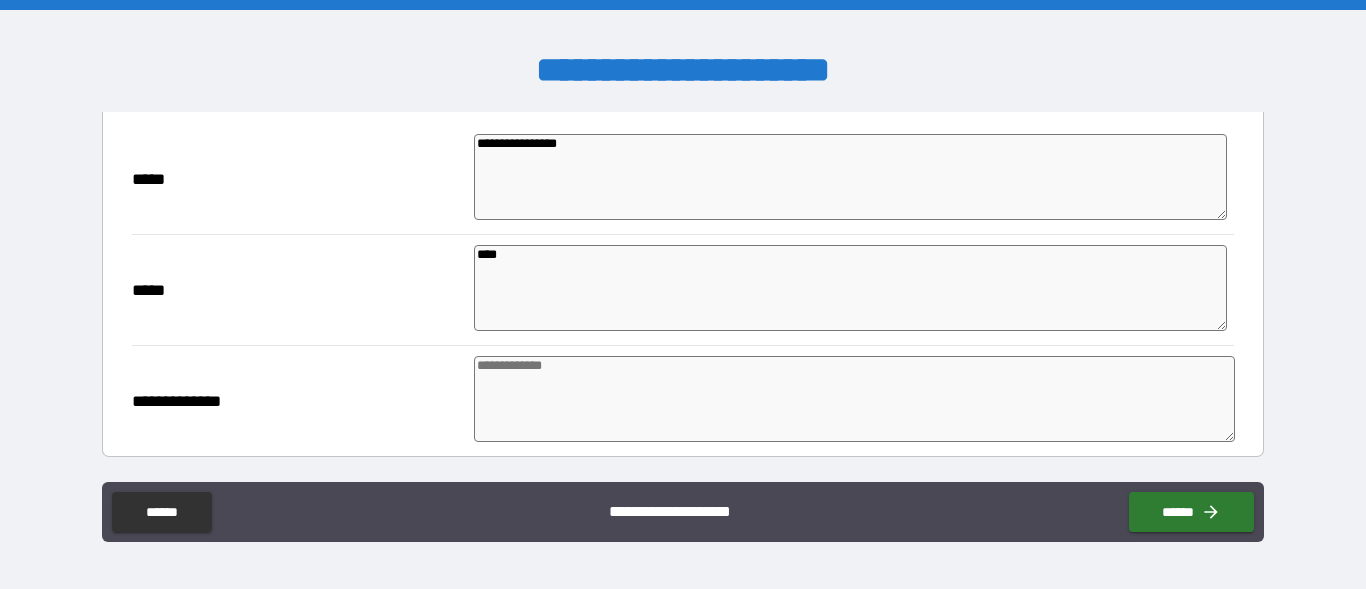 type on "*" 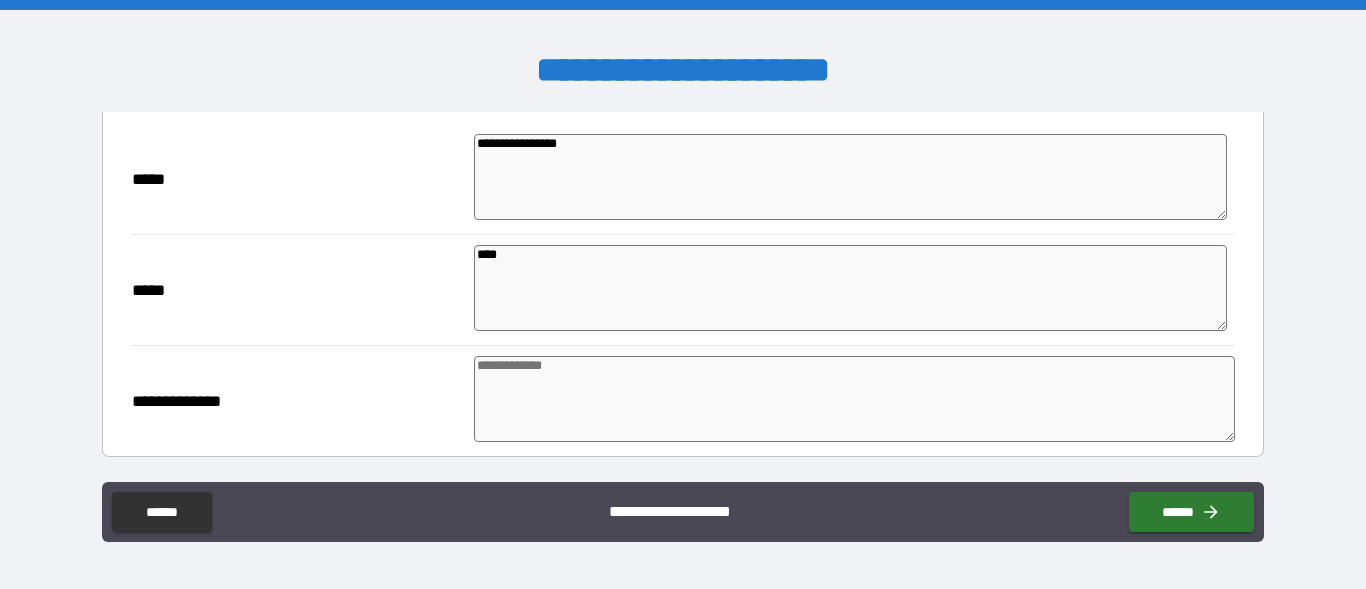 type on "*****" 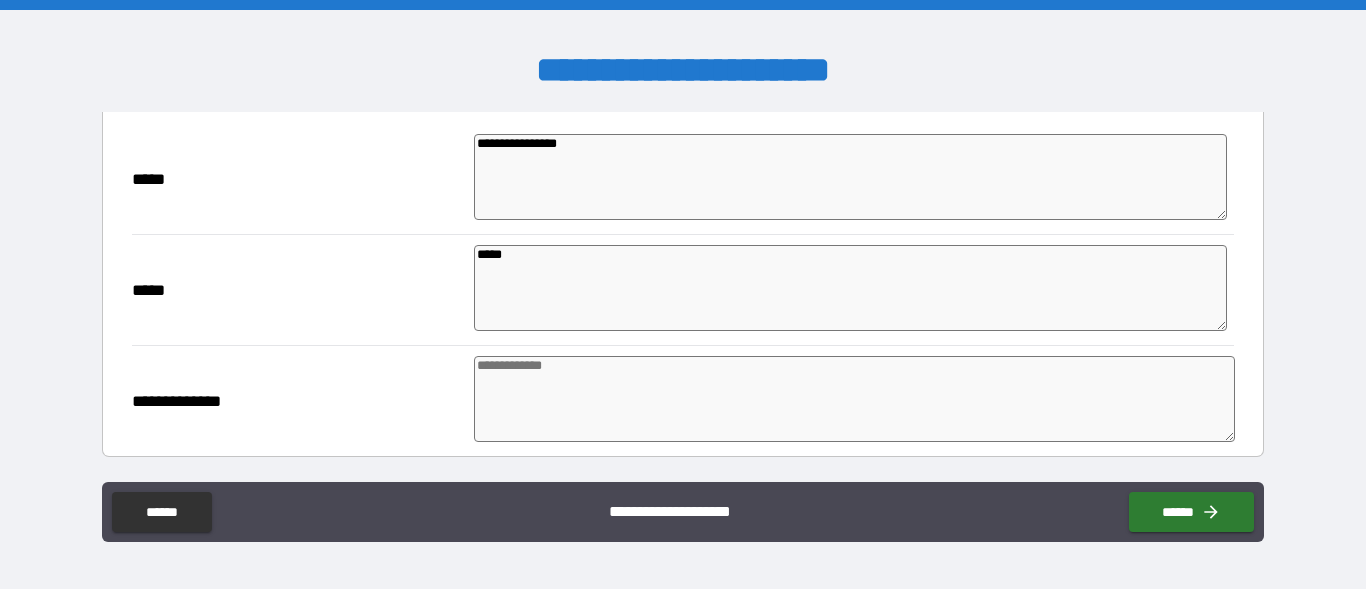 type on "*" 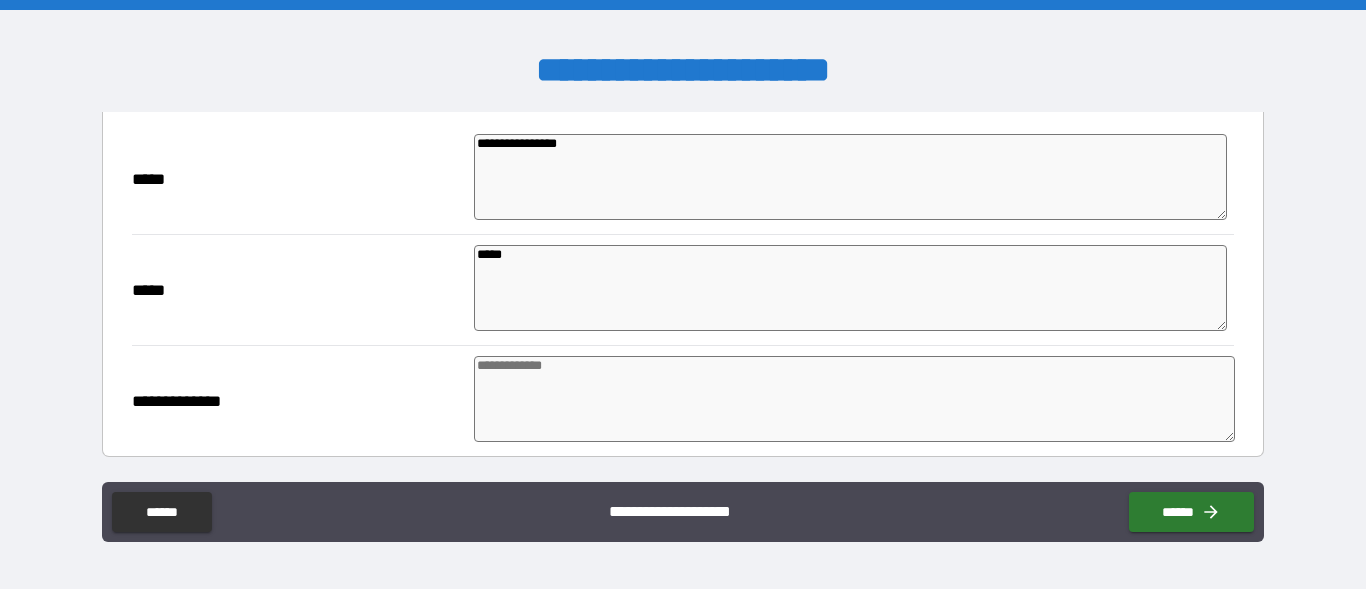 type on "*" 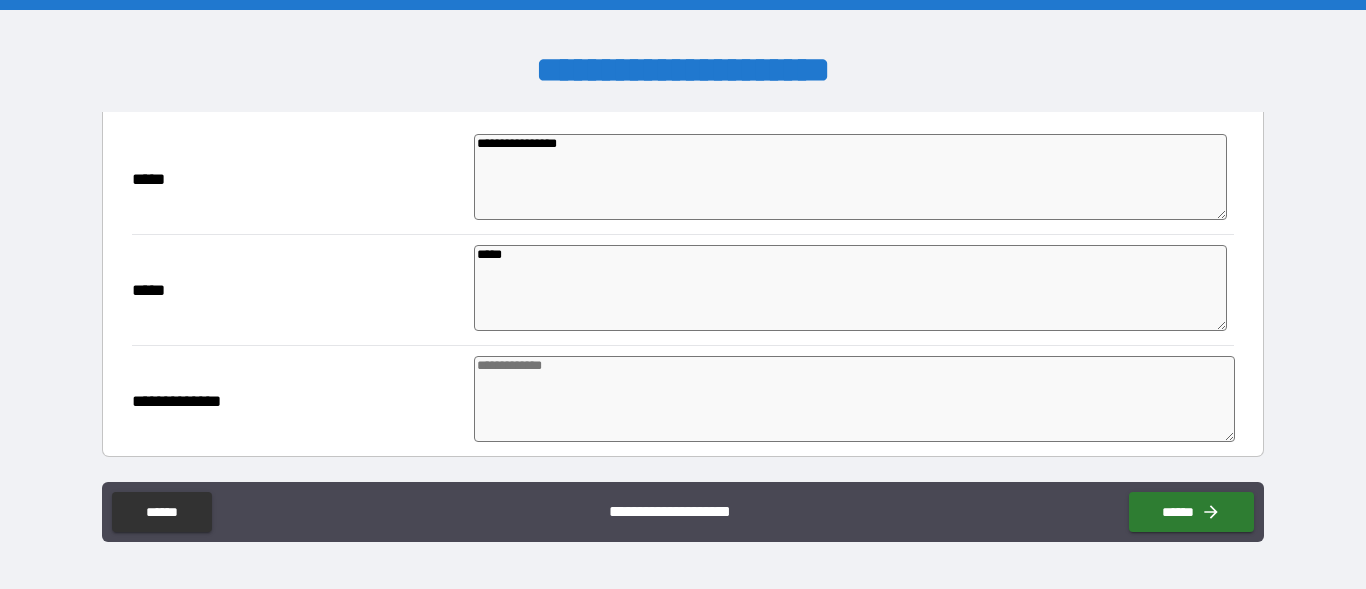 type on "*" 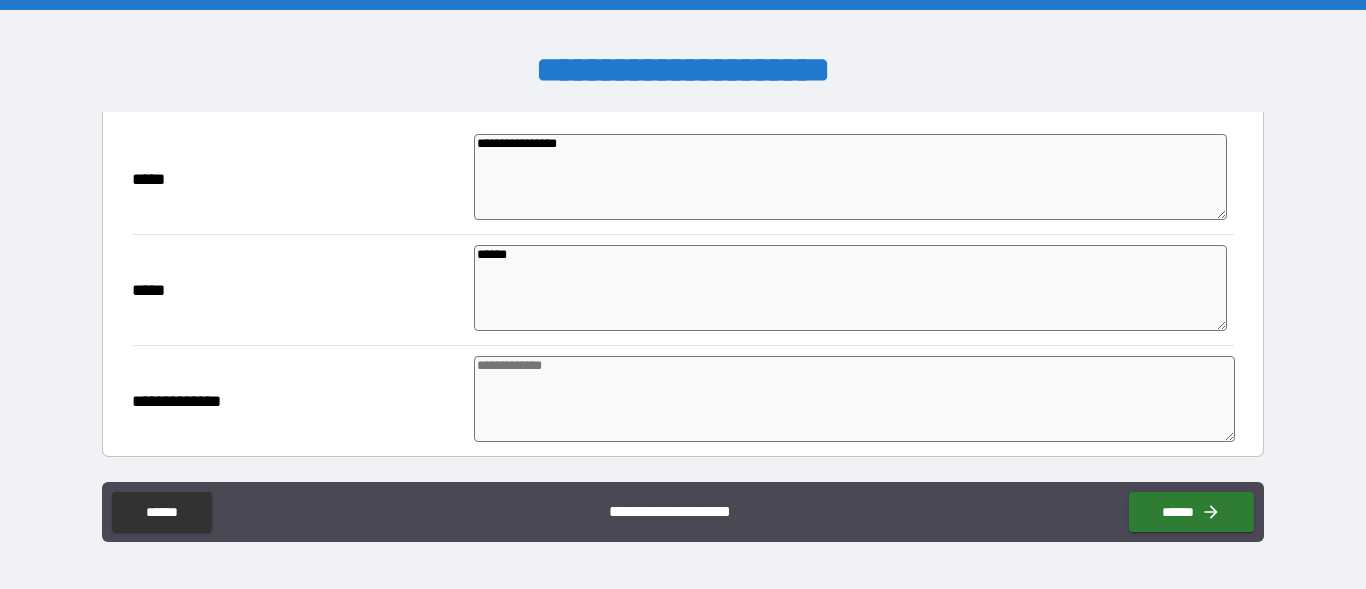 type on "*" 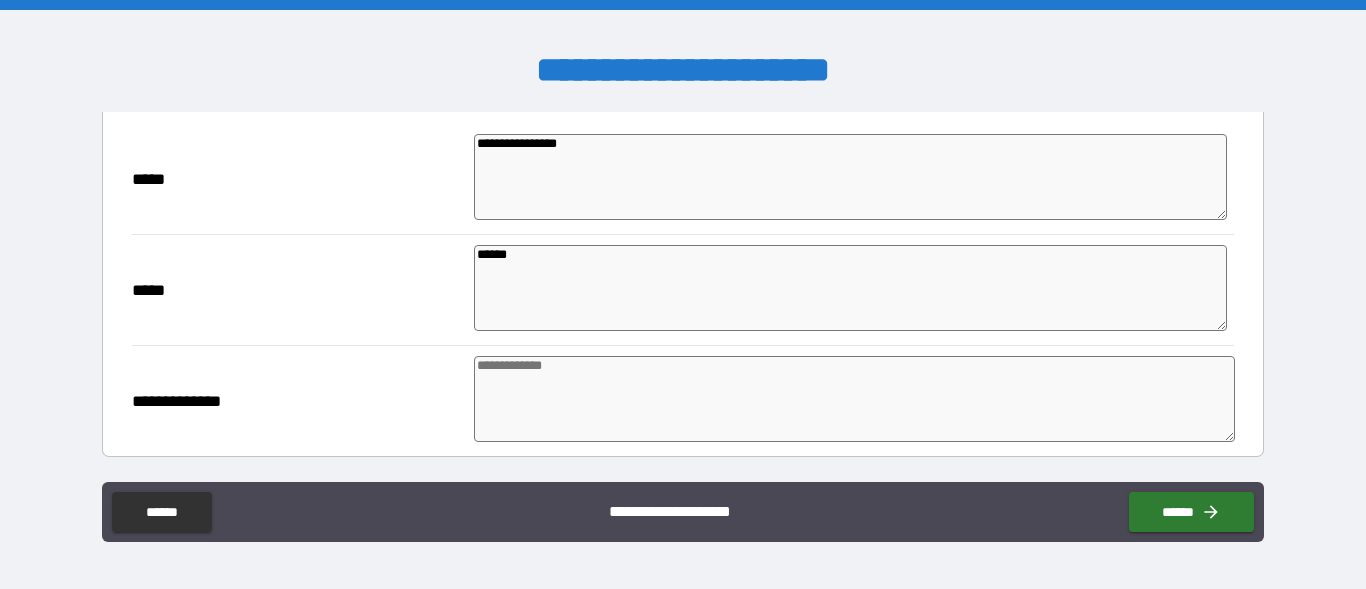 type on "*" 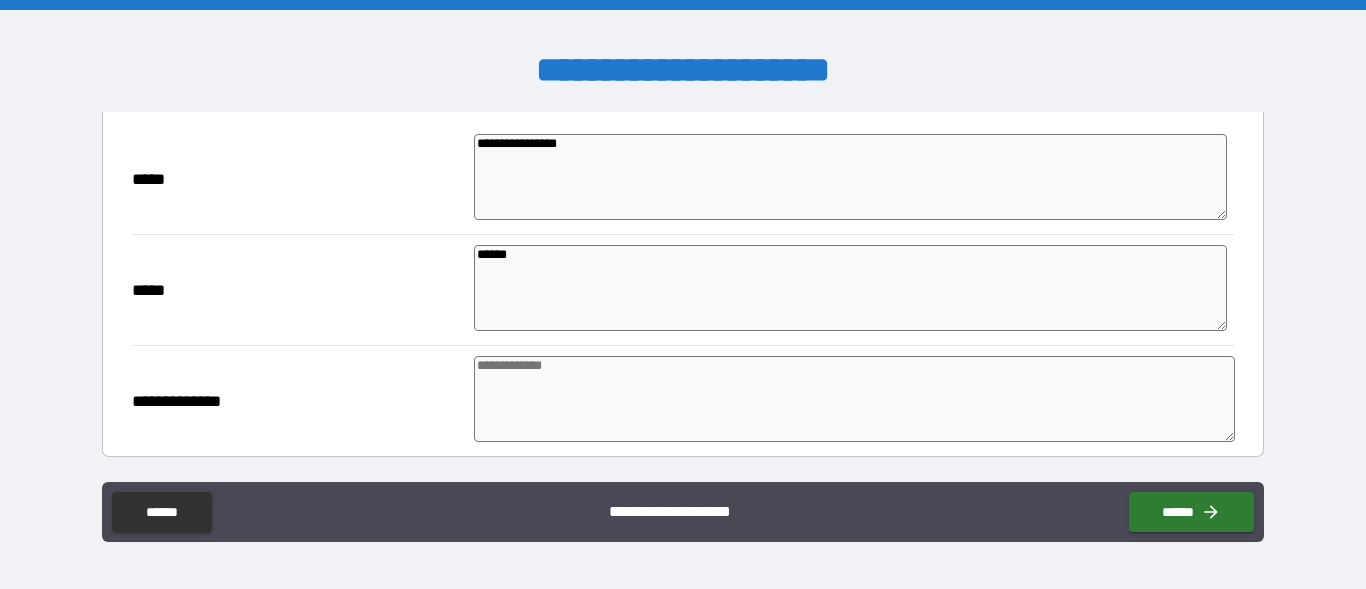 type on "*******" 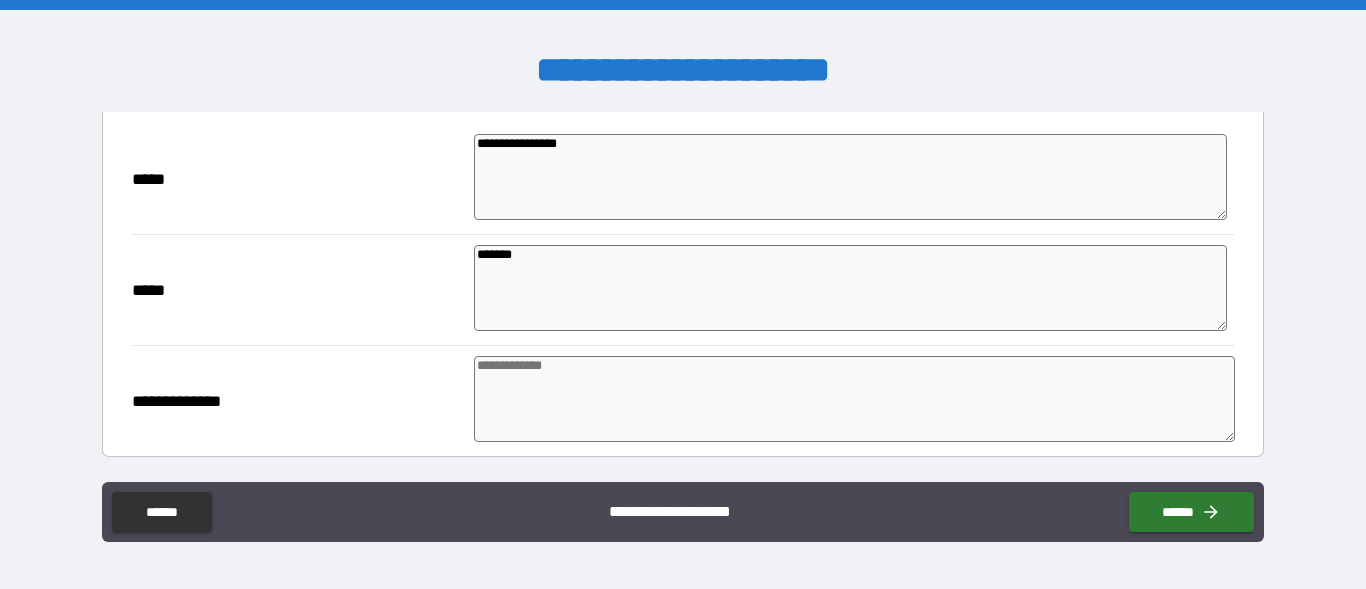 type on "*" 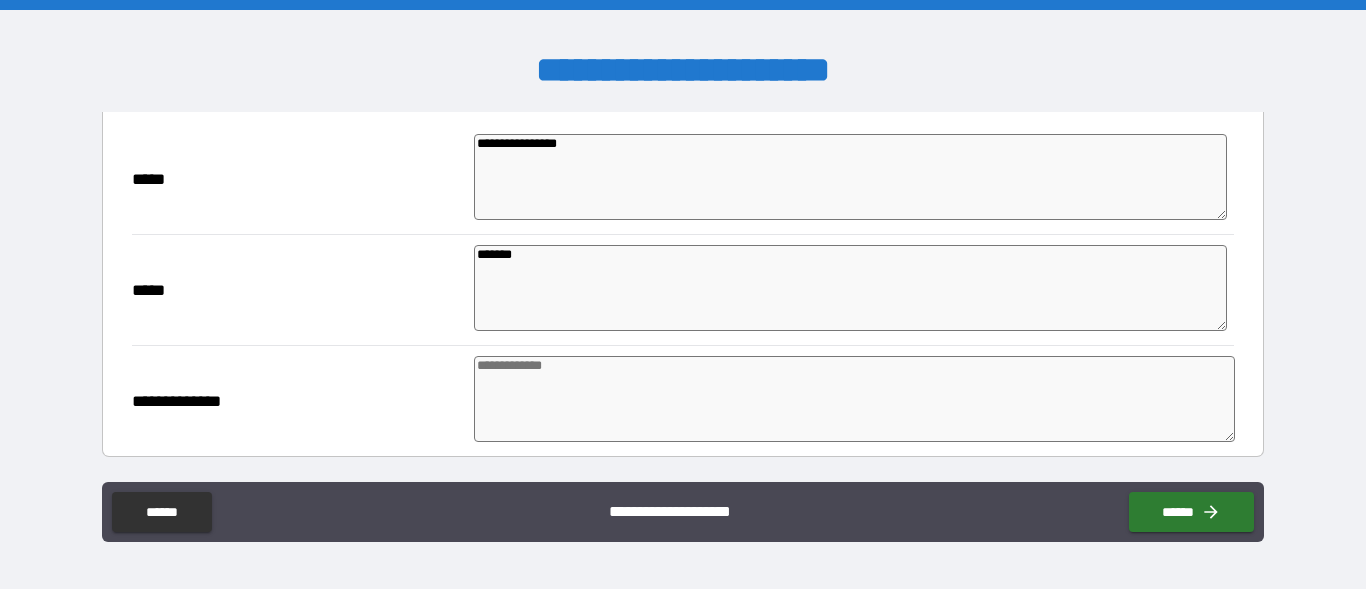 type on "*" 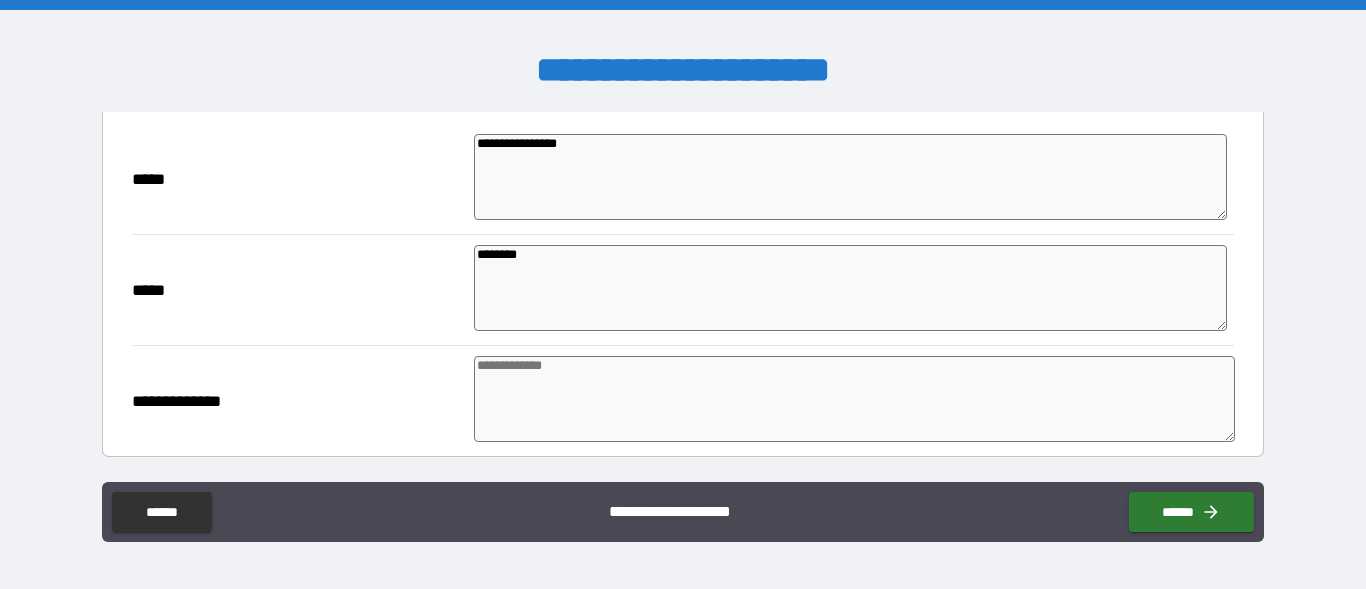 type on "*" 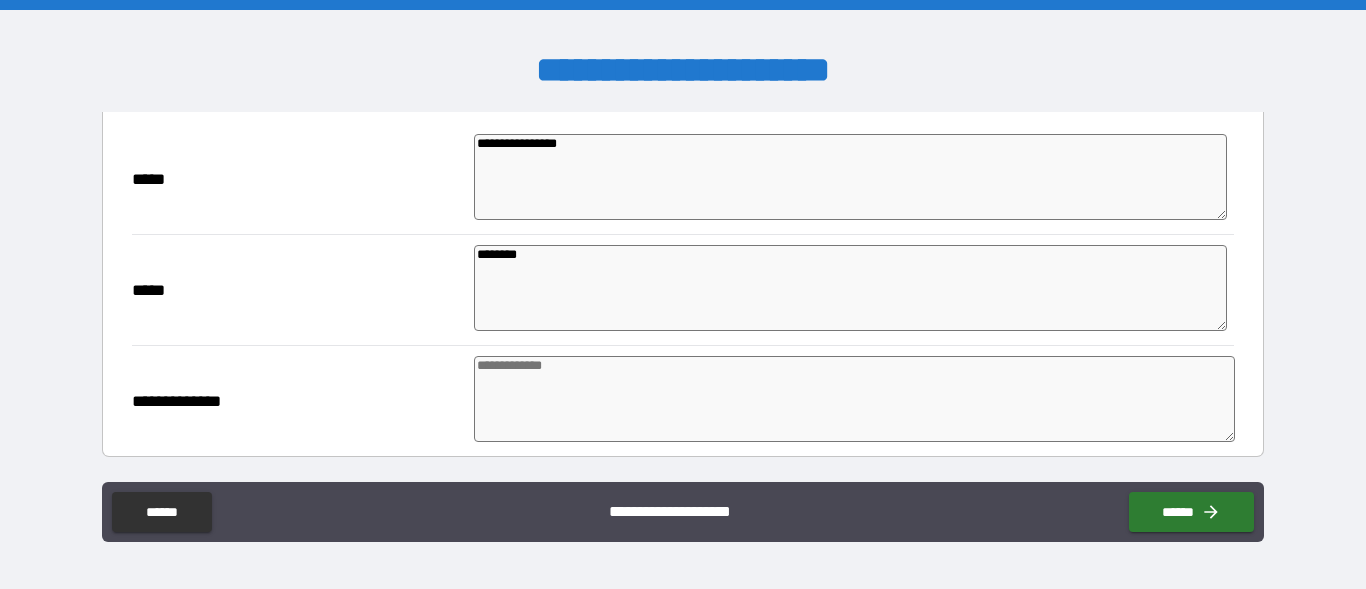 type on "*" 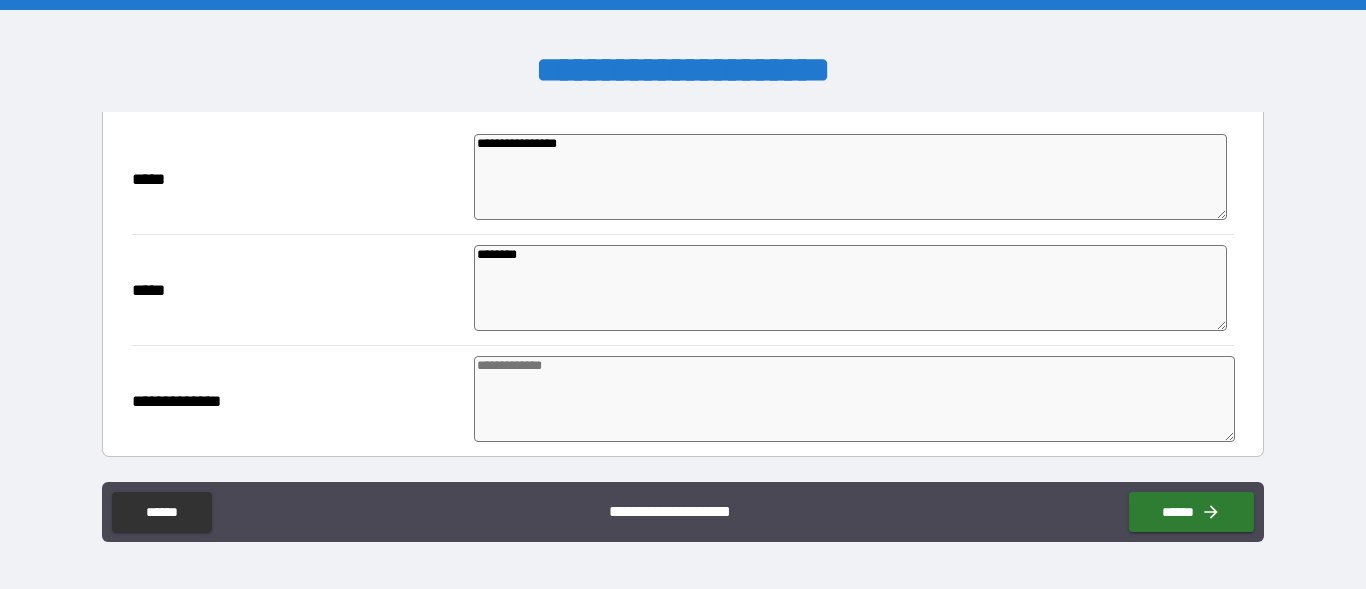 type on "*********" 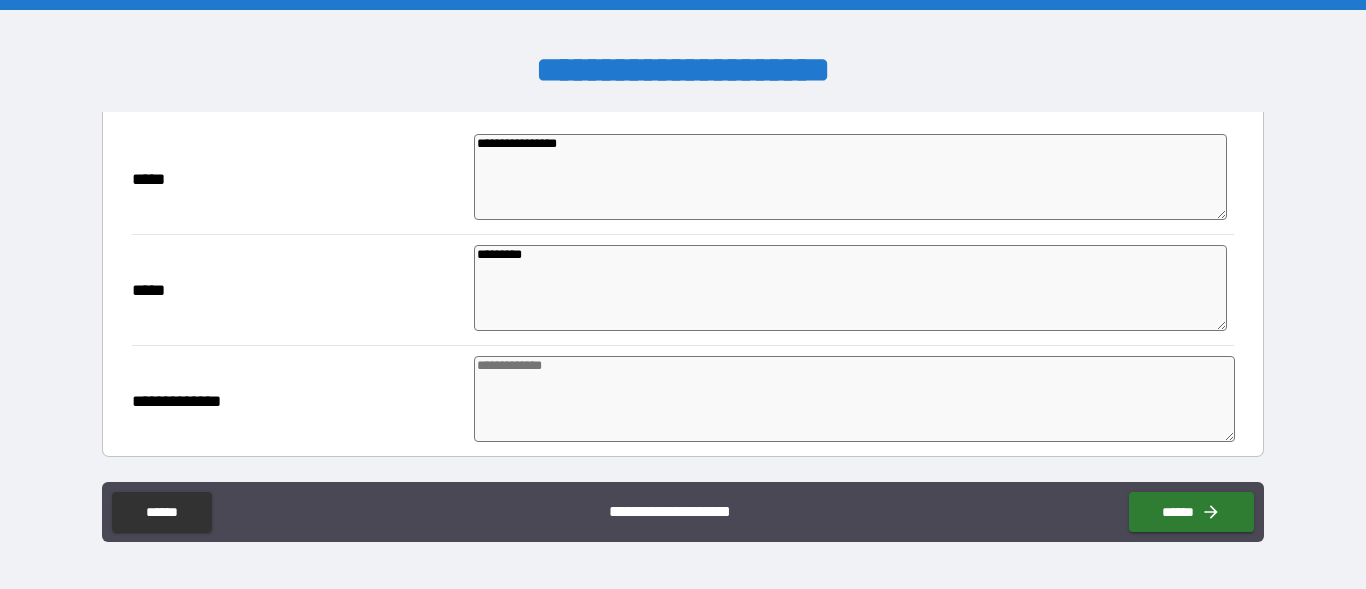 type on "*" 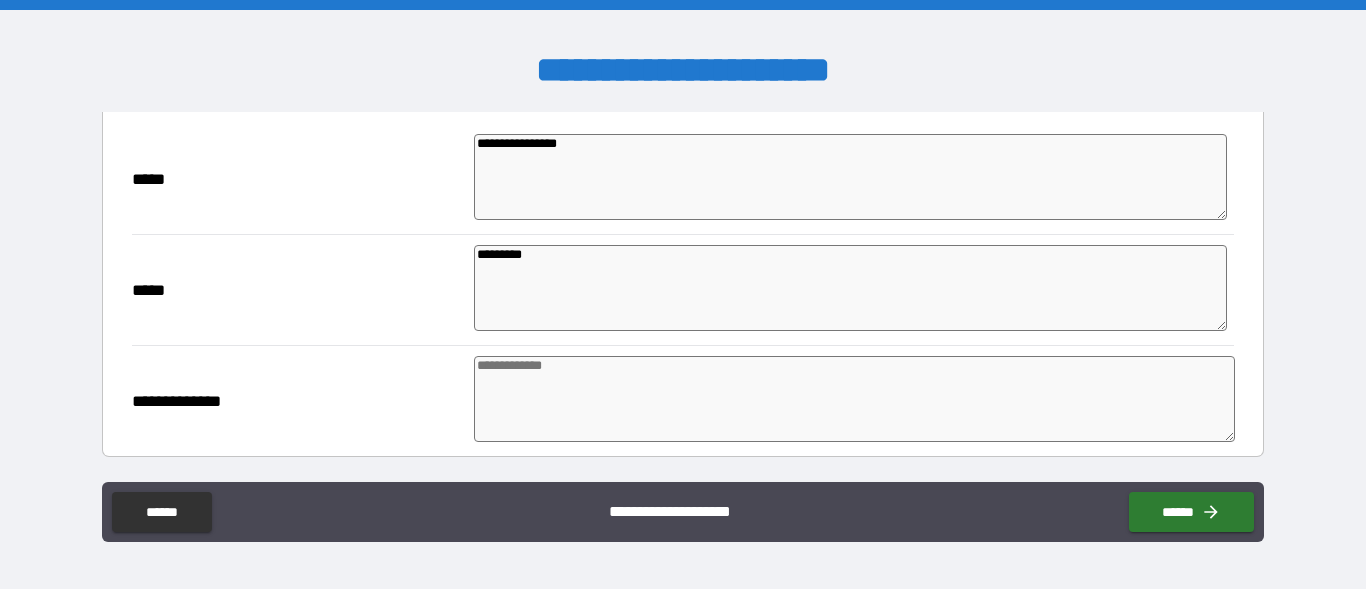 type on "*" 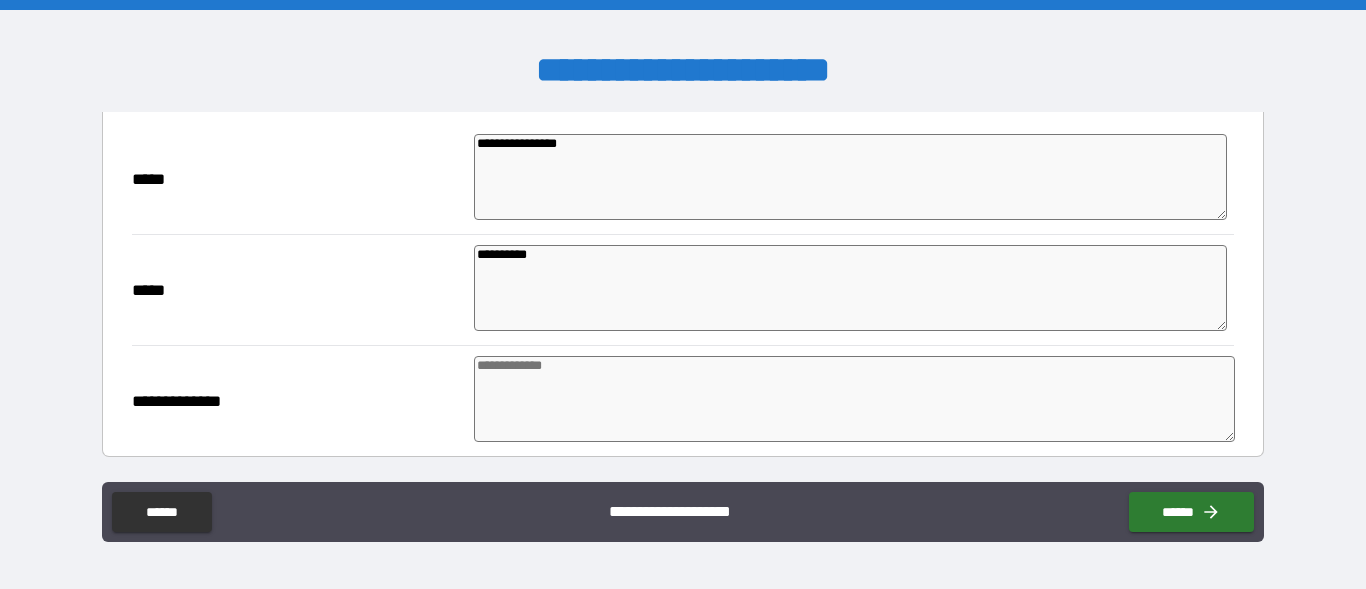 type on "*" 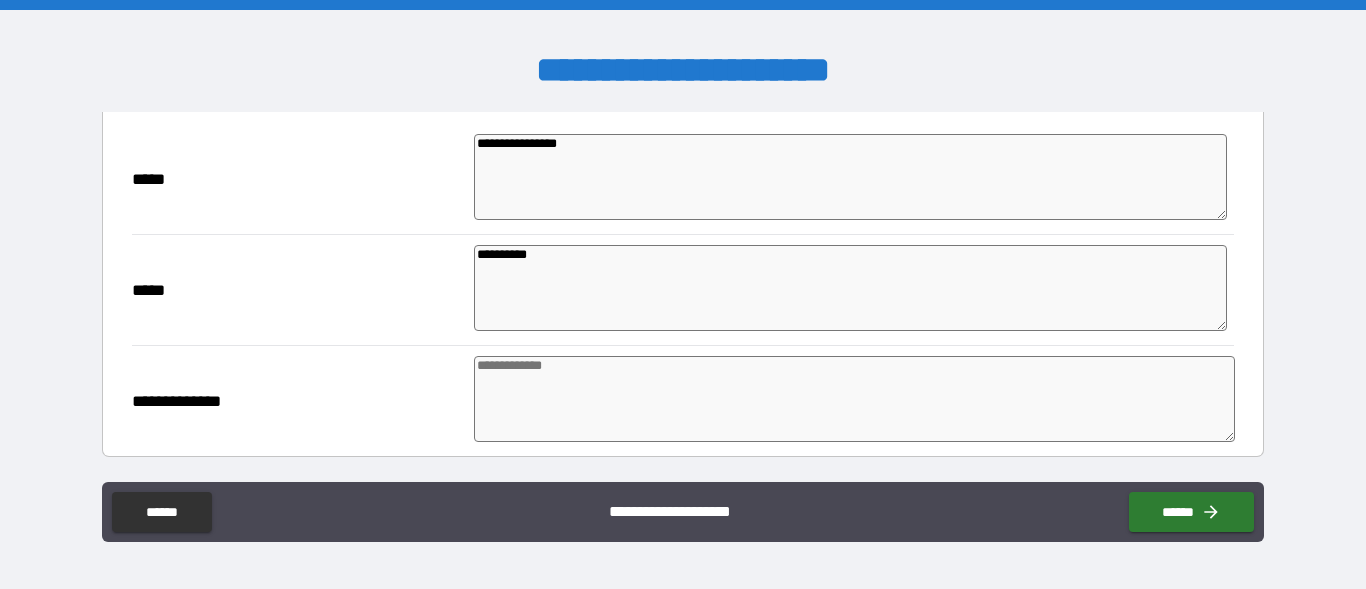type on "*" 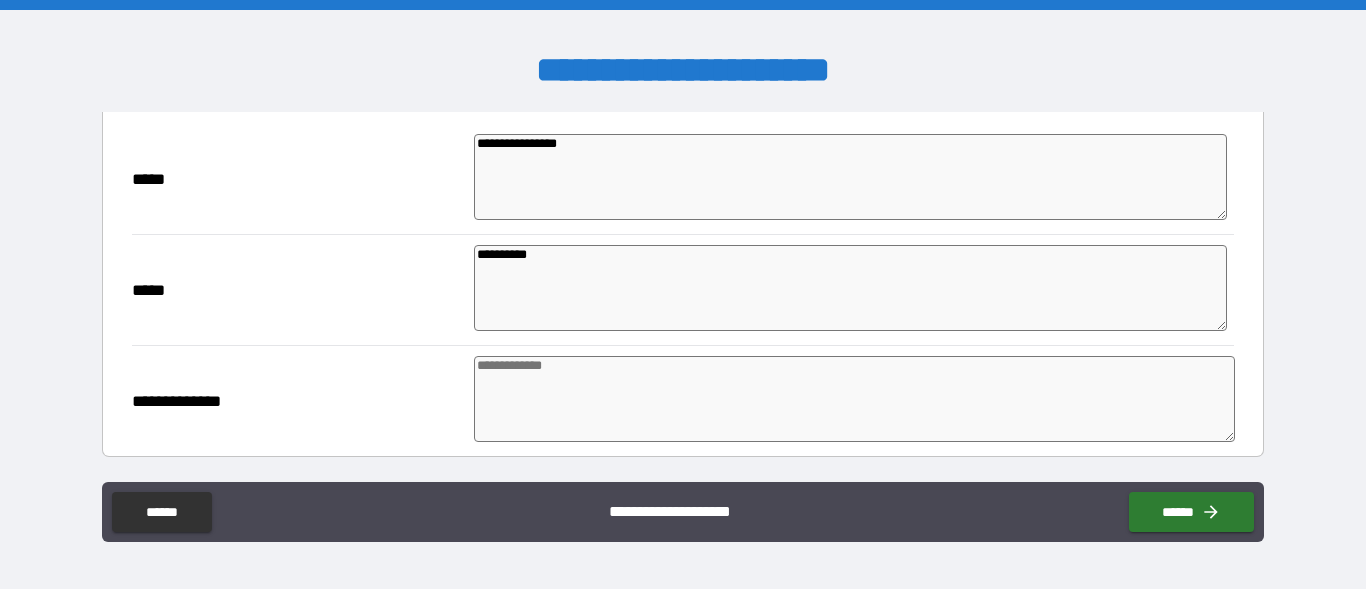 type on "*" 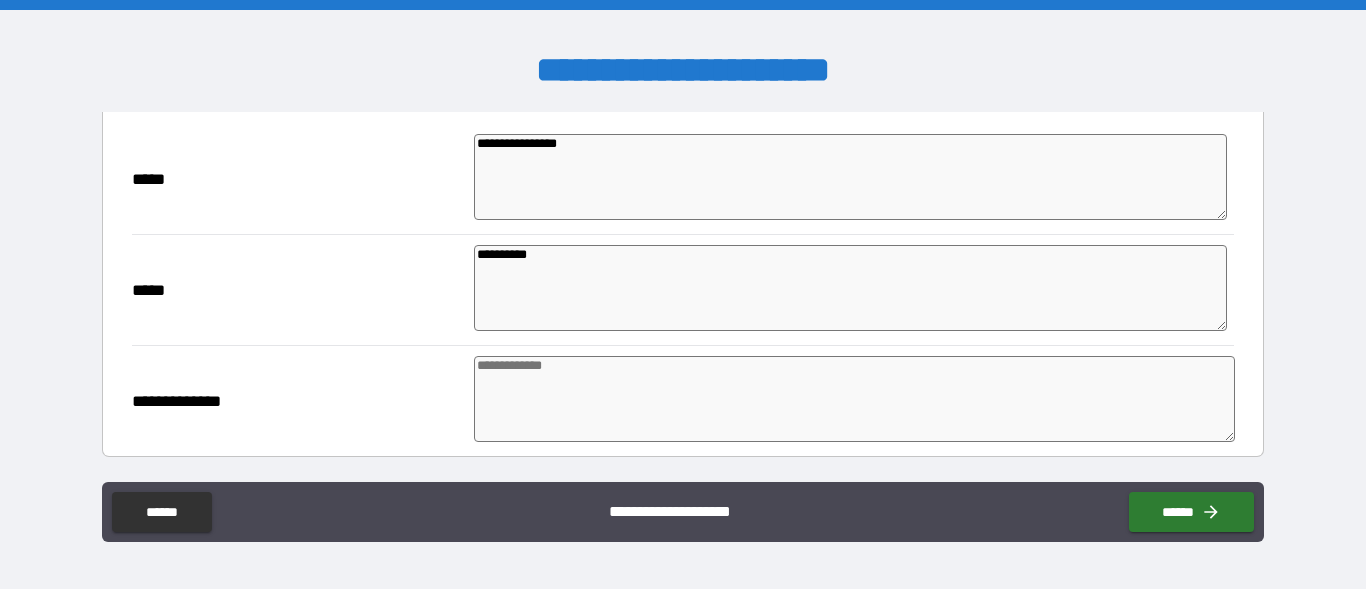 type on "*" 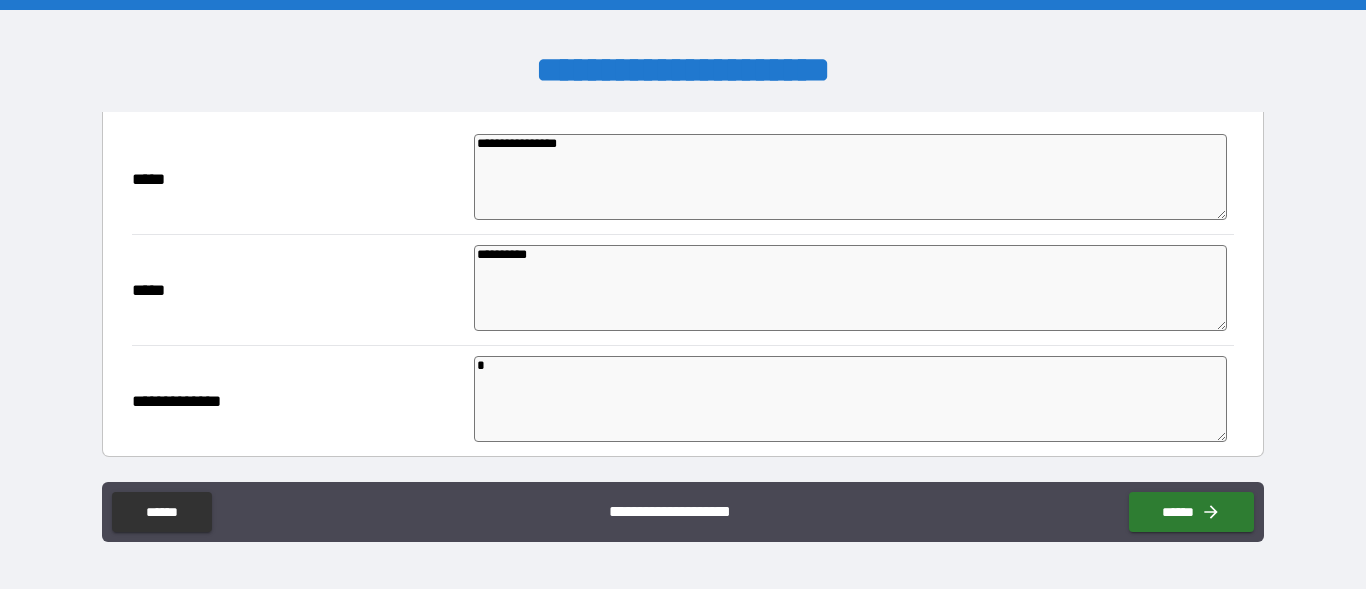type on "*" 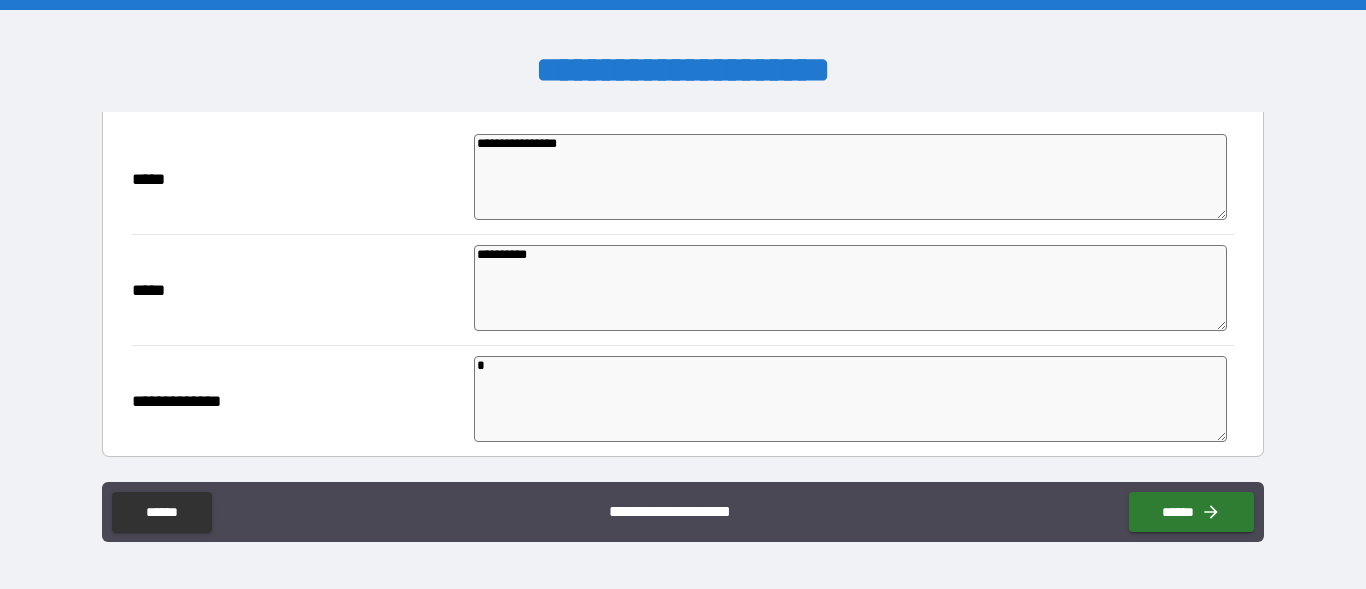 type on "*" 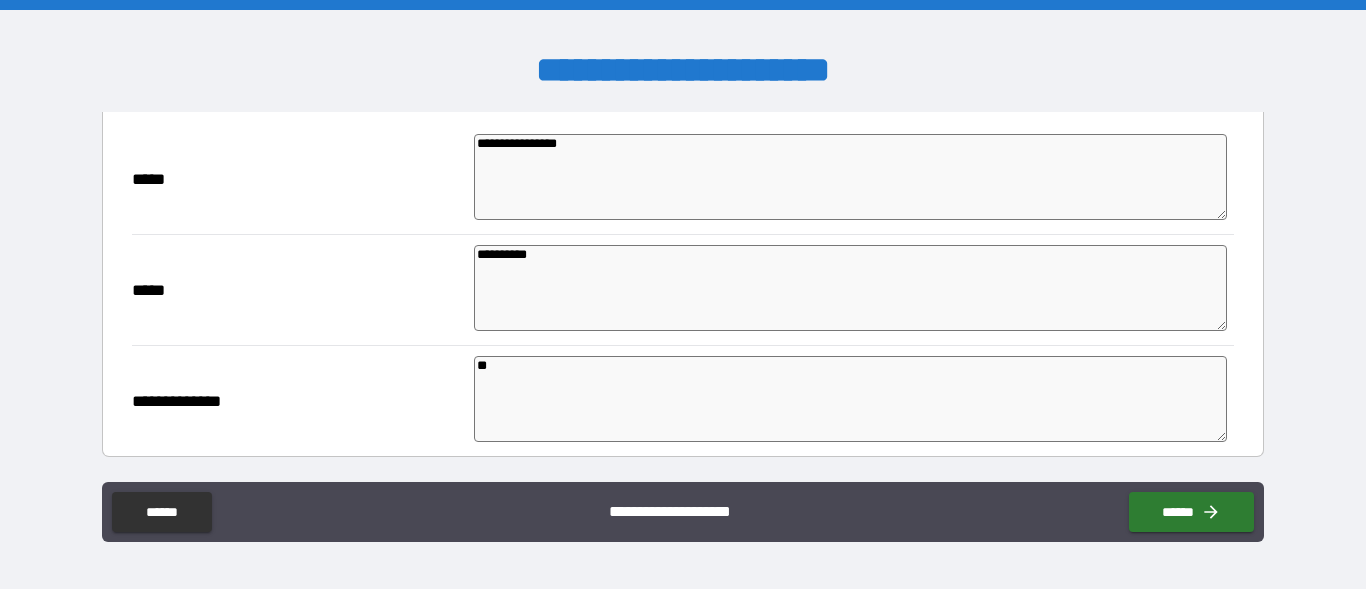type on "*" 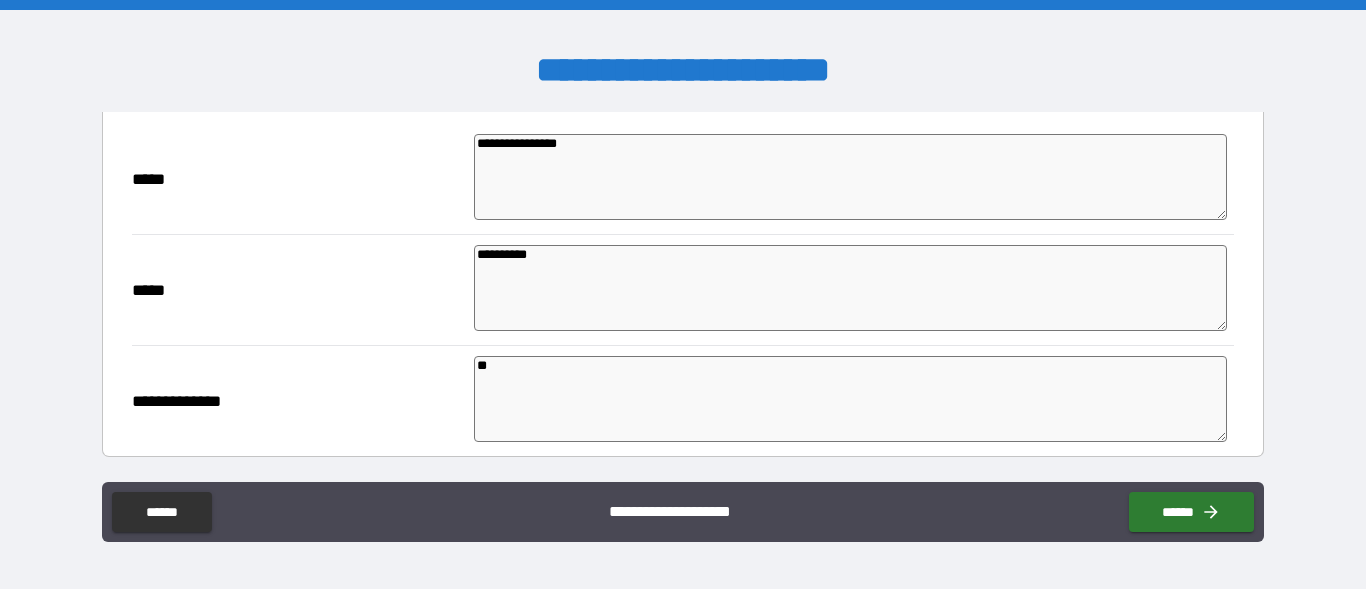type on "*" 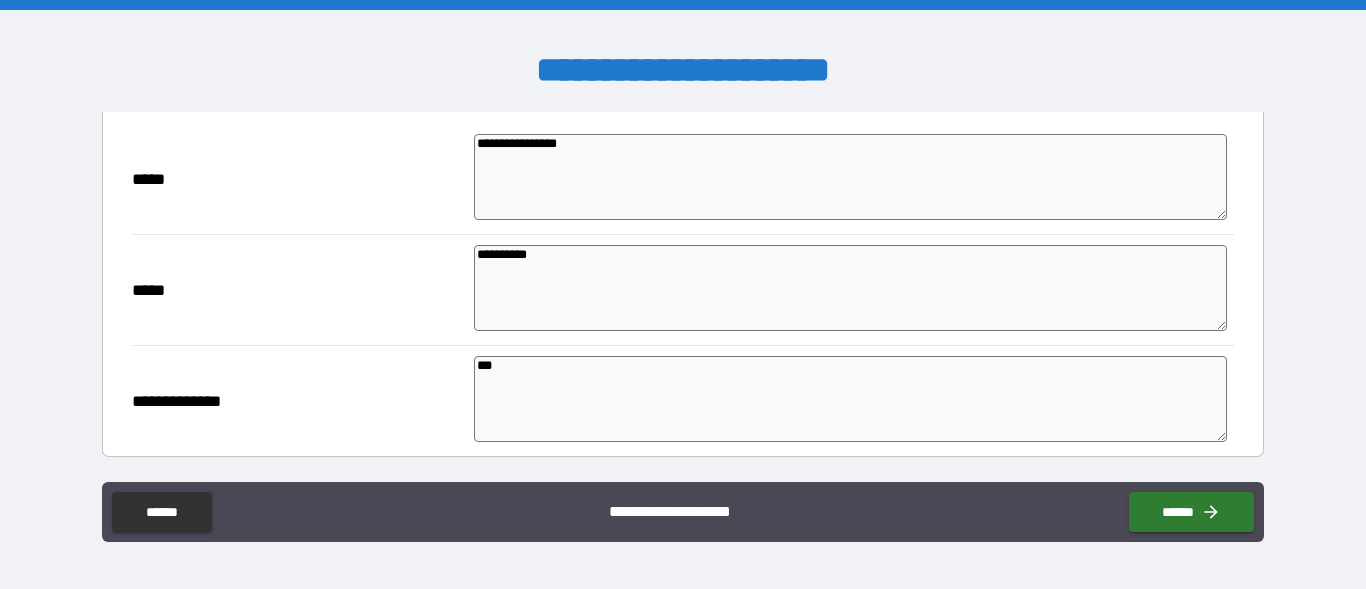 type on "*" 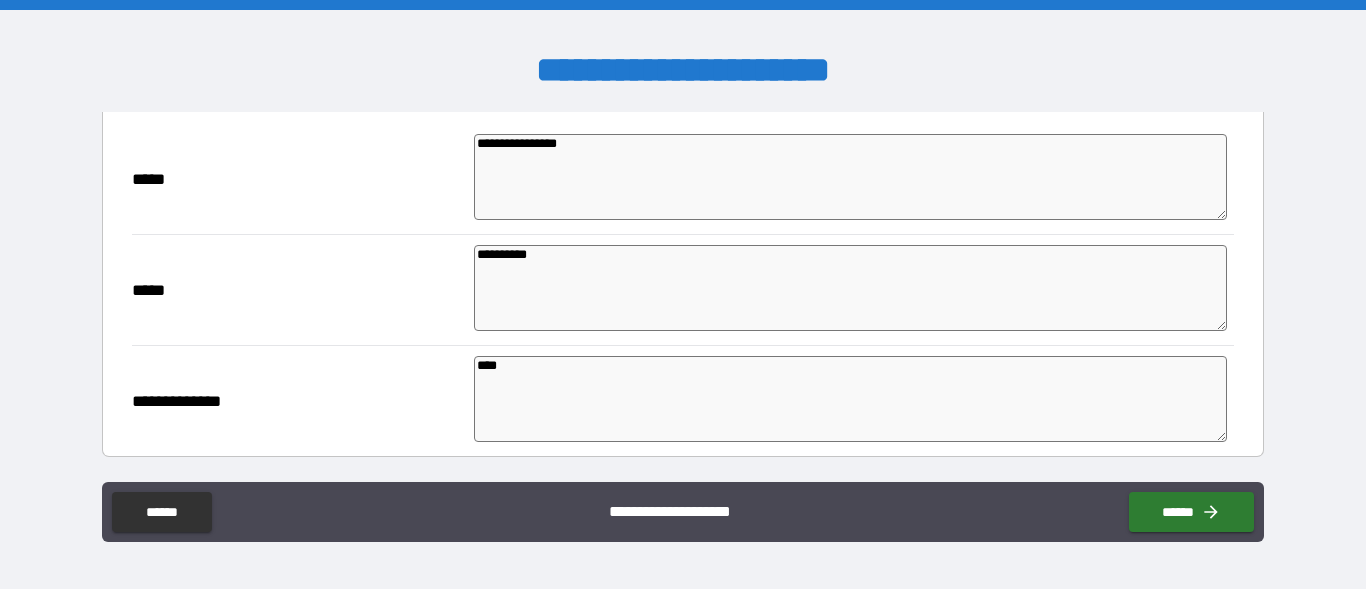 type on "*" 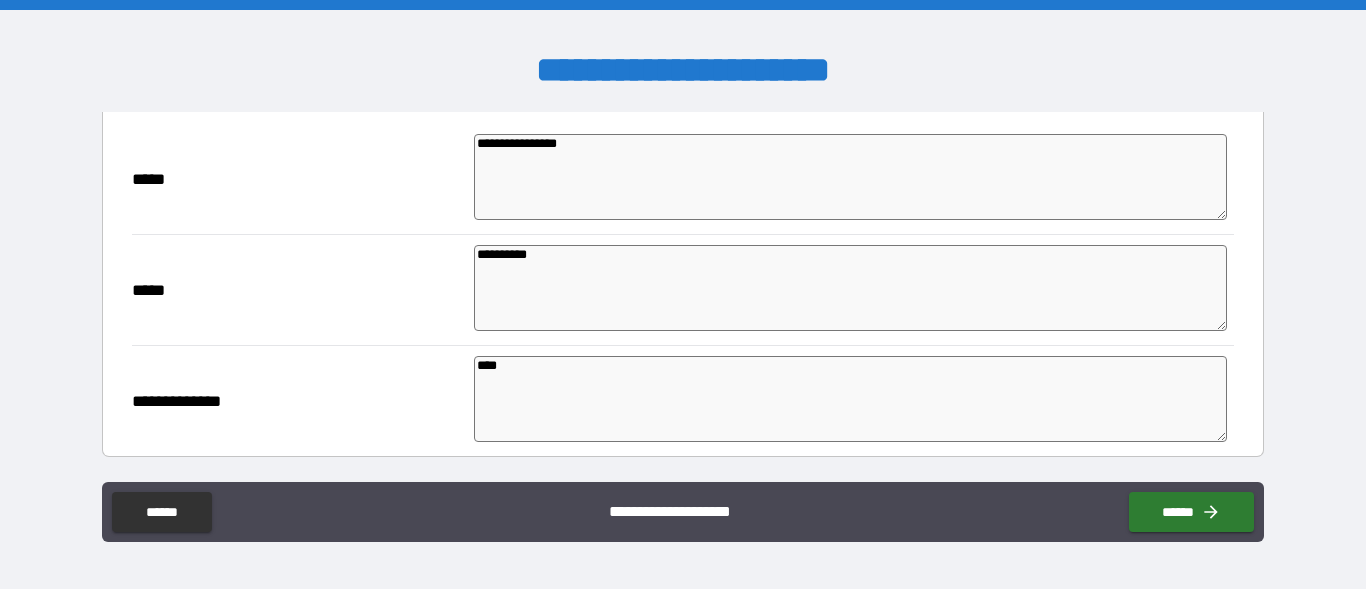 type on "*" 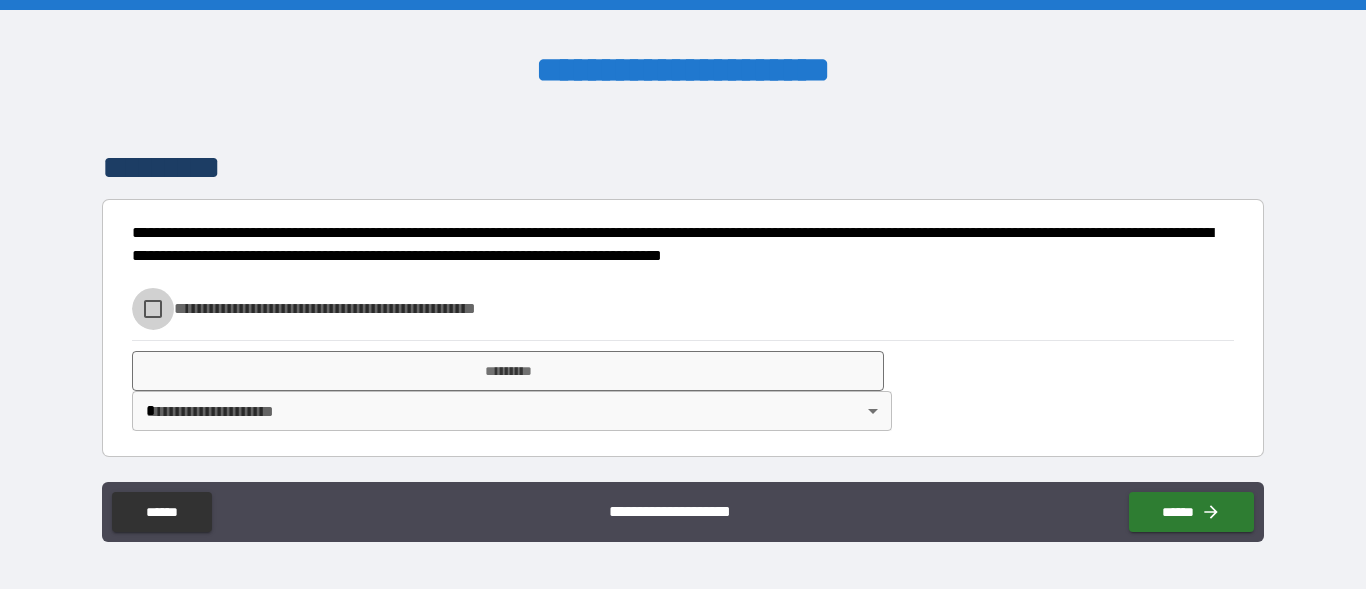 type on "*" 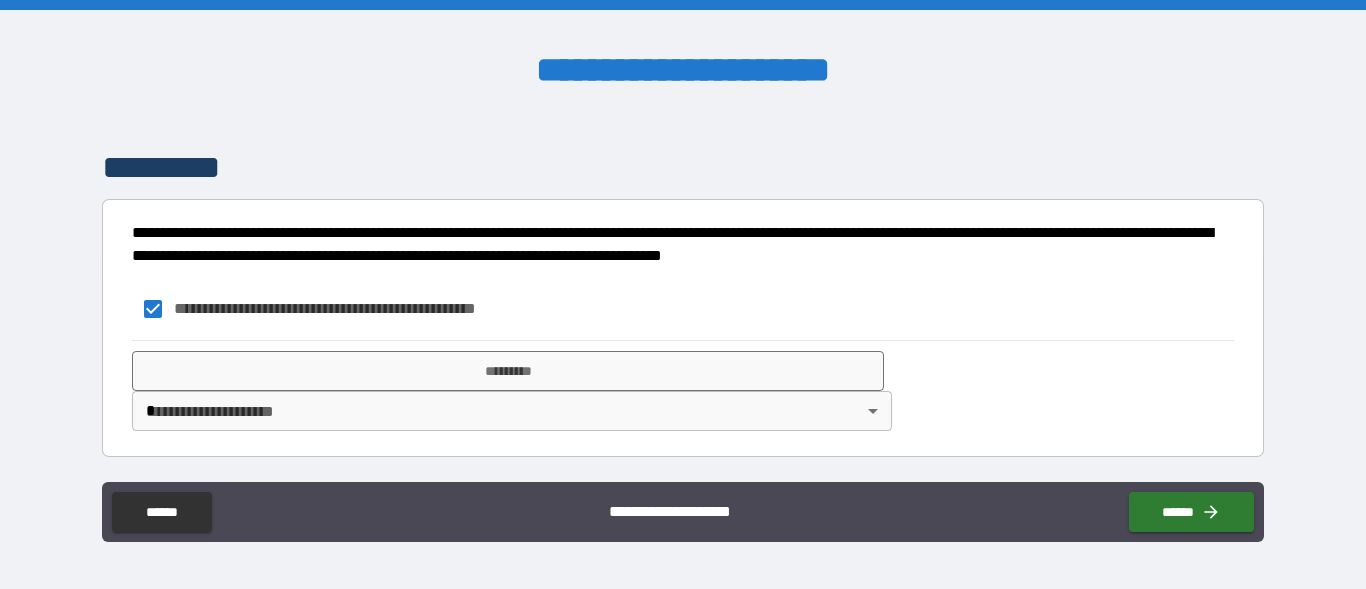 type on "*" 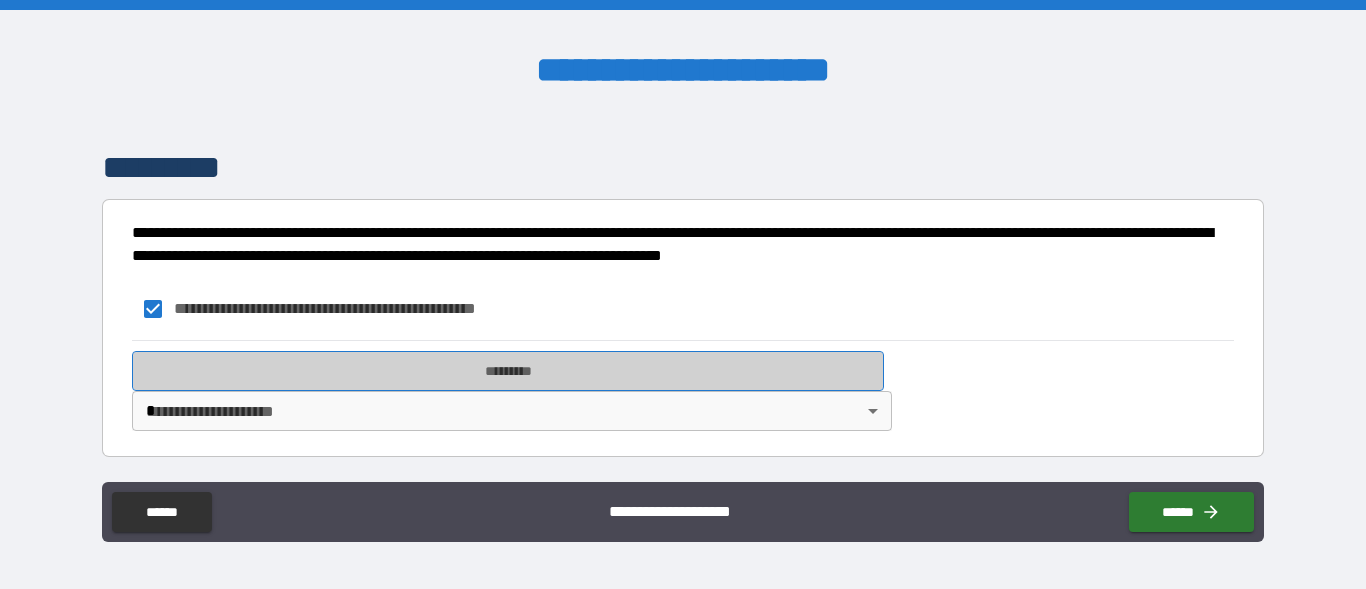 click on "*********" at bounding box center (508, 371) 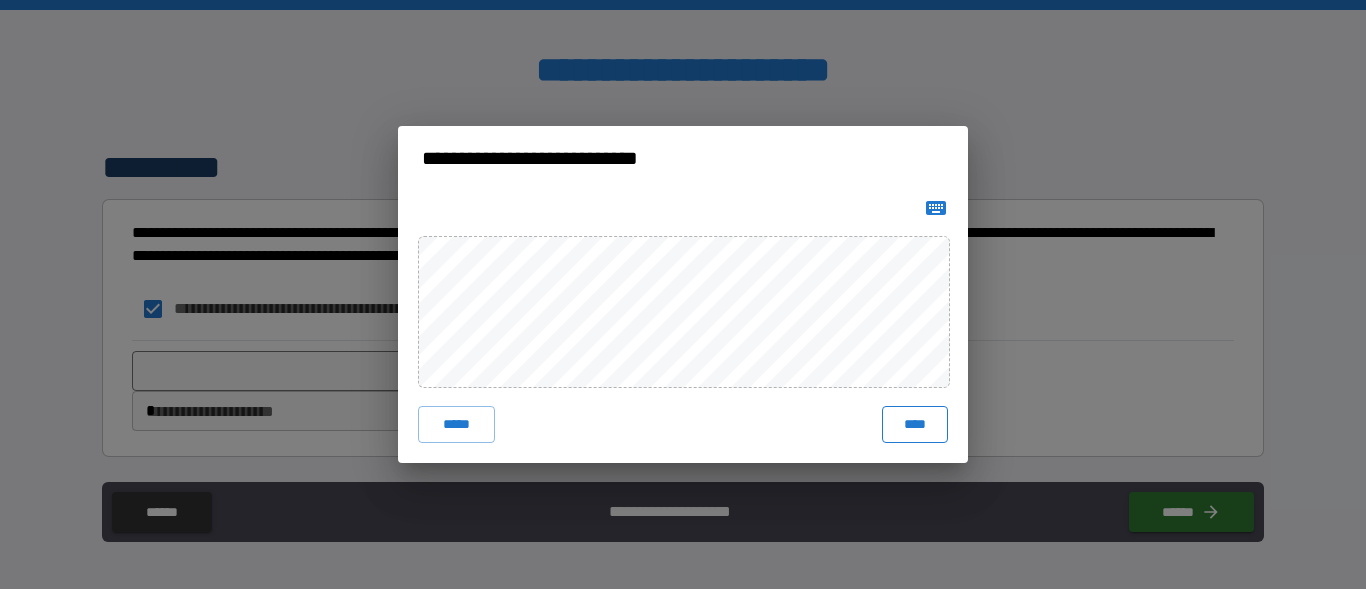 click on "****" at bounding box center [915, 424] 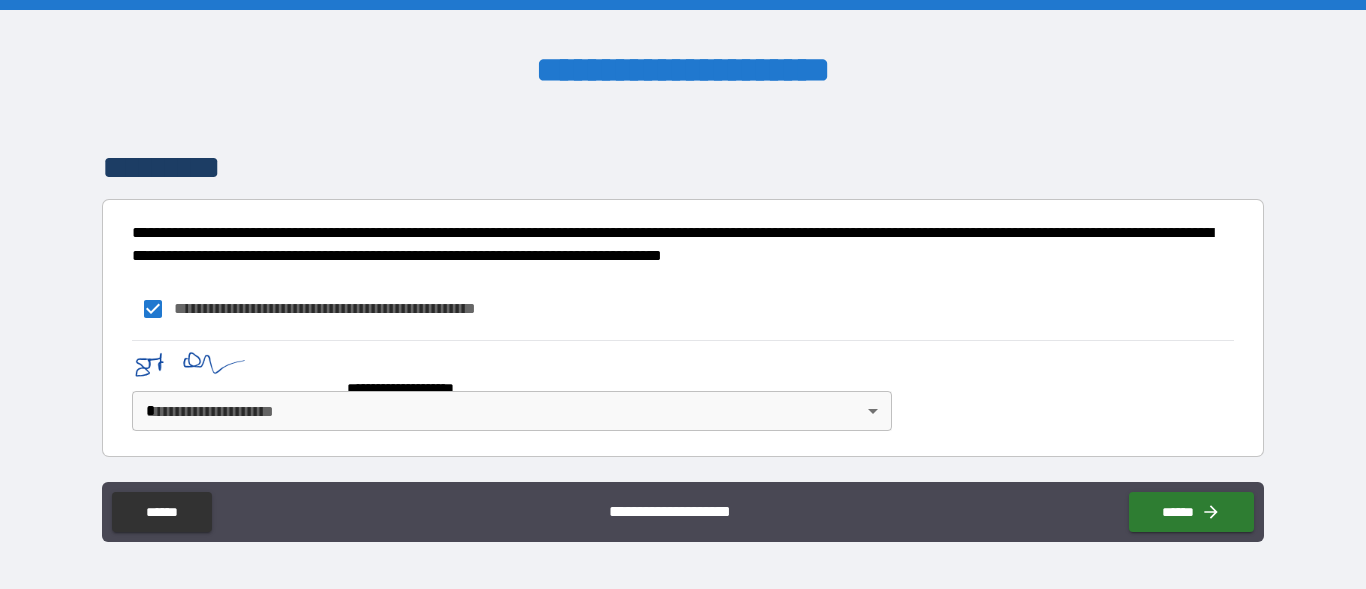 type on "*" 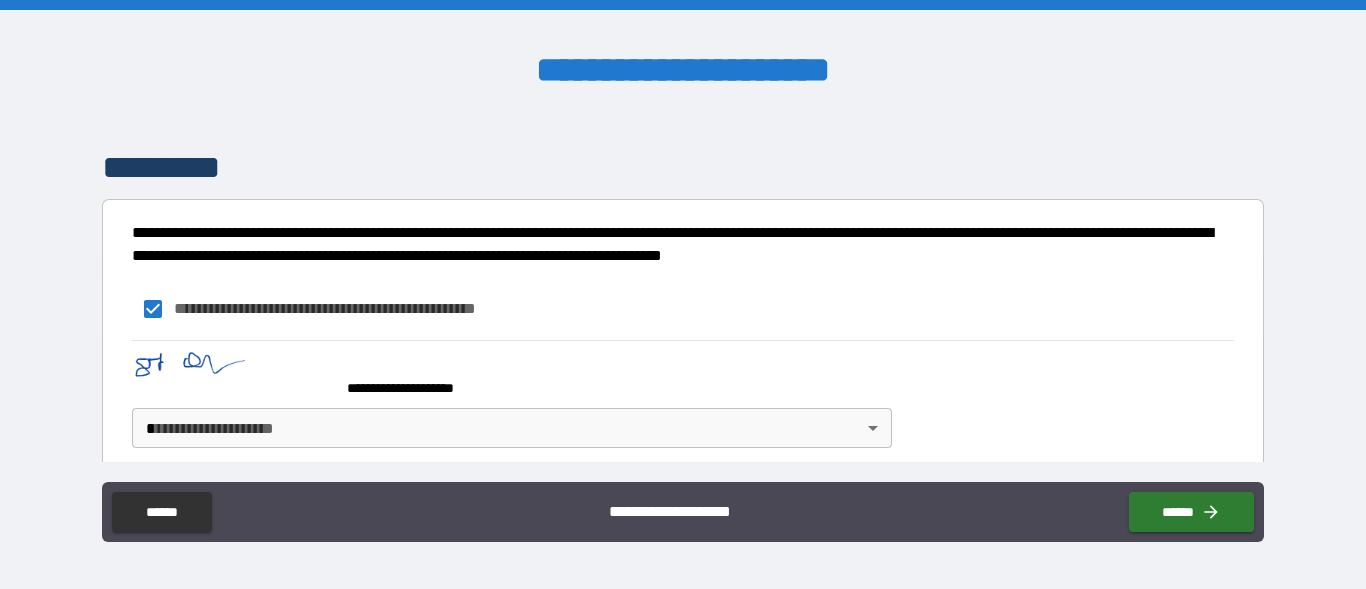click on "**********" at bounding box center (683, 294) 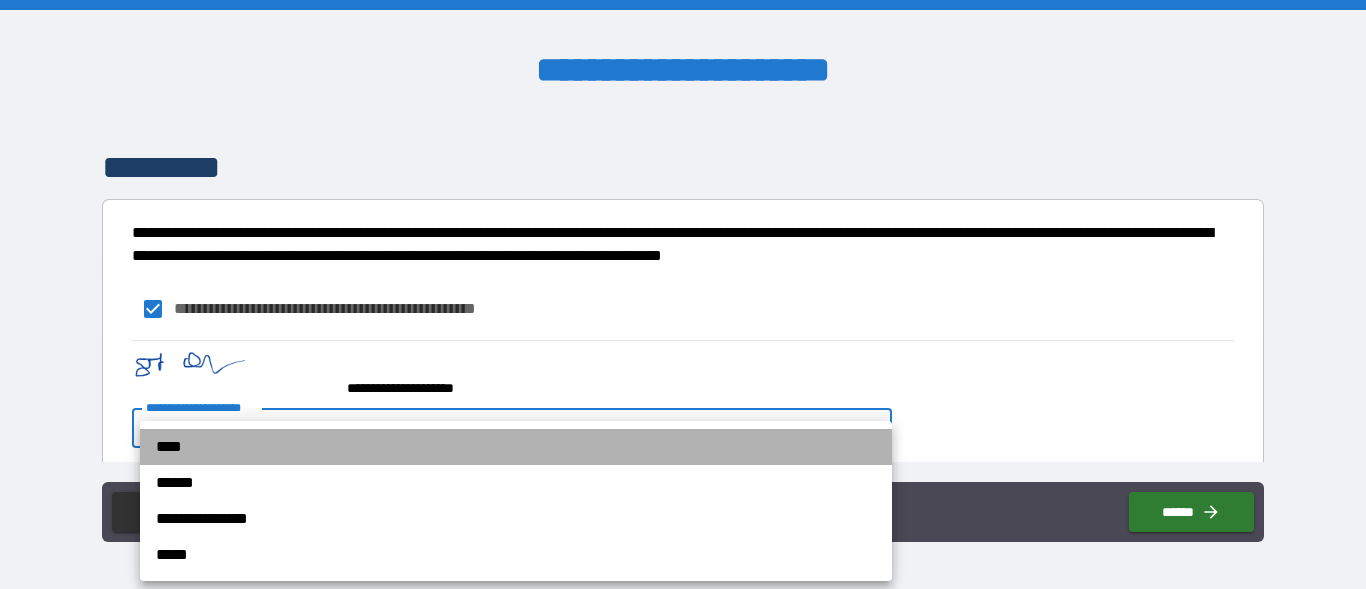 click on "****" at bounding box center (516, 447) 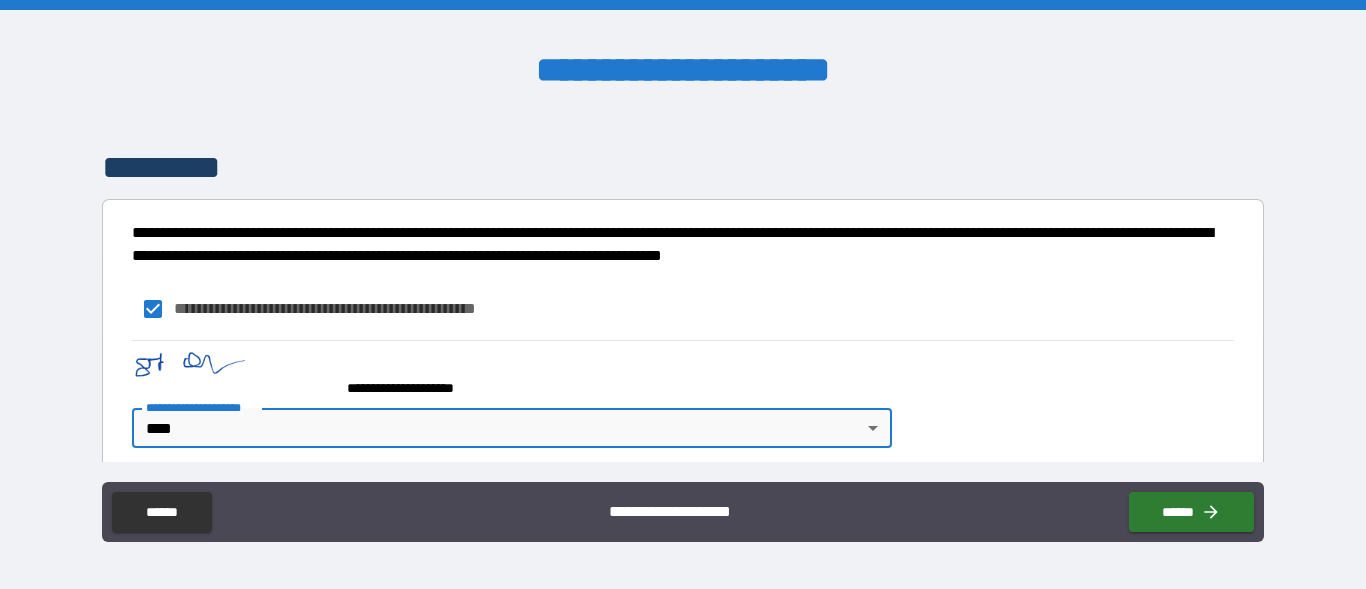 type on "*" 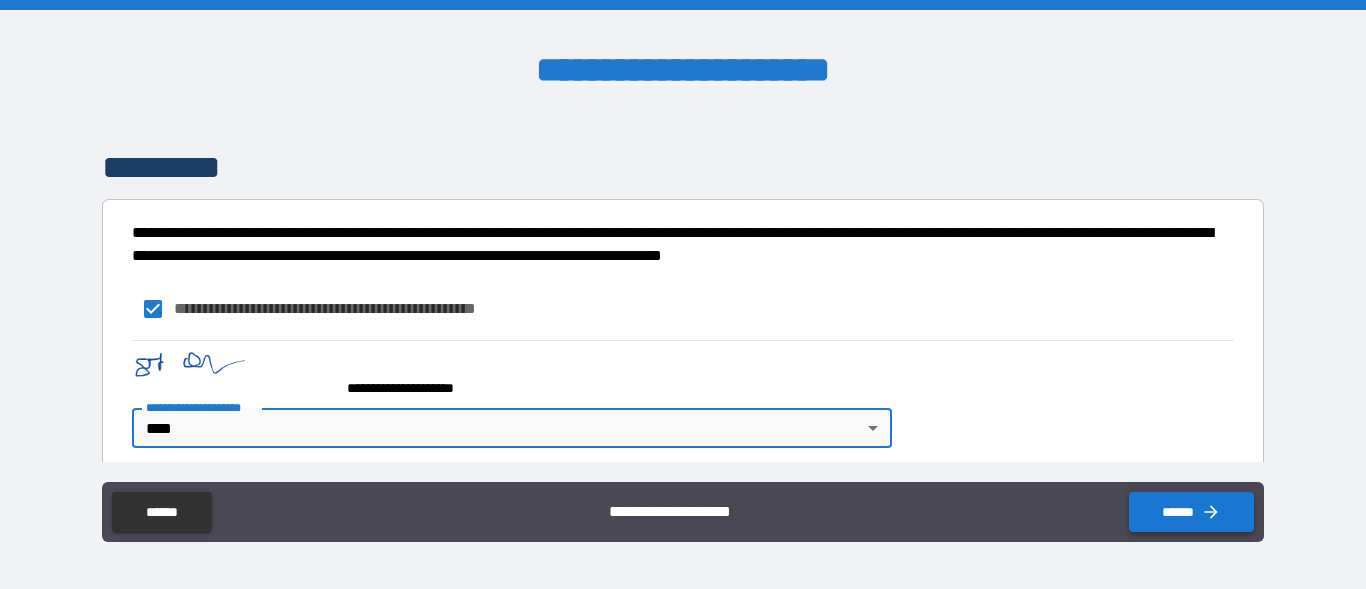 click on "******" at bounding box center [1191, 512] 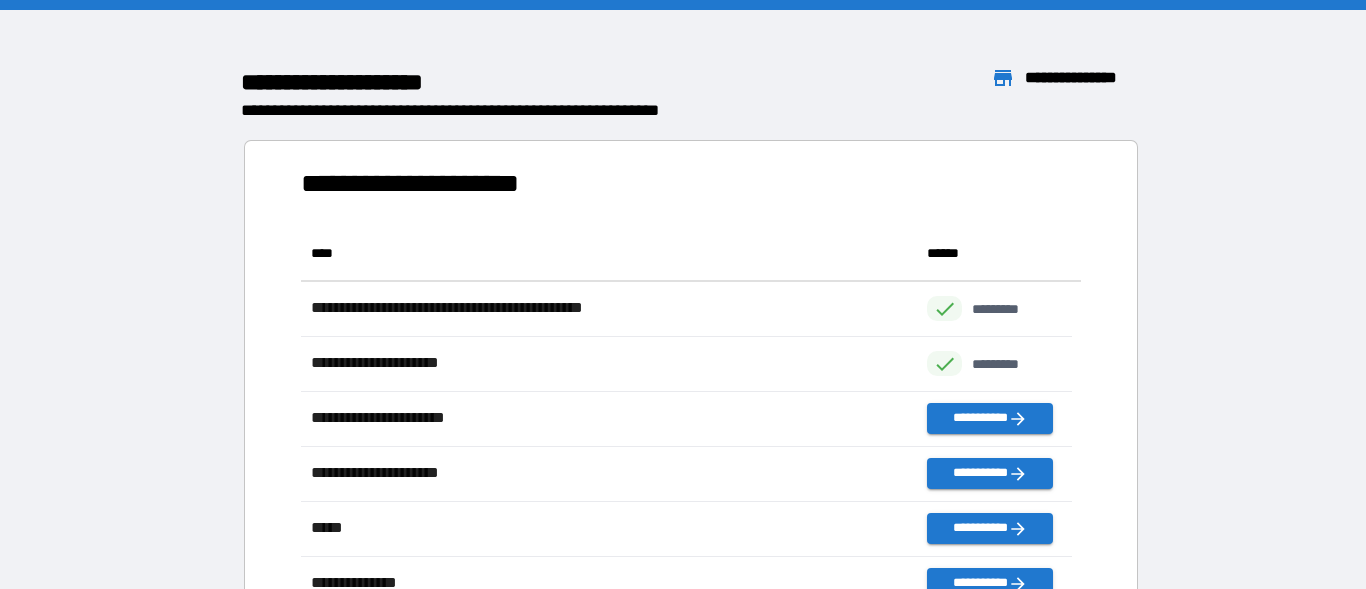 scroll, scrollTop: 16, scrollLeft: 16, axis: both 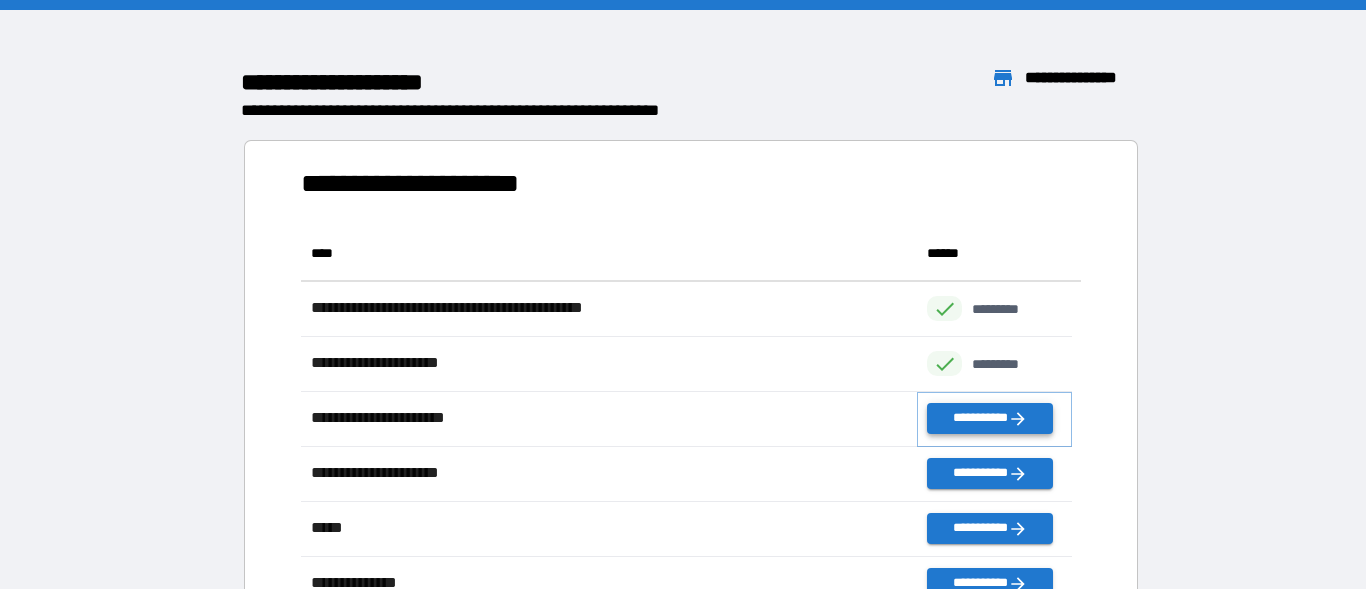 click on "**********" at bounding box center [989, 418] 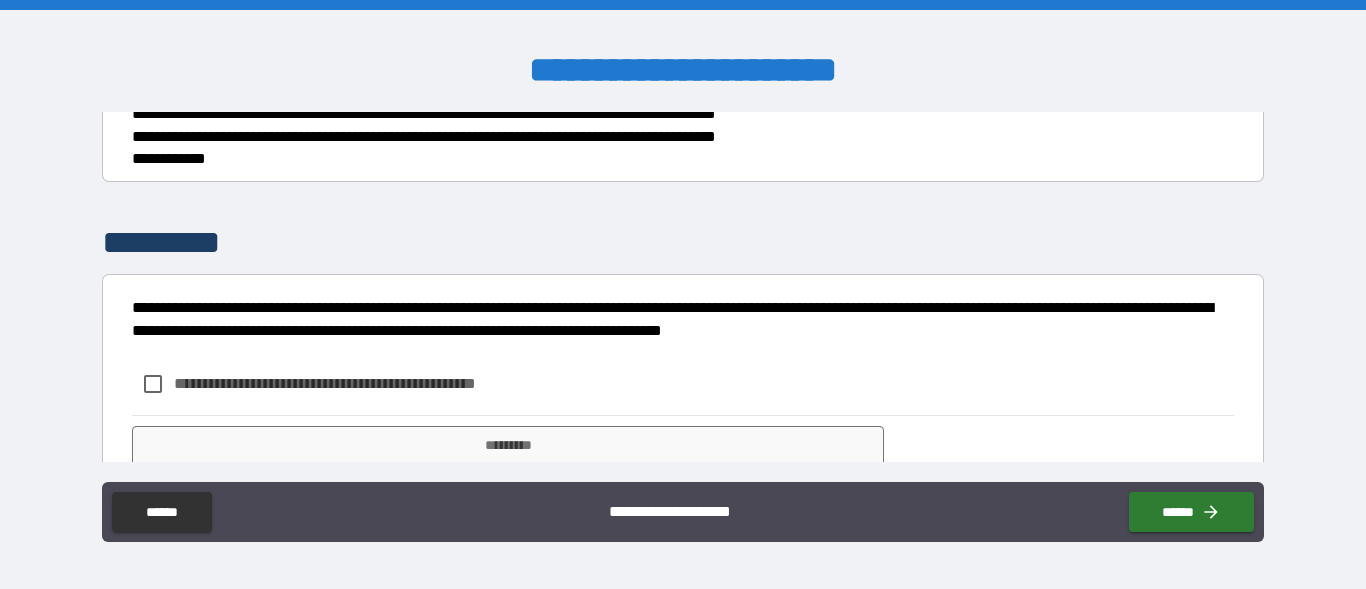 scroll, scrollTop: 406, scrollLeft: 0, axis: vertical 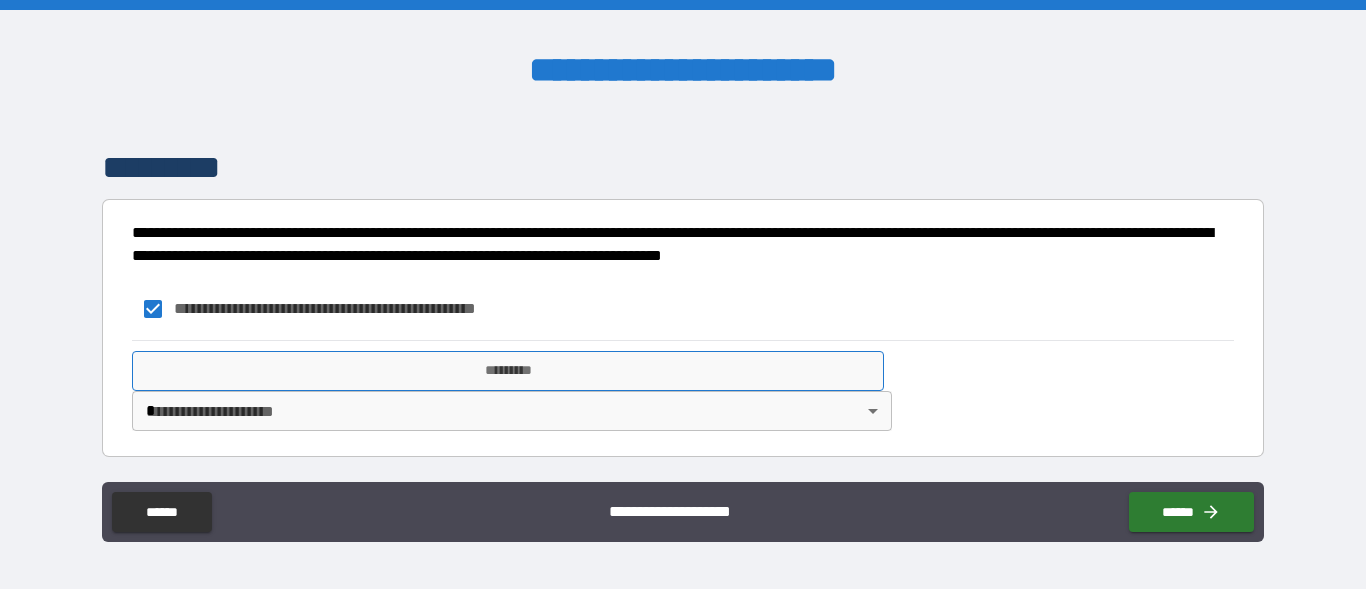 click on "*********" at bounding box center [508, 371] 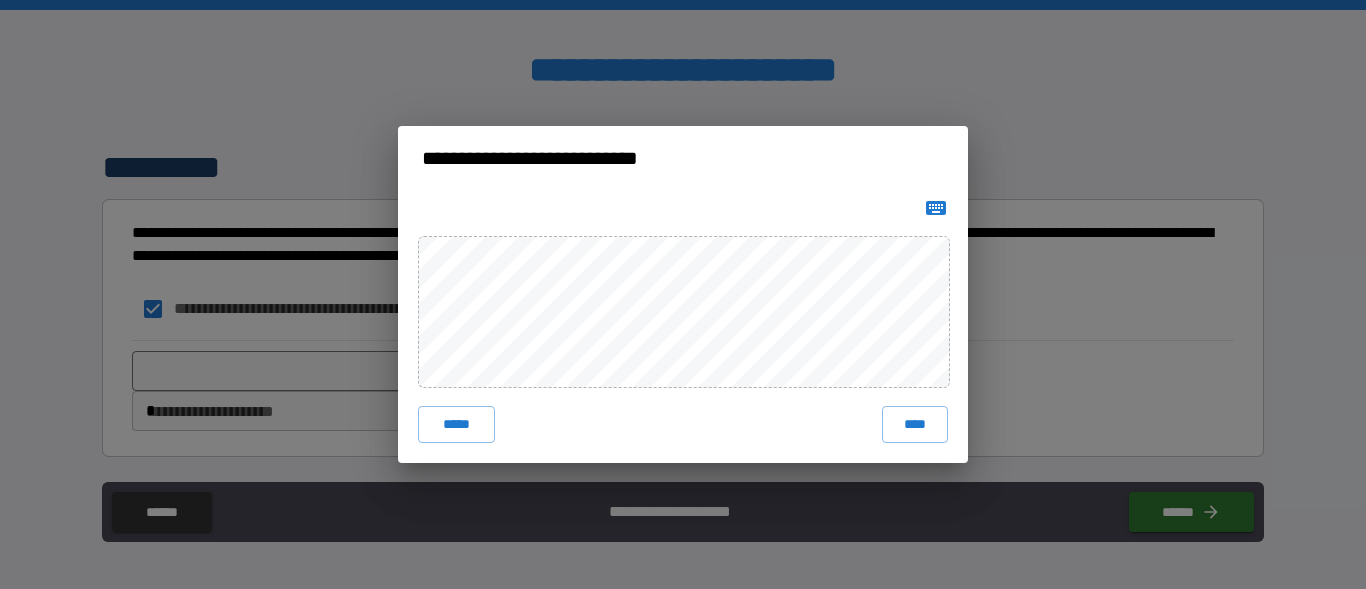 click on "***** ****" at bounding box center (683, 326) 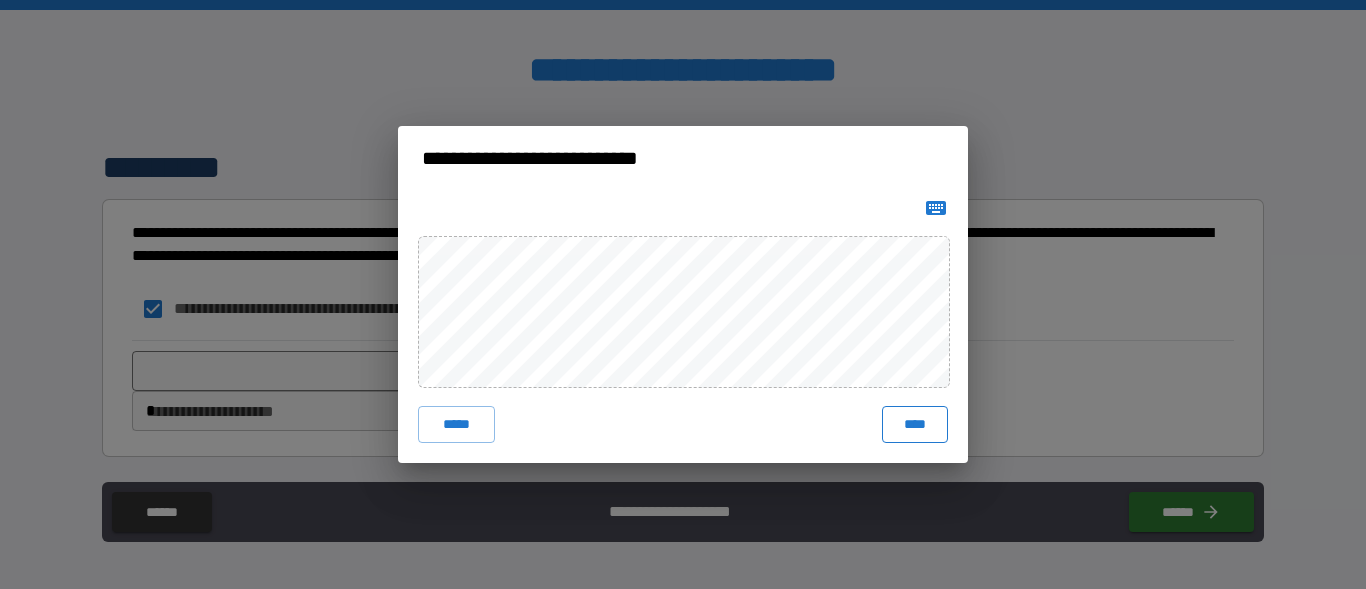 click on "****" at bounding box center (915, 424) 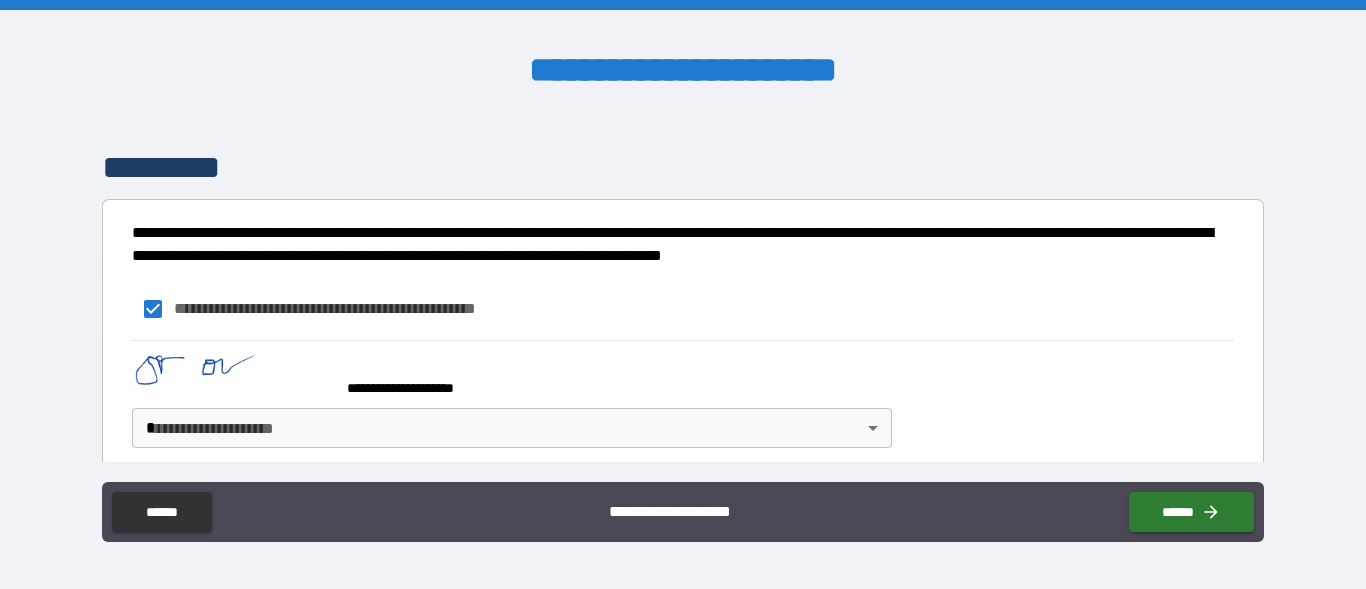 click on "**********" at bounding box center [683, 294] 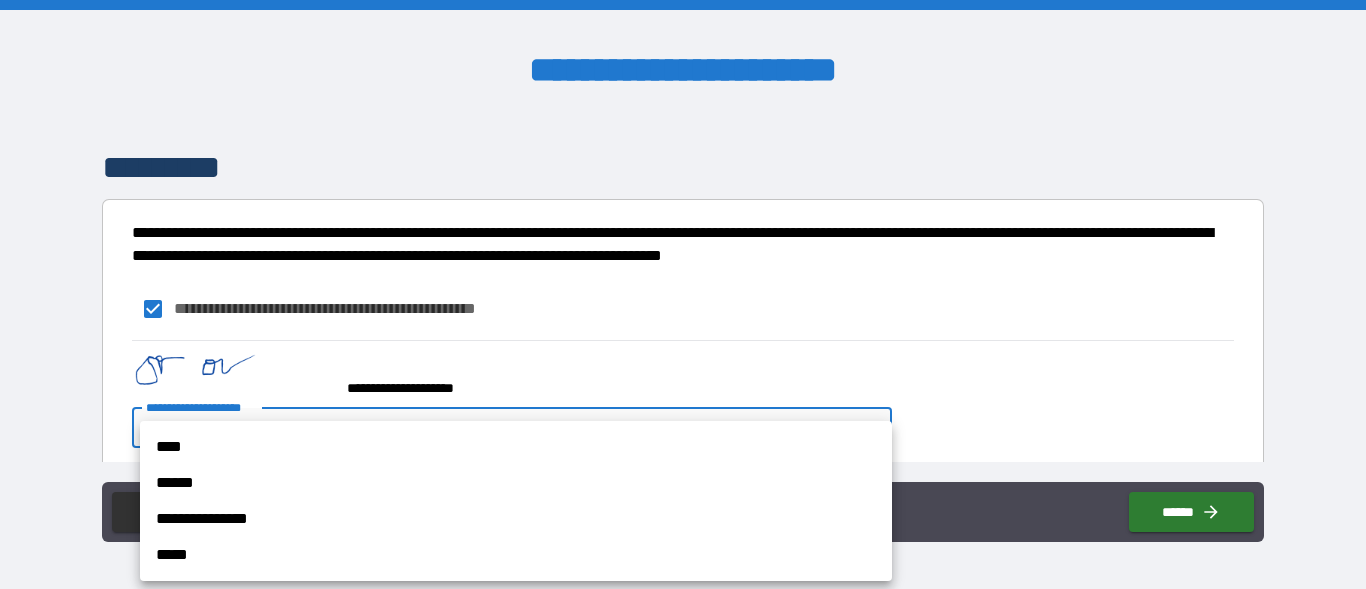 click on "****" at bounding box center (516, 447) 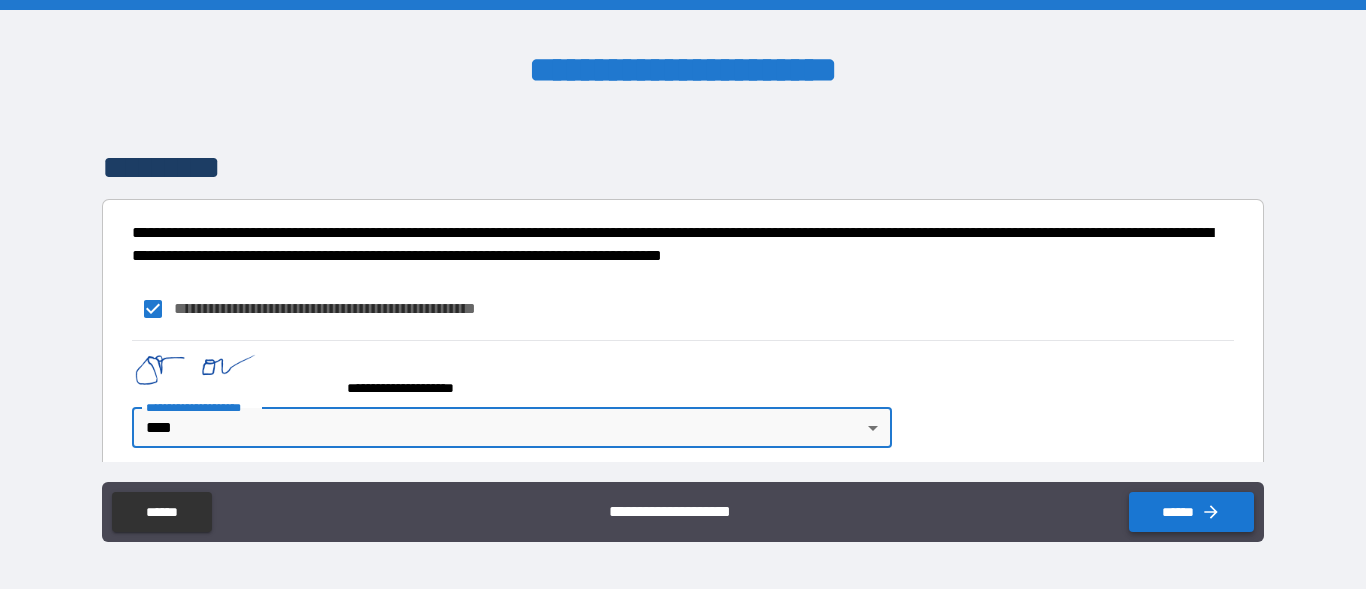 click 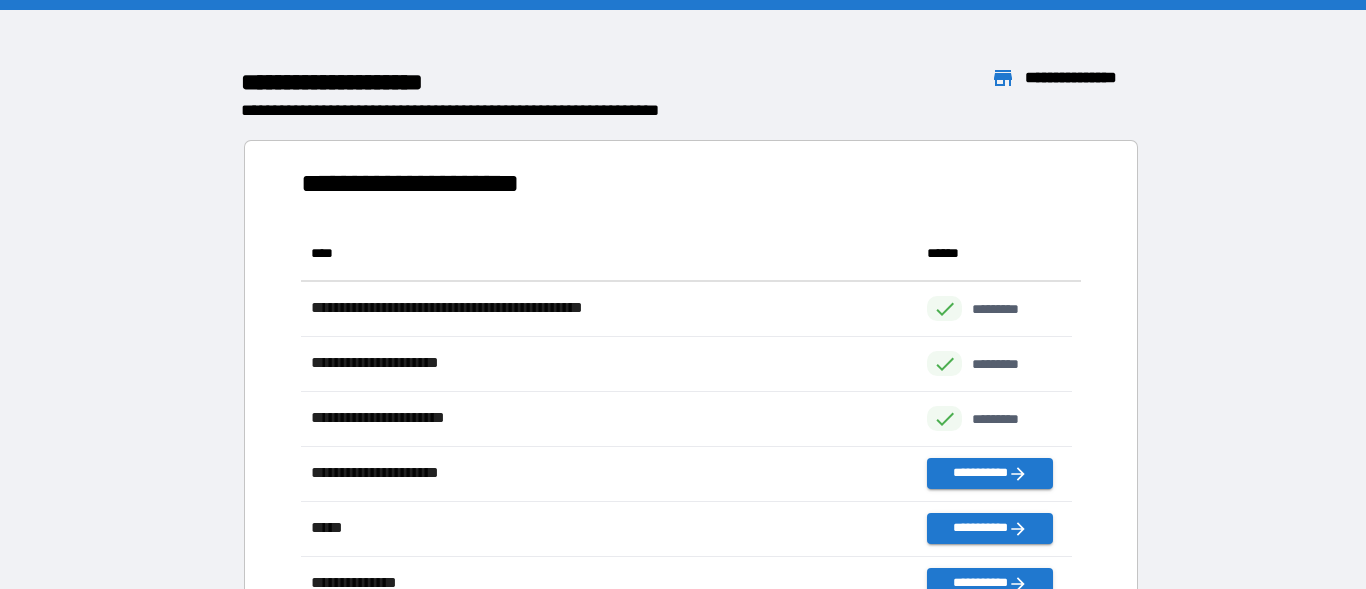 scroll, scrollTop: 16, scrollLeft: 16, axis: both 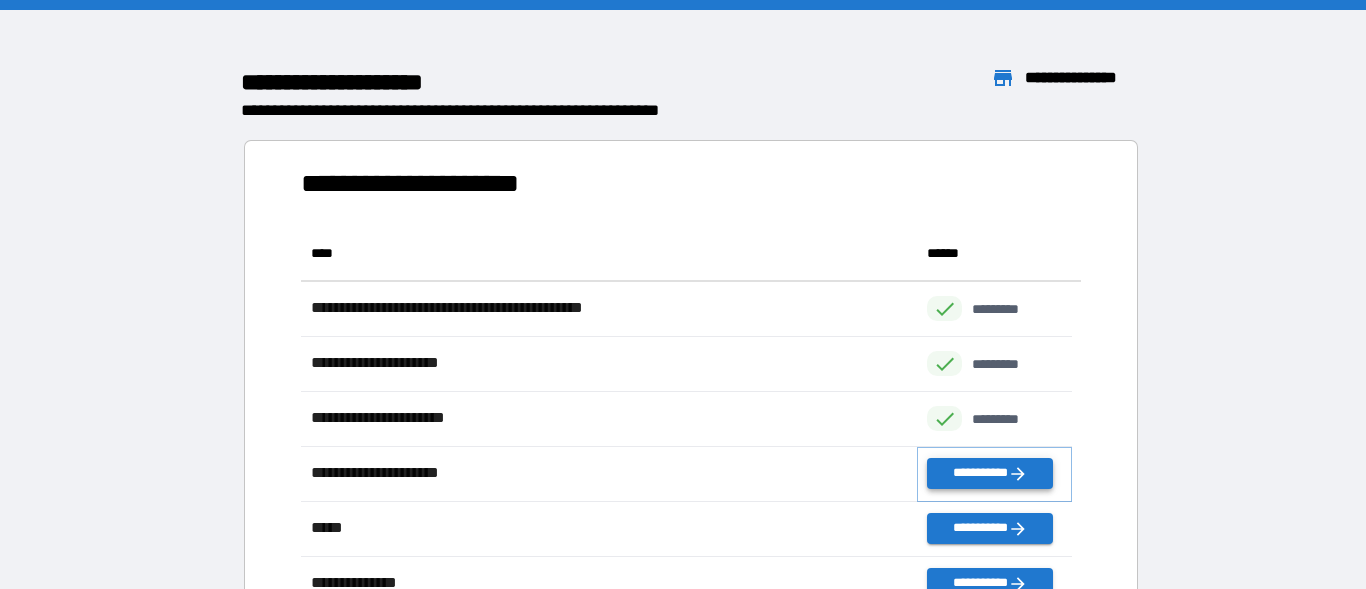 click on "**********" at bounding box center [989, 473] 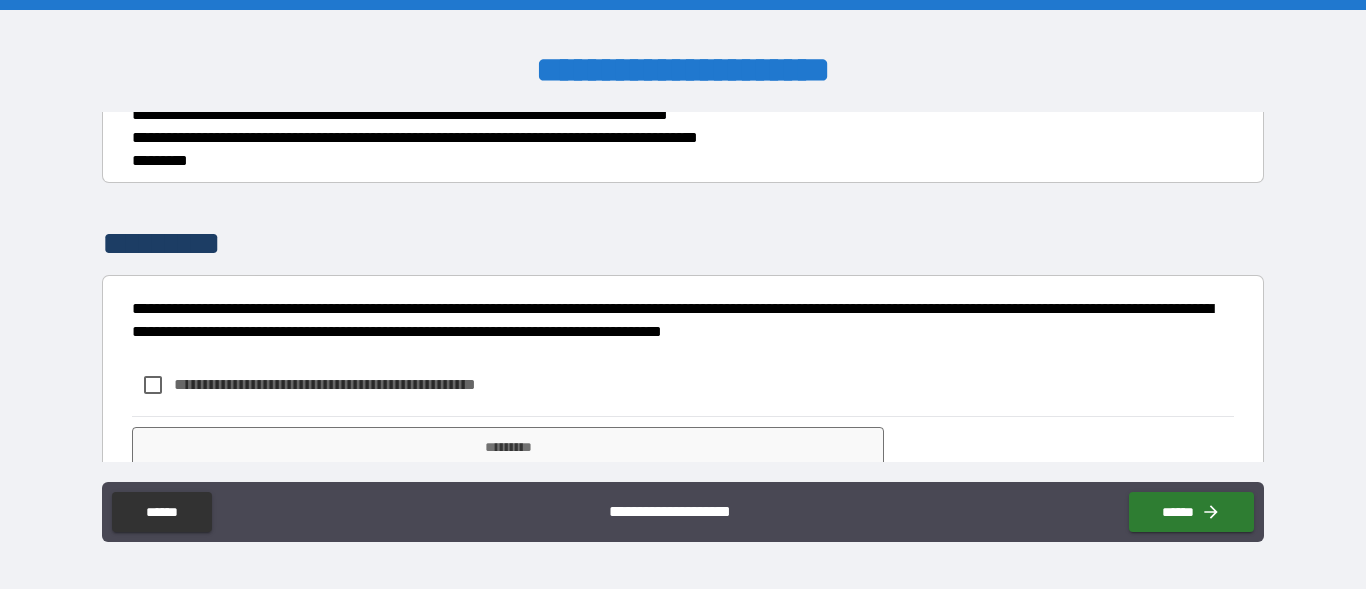 scroll, scrollTop: 633, scrollLeft: 0, axis: vertical 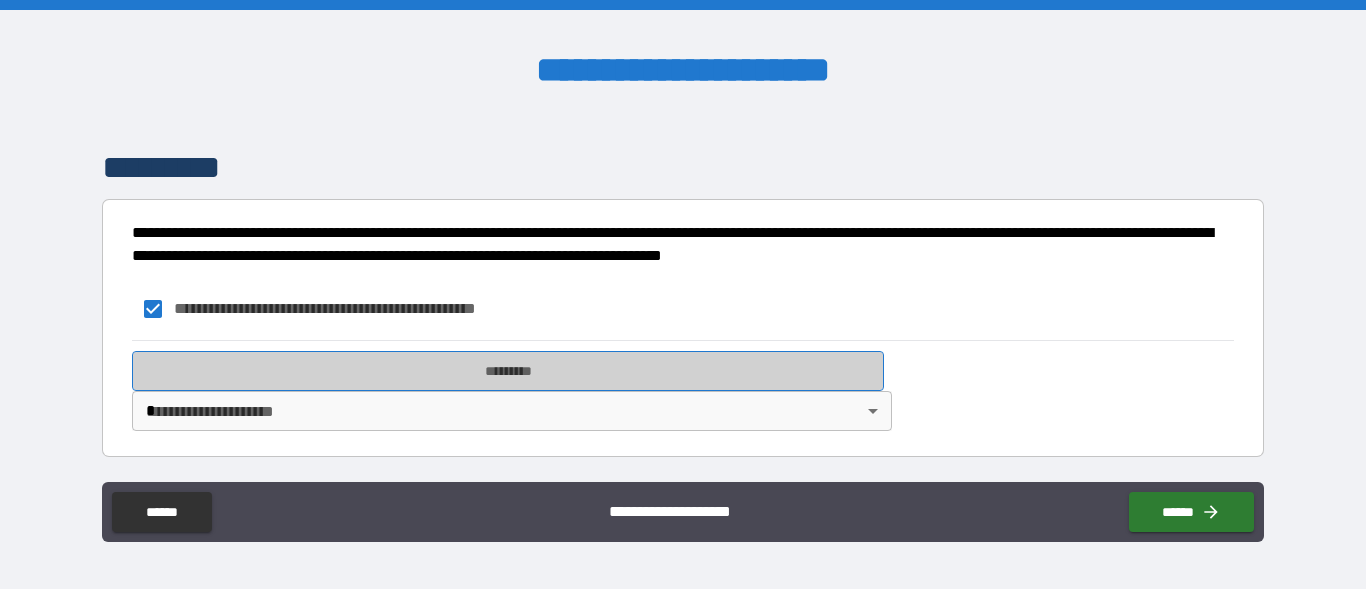 click on "*********" at bounding box center [508, 371] 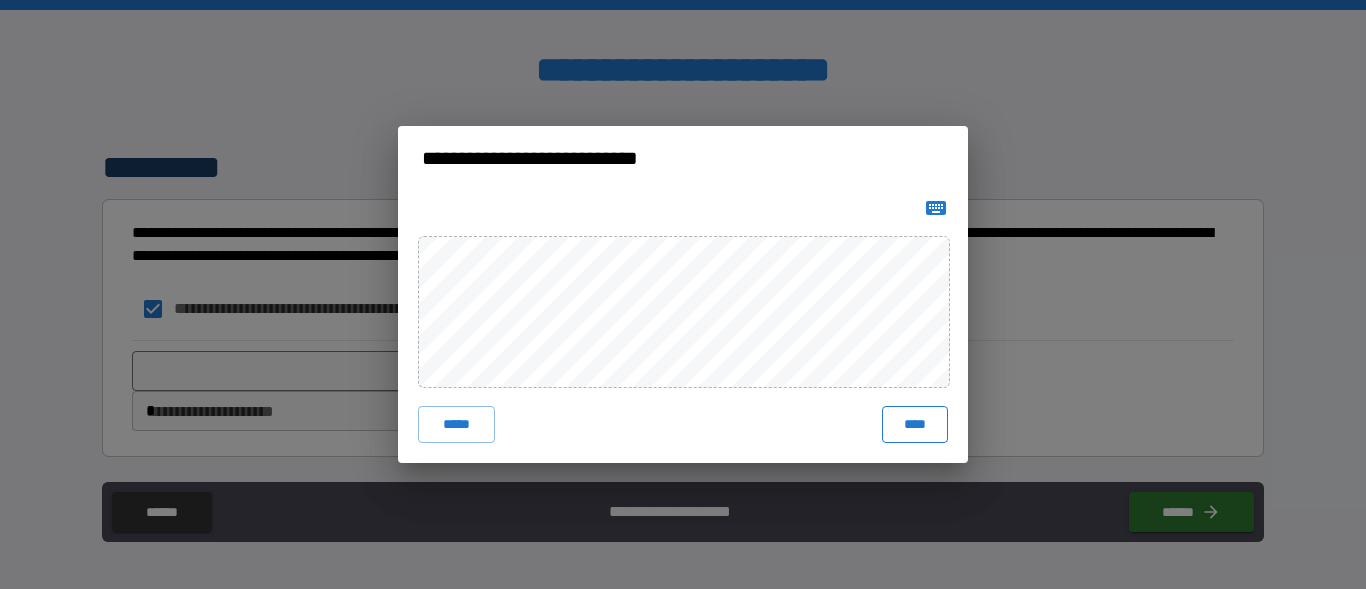 click on "****" at bounding box center [915, 424] 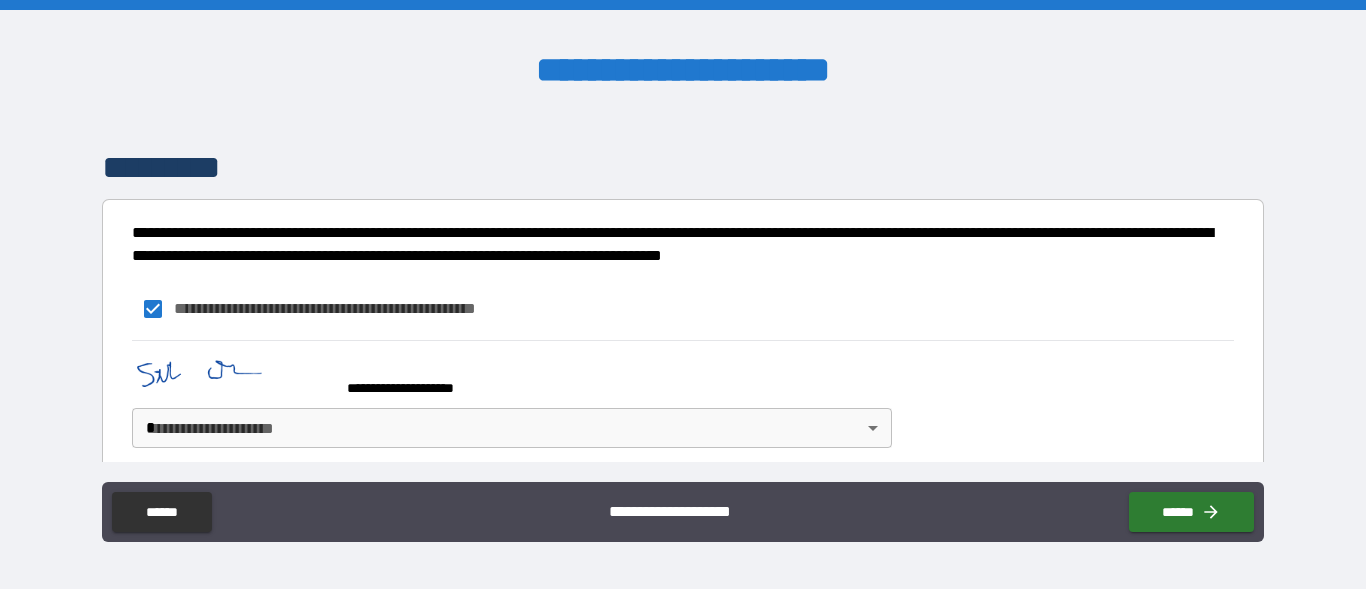 click on "**********" at bounding box center (683, 294) 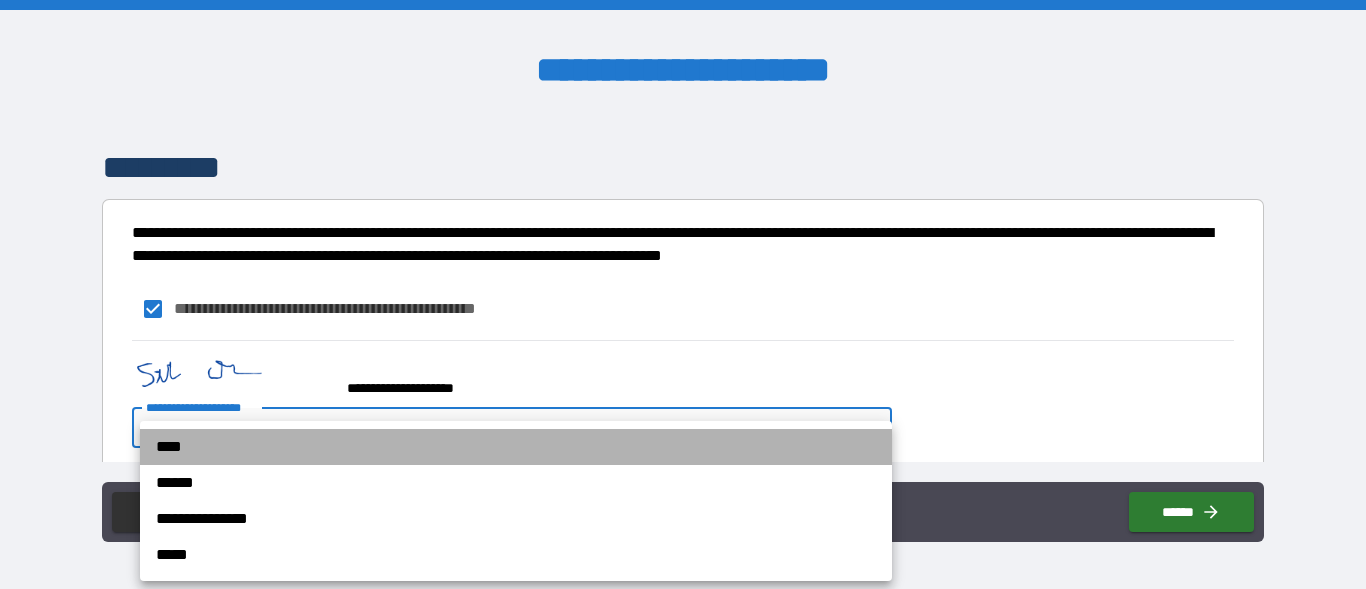 click on "****" at bounding box center (516, 447) 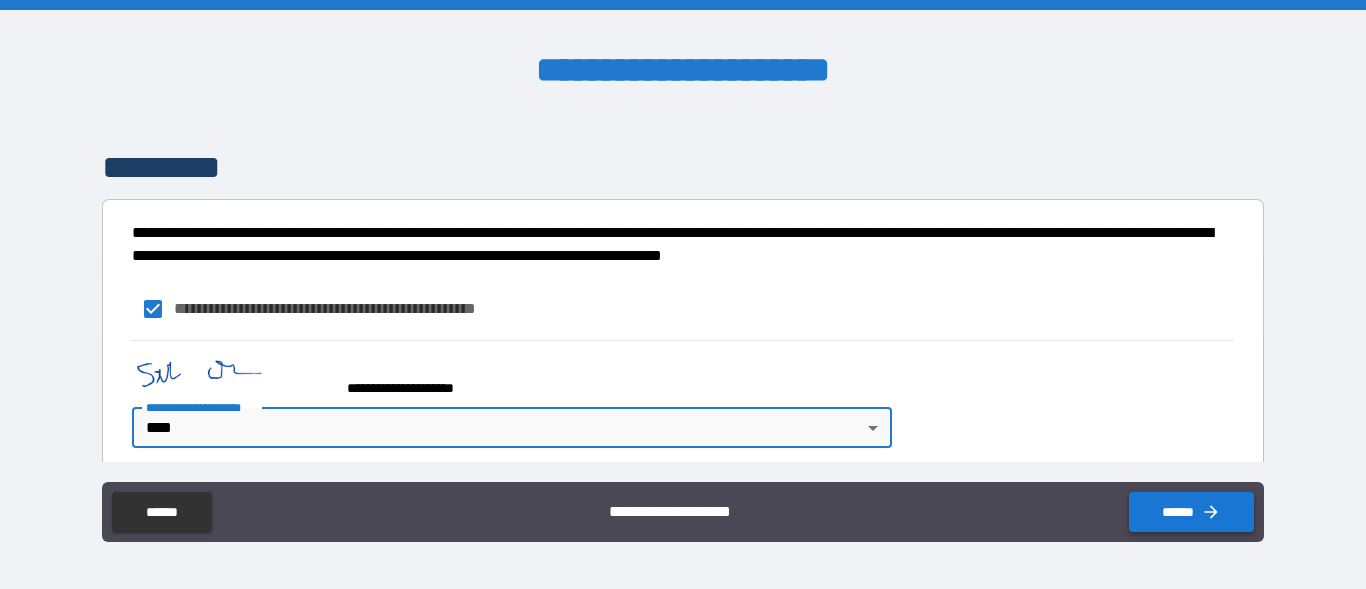 click on "******" at bounding box center (1191, 512) 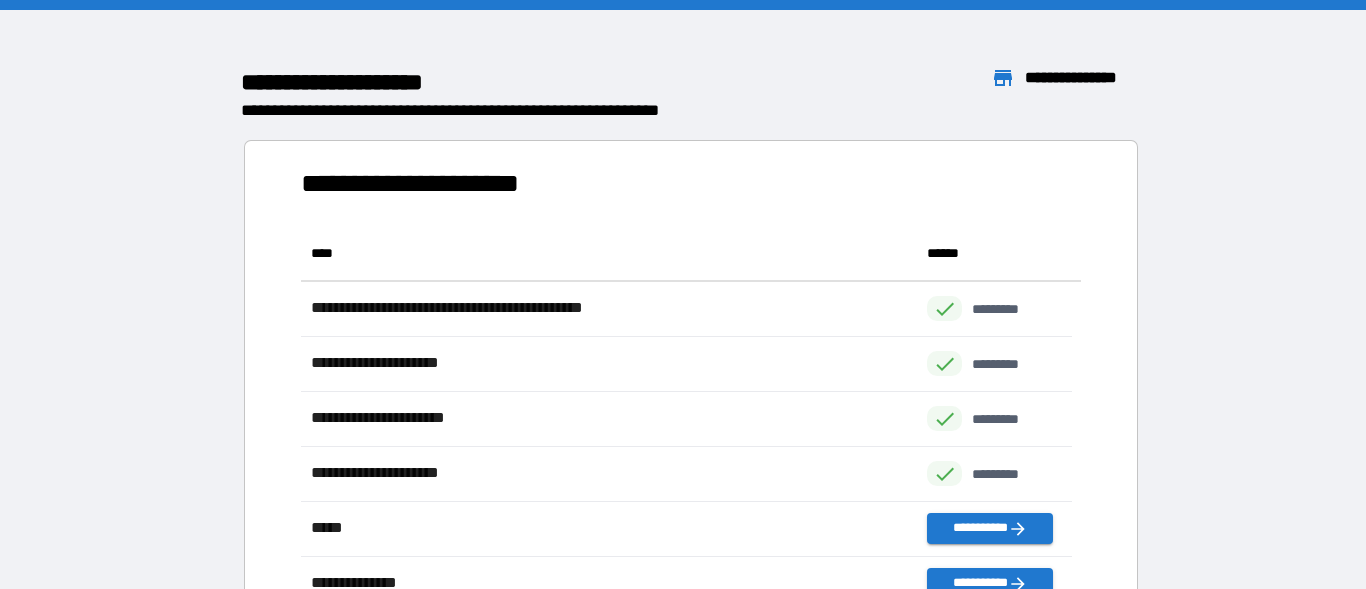 scroll, scrollTop: 16, scrollLeft: 16, axis: both 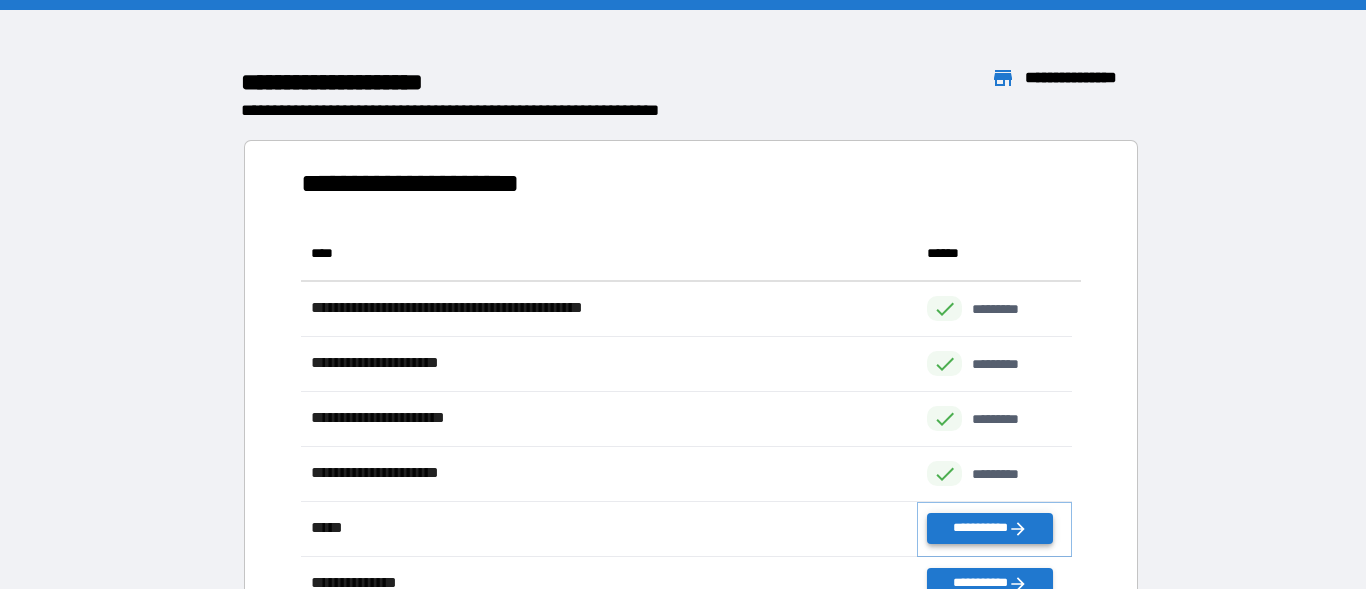 click on "**********" at bounding box center [989, 528] 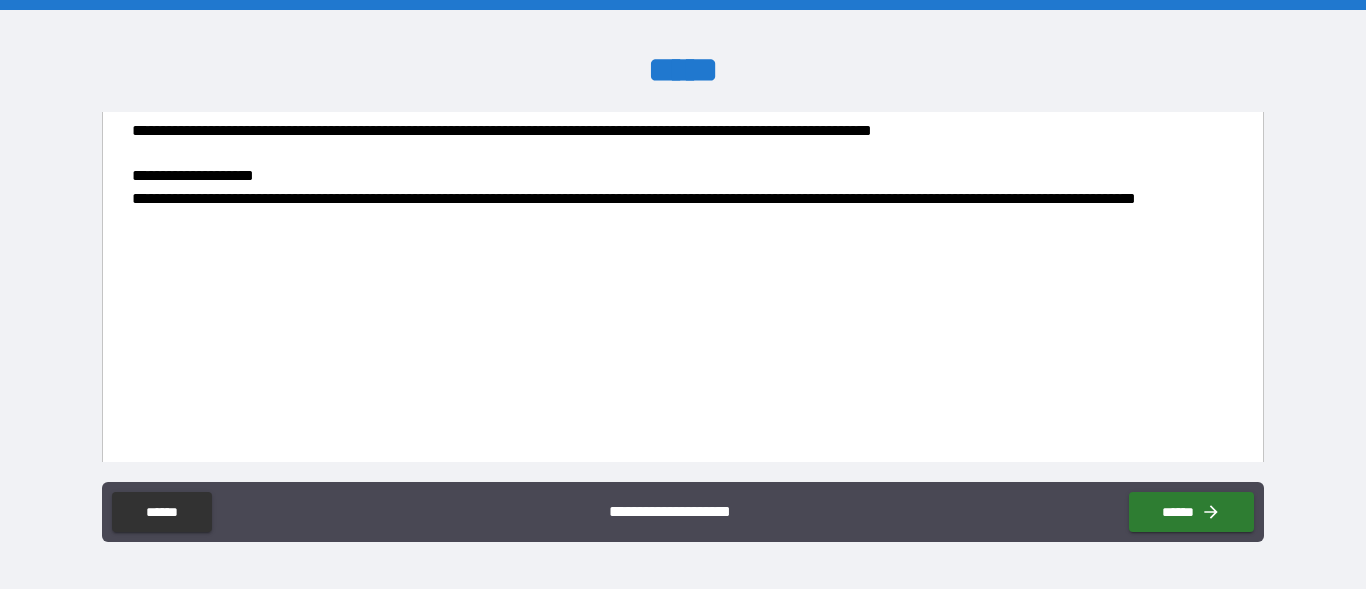 scroll, scrollTop: 2541, scrollLeft: 0, axis: vertical 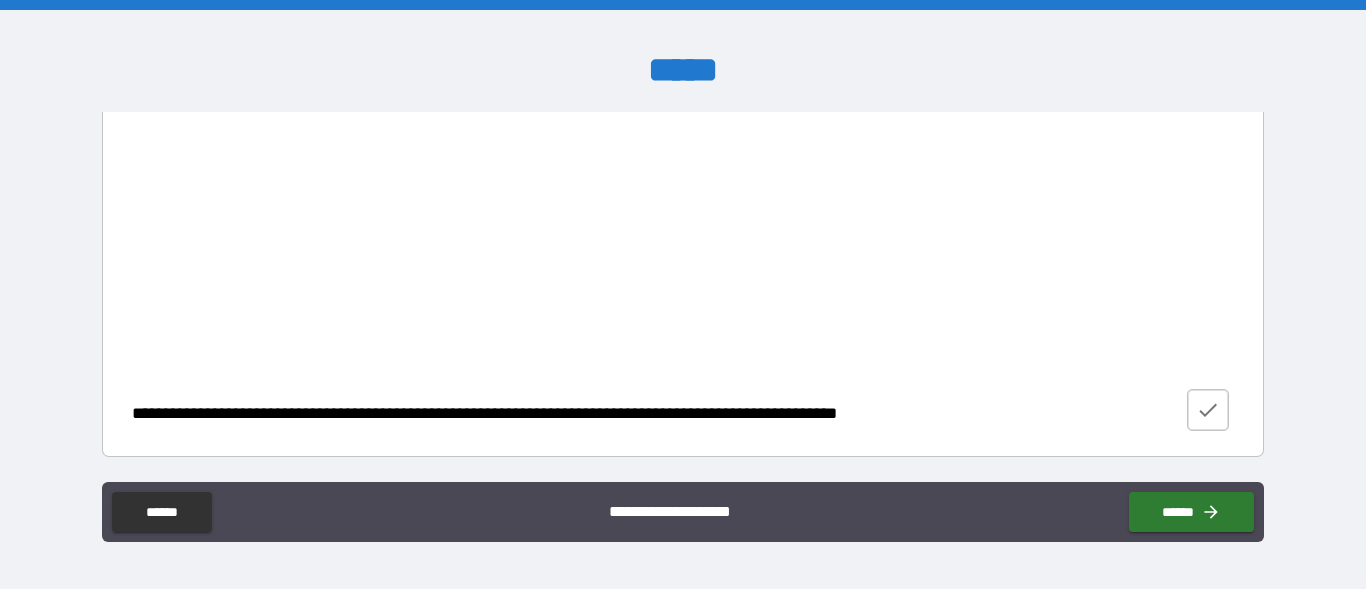 click 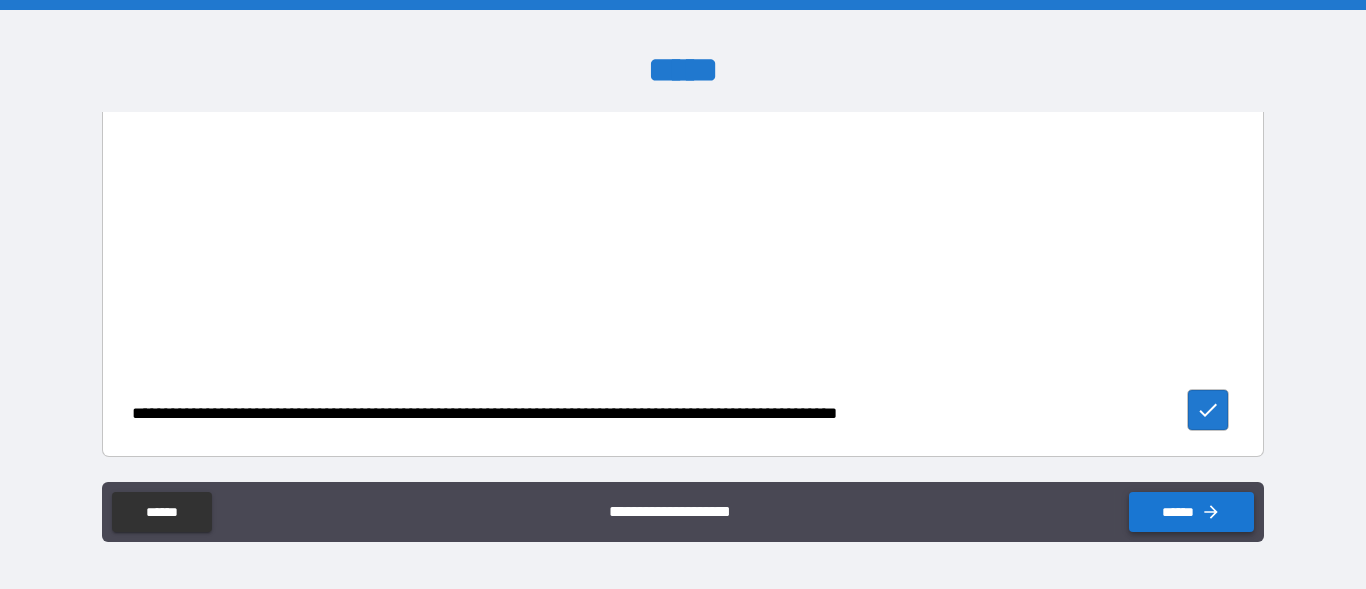 click on "******" at bounding box center [1191, 512] 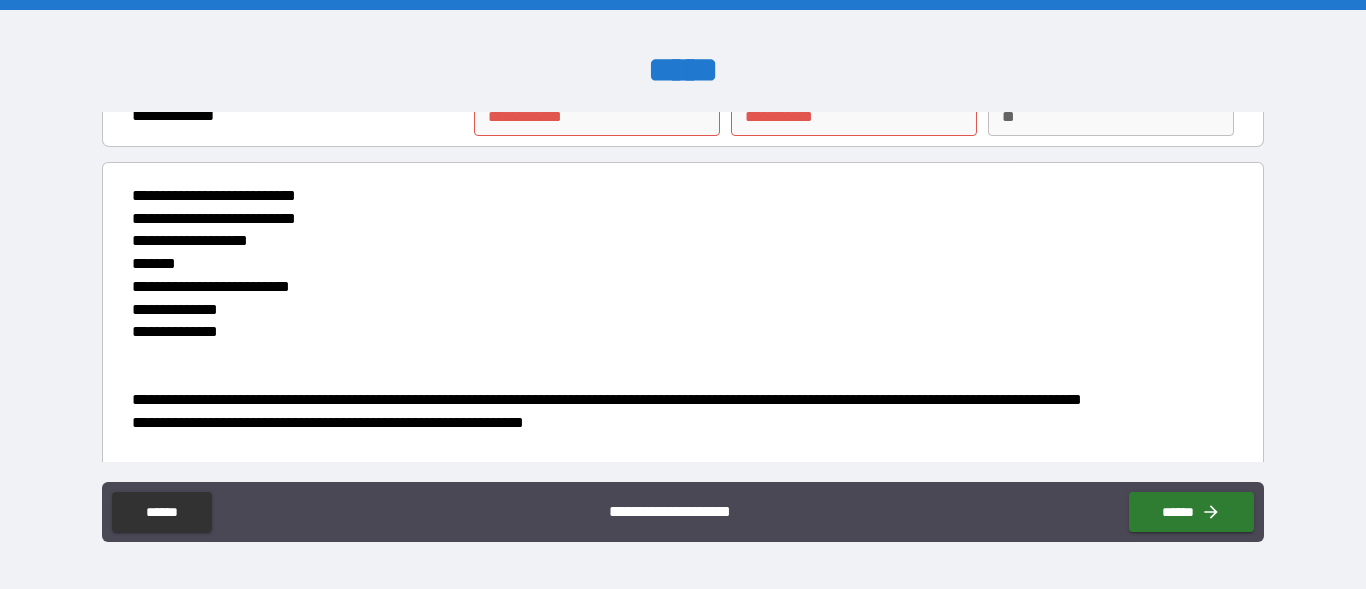 scroll, scrollTop: 0, scrollLeft: 0, axis: both 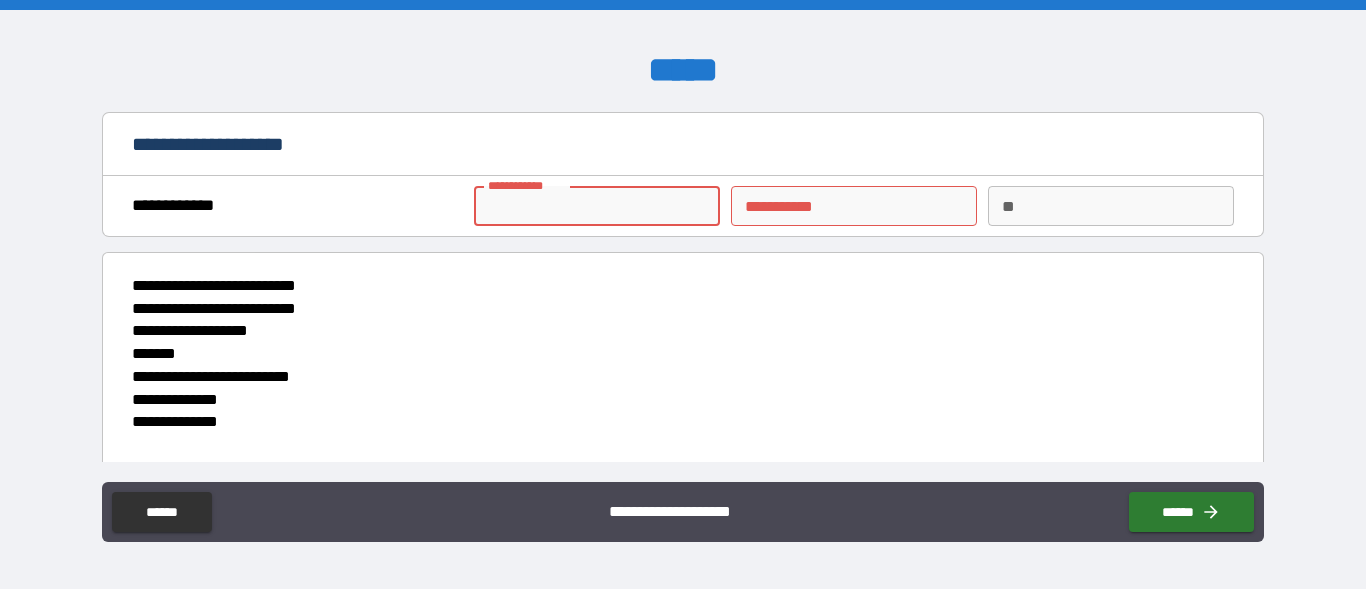 click on "**********" at bounding box center [597, 206] 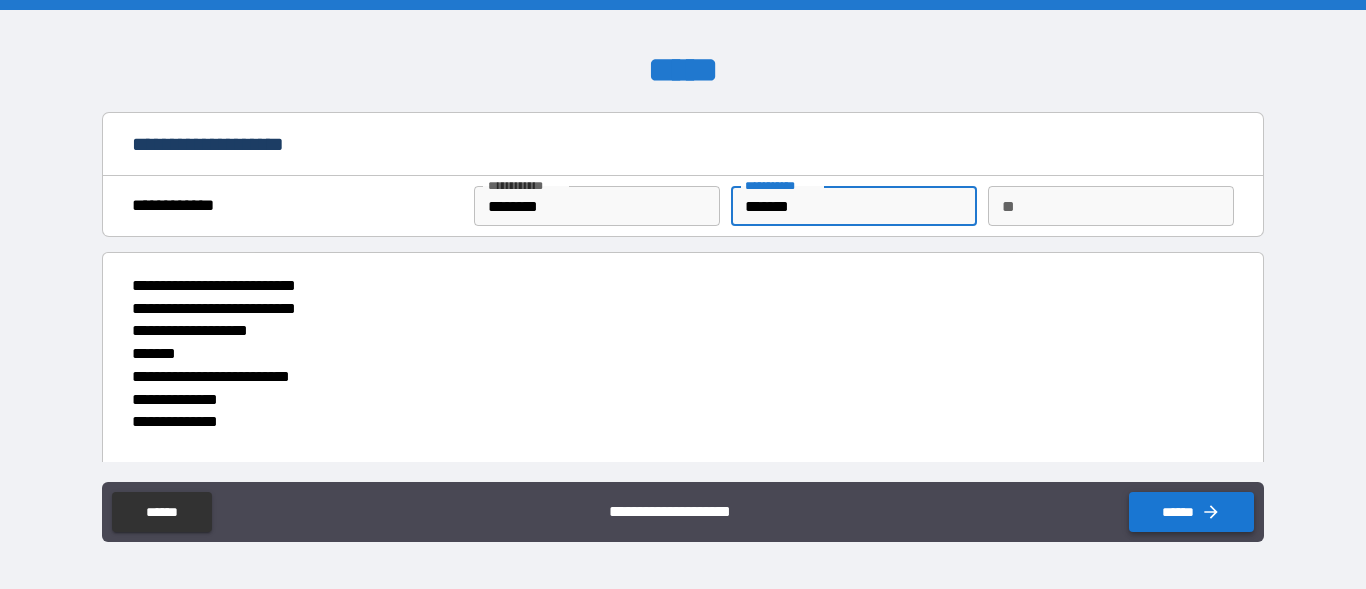 click on "******" at bounding box center (1191, 512) 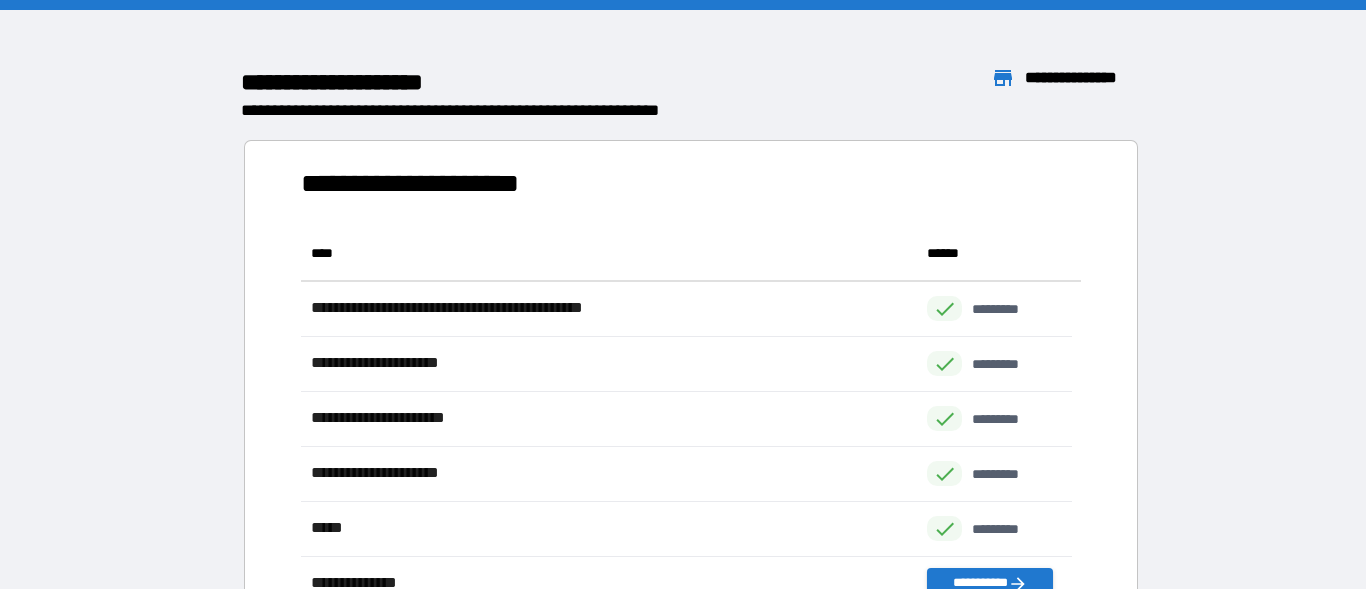 scroll, scrollTop: 16, scrollLeft: 16, axis: both 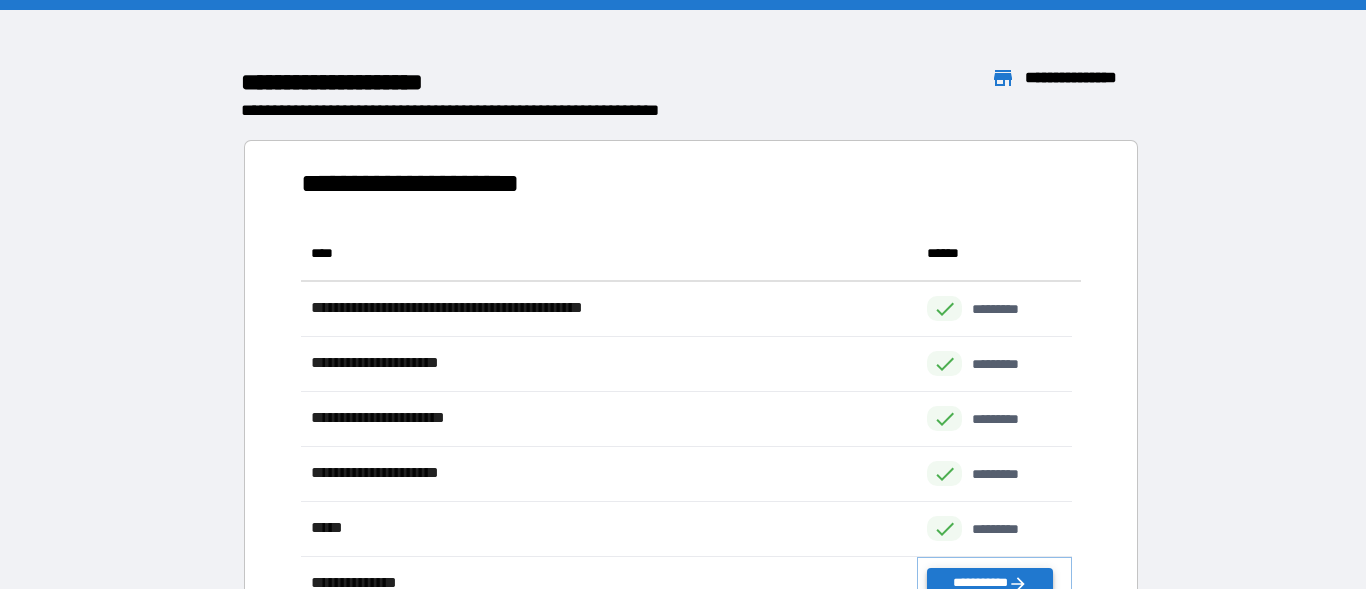click on "**********" at bounding box center (989, 583) 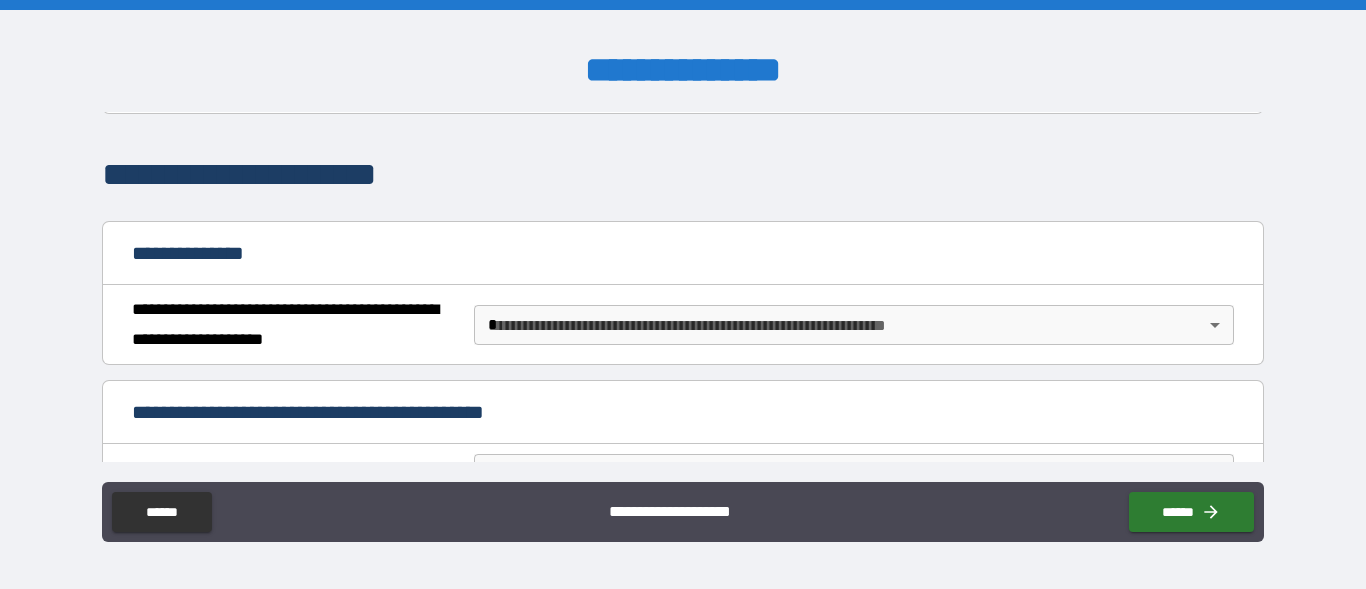 scroll, scrollTop: 135, scrollLeft: 0, axis: vertical 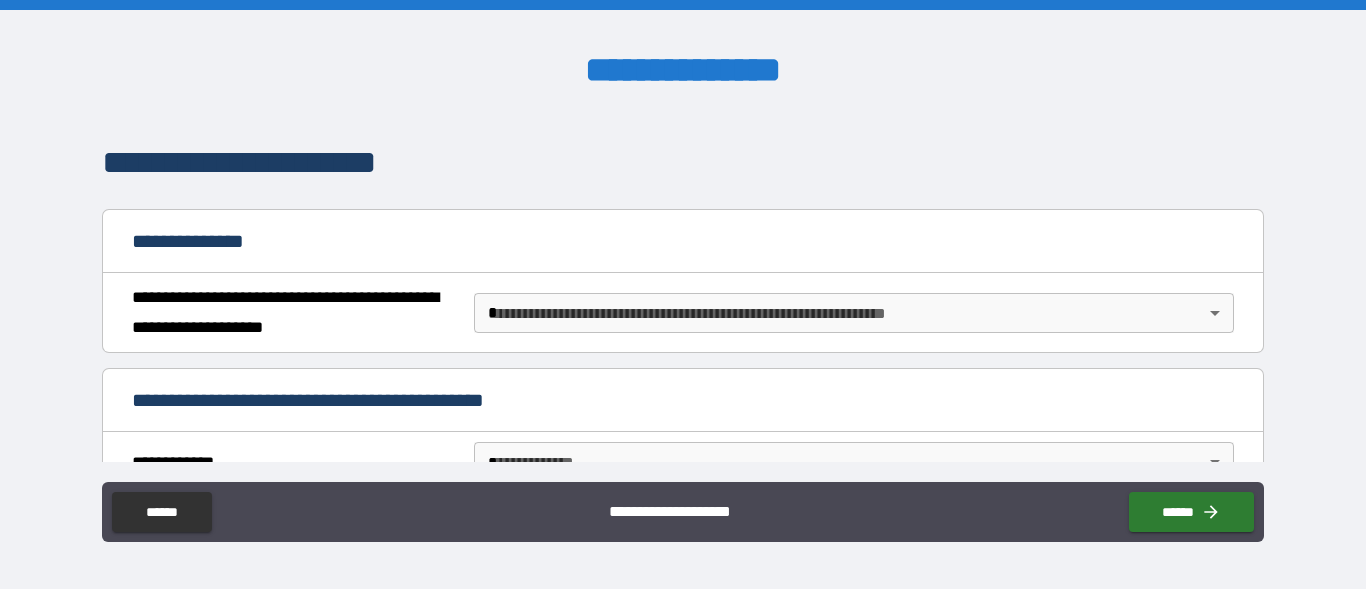 click on "**********" at bounding box center [683, 294] 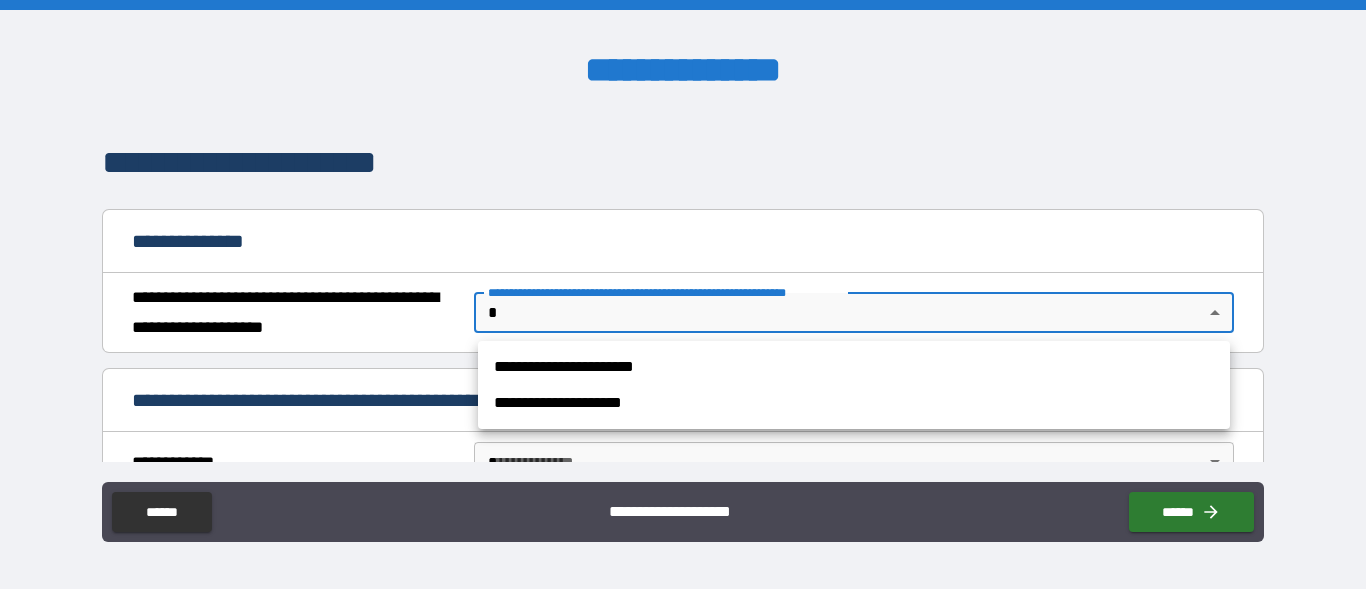 click on "**********" at bounding box center (854, 367) 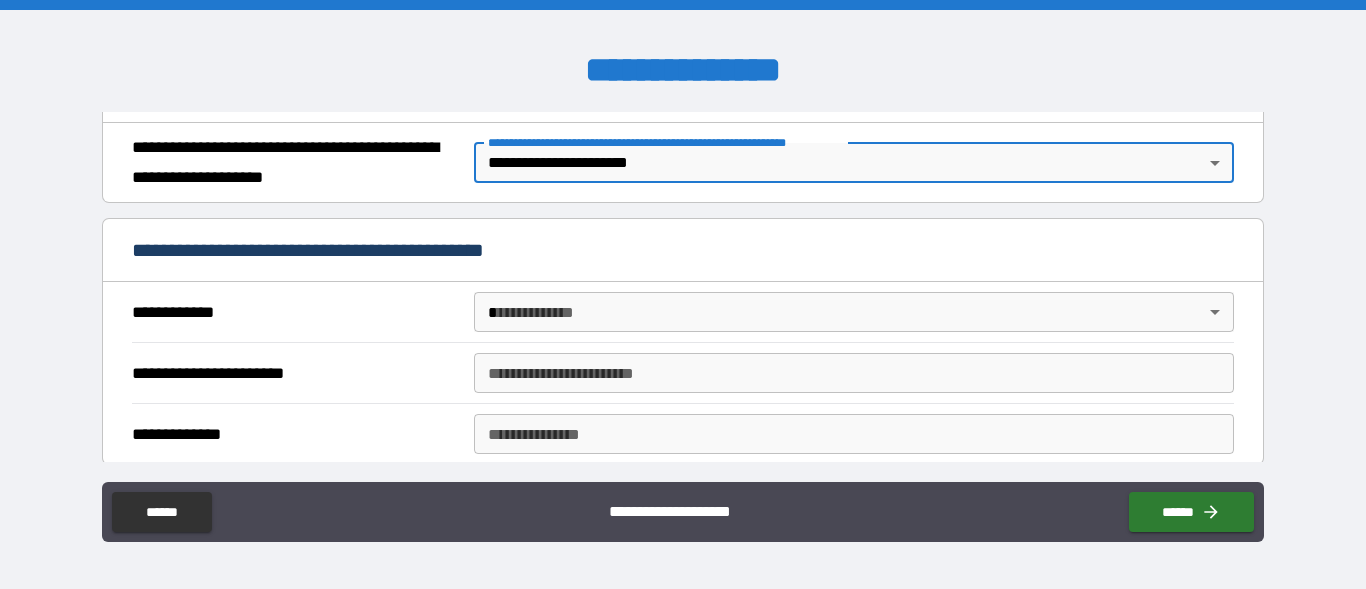 scroll, scrollTop: 336, scrollLeft: 0, axis: vertical 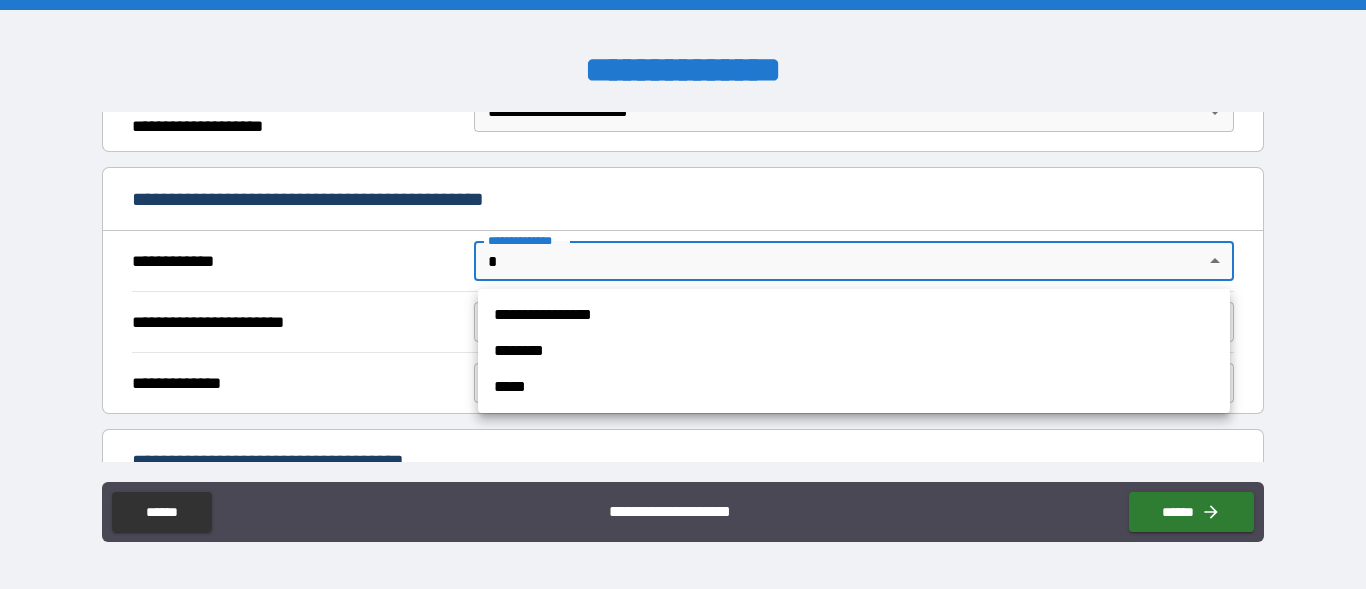 click on "**********" at bounding box center [683, 294] 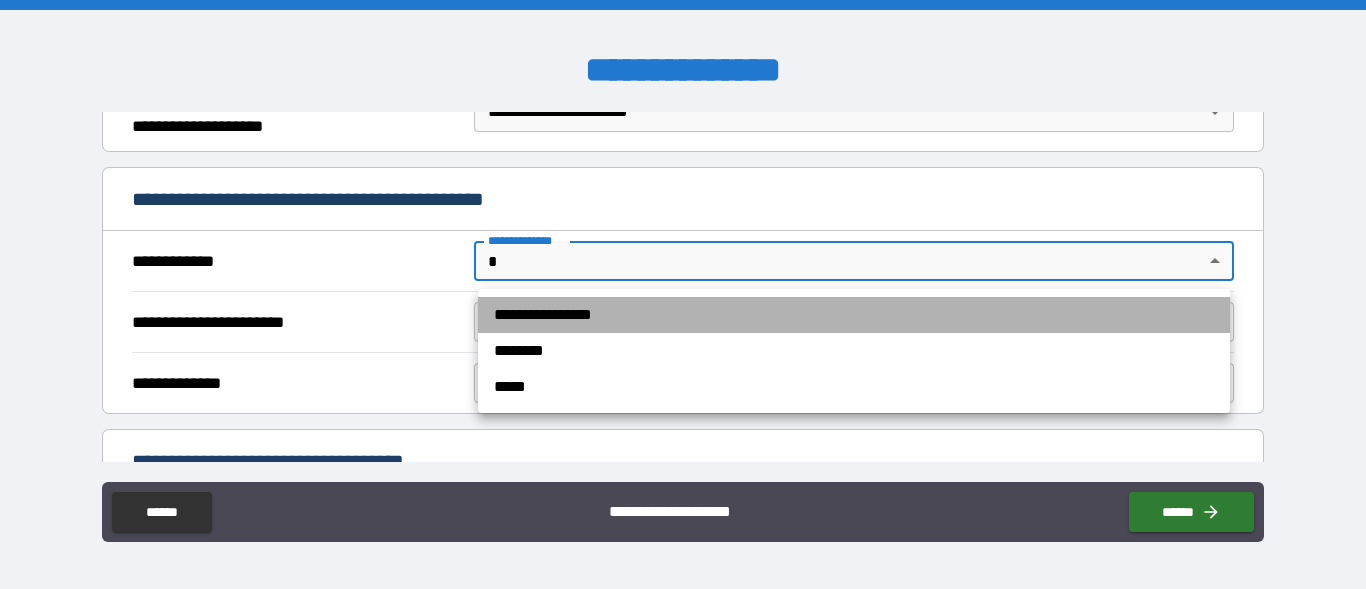 click on "**********" at bounding box center [854, 315] 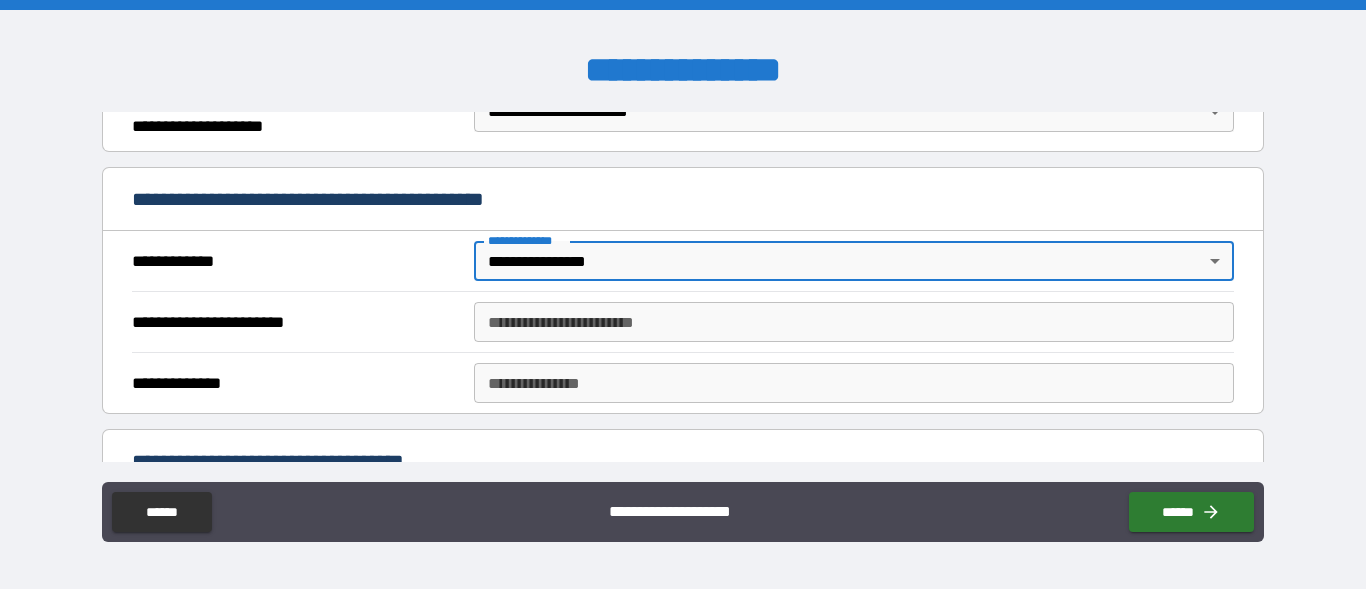 click on "**********" at bounding box center [854, 322] 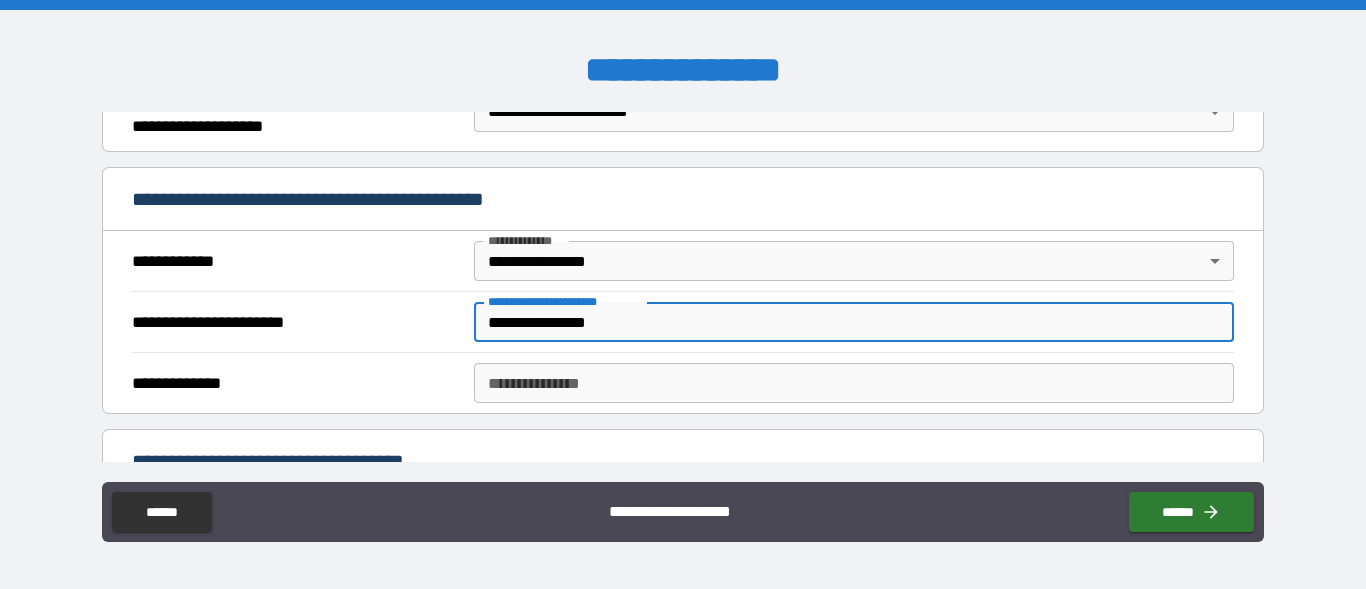 click on "**********" at bounding box center [854, 383] 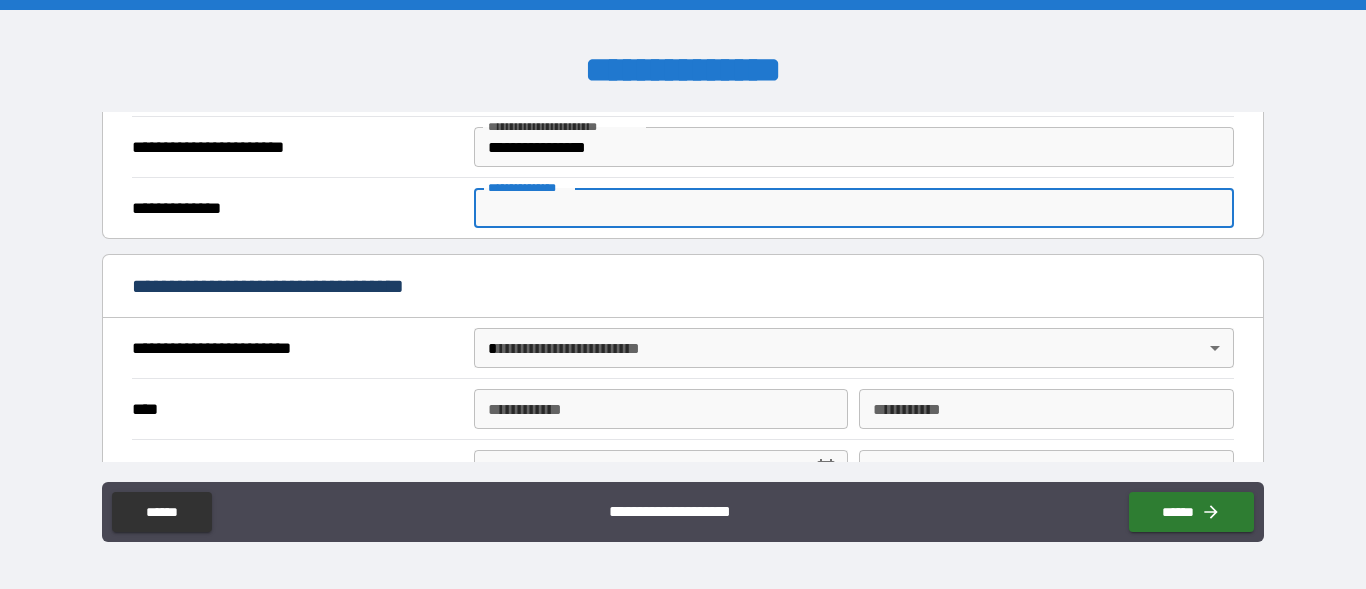 scroll, scrollTop: 498, scrollLeft: 0, axis: vertical 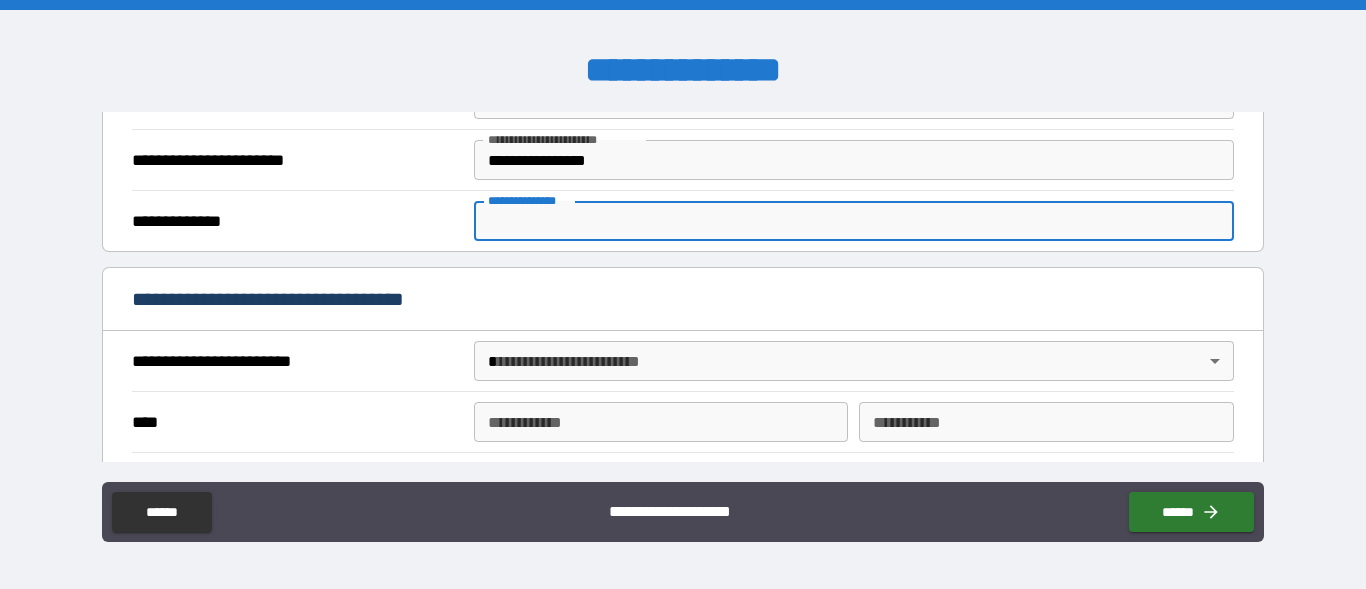 click on "**********" at bounding box center [683, 294] 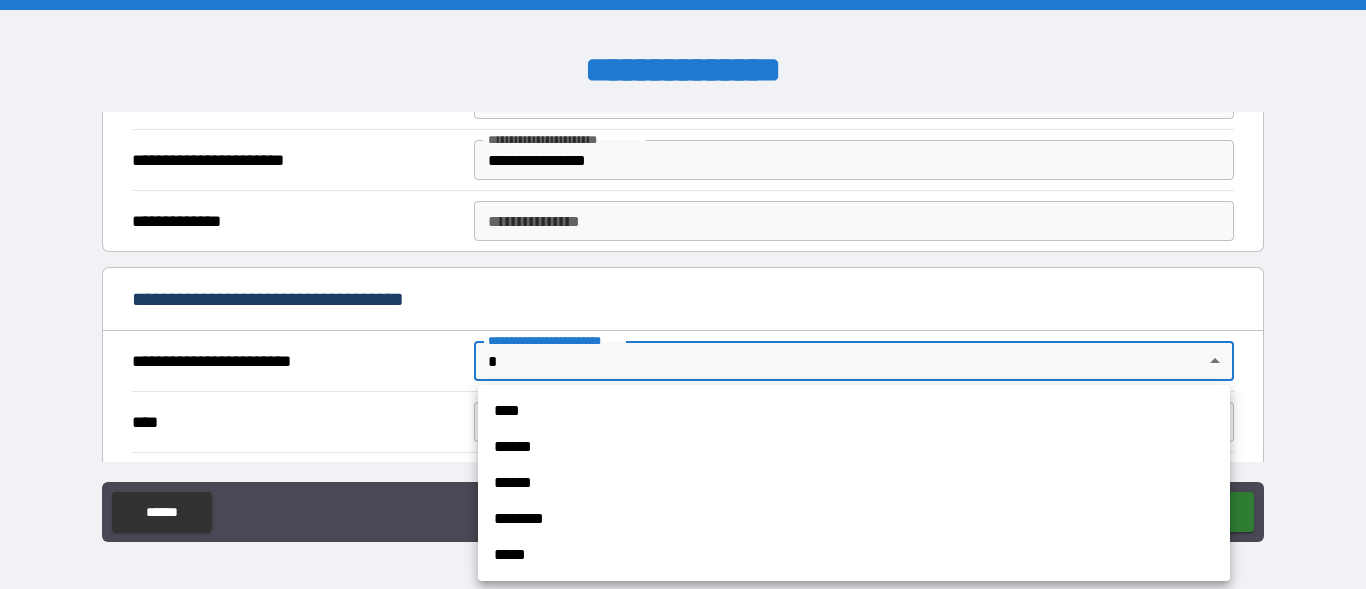 click on "******" at bounding box center (854, 483) 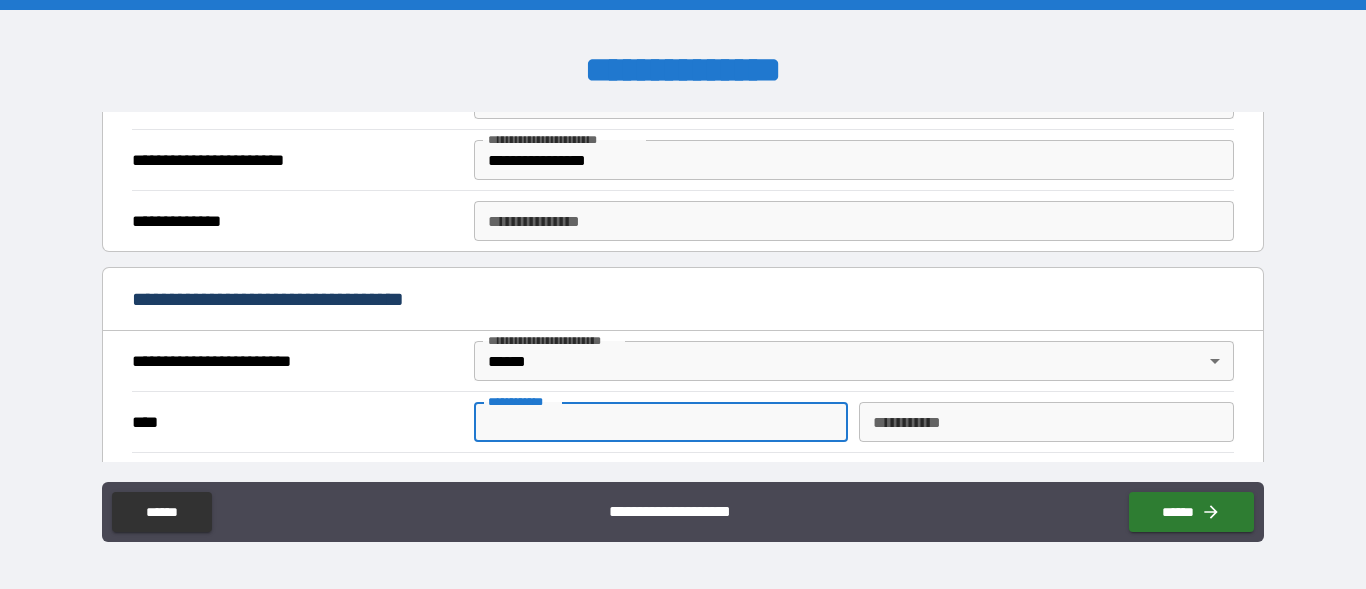 click on "**********" at bounding box center [661, 422] 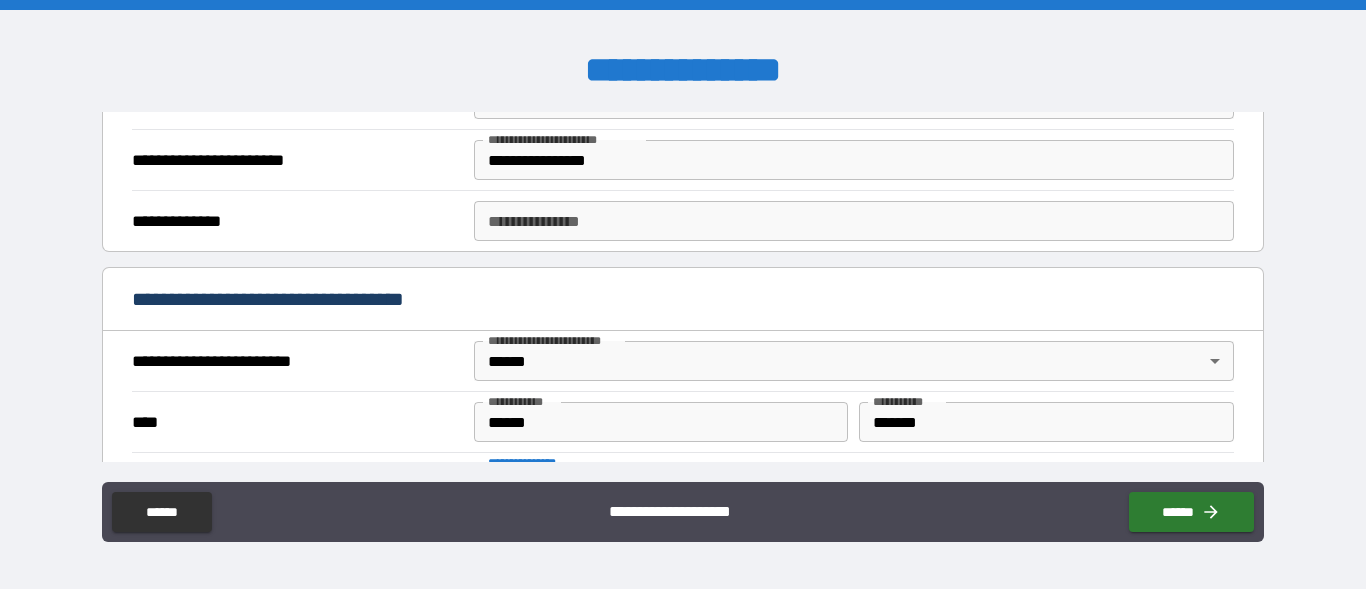 scroll, scrollTop: 695, scrollLeft: 0, axis: vertical 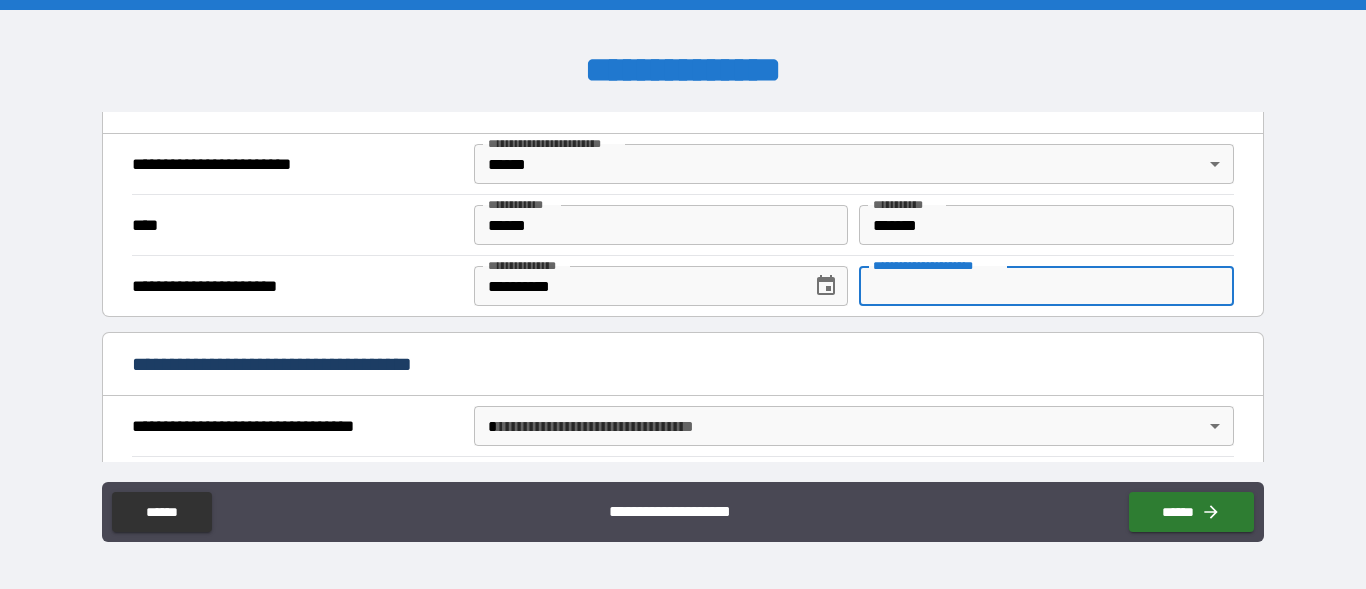 click on "**********" at bounding box center [1046, 286] 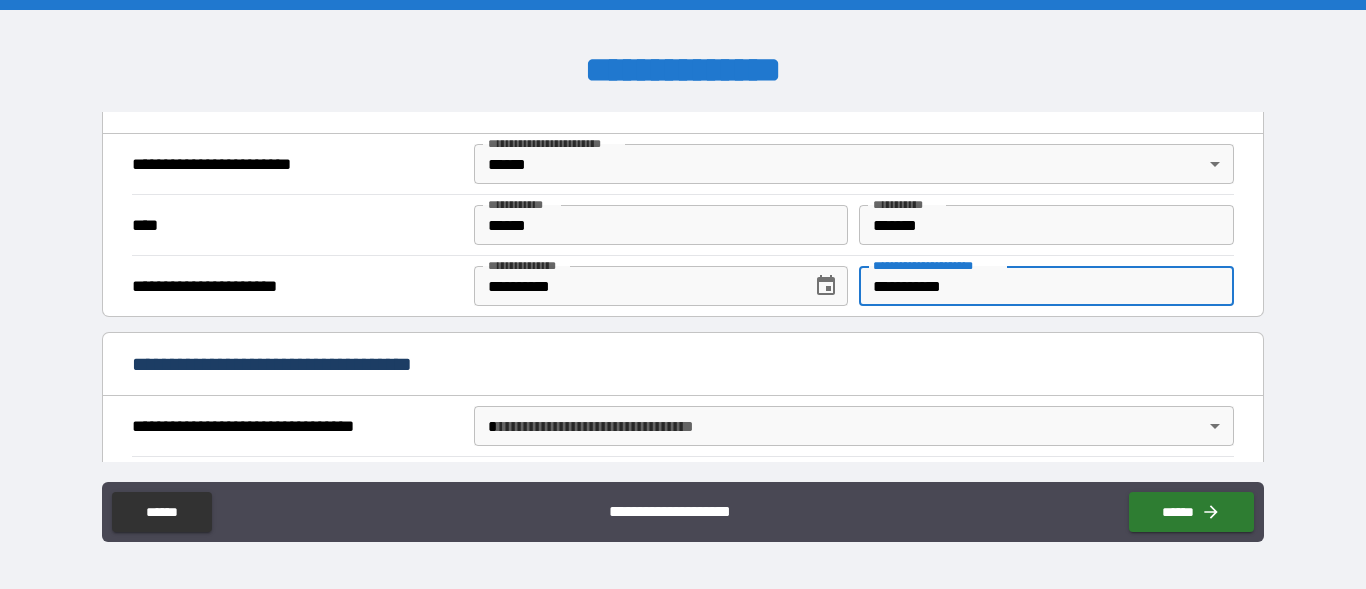 click on "**********" at bounding box center [683, 294] 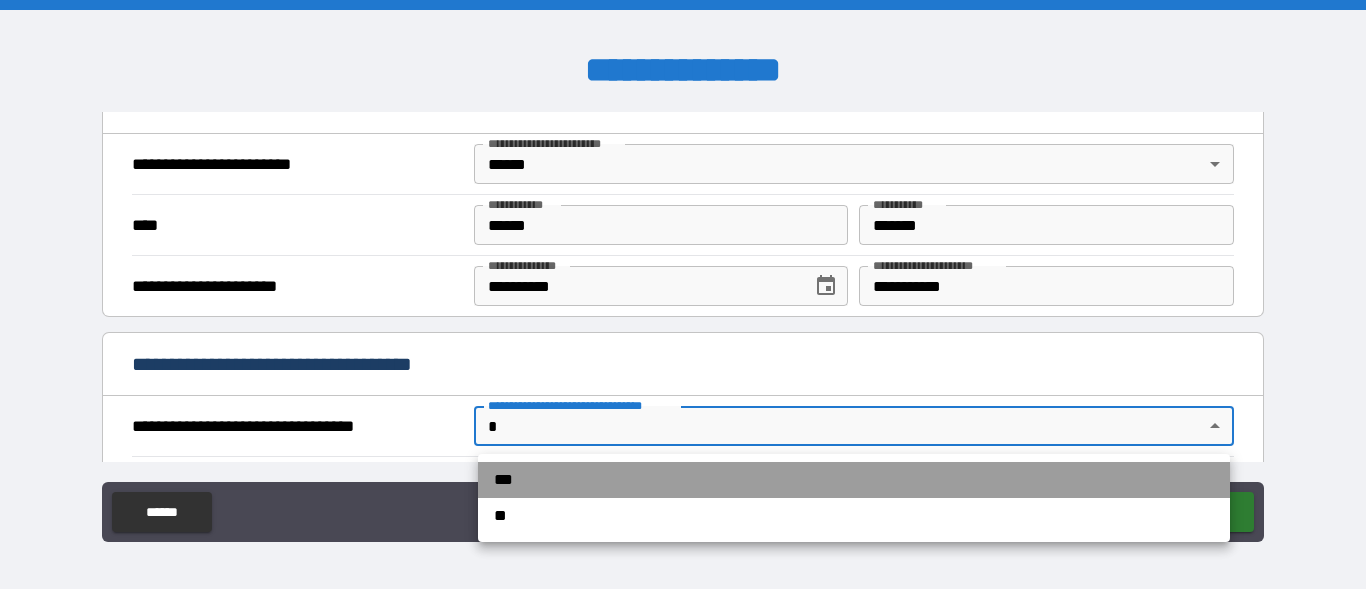 click on "***" at bounding box center [854, 480] 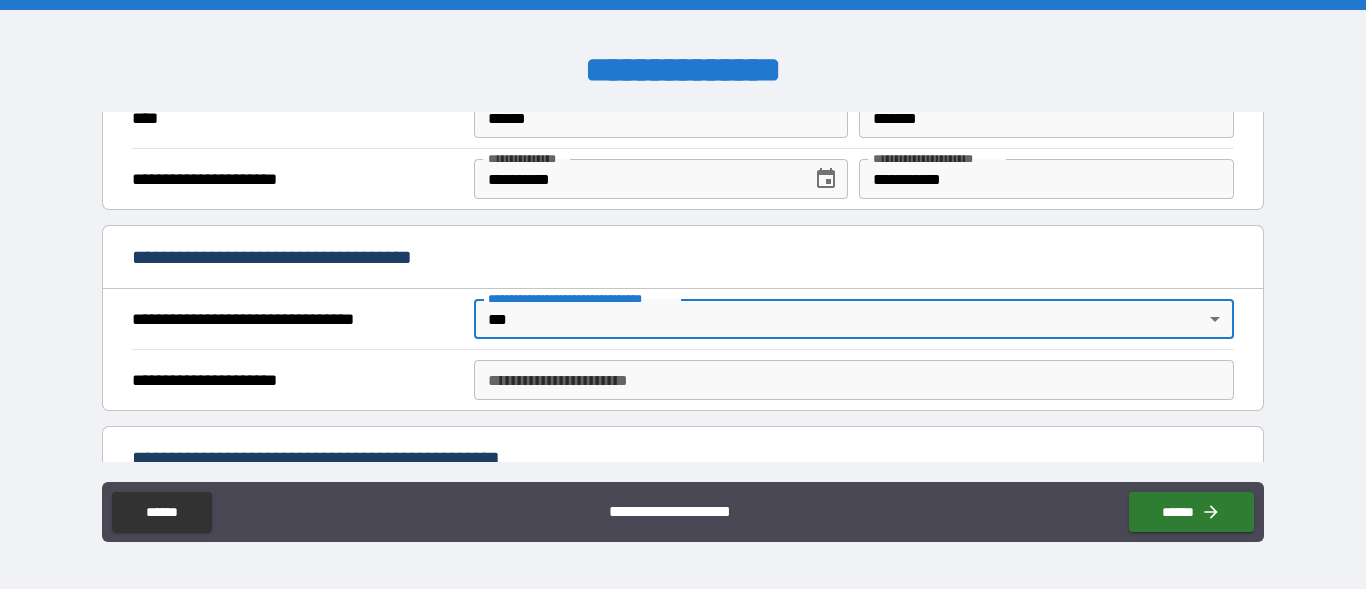 scroll, scrollTop: 899, scrollLeft: 0, axis: vertical 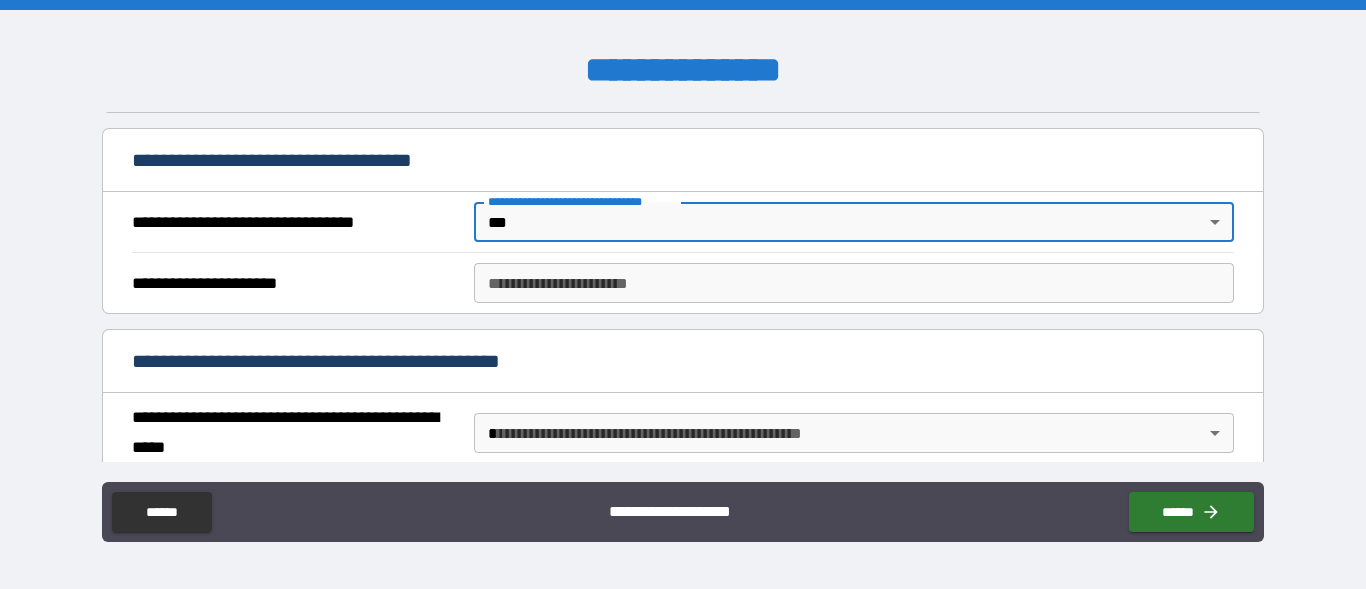 click on "**********" at bounding box center (854, 283) 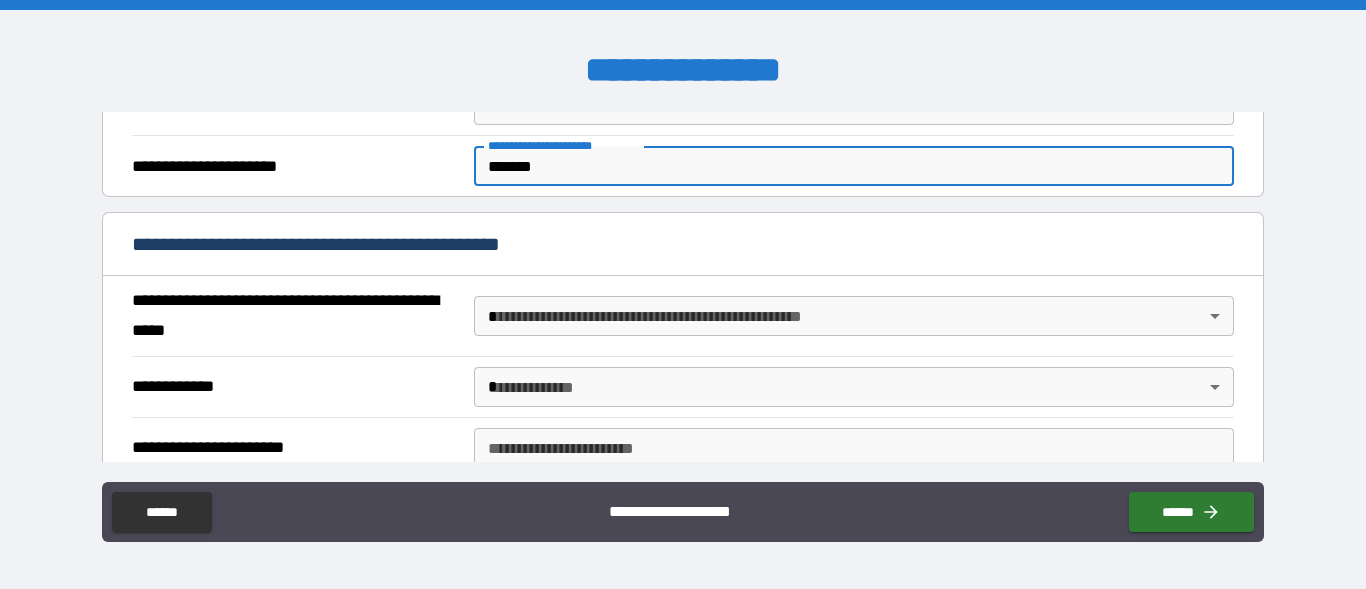 scroll, scrollTop: 1042, scrollLeft: 0, axis: vertical 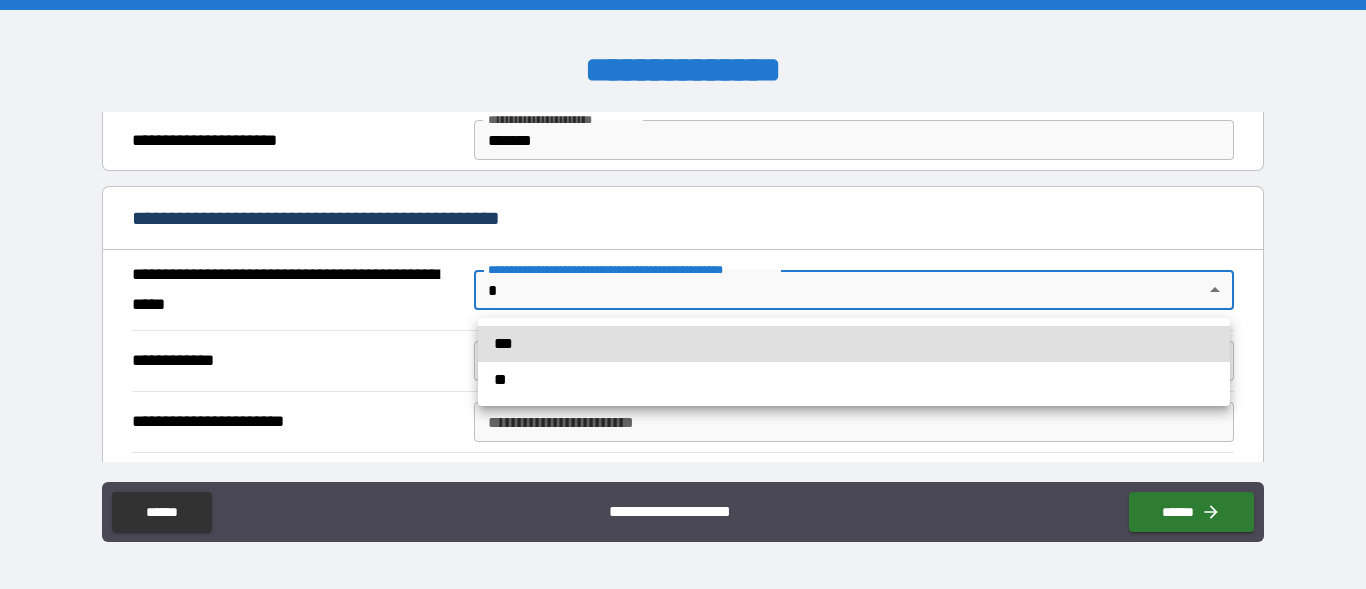 click on "**********" at bounding box center (683, 294) 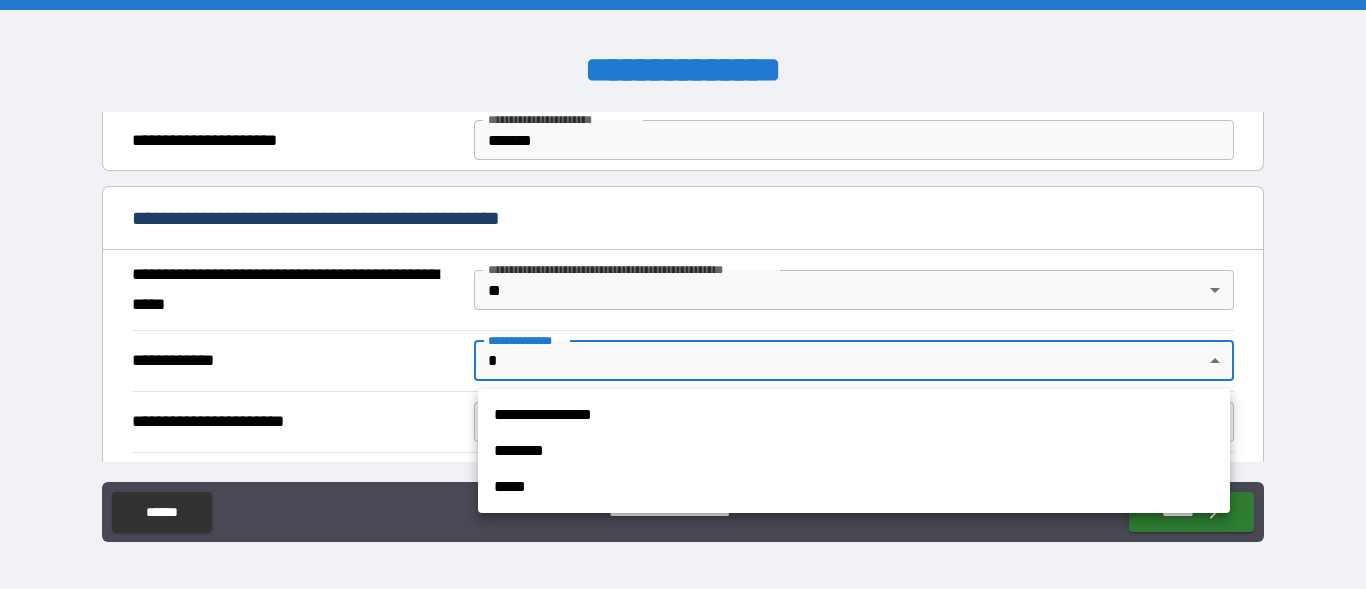 click on "**********" at bounding box center (683, 294) 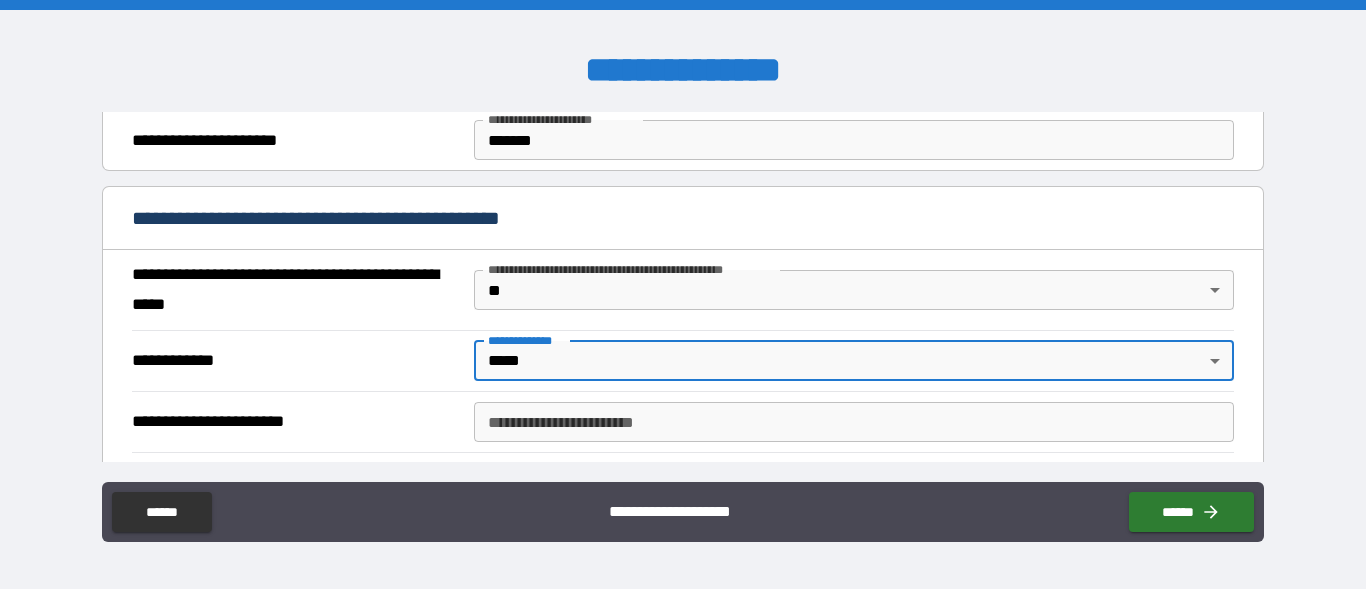 click on "**********" at bounding box center [683, 294] 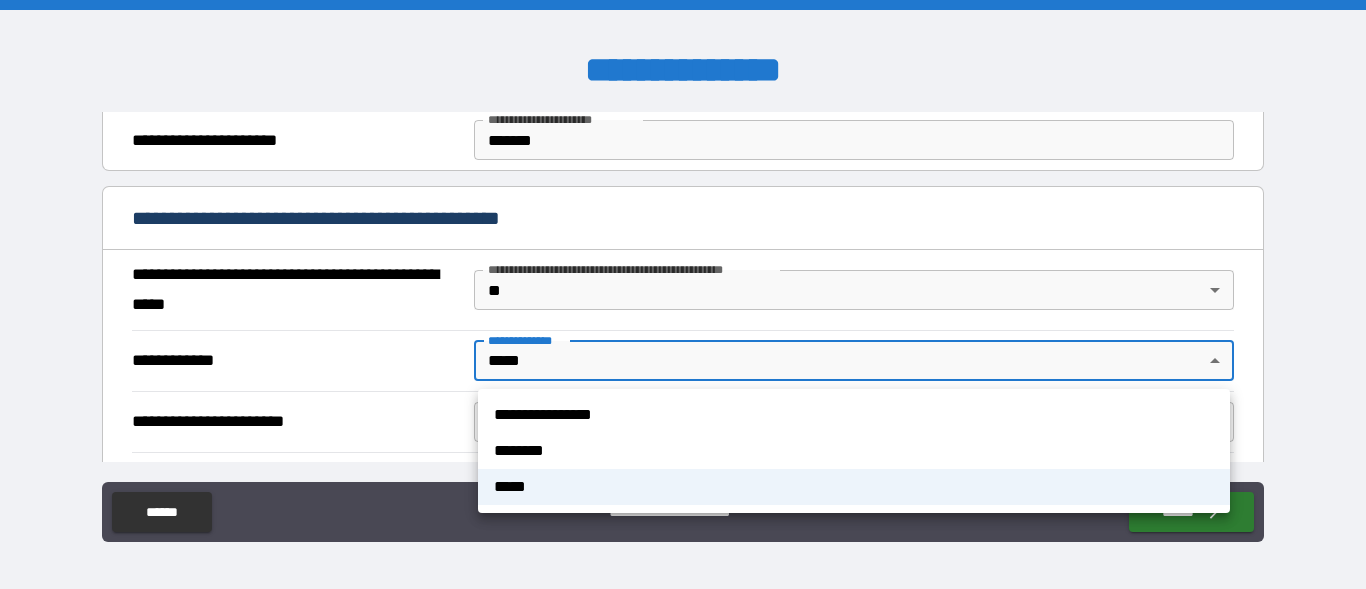 click at bounding box center (683, 294) 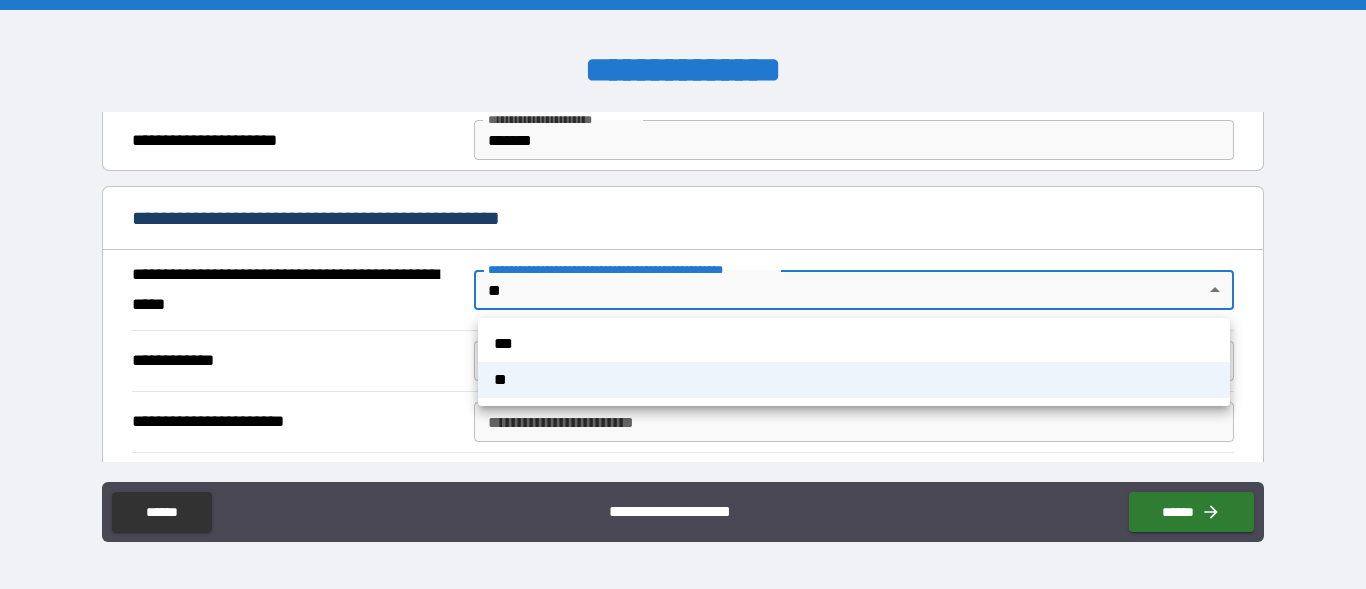 click on "**********" at bounding box center (683, 294) 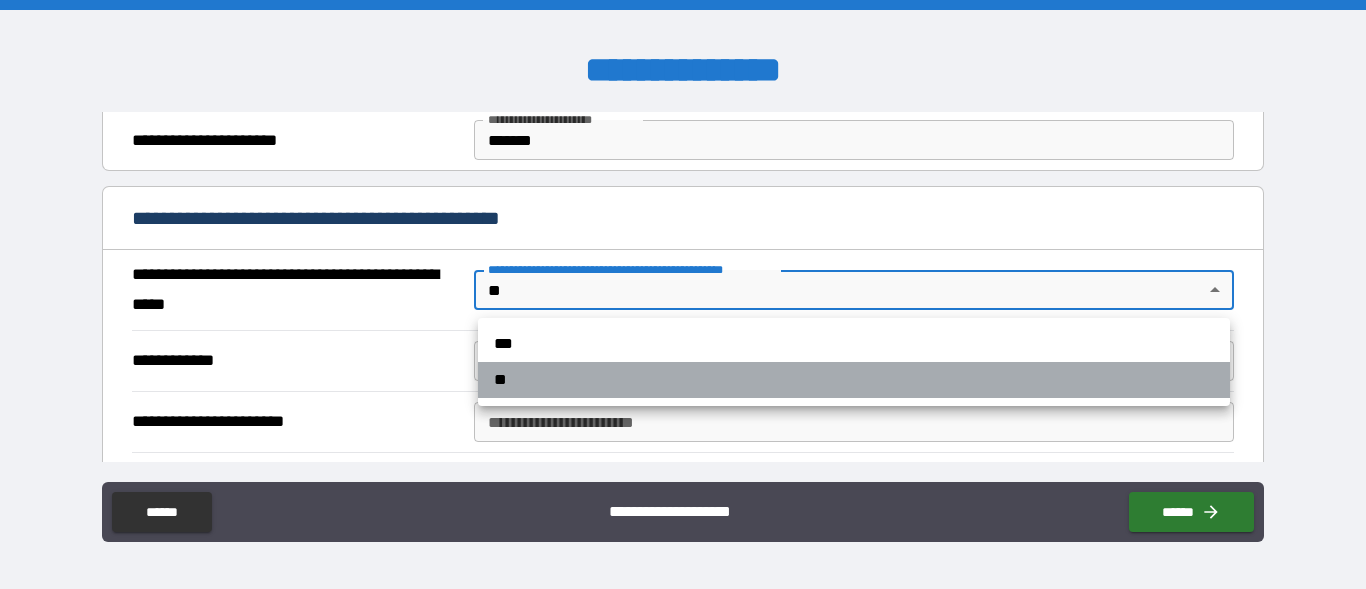 click on "**" at bounding box center [854, 380] 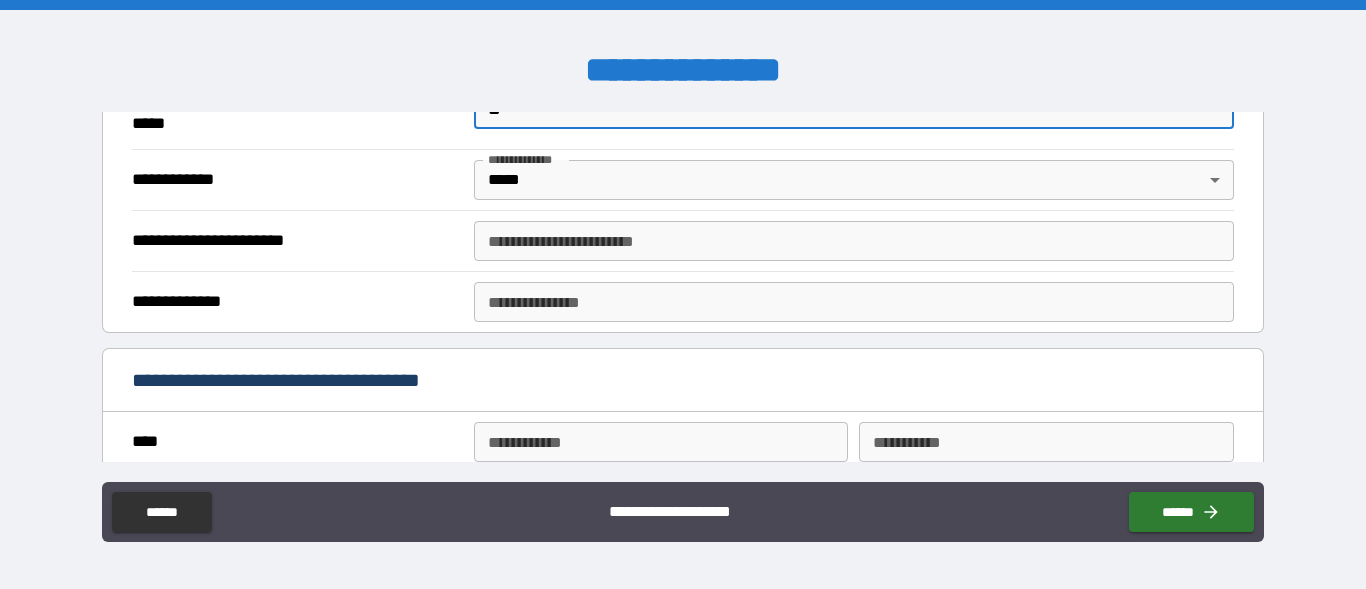 scroll, scrollTop: 1216, scrollLeft: 0, axis: vertical 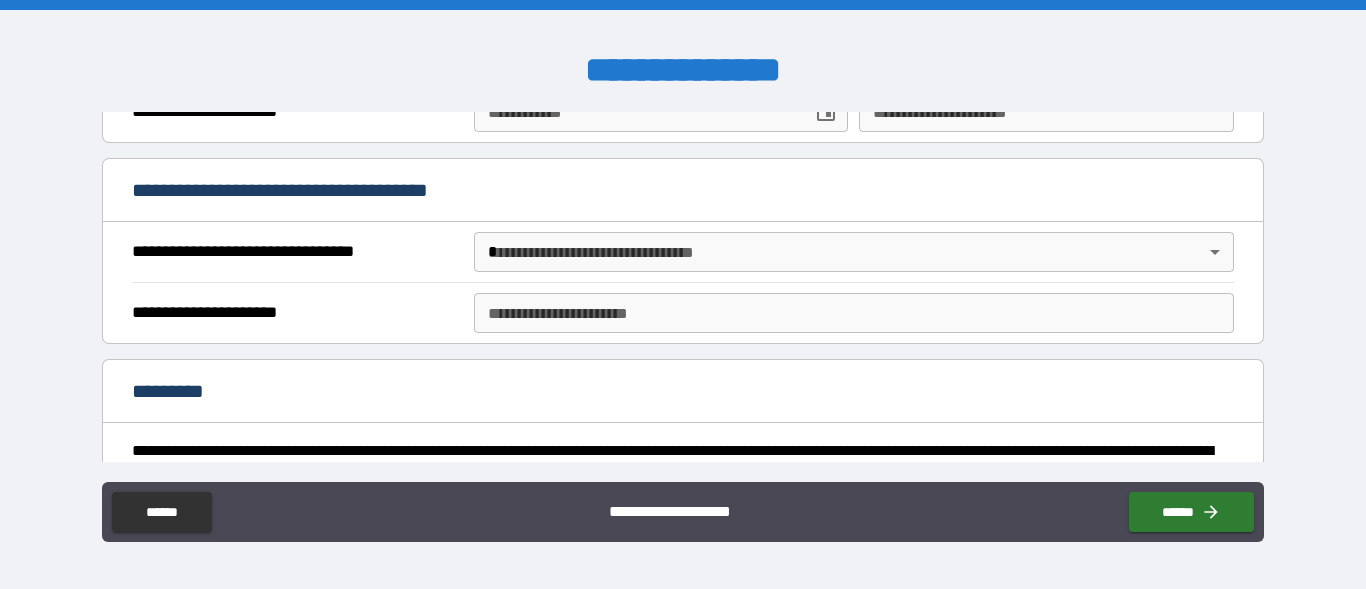 drag, startPoint x: 1265, startPoint y: 387, endPoint x: 1265, endPoint y: 420, distance: 33 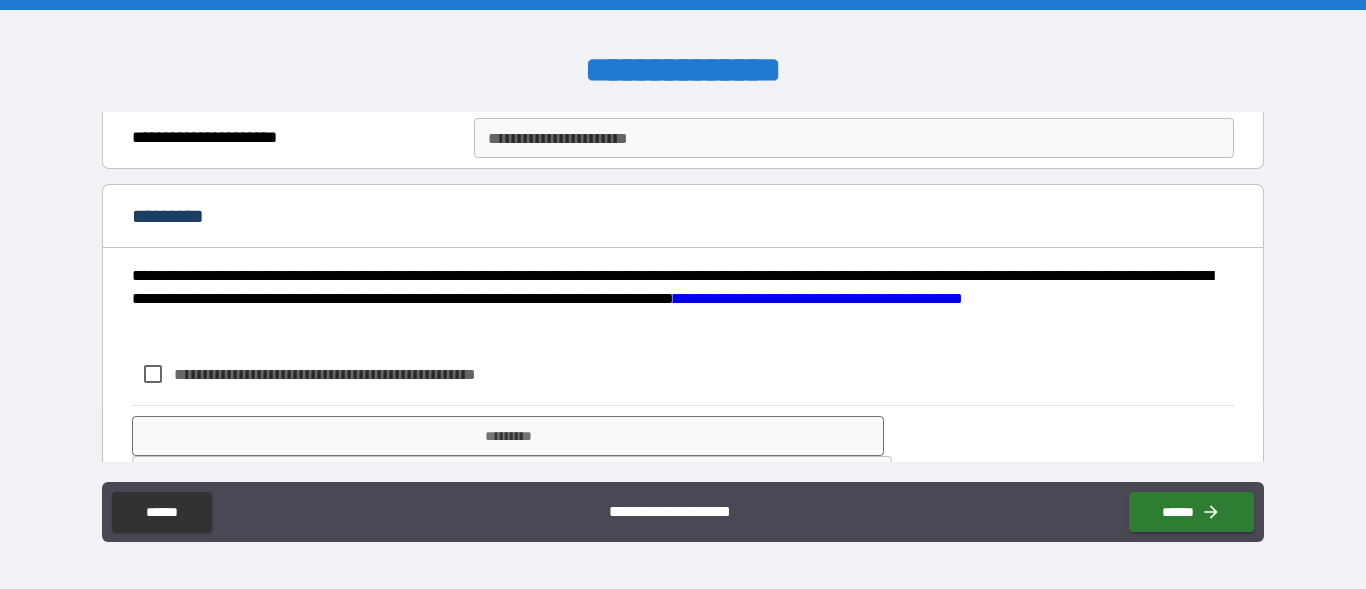 scroll, scrollTop: 1902, scrollLeft: 0, axis: vertical 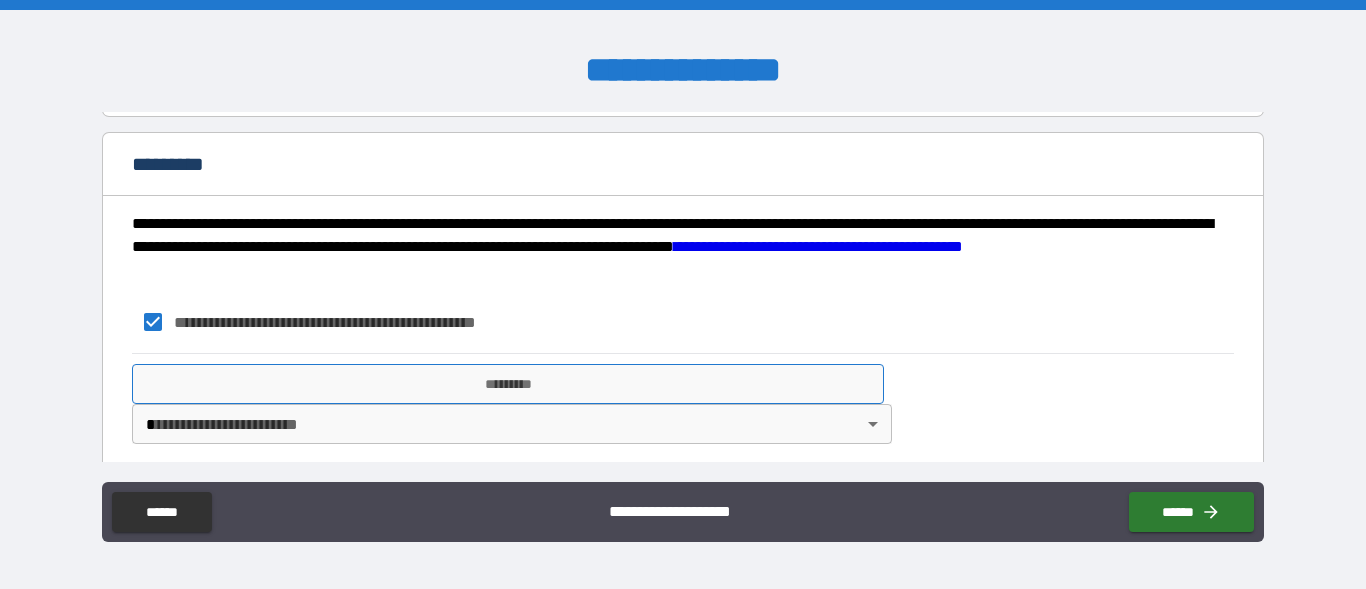 click on "*********" at bounding box center (508, 384) 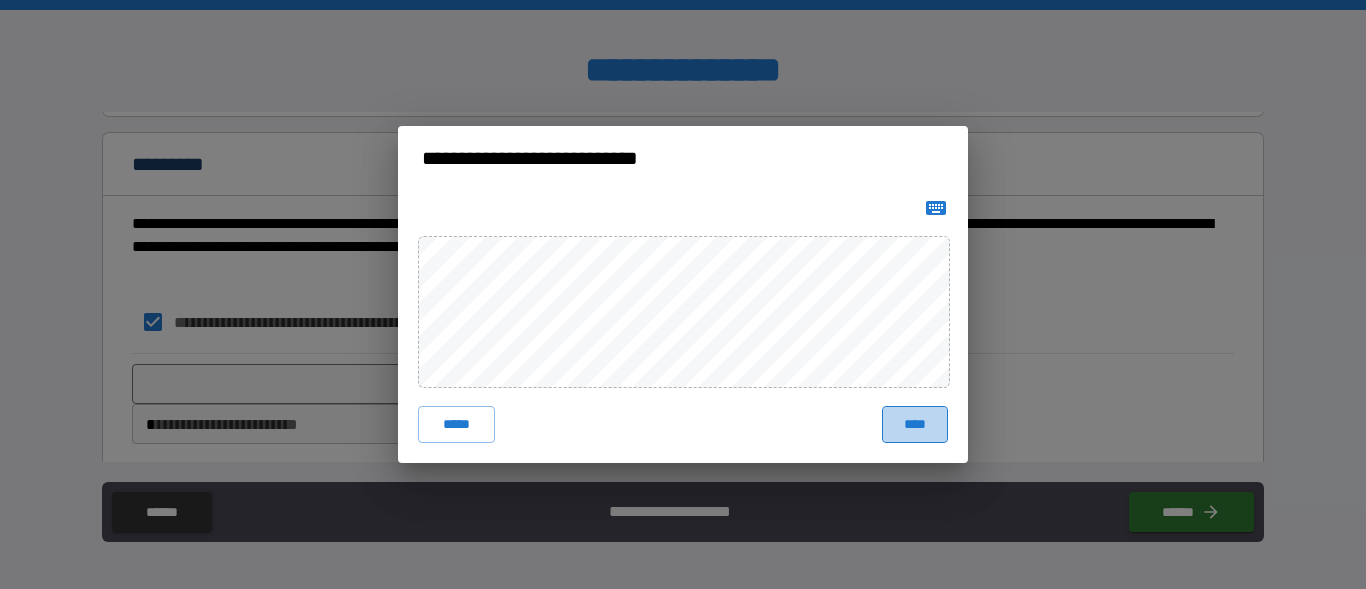 click on "****" at bounding box center [915, 424] 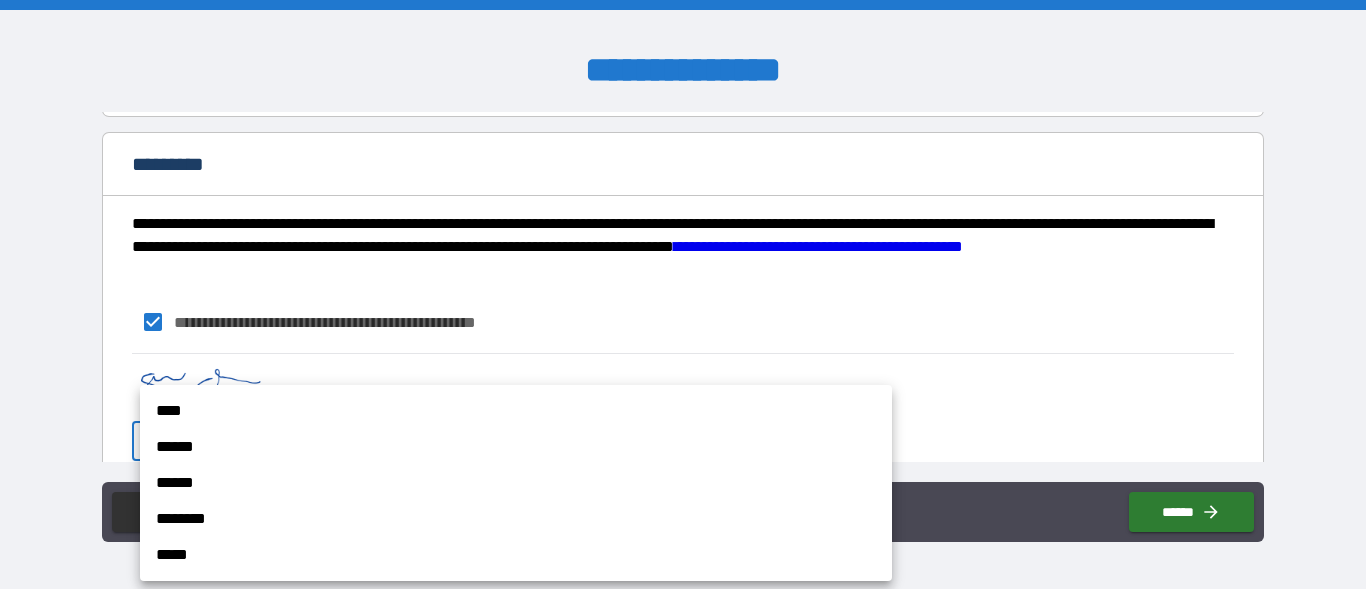 click on "**********" at bounding box center [683, 294] 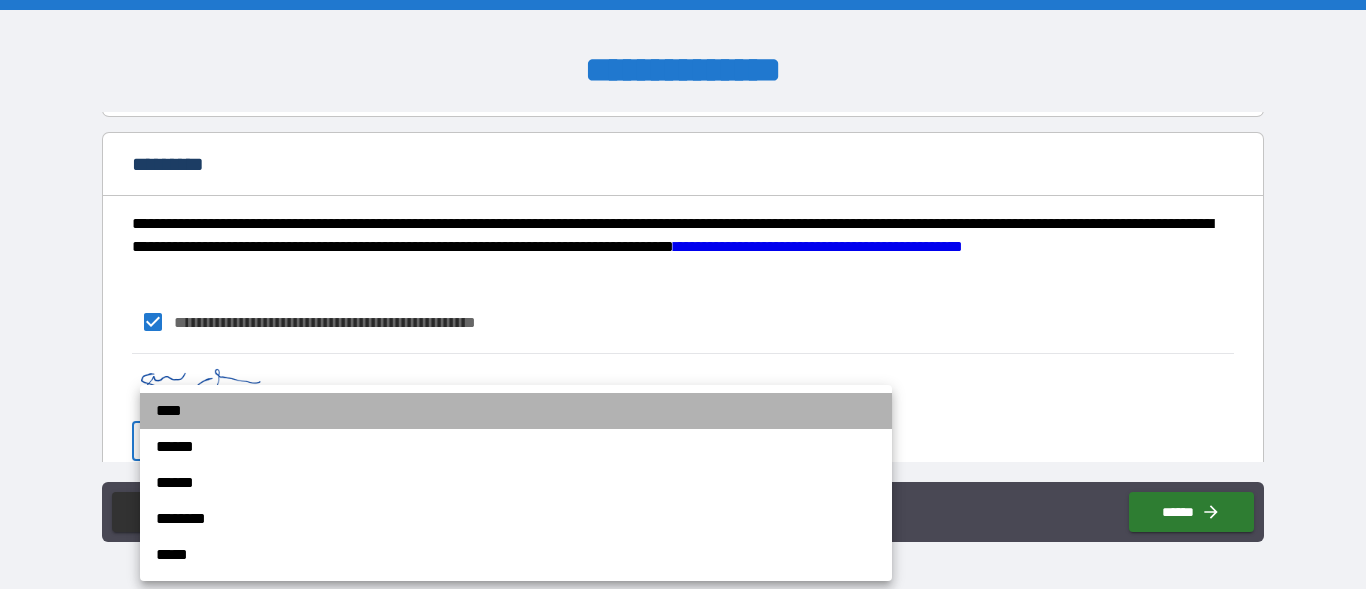 click on "****" at bounding box center [516, 411] 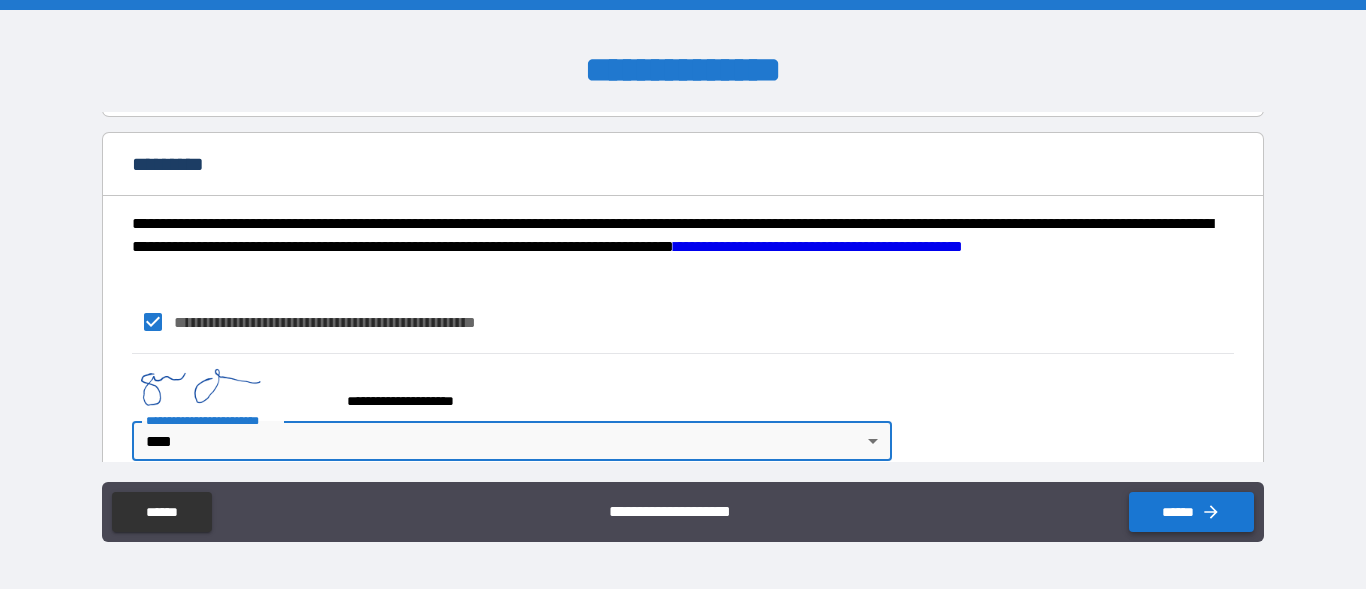 click on "******" at bounding box center (1191, 512) 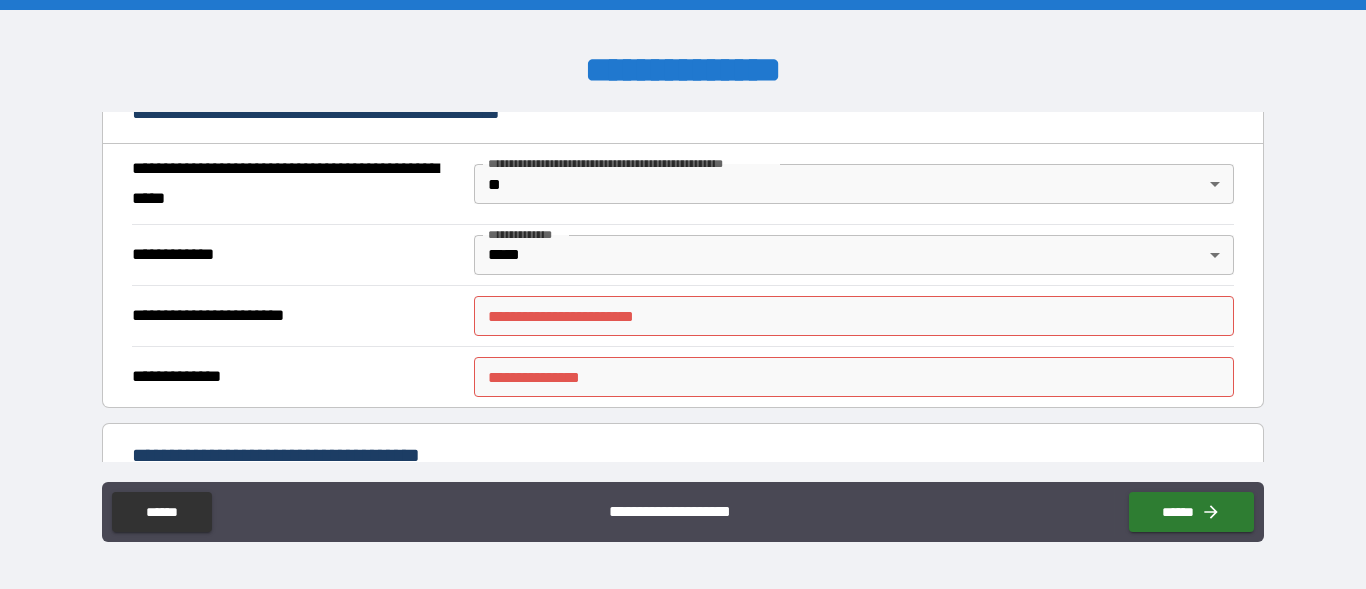 scroll, scrollTop: 1156, scrollLeft: 0, axis: vertical 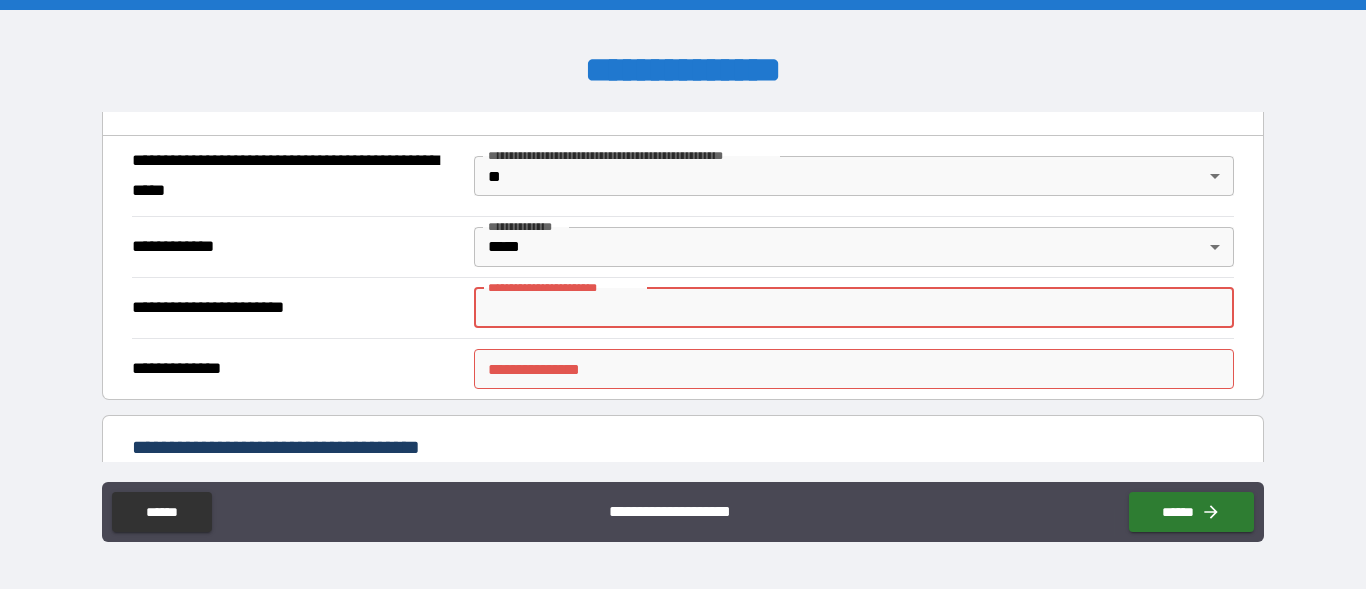 click on "**********" at bounding box center (854, 308) 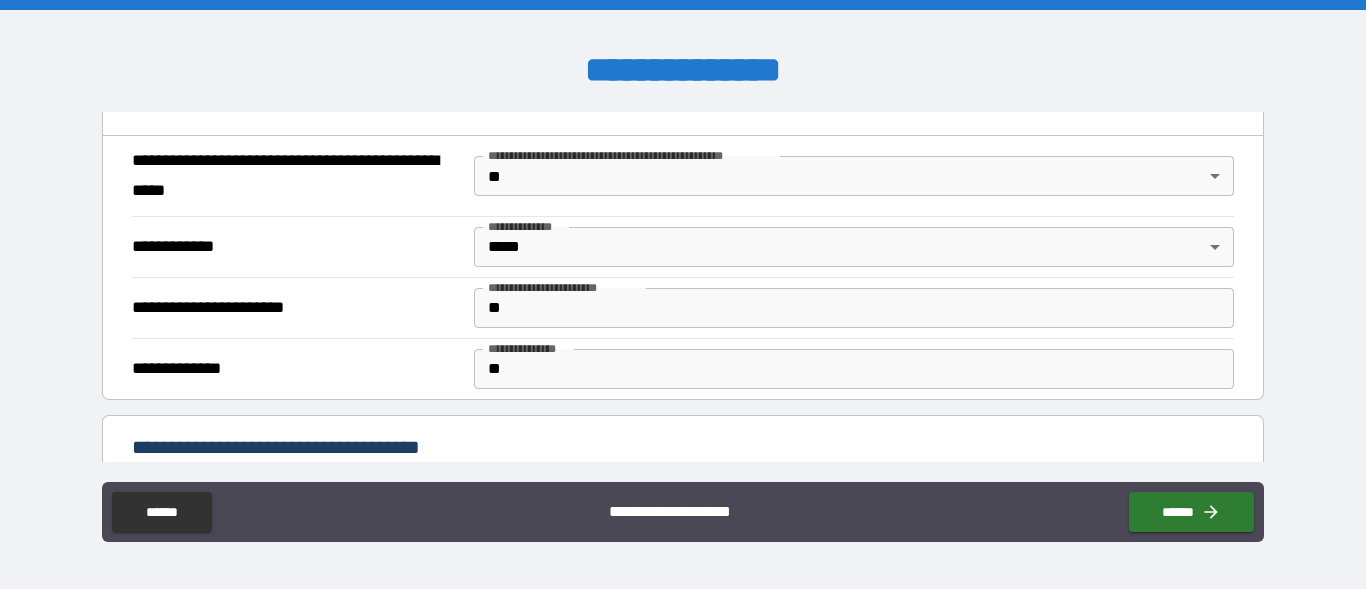 scroll, scrollTop: 1378, scrollLeft: 0, axis: vertical 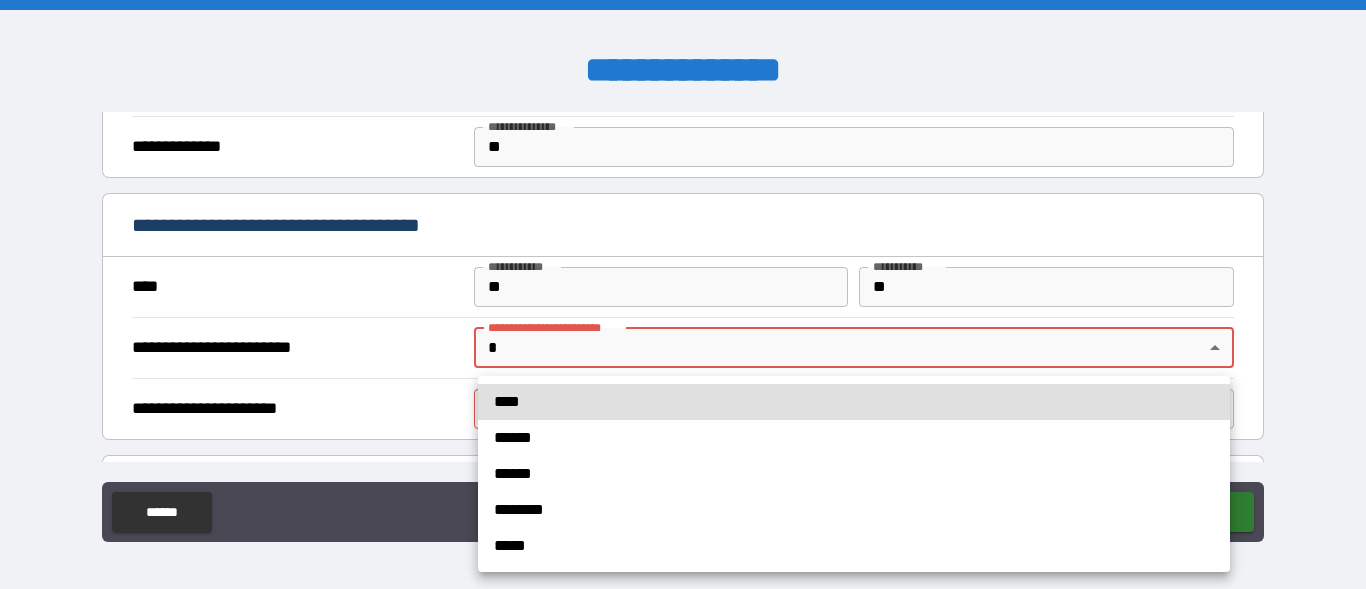 click on "**********" at bounding box center [683, 294] 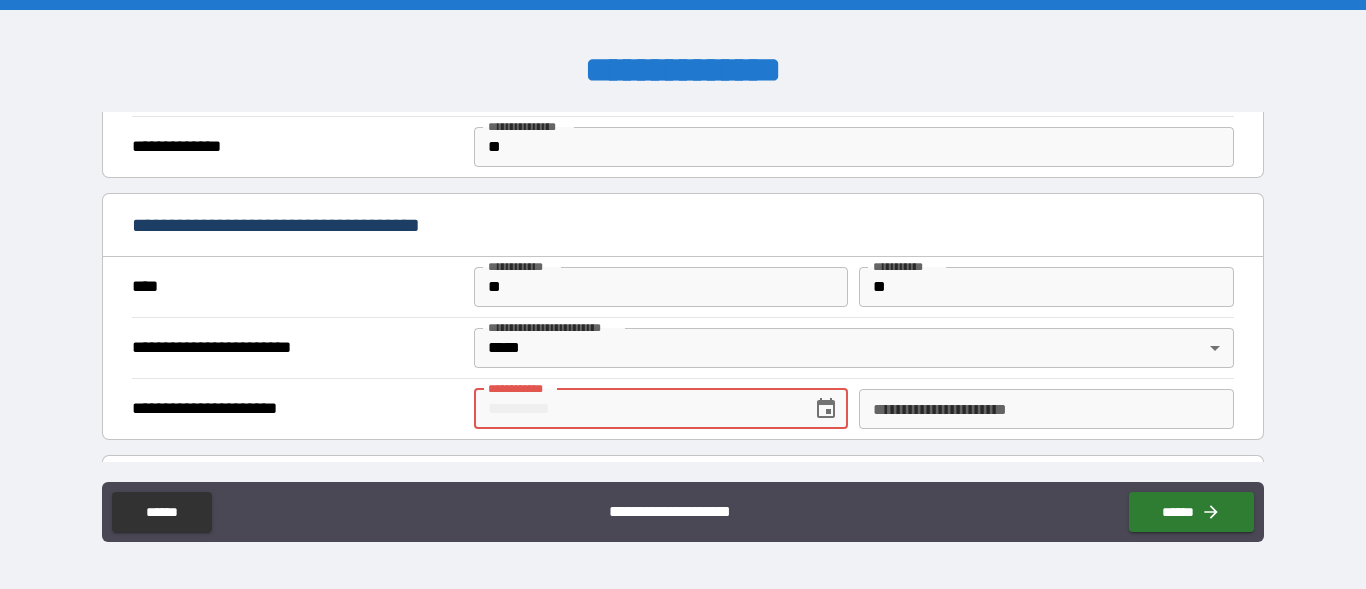 click on "**********" at bounding box center (636, 409) 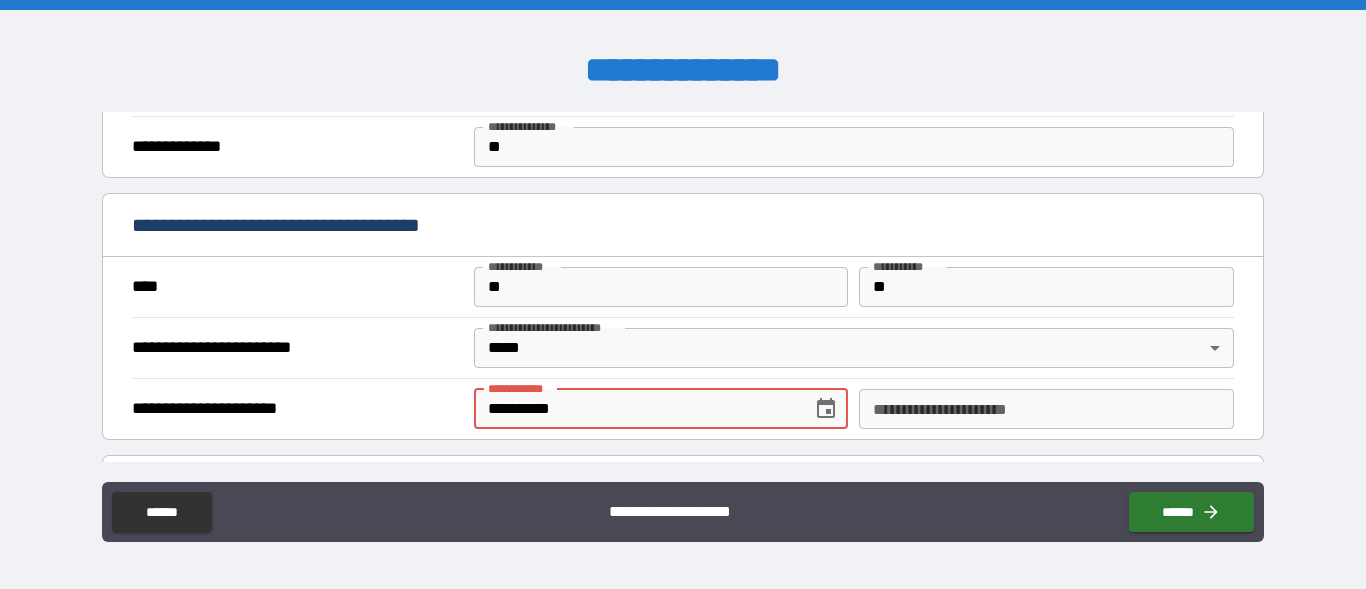 scroll, scrollTop: 1684, scrollLeft: 0, axis: vertical 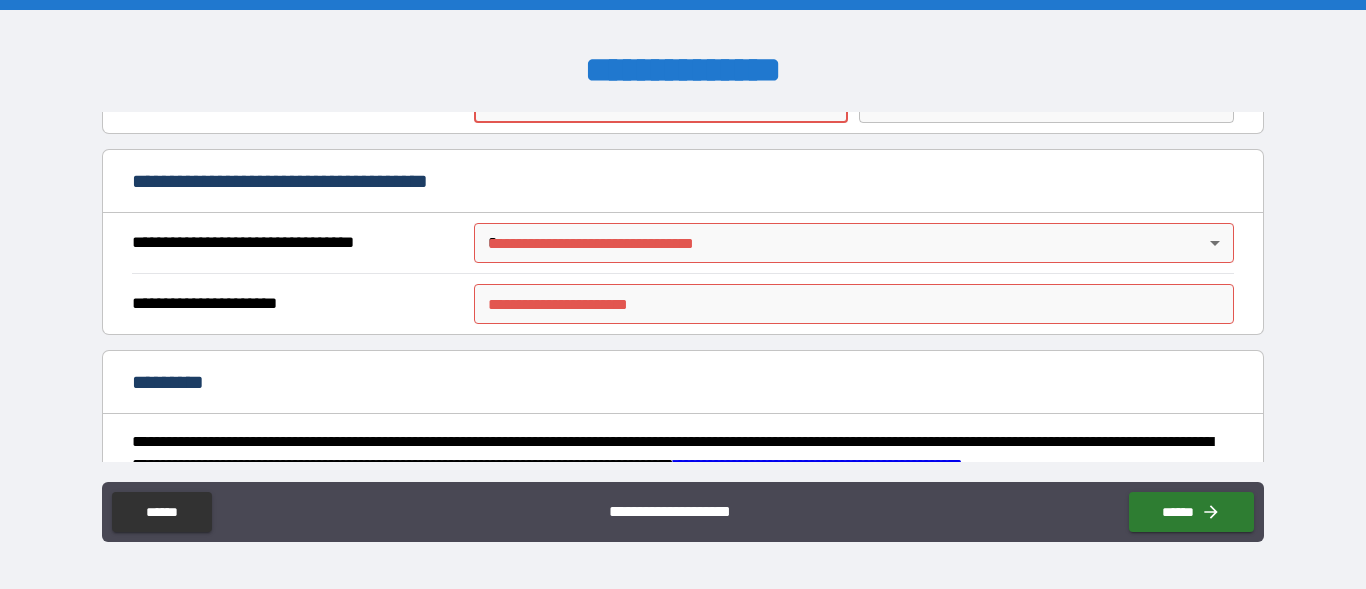 click on "**********" at bounding box center [683, 294] 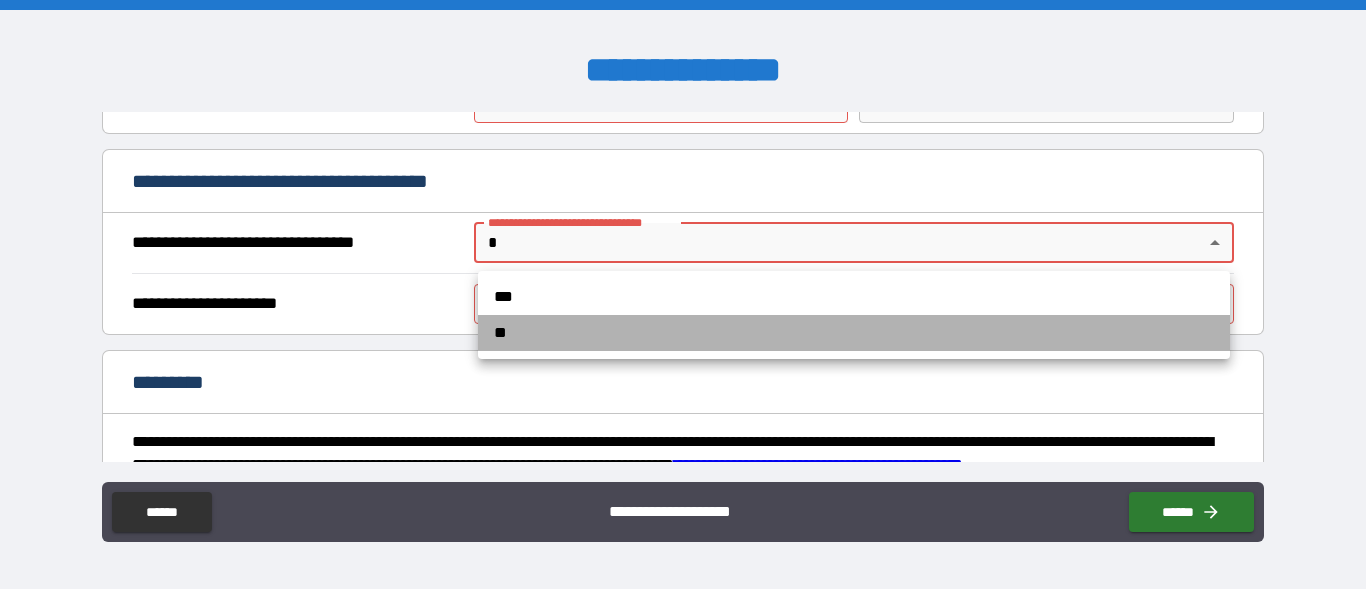 click on "**" at bounding box center [854, 333] 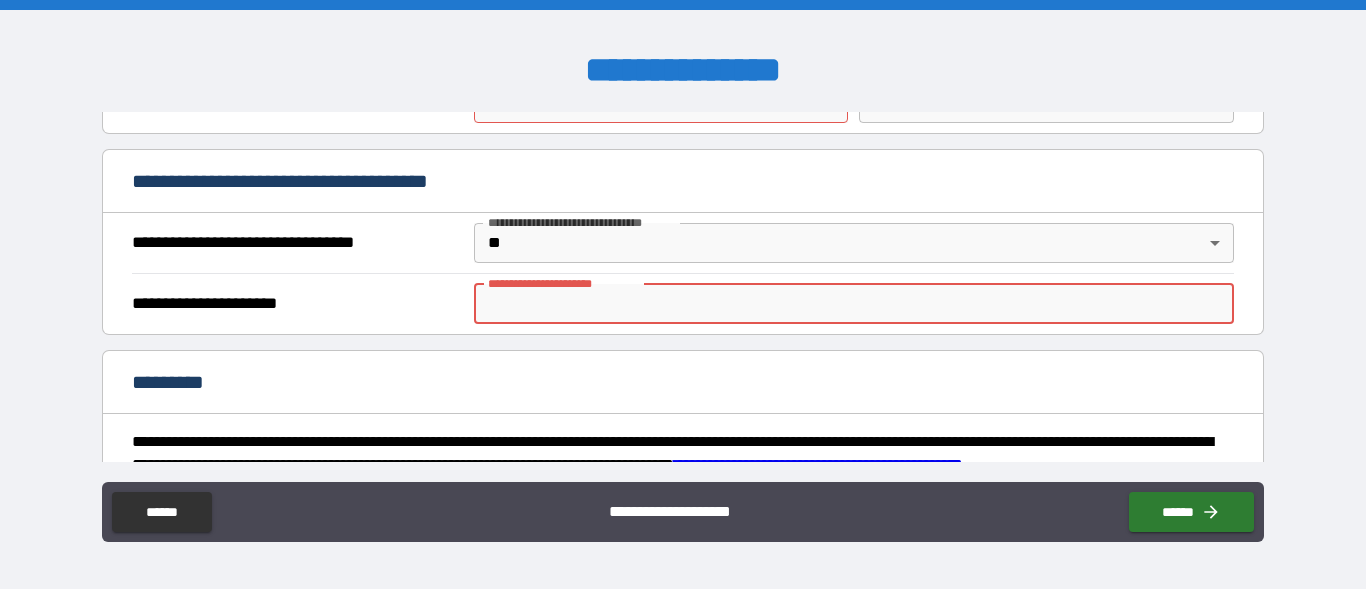 click on "**********" at bounding box center [854, 304] 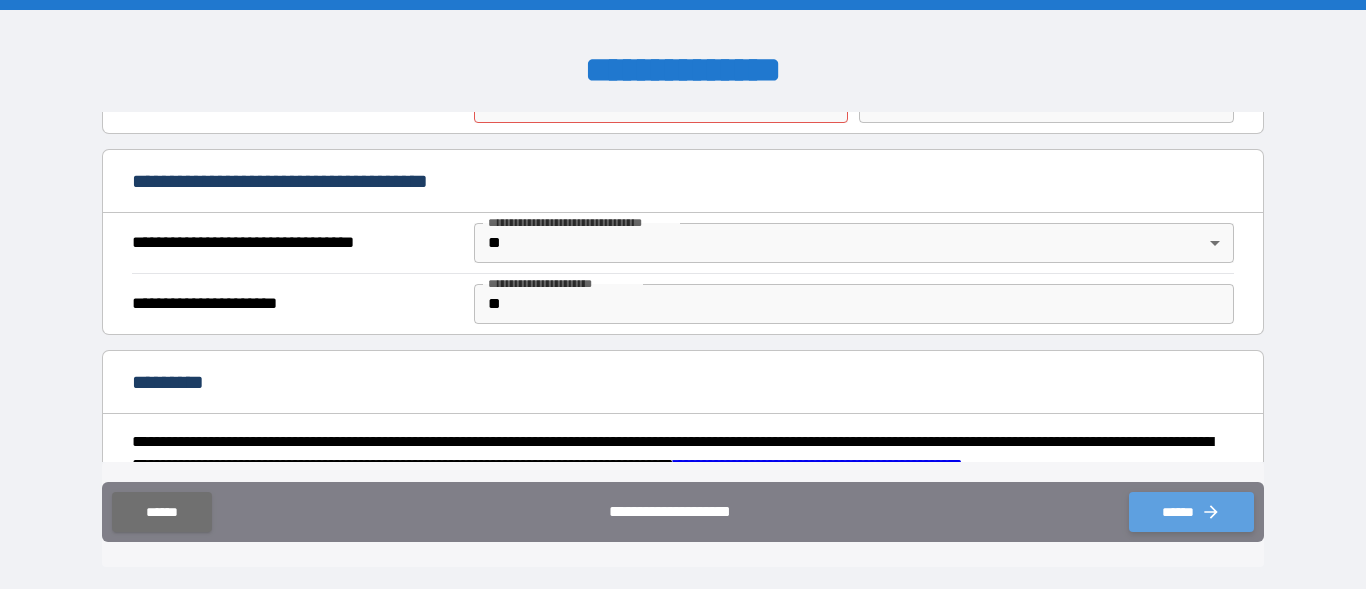 click 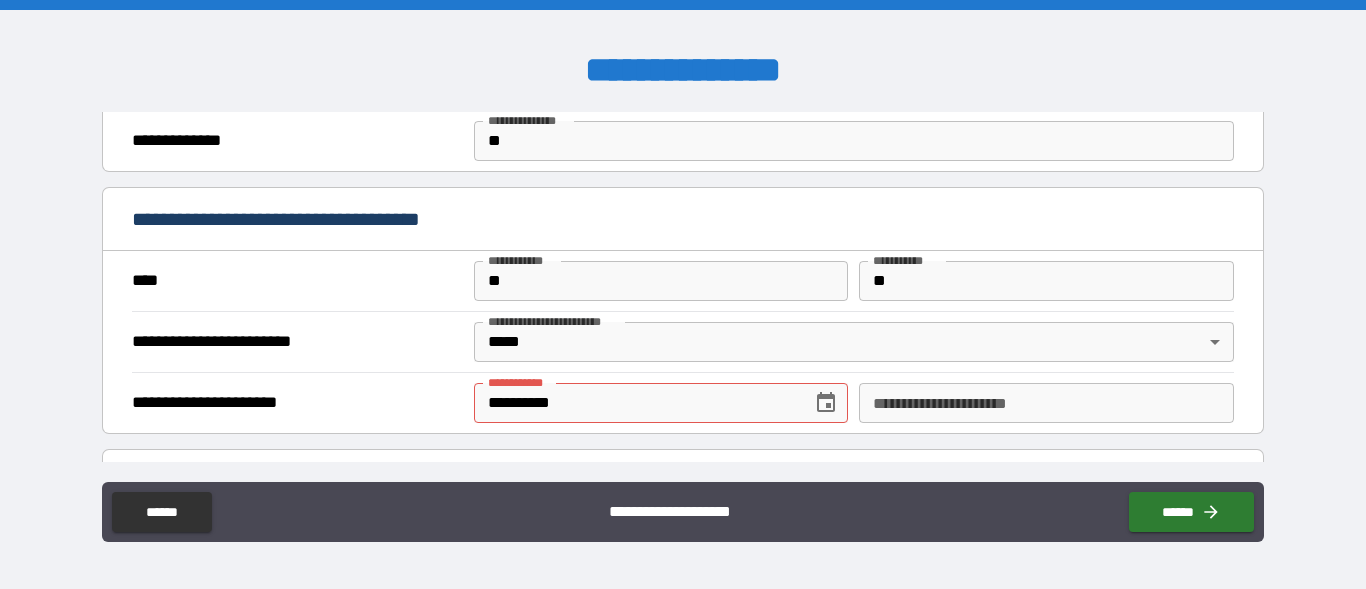 scroll, scrollTop: 1390, scrollLeft: 0, axis: vertical 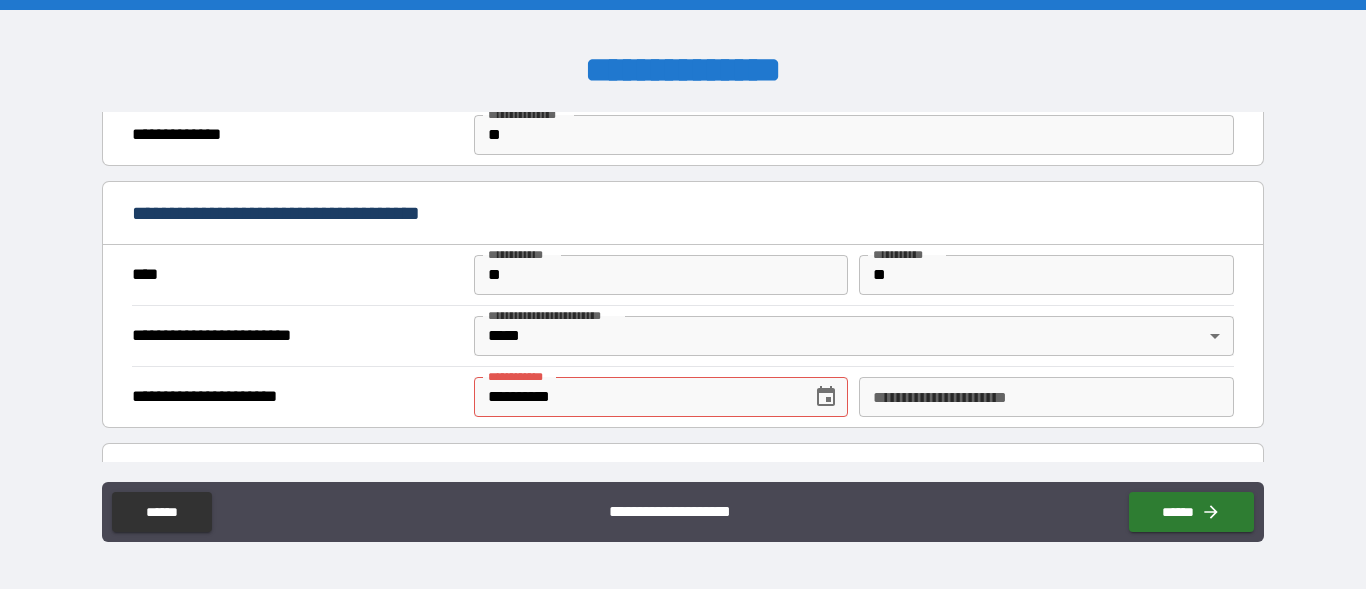 click on "**********" at bounding box center [636, 397] 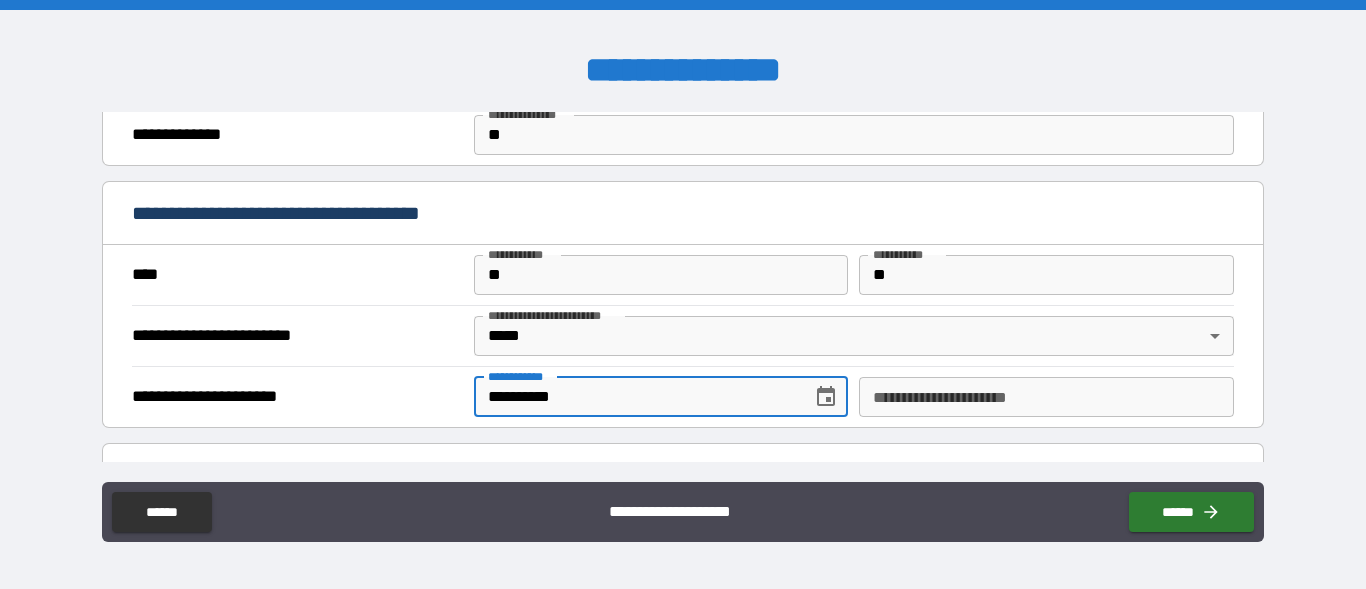 drag, startPoint x: 570, startPoint y: 393, endPoint x: 486, endPoint y: 395, distance: 84.0238 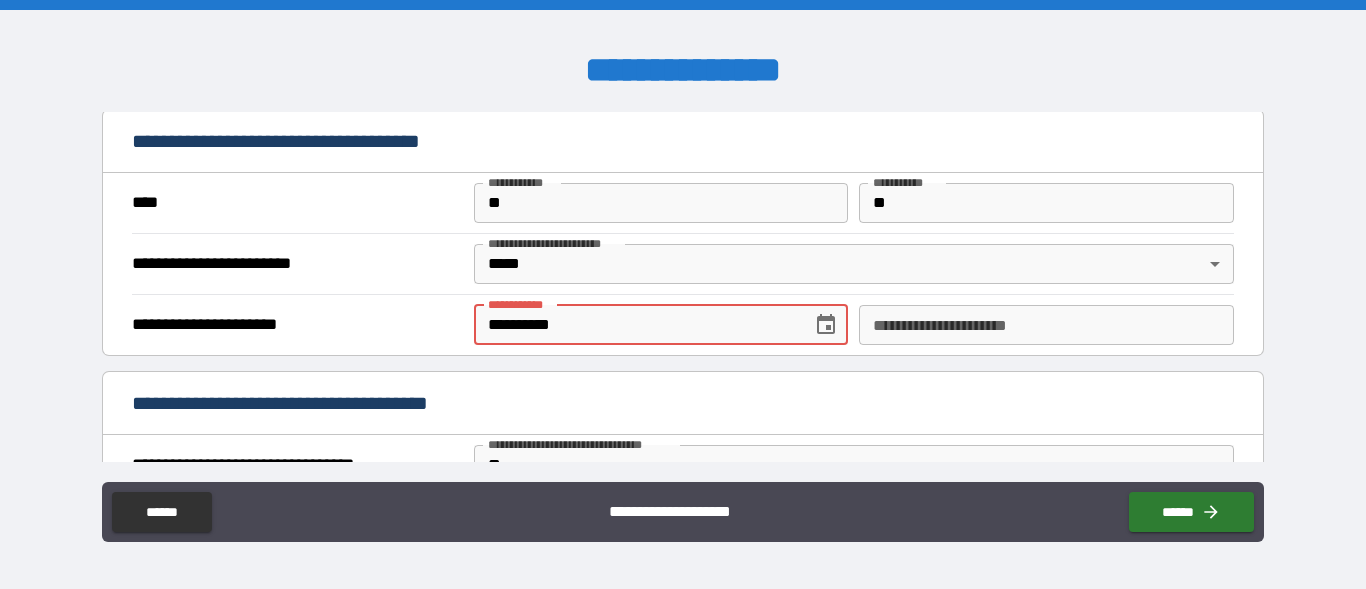 scroll, scrollTop: 1442, scrollLeft: 0, axis: vertical 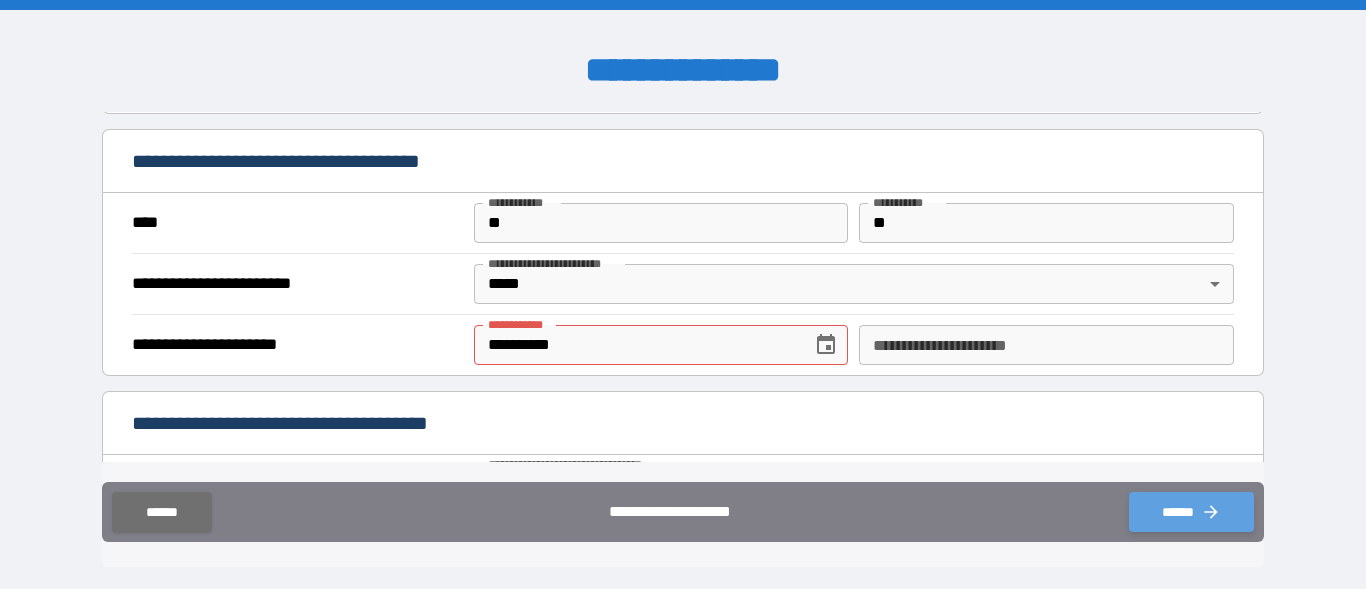 click on "******" at bounding box center [1191, 512] 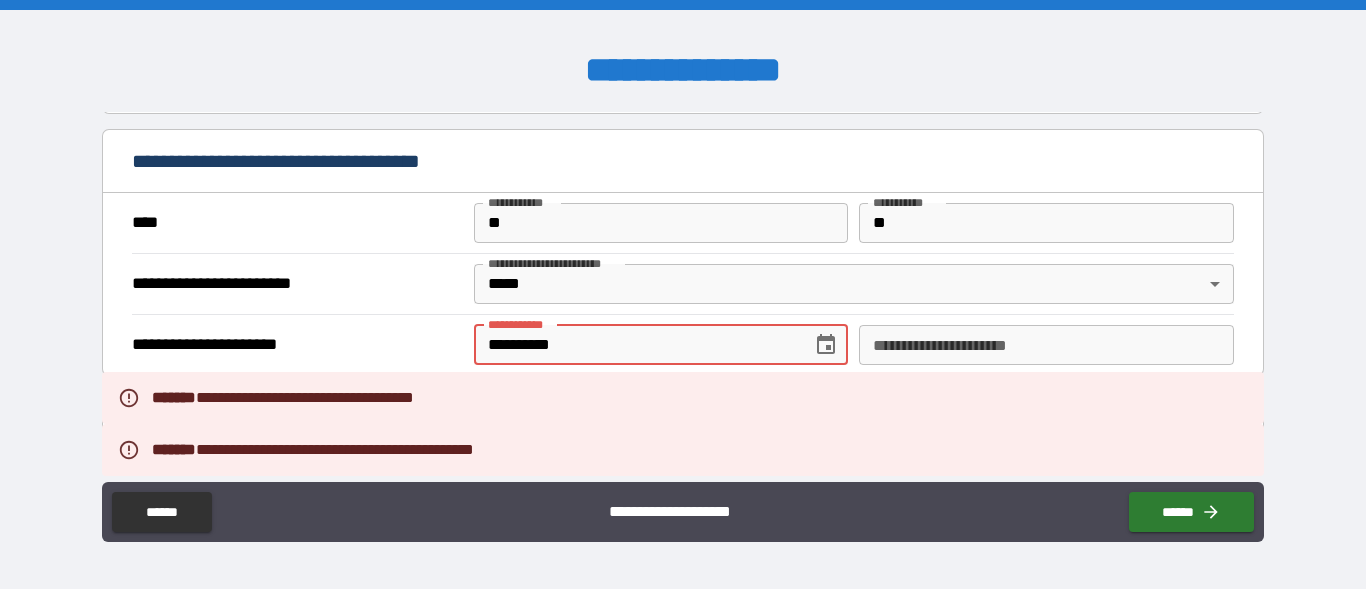 click on "**********" at bounding box center (636, 345) 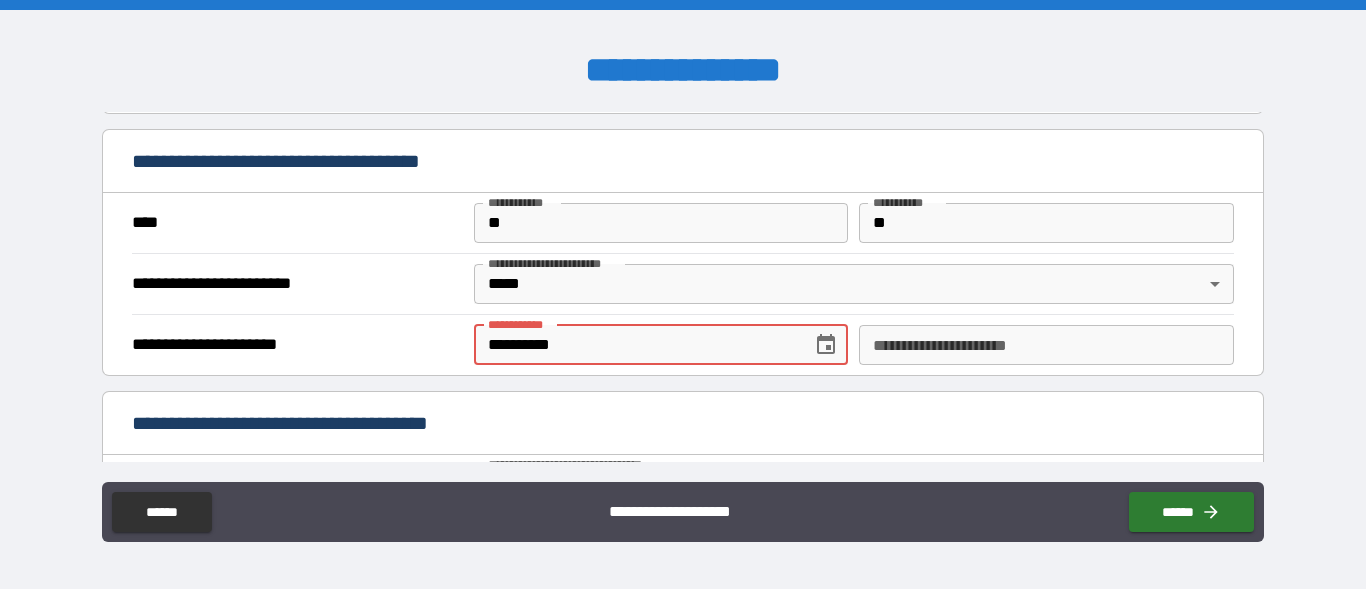 click on "**********" at bounding box center [636, 345] 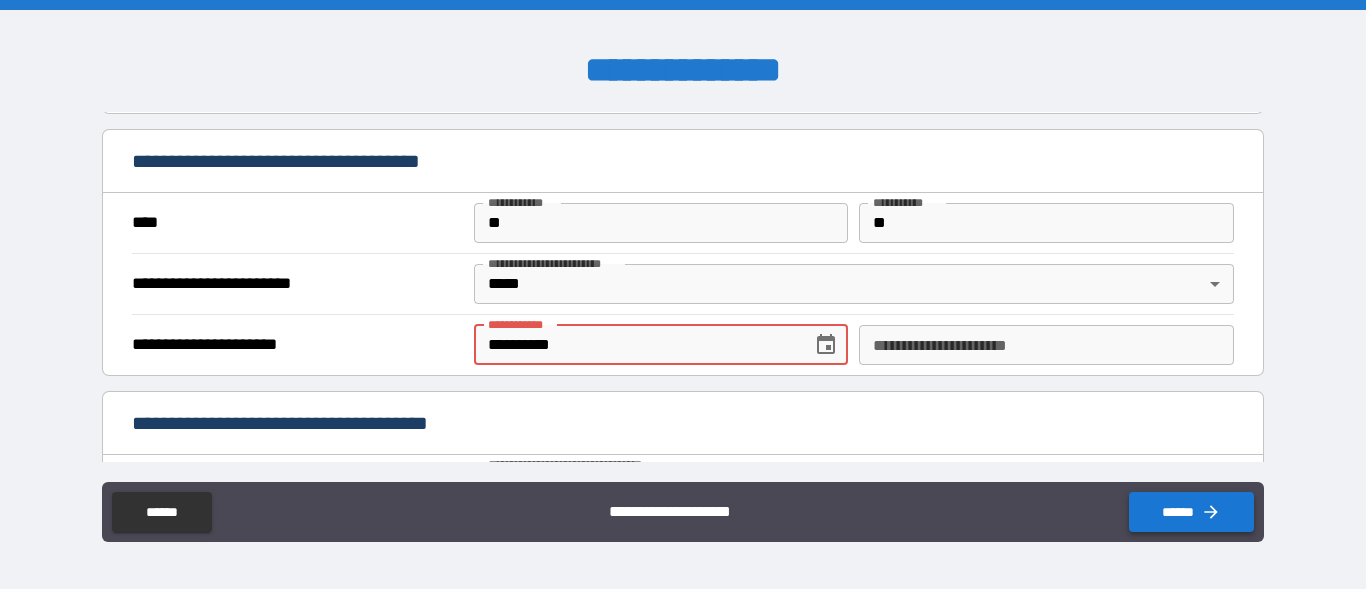 click on "******" at bounding box center (1191, 512) 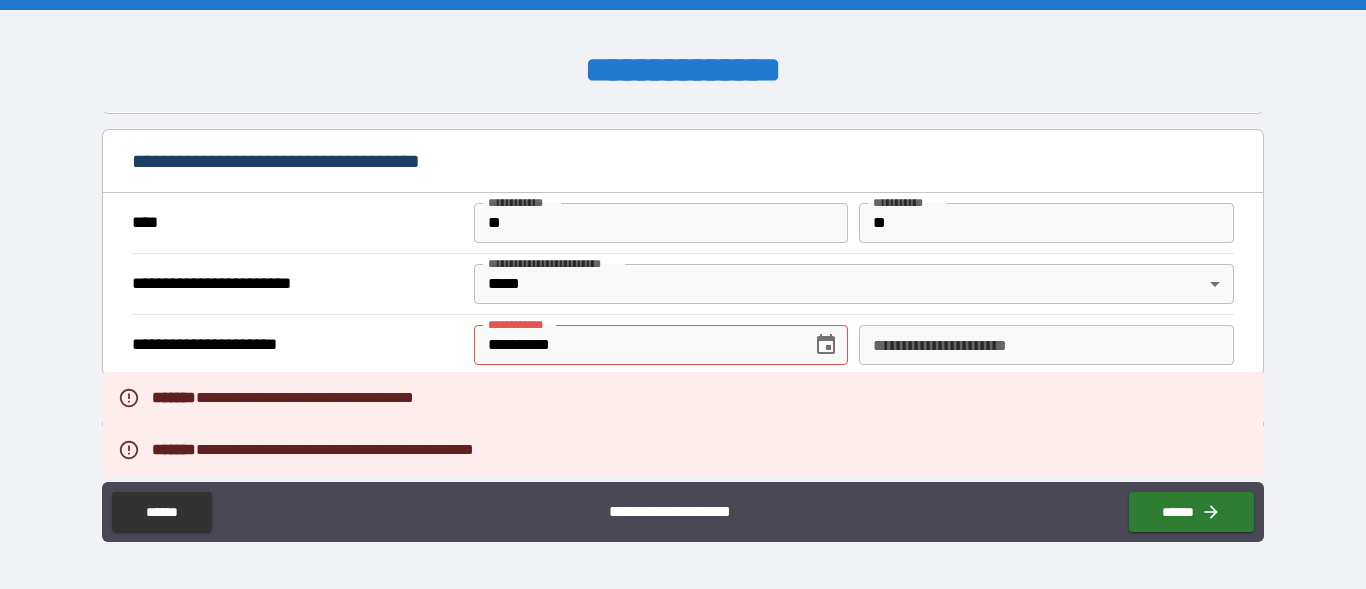 click on "**********" at bounding box center (636, 345) 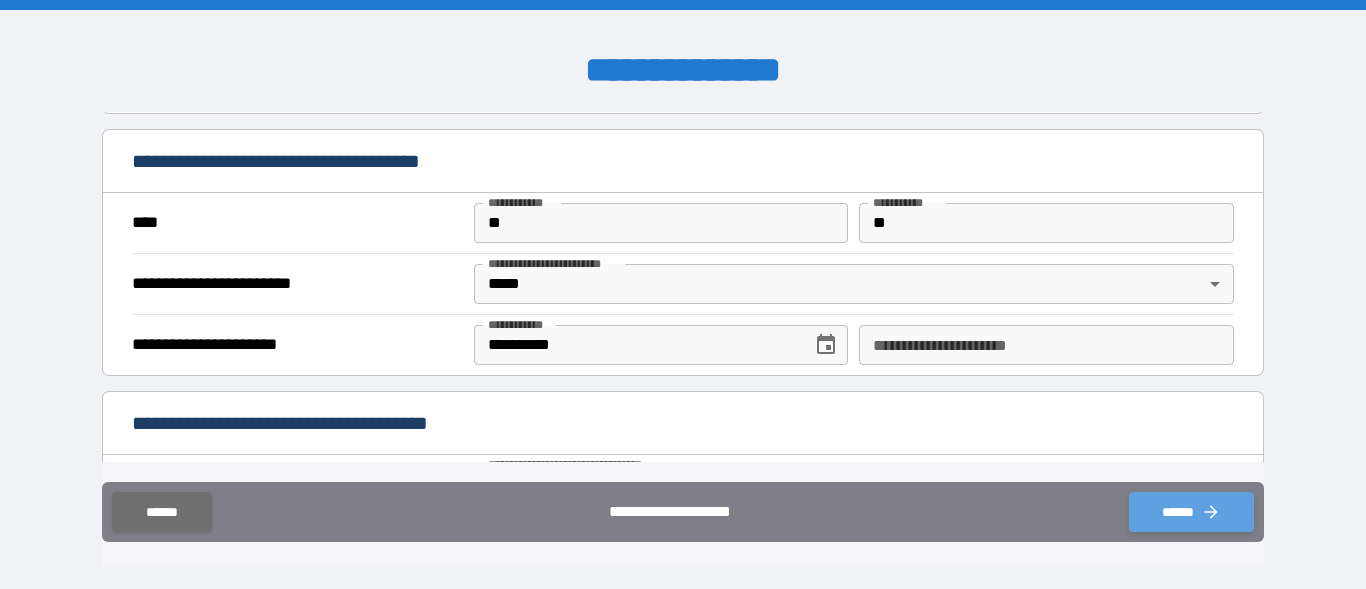 click on "******" at bounding box center (1191, 512) 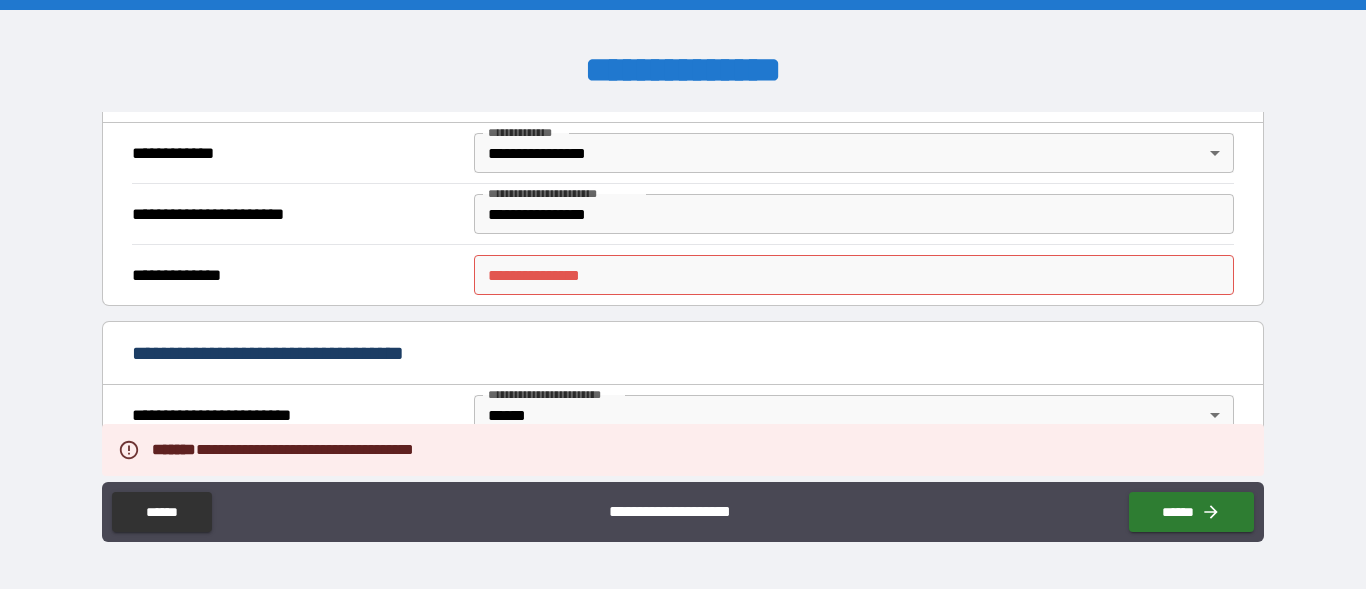 scroll, scrollTop: 411, scrollLeft: 0, axis: vertical 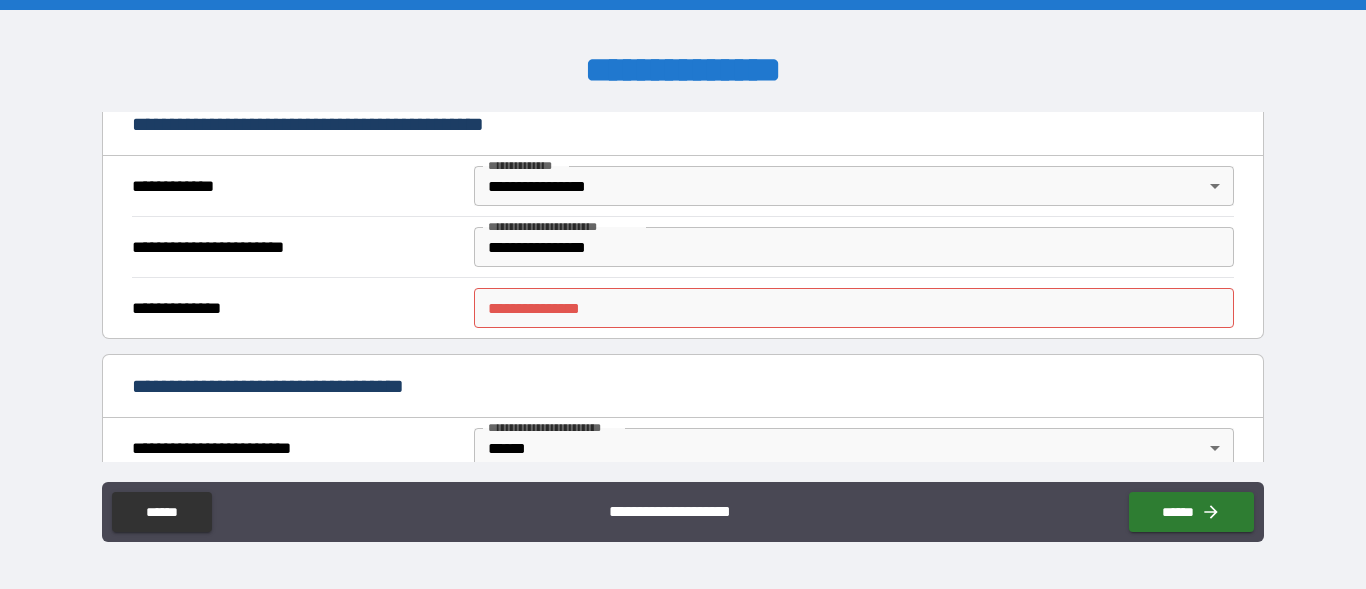 click on "**********" at bounding box center (854, 308) 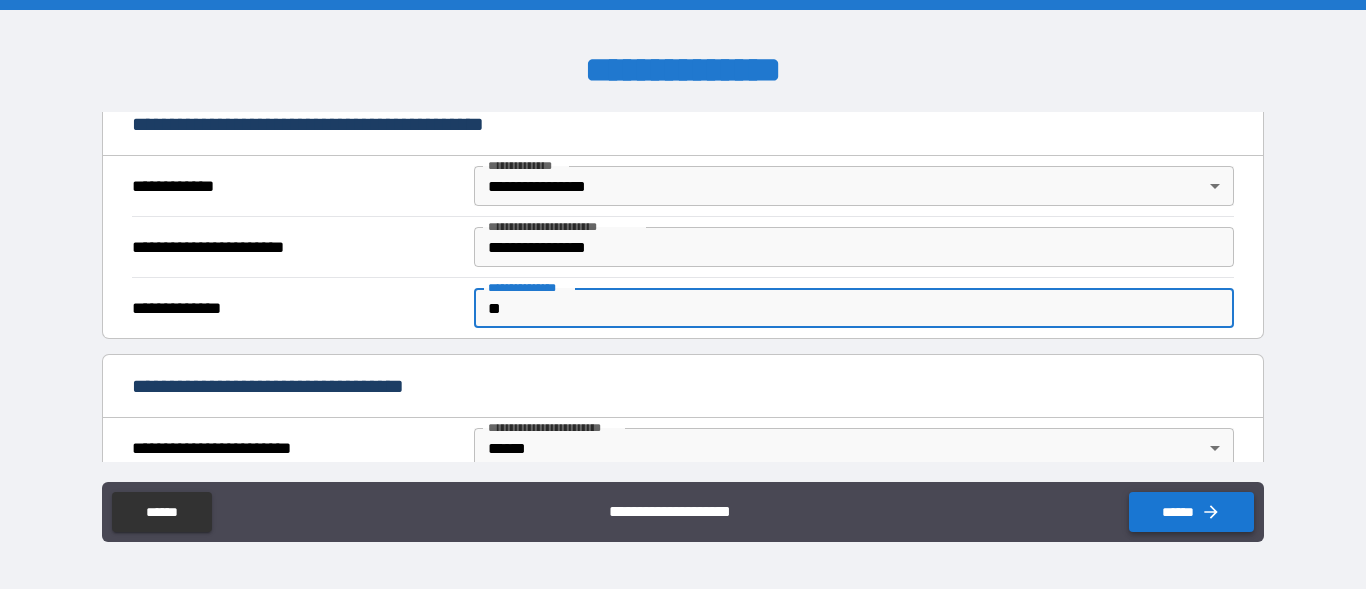 click on "******" at bounding box center [1191, 512] 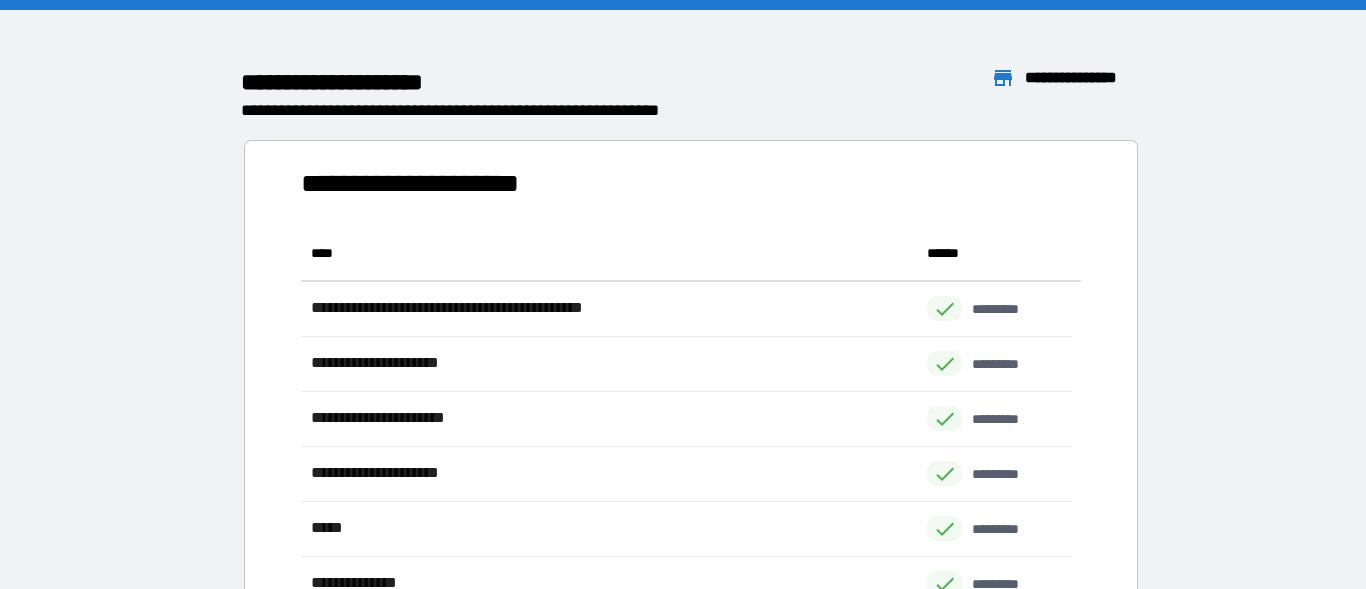 scroll, scrollTop: 16, scrollLeft: 16, axis: both 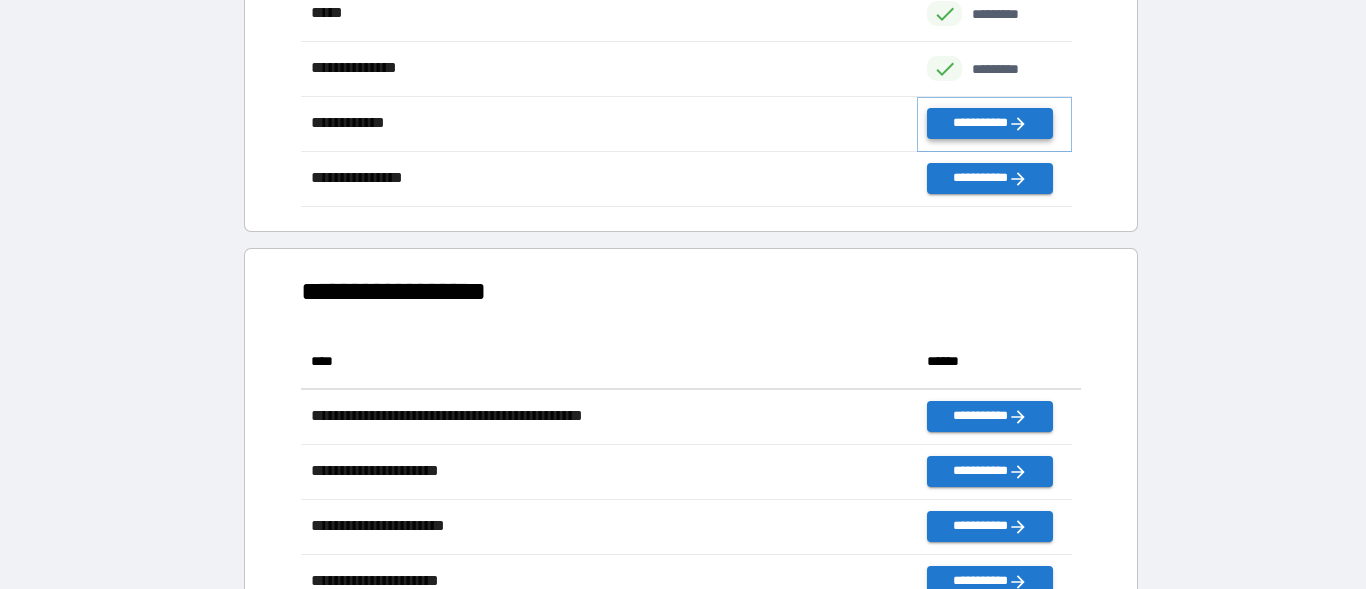 click on "**********" at bounding box center (989, 123) 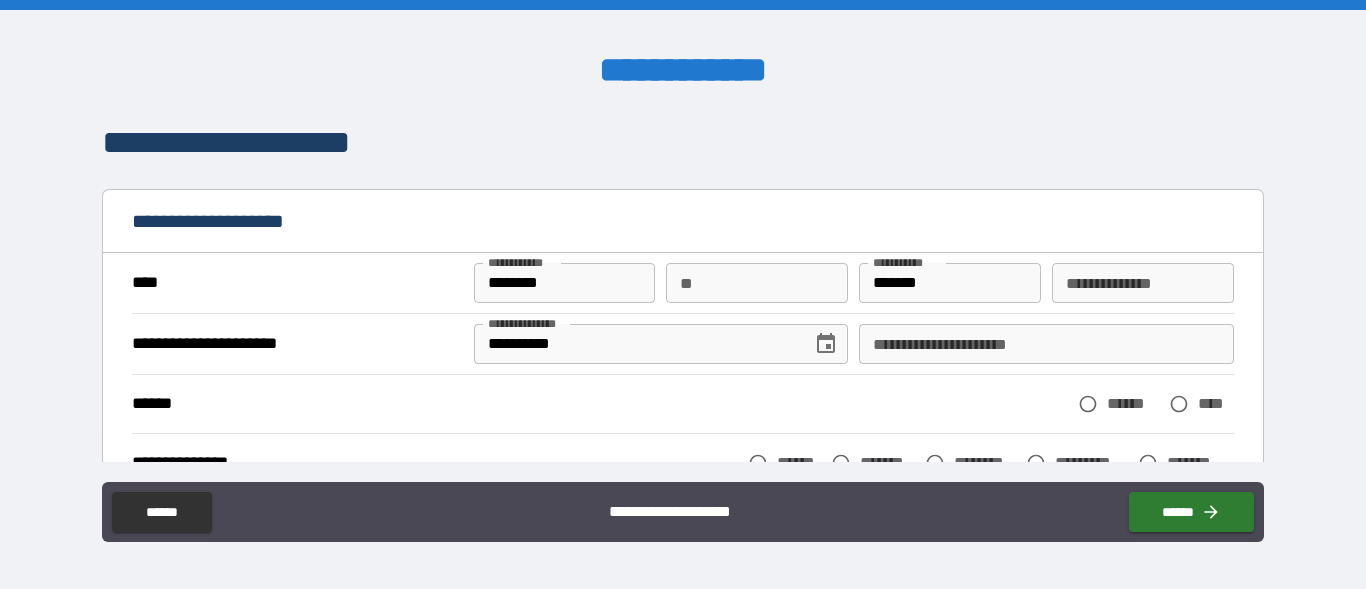 click on "**********" at bounding box center (1046, 344) 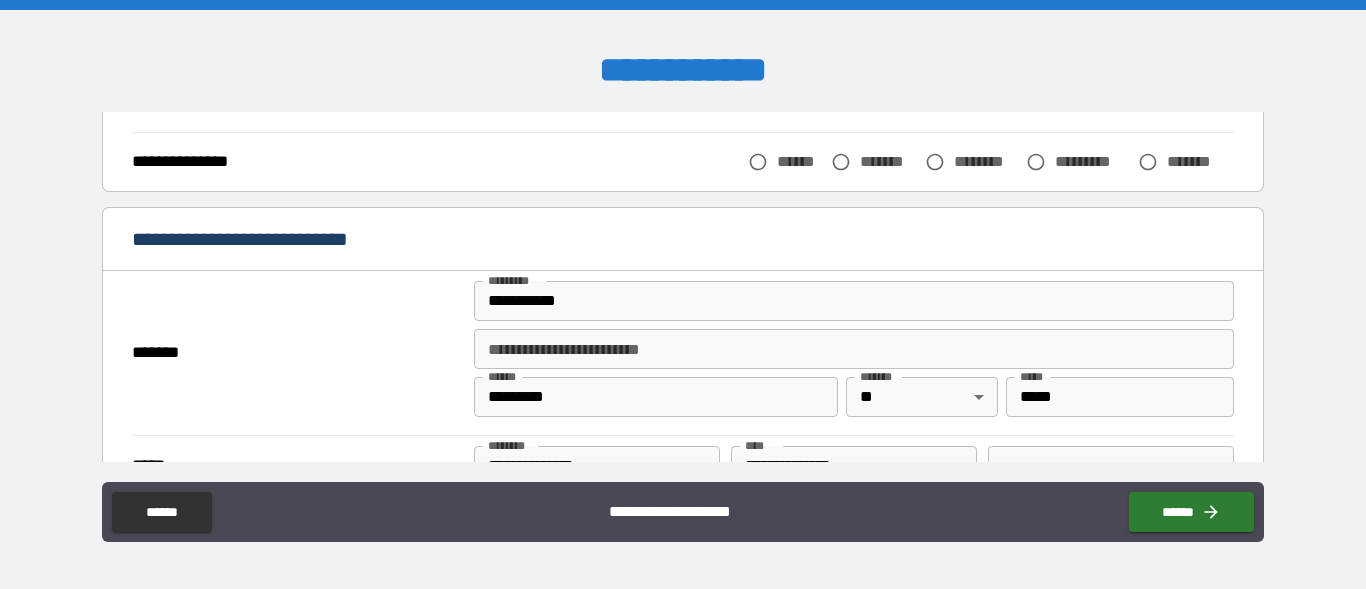 scroll, scrollTop: 306, scrollLeft: 0, axis: vertical 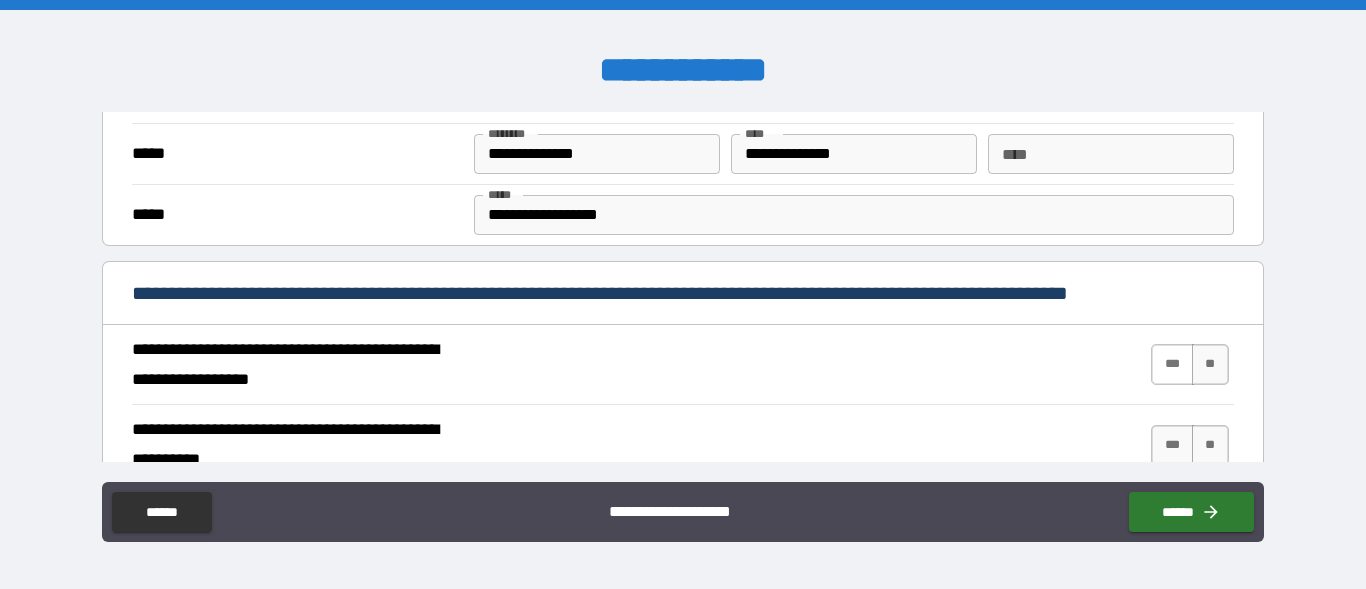click on "***" at bounding box center (1172, 364) 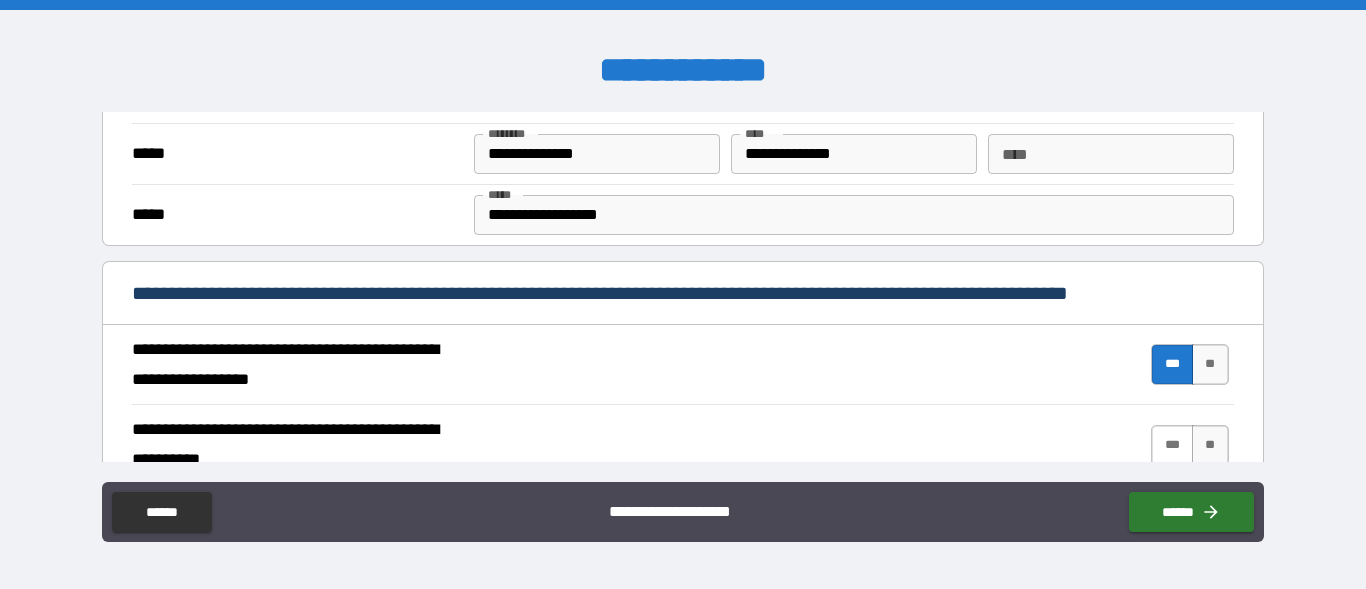 click on "***" at bounding box center [1172, 445] 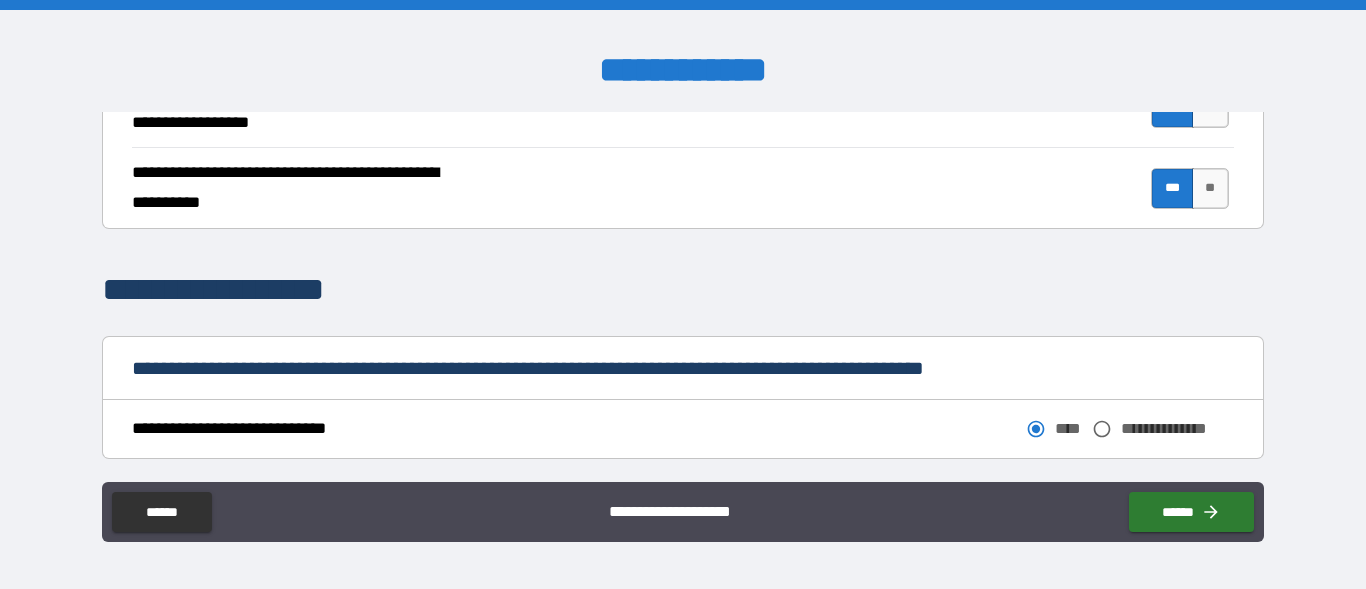 scroll, scrollTop: 919, scrollLeft: 0, axis: vertical 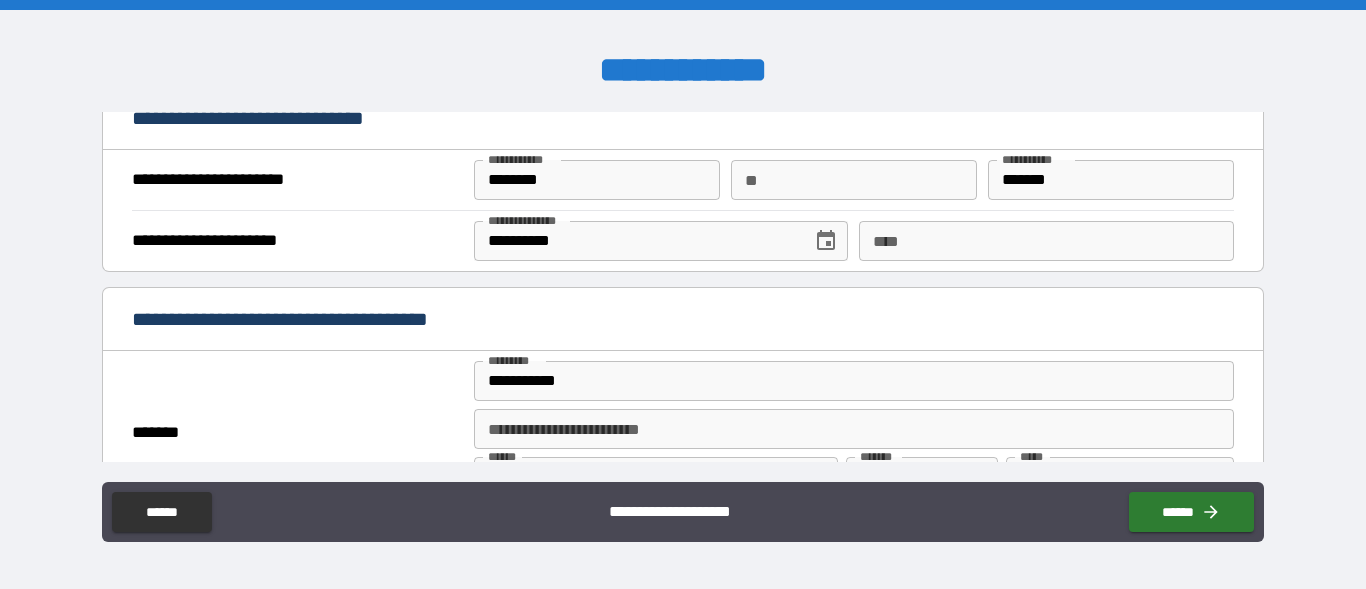 click on "****" at bounding box center (1046, 241) 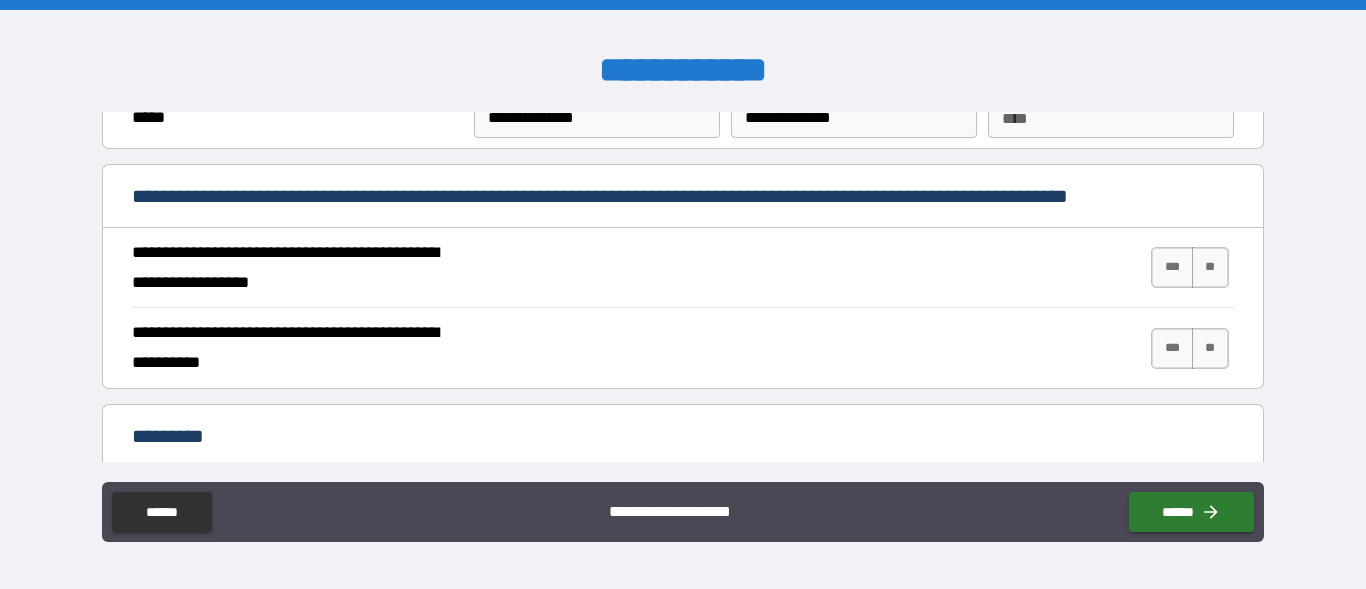 scroll, scrollTop: 1780, scrollLeft: 0, axis: vertical 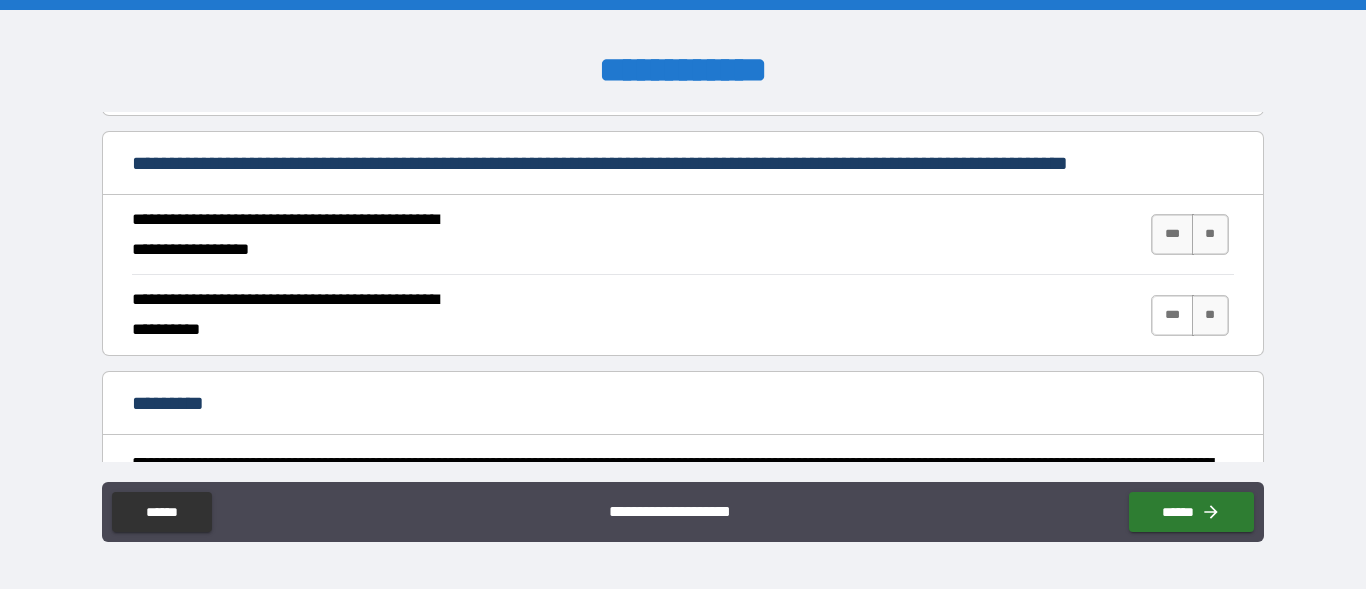 click on "***" at bounding box center [1172, 315] 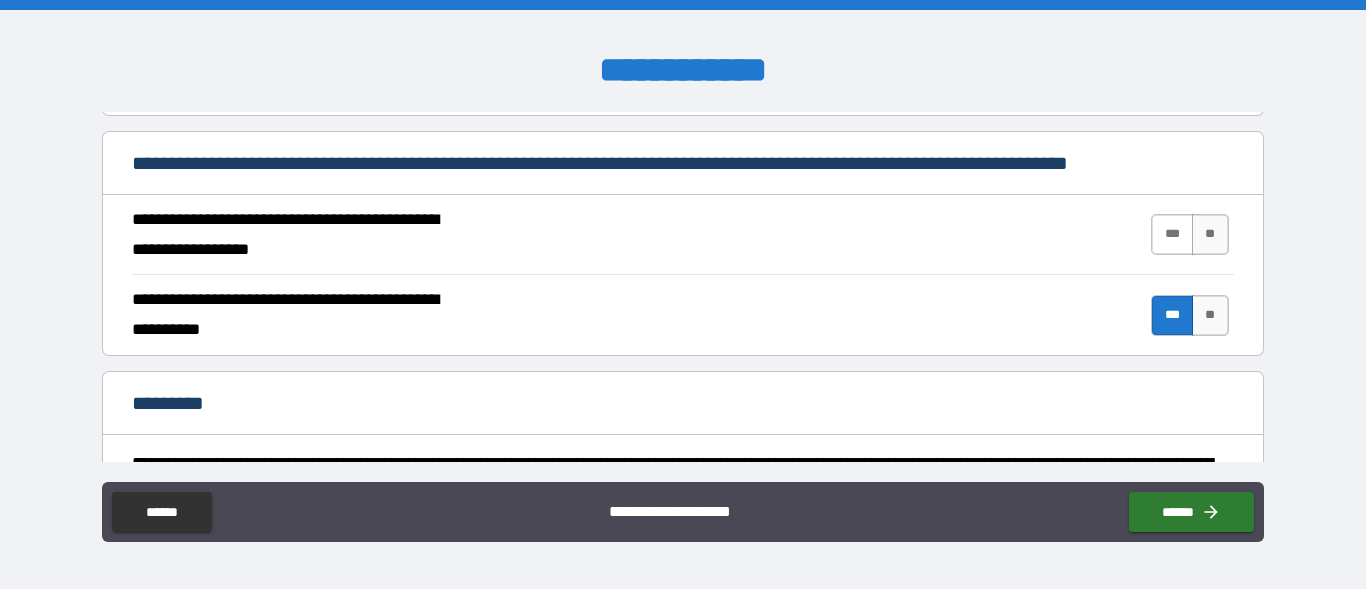 click on "***" at bounding box center (1172, 234) 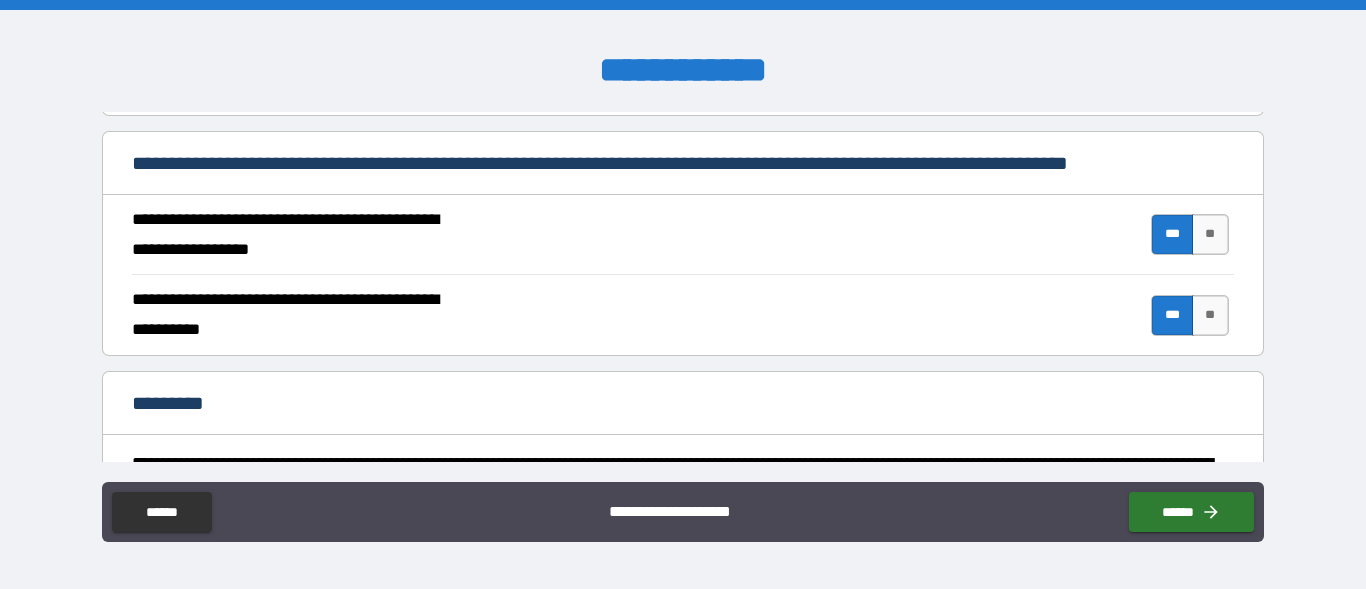 scroll, scrollTop: 2032, scrollLeft: 0, axis: vertical 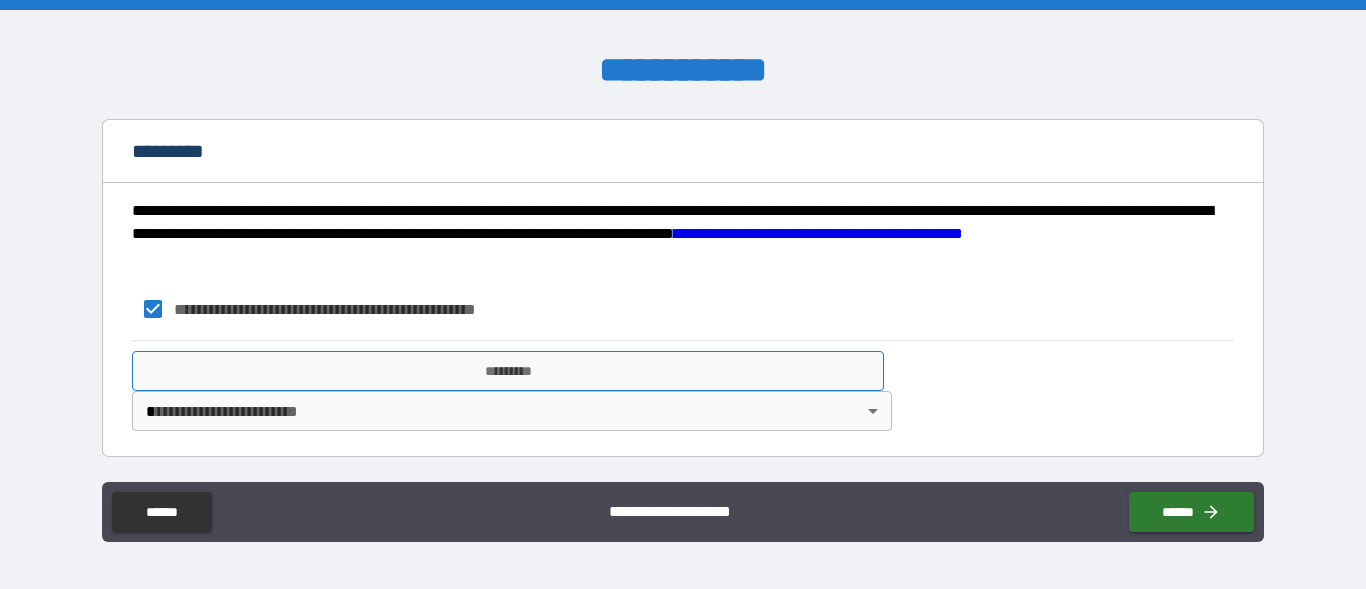 click on "*********" at bounding box center [508, 371] 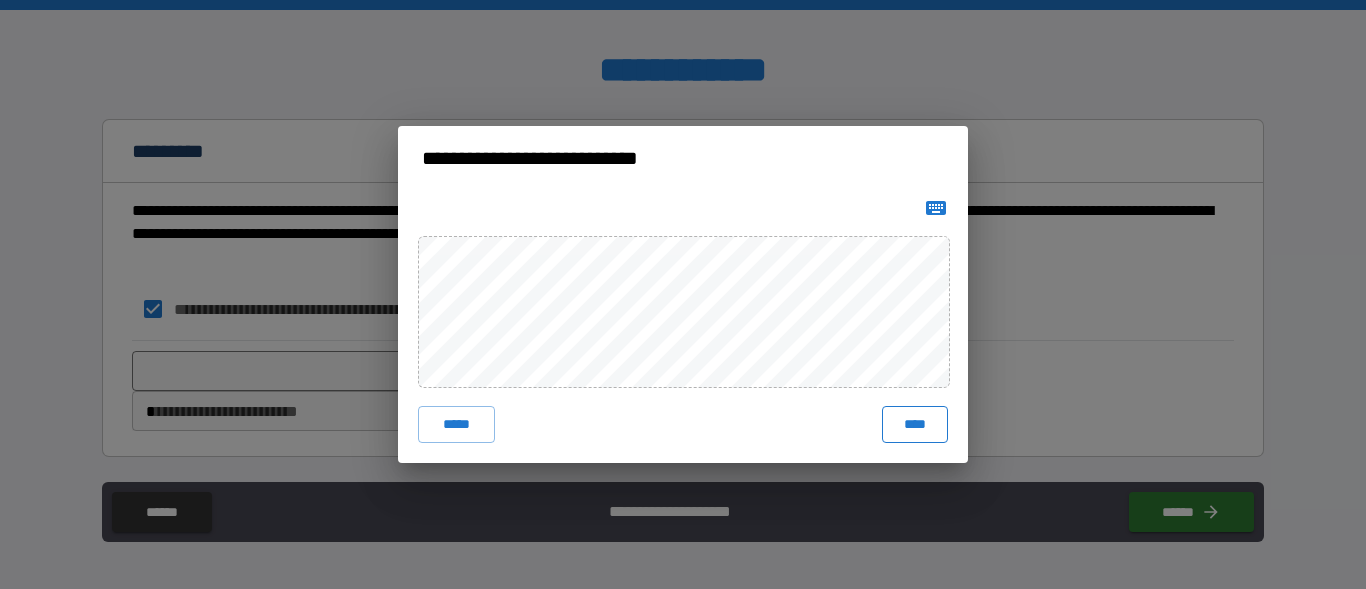 click on "****" at bounding box center [915, 424] 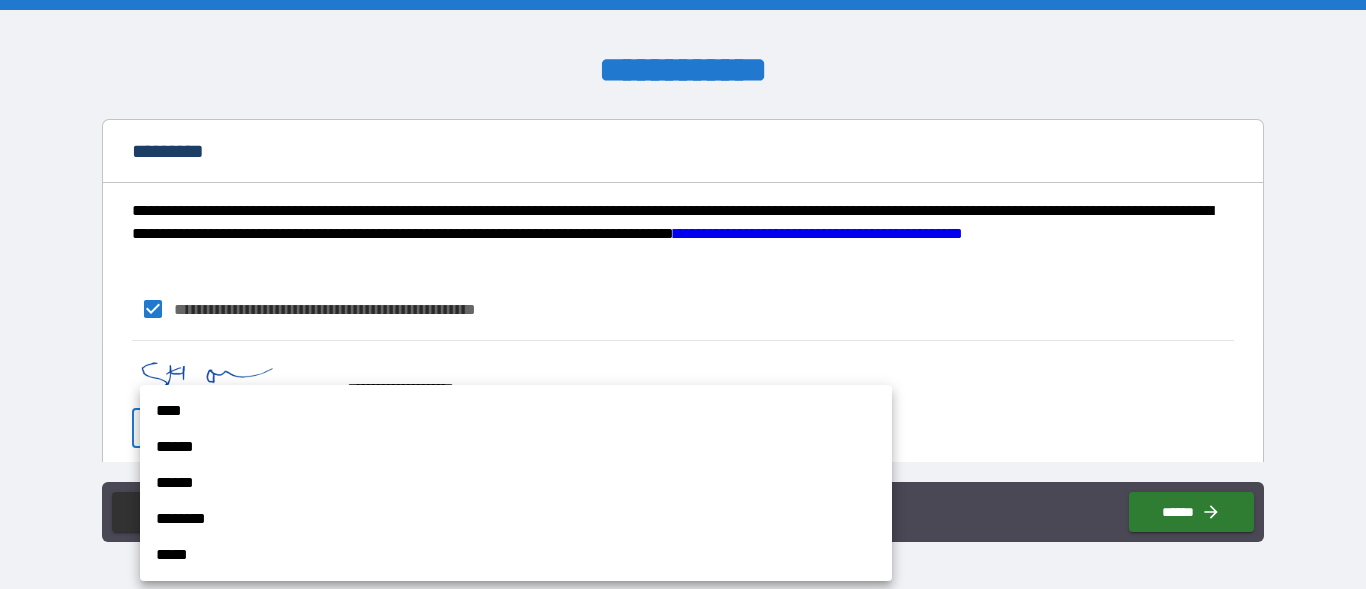 click on "**********" at bounding box center [683, 294] 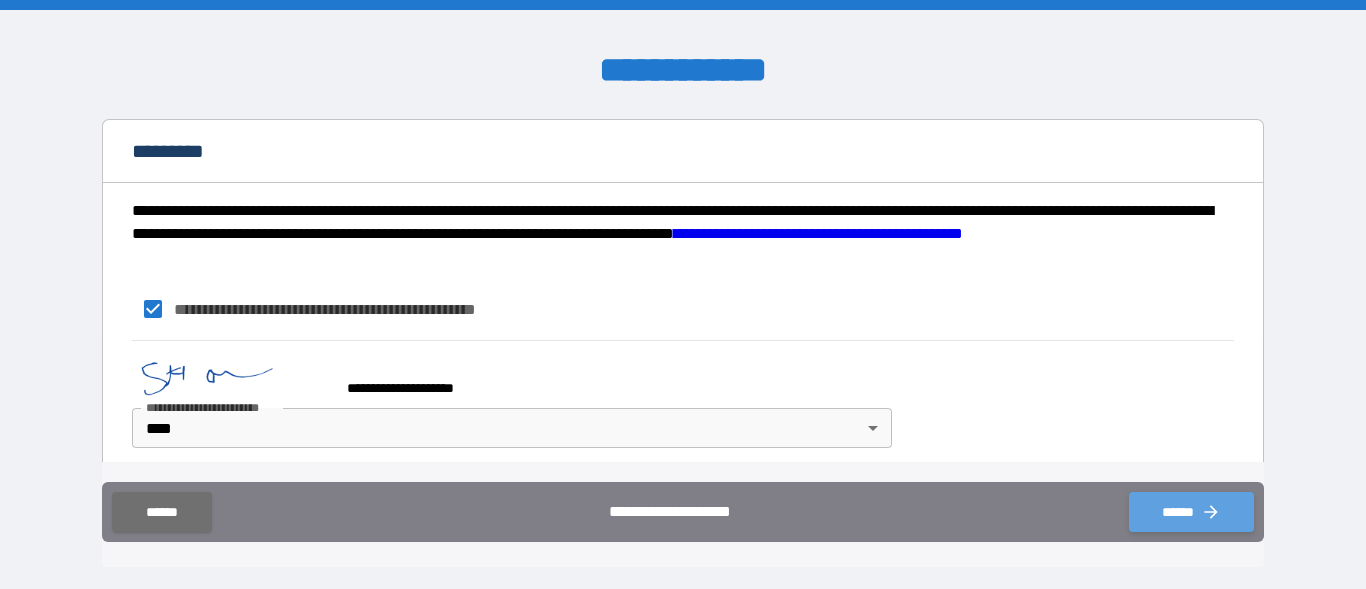 click on "******" at bounding box center [1191, 512] 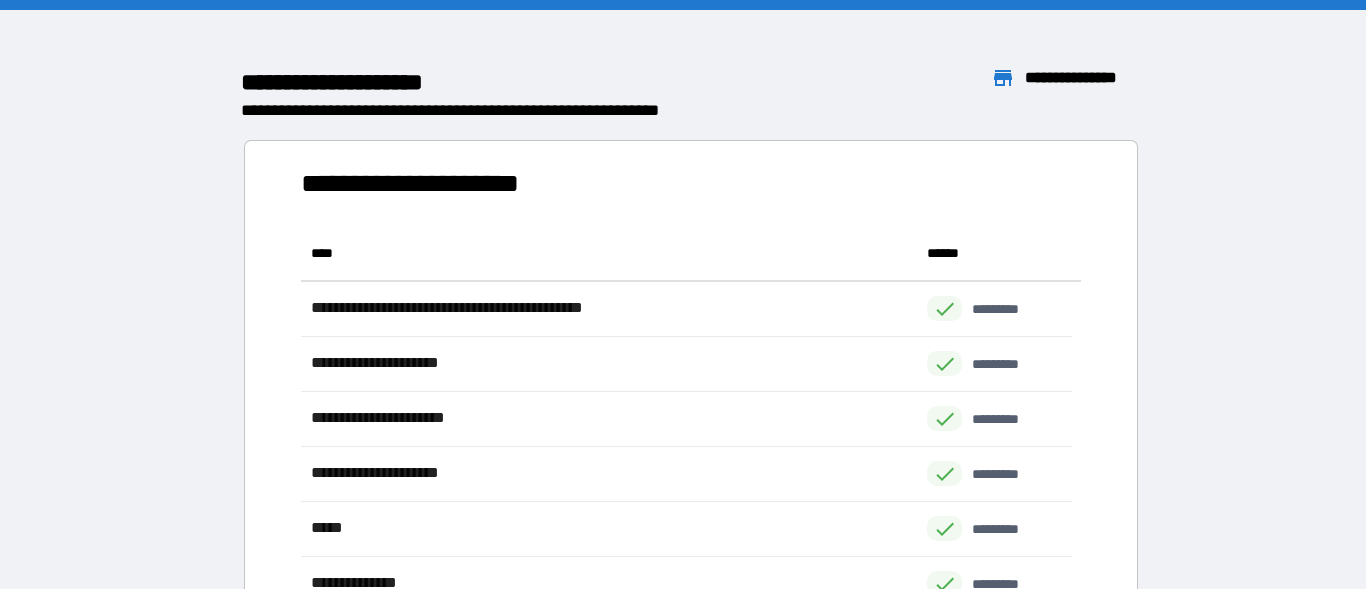 scroll, scrollTop: 16, scrollLeft: 16, axis: both 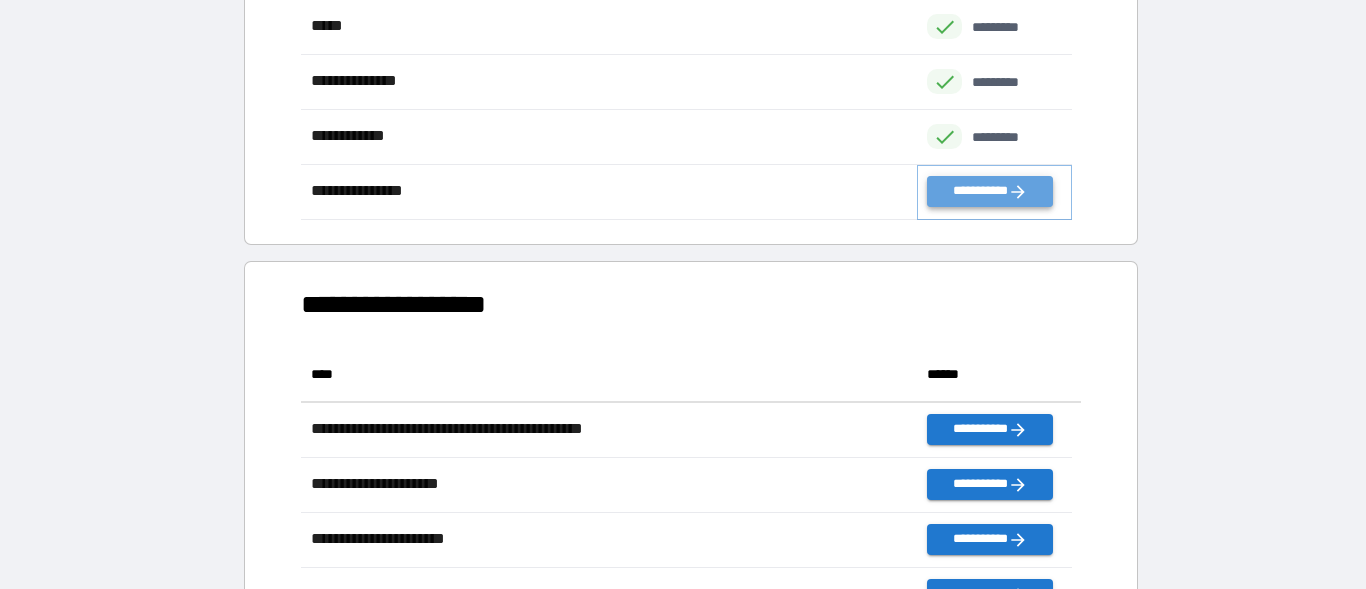 click on "**********" at bounding box center [989, 191] 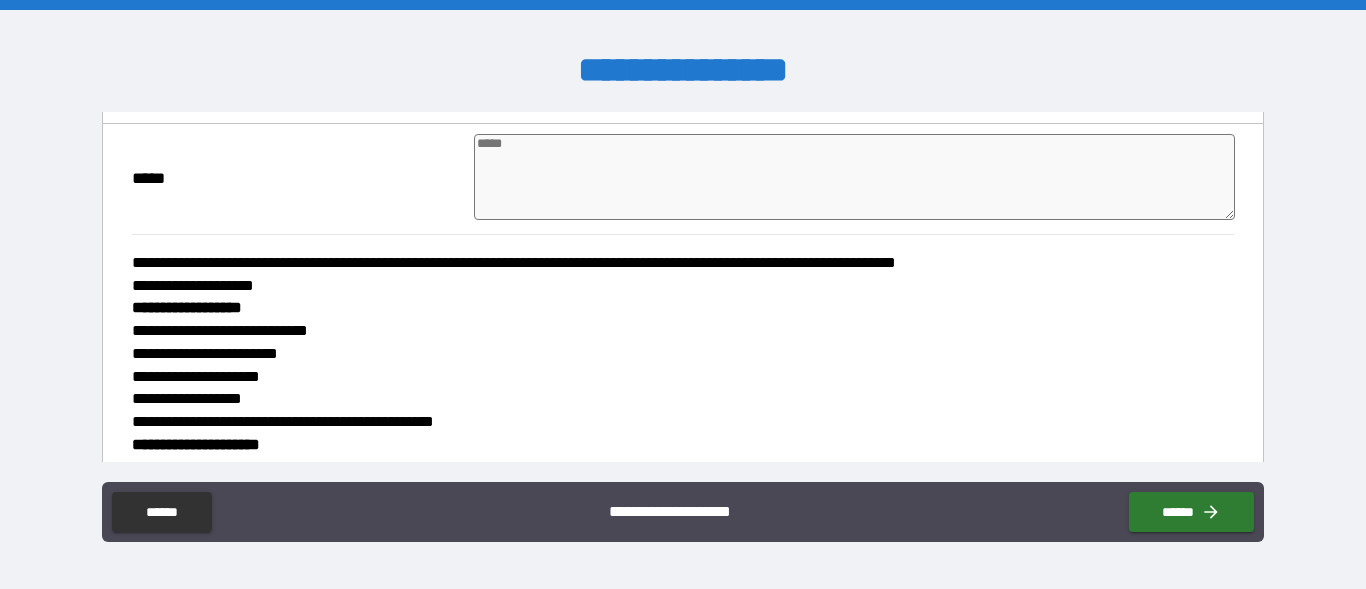 scroll, scrollTop: 196, scrollLeft: 0, axis: vertical 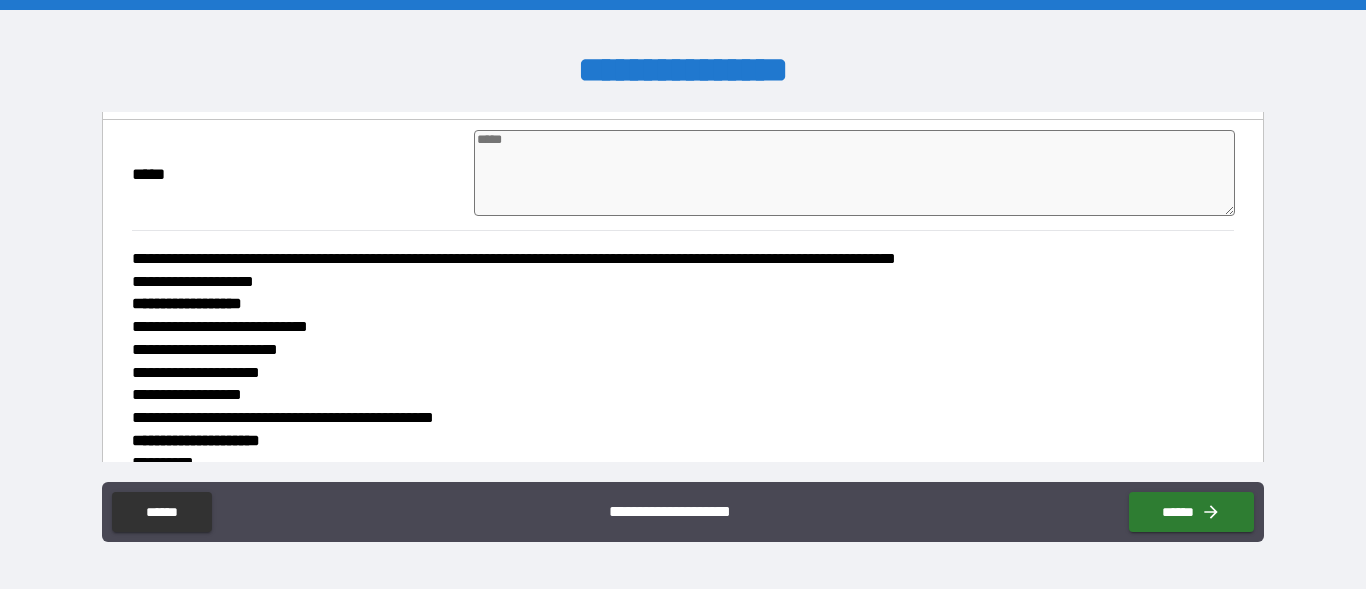 click at bounding box center [854, 173] 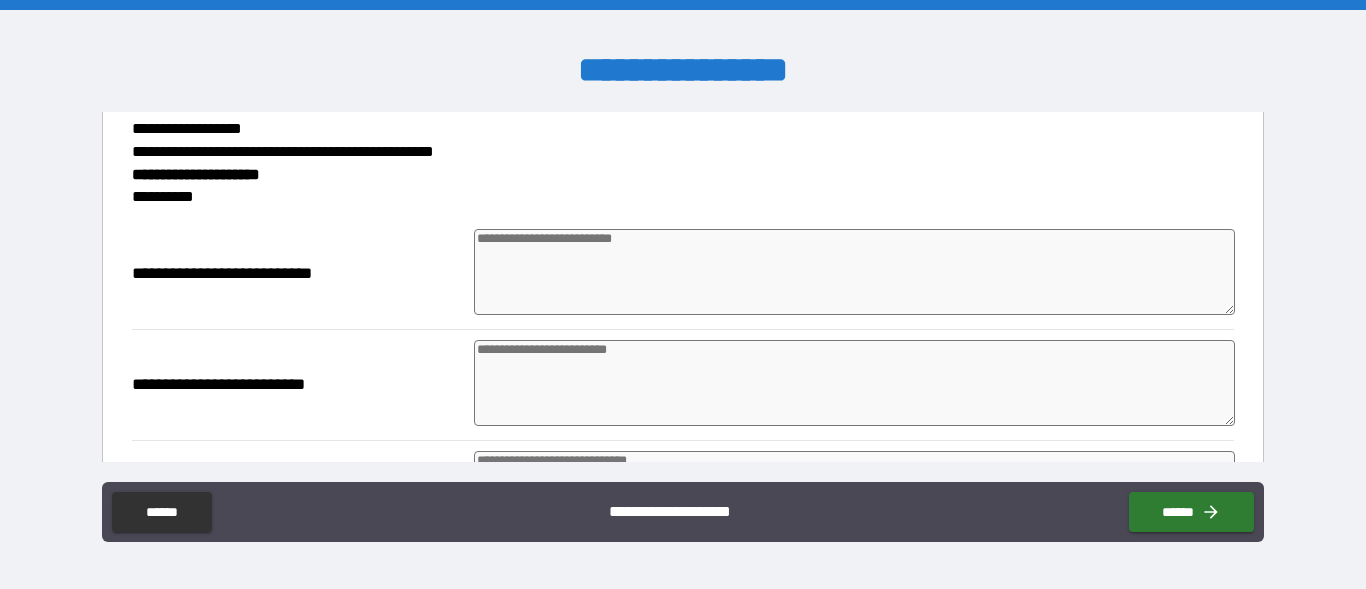 scroll, scrollTop: 486, scrollLeft: 0, axis: vertical 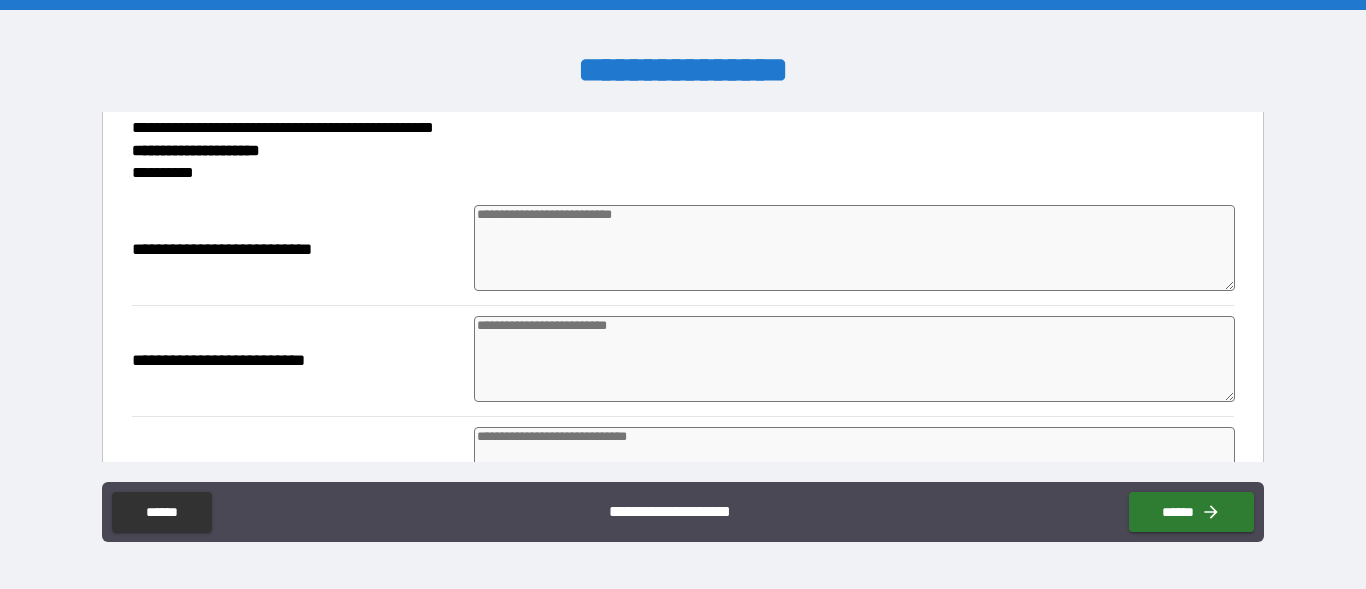 click at bounding box center [854, 248] 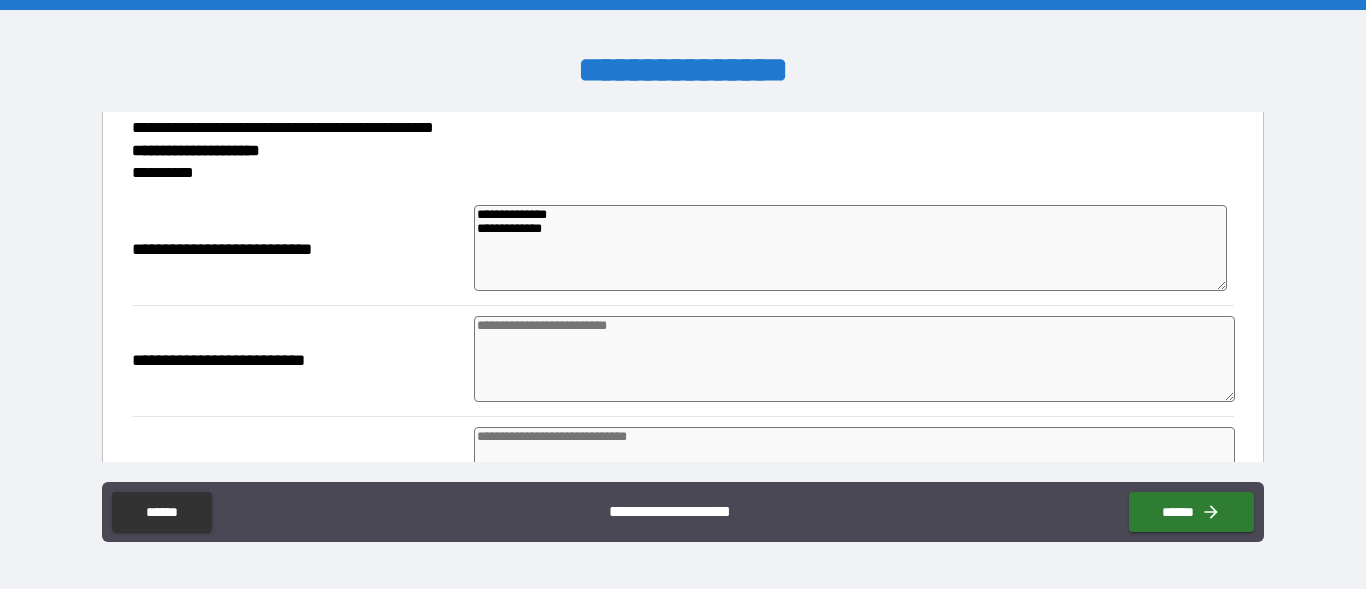 click at bounding box center (854, 359) 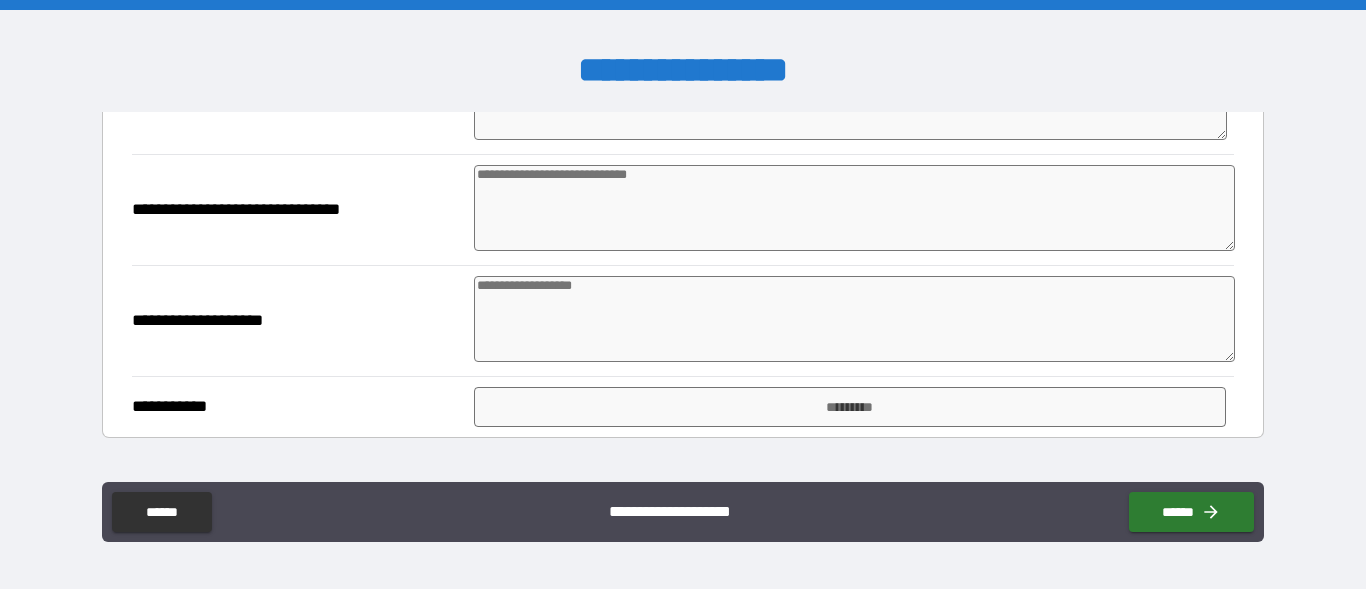 scroll, scrollTop: 752, scrollLeft: 0, axis: vertical 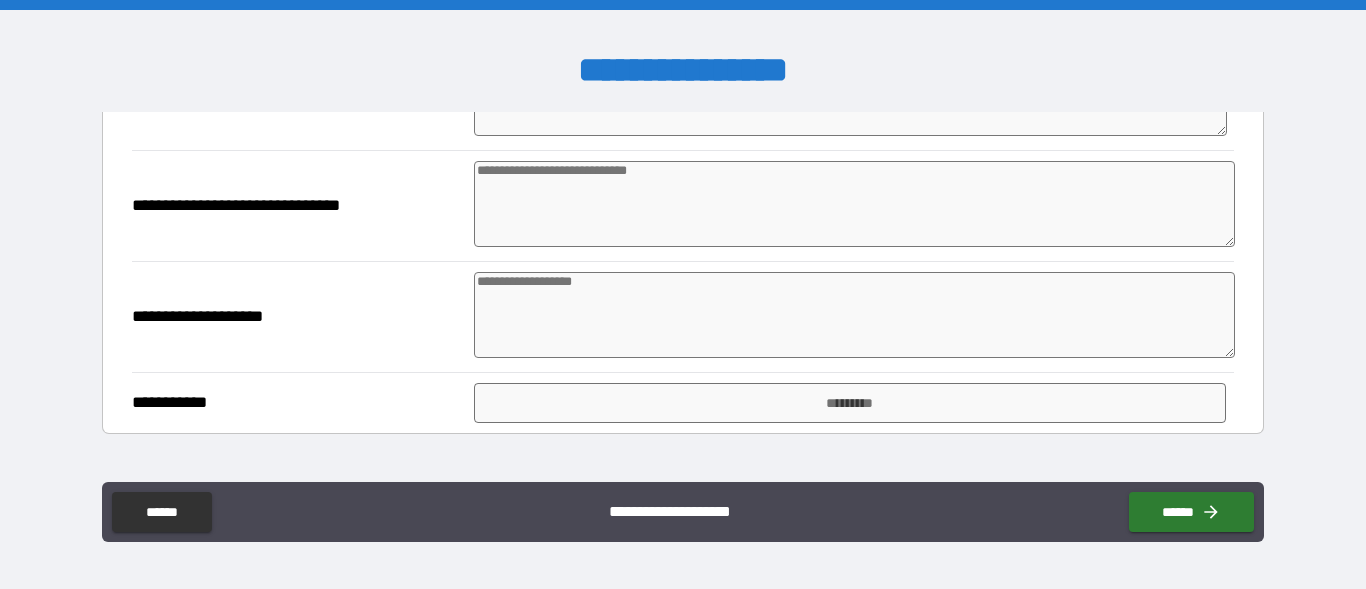 click at bounding box center [854, 204] 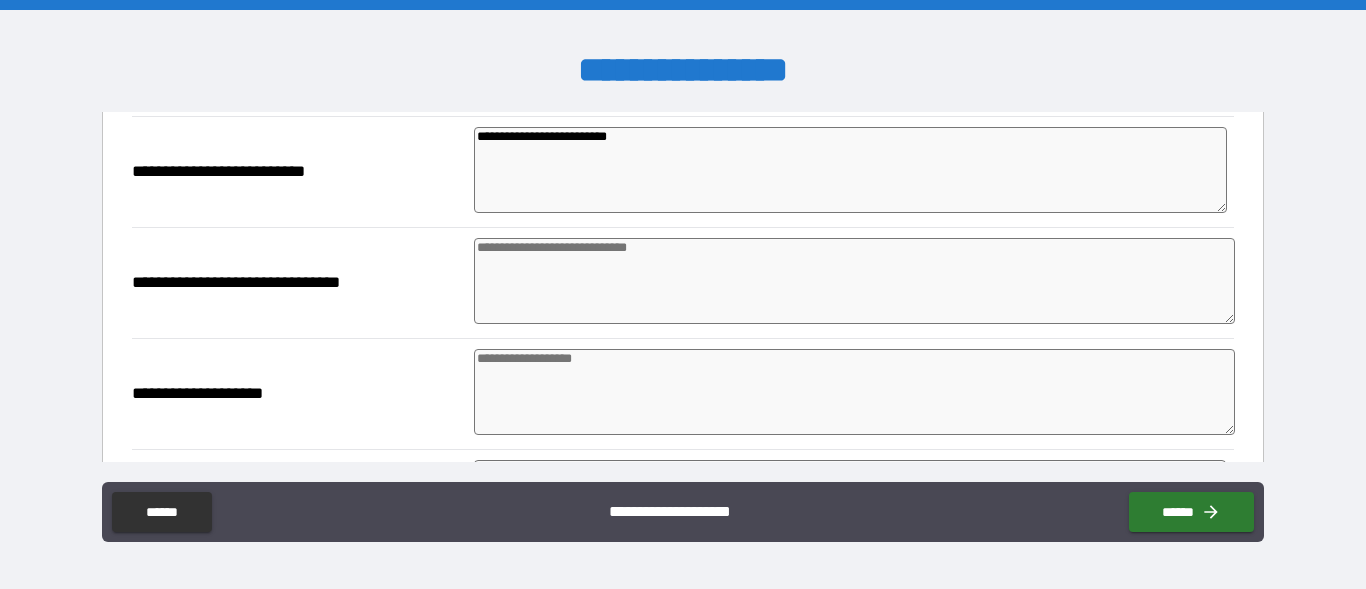 scroll, scrollTop: 670, scrollLeft: 0, axis: vertical 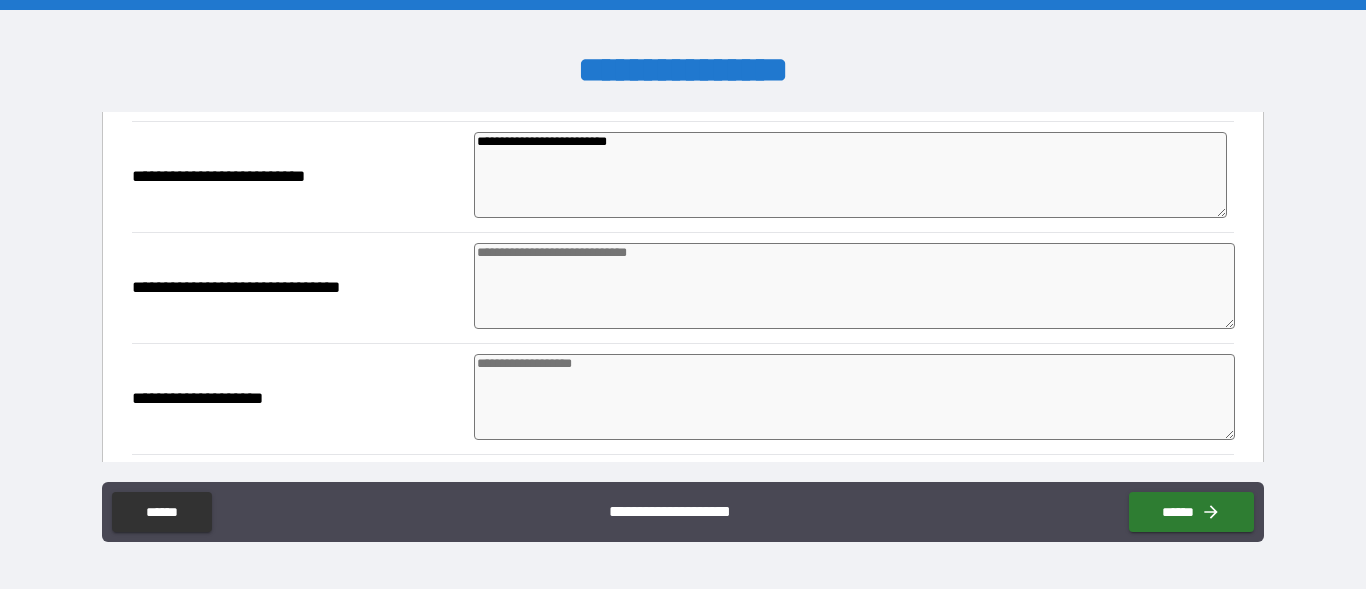 click on "**********" at bounding box center [850, 175] 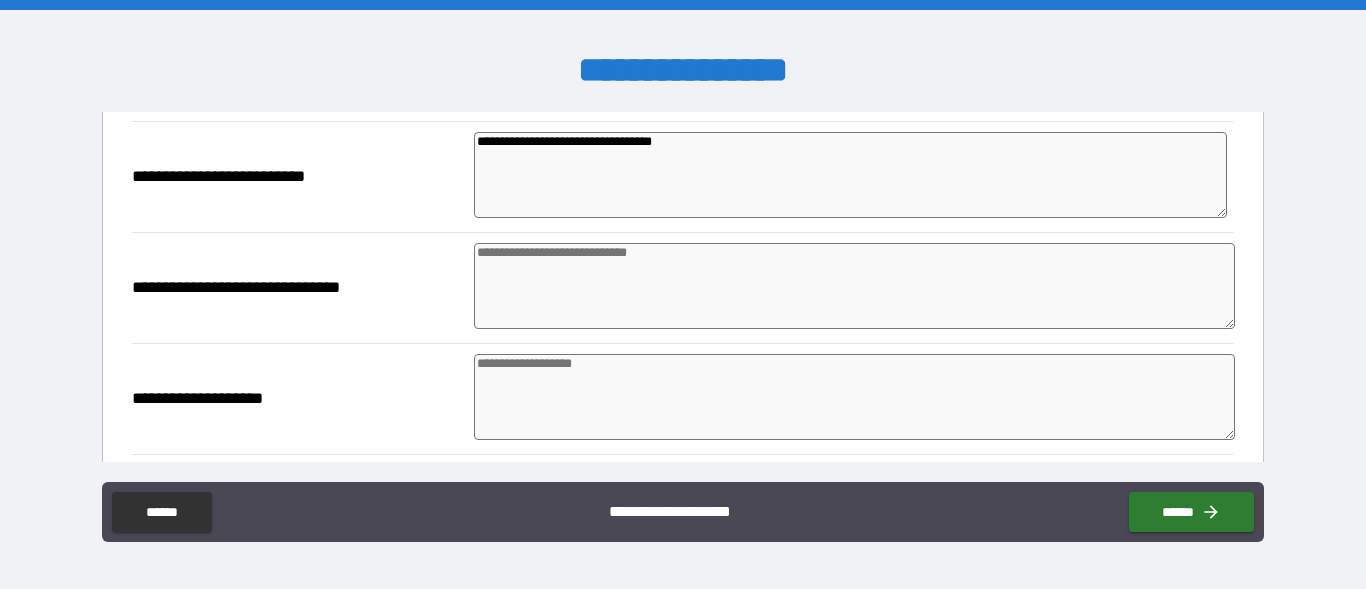click at bounding box center [854, 286] 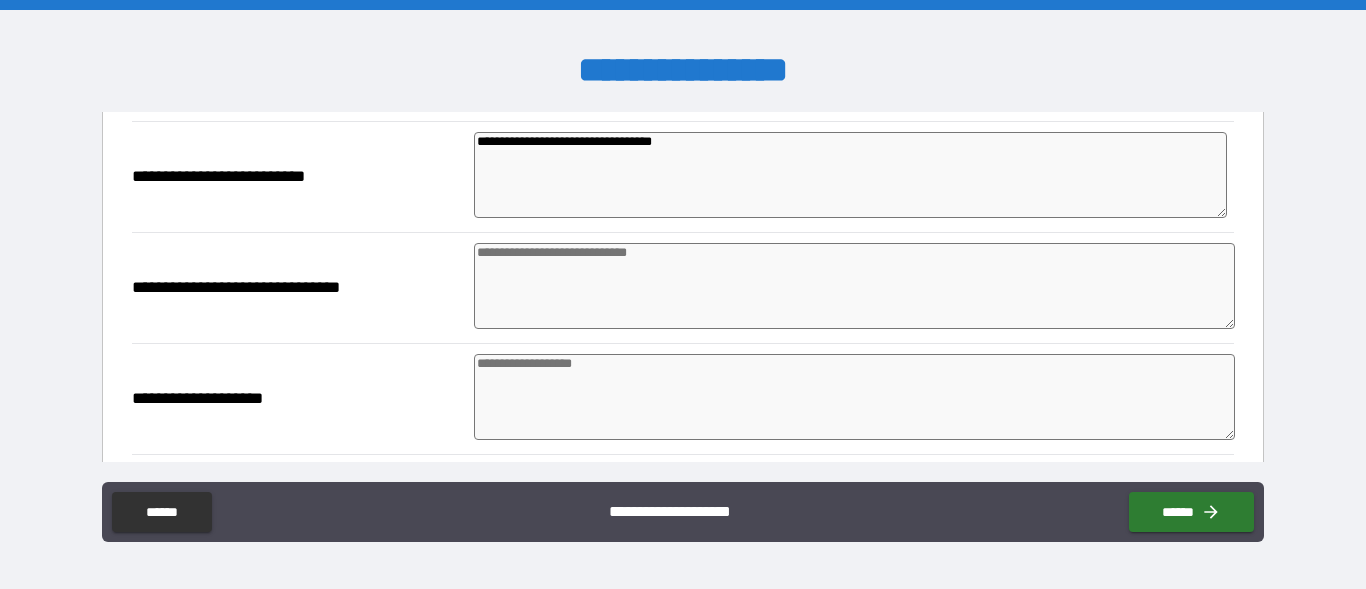 paste on "**********" 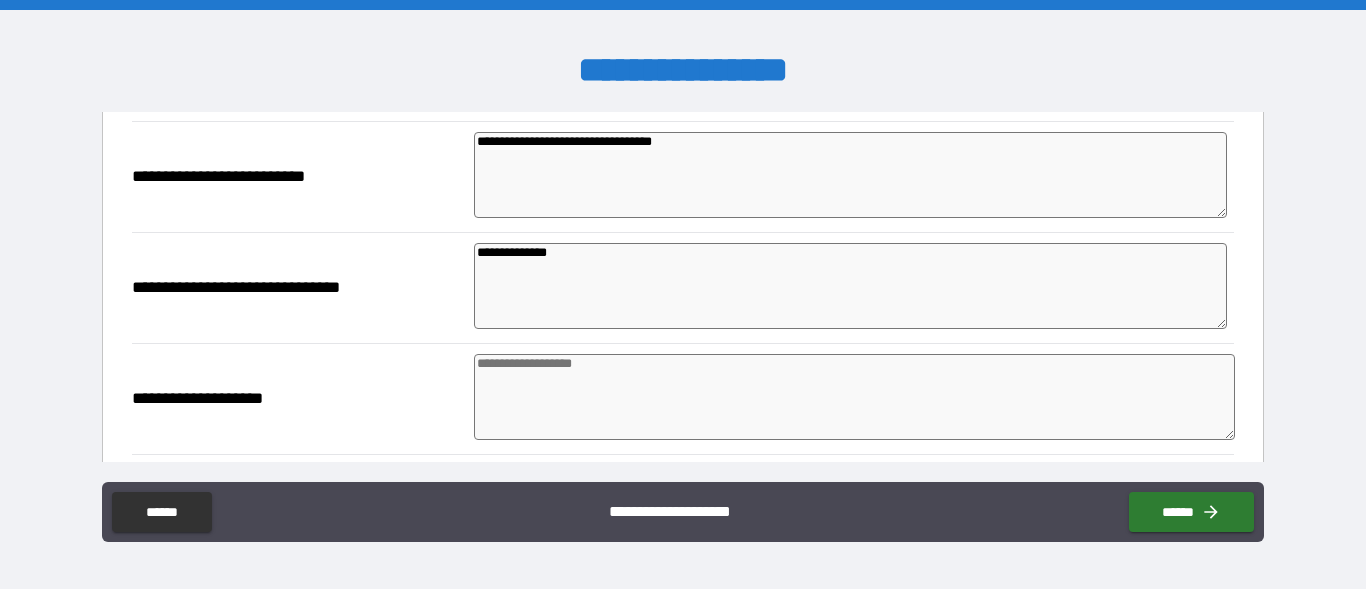 click at bounding box center (854, 397) 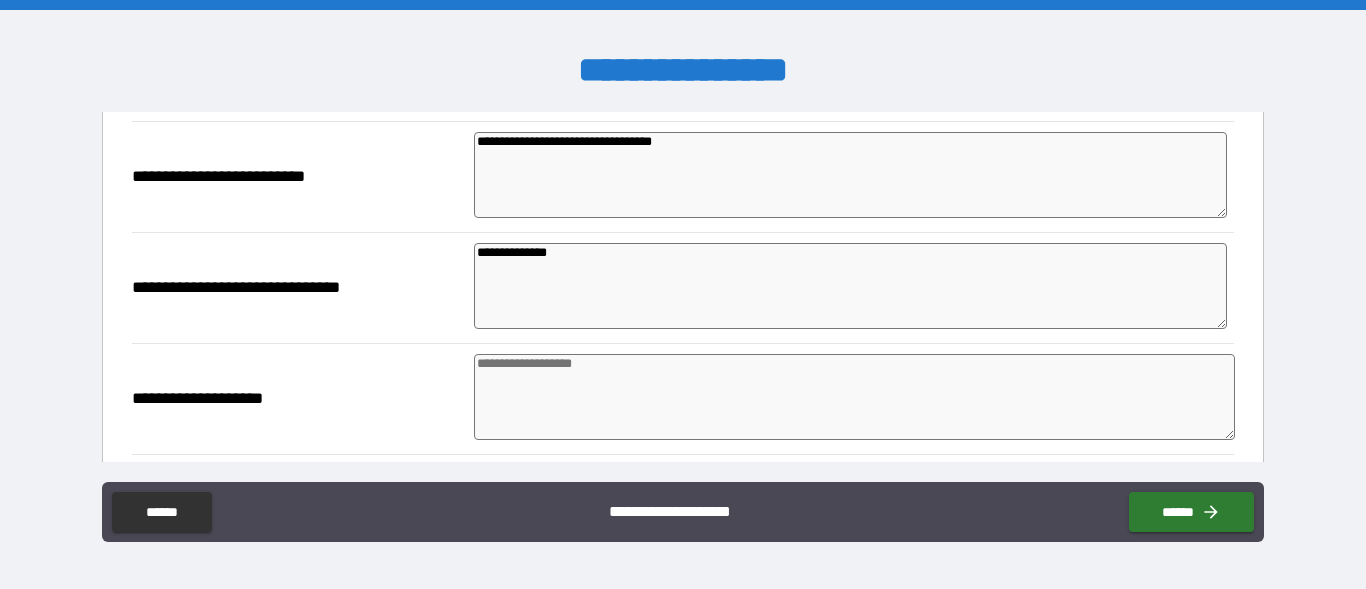 paste on "**********" 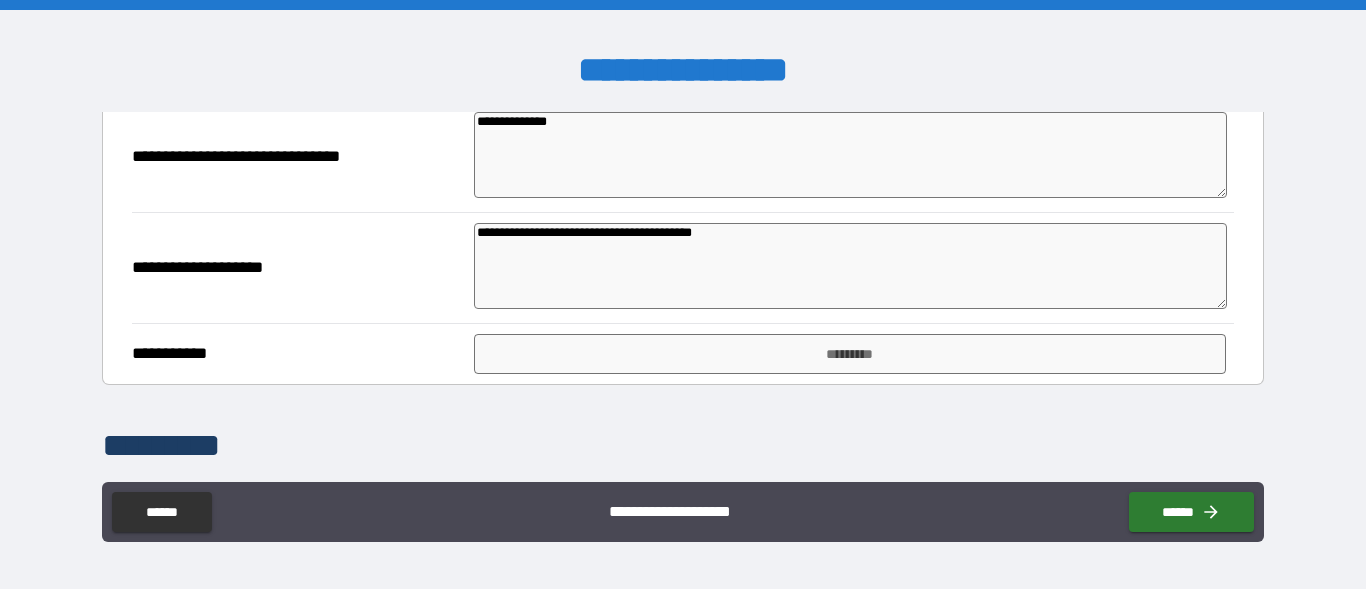 scroll, scrollTop: 862, scrollLeft: 0, axis: vertical 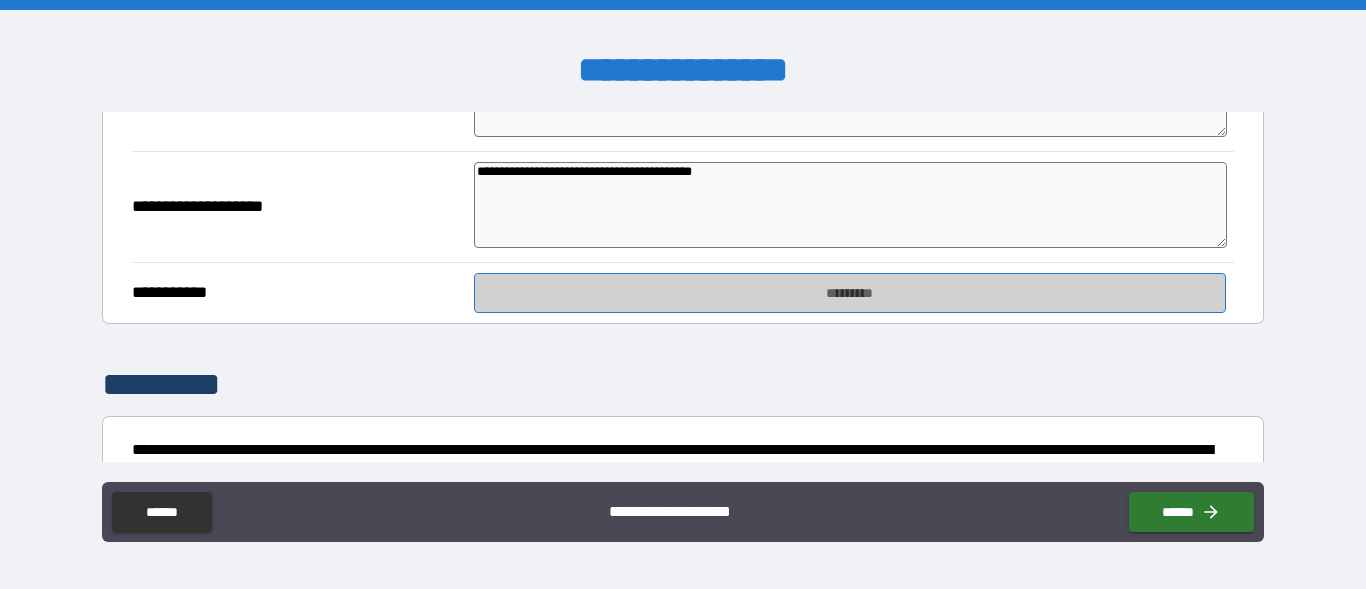 click on "*********" at bounding box center [850, 293] 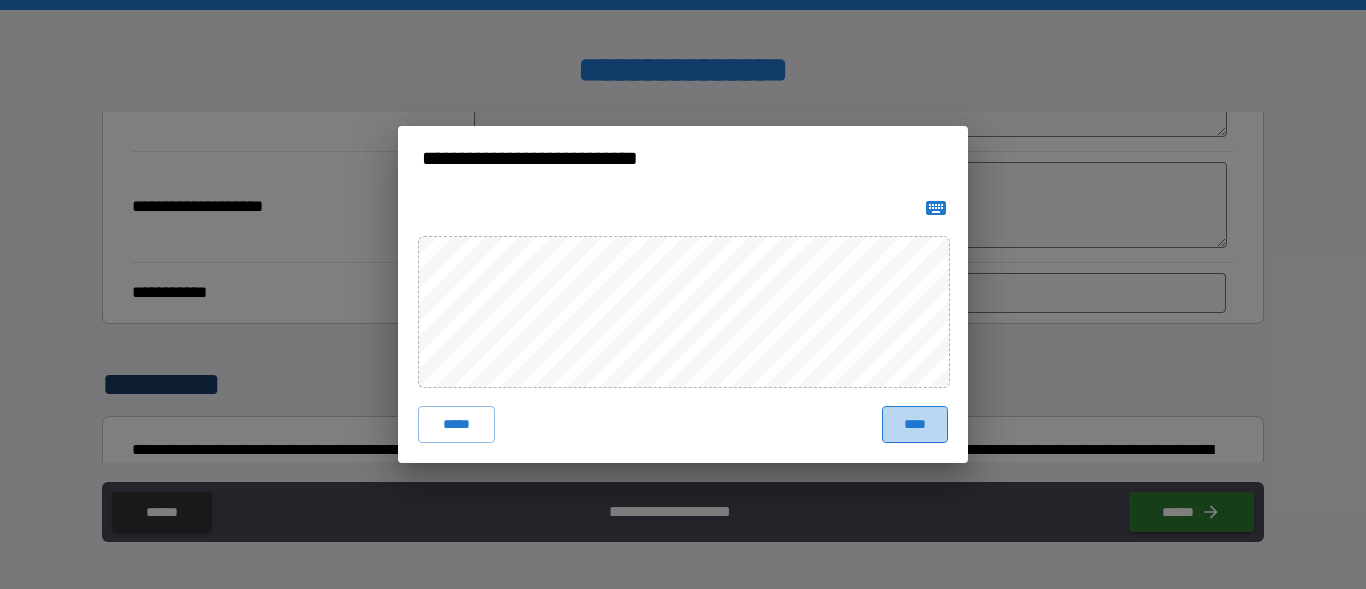 click on "****" at bounding box center [915, 424] 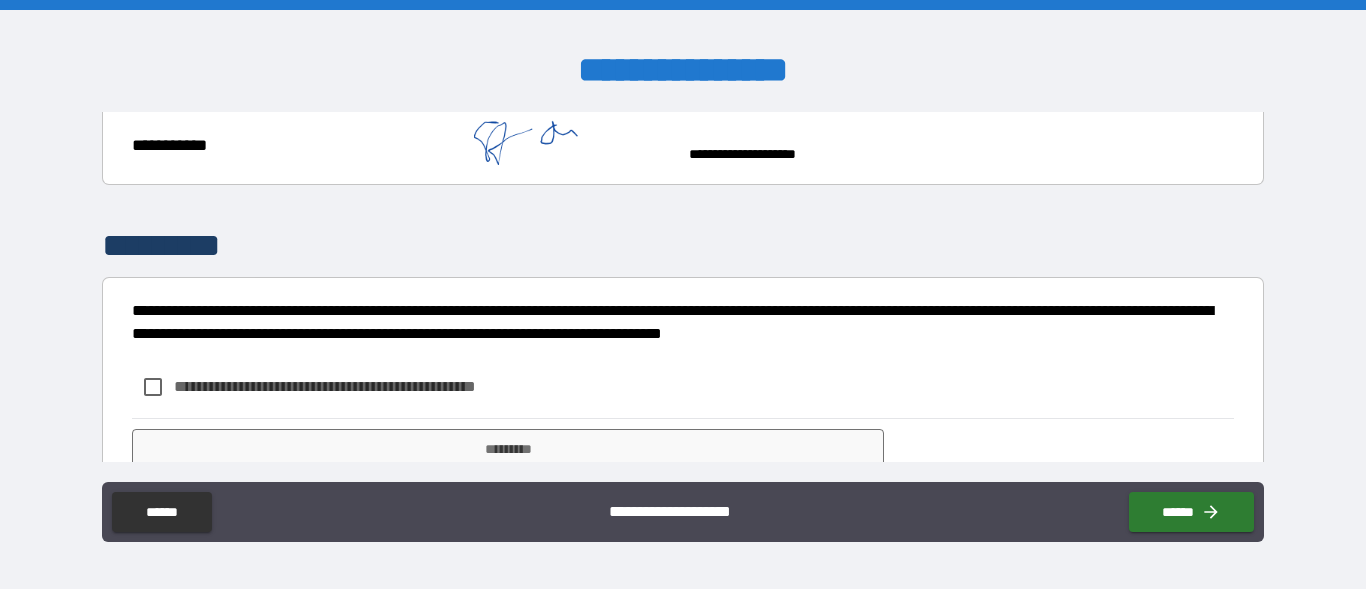 scroll, scrollTop: 1030, scrollLeft: 0, axis: vertical 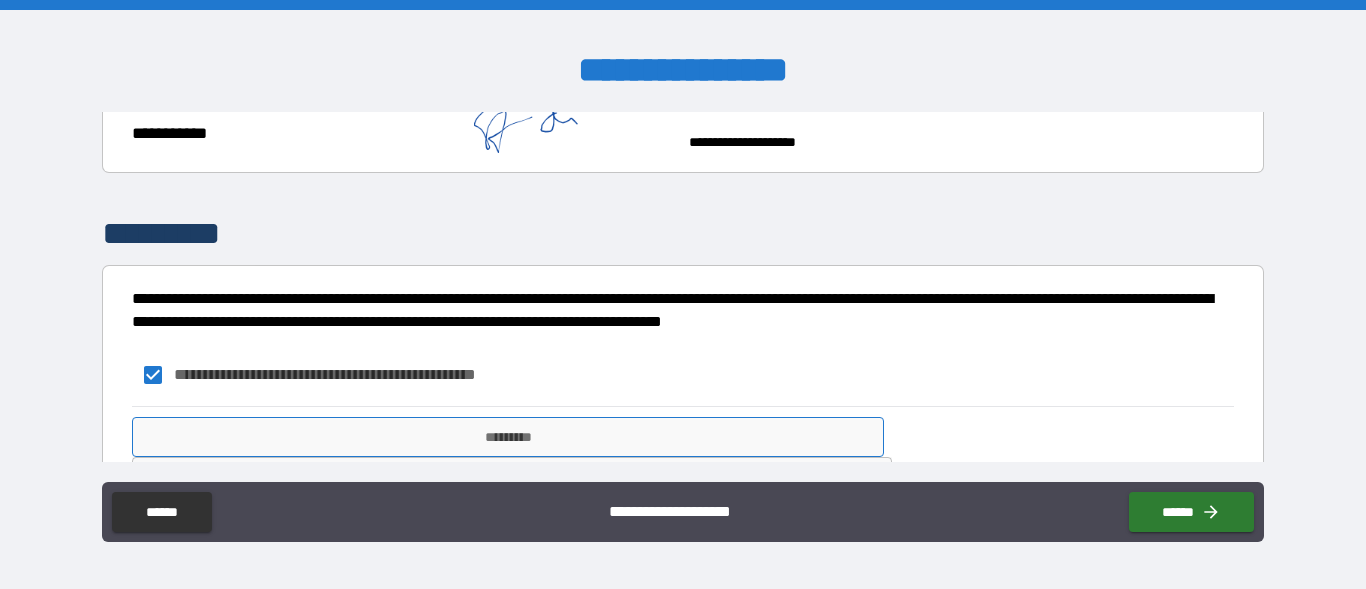 click on "*********" at bounding box center (508, 437) 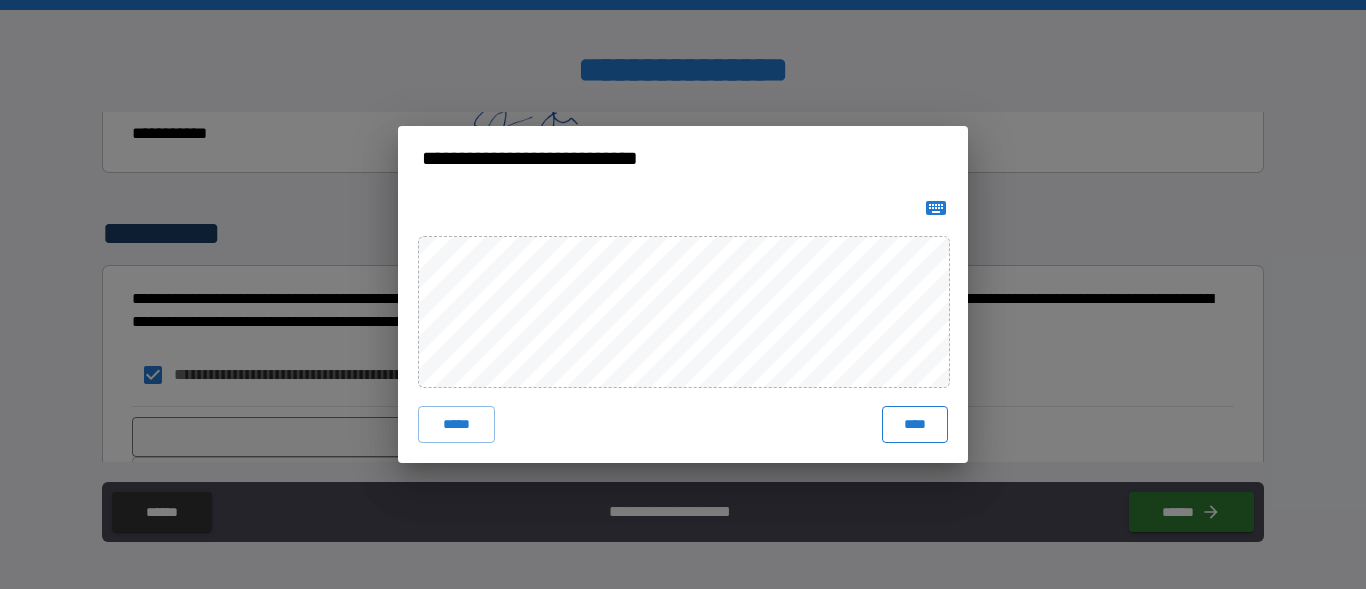 click on "****" at bounding box center [915, 424] 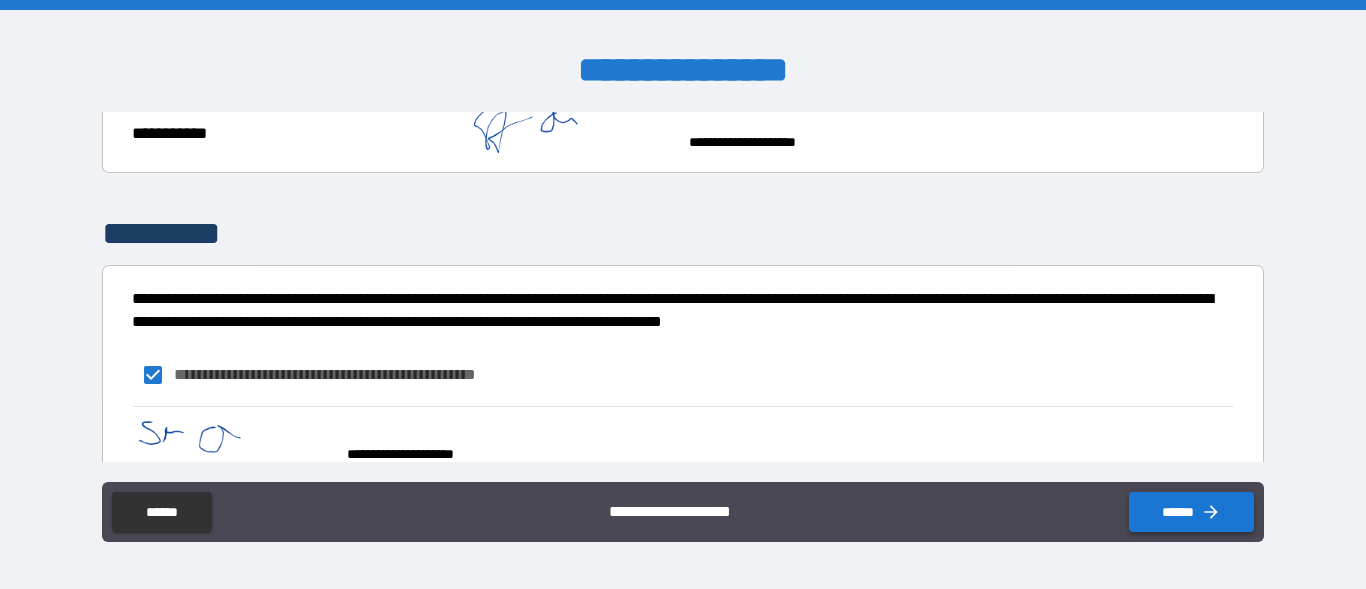 click on "******" at bounding box center (1191, 512) 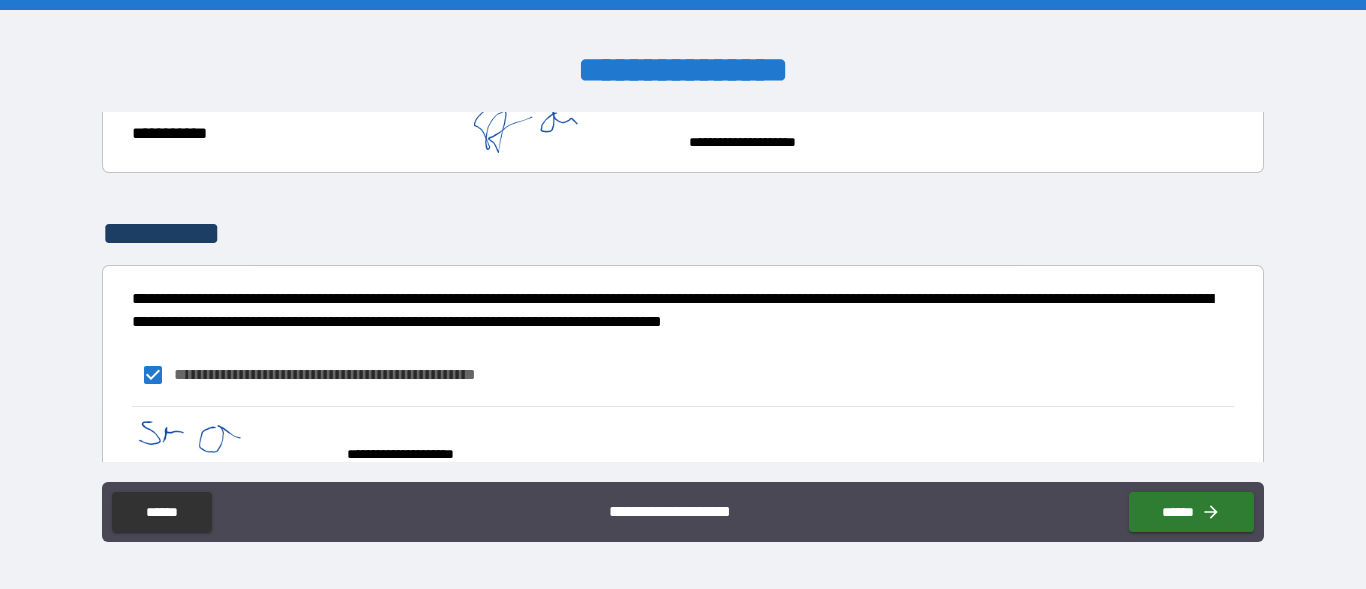 scroll, scrollTop: 1113, scrollLeft: 0, axis: vertical 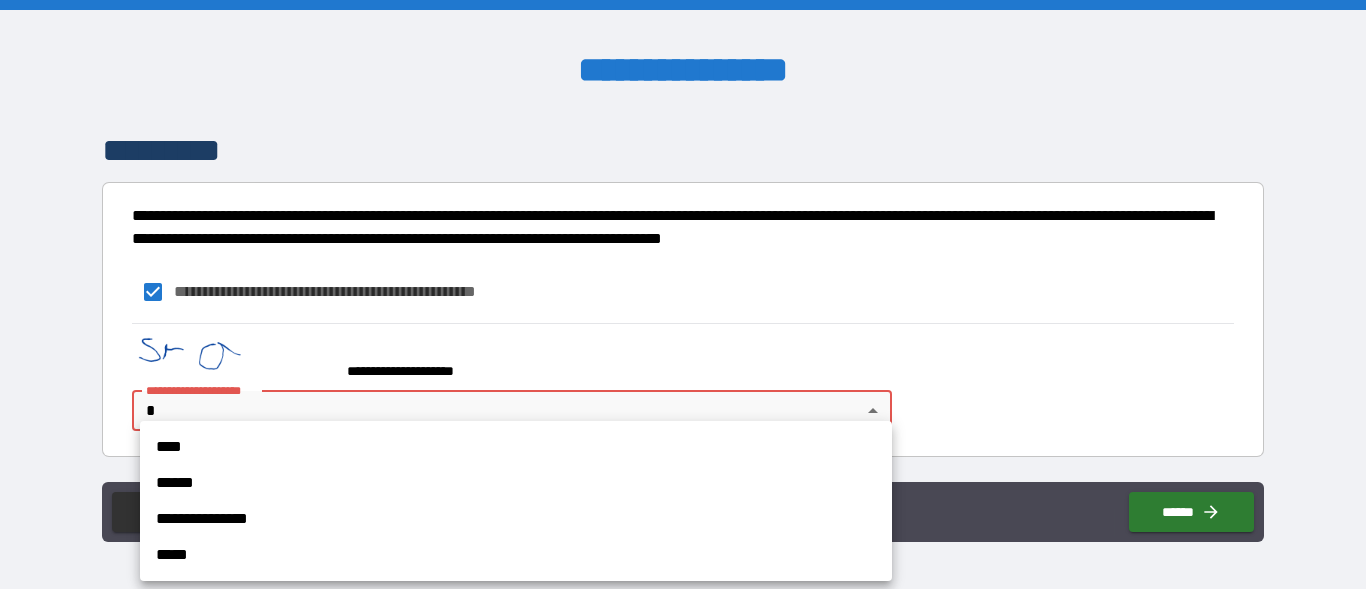 click on "**********" at bounding box center (683, 294) 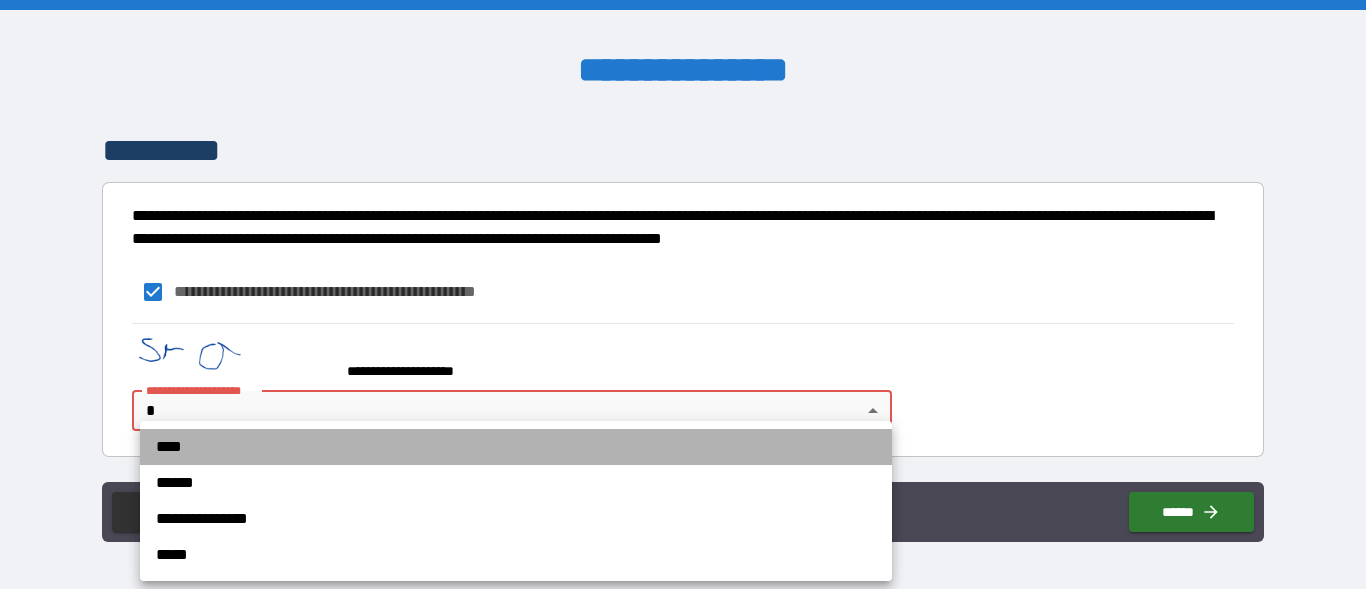 click on "****" at bounding box center (516, 447) 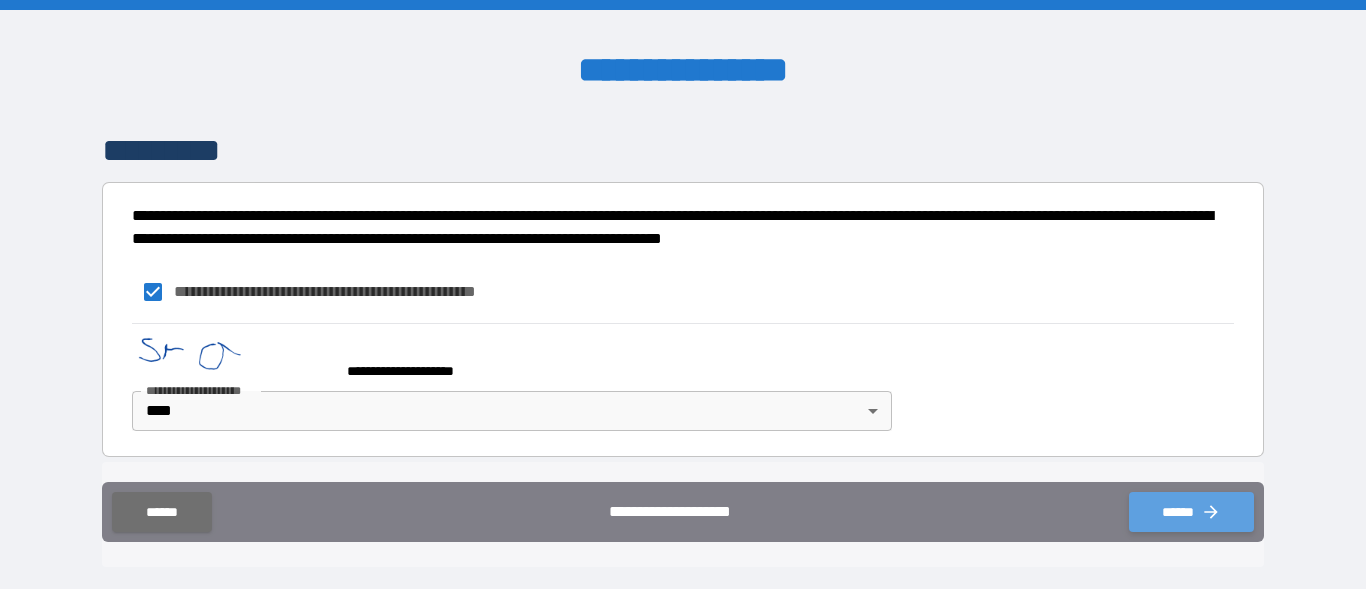 click on "******" at bounding box center (1191, 512) 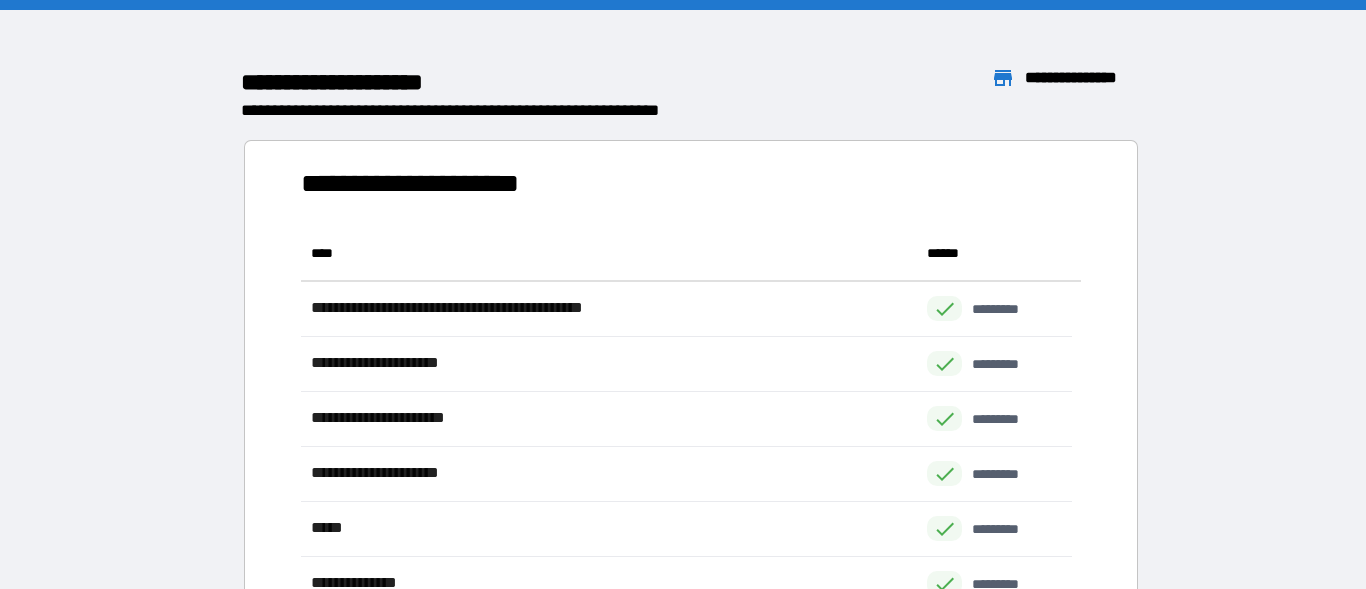 scroll, scrollTop: 16, scrollLeft: 16, axis: both 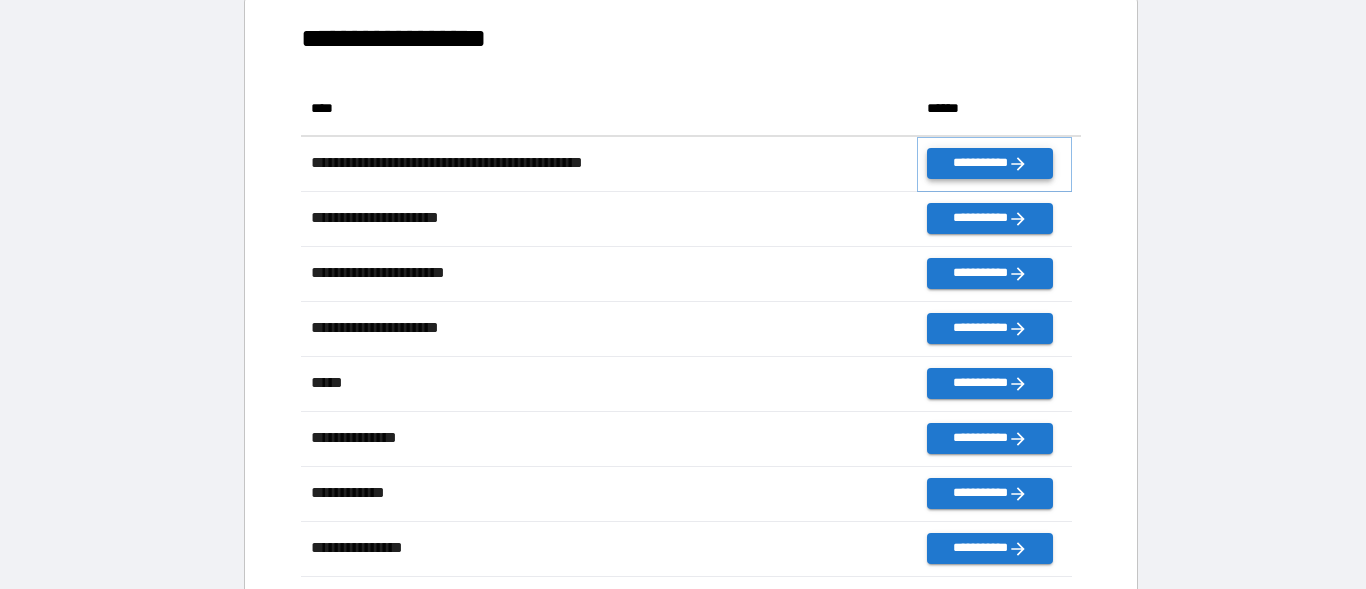click on "**********" at bounding box center (989, 163) 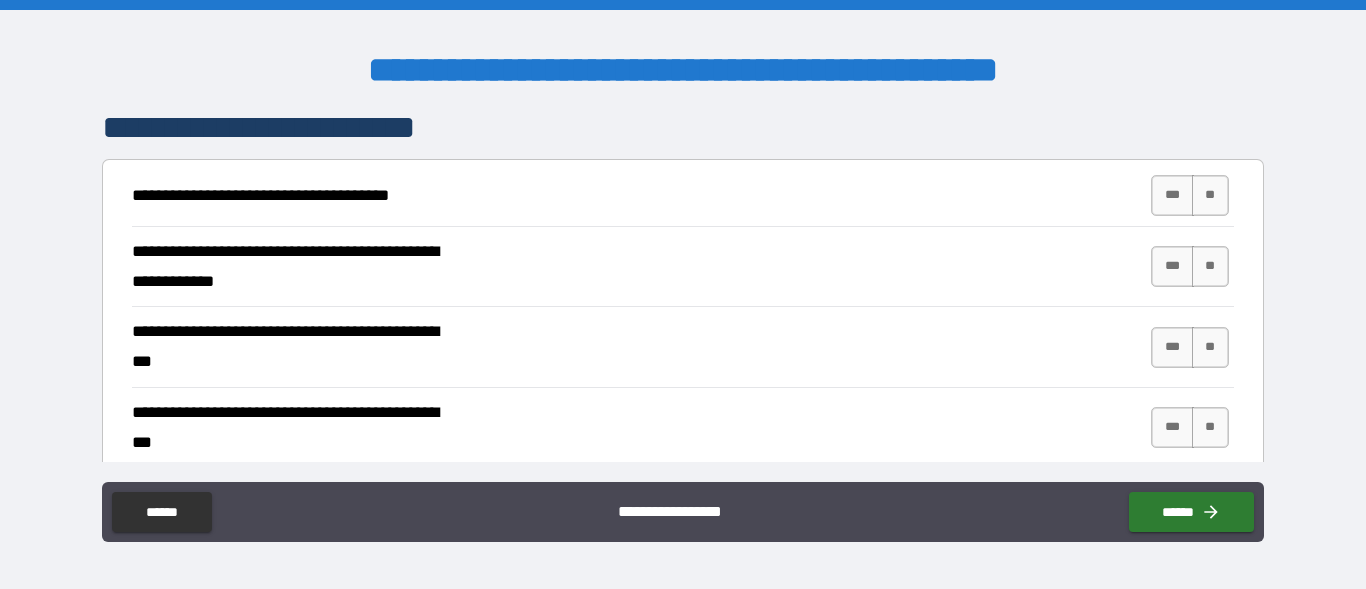 scroll, scrollTop: 380, scrollLeft: 0, axis: vertical 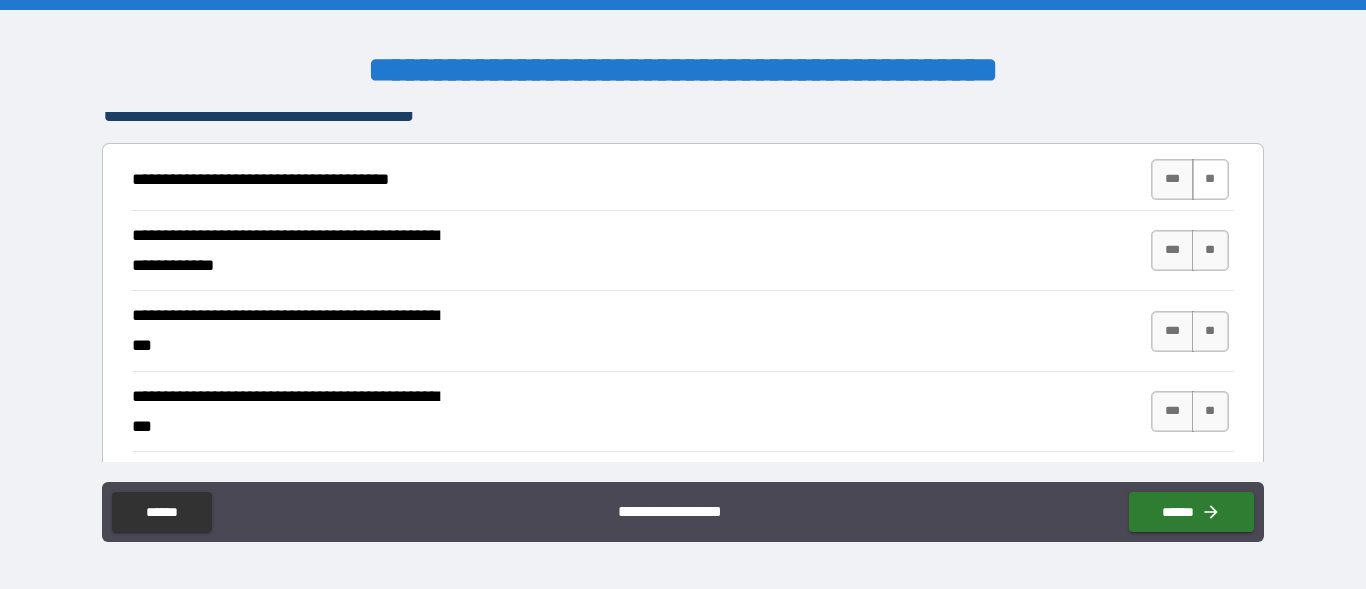 click on "**" at bounding box center [1210, 179] 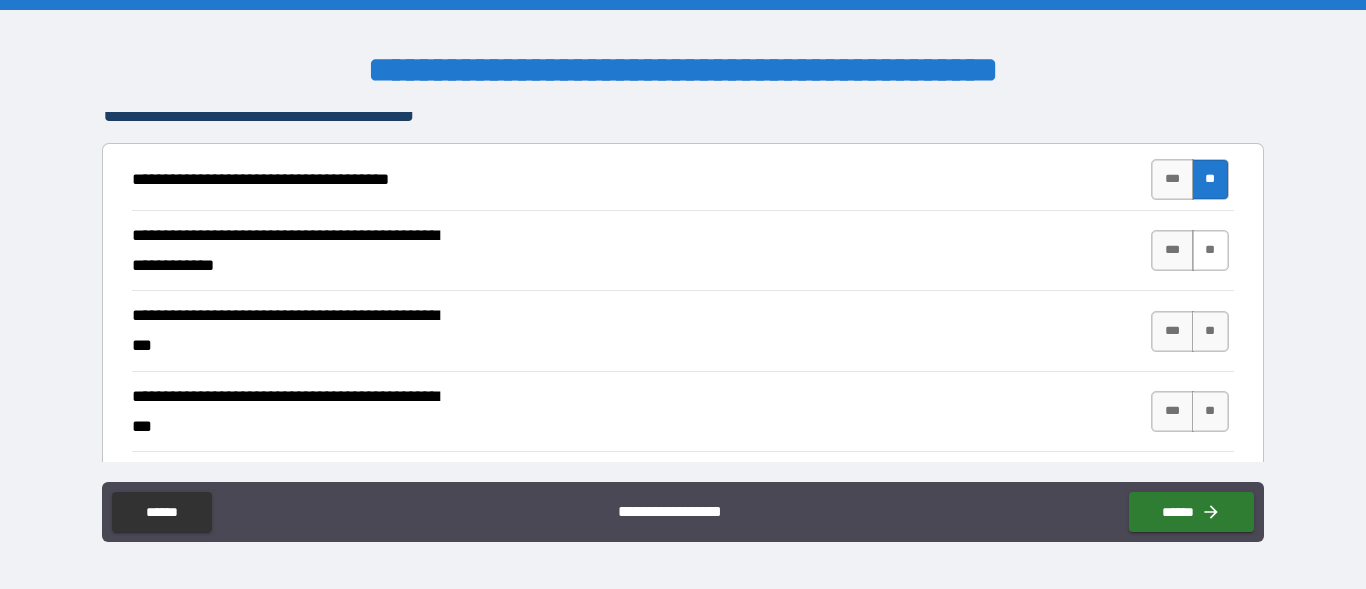 click on "**" at bounding box center [1210, 250] 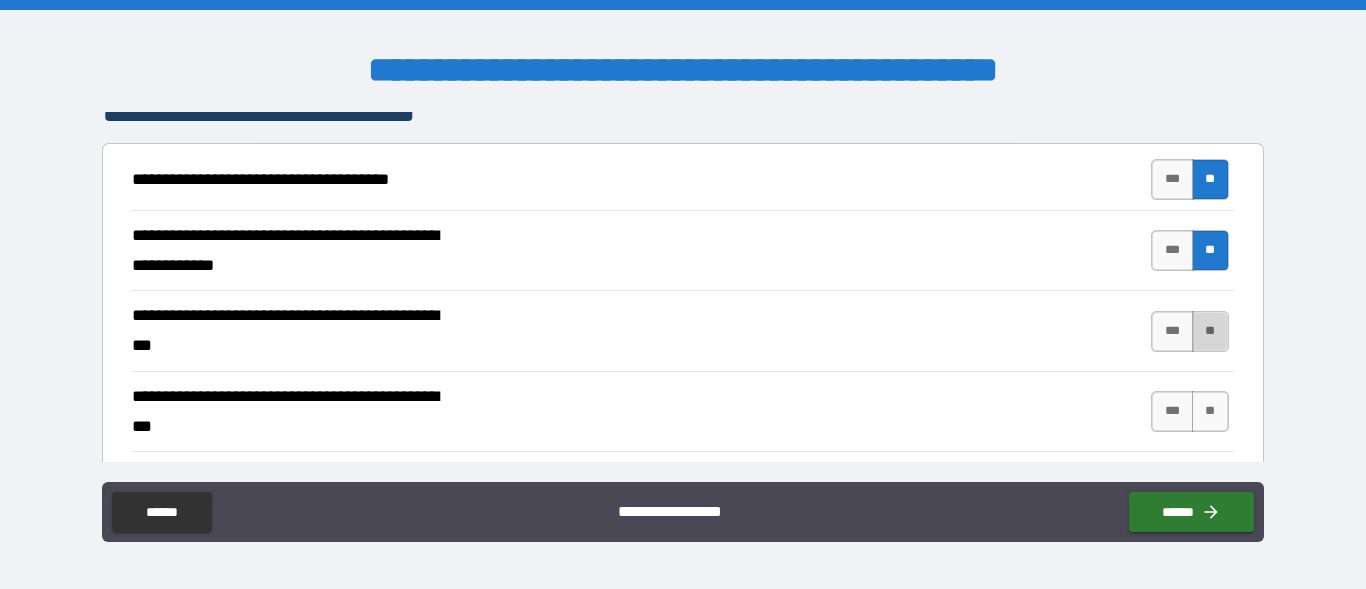 click on "**" at bounding box center [1210, 331] 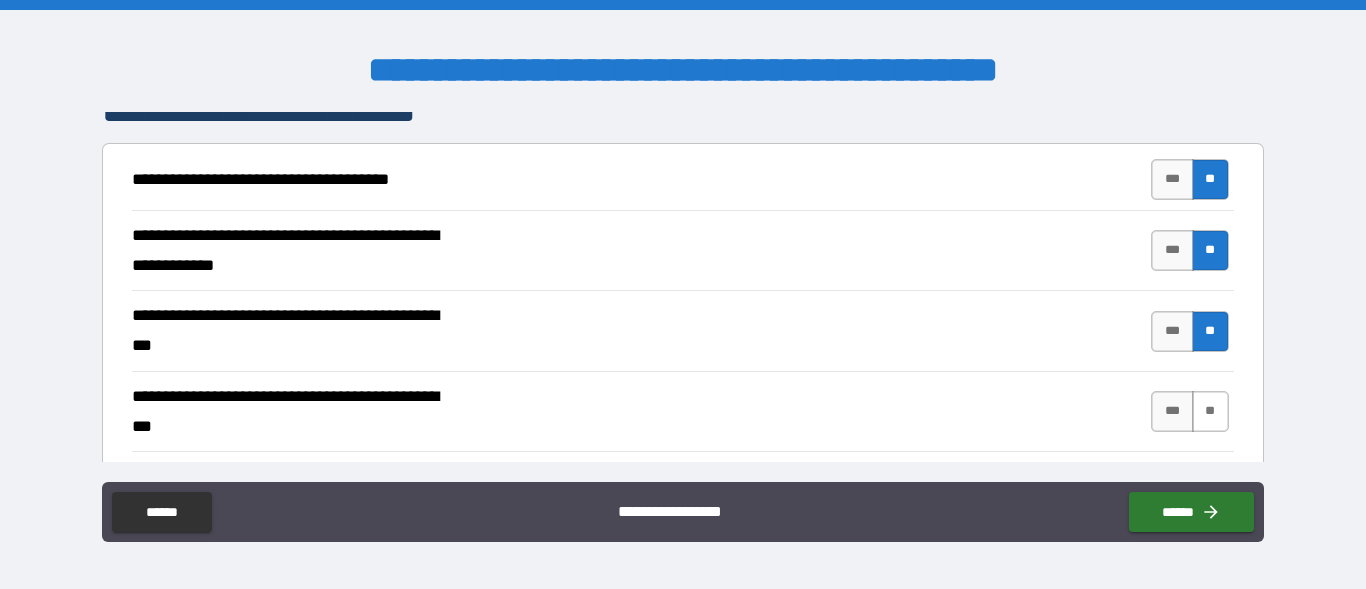 click on "**" at bounding box center (1210, 411) 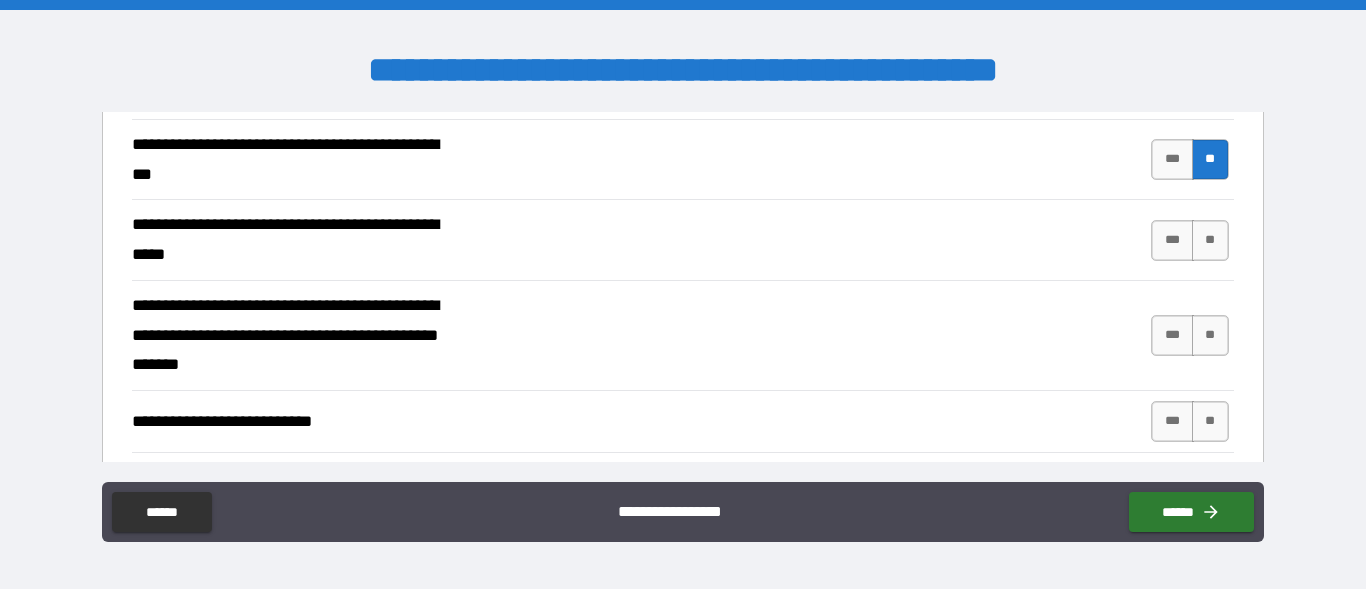 scroll, scrollTop: 633, scrollLeft: 0, axis: vertical 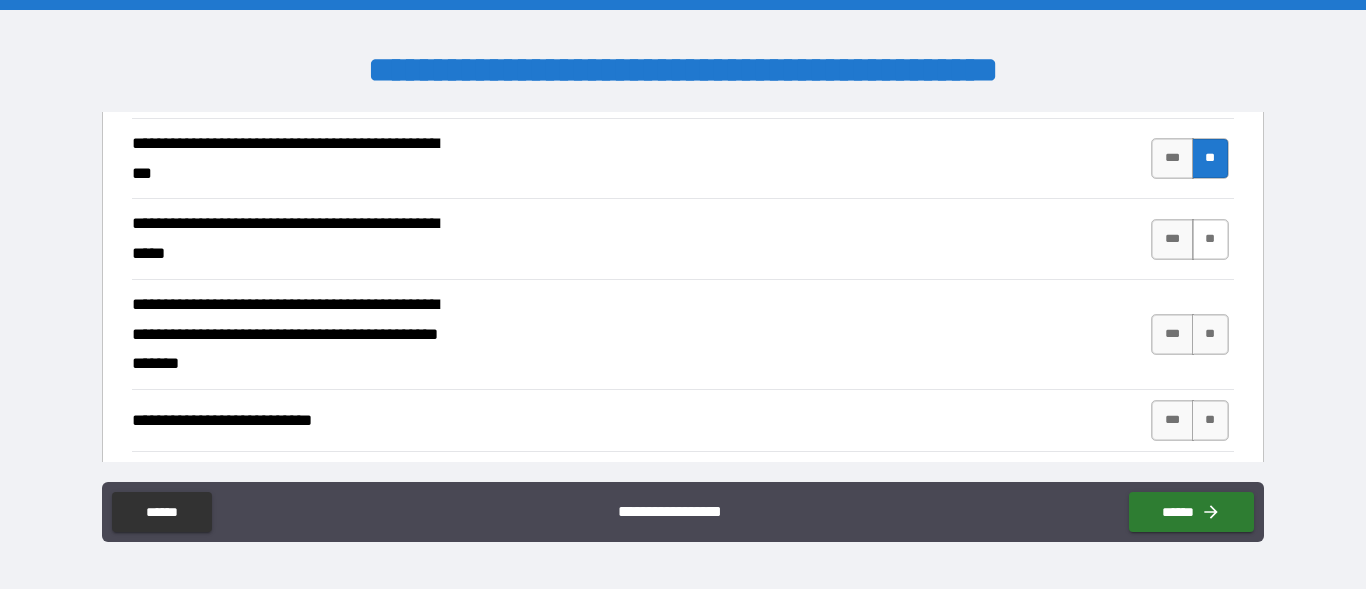 click on "**" at bounding box center [1210, 239] 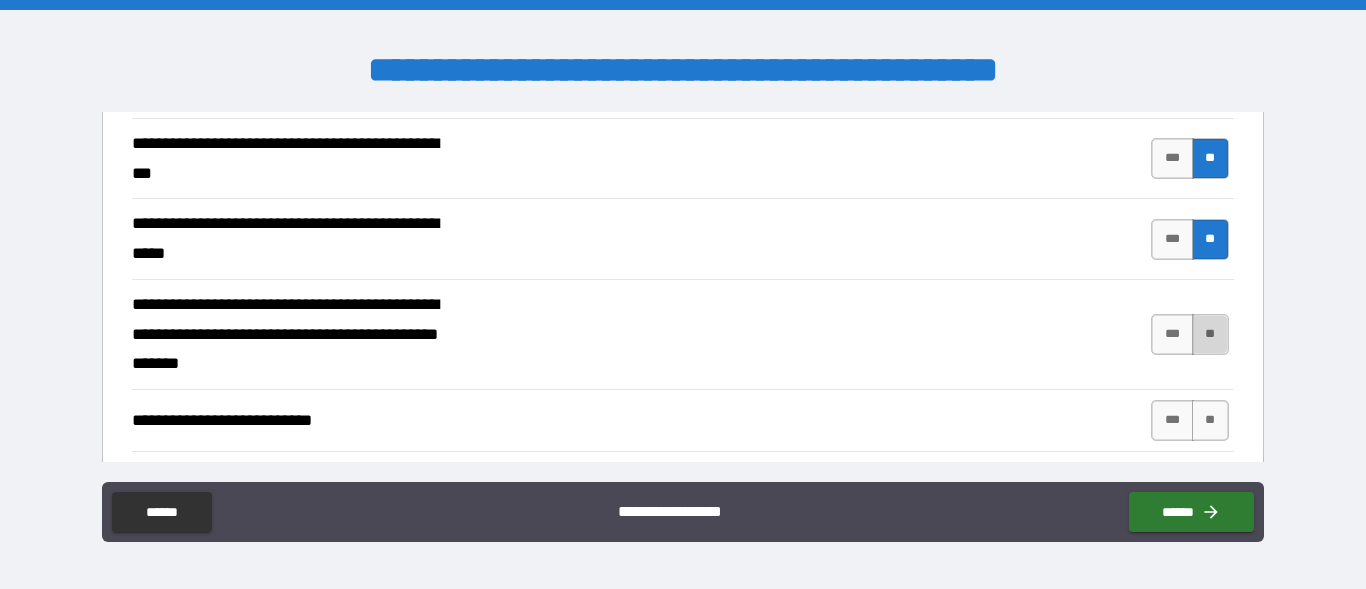 click on "**" at bounding box center (1210, 334) 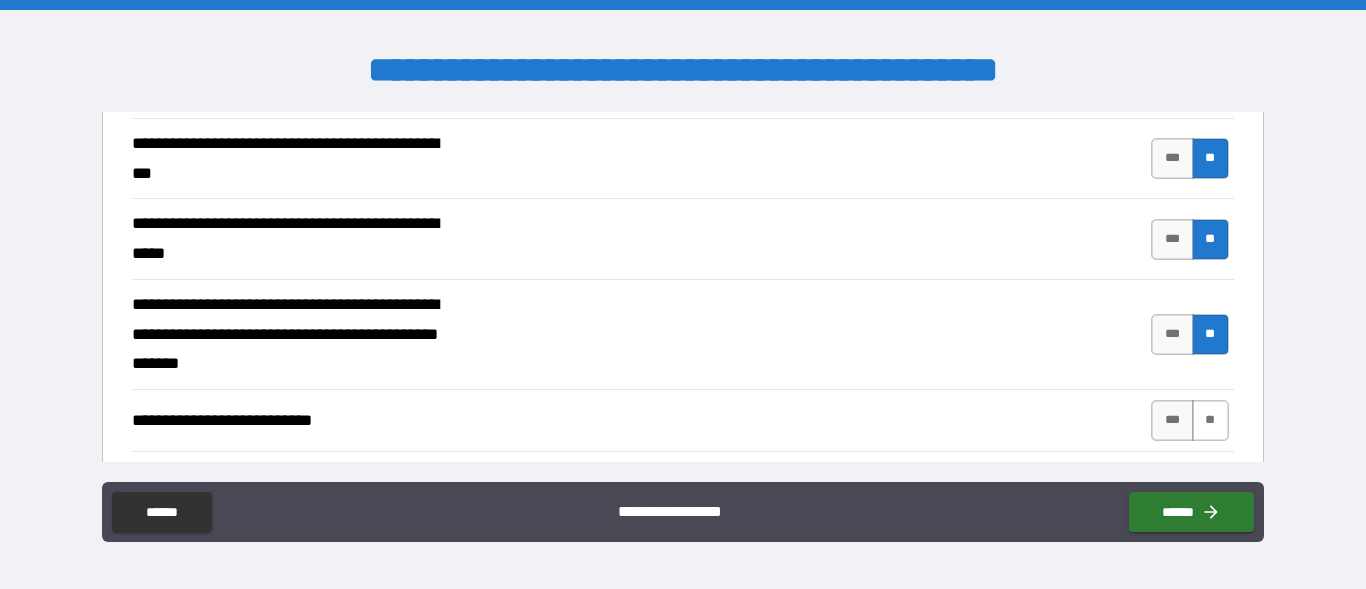 click on "**" at bounding box center (1210, 420) 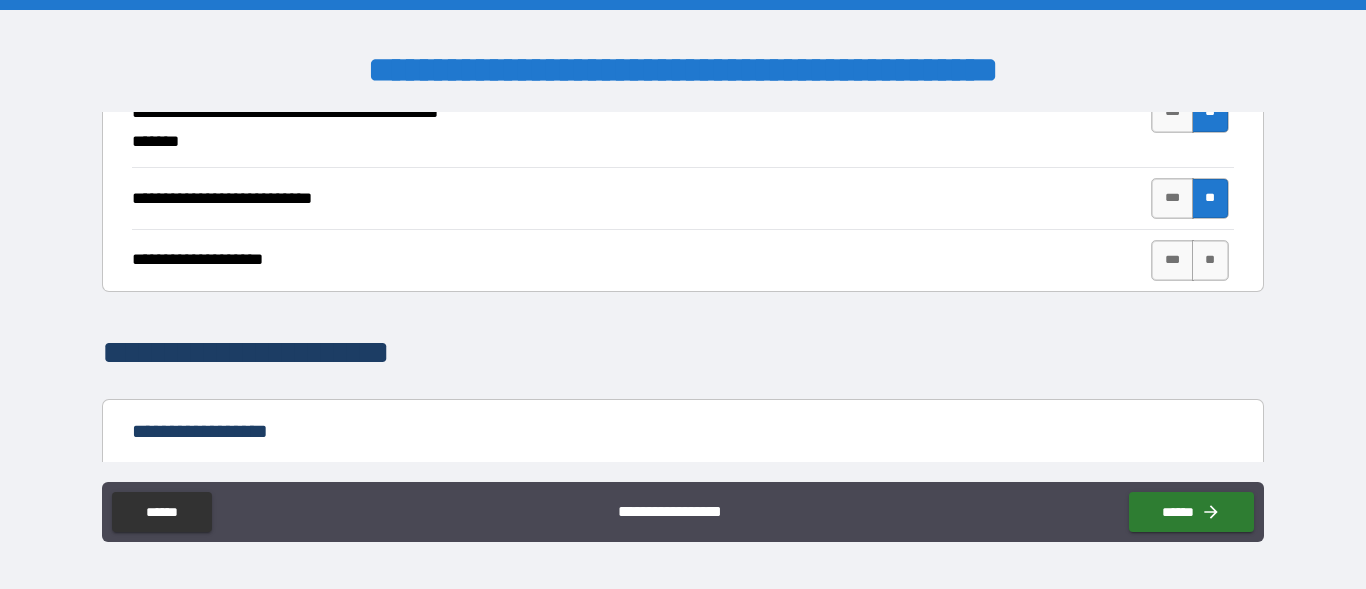 scroll, scrollTop: 965, scrollLeft: 0, axis: vertical 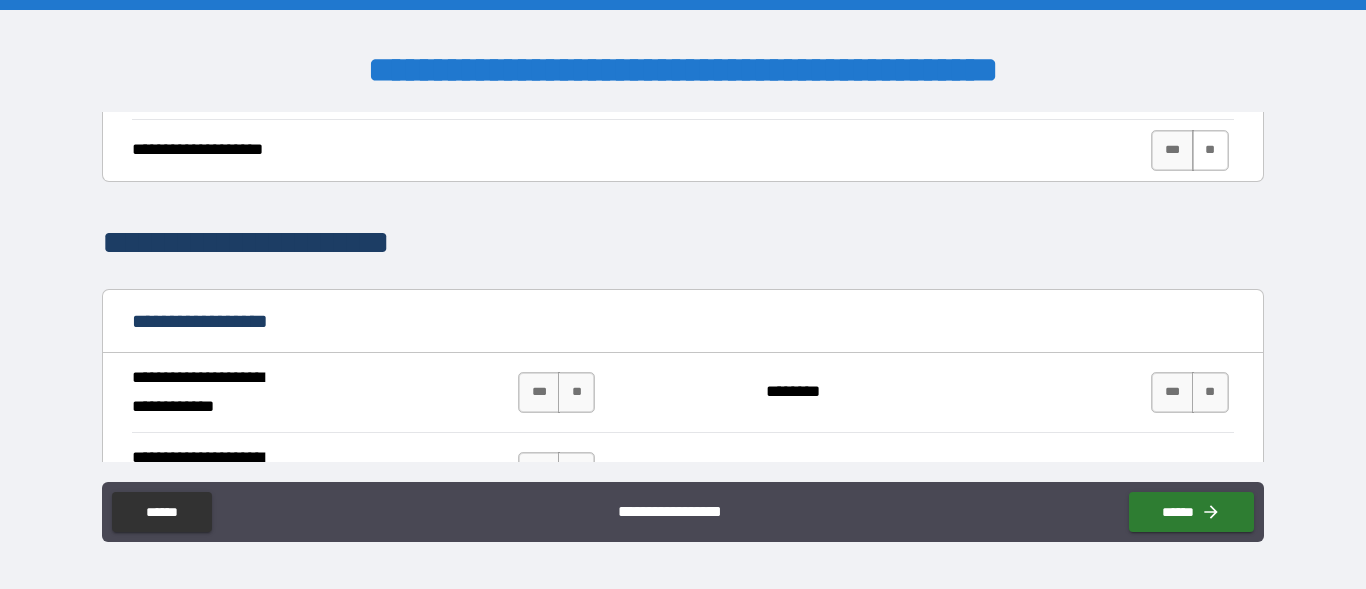 click on "**" at bounding box center (1210, 150) 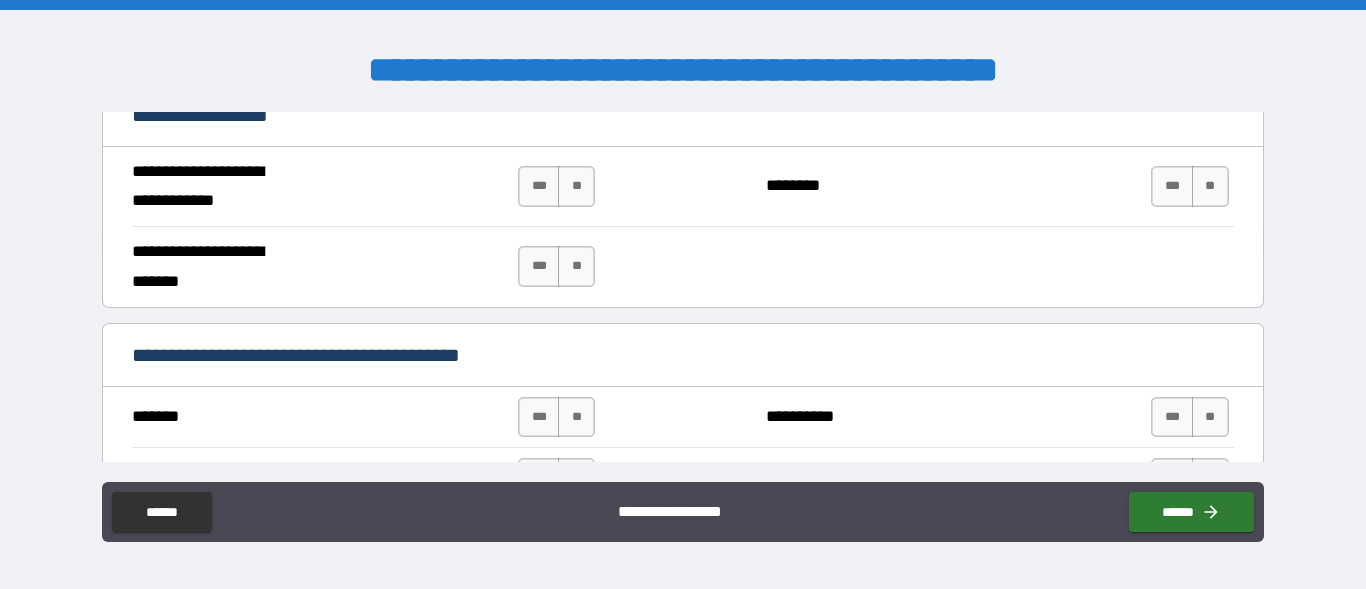 scroll, scrollTop: 1218, scrollLeft: 0, axis: vertical 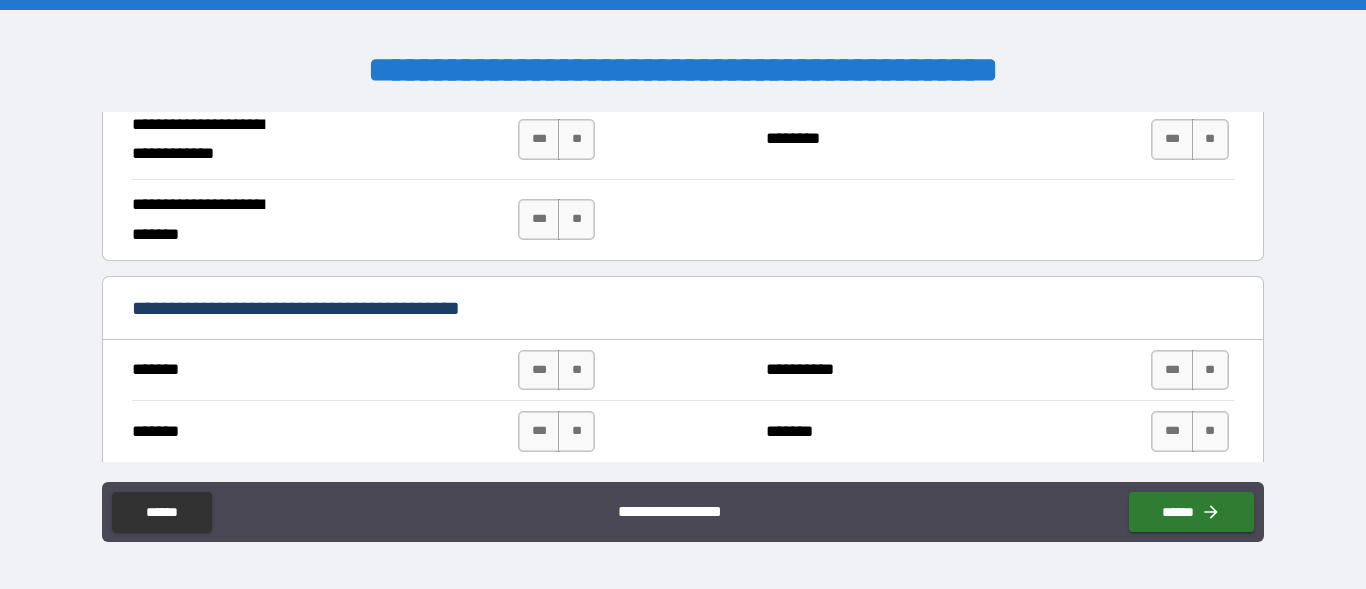 click on "**" at bounding box center (576, 139) 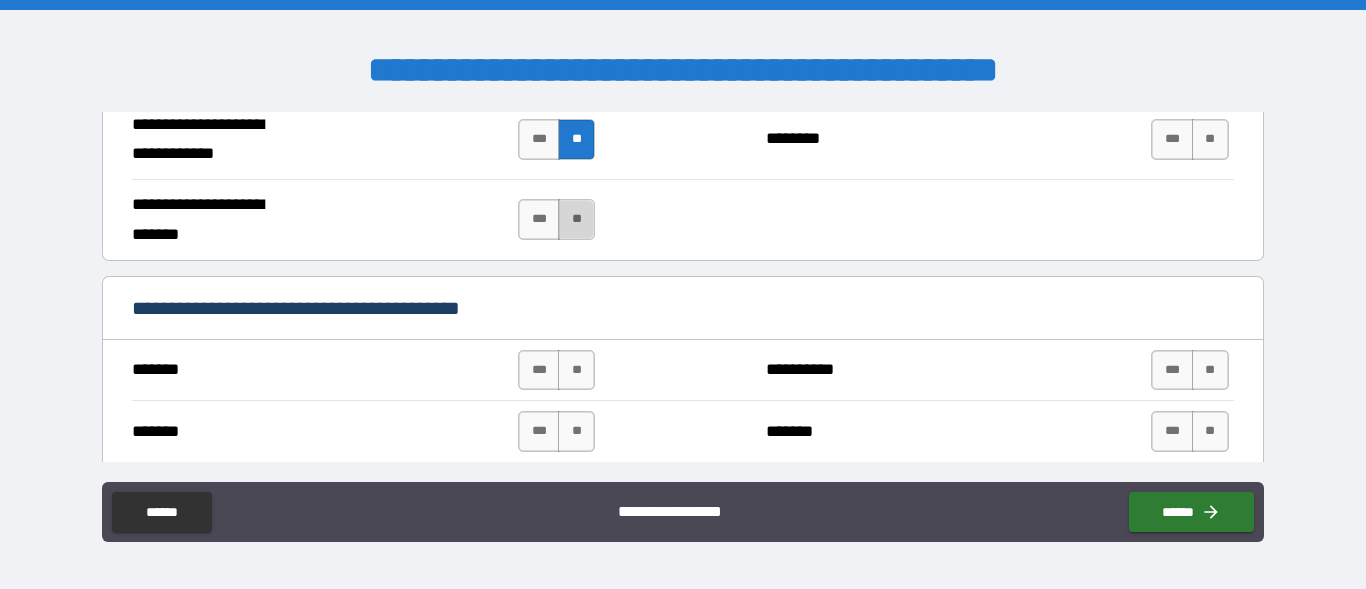click on "**" at bounding box center [576, 219] 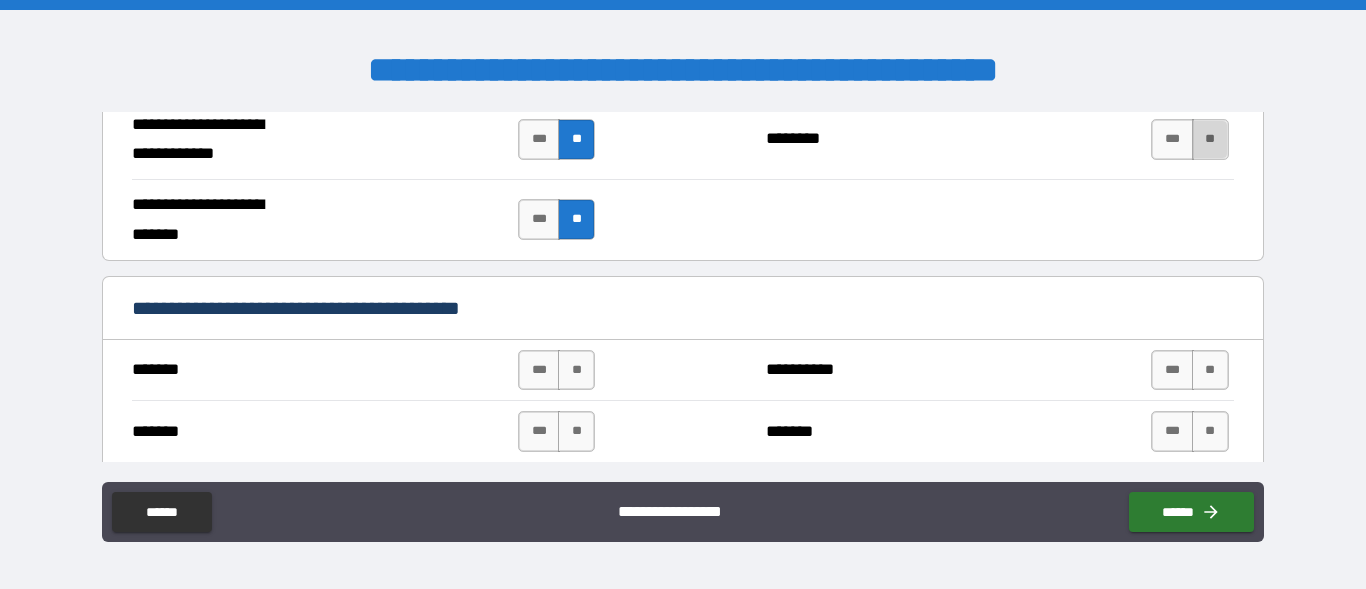 click on "**" at bounding box center [1210, 139] 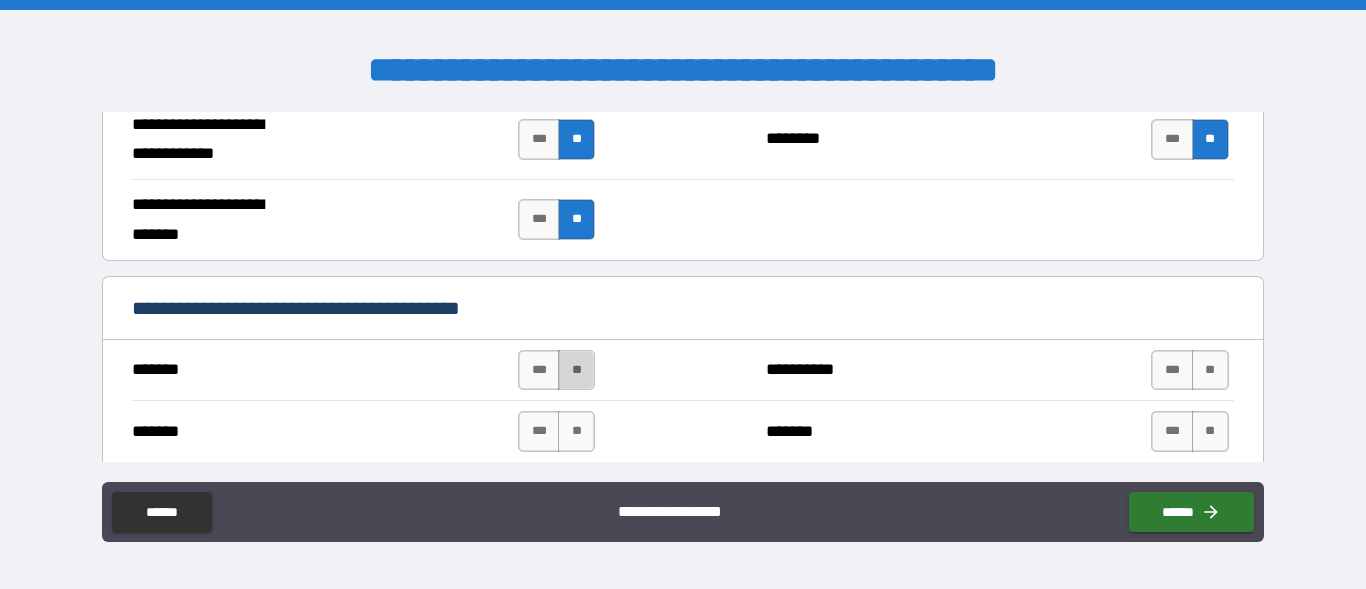click on "**" at bounding box center (576, 370) 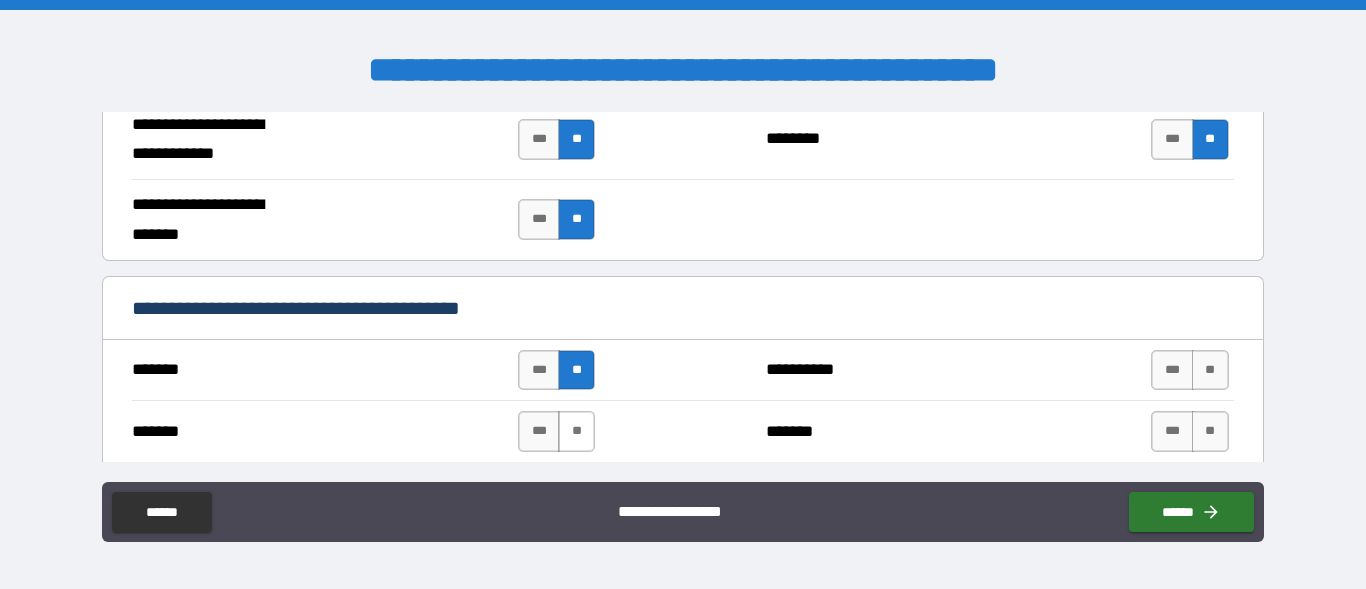 click on "**" at bounding box center (576, 431) 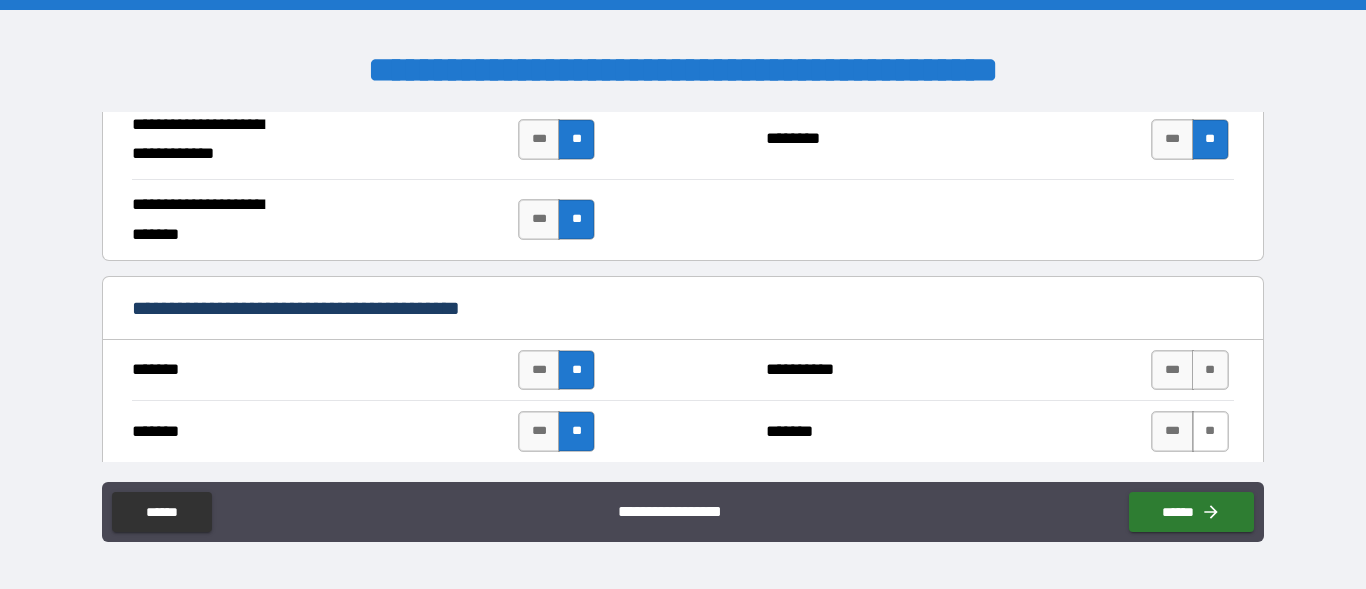 click on "**" at bounding box center [1210, 431] 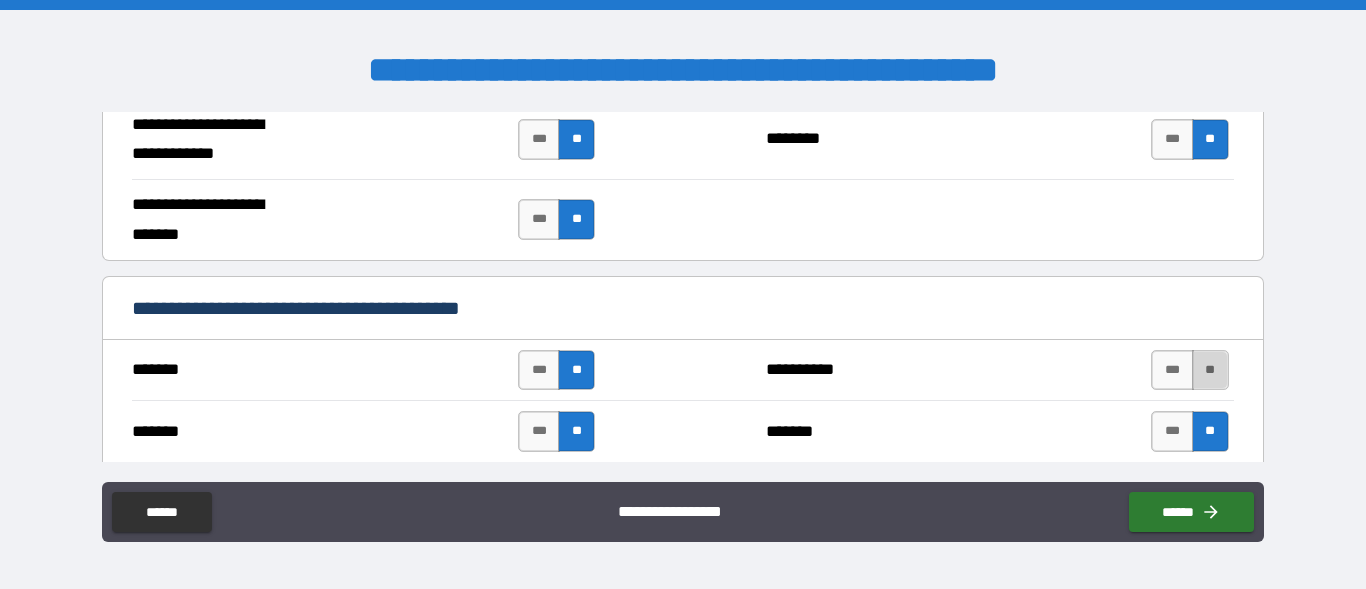 click on "**" at bounding box center [1210, 370] 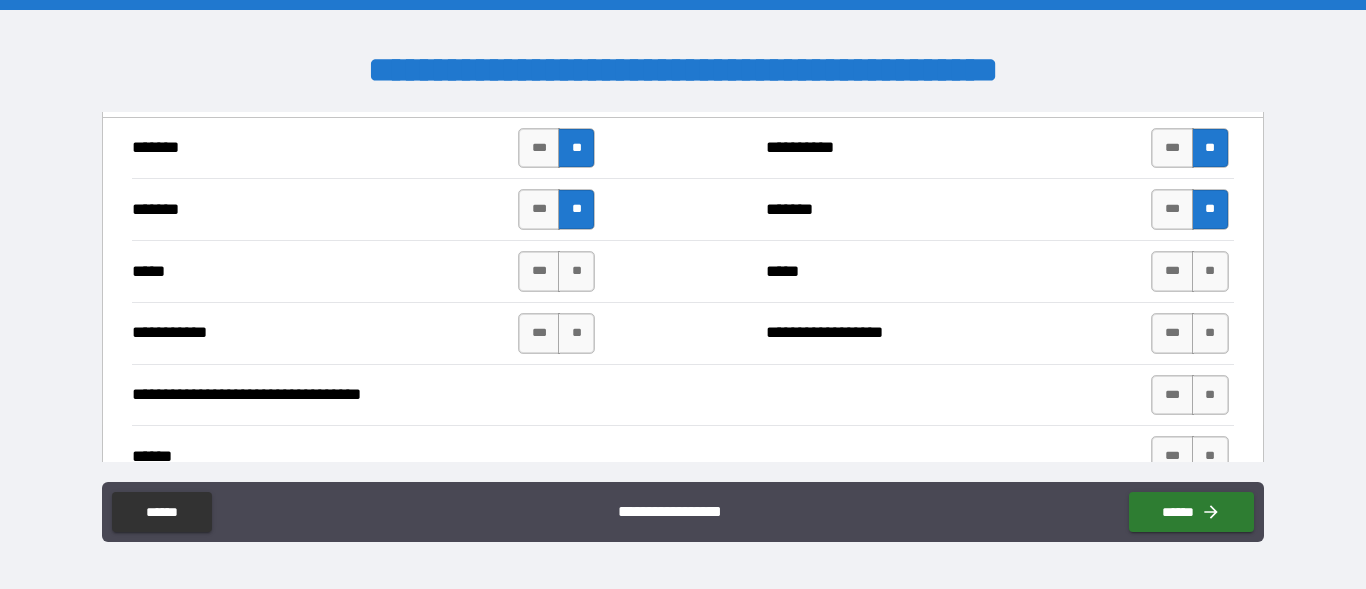 scroll, scrollTop: 1487, scrollLeft: 0, axis: vertical 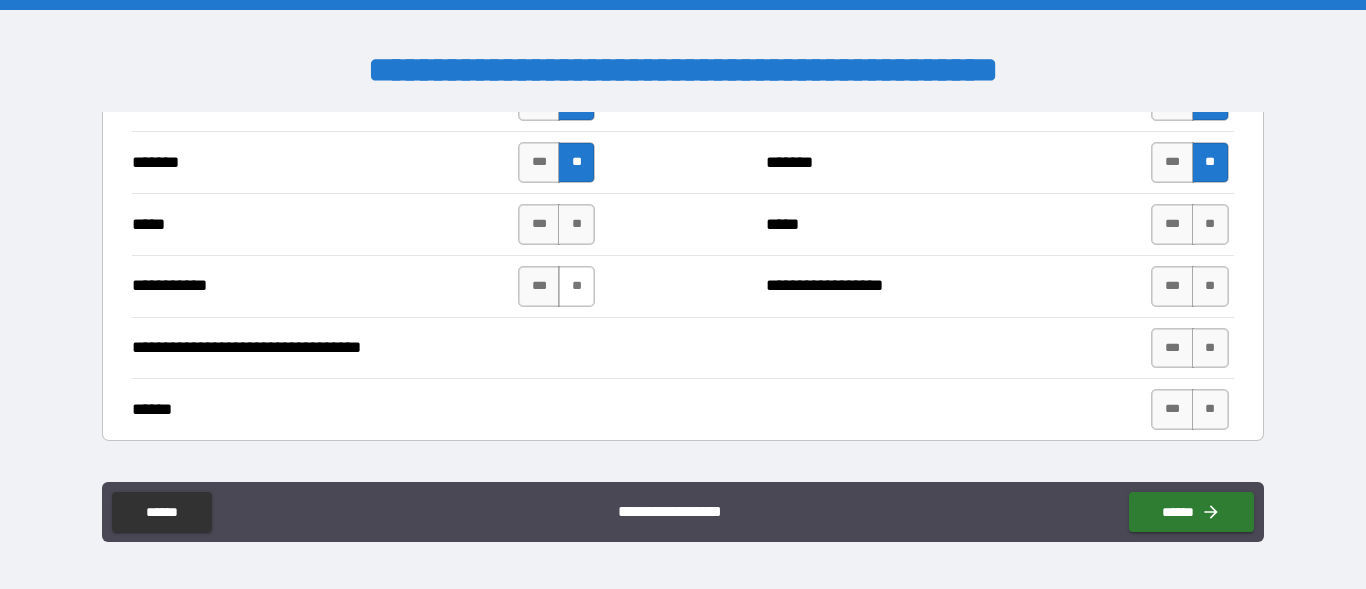 click on "**" at bounding box center [576, 224] 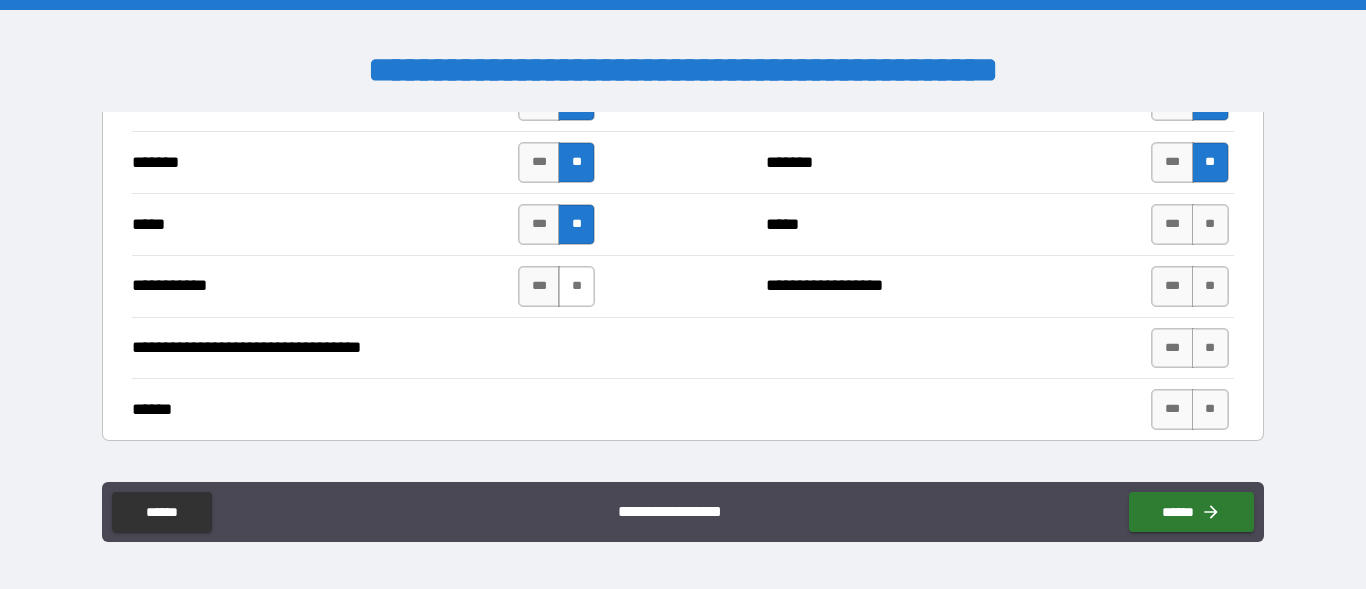 click on "**" at bounding box center (576, 286) 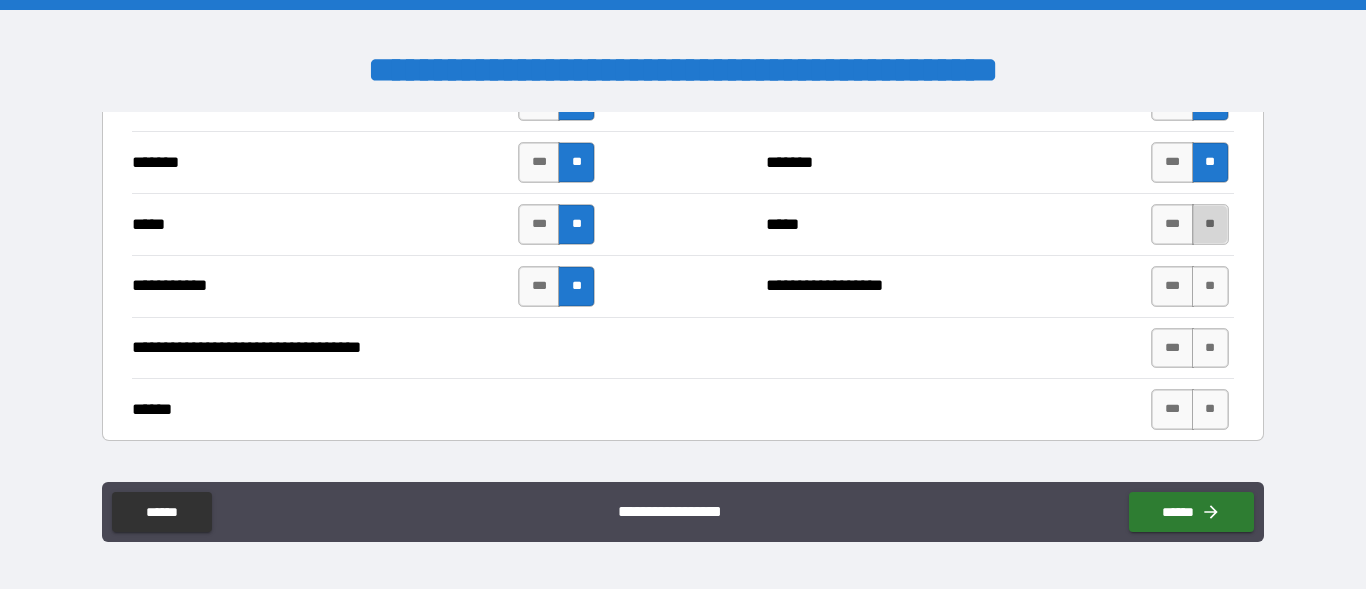 click on "**" at bounding box center [1210, 224] 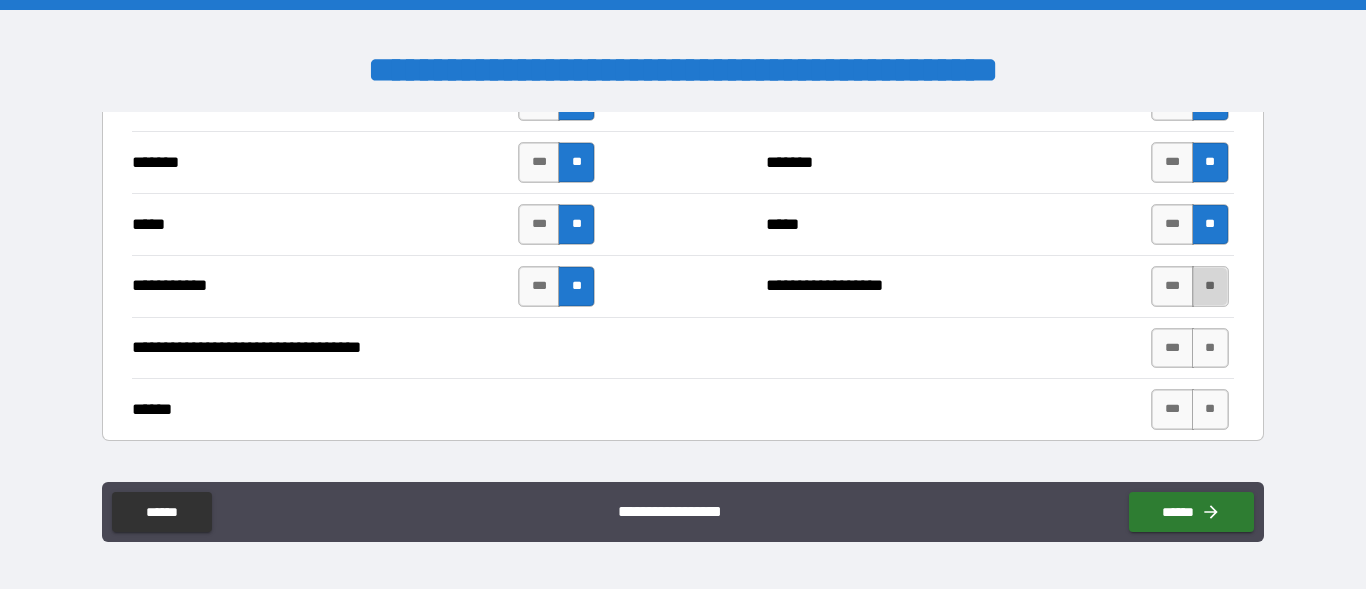 click on "**" at bounding box center (1210, 286) 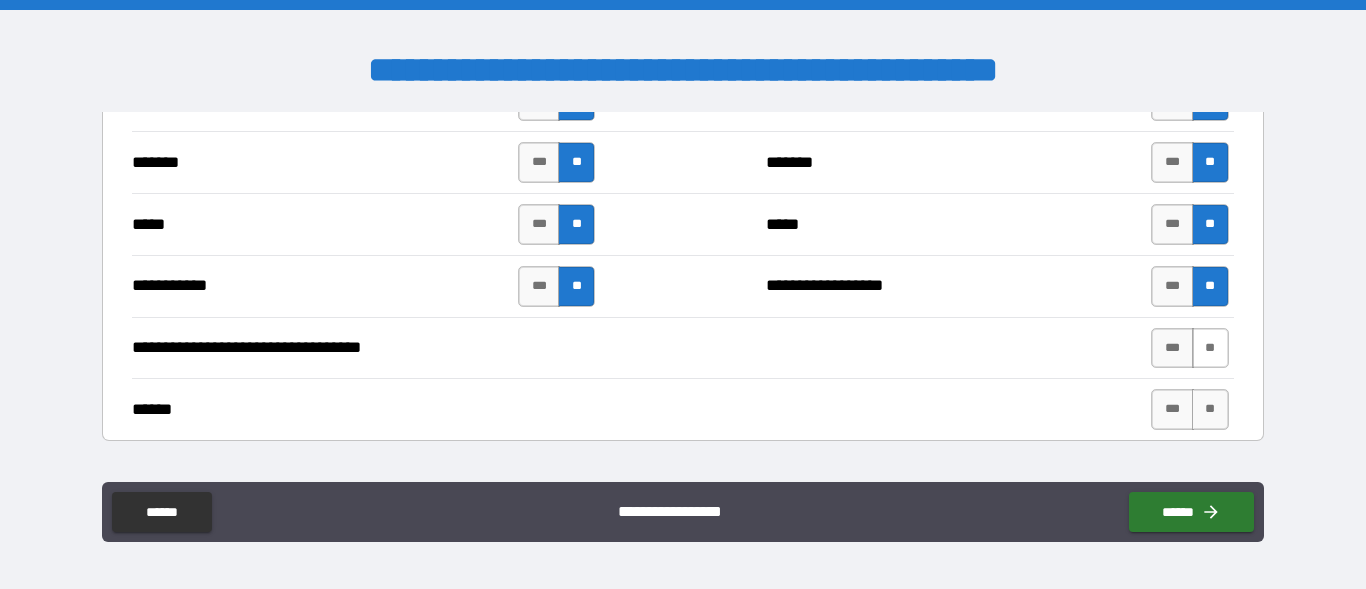 click on "**" at bounding box center (1210, 348) 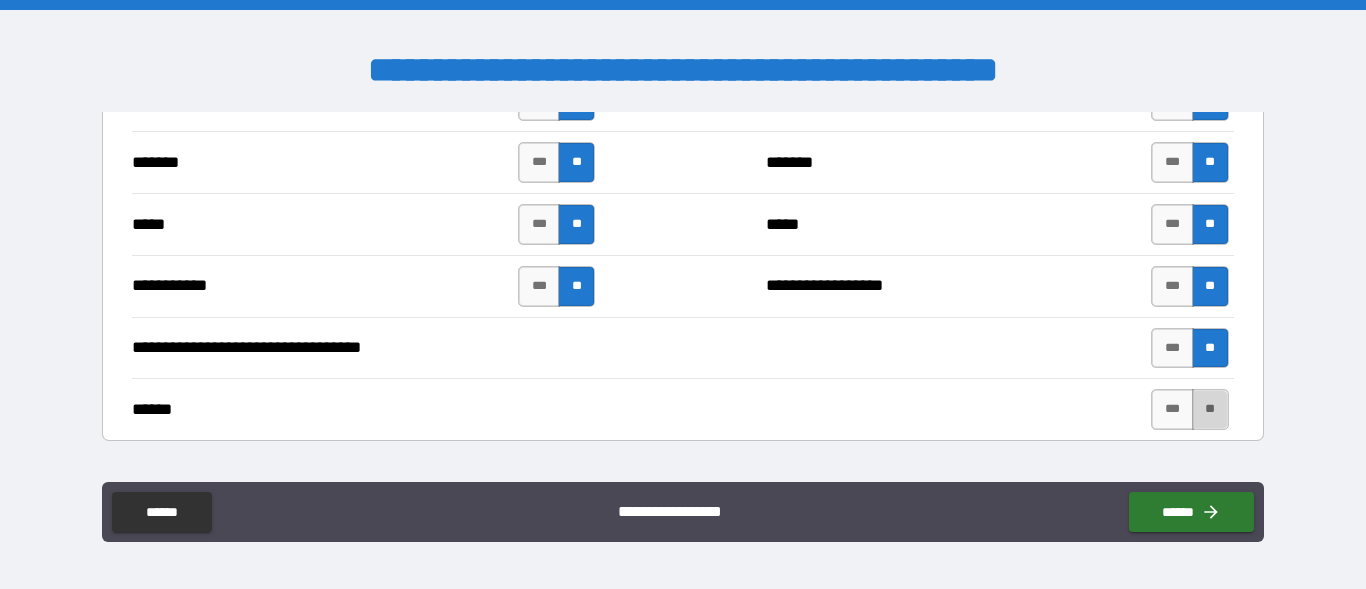 click on "**" at bounding box center (1210, 409) 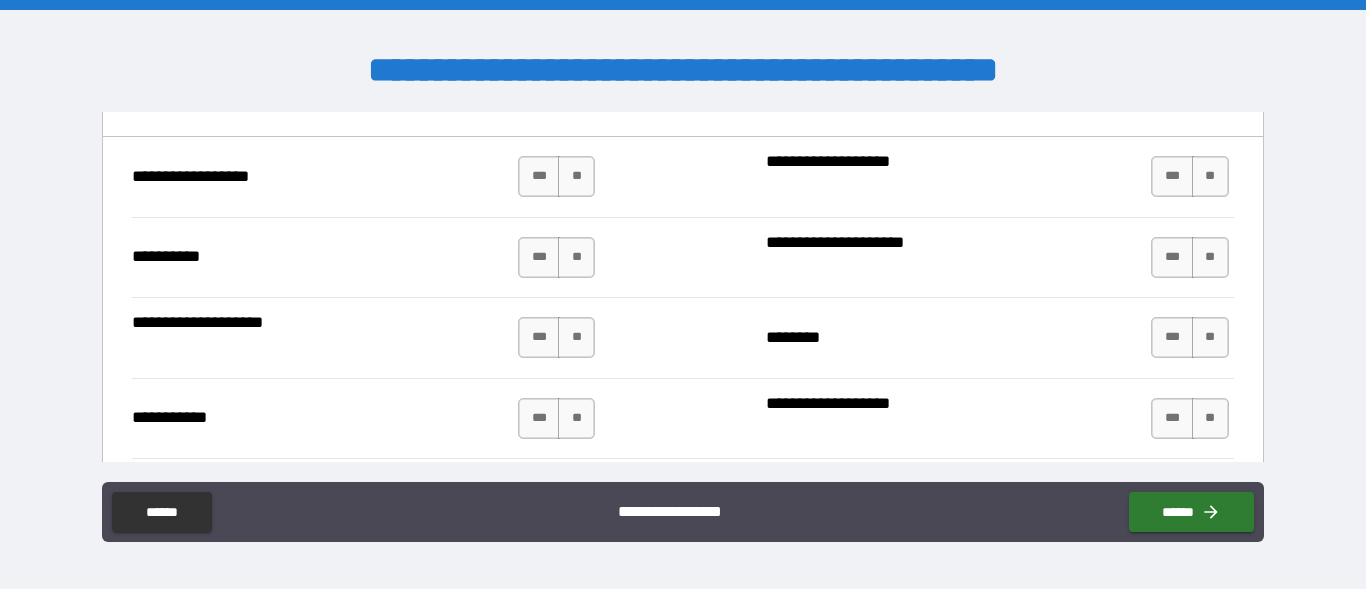 scroll, scrollTop: 1977, scrollLeft: 0, axis: vertical 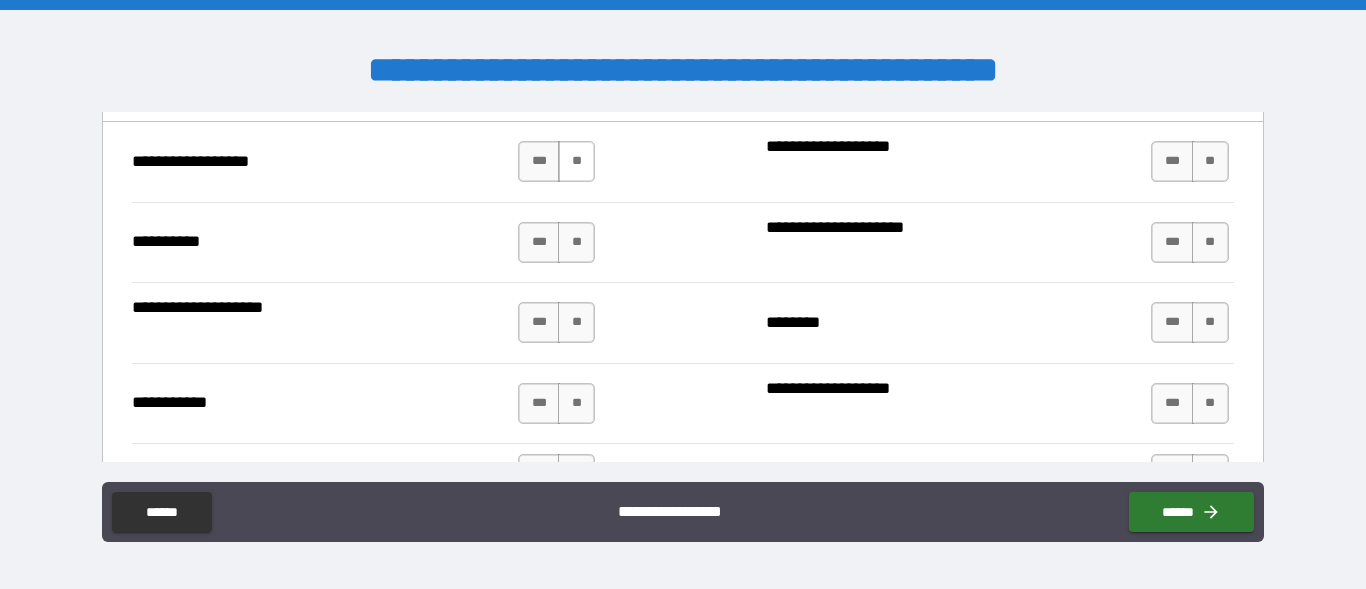 click on "**" at bounding box center (576, 161) 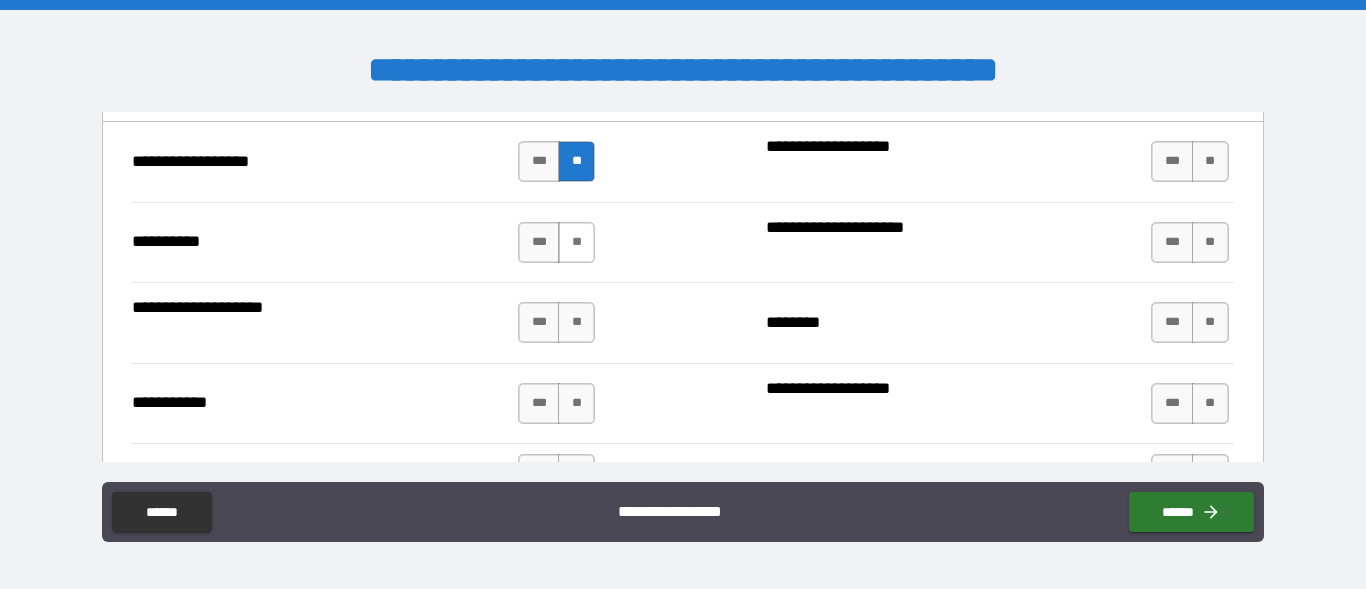 click on "**" at bounding box center (576, 242) 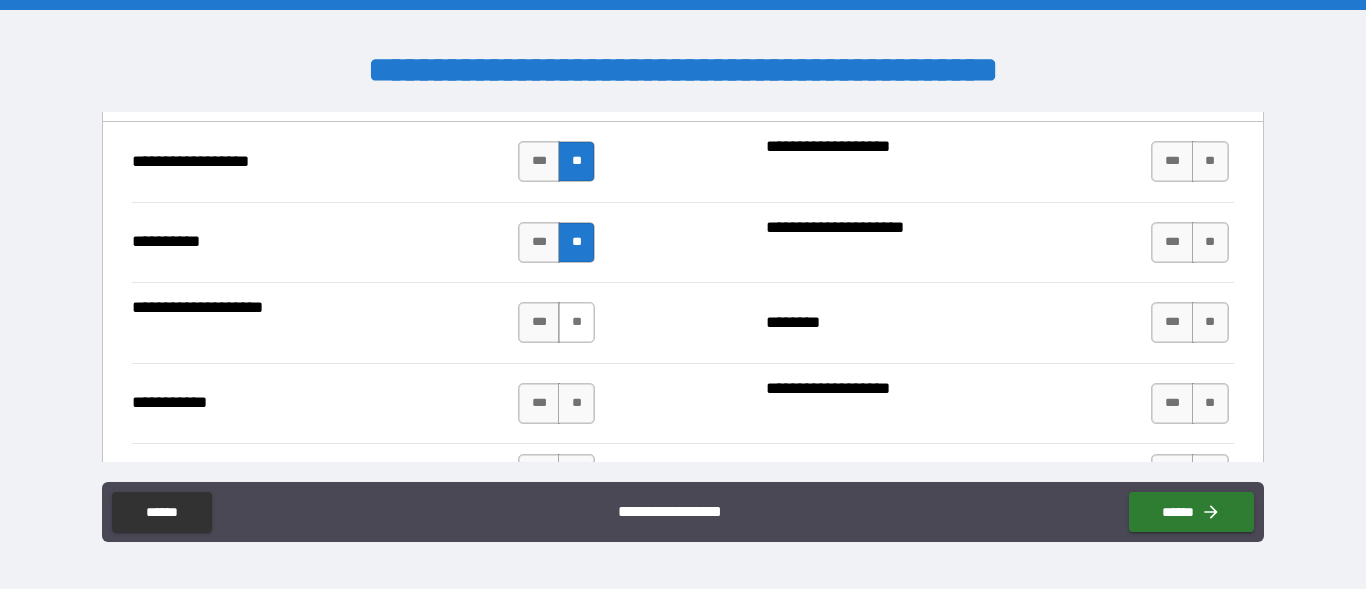 click on "**" at bounding box center [576, 322] 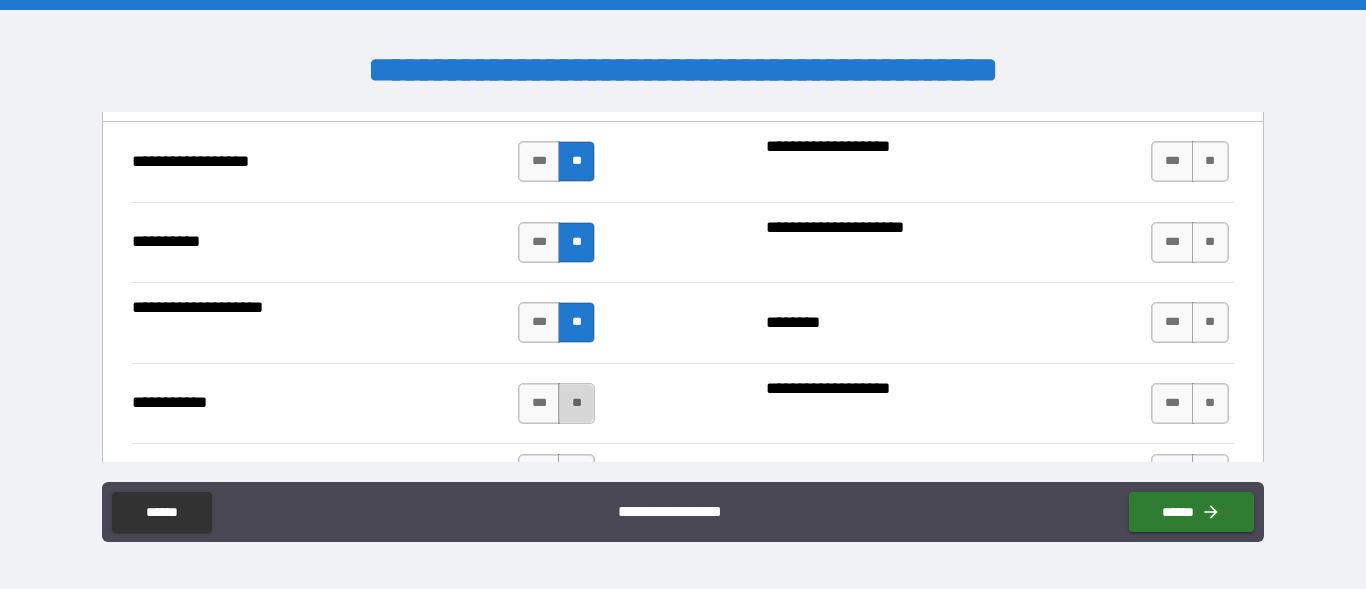 click on "**" at bounding box center (576, 403) 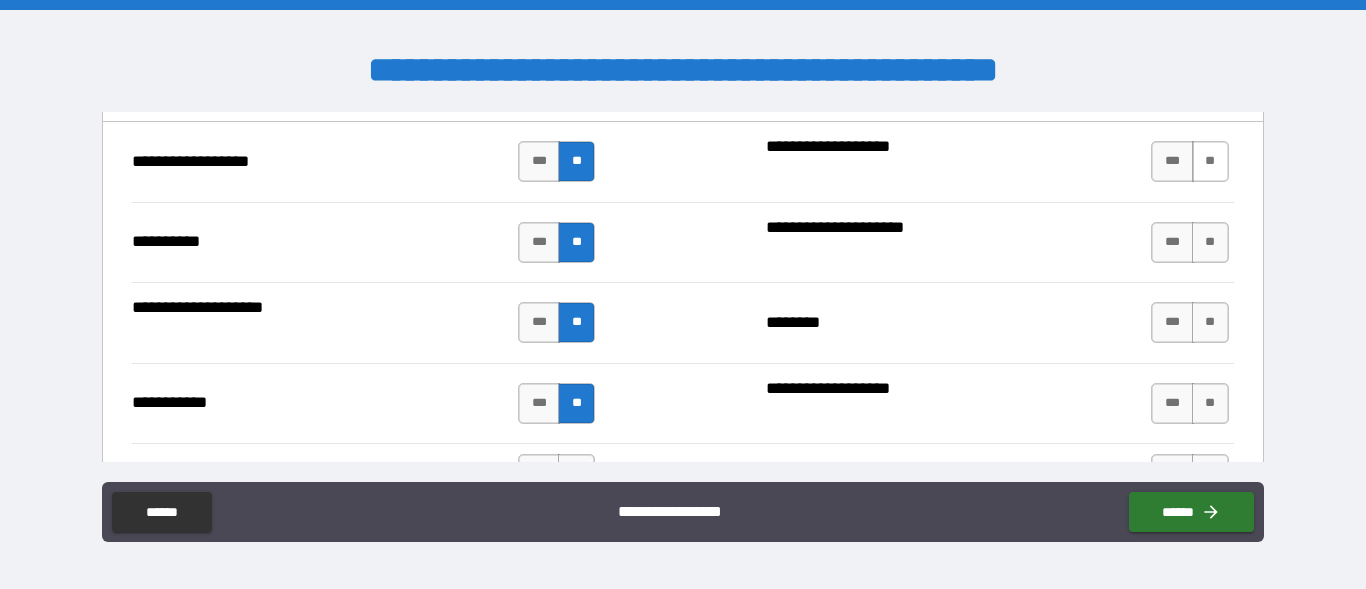 click on "**" at bounding box center [1210, 161] 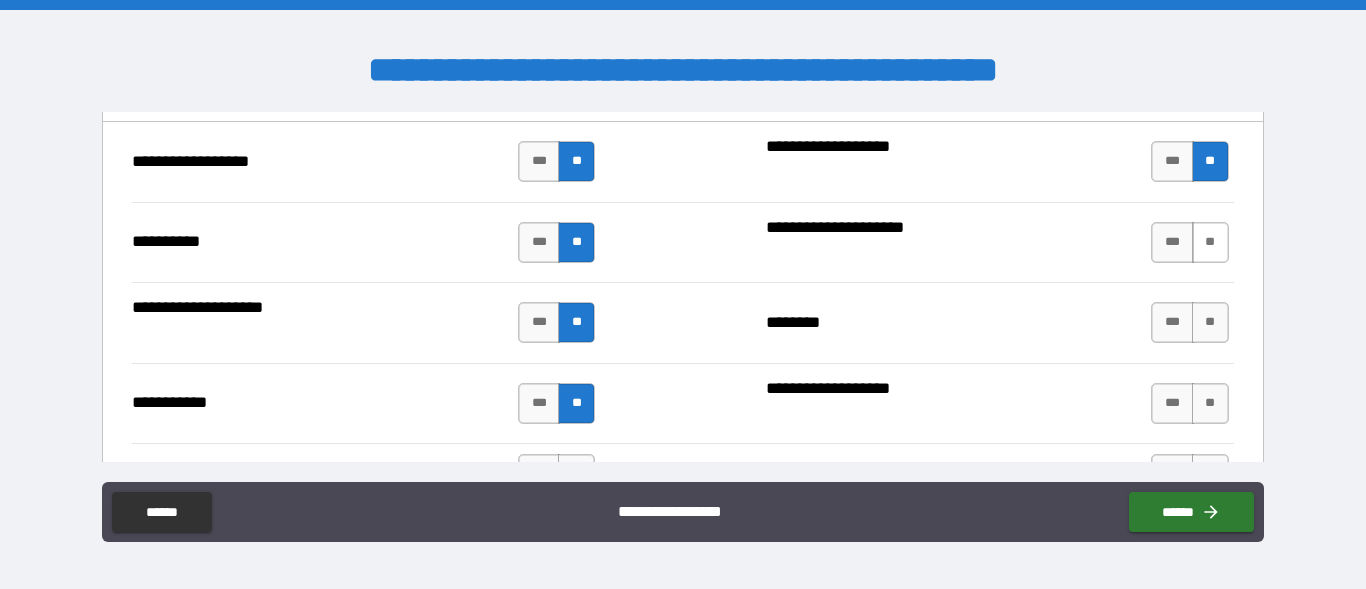 click on "**" at bounding box center (1210, 242) 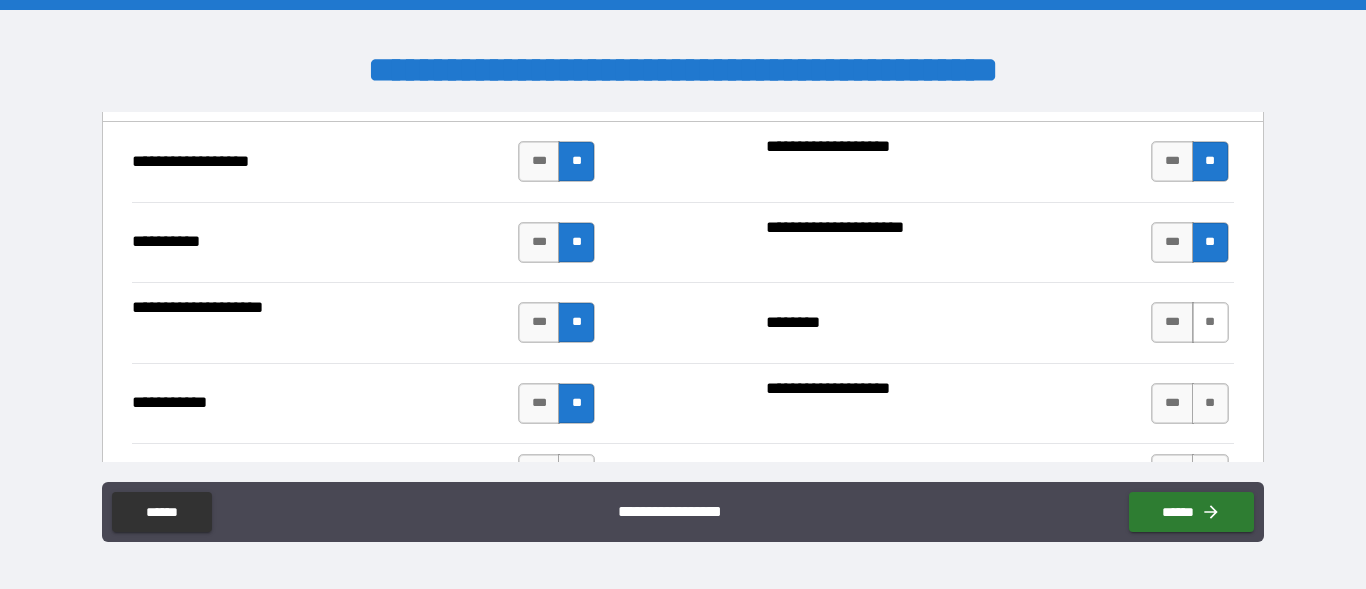 click on "**" at bounding box center [1210, 322] 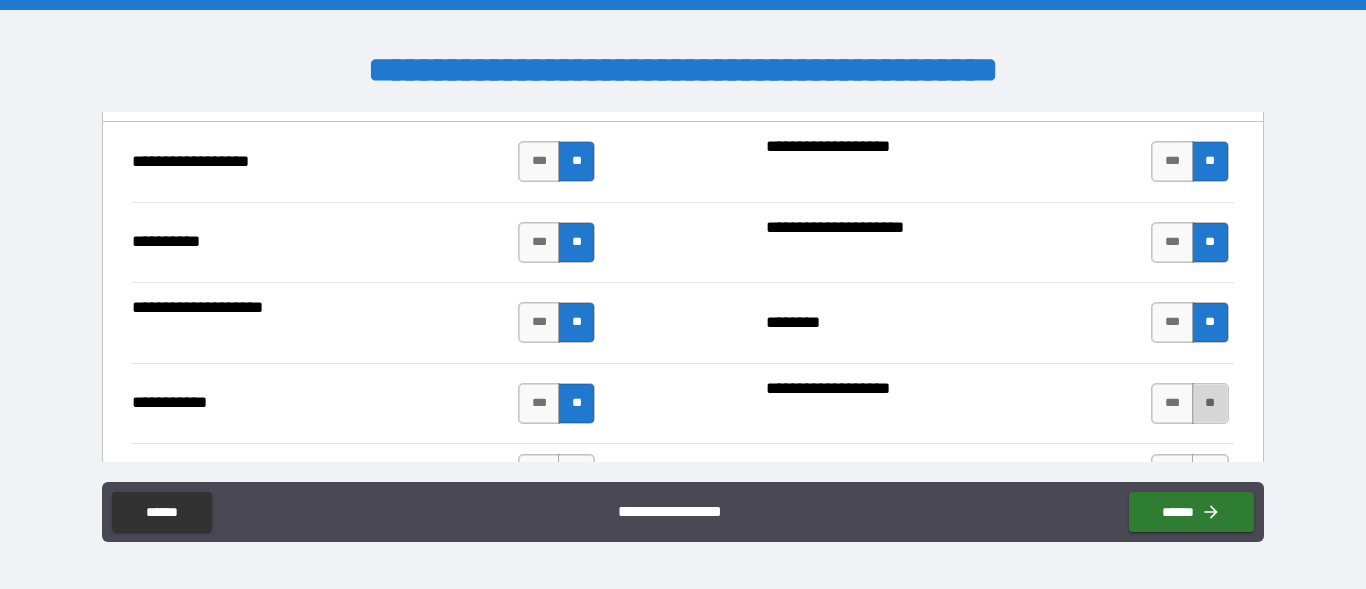 click on "**" at bounding box center (1210, 403) 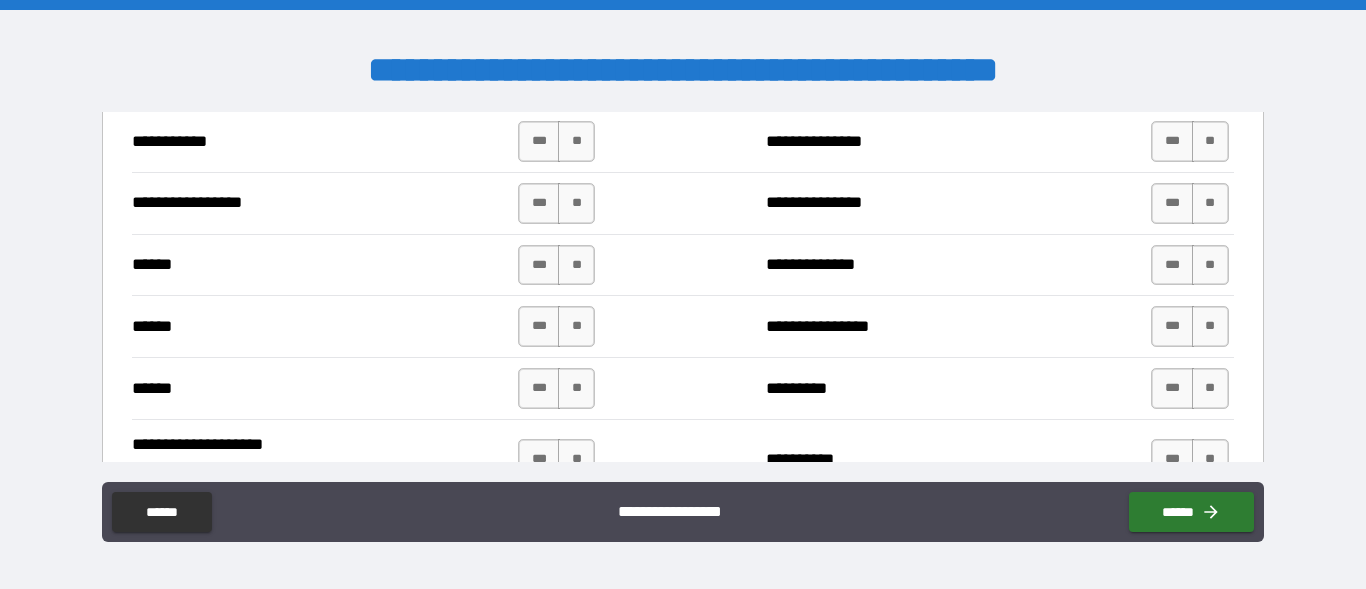 scroll, scrollTop: 2262, scrollLeft: 0, axis: vertical 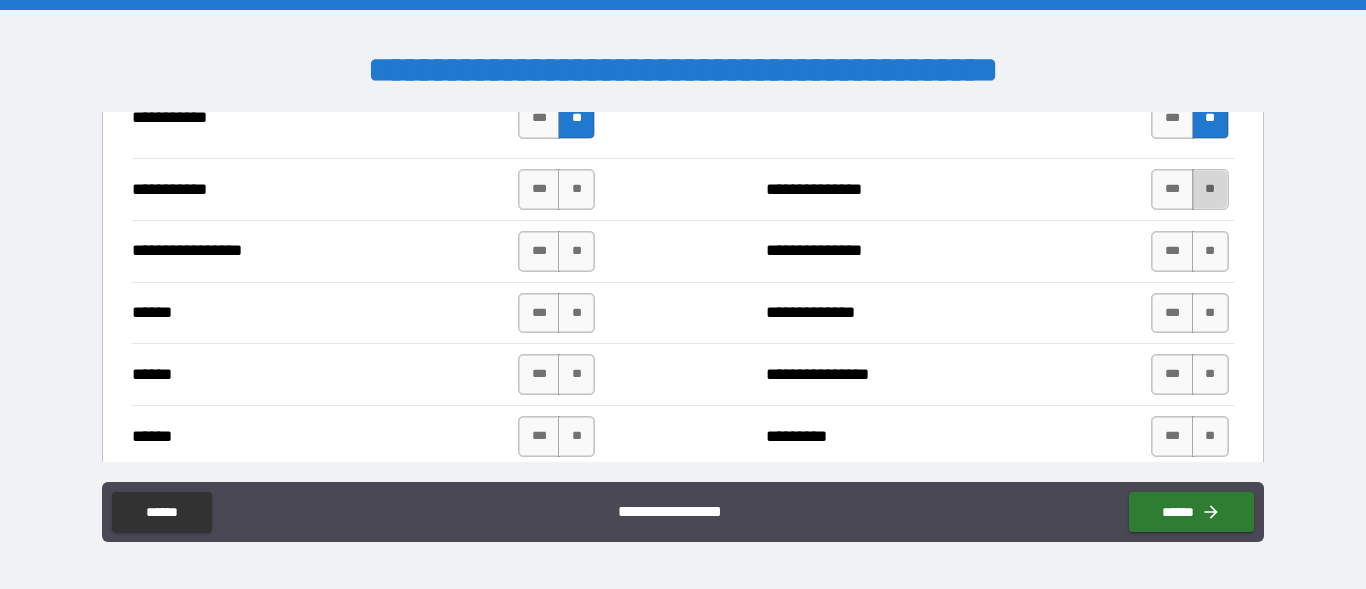 click on "**" at bounding box center (1210, 189) 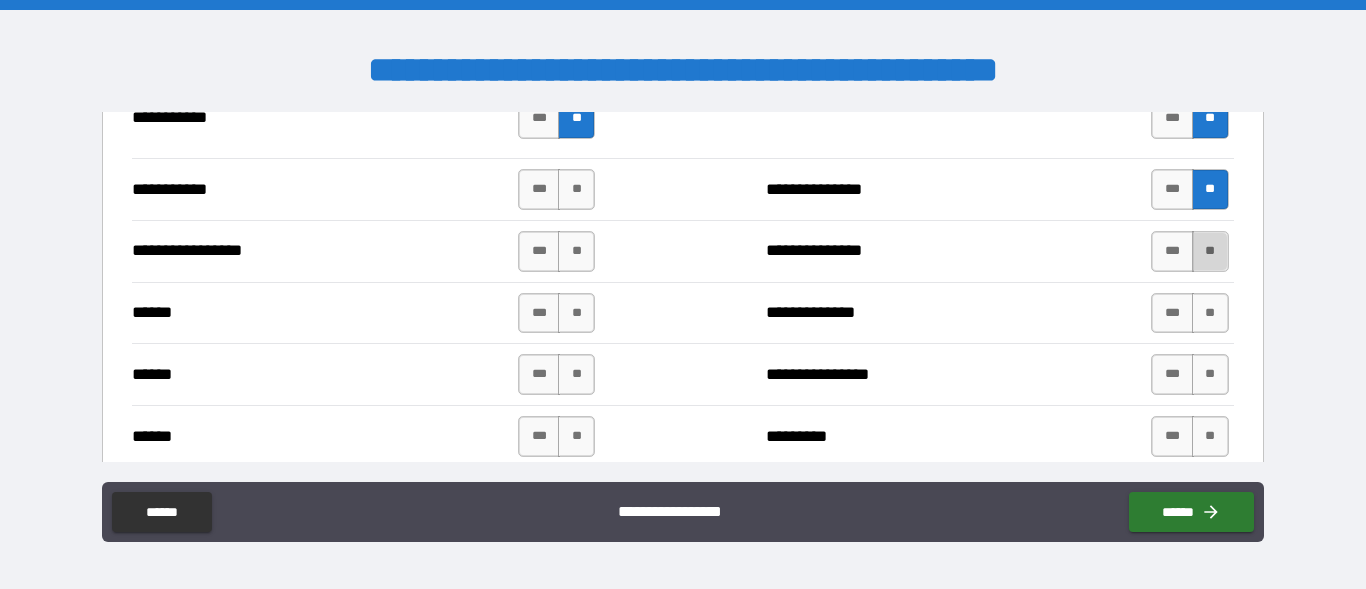 click on "**" at bounding box center (1210, 251) 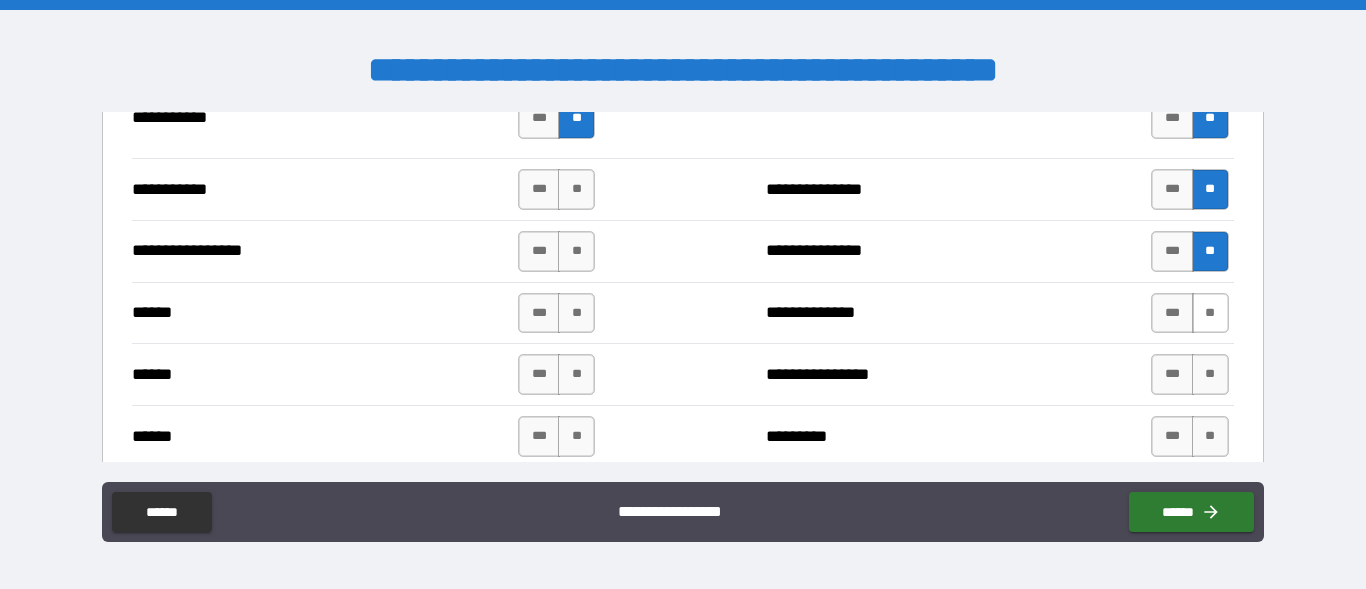 click on "**" at bounding box center [1210, 313] 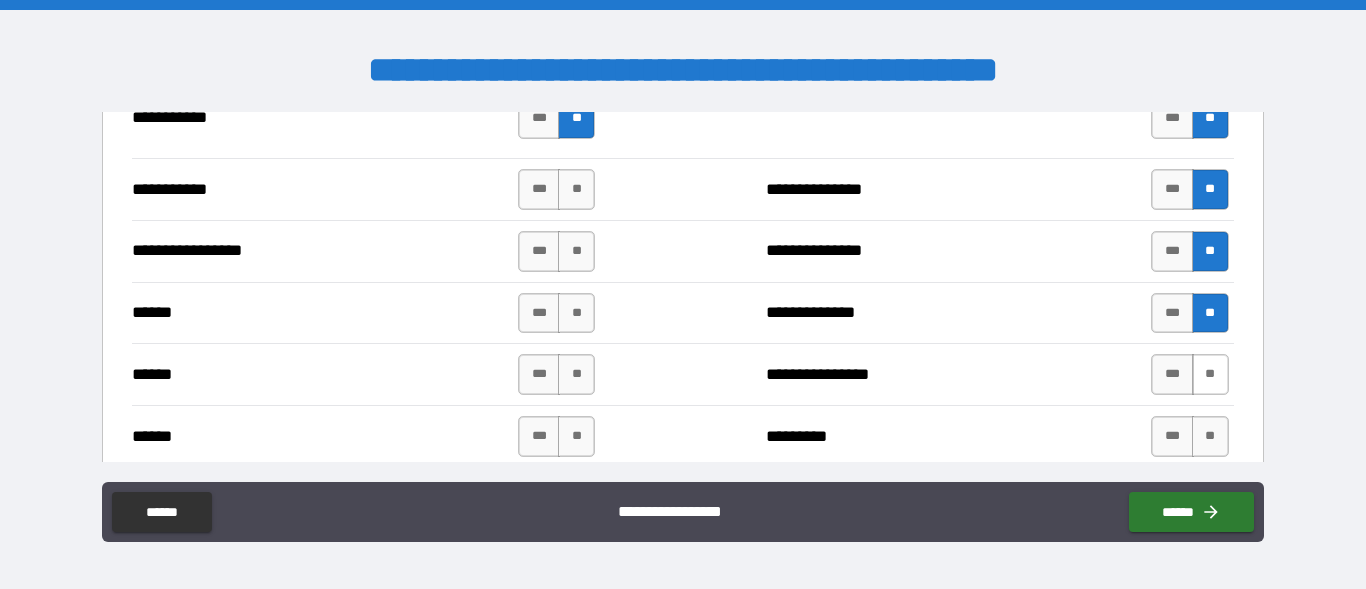 click on "**" at bounding box center (1210, 374) 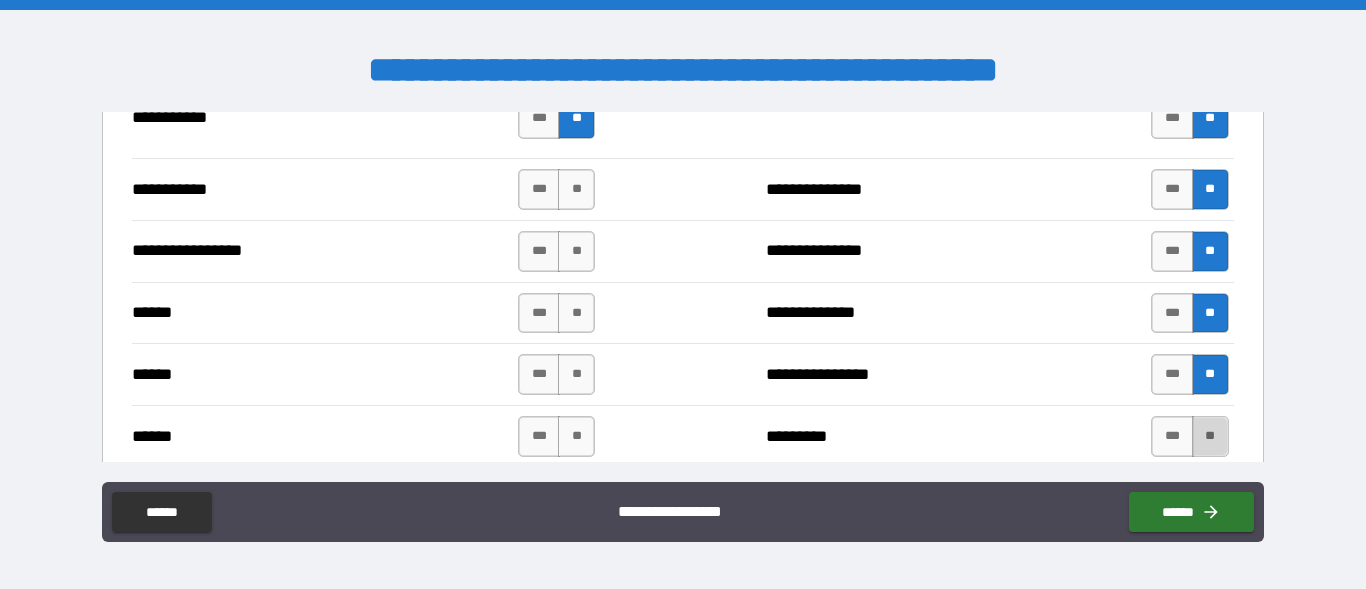 click on "**" at bounding box center [1210, 436] 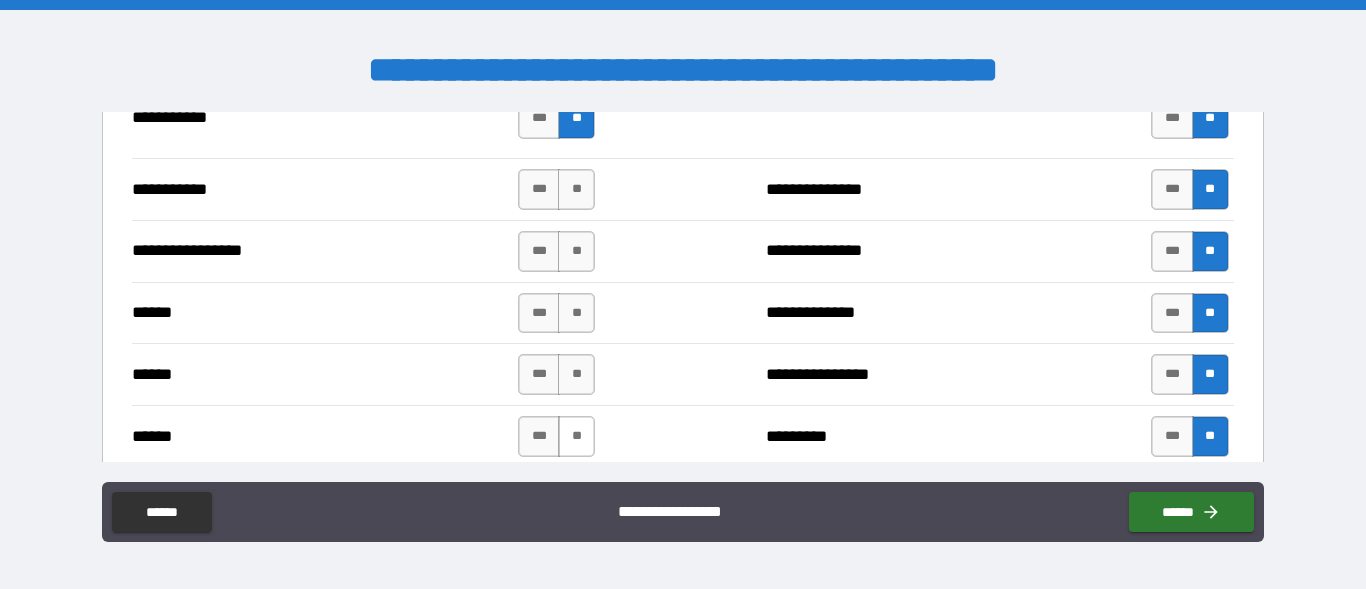 click on "**" at bounding box center (576, 436) 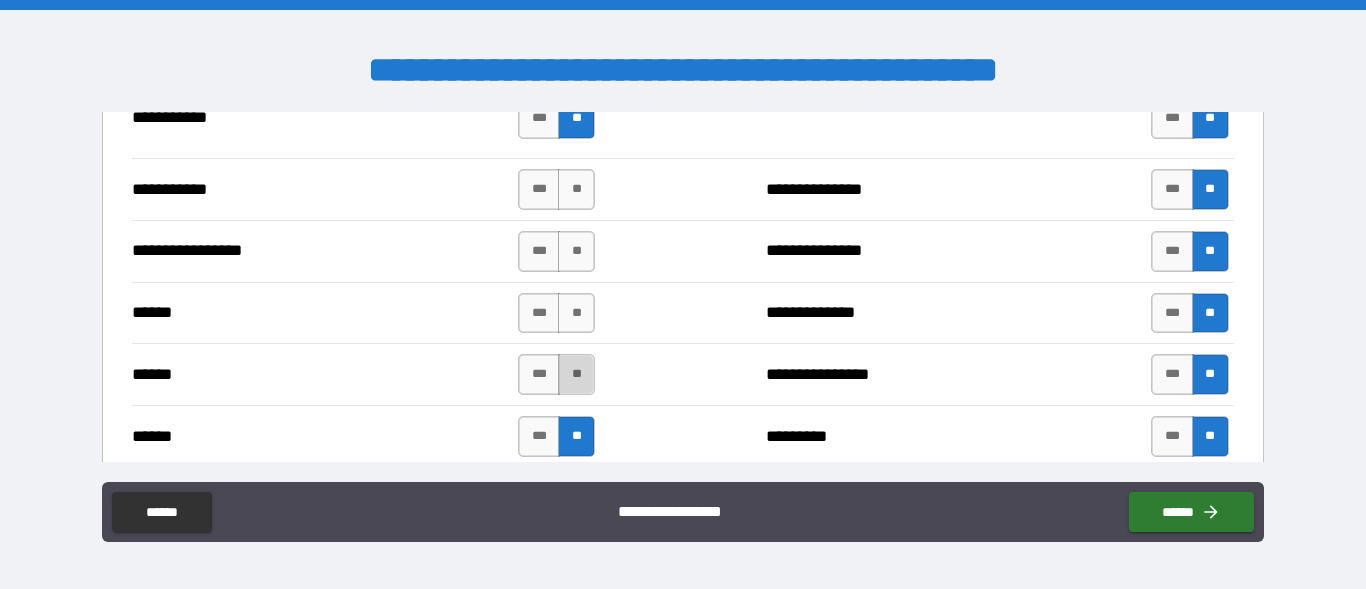 click on "**" at bounding box center [576, 374] 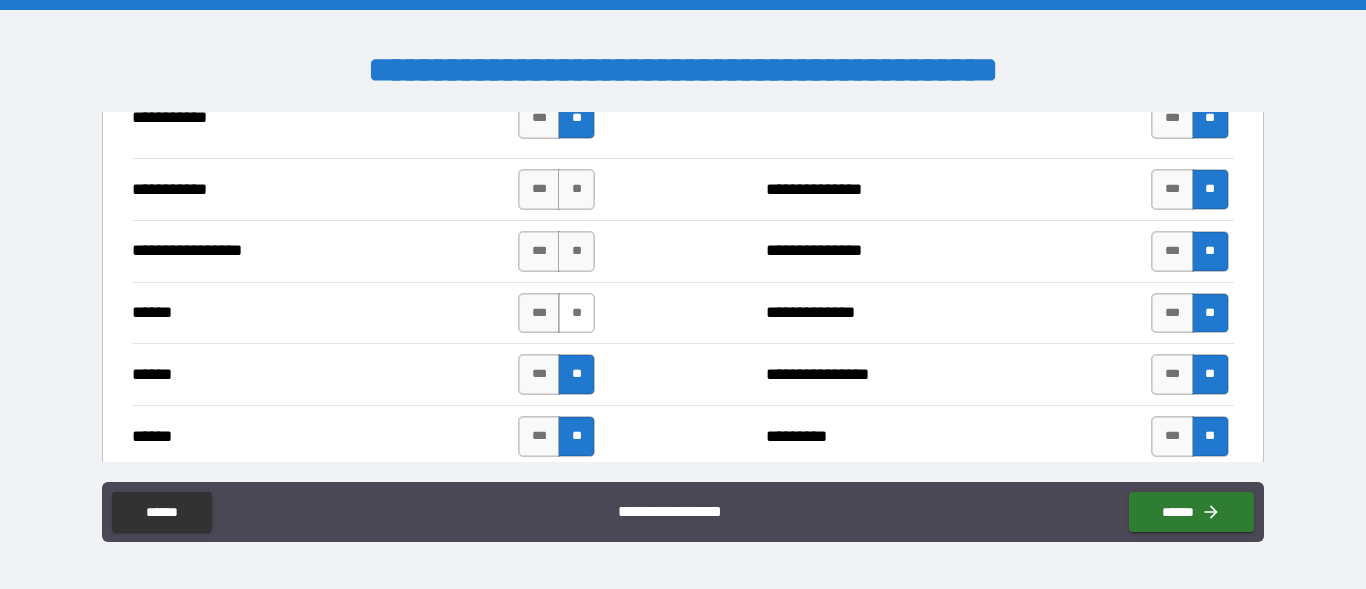 click on "**" at bounding box center [576, 313] 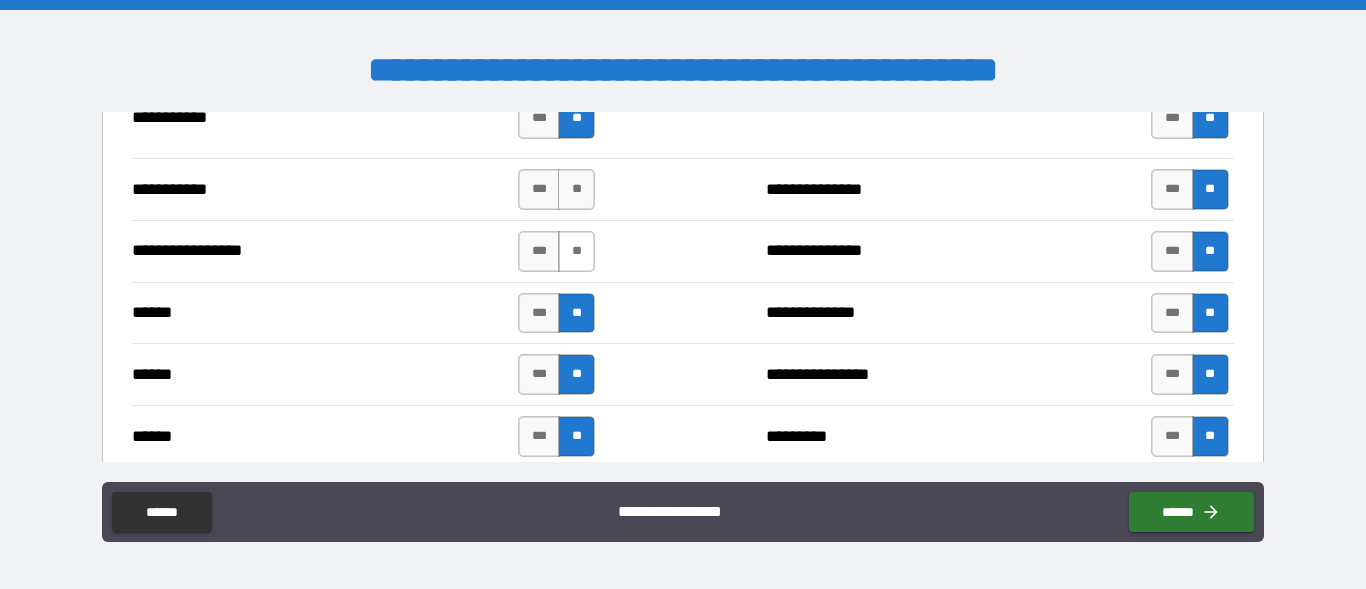 click on "**" at bounding box center [576, 251] 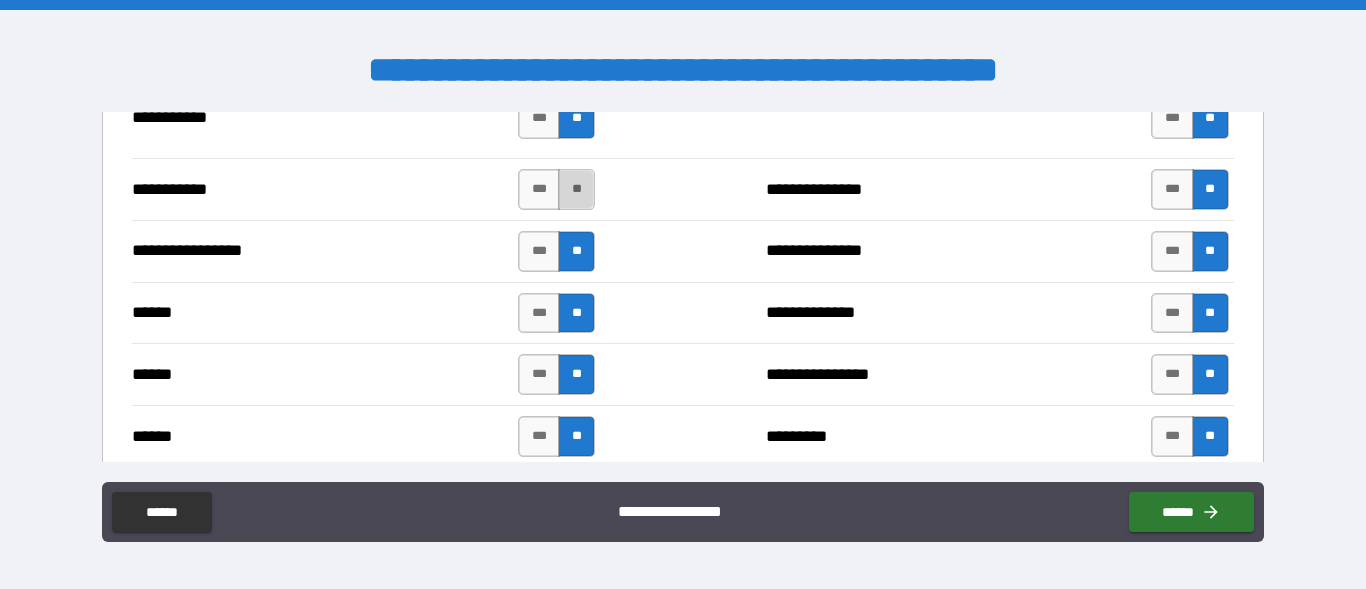click on "**" at bounding box center (576, 189) 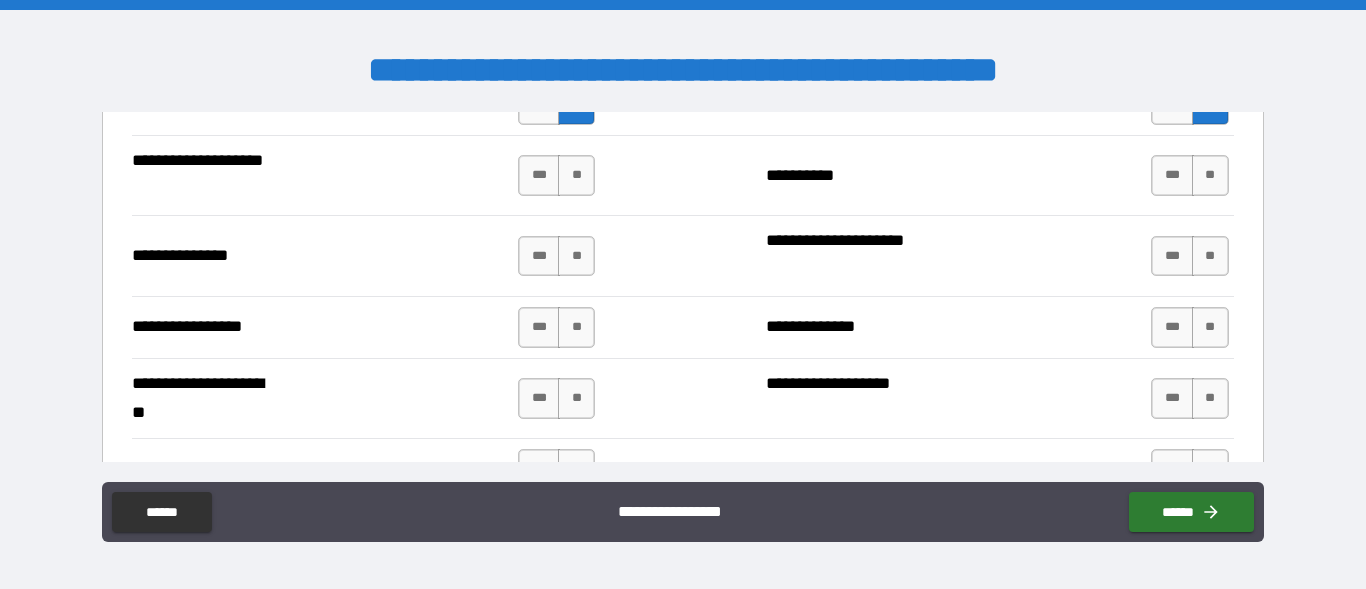 scroll, scrollTop: 2625, scrollLeft: 0, axis: vertical 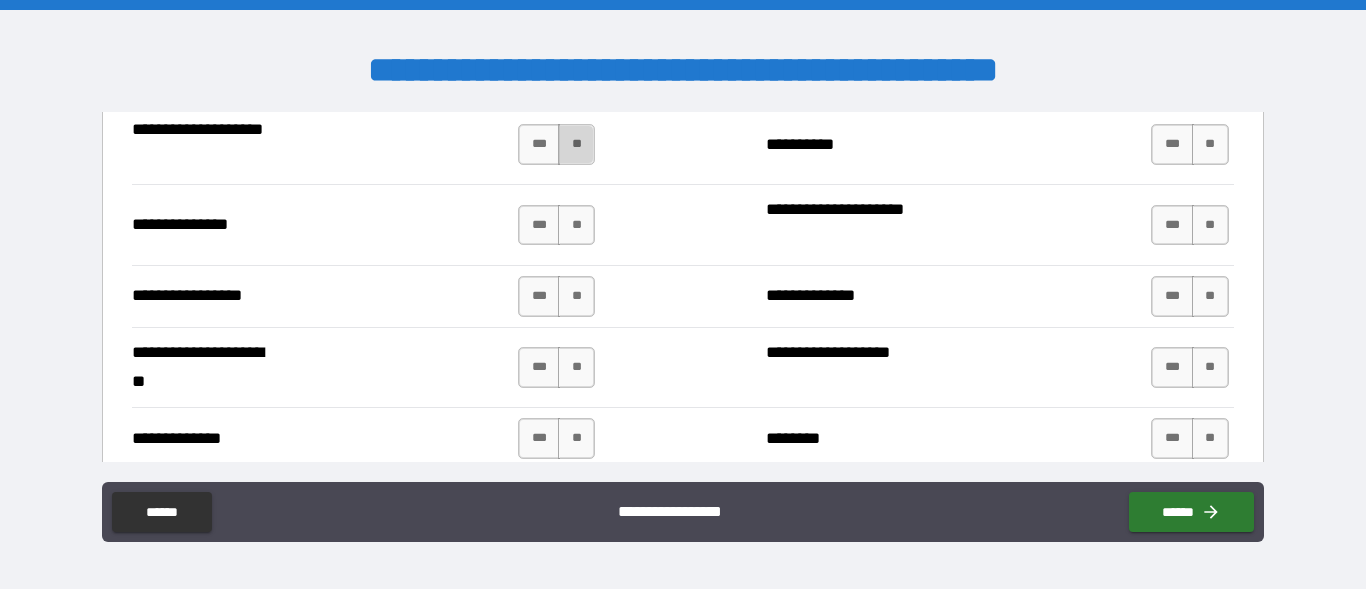 click on "**" at bounding box center (576, 144) 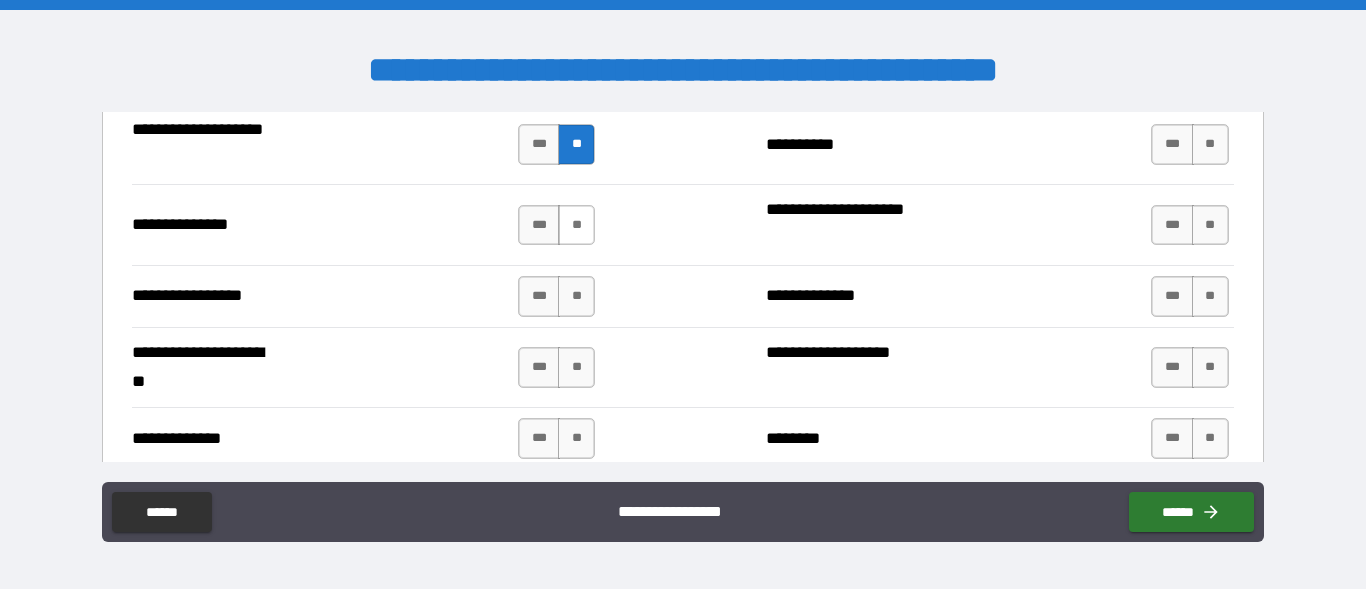 click on "**" at bounding box center (576, 225) 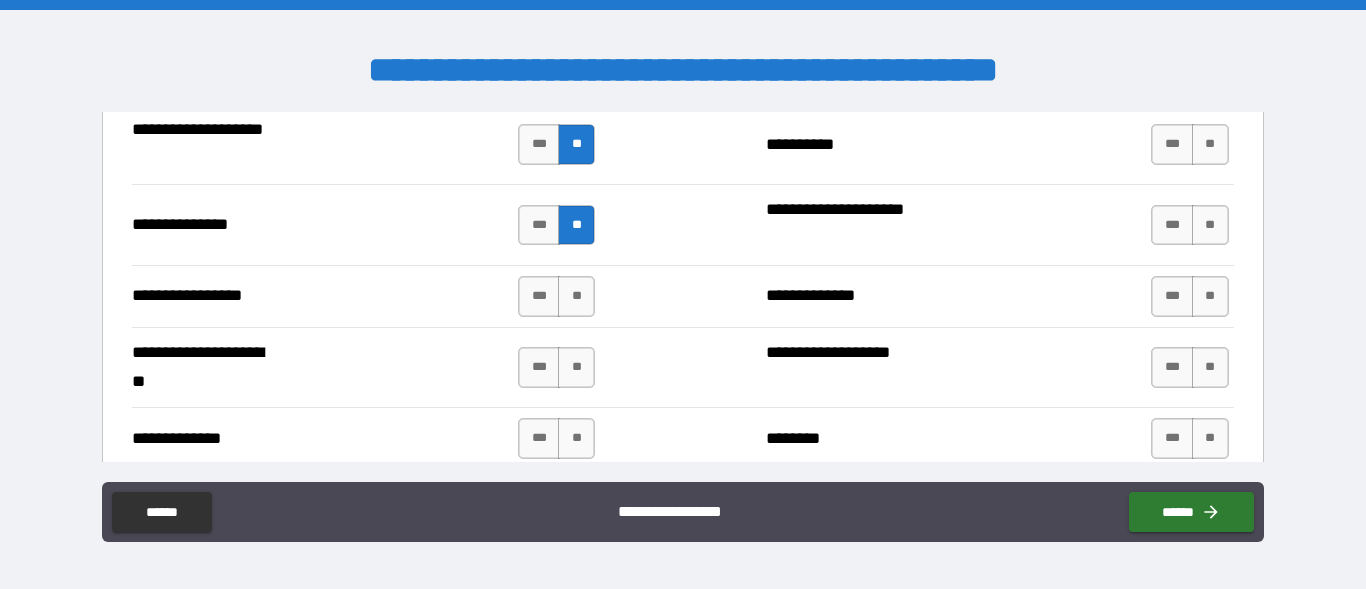click on "**********" at bounding box center (682, 296) 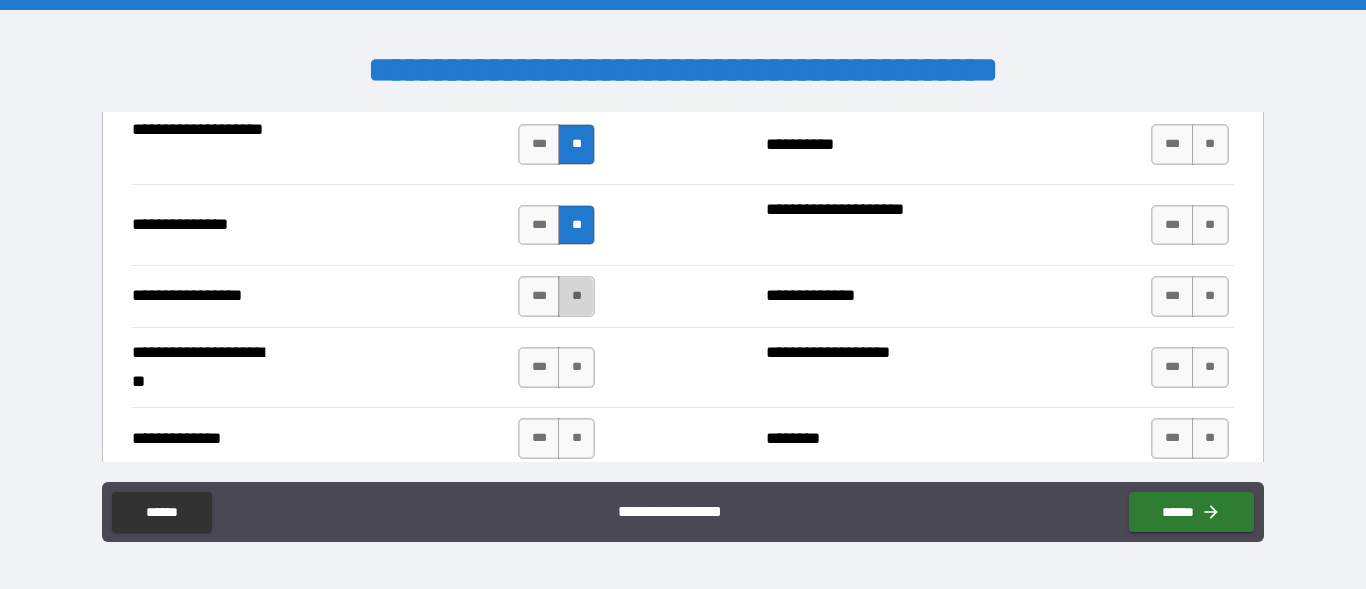 click on "**" at bounding box center (576, 296) 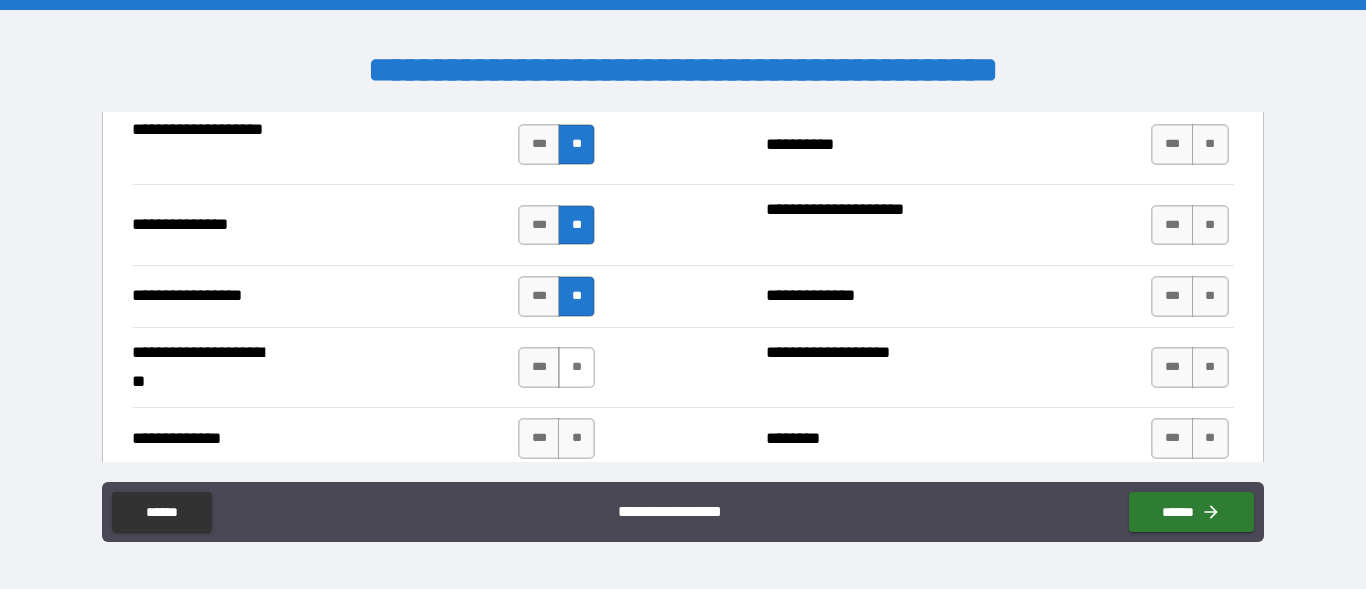 click on "**" at bounding box center [576, 367] 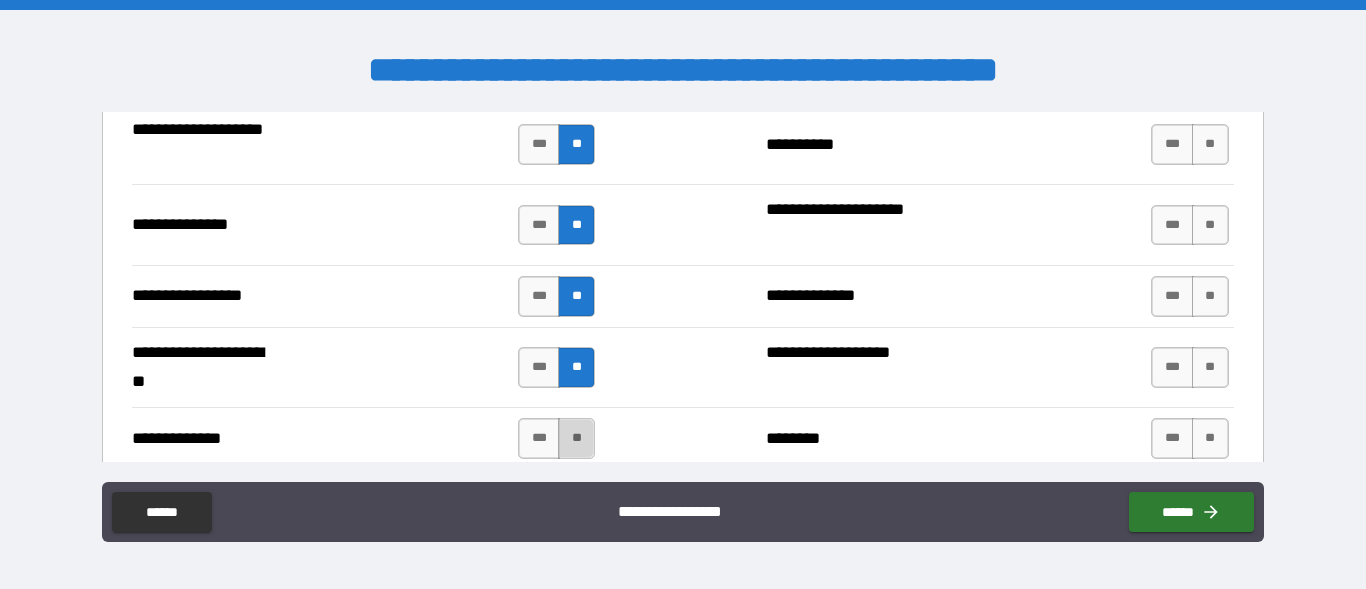 click on "**" at bounding box center [576, 438] 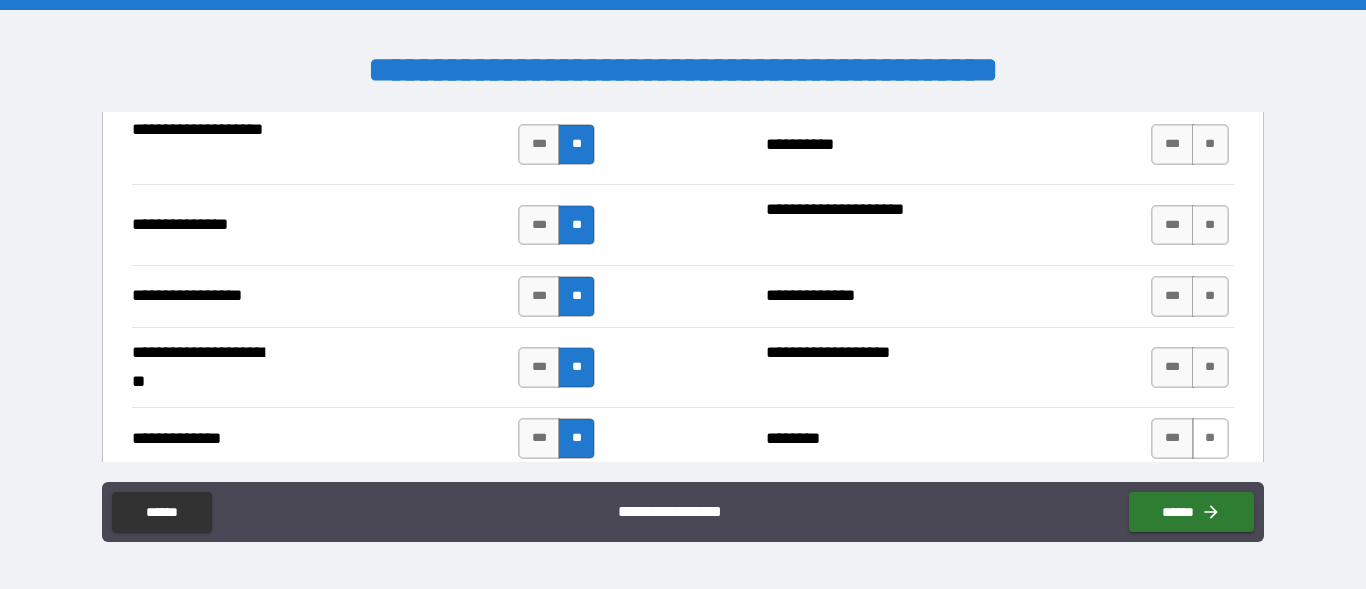 click on "**" at bounding box center (1210, 438) 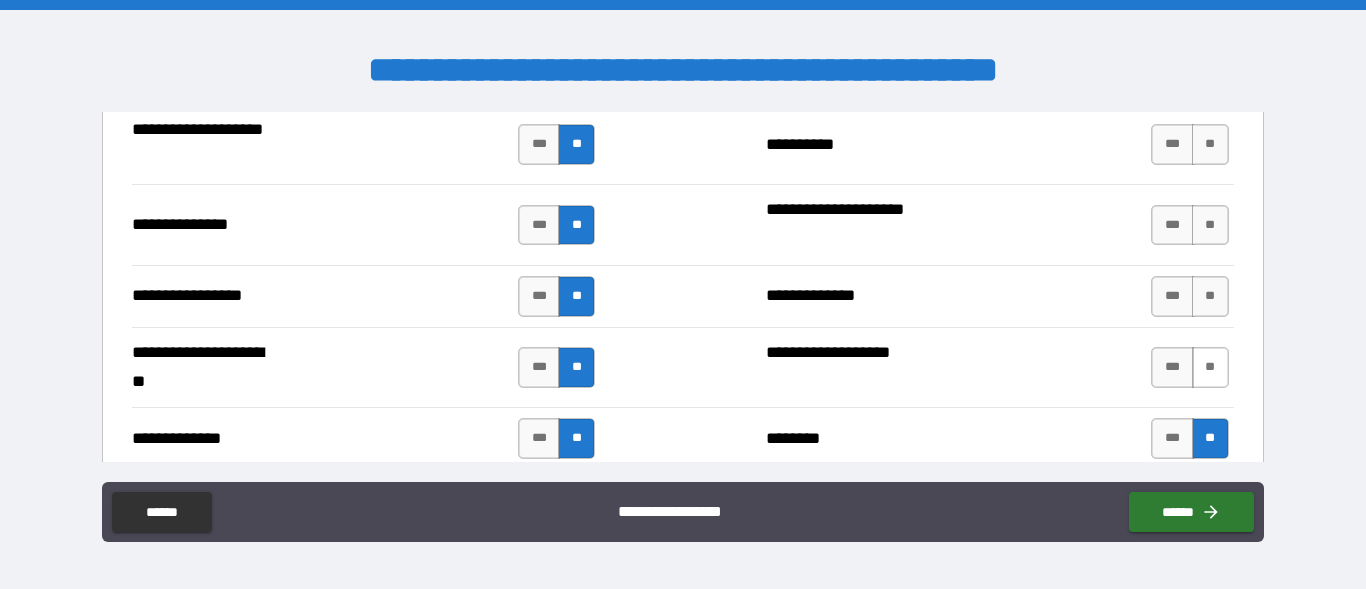 click on "**" at bounding box center [1210, 367] 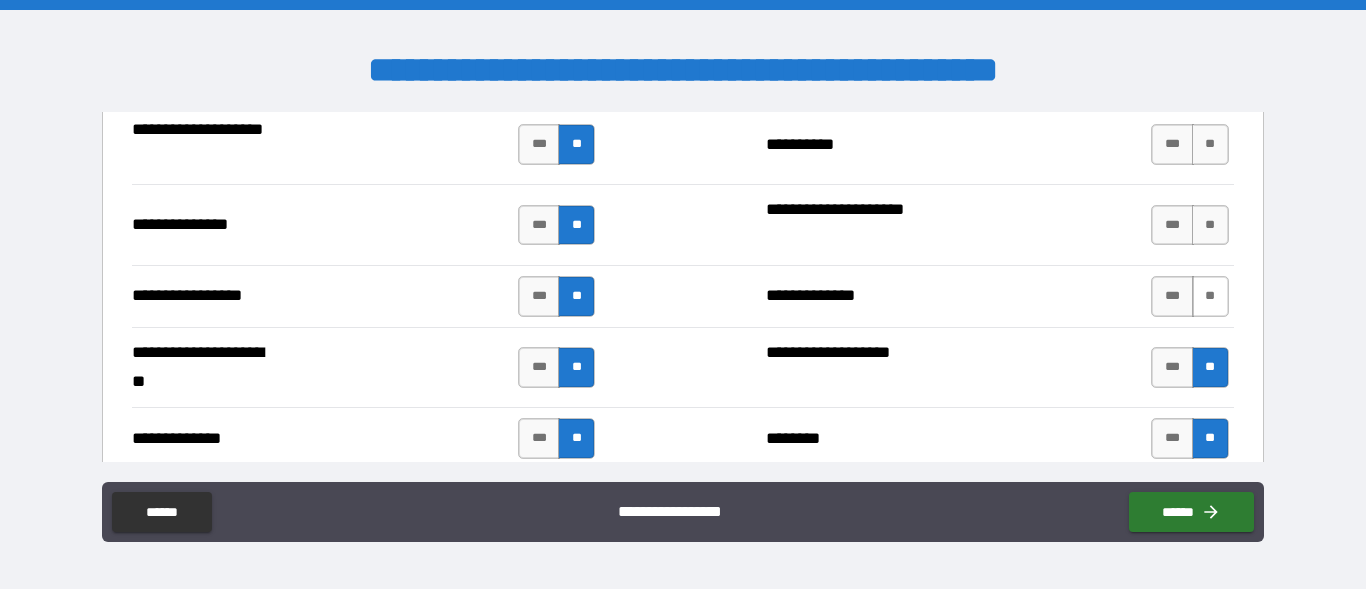 click on "**" at bounding box center (1210, 296) 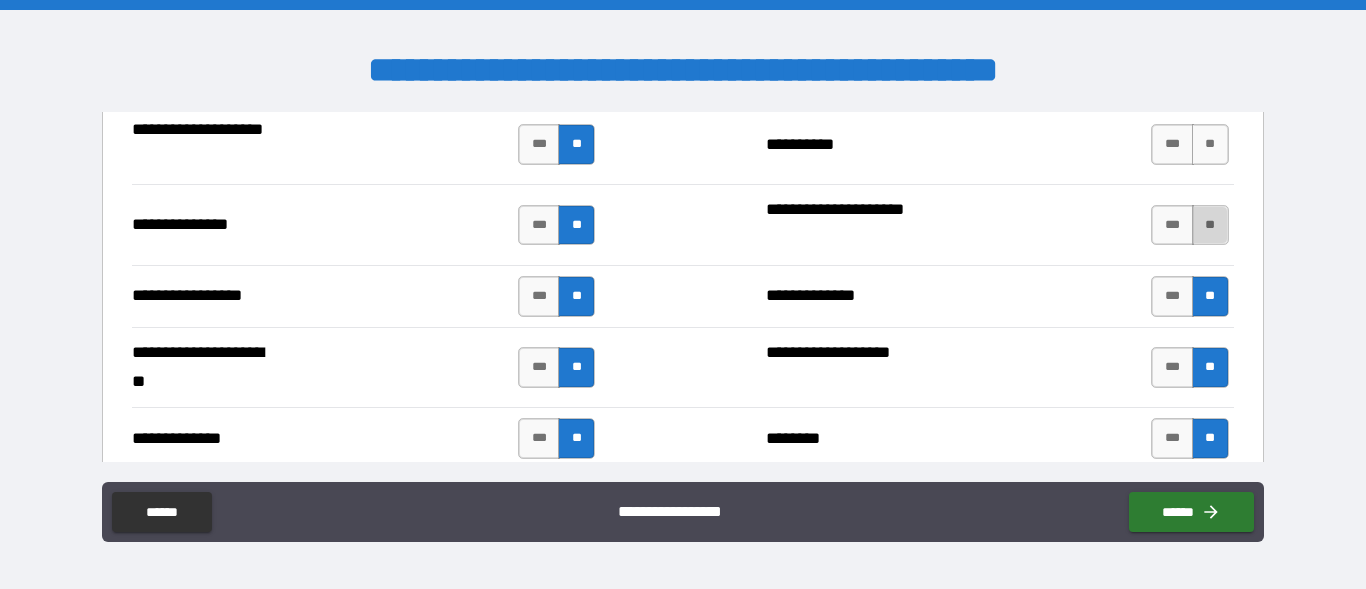 click on "**" at bounding box center (1210, 225) 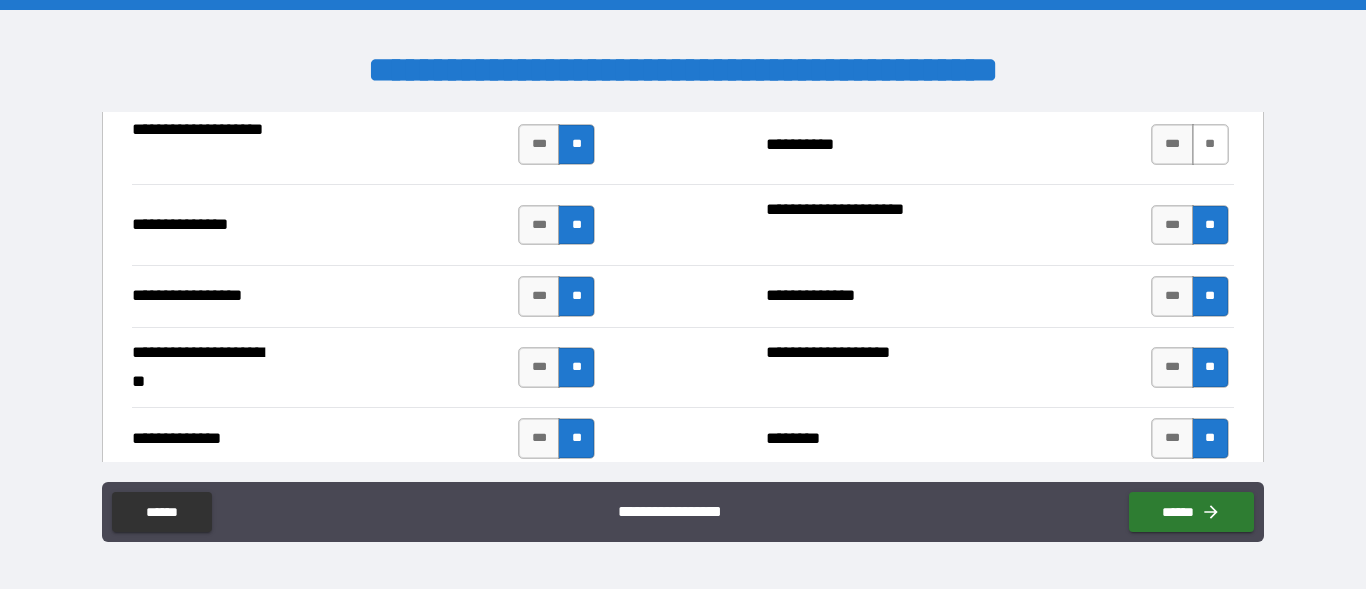 click on "**" at bounding box center [1210, 144] 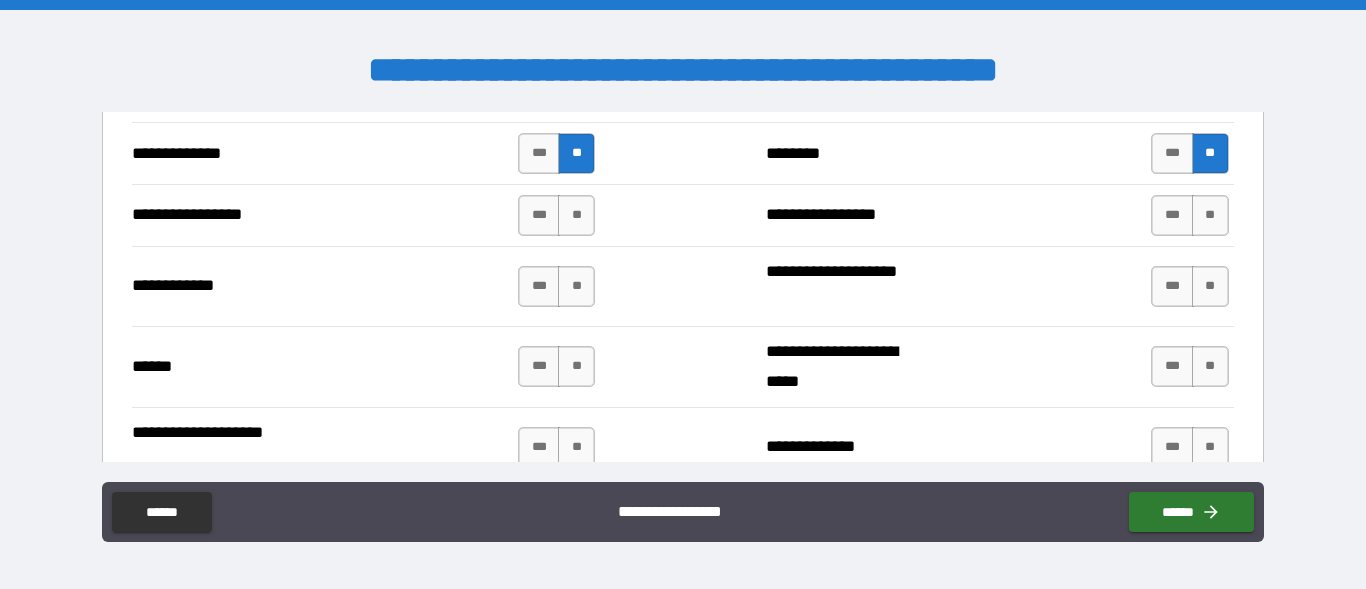 scroll, scrollTop: 2942, scrollLeft: 0, axis: vertical 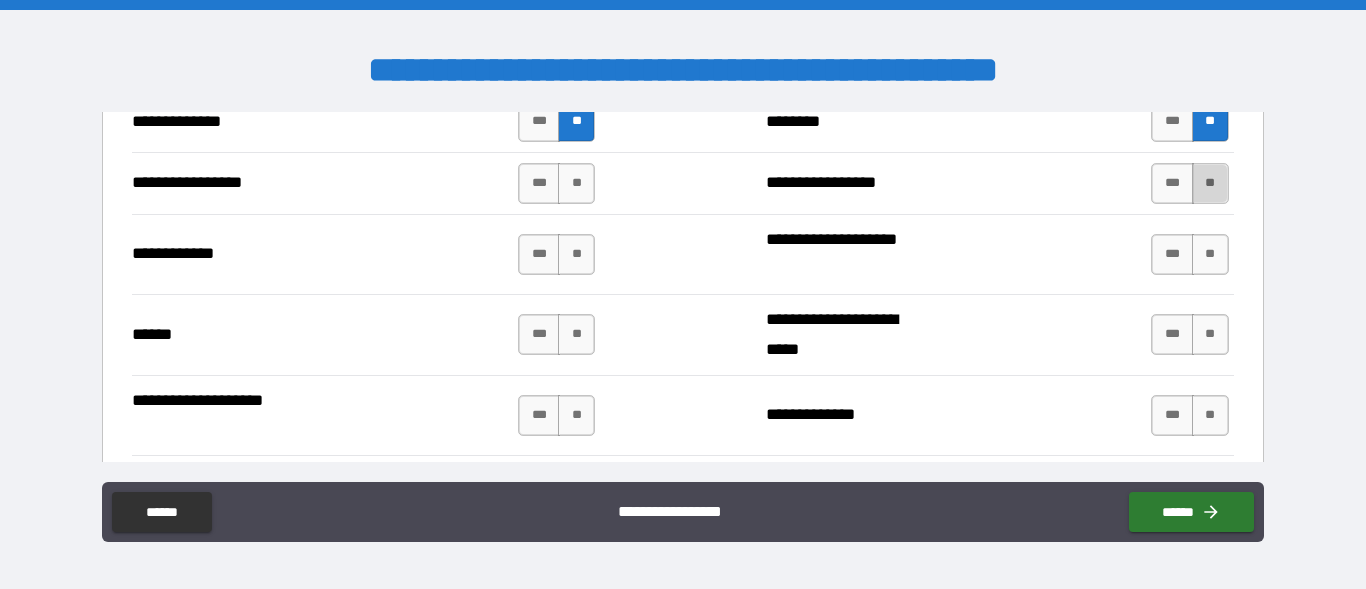 click on "**" at bounding box center [1210, 183] 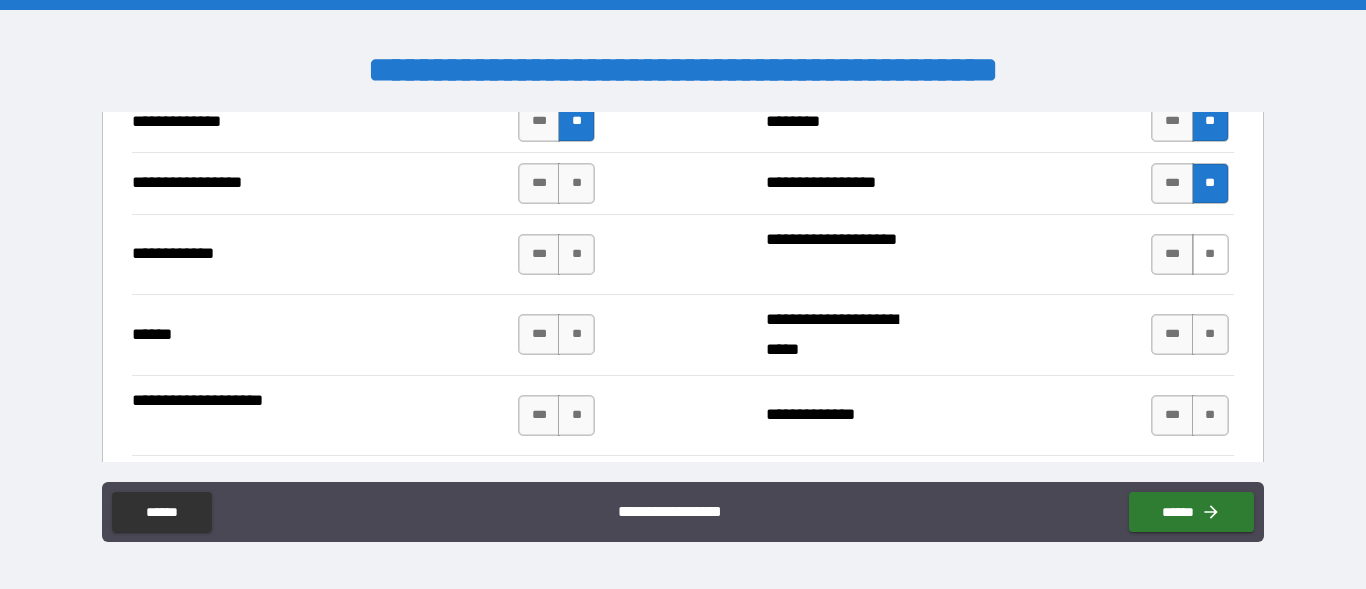 click on "**" at bounding box center [1210, 254] 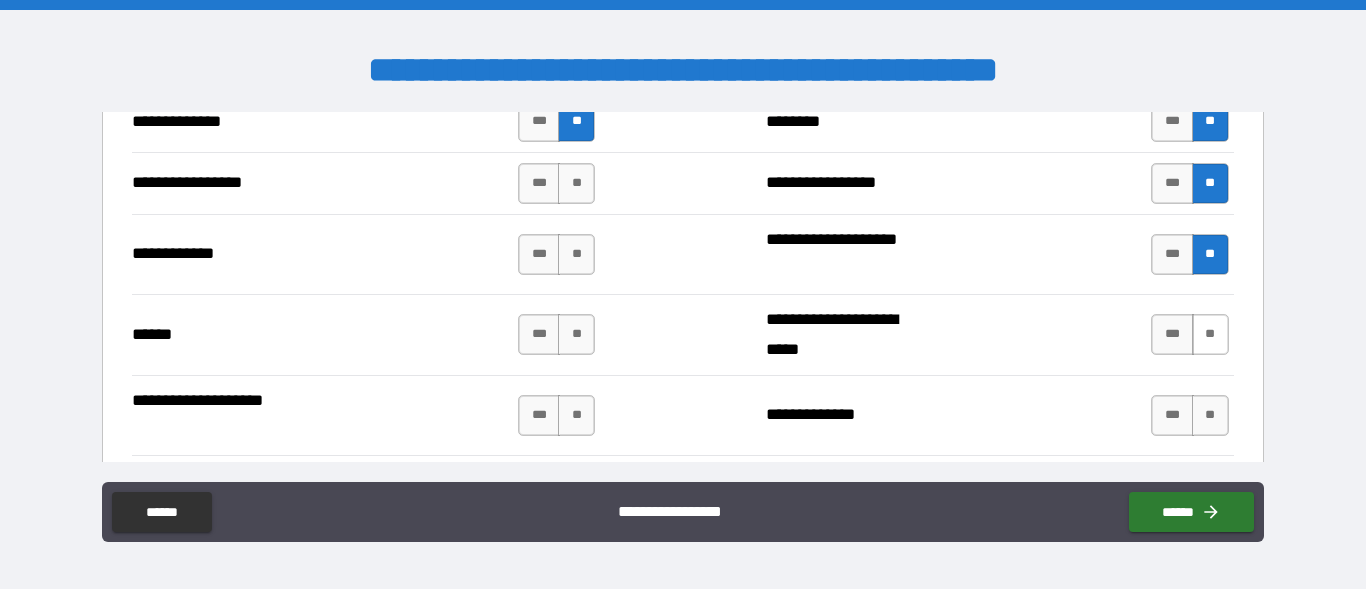 click on "**" at bounding box center (1210, 334) 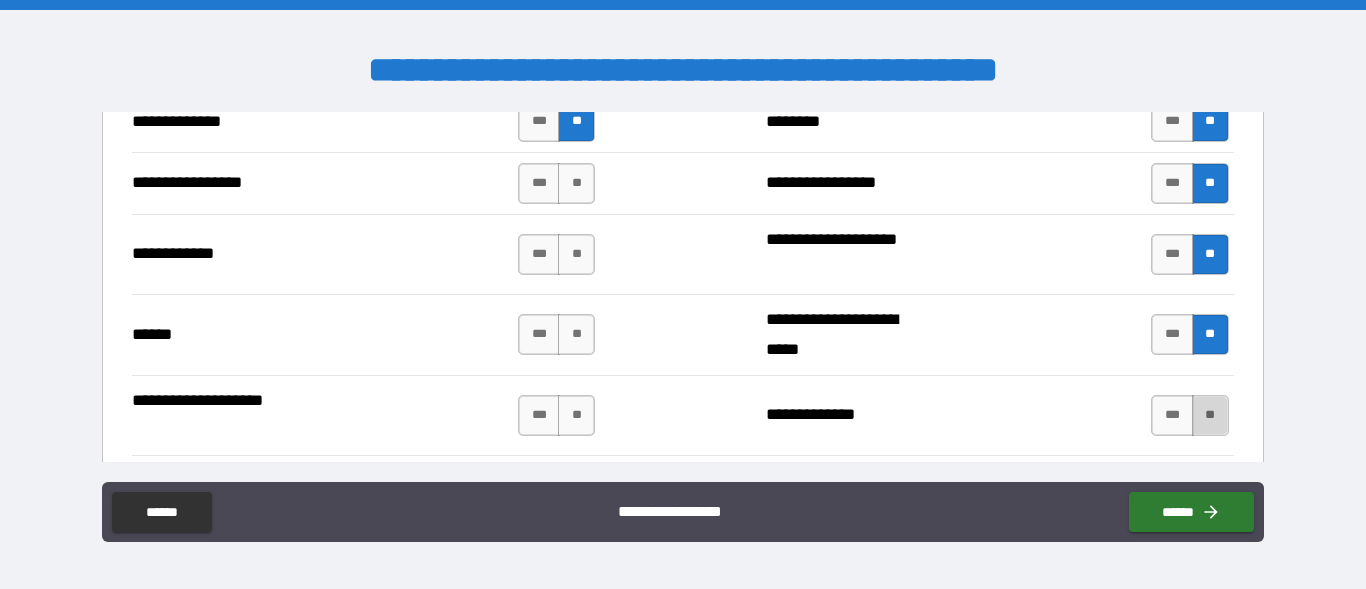 click on "**" at bounding box center [1210, 415] 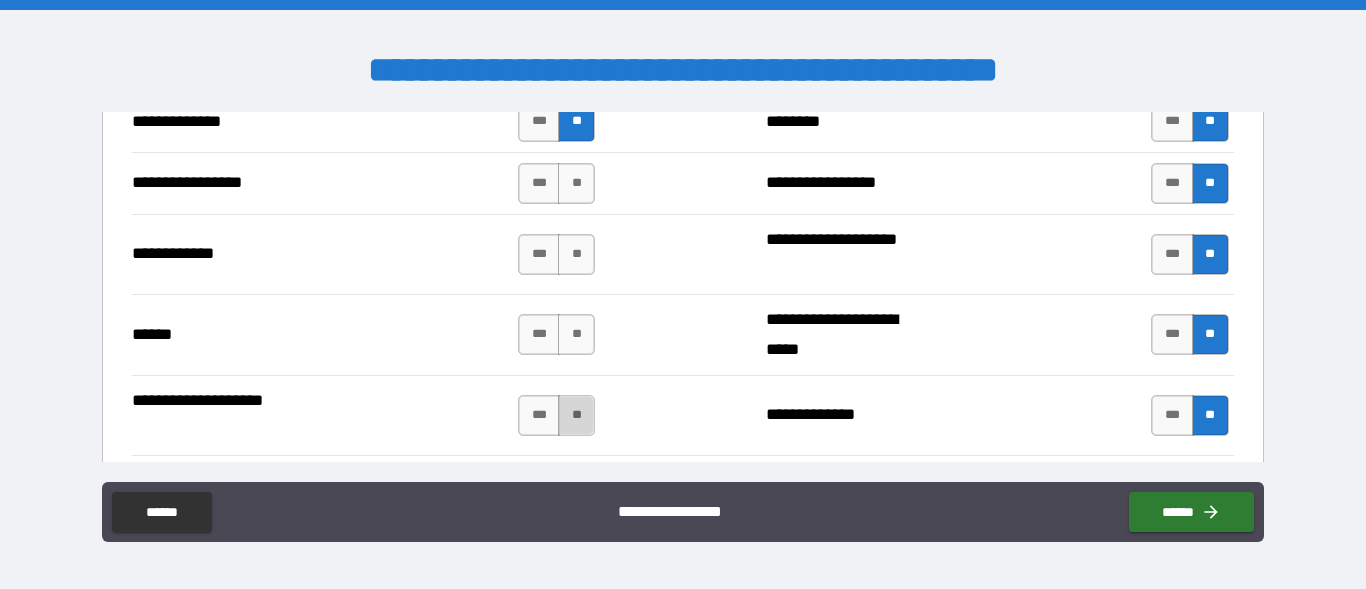 click on "**" at bounding box center [576, 415] 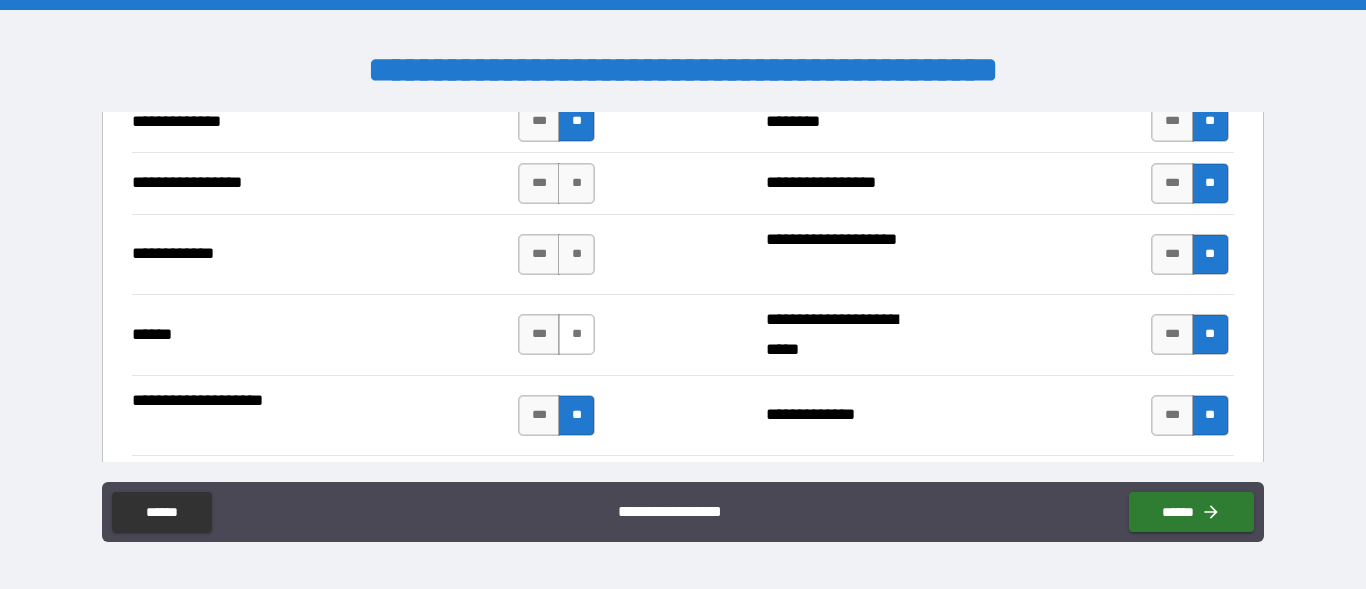 click on "**" at bounding box center (576, 334) 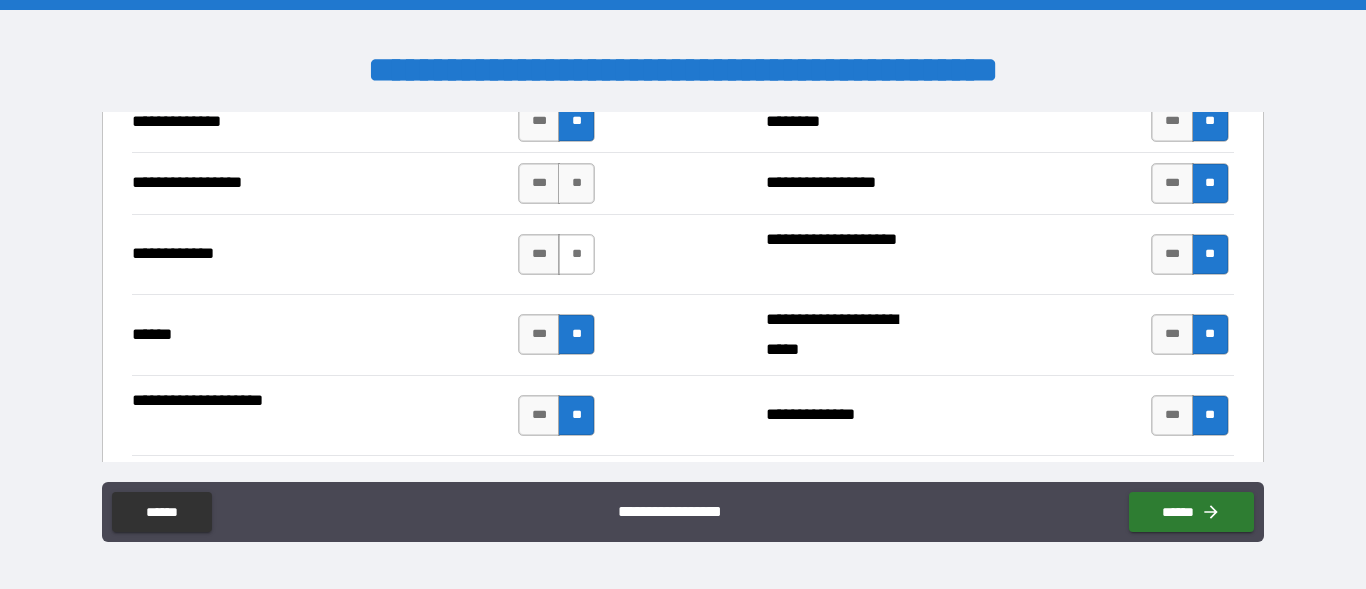 click on "**" at bounding box center (576, 254) 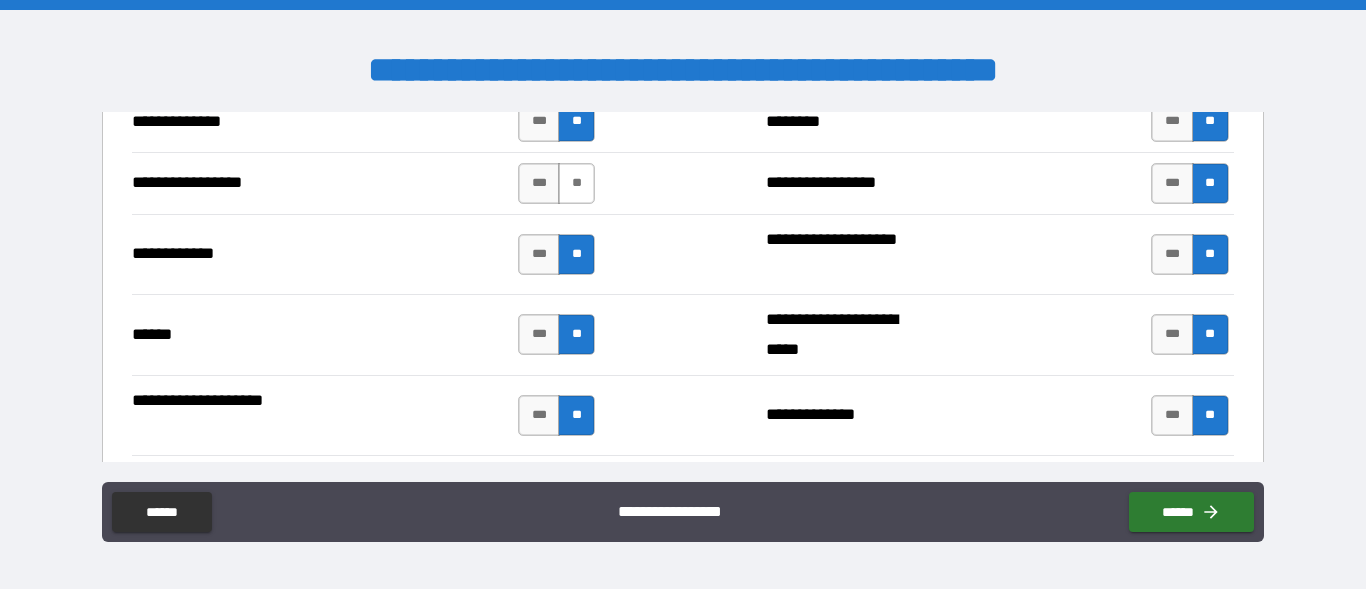 click on "**" at bounding box center [576, 183] 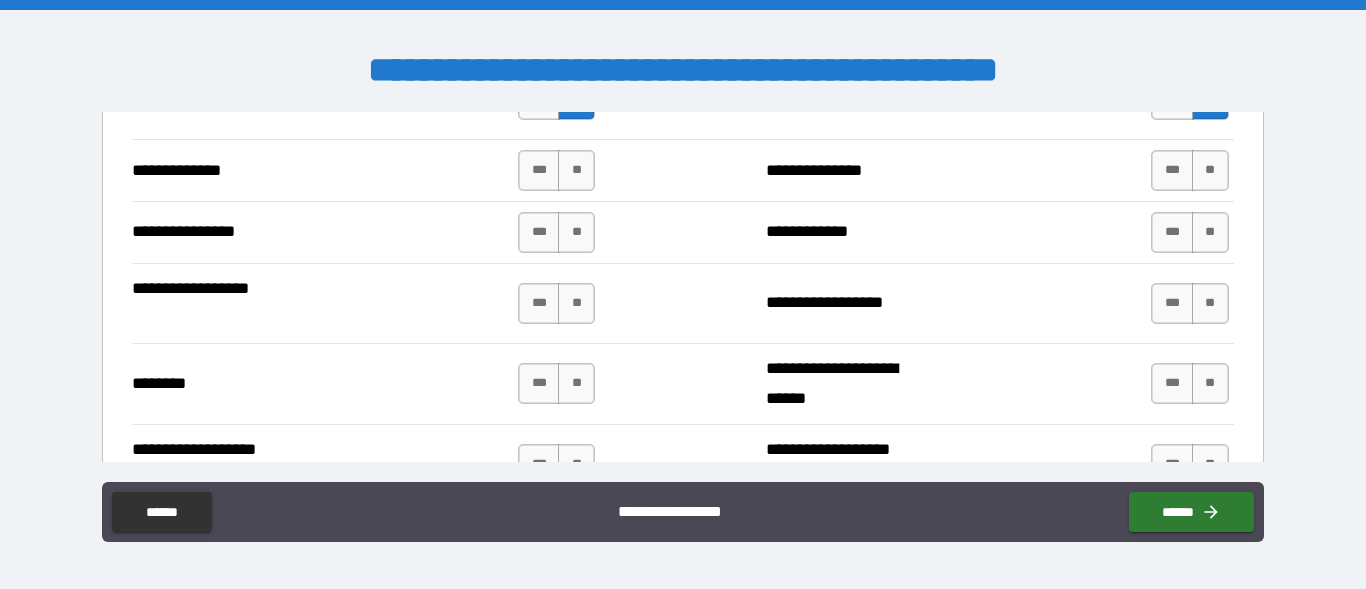 scroll, scrollTop: 3259, scrollLeft: 0, axis: vertical 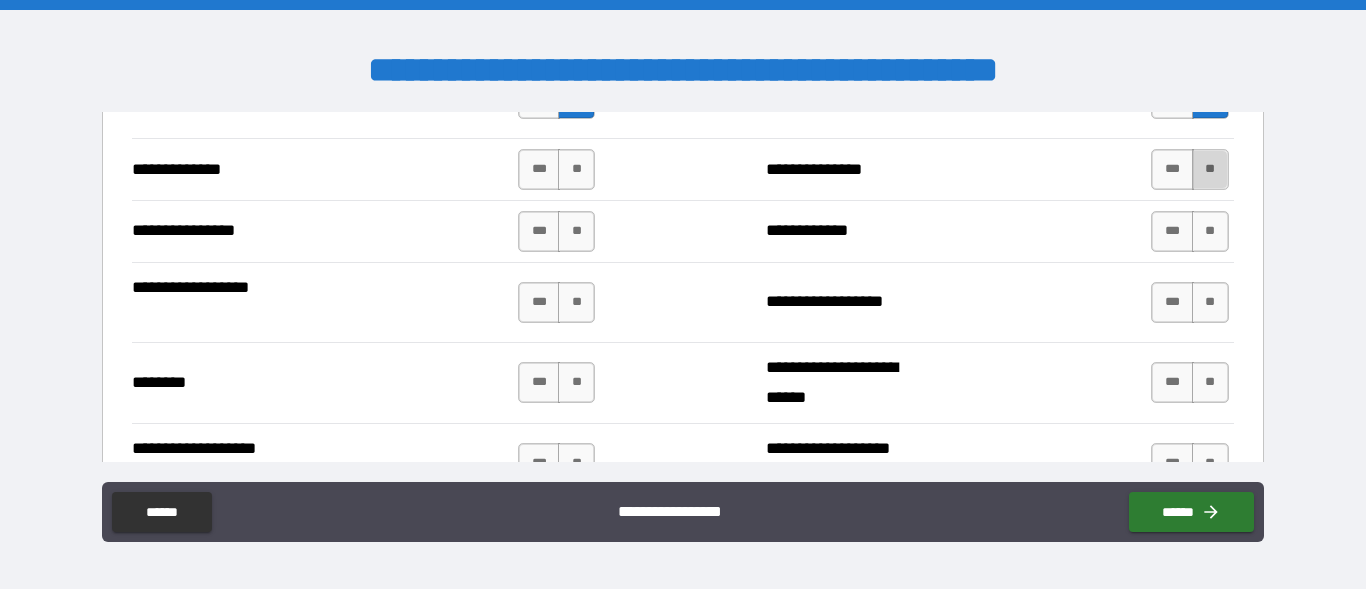 click on "**" at bounding box center (1210, 169) 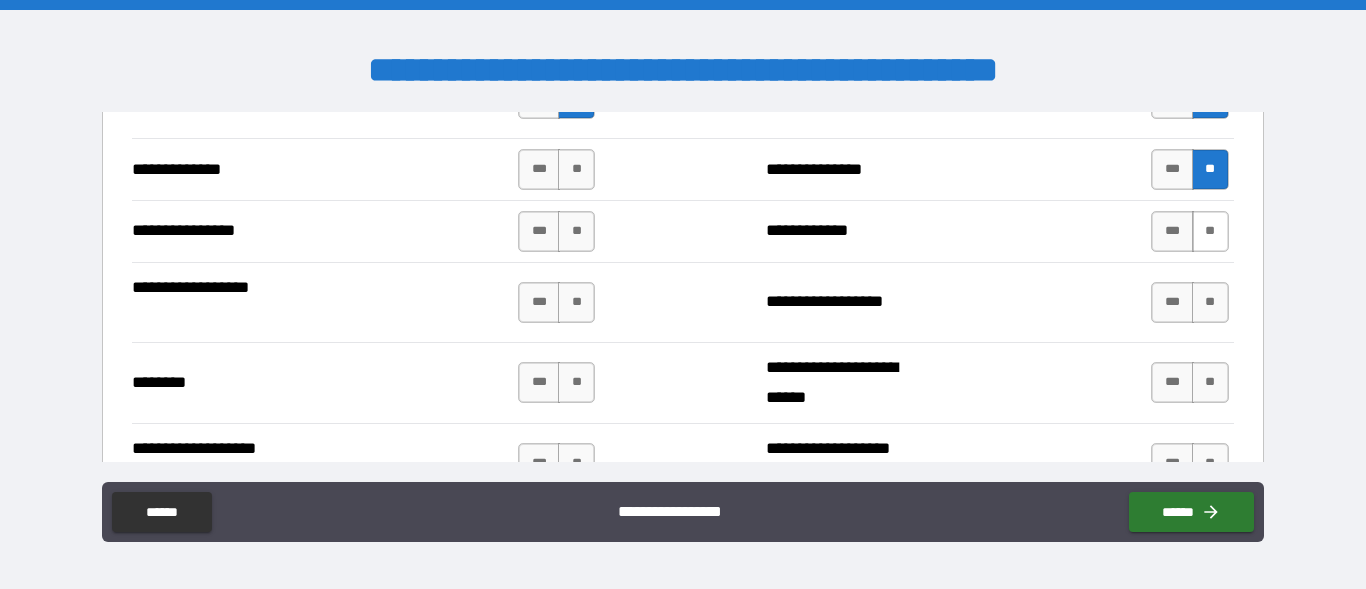 click on "**" at bounding box center [1210, 231] 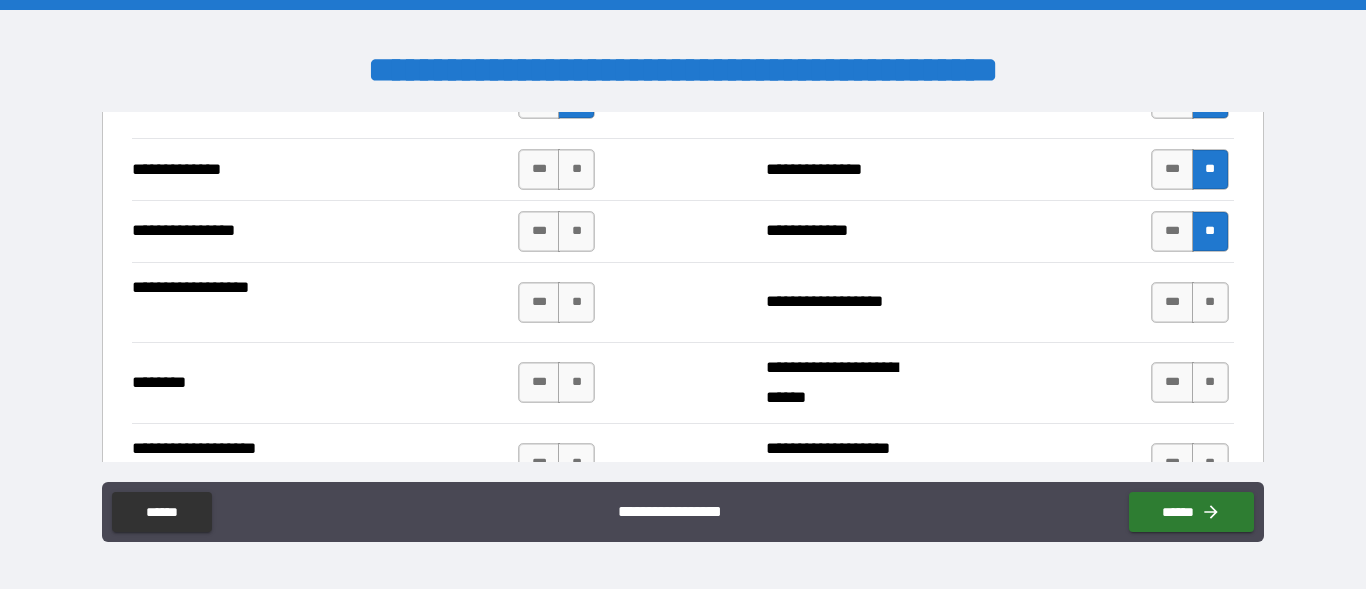 click on "**********" at bounding box center [682, 302] 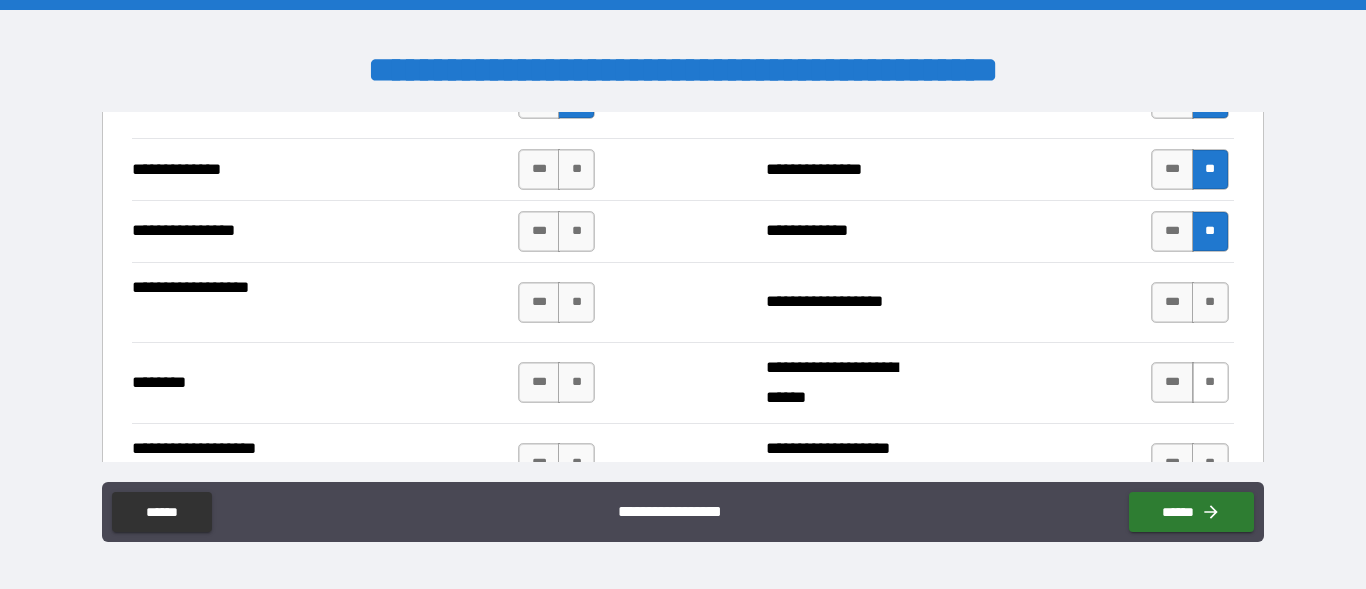 click on "**" at bounding box center (1210, 302) 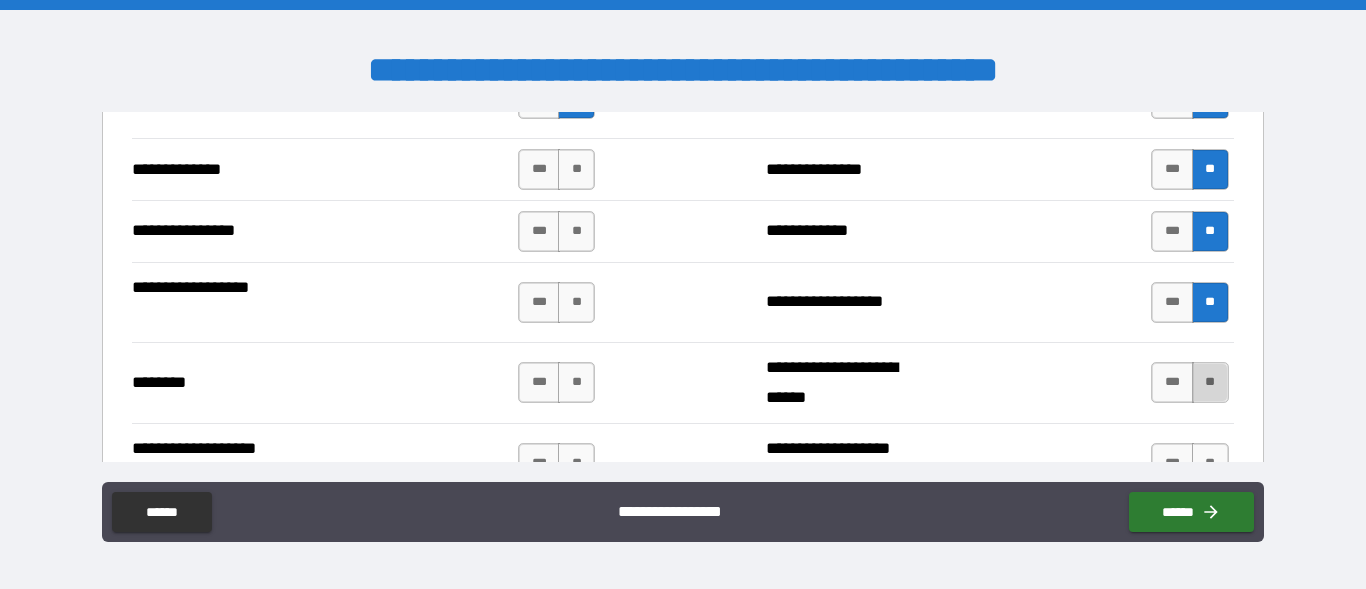 click on "**" at bounding box center (1210, 382) 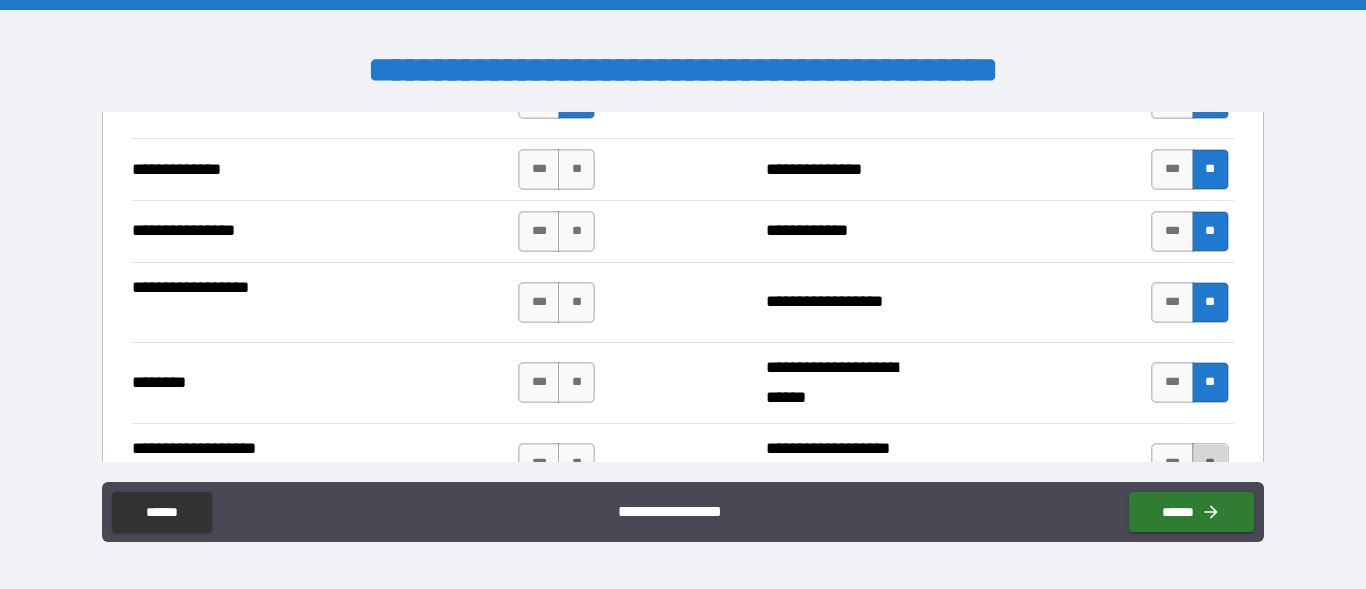 click on "**" at bounding box center (1210, 463) 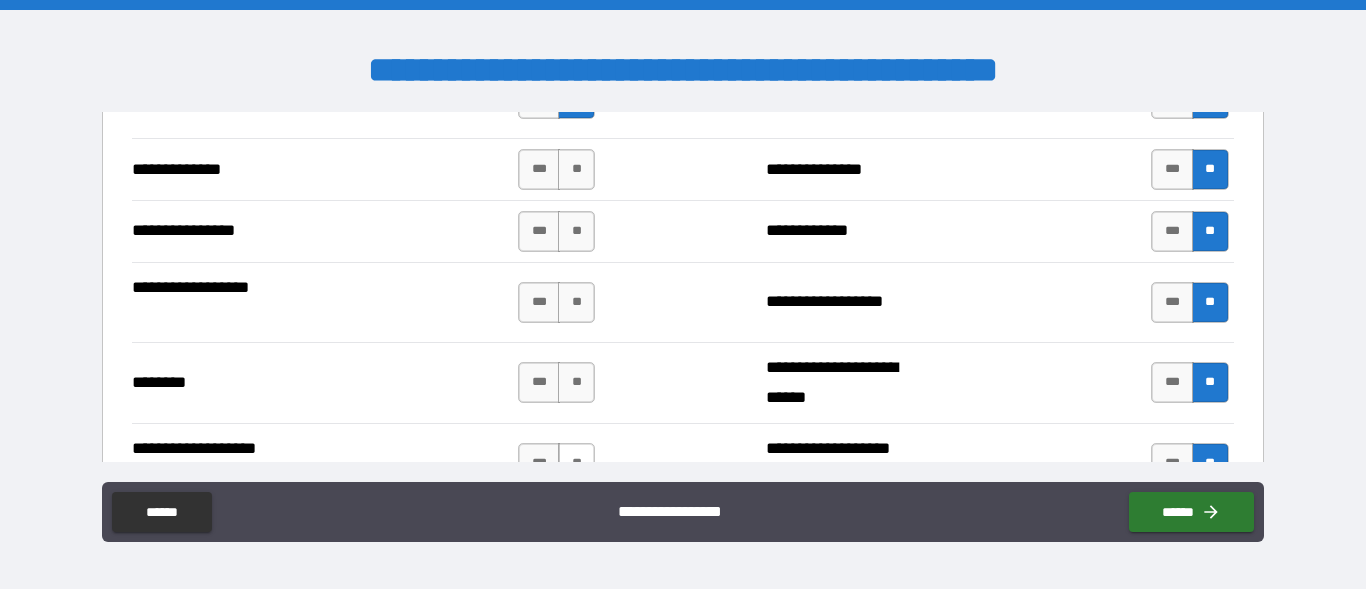 click on "**" at bounding box center (576, 463) 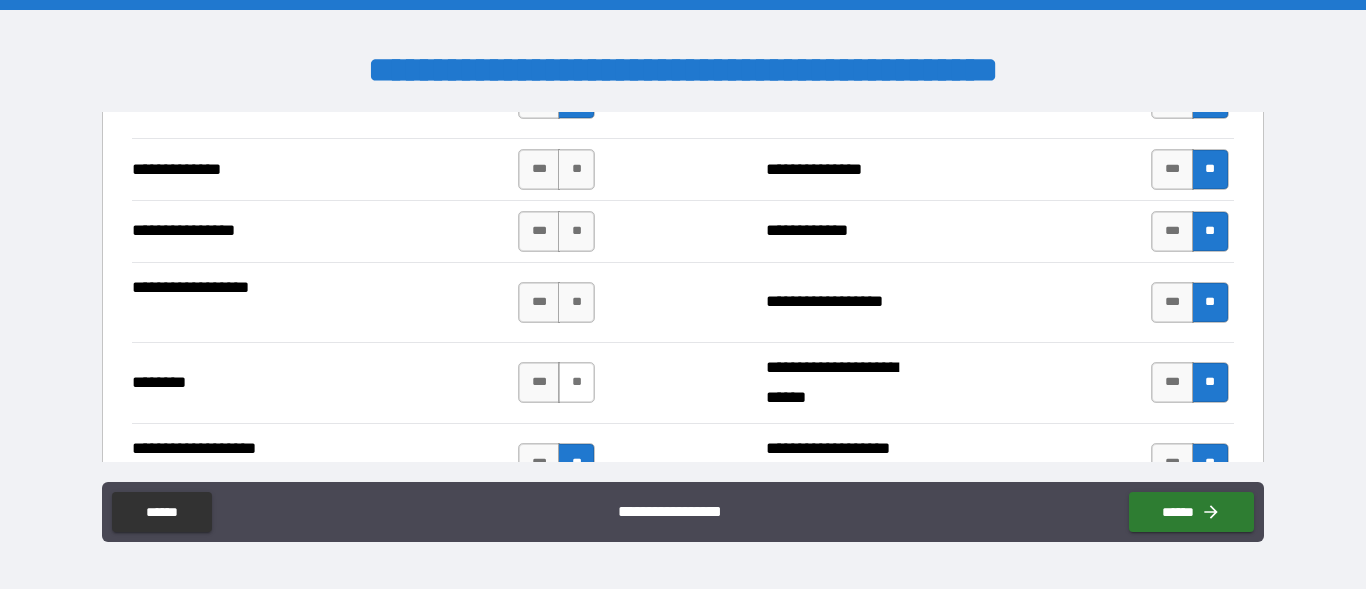 click on "**" at bounding box center (576, 382) 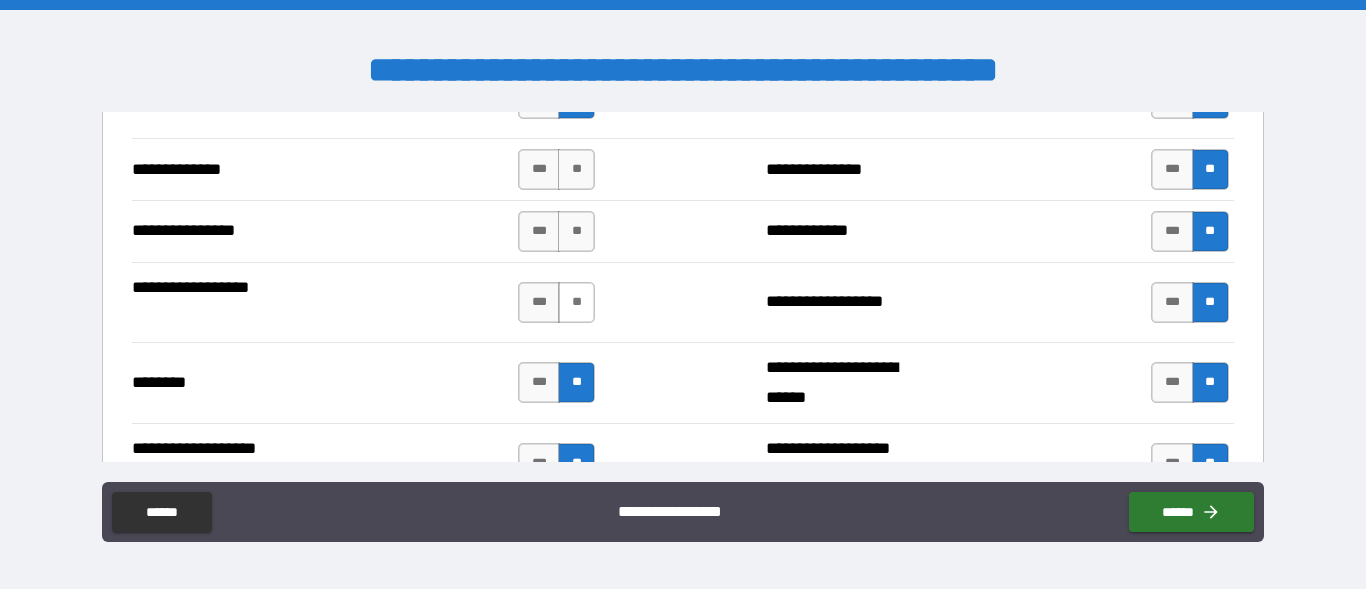 click on "**" at bounding box center [576, 302] 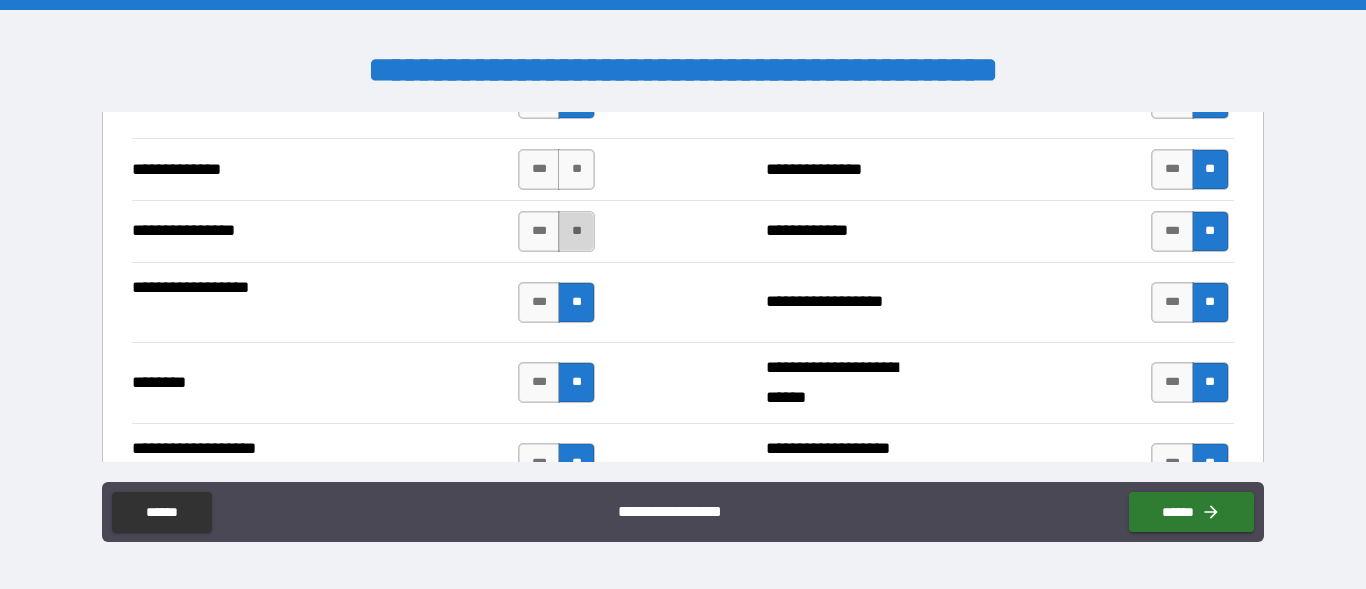 click on "**" at bounding box center [576, 231] 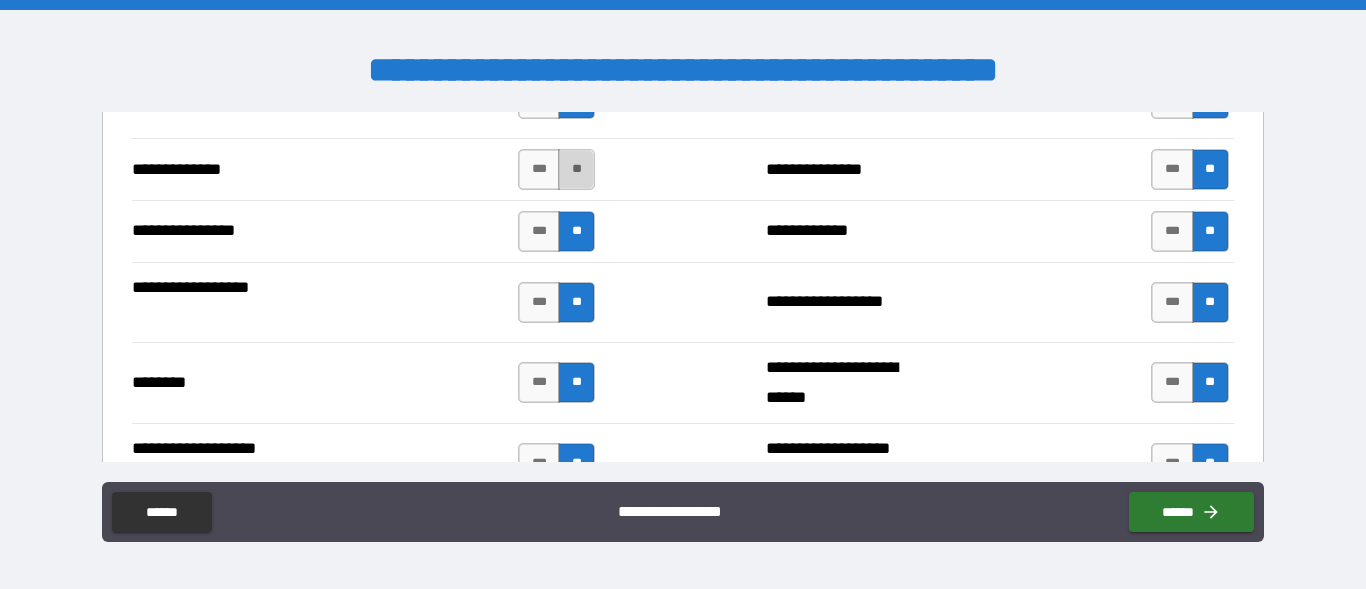 click on "**" at bounding box center (576, 169) 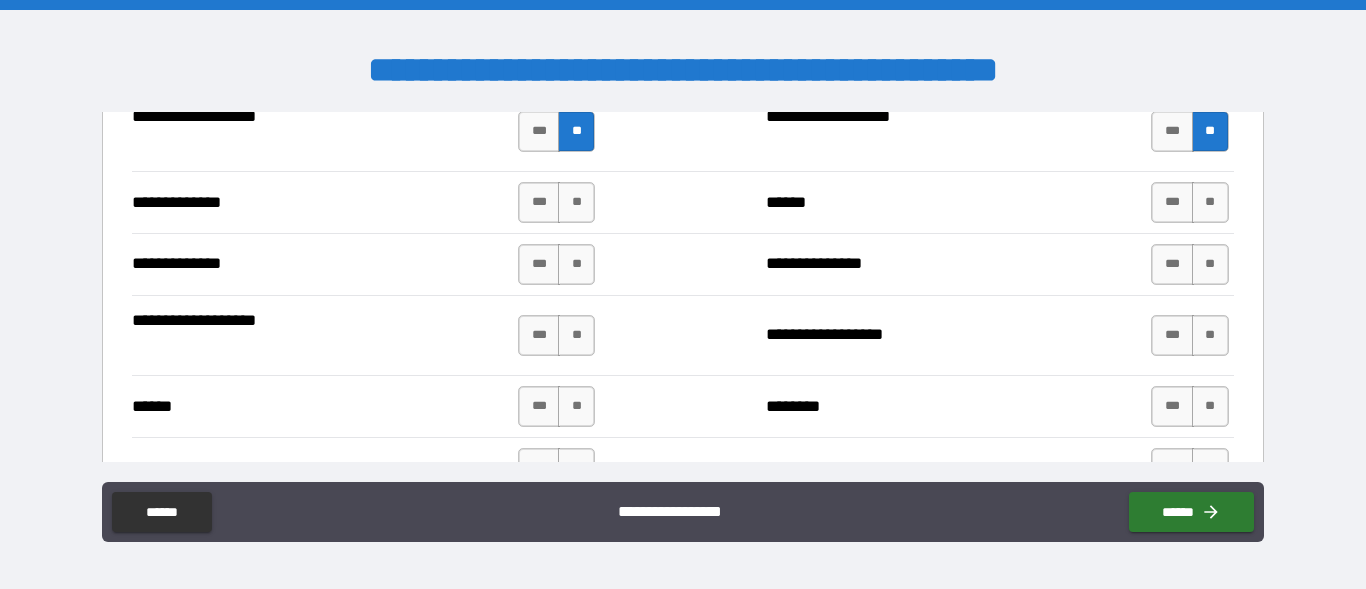 scroll, scrollTop: 3606, scrollLeft: 0, axis: vertical 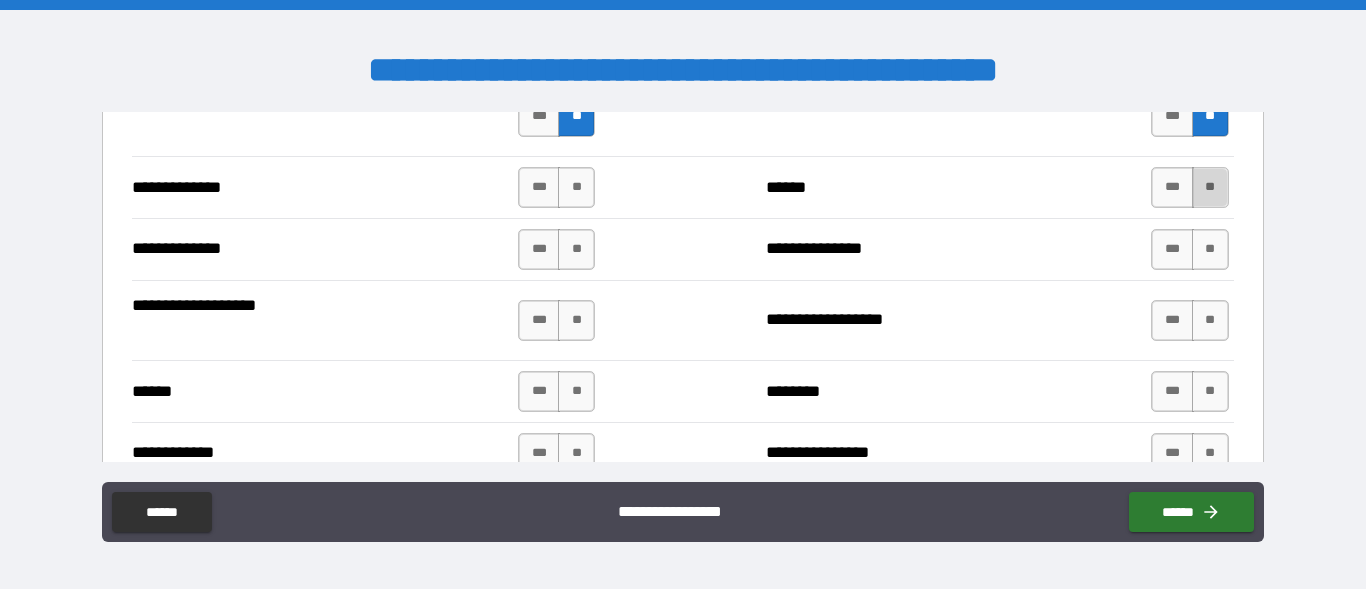 click on "**" at bounding box center [1210, 187] 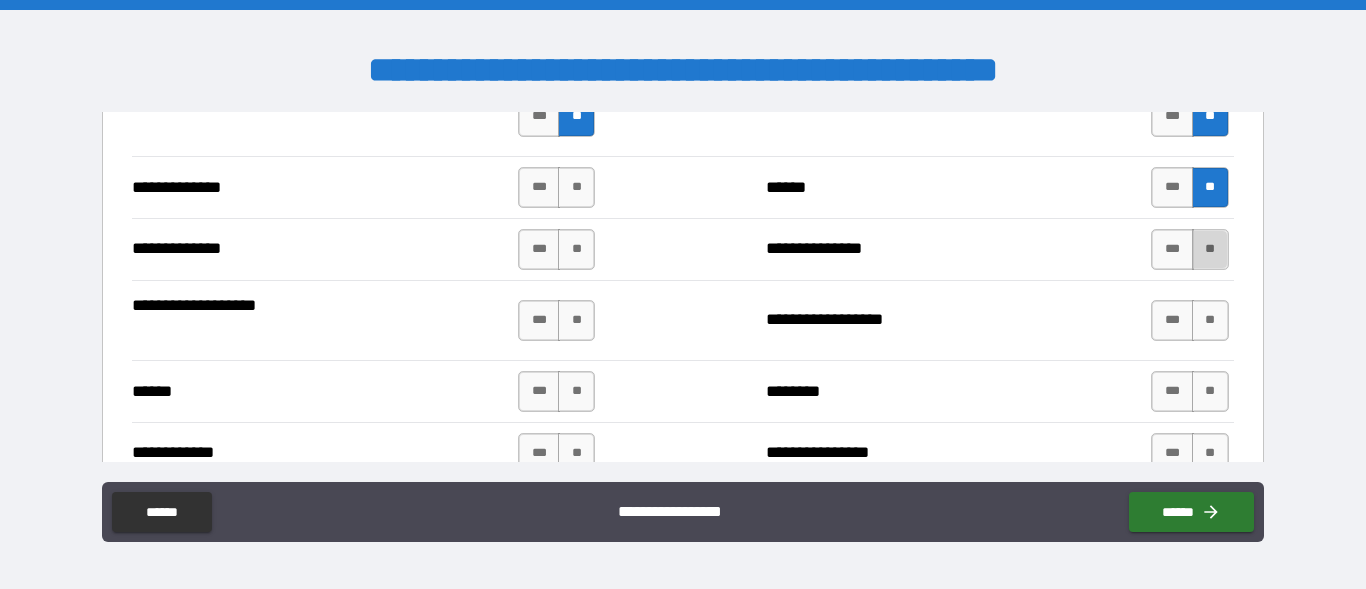 click on "**" at bounding box center [1210, 249] 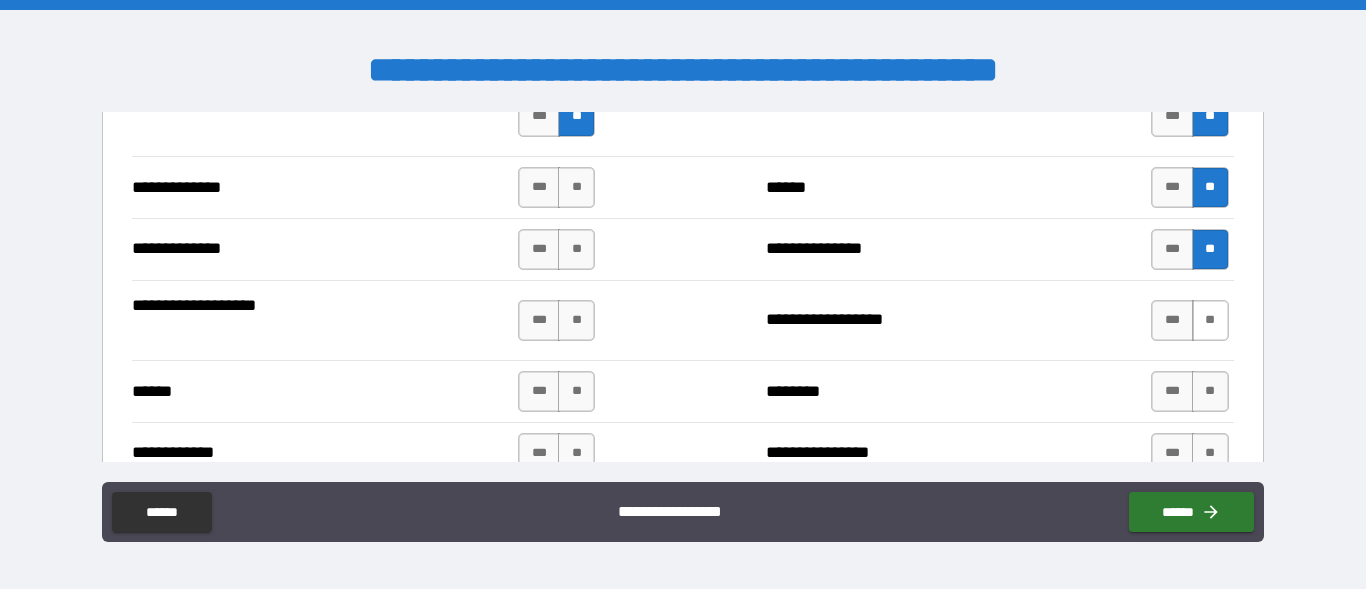 click on "**" at bounding box center (1210, 320) 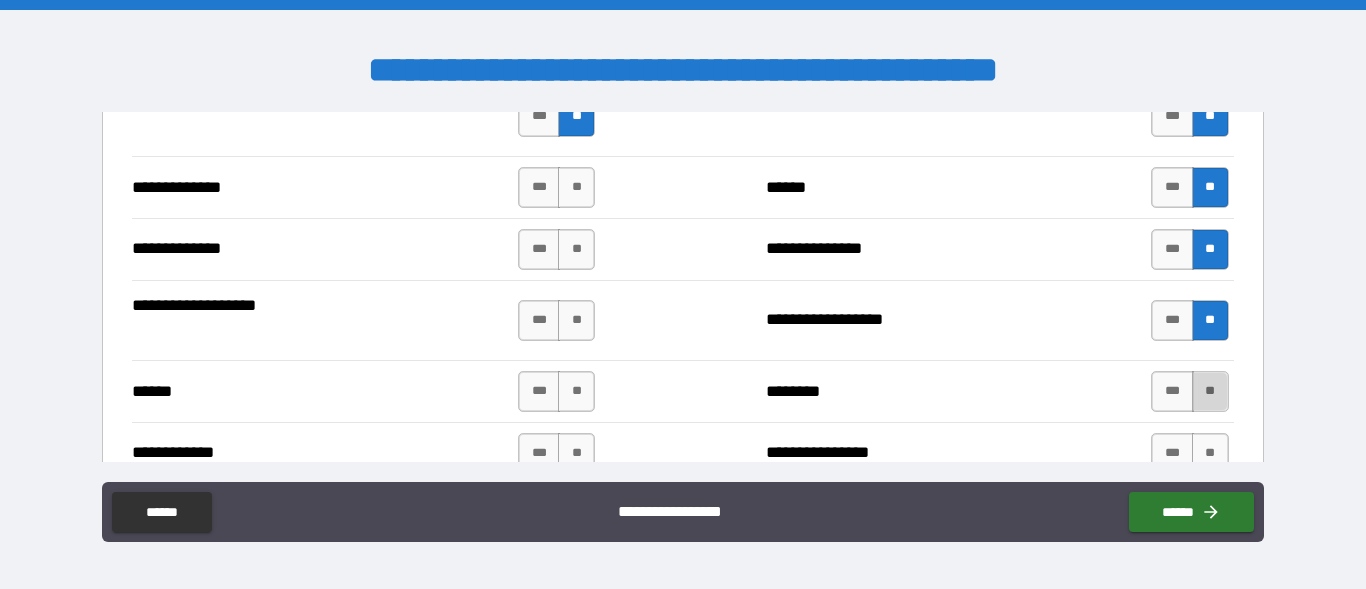 click on "**" at bounding box center (1210, 391) 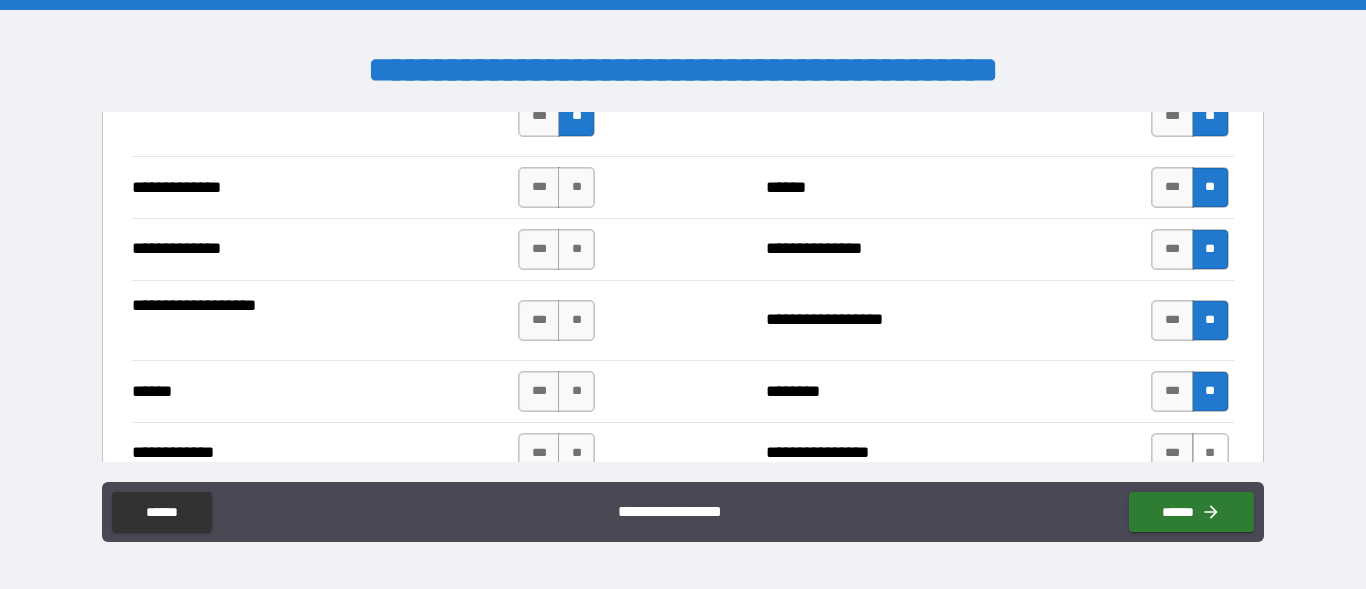 click on "**" at bounding box center (1210, 453) 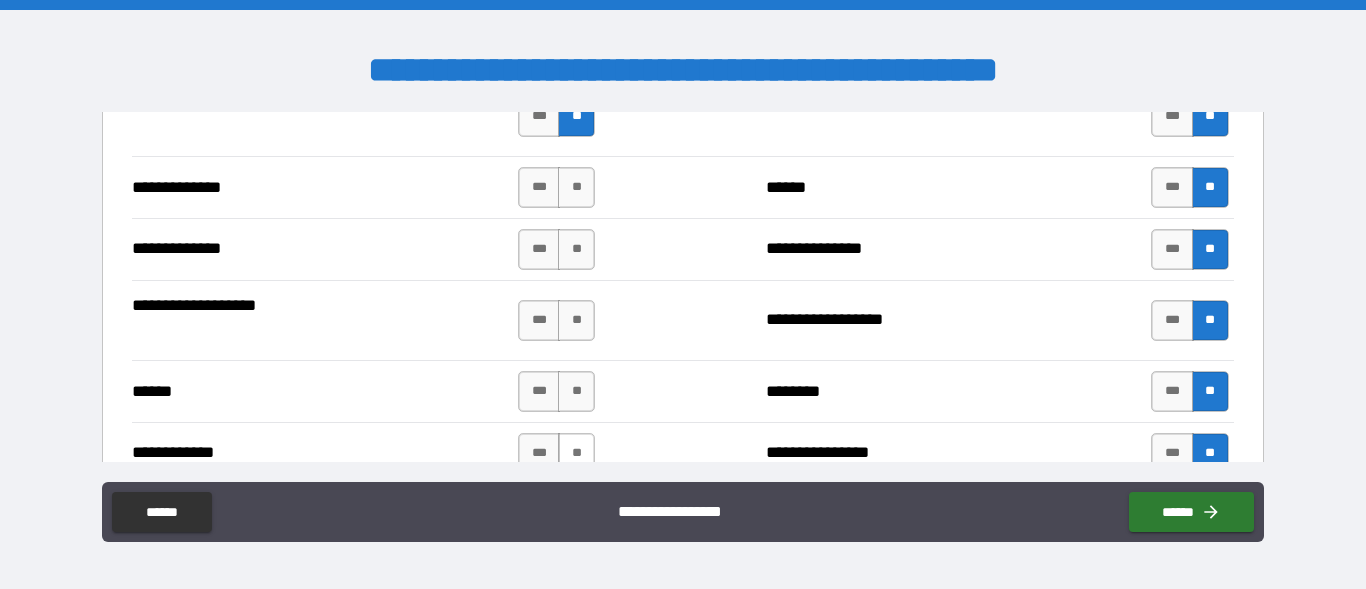 click on "**" at bounding box center [576, 453] 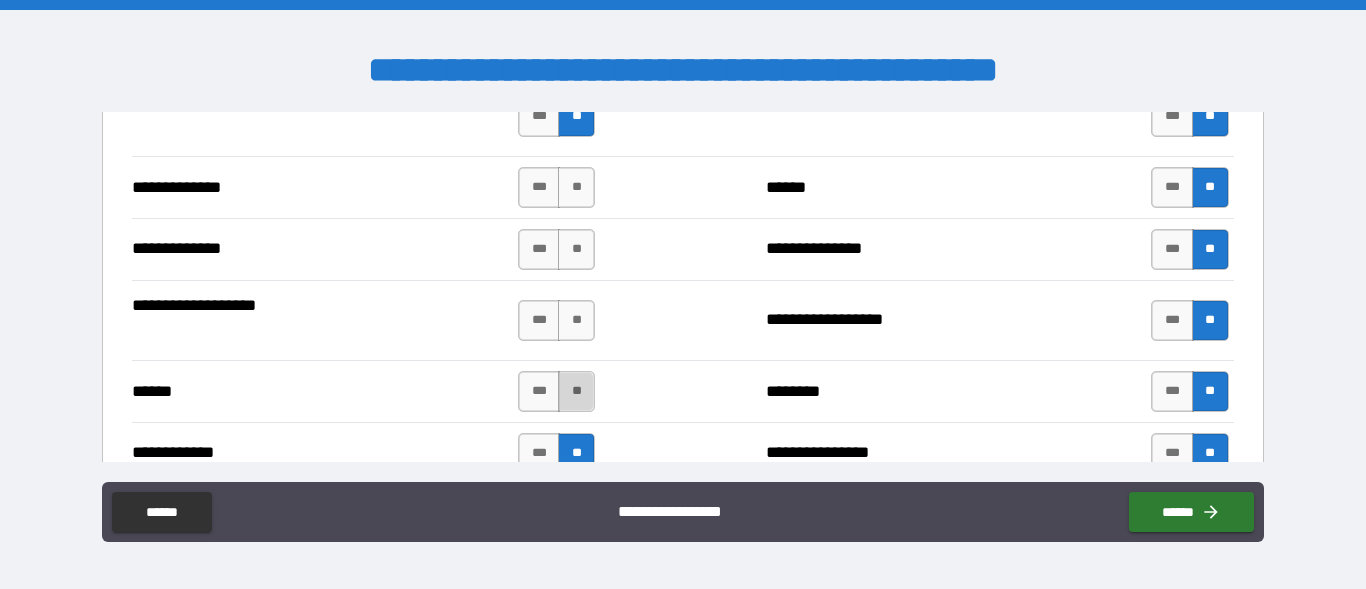 click on "**" at bounding box center [576, 391] 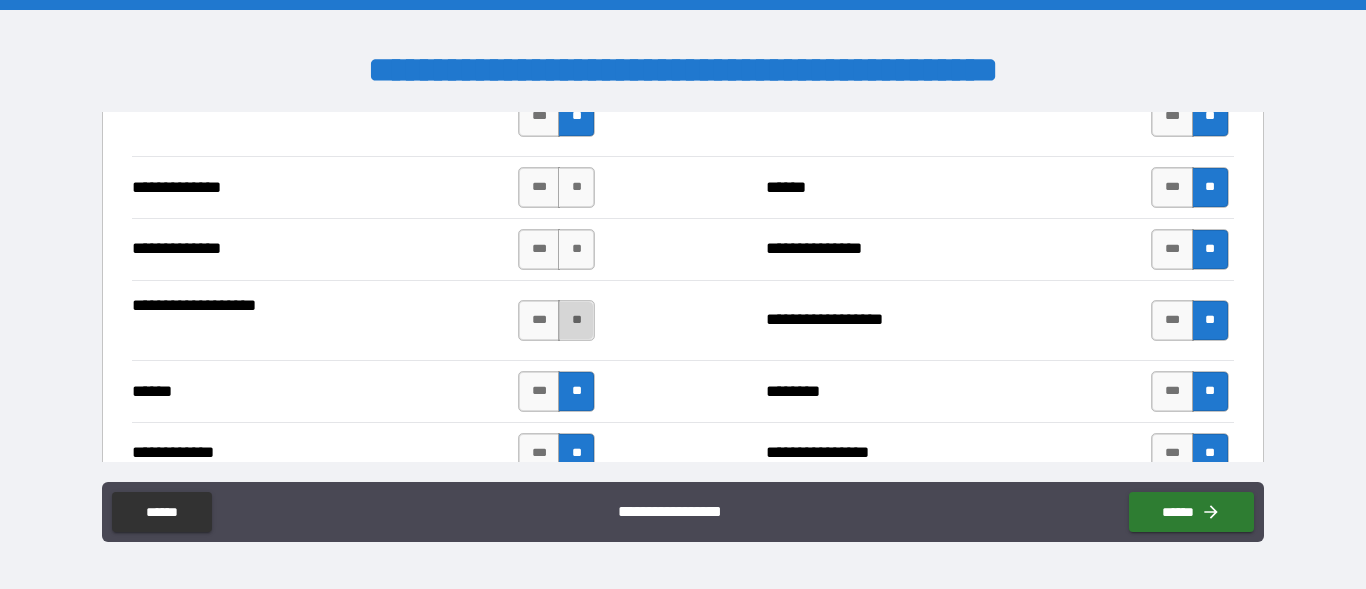 click on "**" at bounding box center [576, 320] 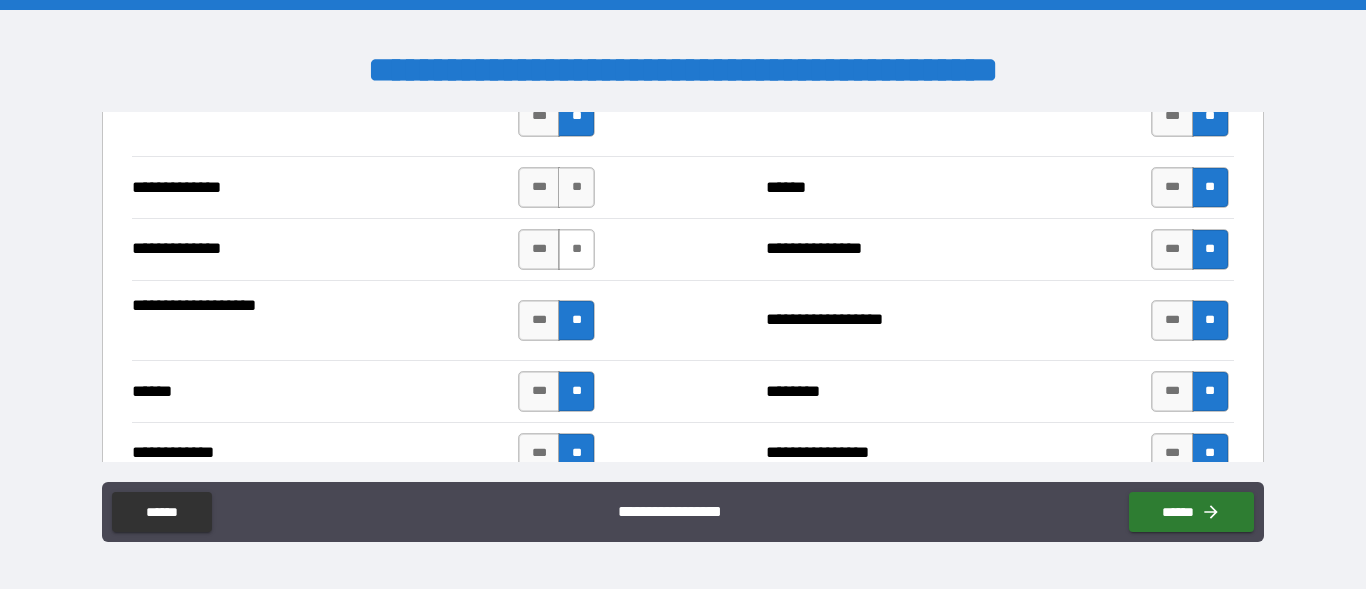 click on "**" at bounding box center (576, 249) 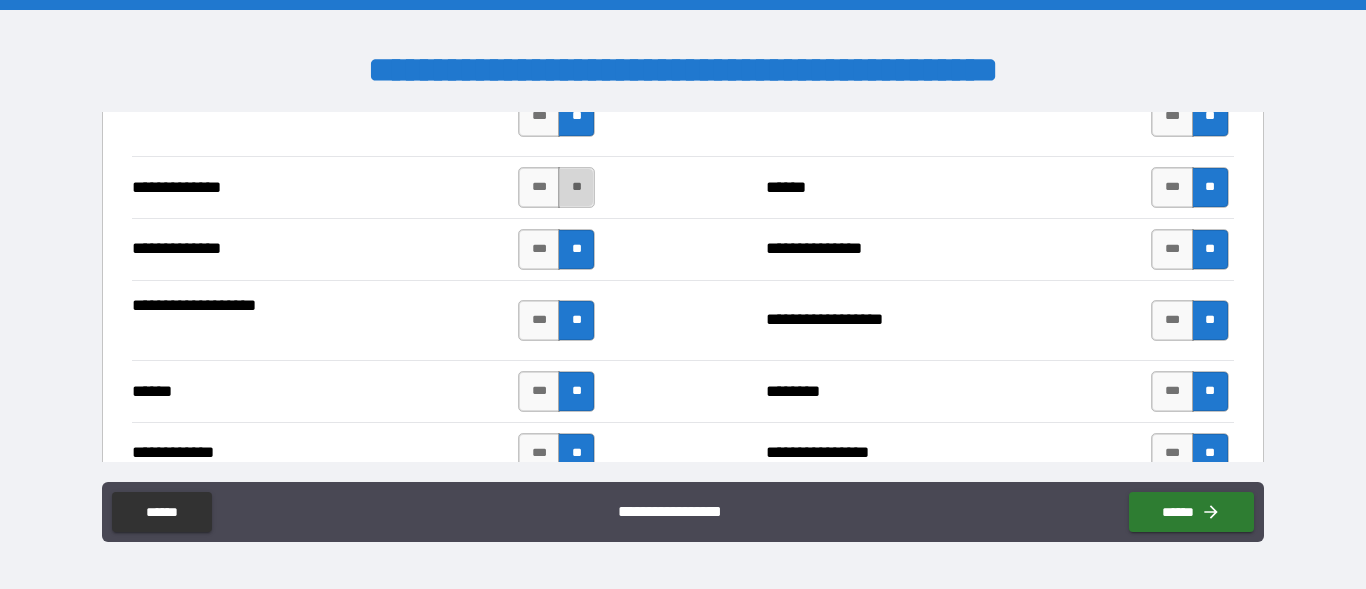 click on "**" at bounding box center (576, 187) 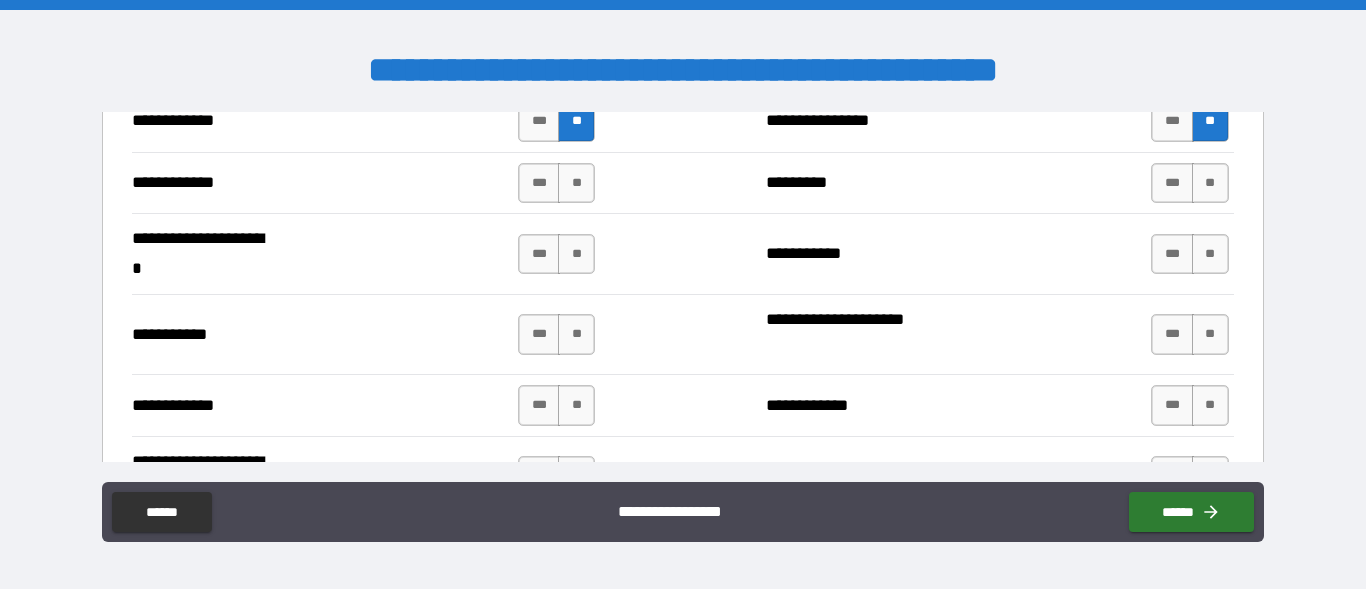 scroll, scrollTop: 3970, scrollLeft: 0, axis: vertical 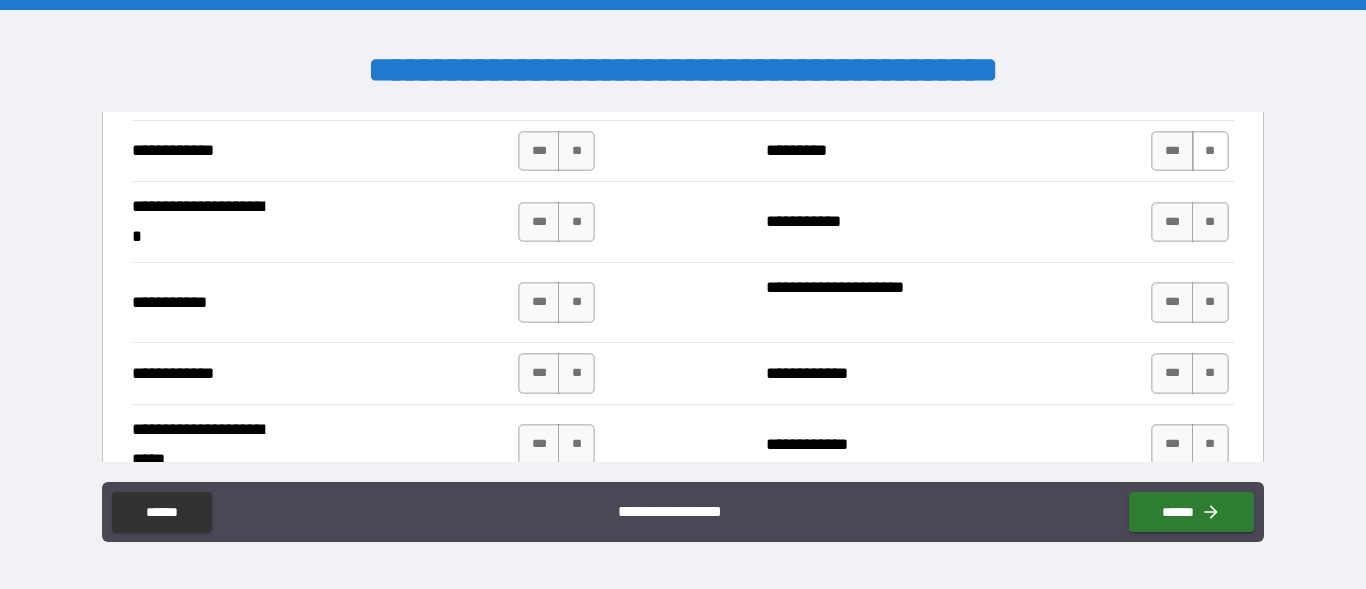 click on "**" at bounding box center [1210, 151] 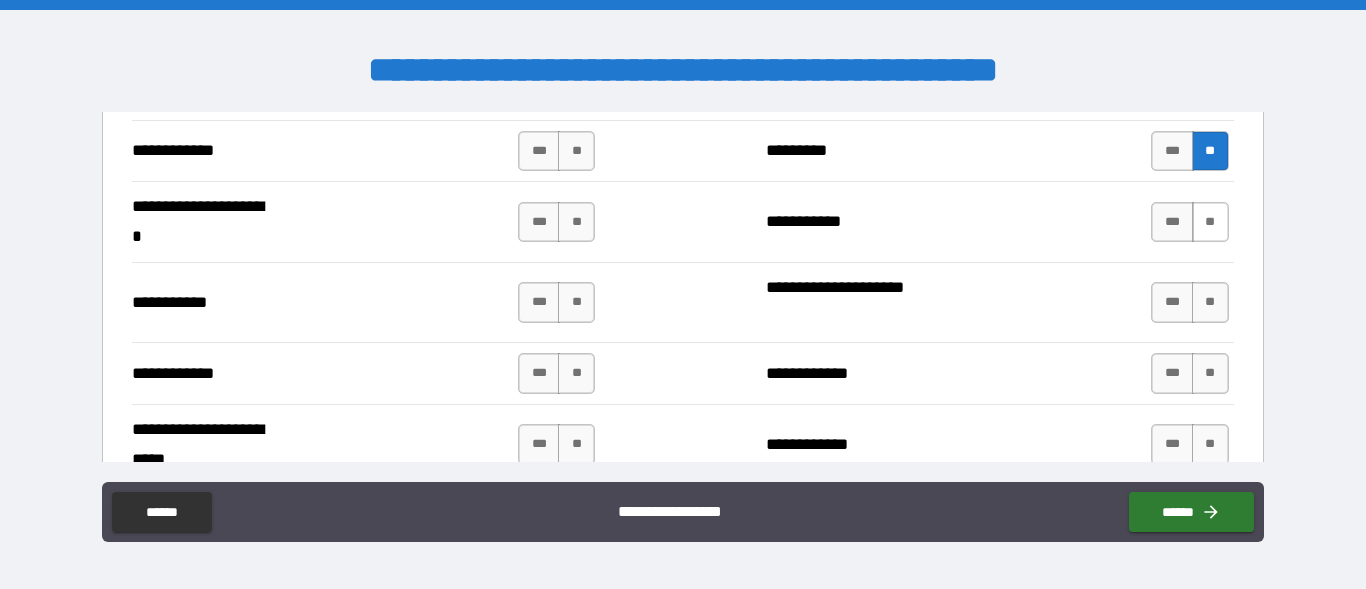 click on "**" at bounding box center (1210, 222) 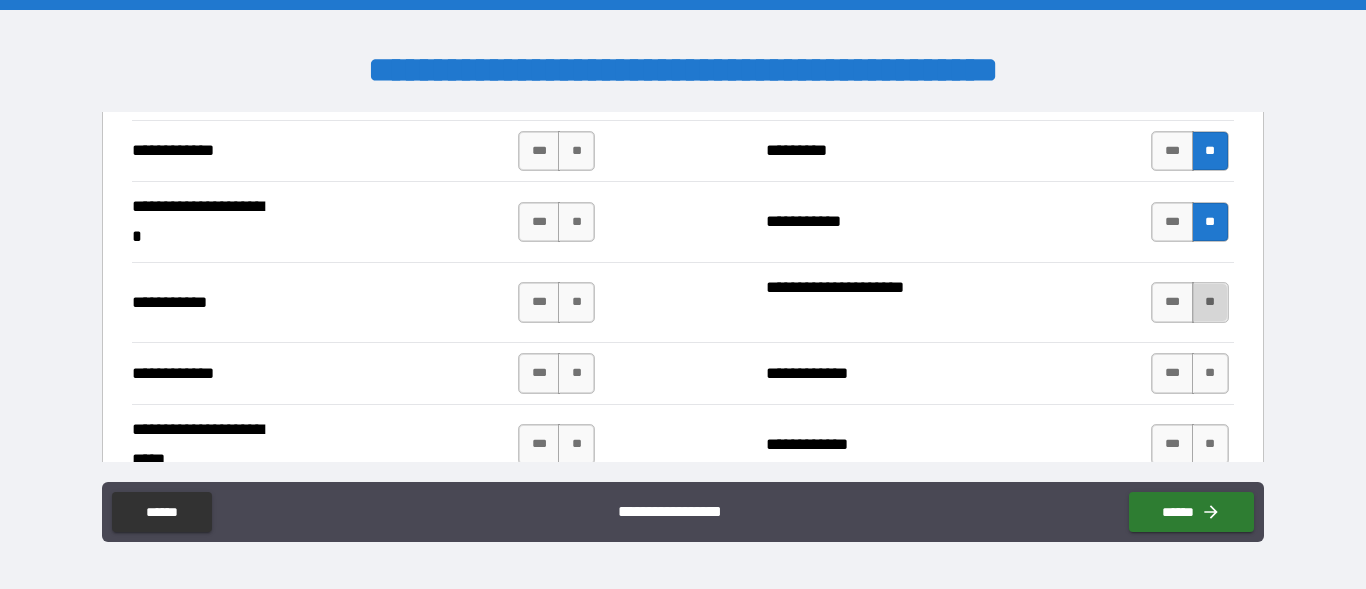 click on "**" at bounding box center (1210, 302) 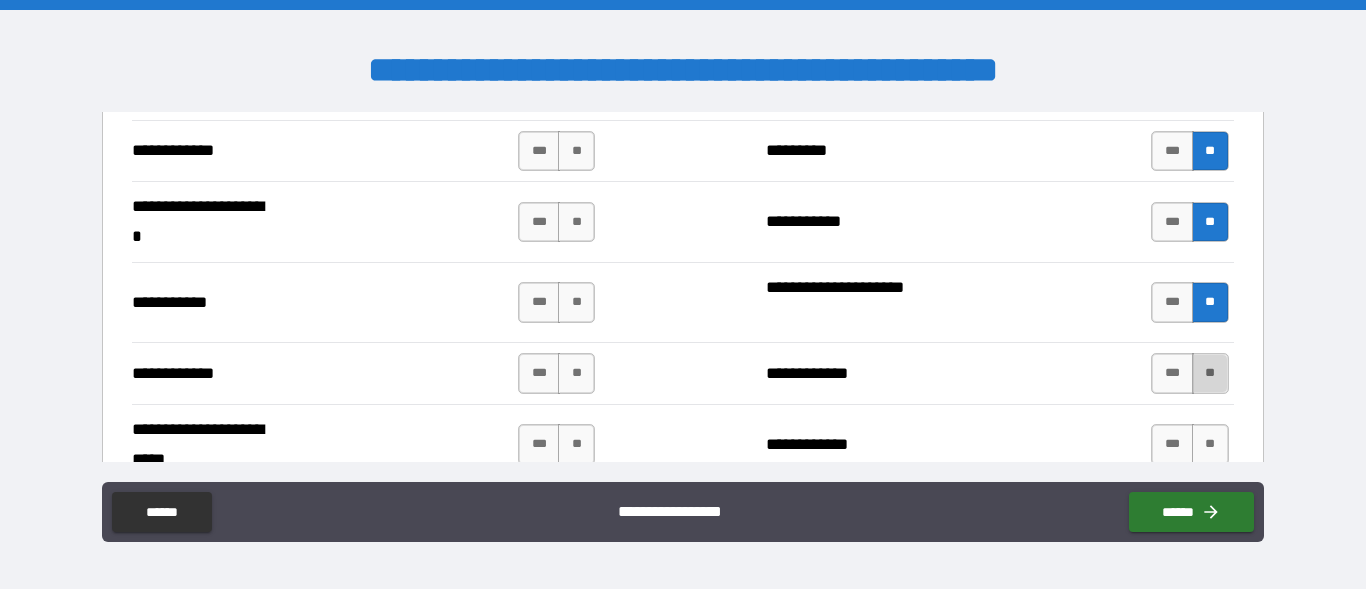 click on "**" at bounding box center (1210, 373) 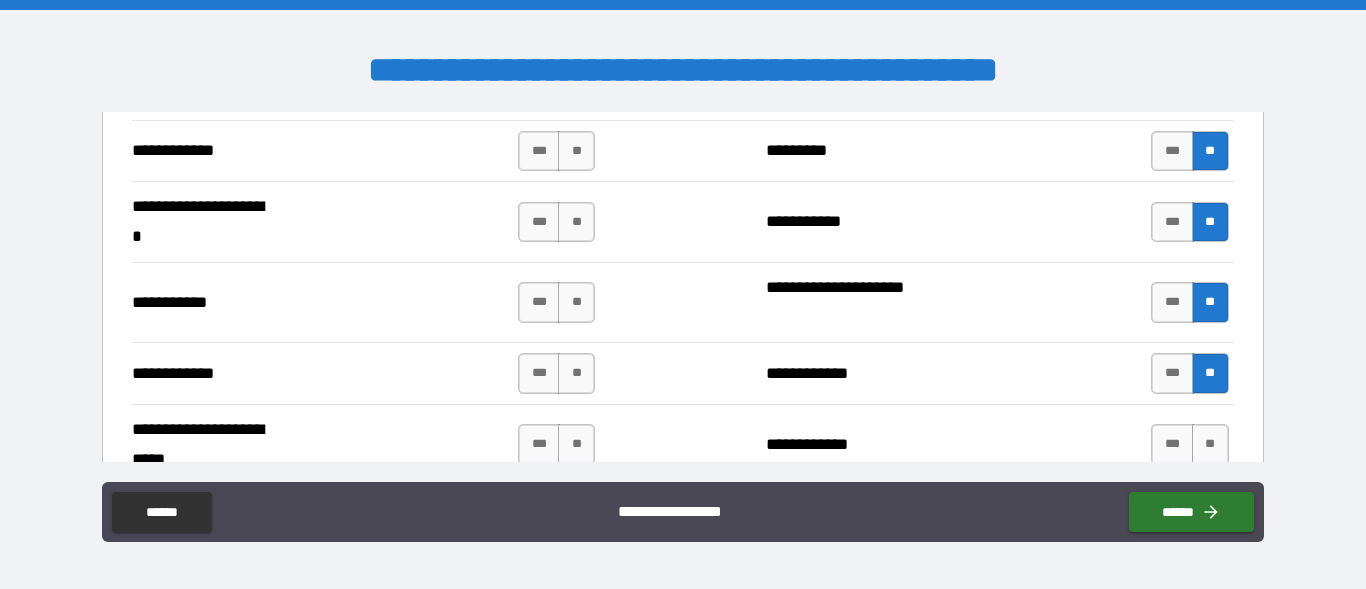 drag, startPoint x: 1195, startPoint y: 441, endPoint x: 910, endPoint y: 363, distance: 295.48096 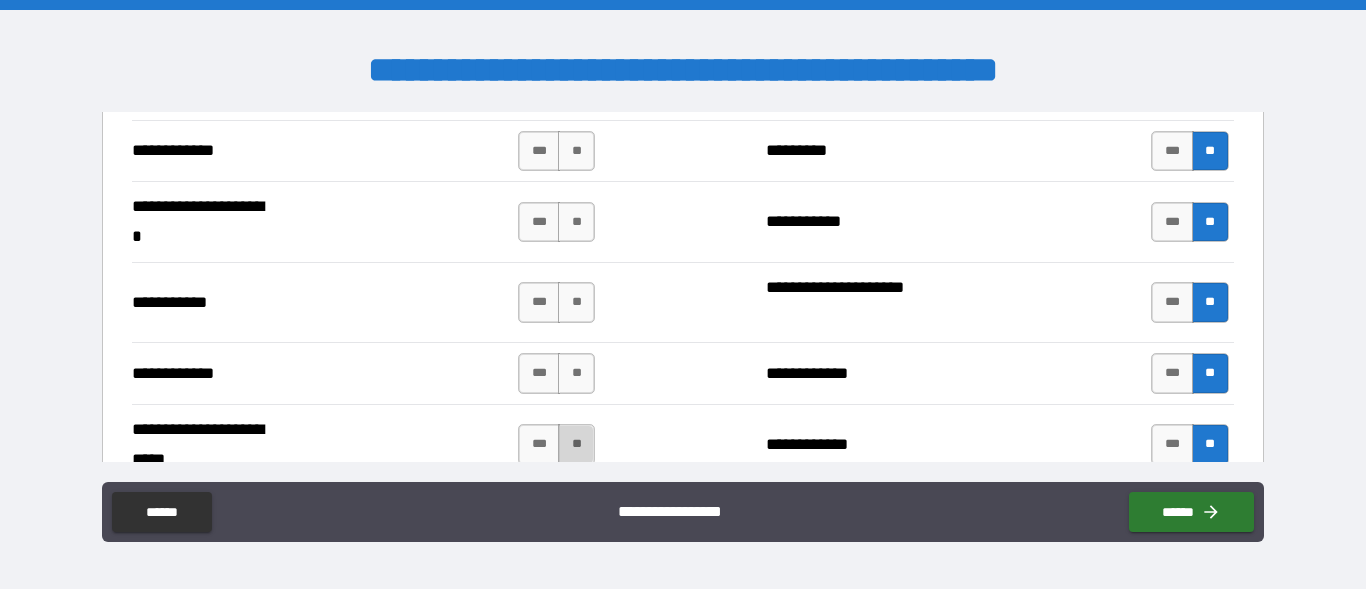 click on "**" at bounding box center [576, 444] 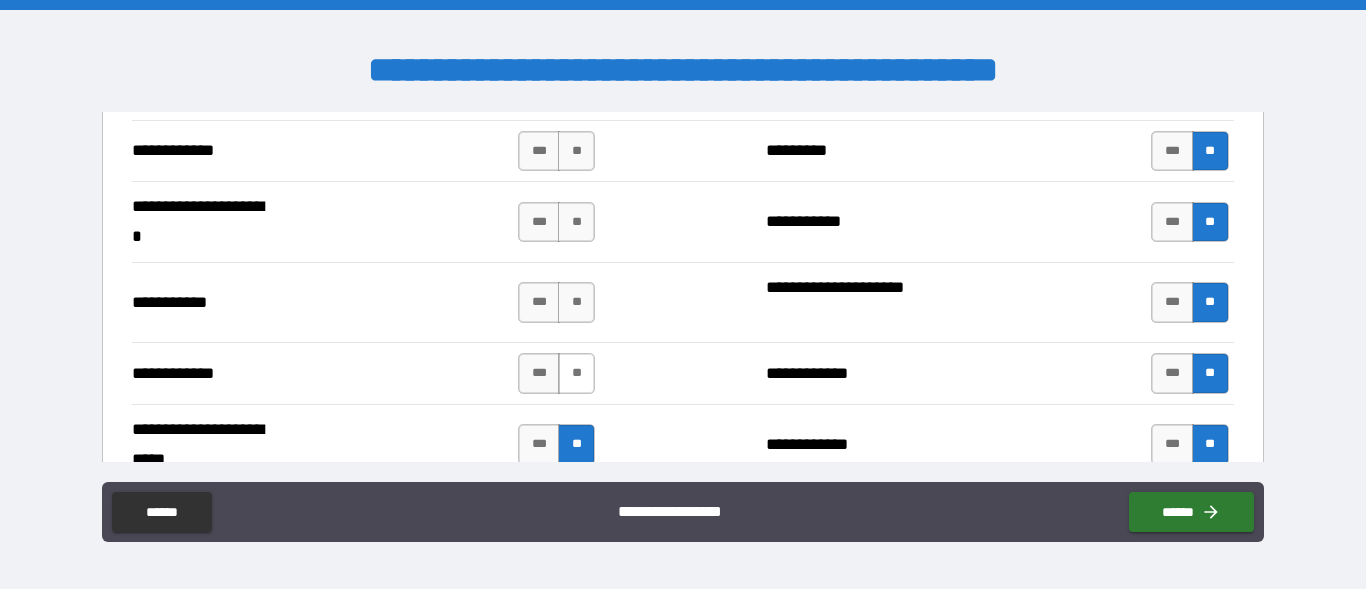 click on "**" at bounding box center (576, 373) 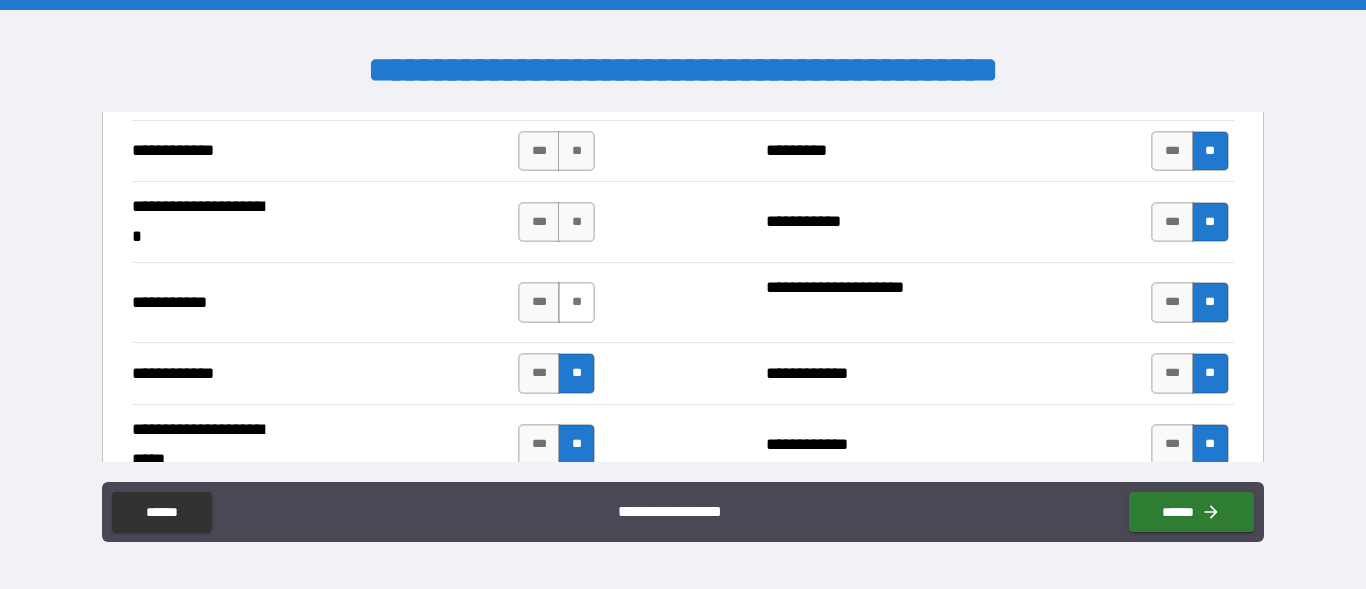 click on "**" at bounding box center (576, 302) 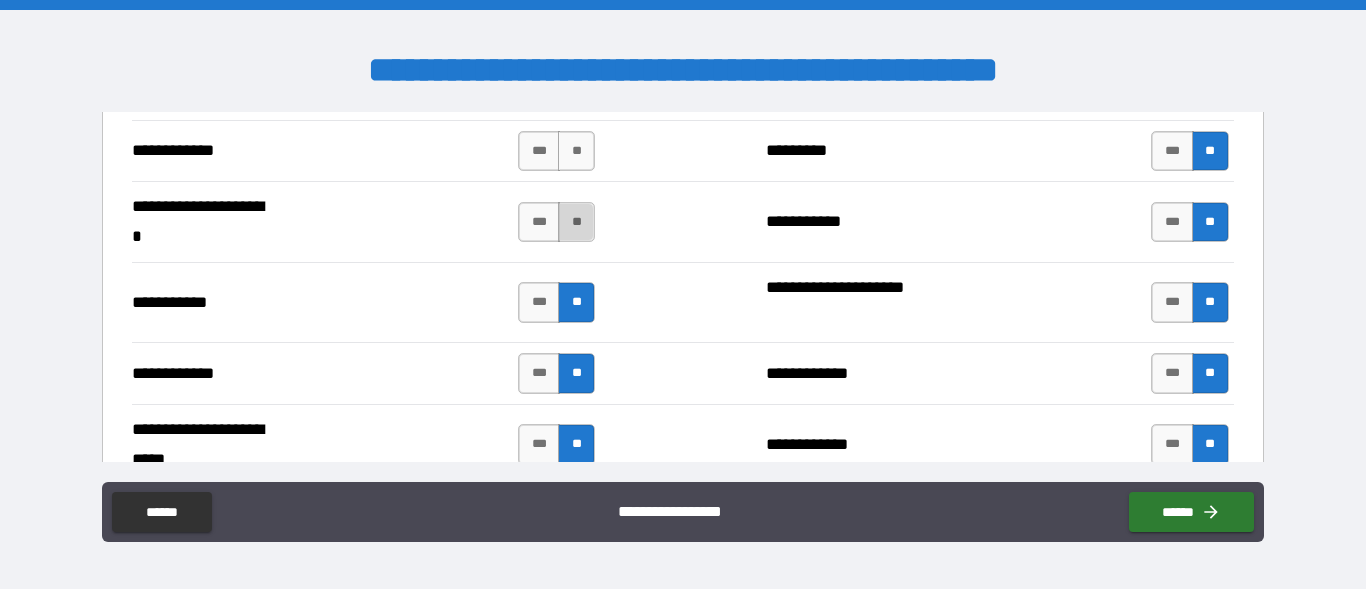 click on "**" at bounding box center (576, 222) 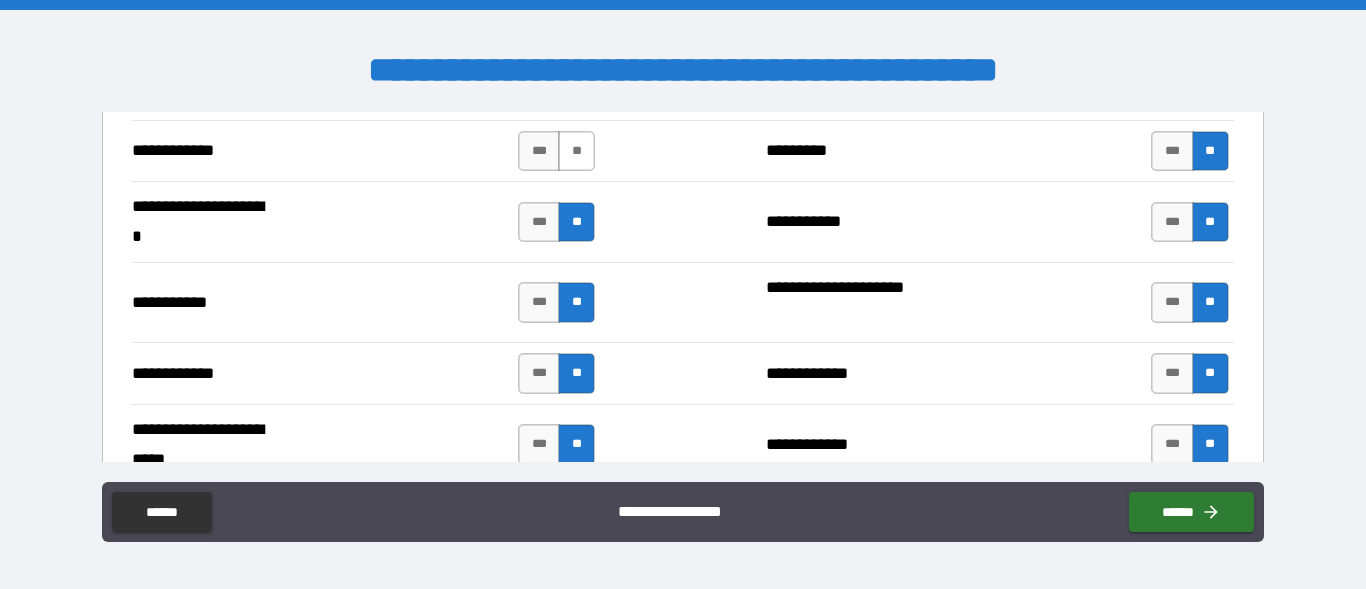 click on "**" at bounding box center (576, 151) 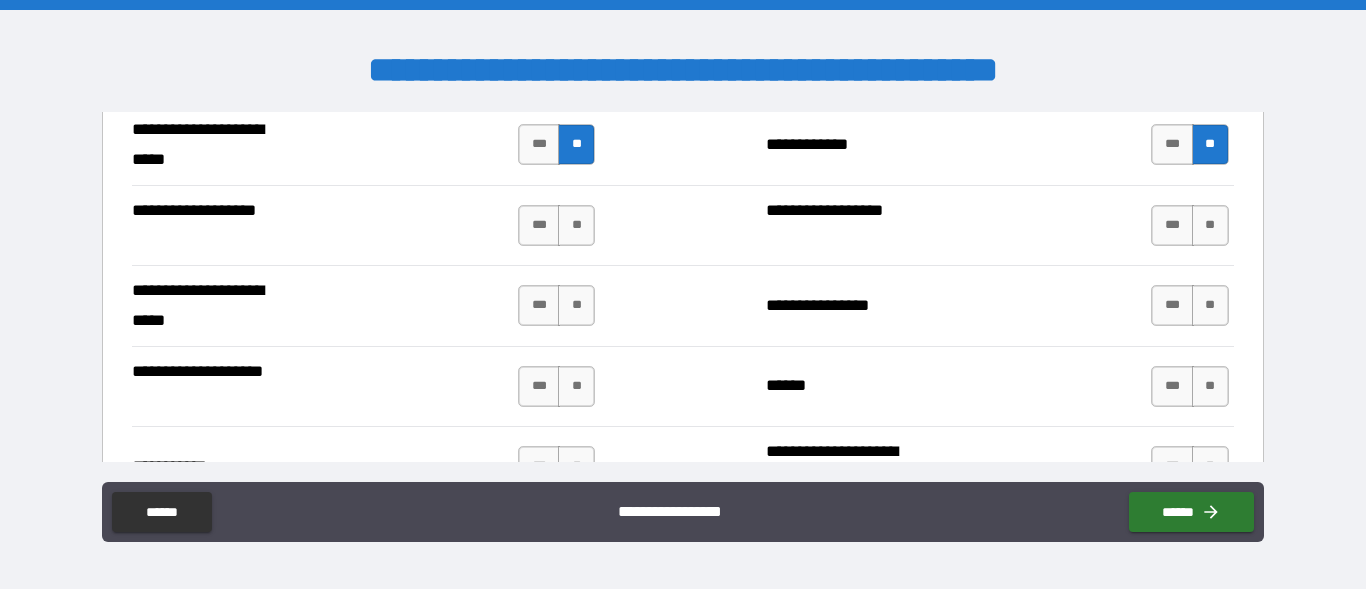 scroll, scrollTop: 4287, scrollLeft: 0, axis: vertical 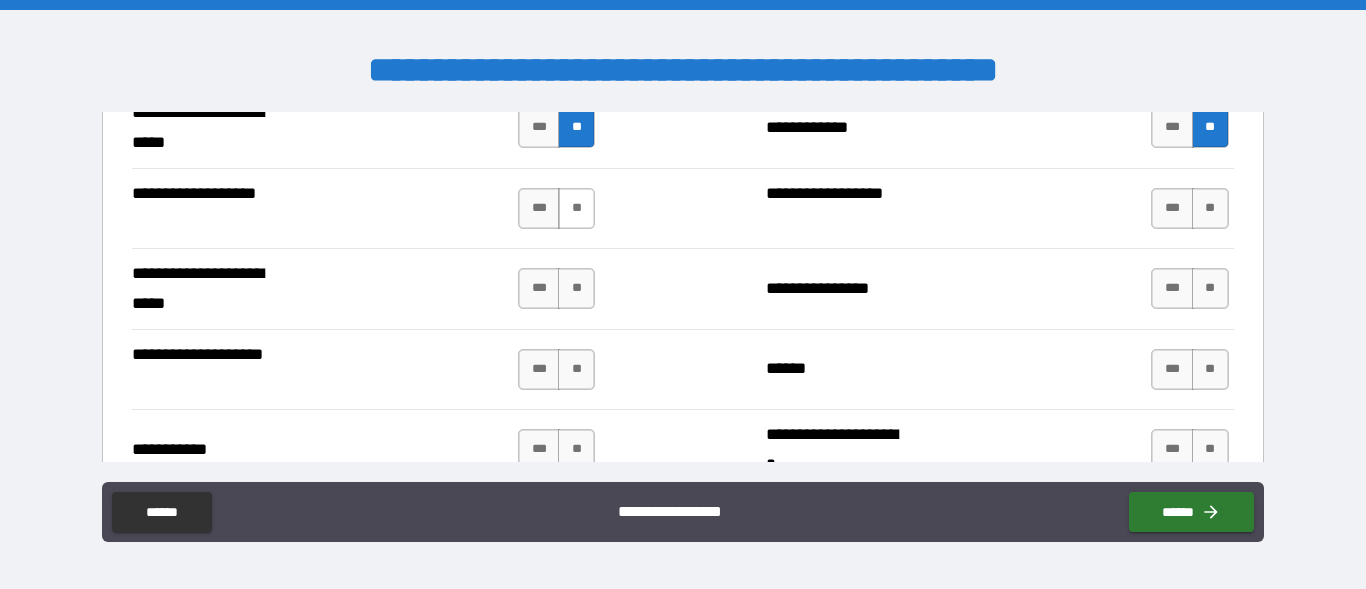 click on "**" at bounding box center [576, 208] 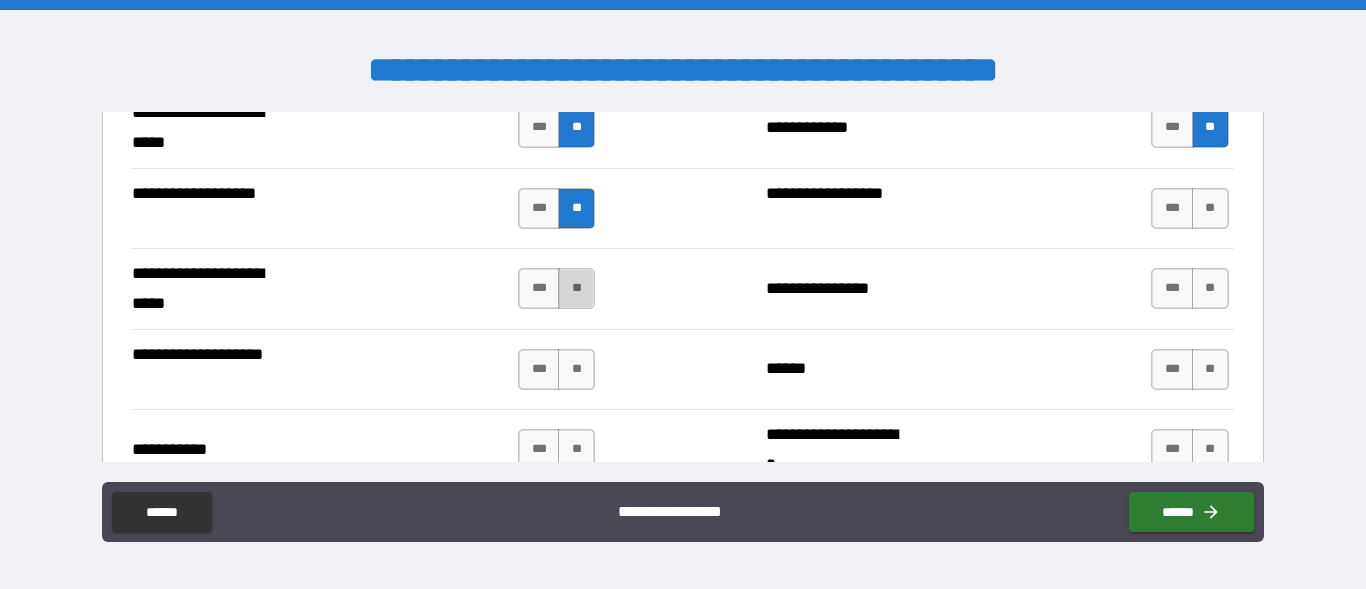 click on "**" at bounding box center (576, 288) 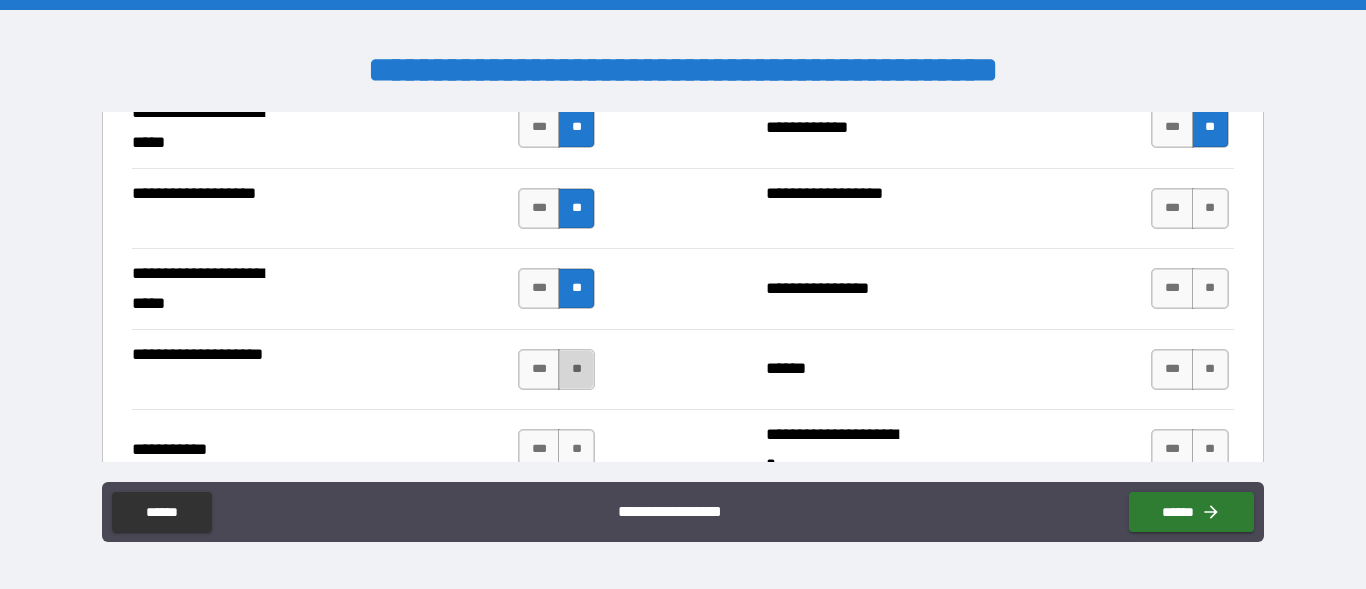click on "**" at bounding box center [576, 369] 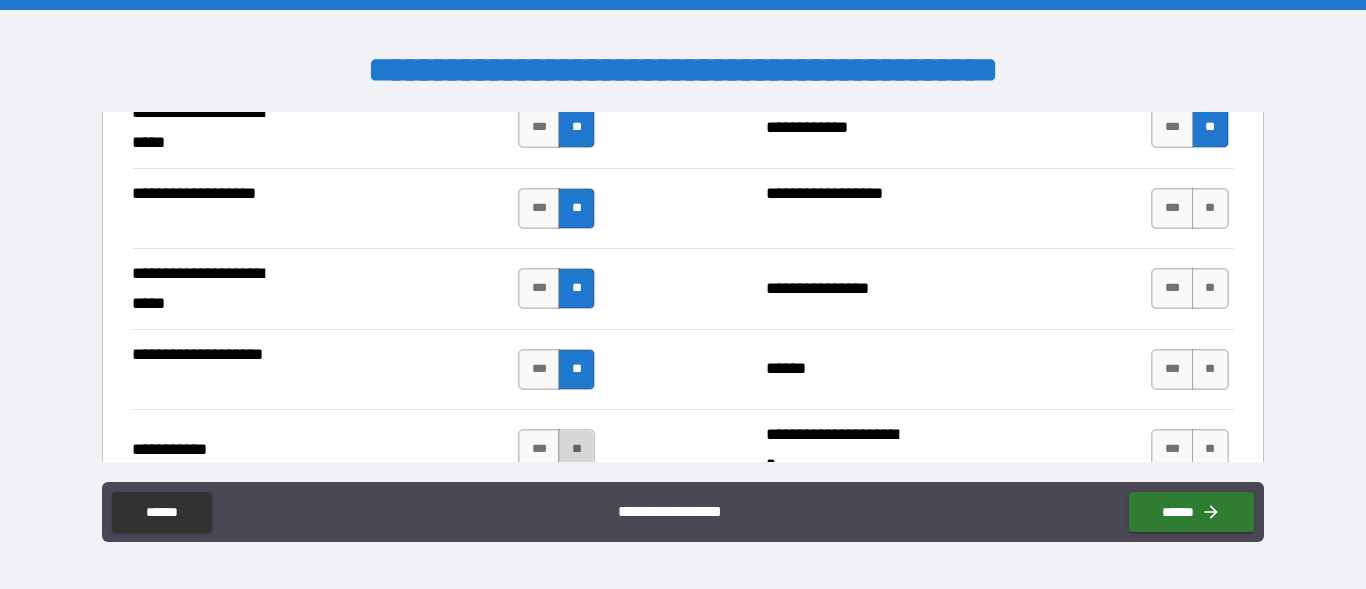 click on "**" at bounding box center (576, 449) 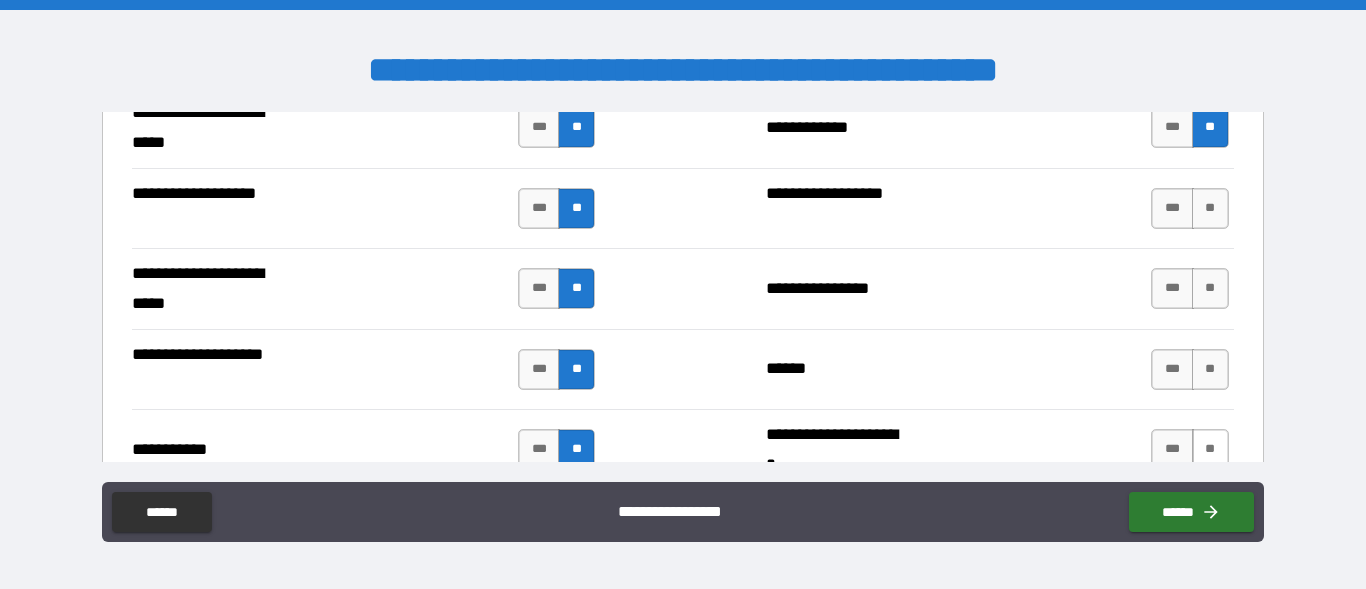 click on "**" at bounding box center (1210, 449) 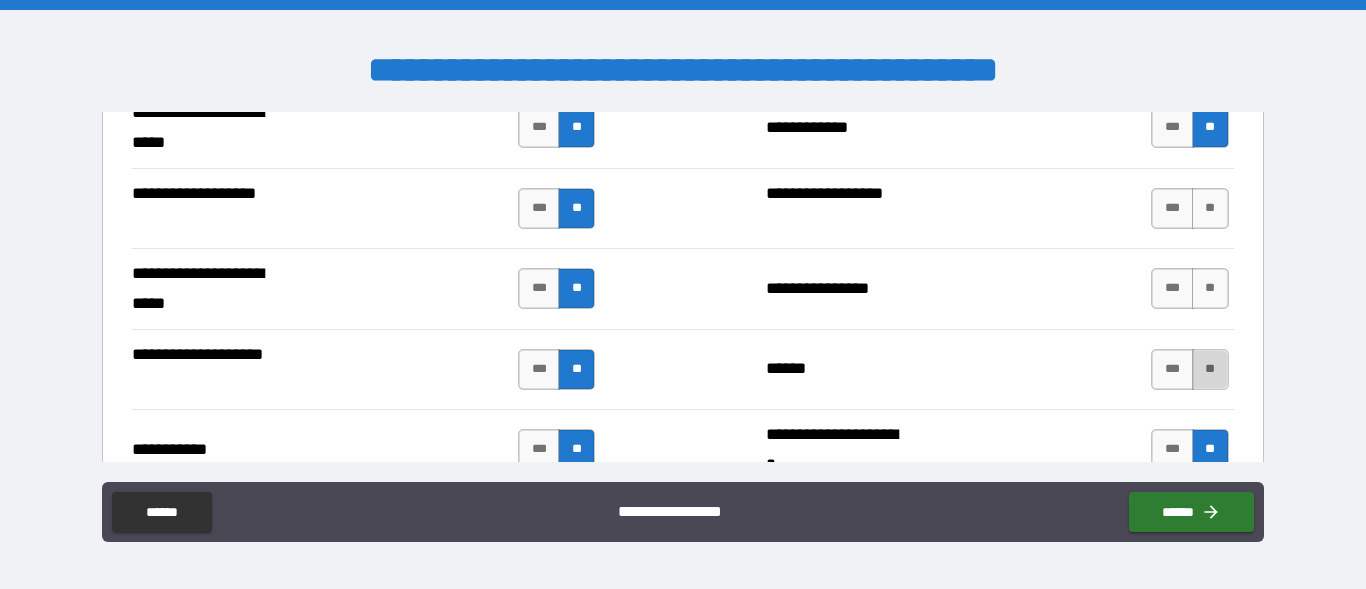 click on "**" at bounding box center [1210, 369] 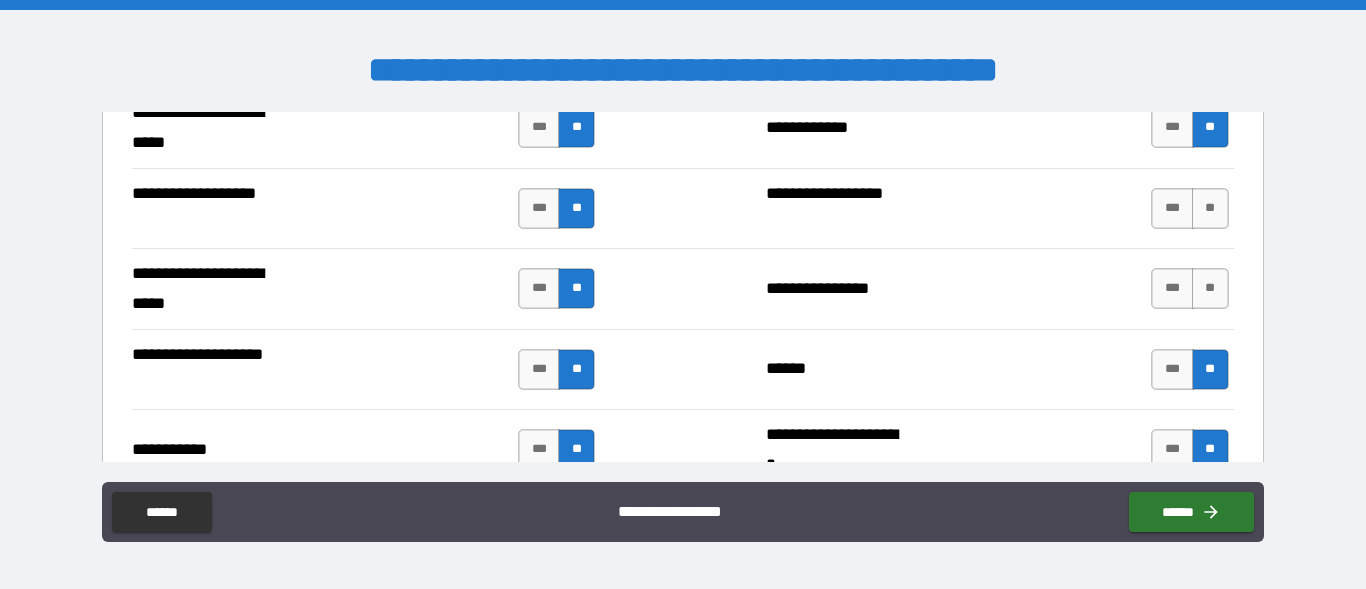 drag, startPoint x: 1194, startPoint y: 273, endPoint x: 1194, endPoint y: 258, distance: 15 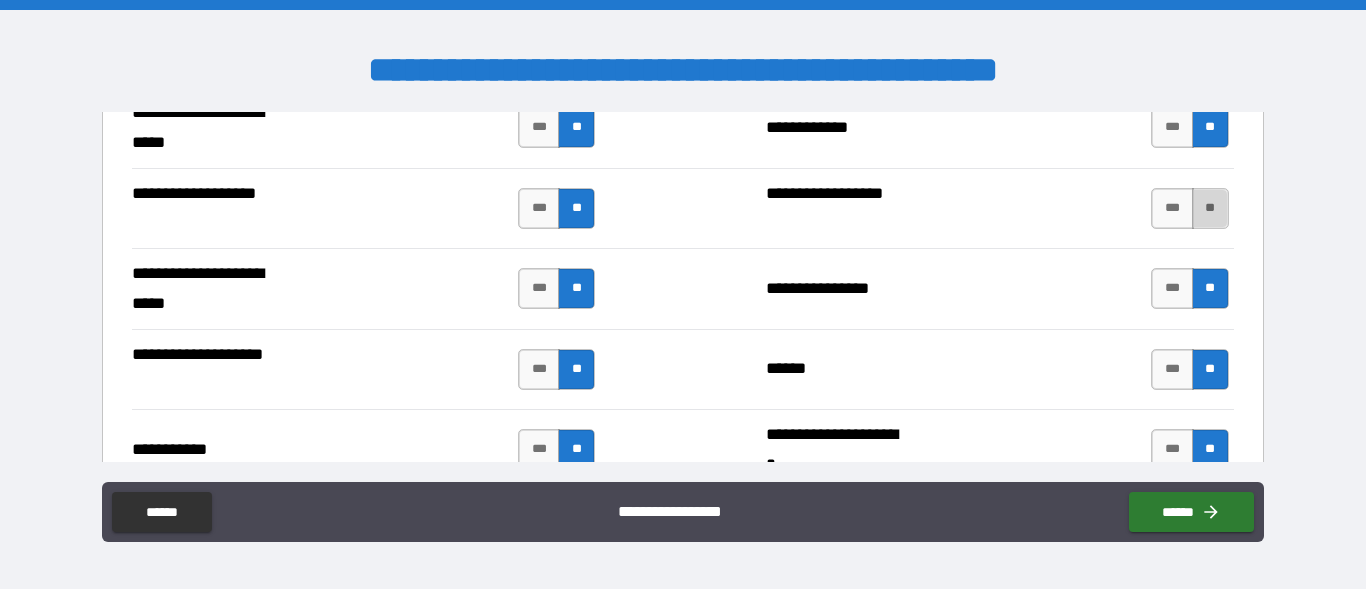 click on "**" at bounding box center [1210, 208] 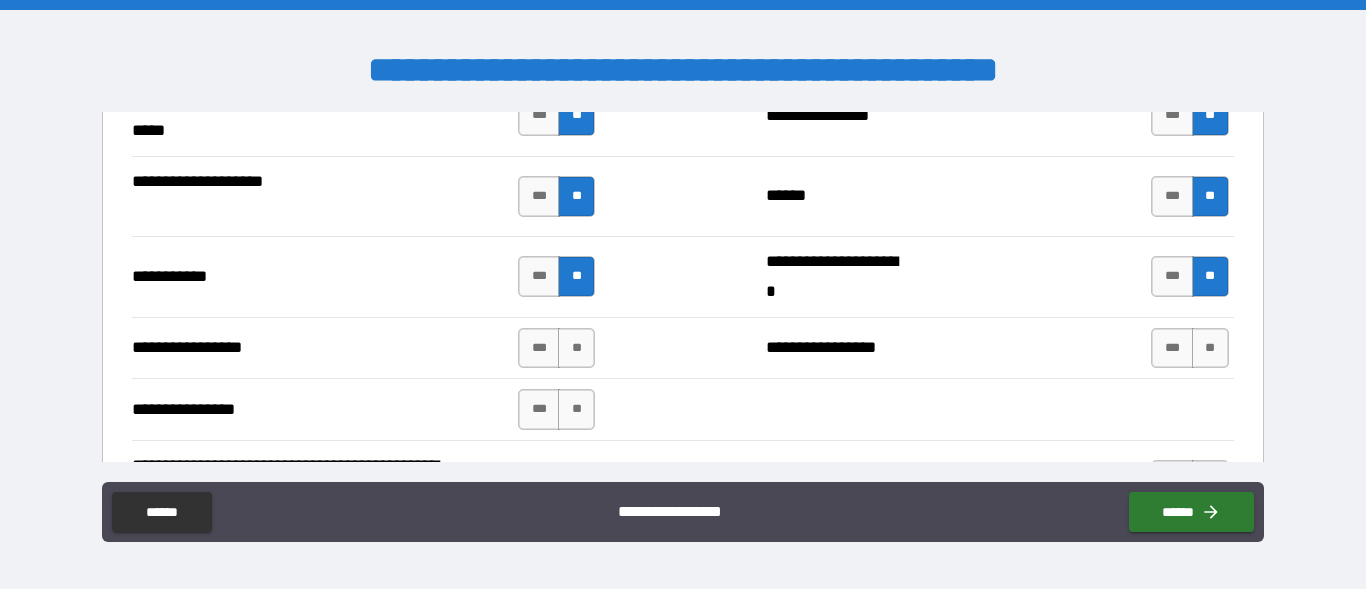 scroll, scrollTop: 4477, scrollLeft: 0, axis: vertical 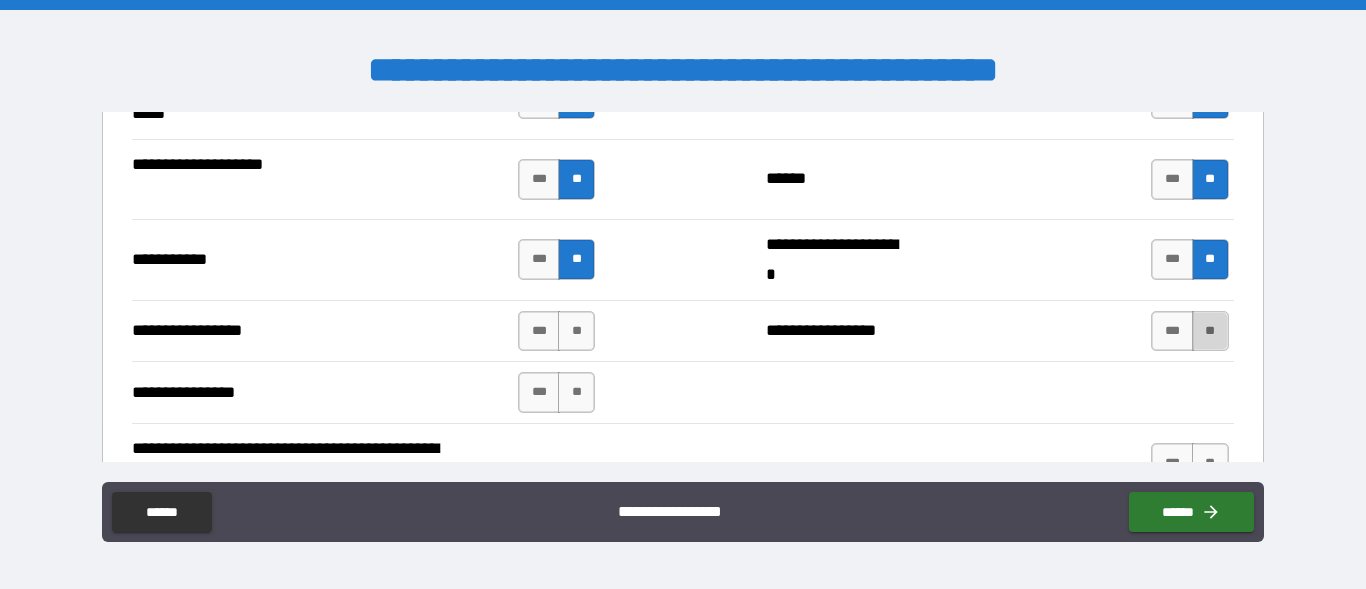click on "**" at bounding box center (1210, 331) 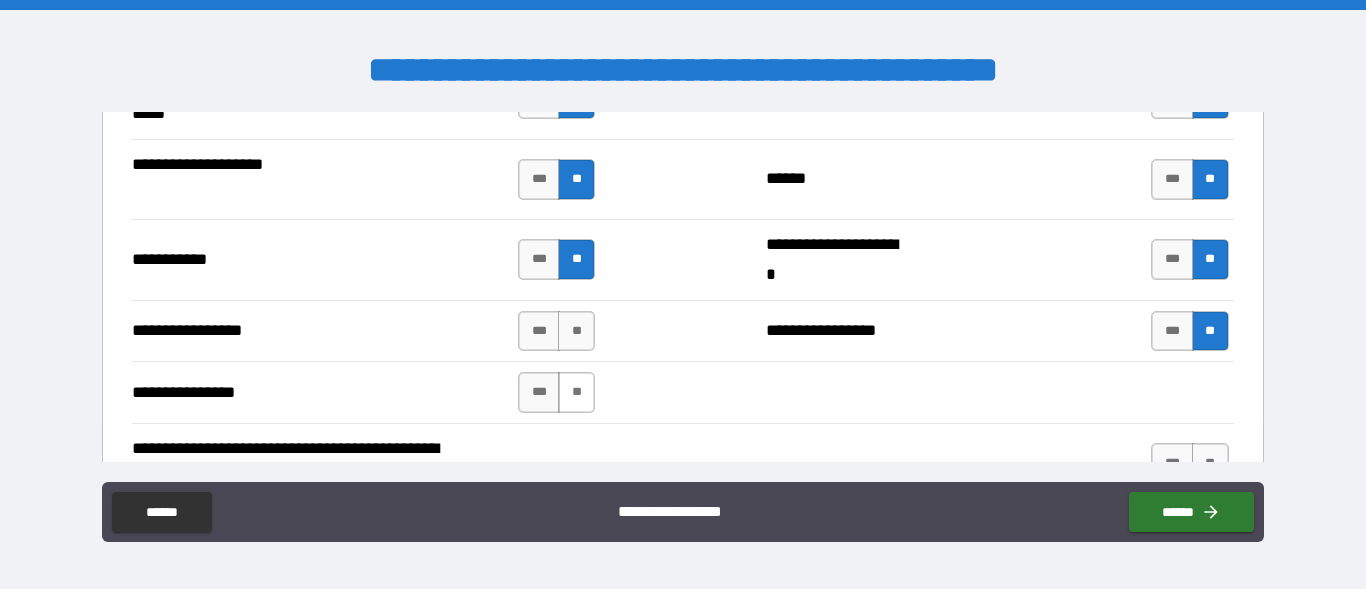 click on "**" at bounding box center (576, 392) 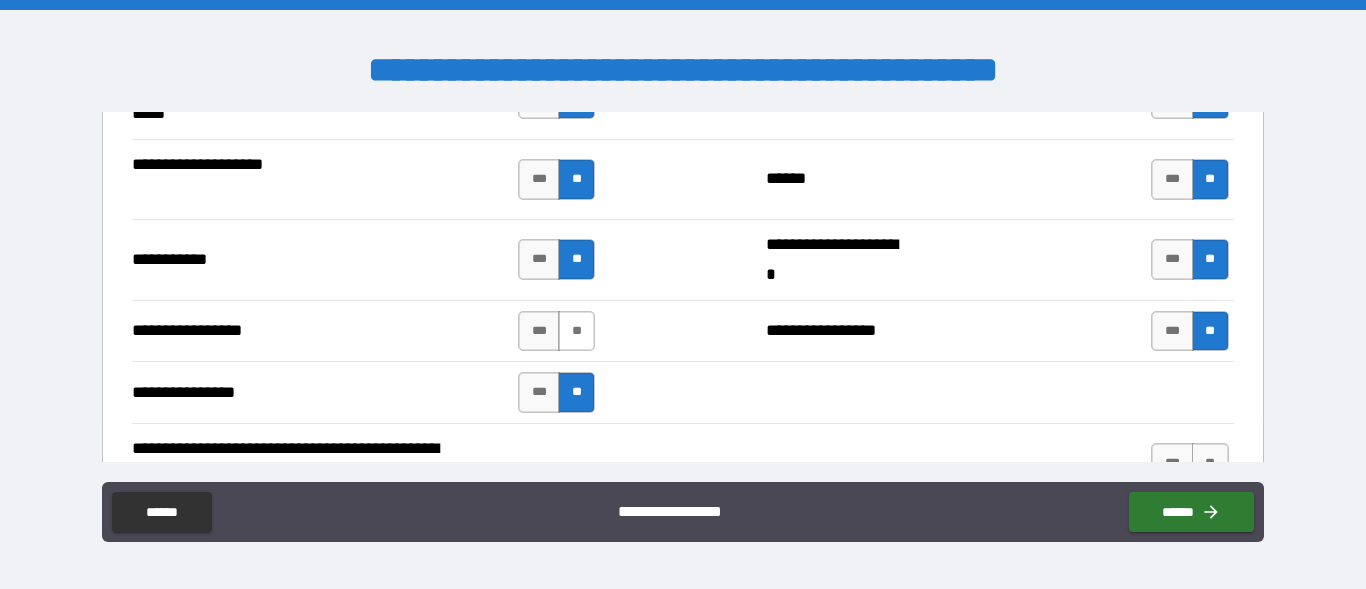 click on "**" at bounding box center (576, 331) 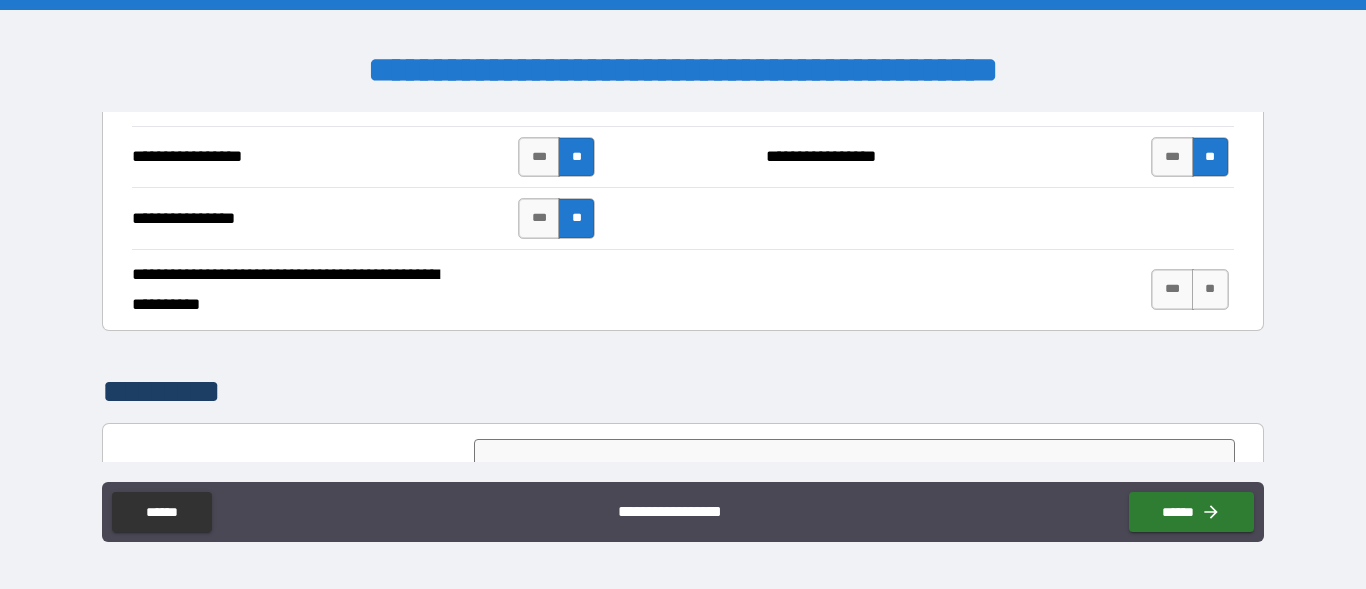 scroll, scrollTop: 4682, scrollLeft: 0, axis: vertical 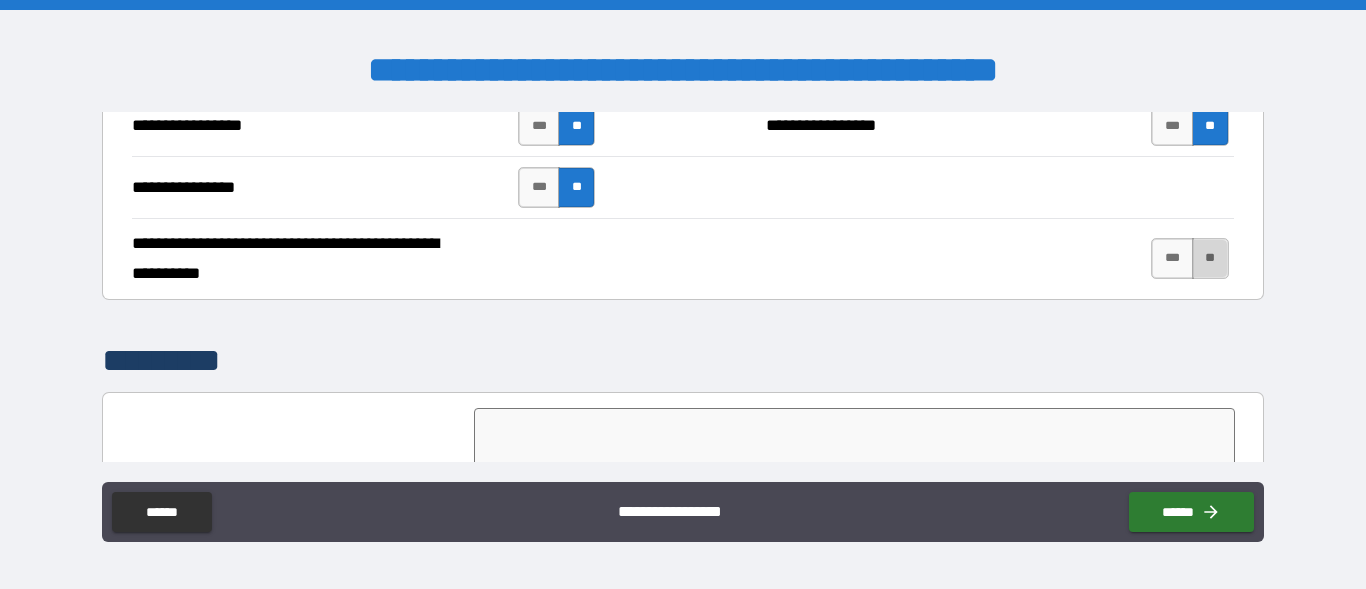 click on "**" at bounding box center [1210, 258] 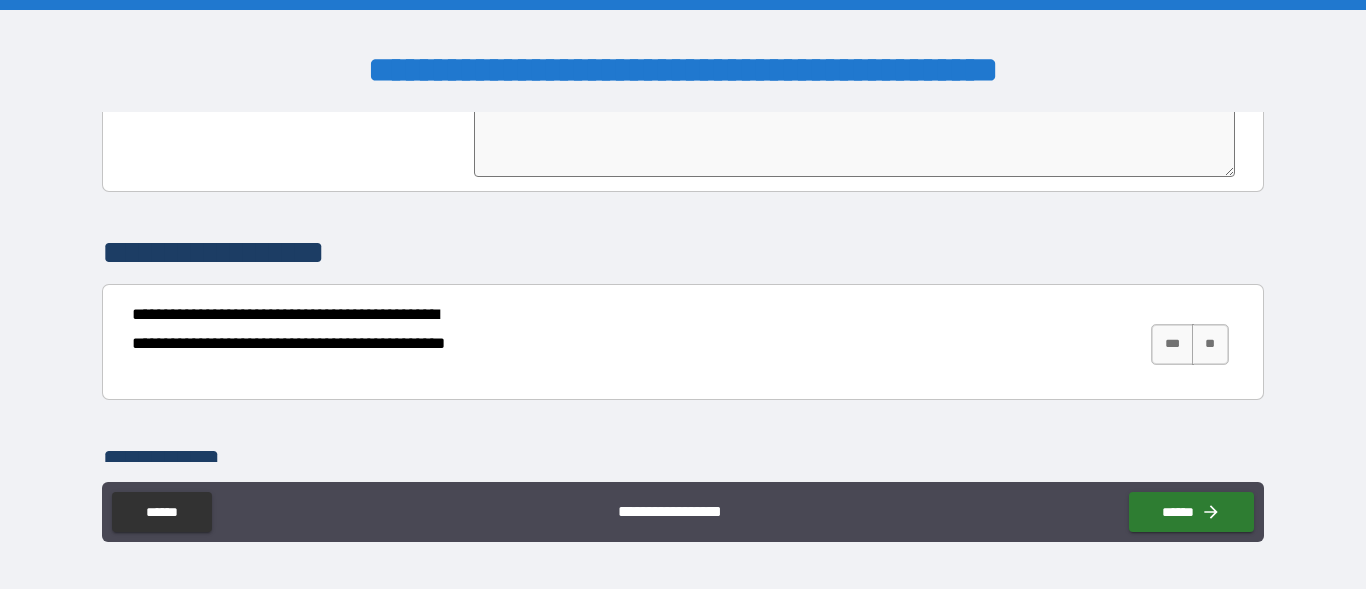 scroll, scrollTop: 5093, scrollLeft: 0, axis: vertical 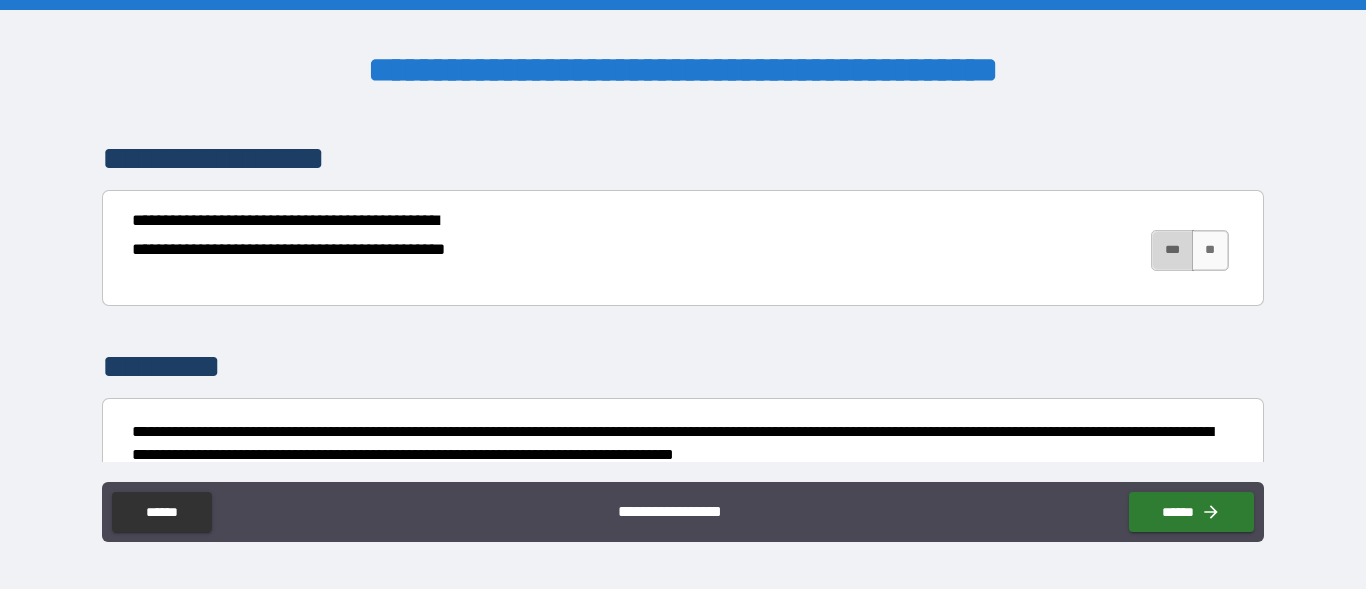 click on "***" at bounding box center (1172, 250) 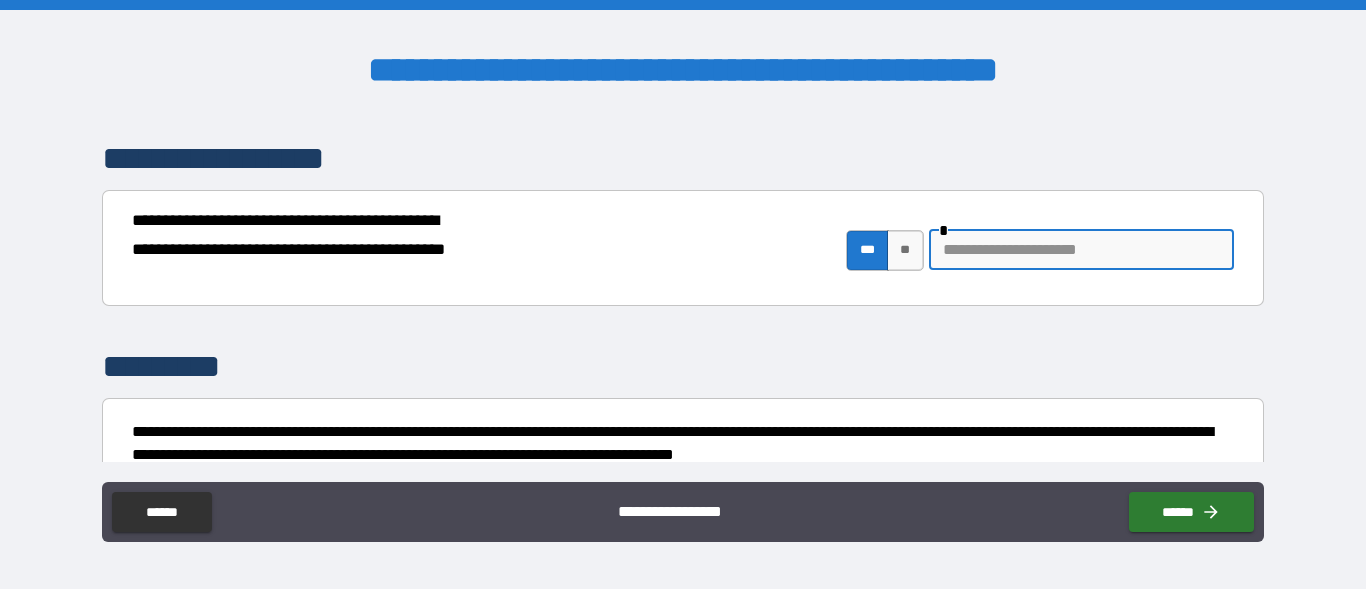 click at bounding box center (1081, 250) 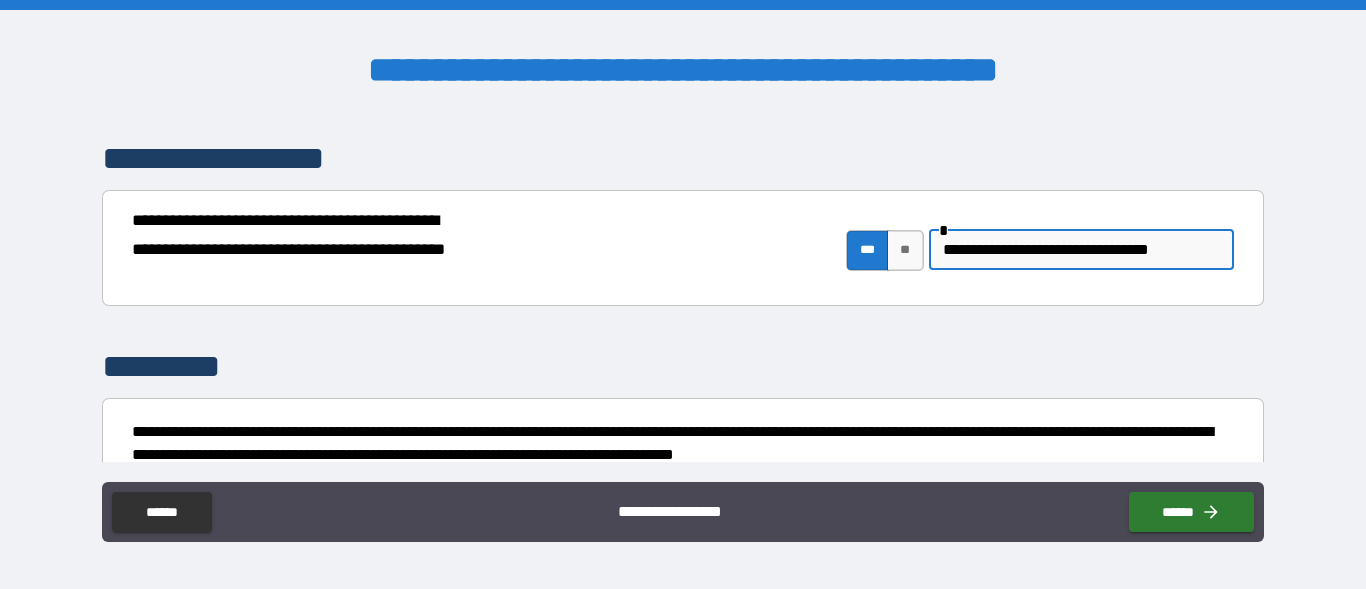 scroll, scrollTop: 5188, scrollLeft: 0, axis: vertical 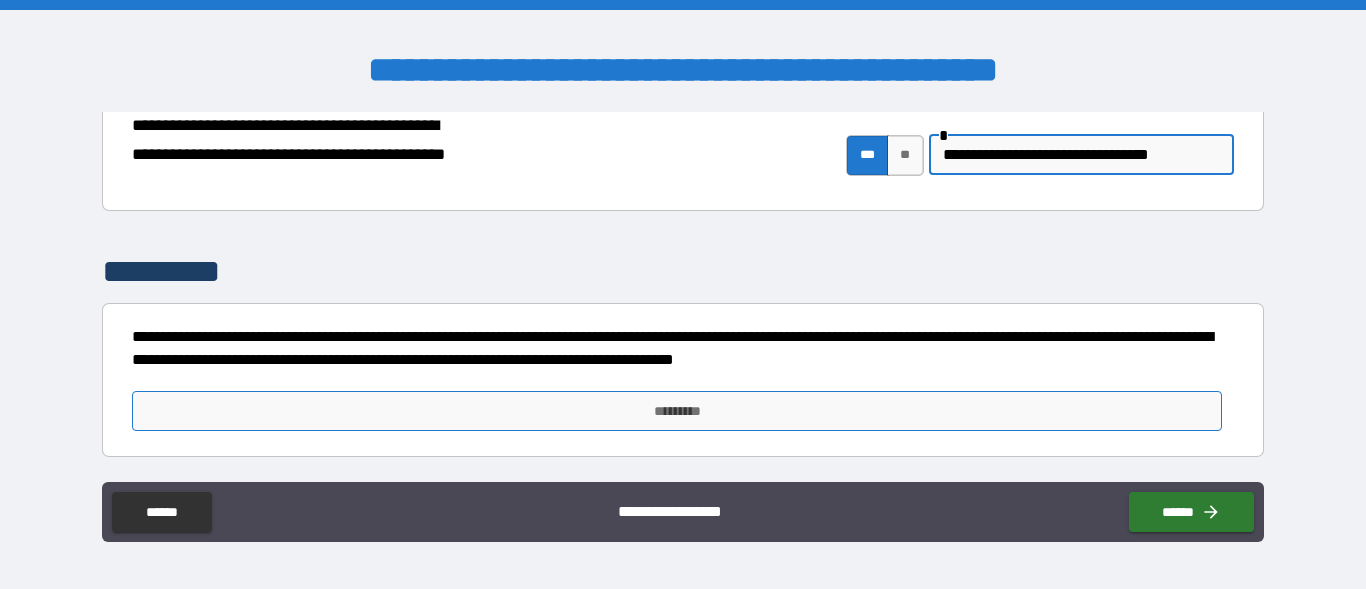 click on "*********" at bounding box center [677, 411] 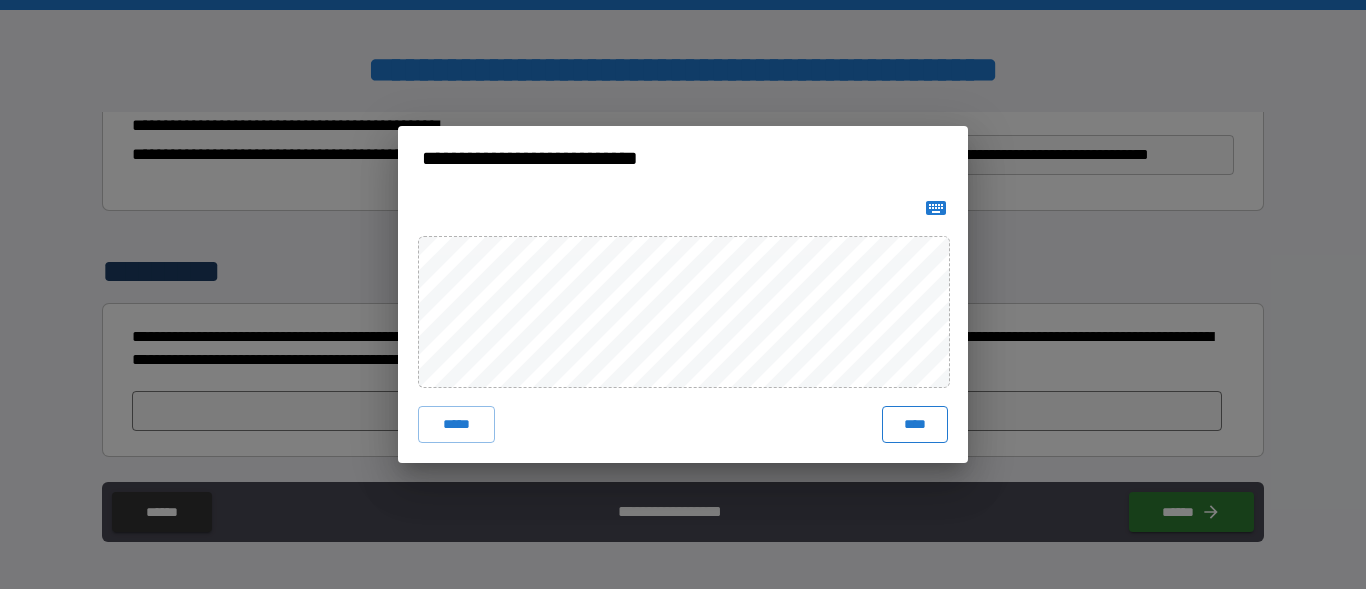 click on "****" at bounding box center [915, 424] 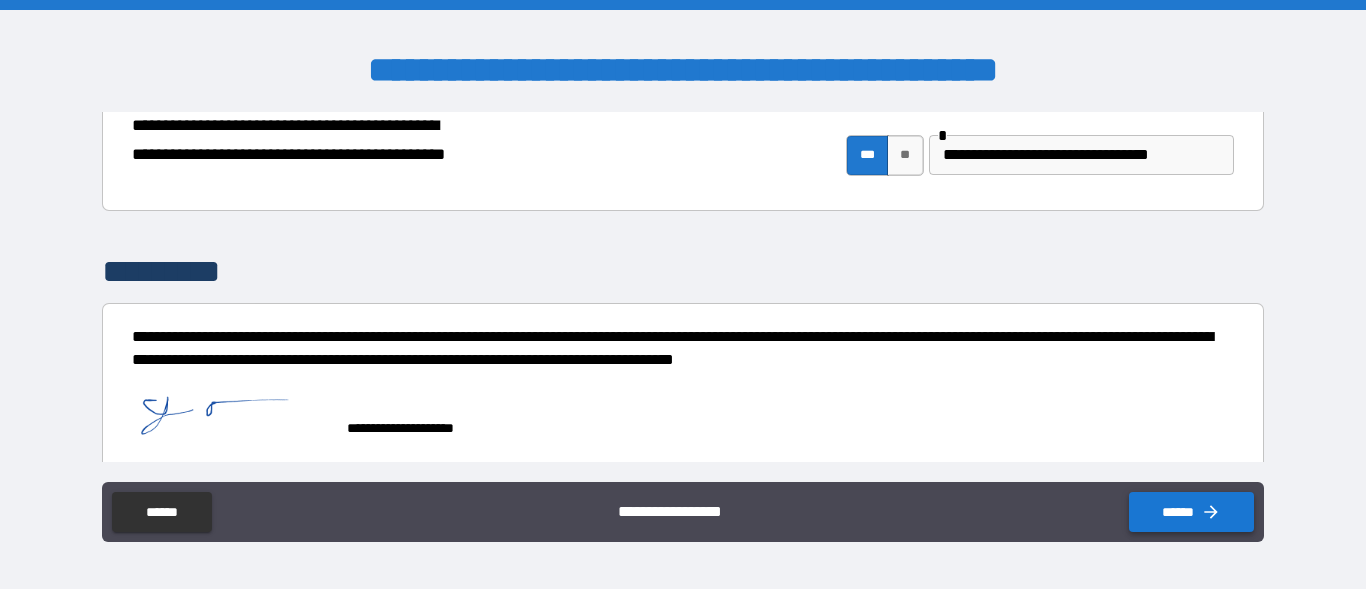 click on "******" at bounding box center (1191, 512) 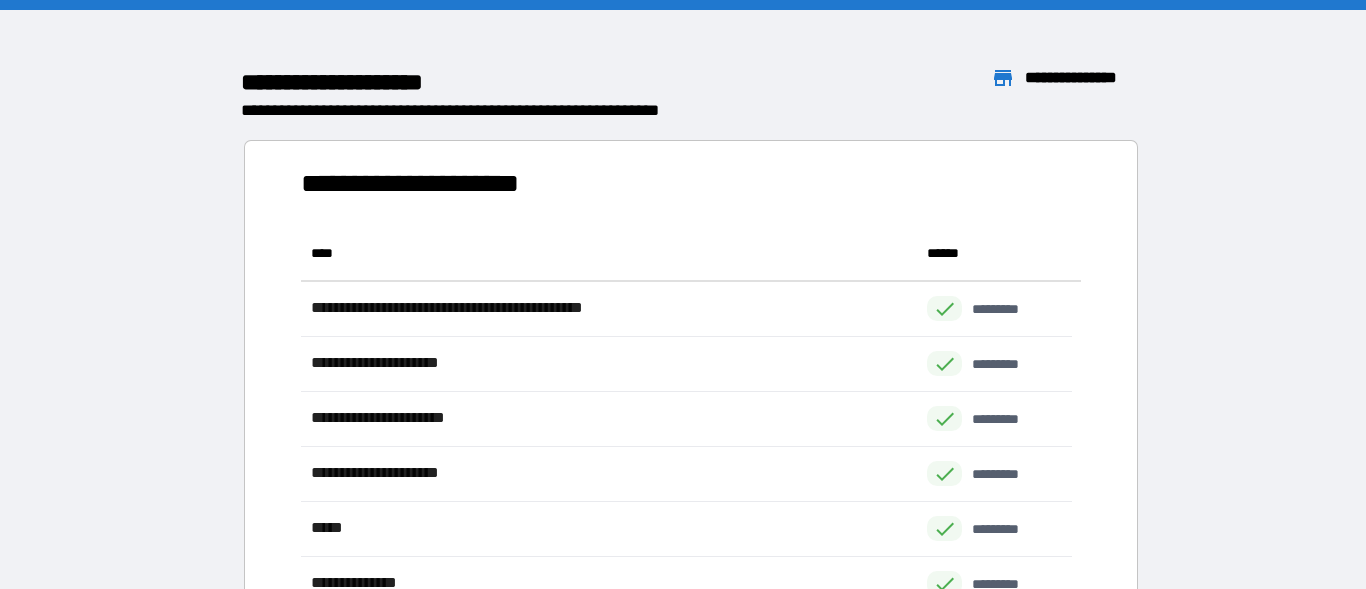scroll, scrollTop: 16, scrollLeft: 16, axis: both 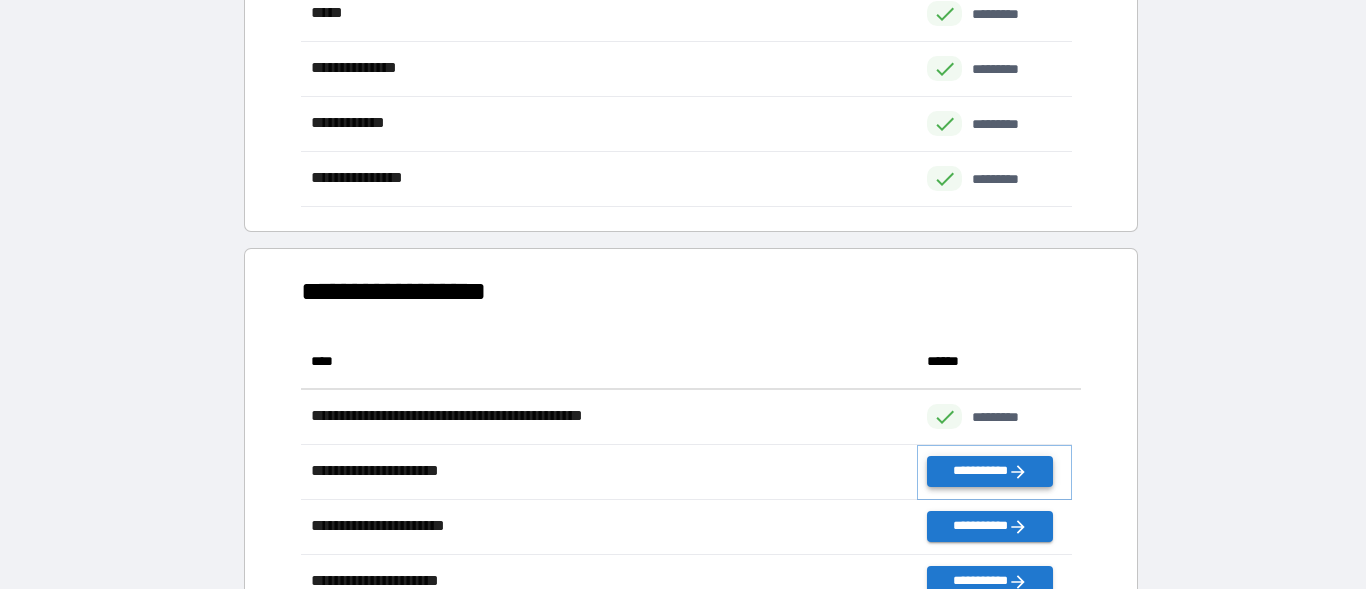 click on "**********" at bounding box center [989, 471] 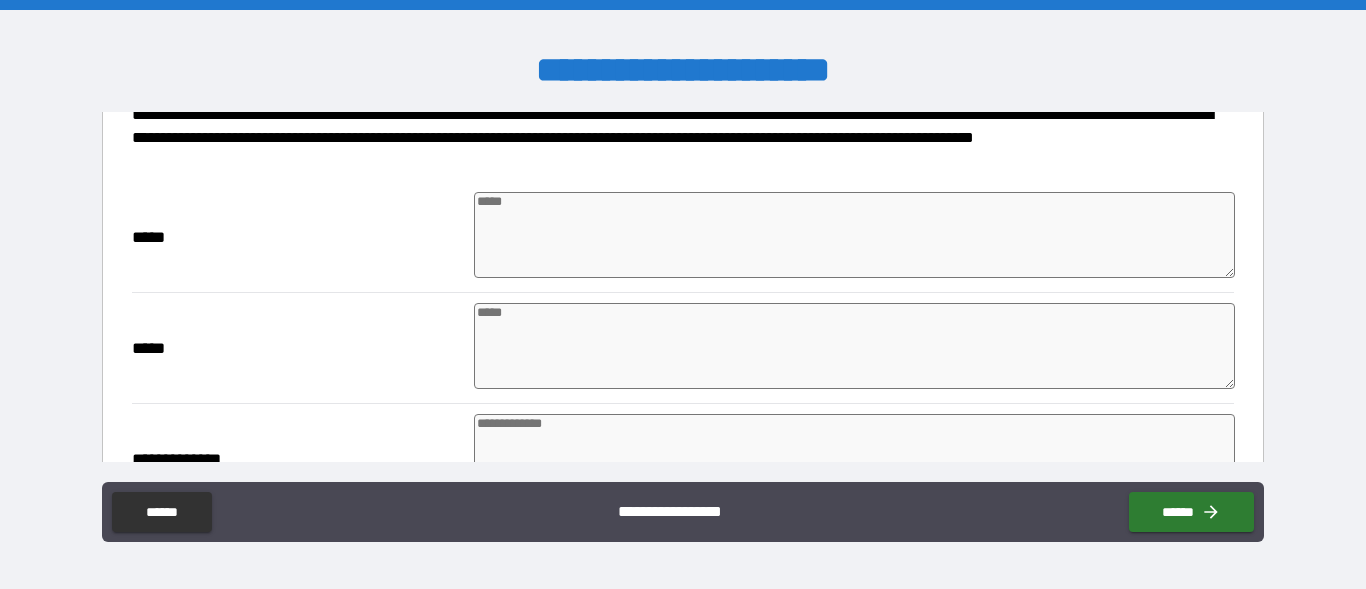 scroll, scrollTop: 310, scrollLeft: 0, axis: vertical 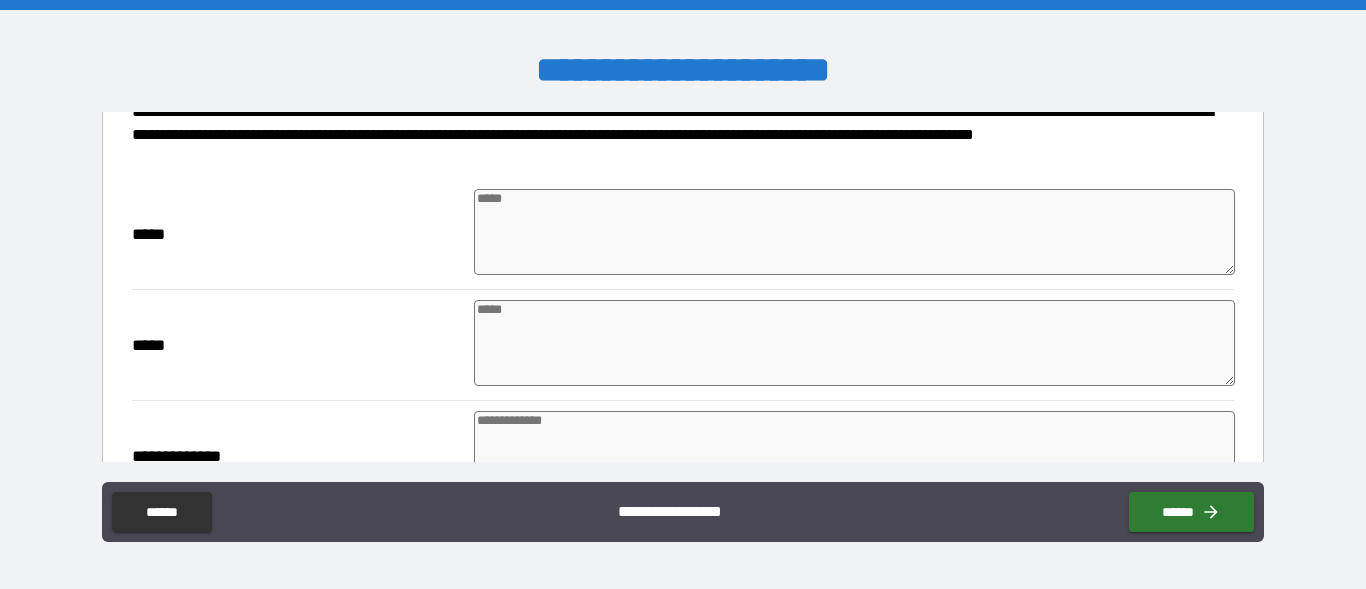 click at bounding box center (854, 232) 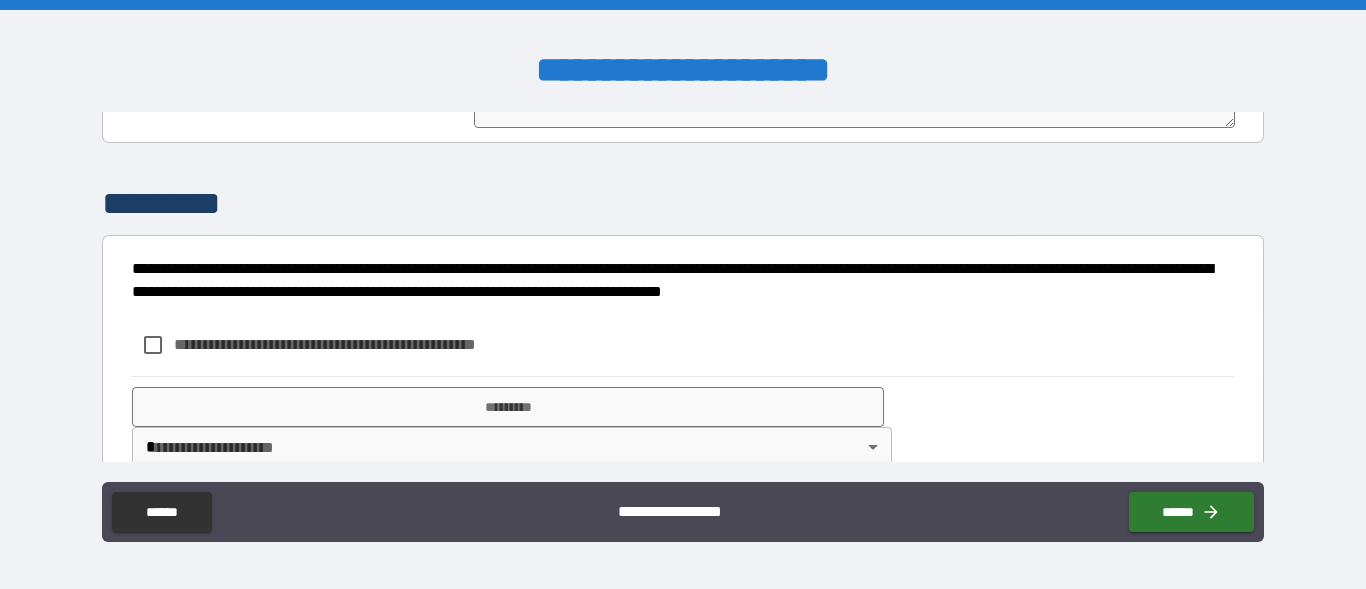 scroll, scrollTop: 715, scrollLeft: 0, axis: vertical 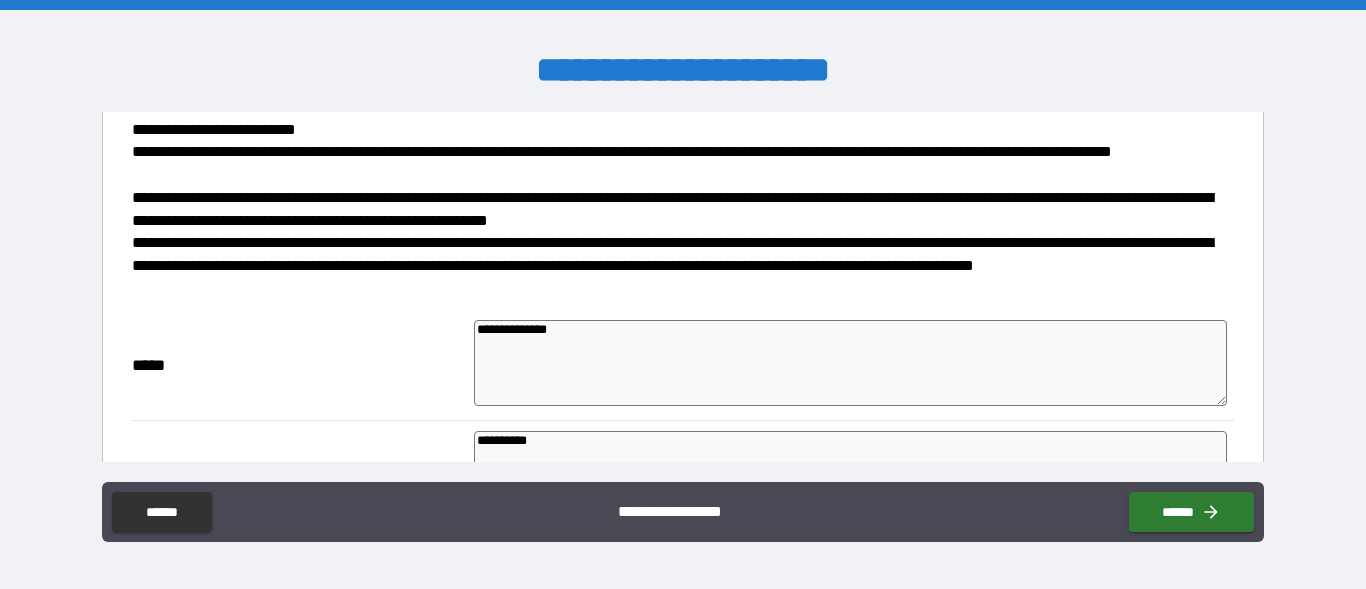 drag, startPoint x: 508, startPoint y: 330, endPoint x: 436, endPoint y: 330, distance: 72 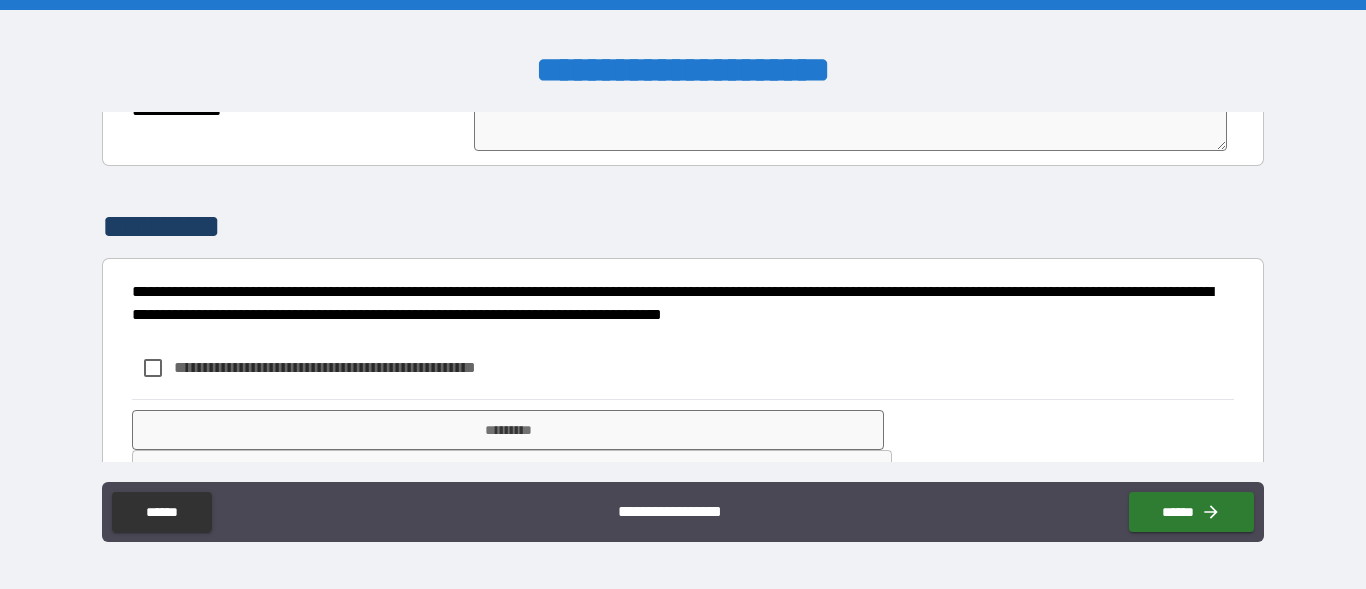 scroll, scrollTop: 656, scrollLeft: 0, axis: vertical 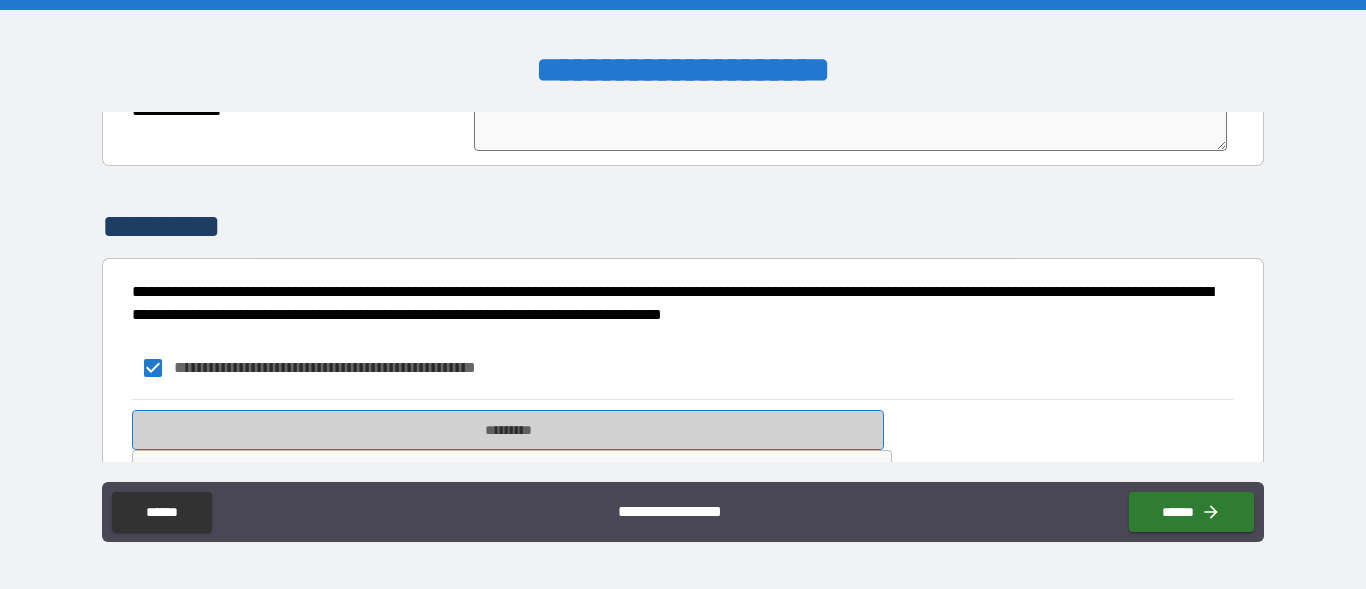 click on "*********" at bounding box center (508, 430) 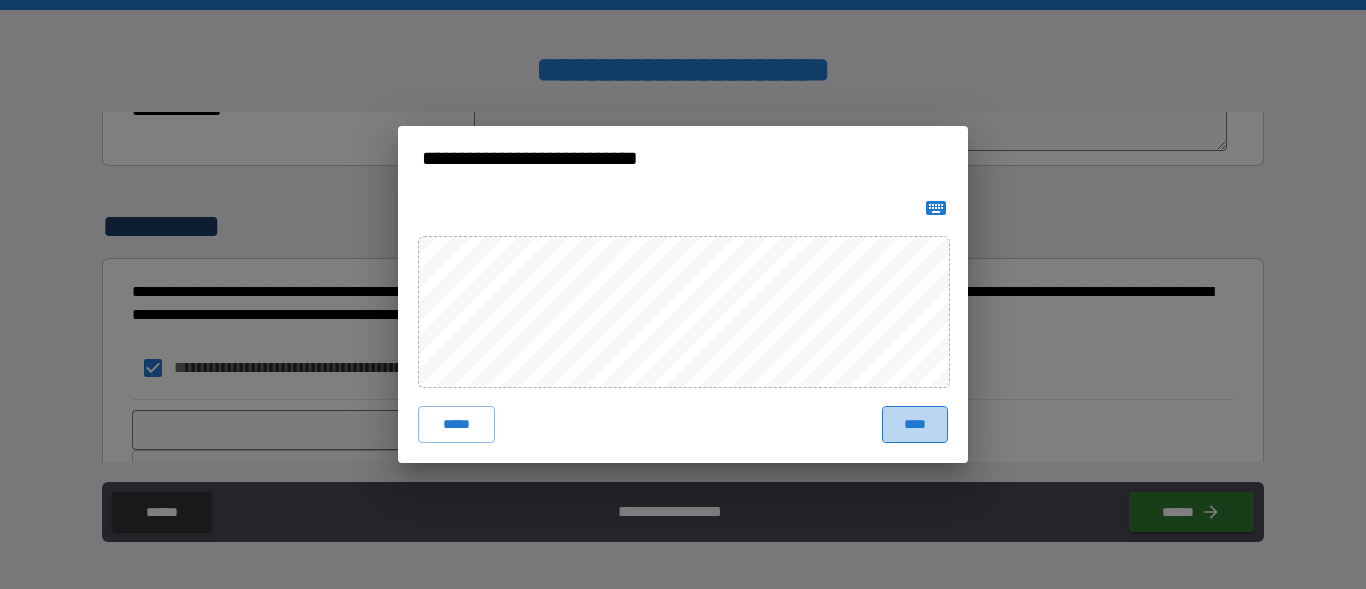 click on "****" at bounding box center (915, 424) 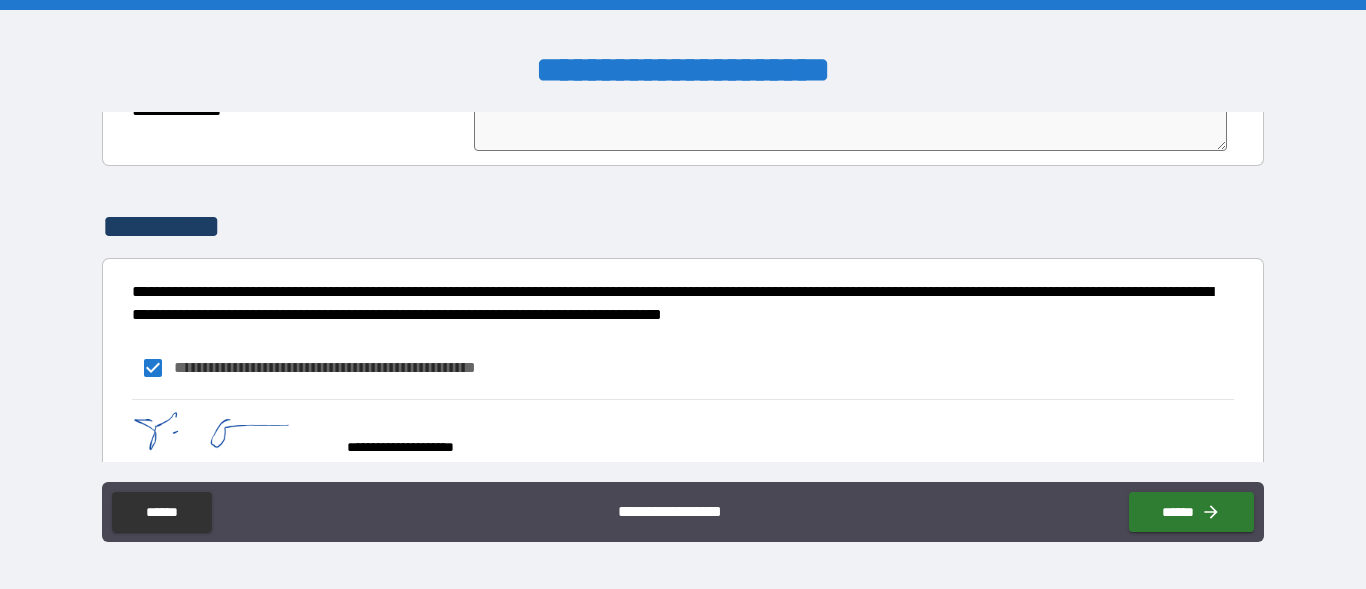 scroll, scrollTop: 732, scrollLeft: 0, axis: vertical 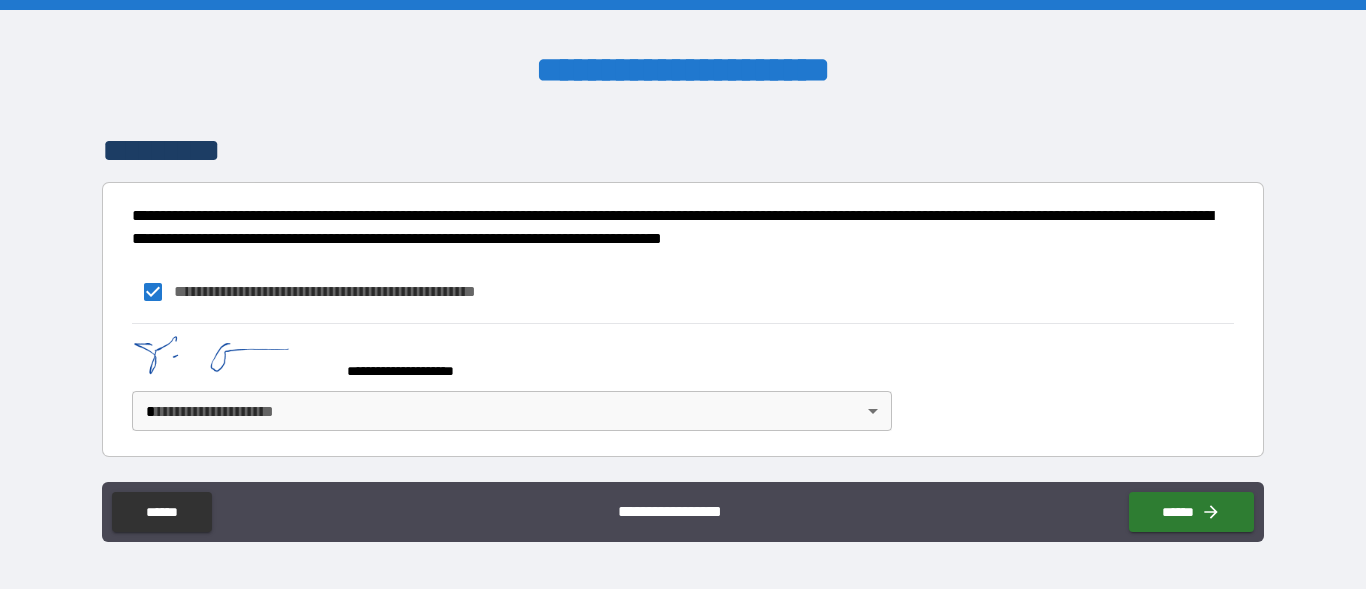 click on "**********" at bounding box center [683, 294] 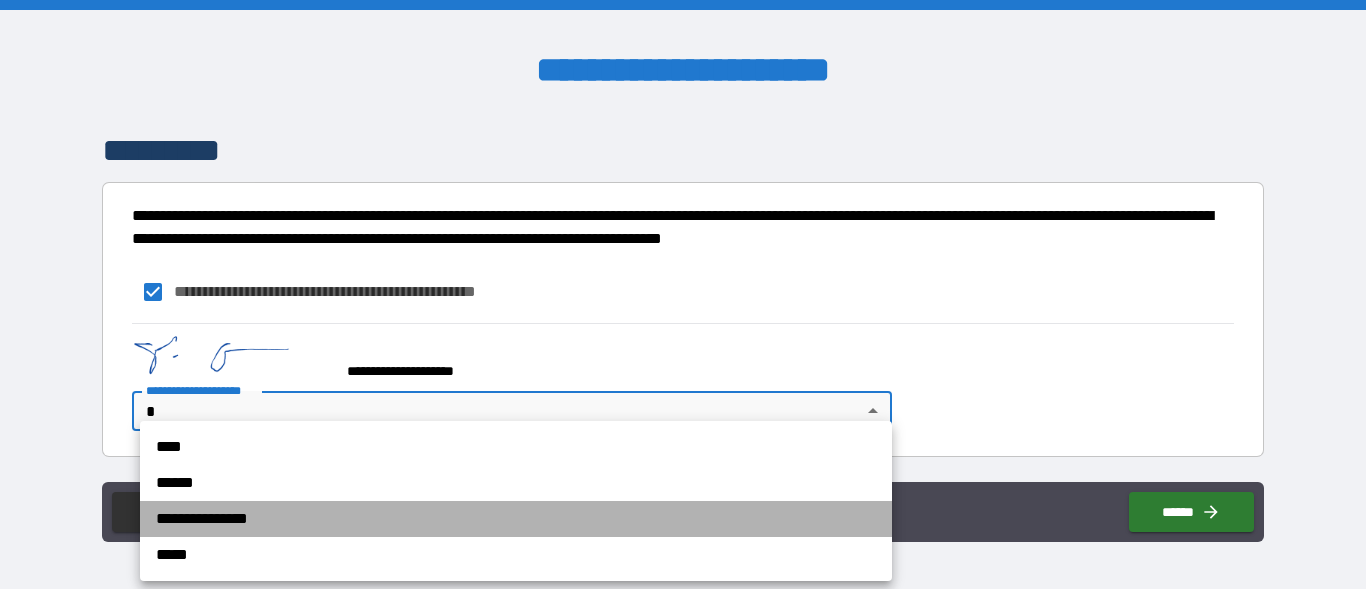 click on "**********" at bounding box center (516, 519) 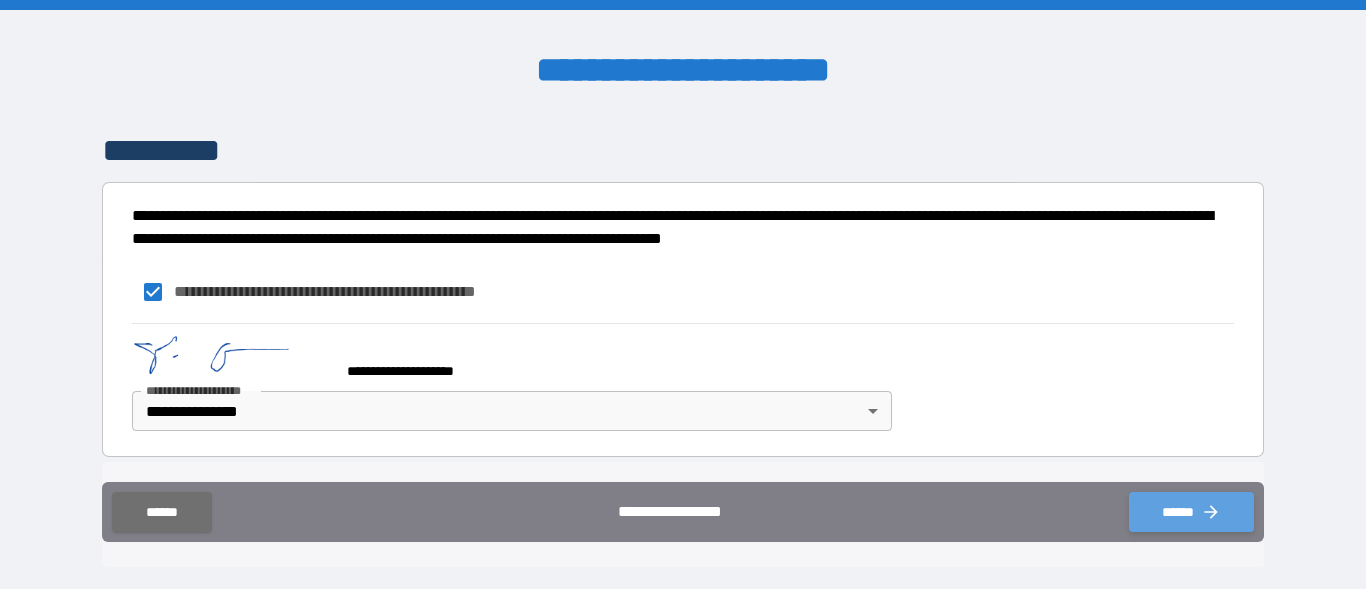 click on "******" at bounding box center (1191, 512) 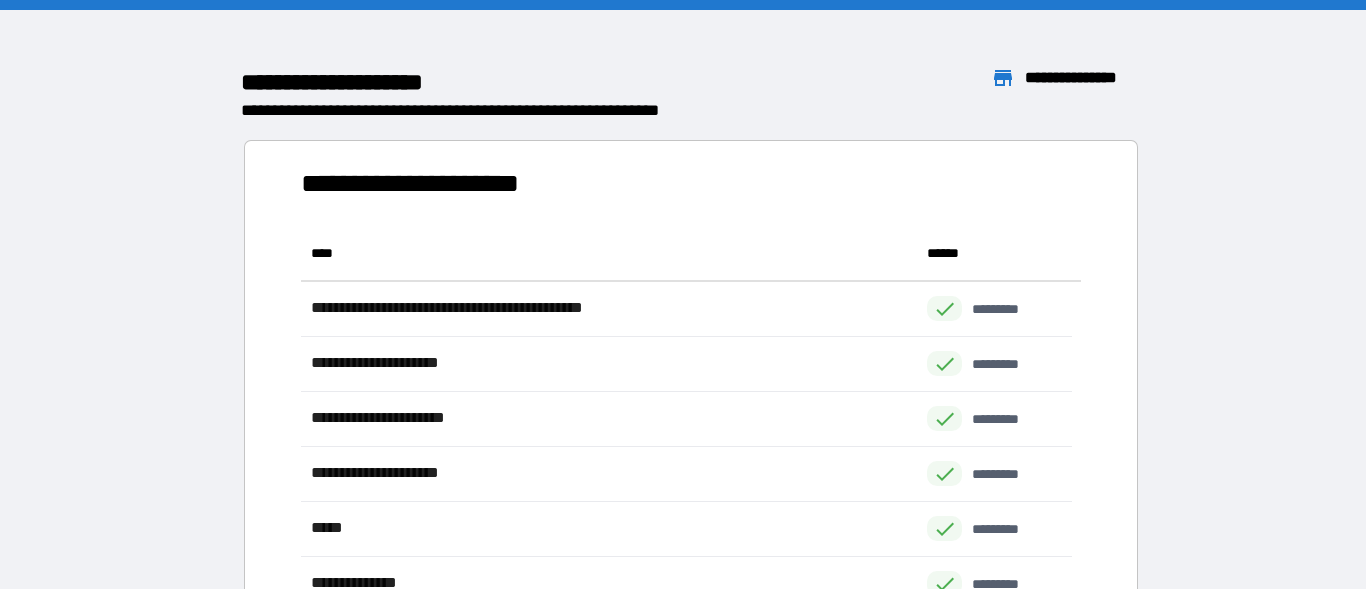 scroll, scrollTop: 16, scrollLeft: 16, axis: both 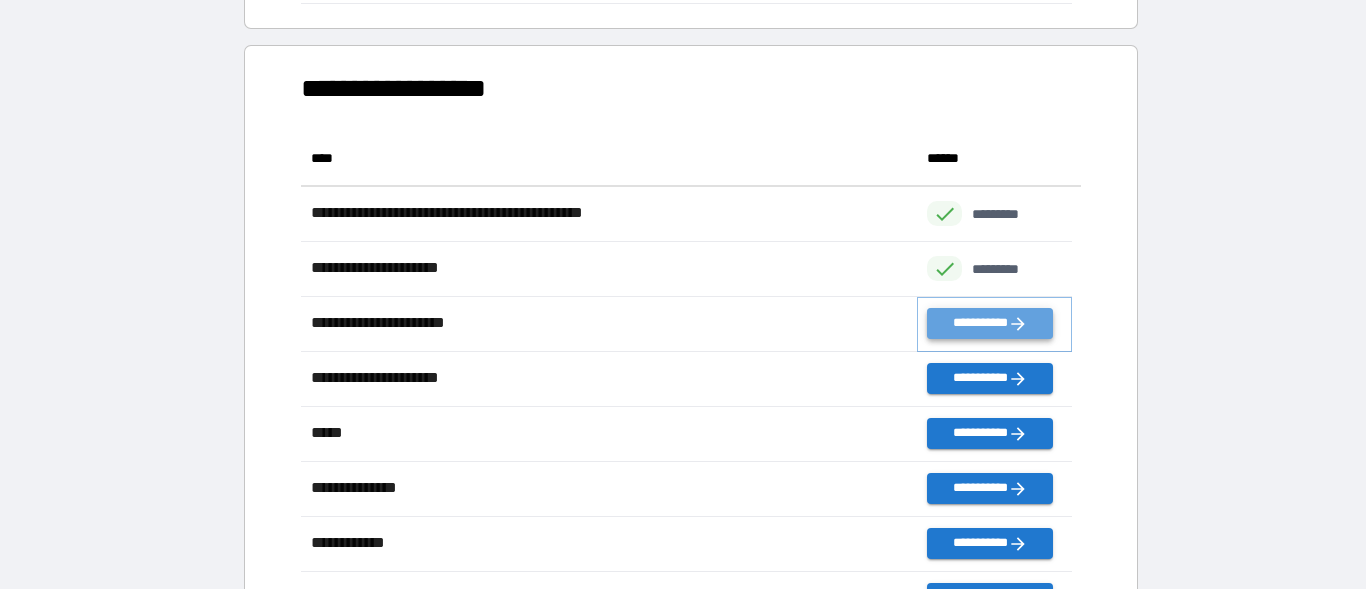 click on "**********" at bounding box center (989, 323) 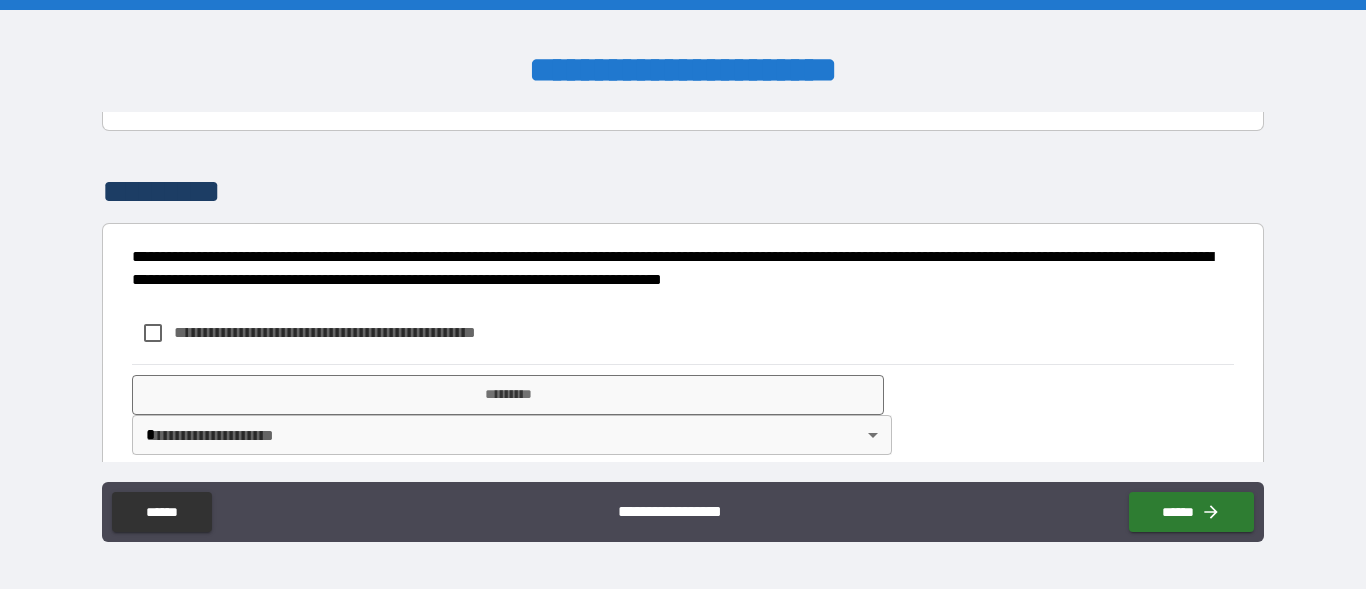 scroll, scrollTop: 393, scrollLeft: 0, axis: vertical 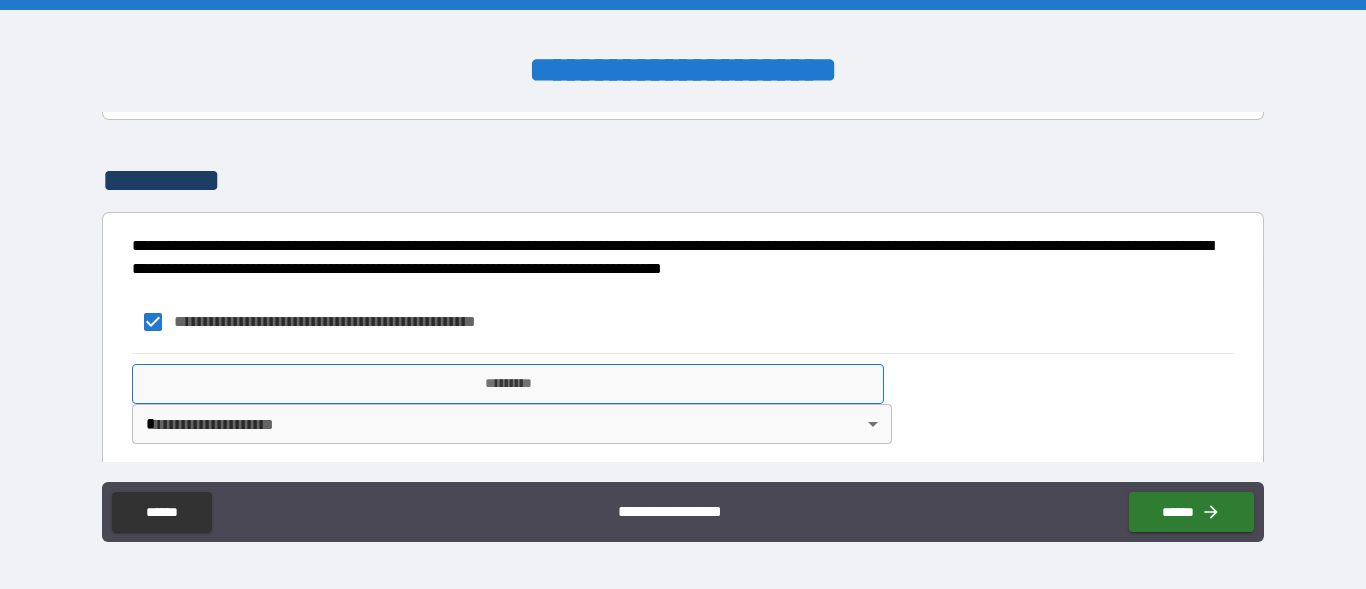 click on "*********" at bounding box center [508, 384] 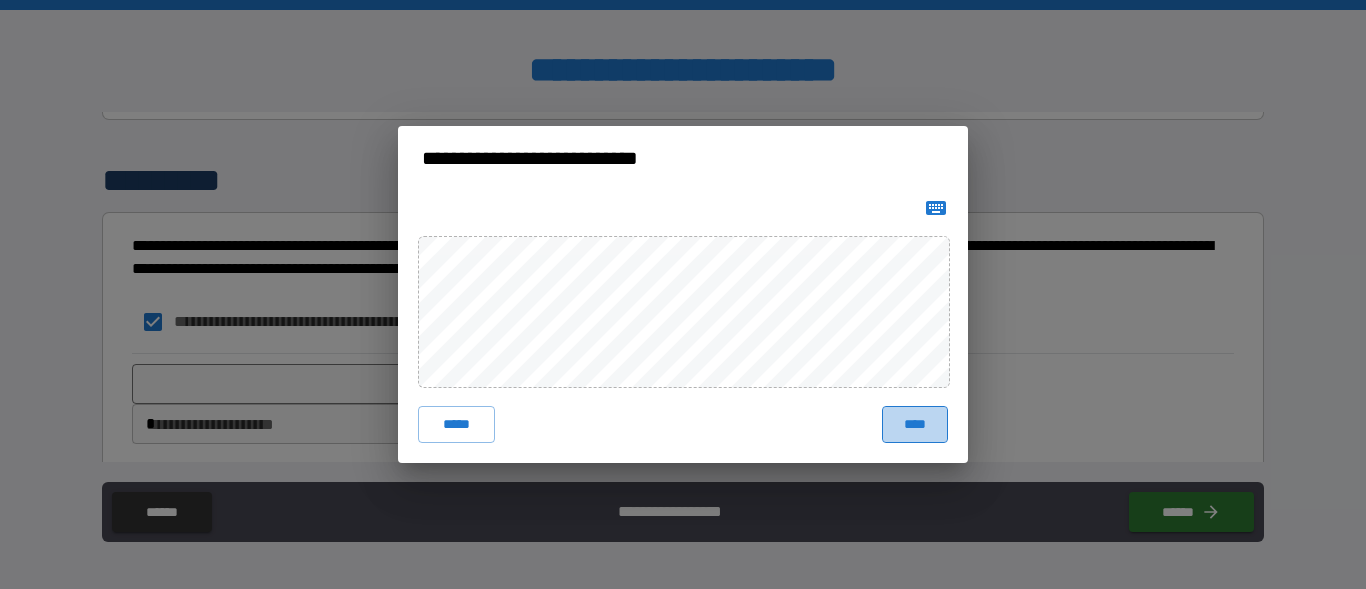 click on "****" at bounding box center [915, 424] 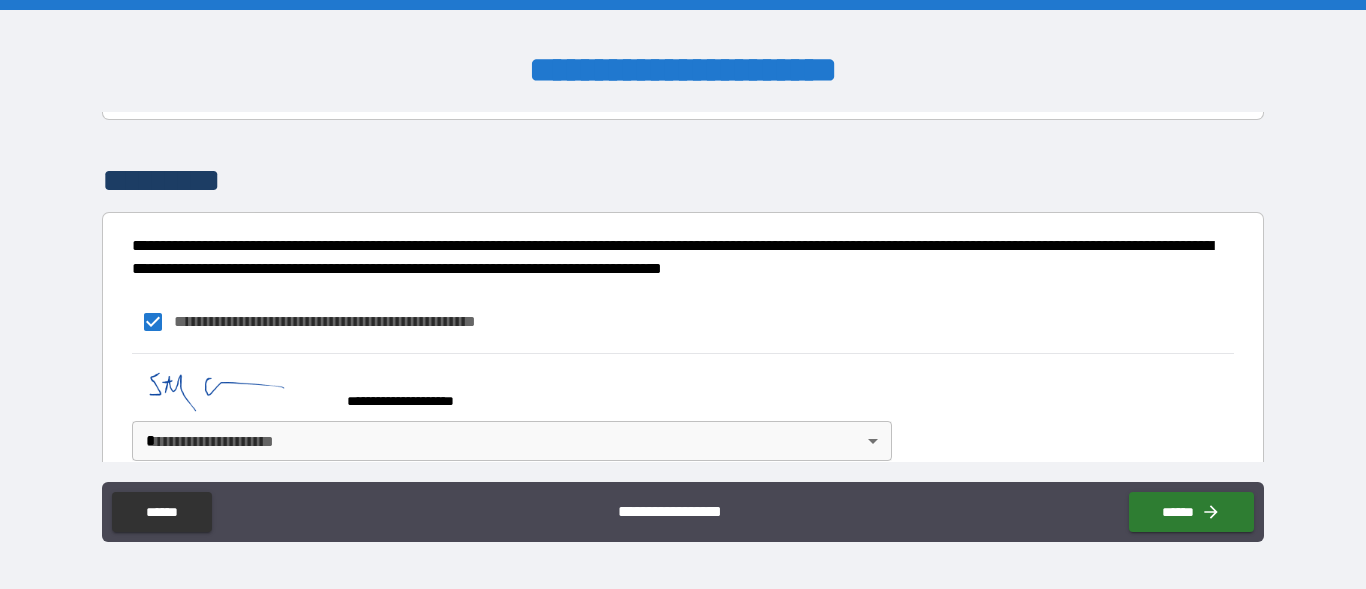 click on "**********" at bounding box center (683, 294) 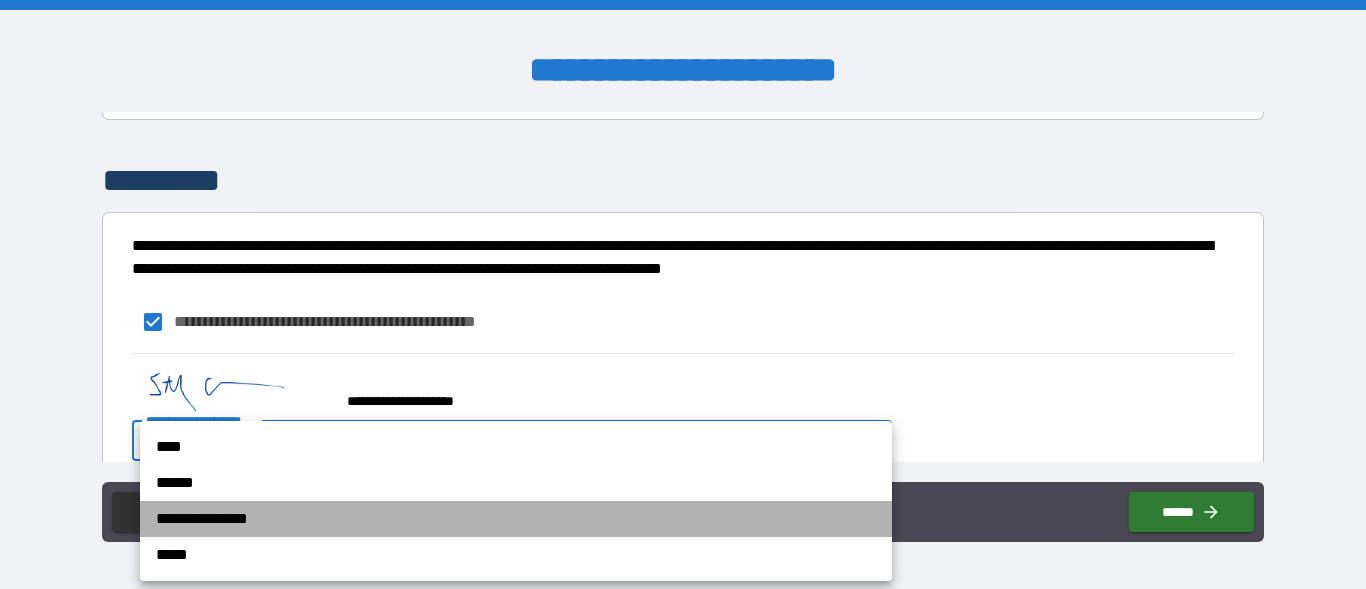 click on "**********" at bounding box center [516, 519] 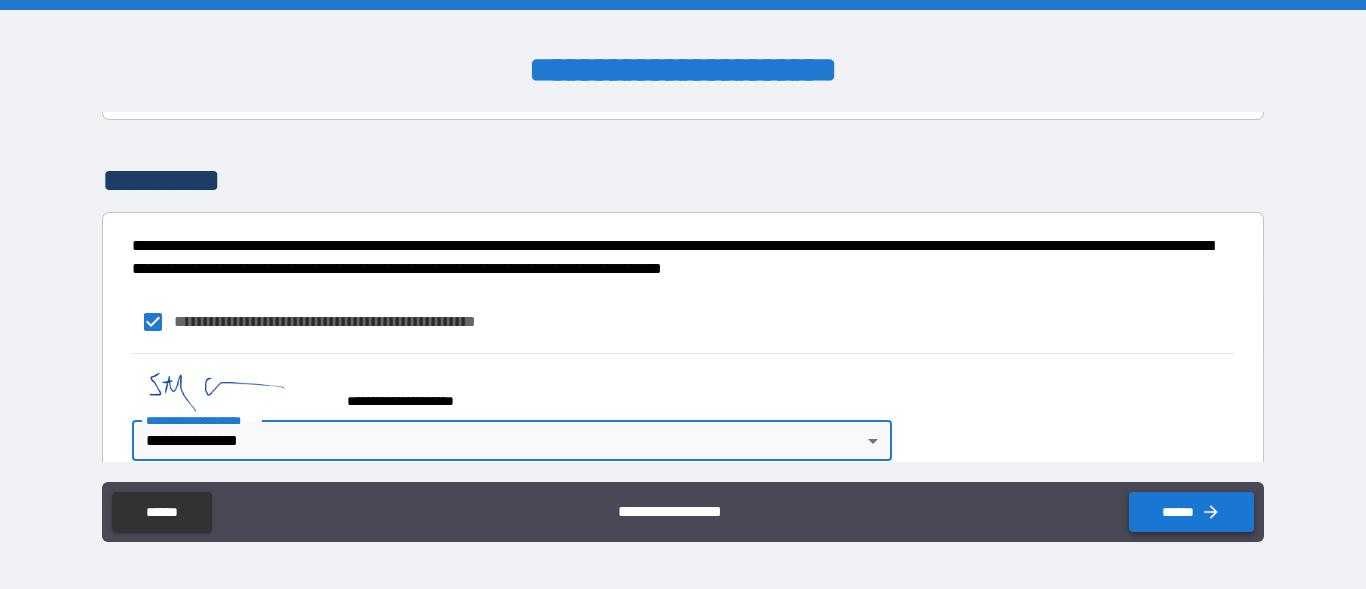 click on "******" at bounding box center (1191, 512) 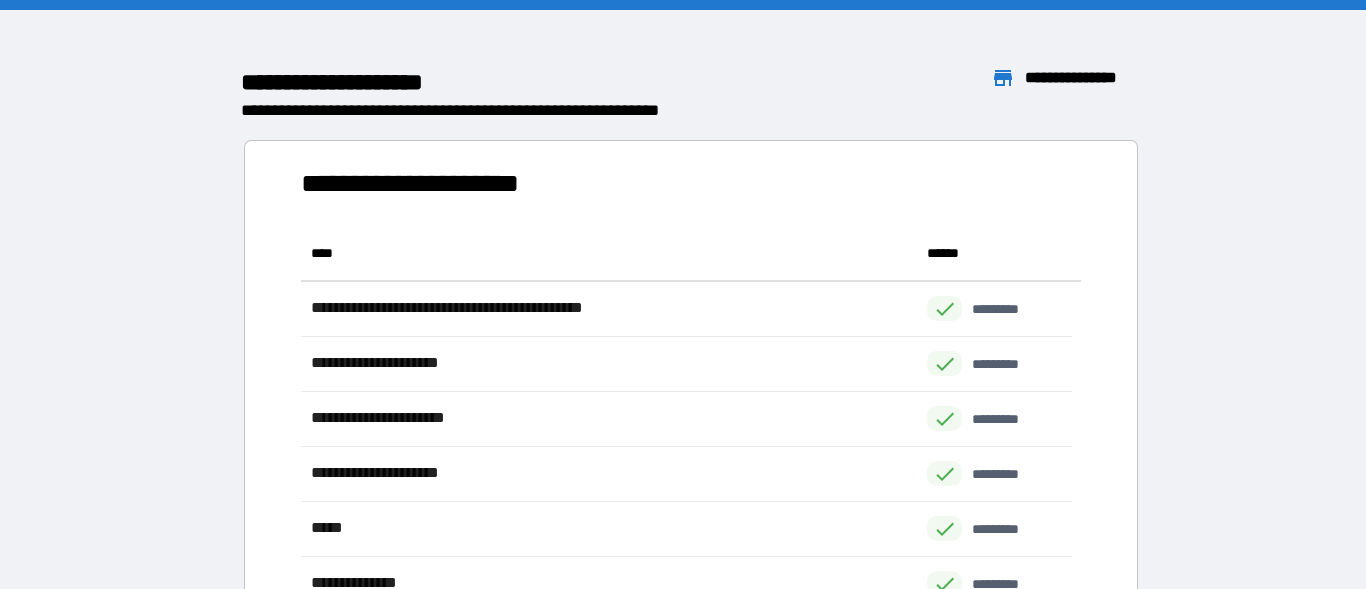 scroll, scrollTop: 16, scrollLeft: 16, axis: both 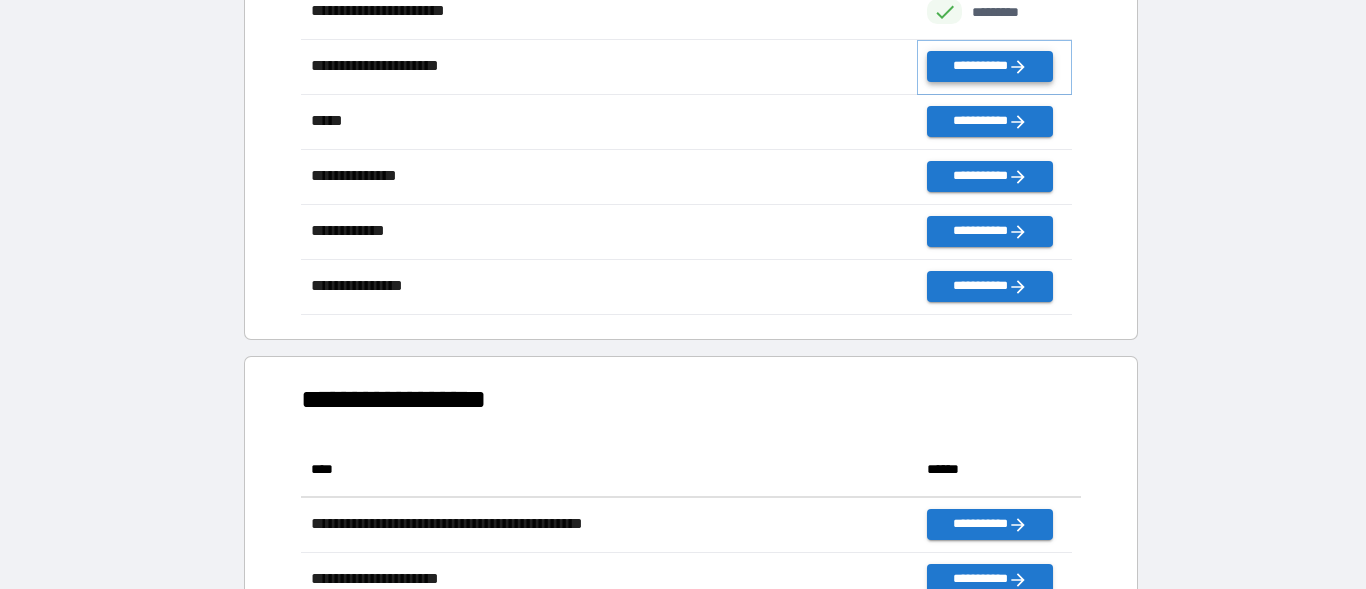 click on "**********" at bounding box center (989, 66) 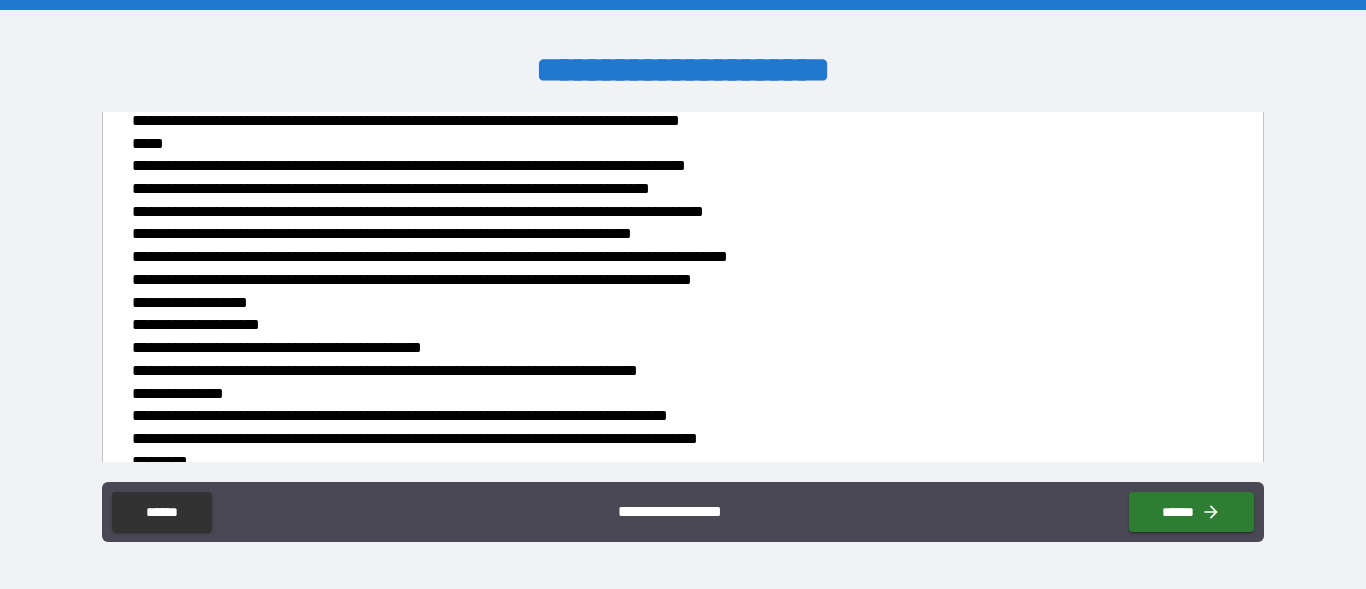 scroll, scrollTop: 633, scrollLeft: 0, axis: vertical 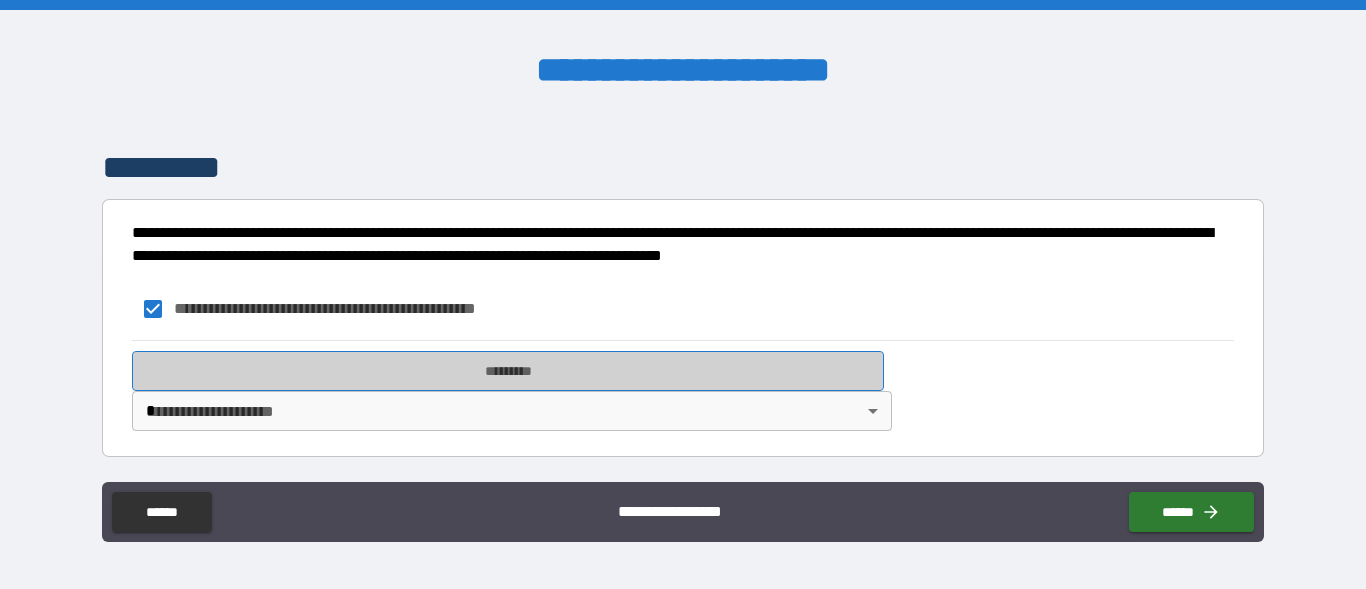 click on "*********" at bounding box center (508, 371) 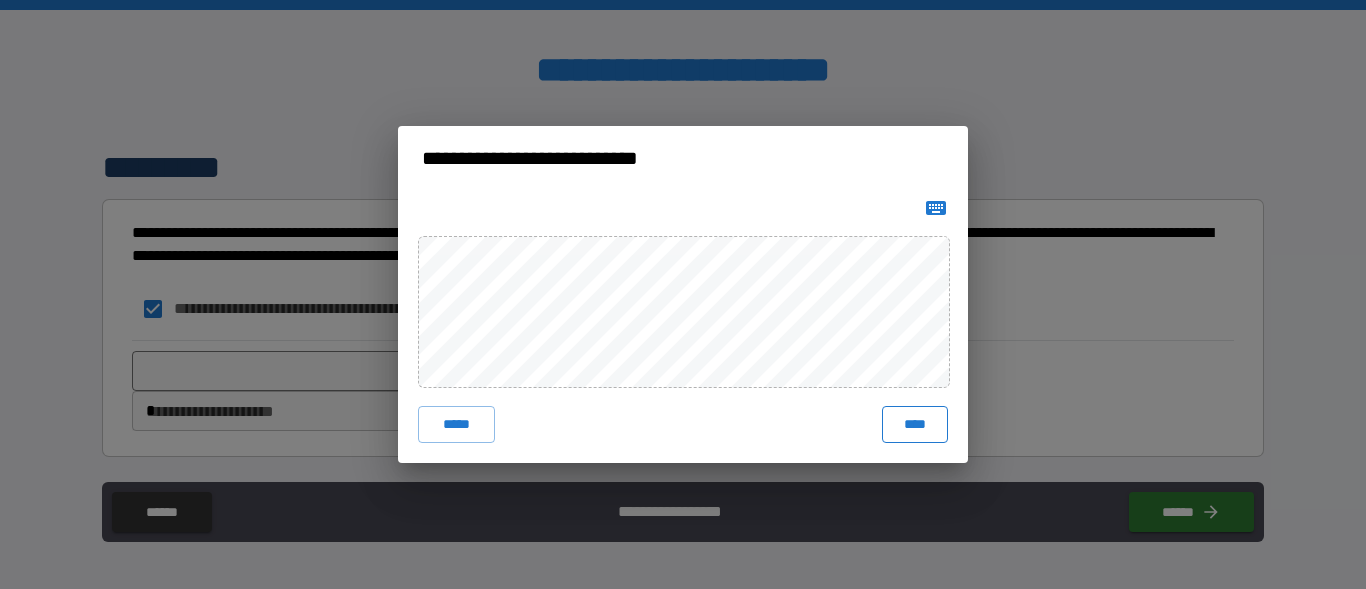 click on "****" at bounding box center (915, 424) 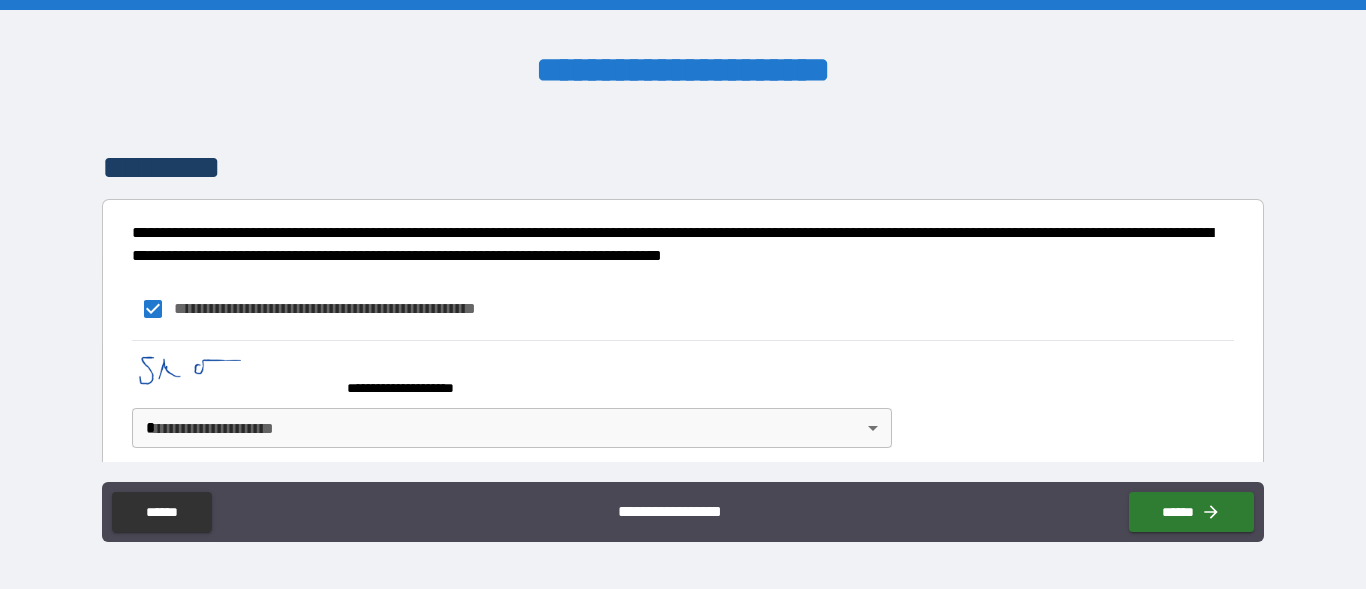 click on "**********" at bounding box center (683, 294) 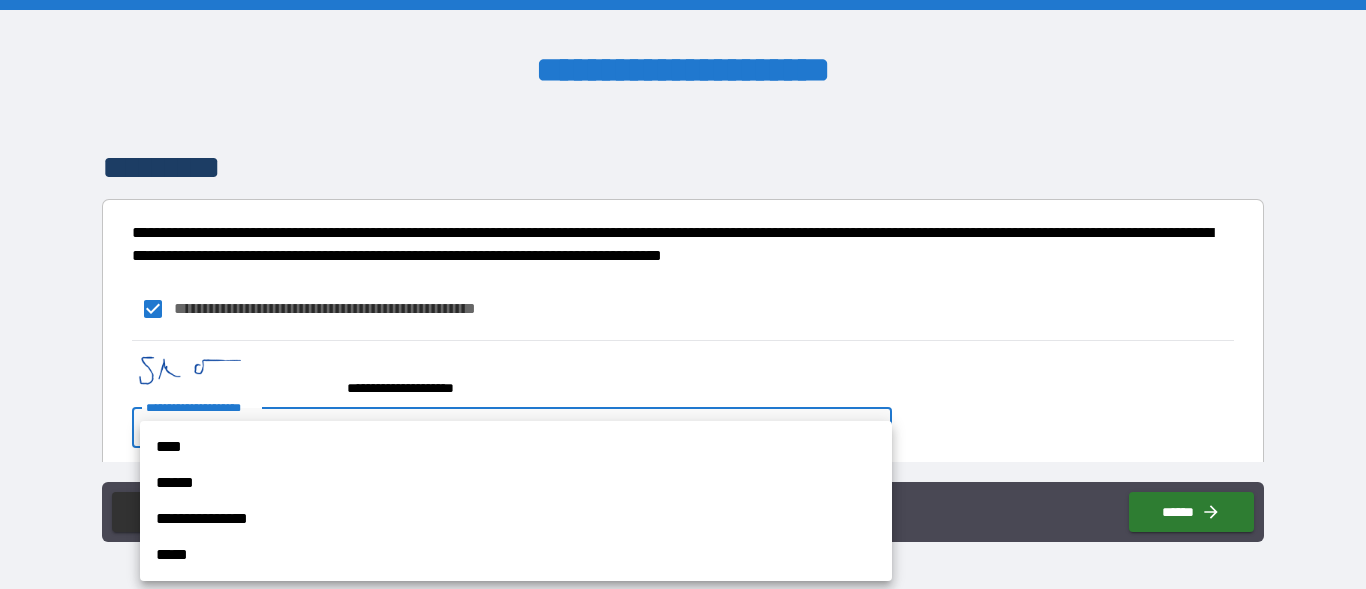 click on "**********" at bounding box center [516, 519] 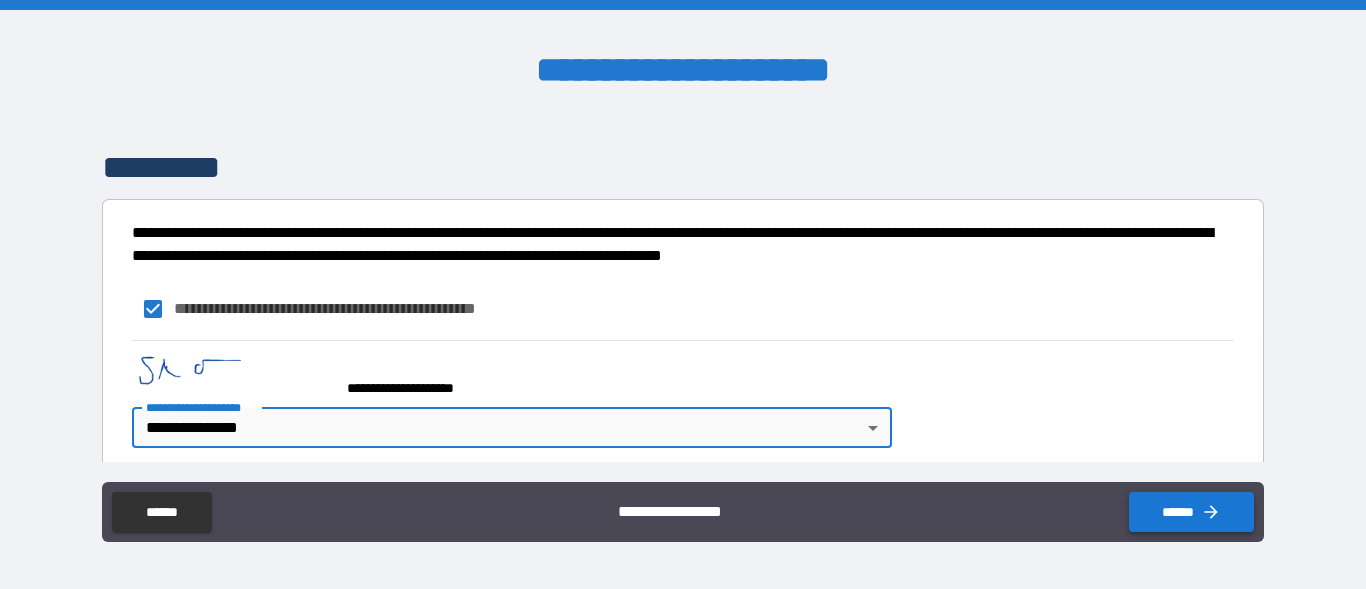 click on "******" at bounding box center [1191, 512] 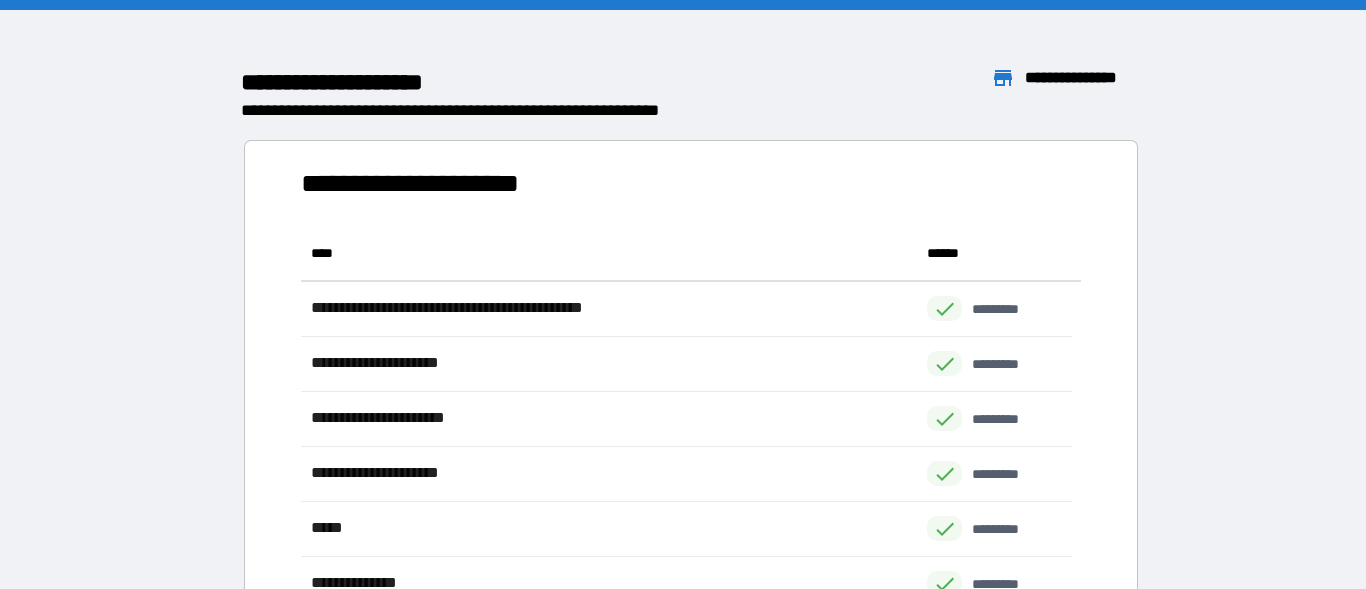 scroll, scrollTop: 16, scrollLeft: 16, axis: both 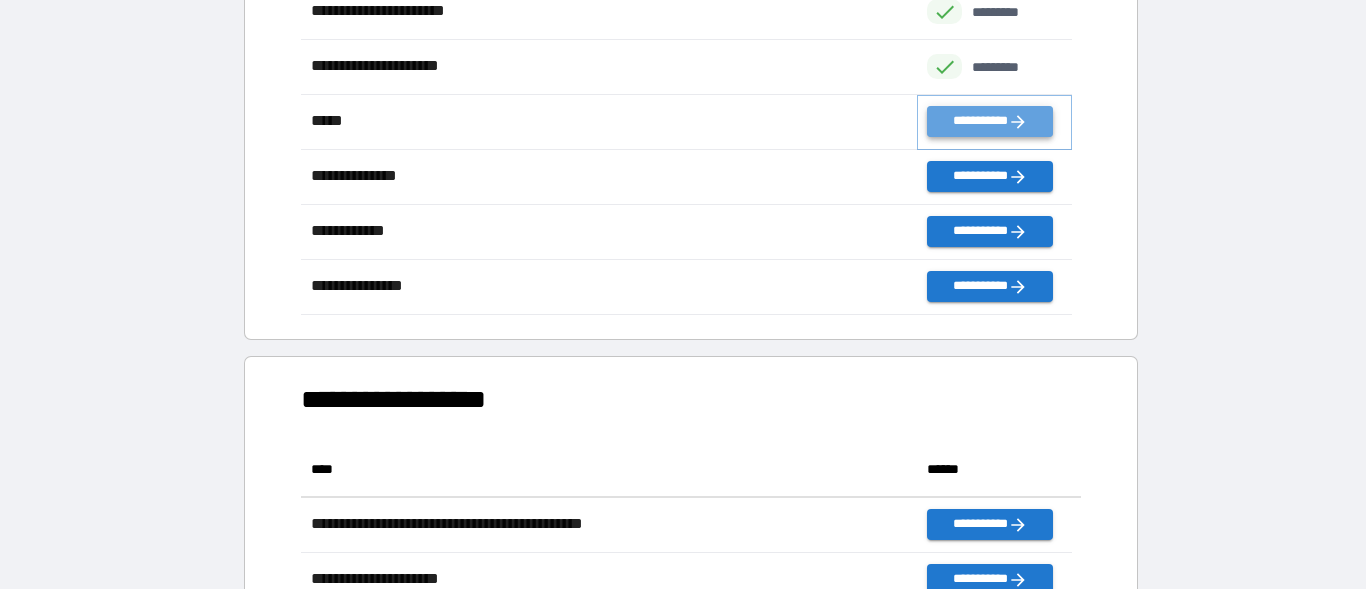 click on "**********" at bounding box center [989, 121] 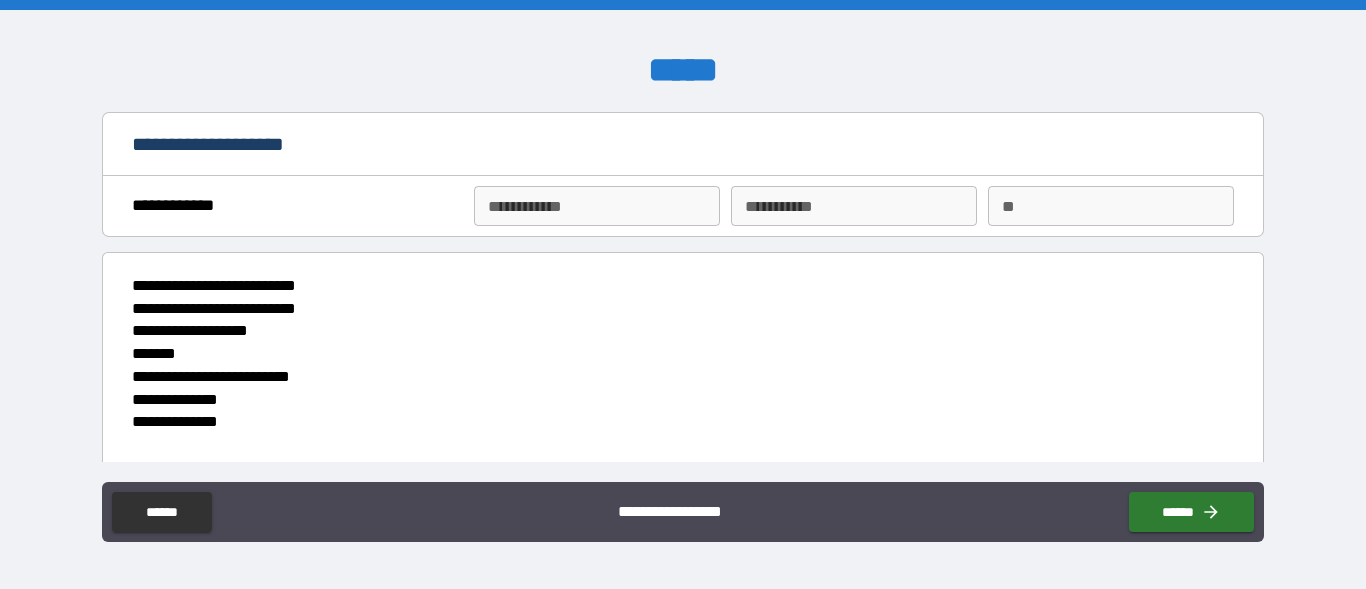 click on "**********" at bounding box center (597, 206) 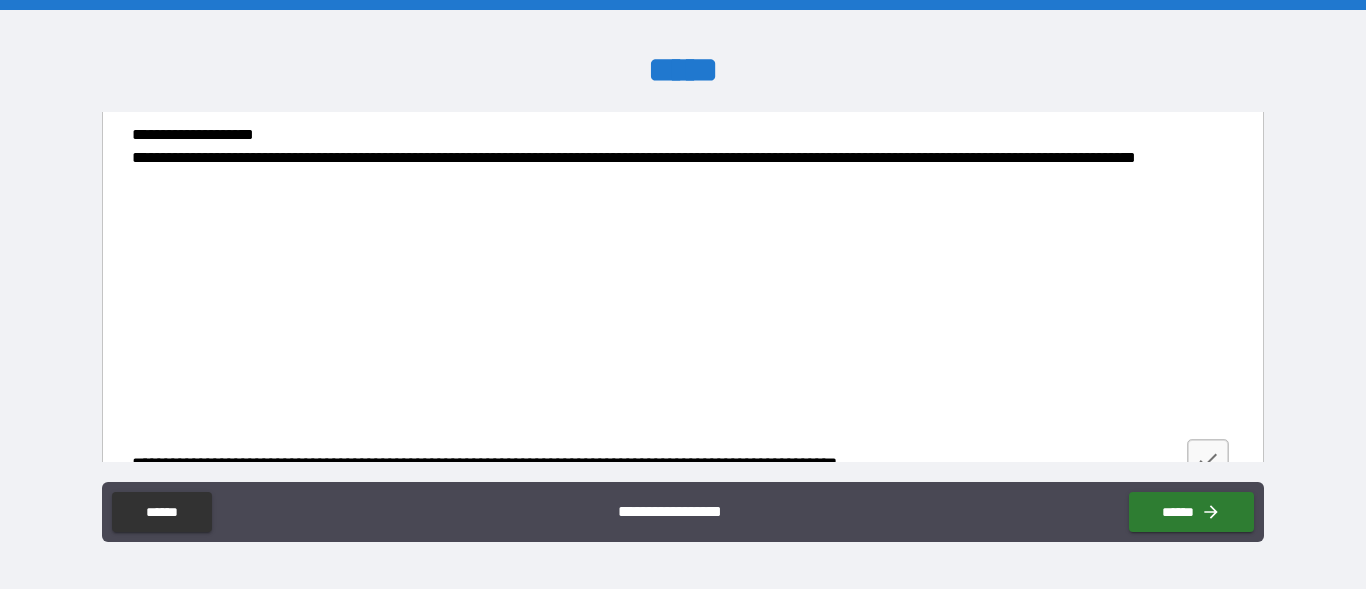 scroll, scrollTop: 2541, scrollLeft: 0, axis: vertical 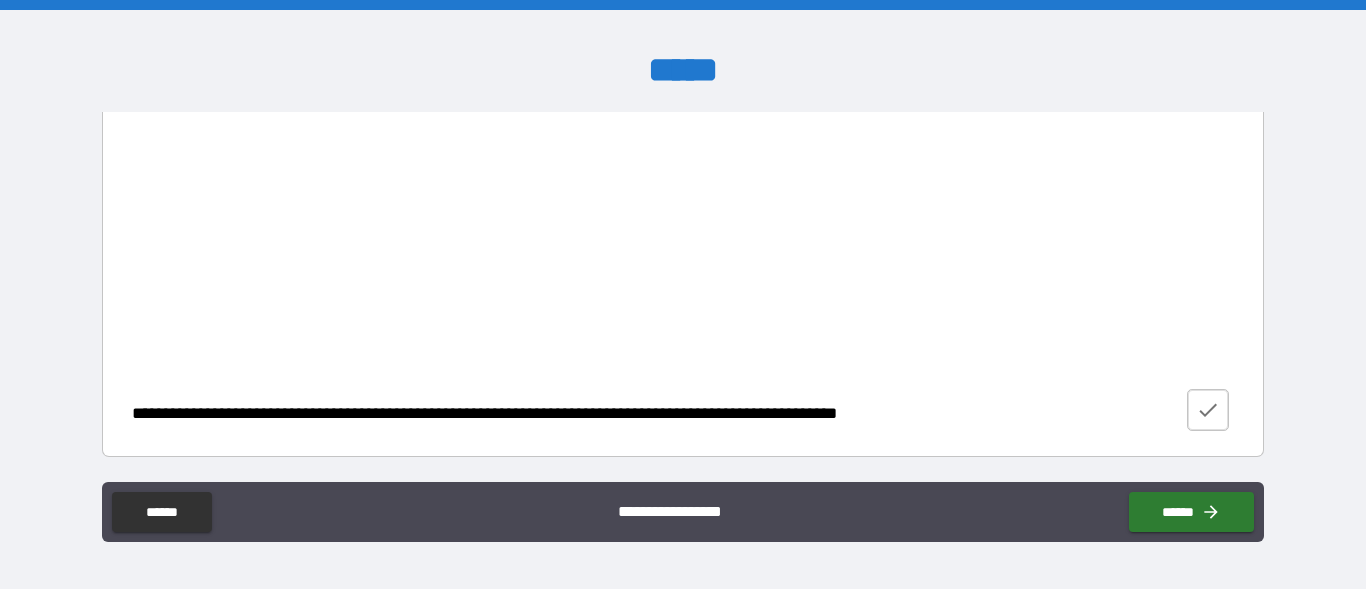 click 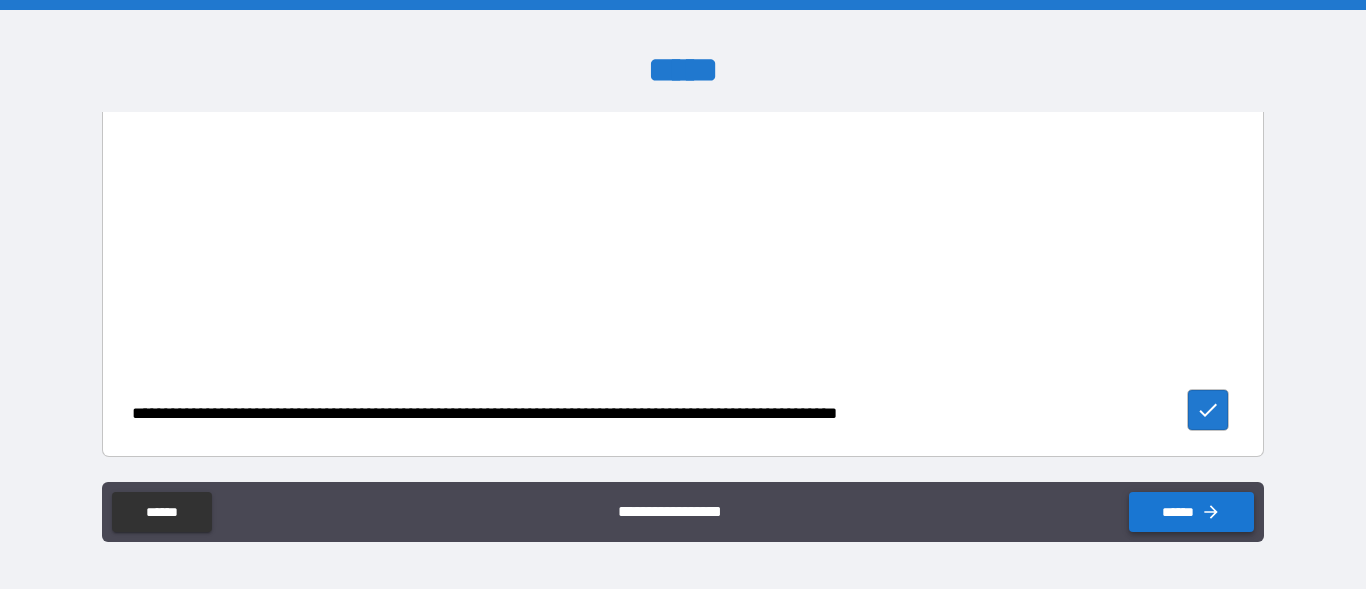 click on "******" at bounding box center [1191, 512] 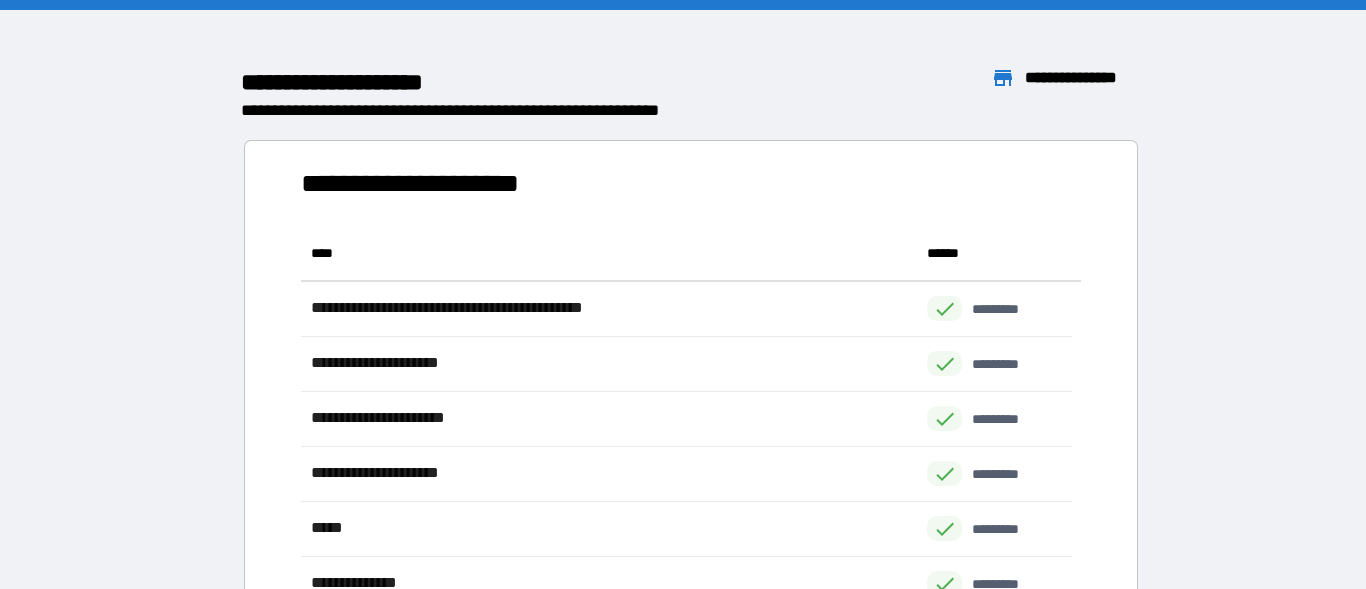 scroll, scrollTop: 16, scrollLeft: 16, axis: both 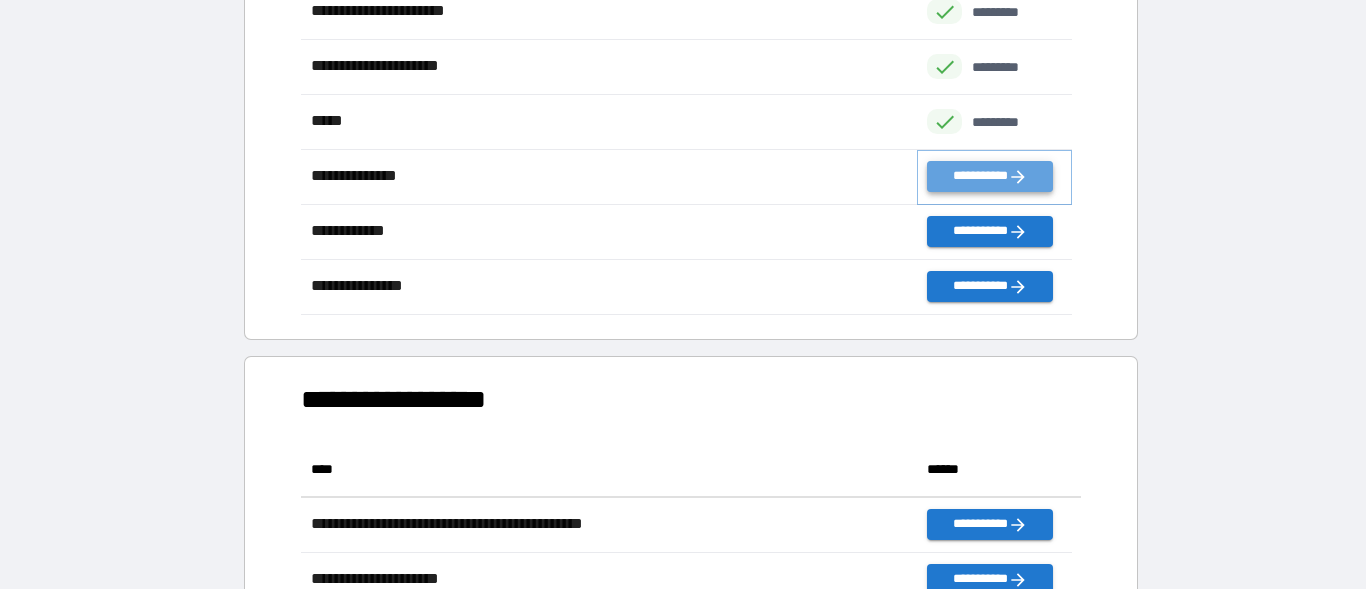 click 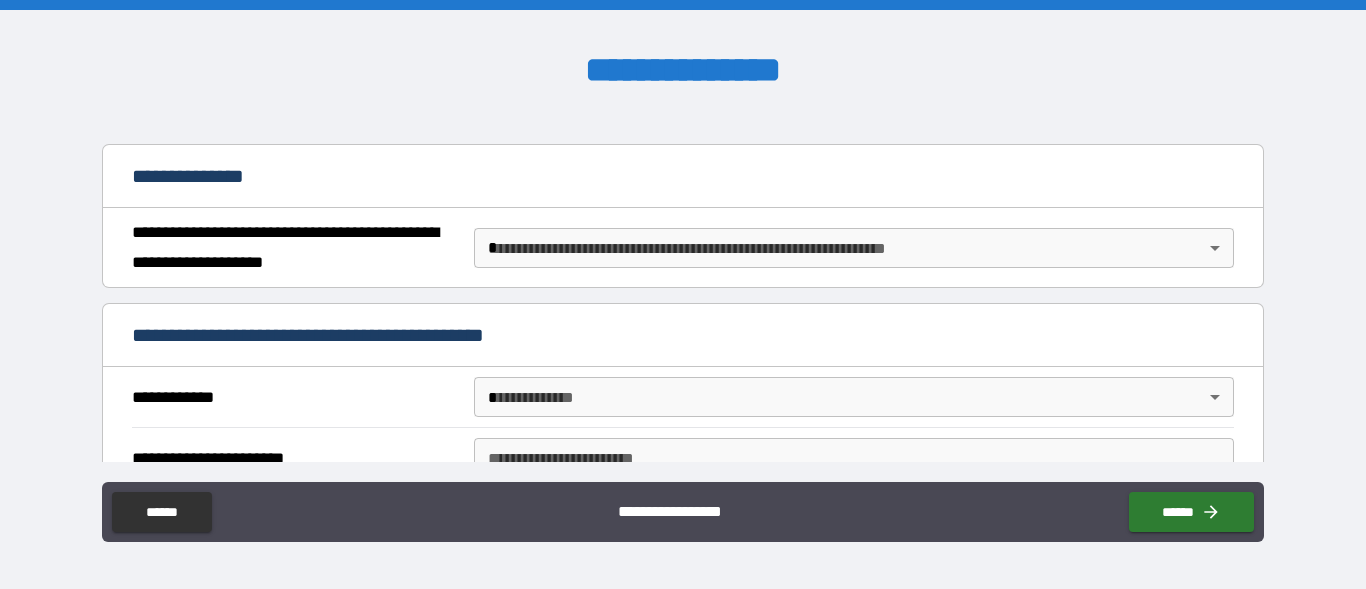 scroll, scrollTop: 214, scrollLeft: 0, axis: vertical 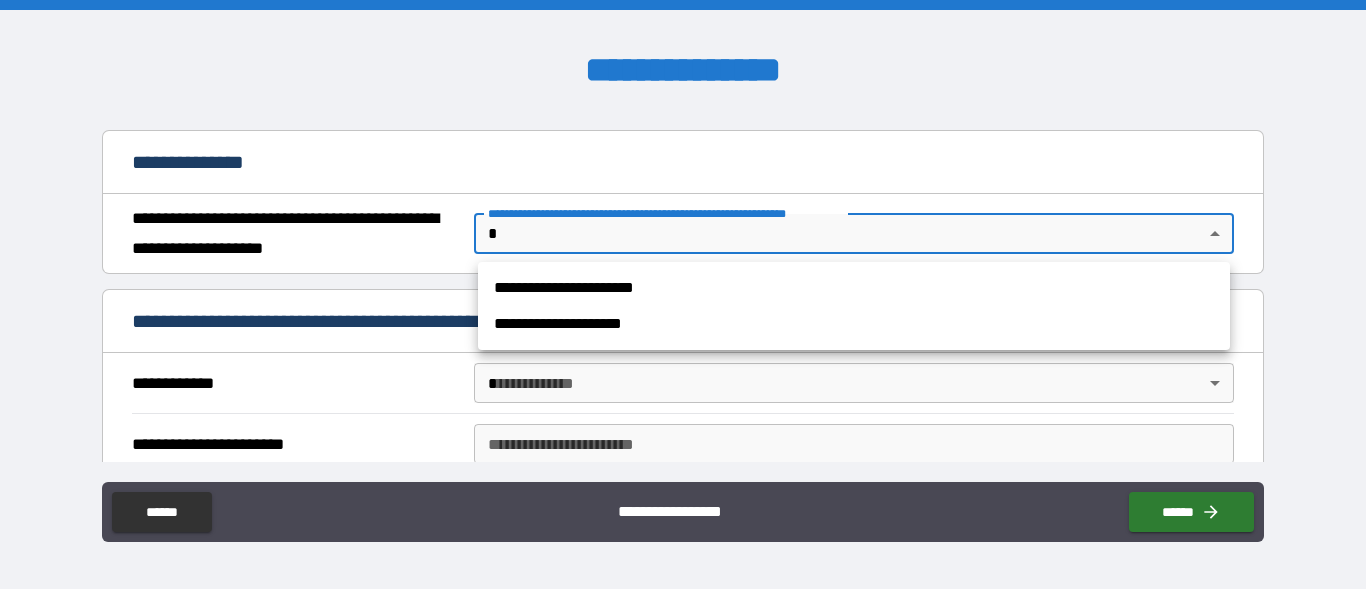 click on "**********" at bounding box center [683, 294] 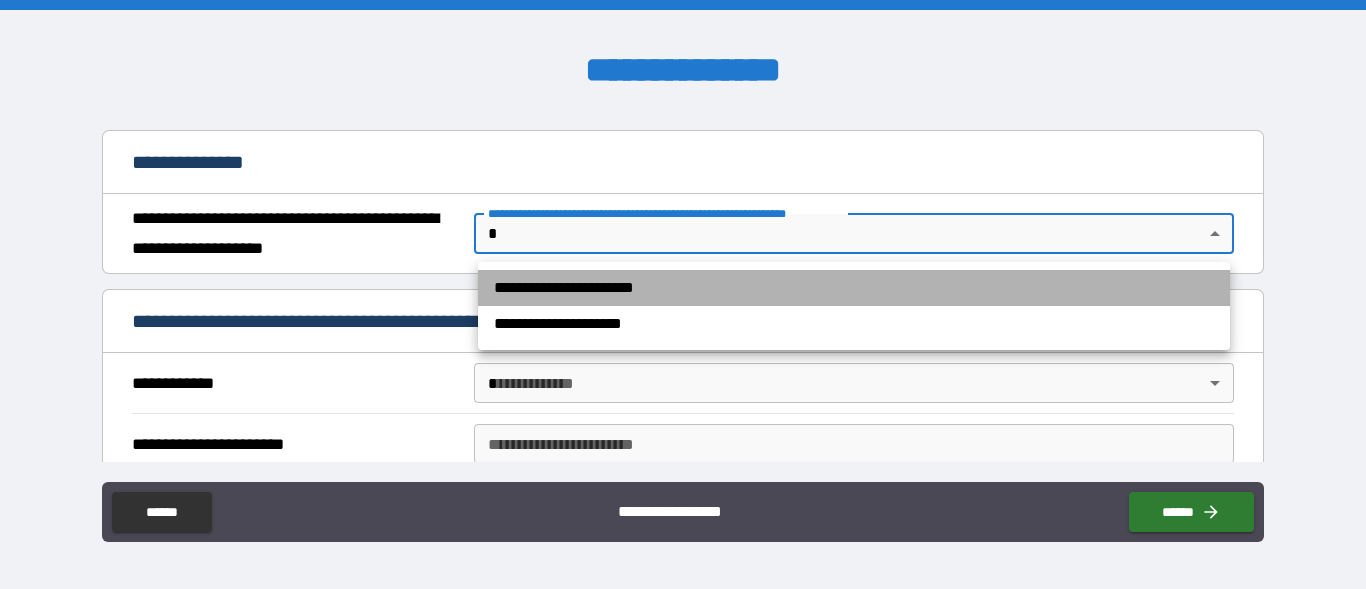 click on "**********" at bounding box center [854, 288] 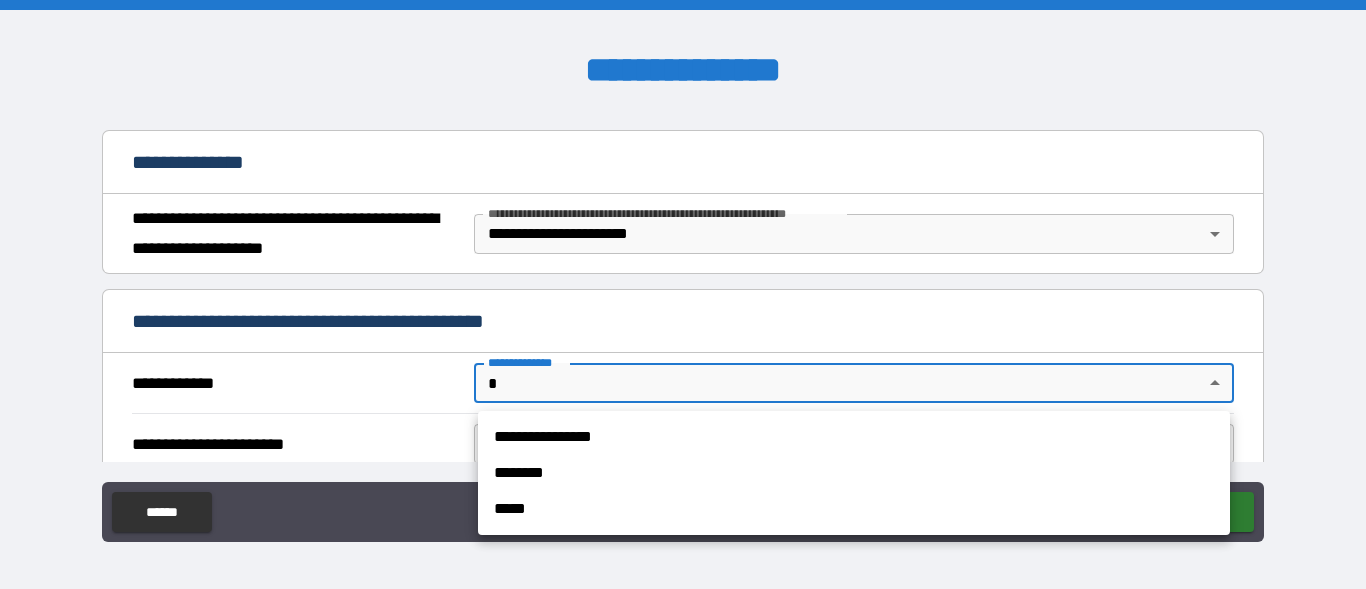 click on "**********" at bounding box center (683, 294) 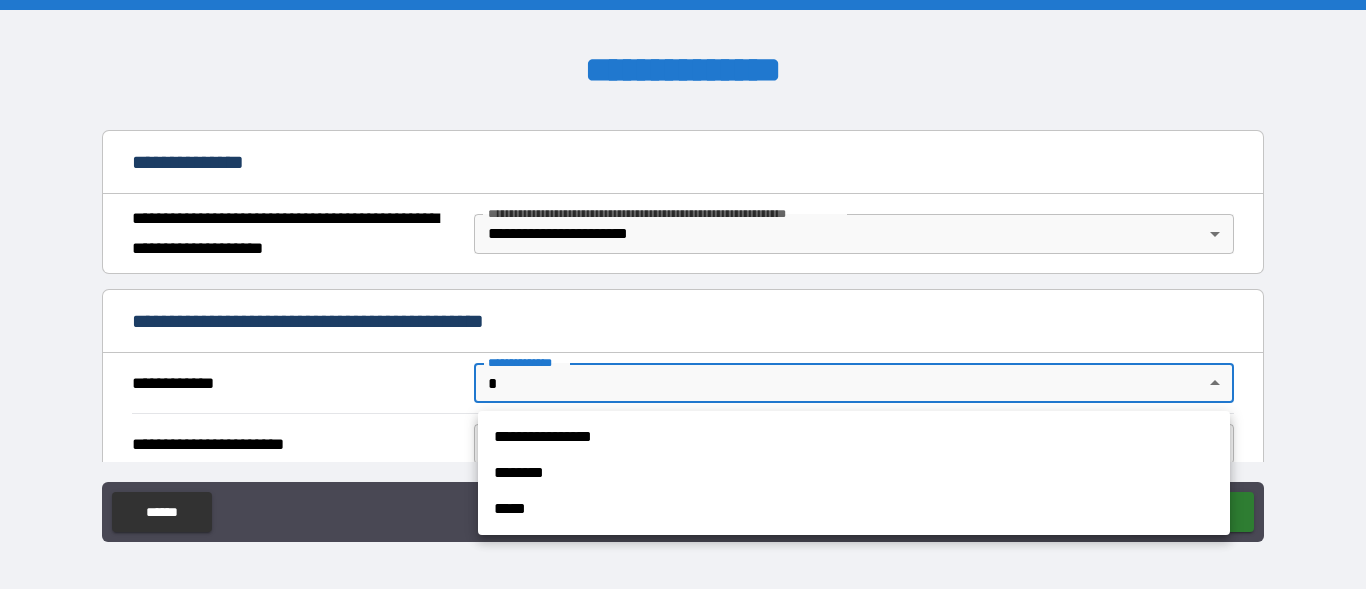 click on "**********" at bounding box center (854, 437) 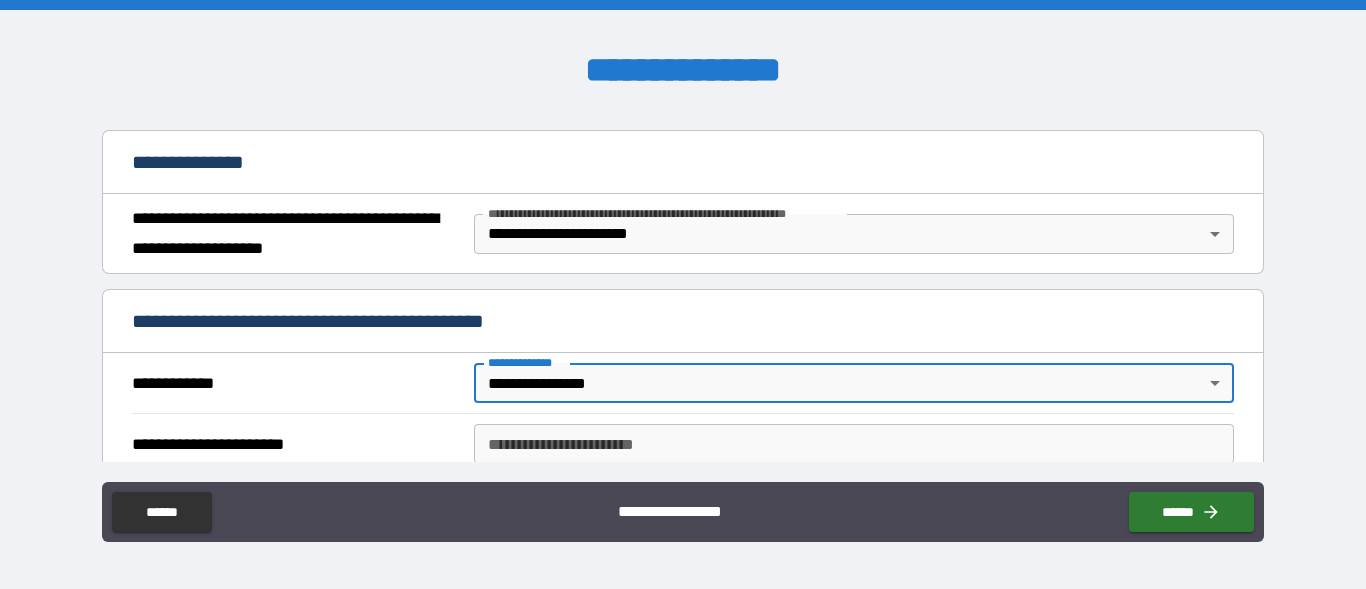 click on "**********" at bounding box center [854, 444] 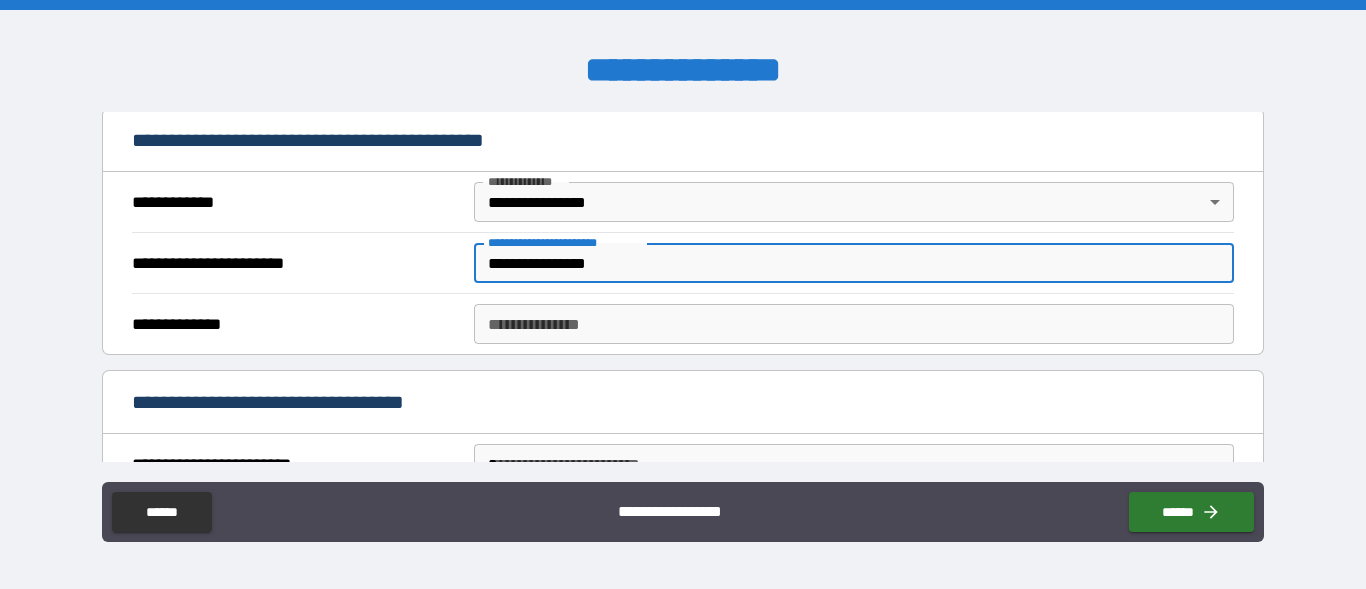 scroll, scrollTop: 421, scrollLeft: 0, axis: vertical 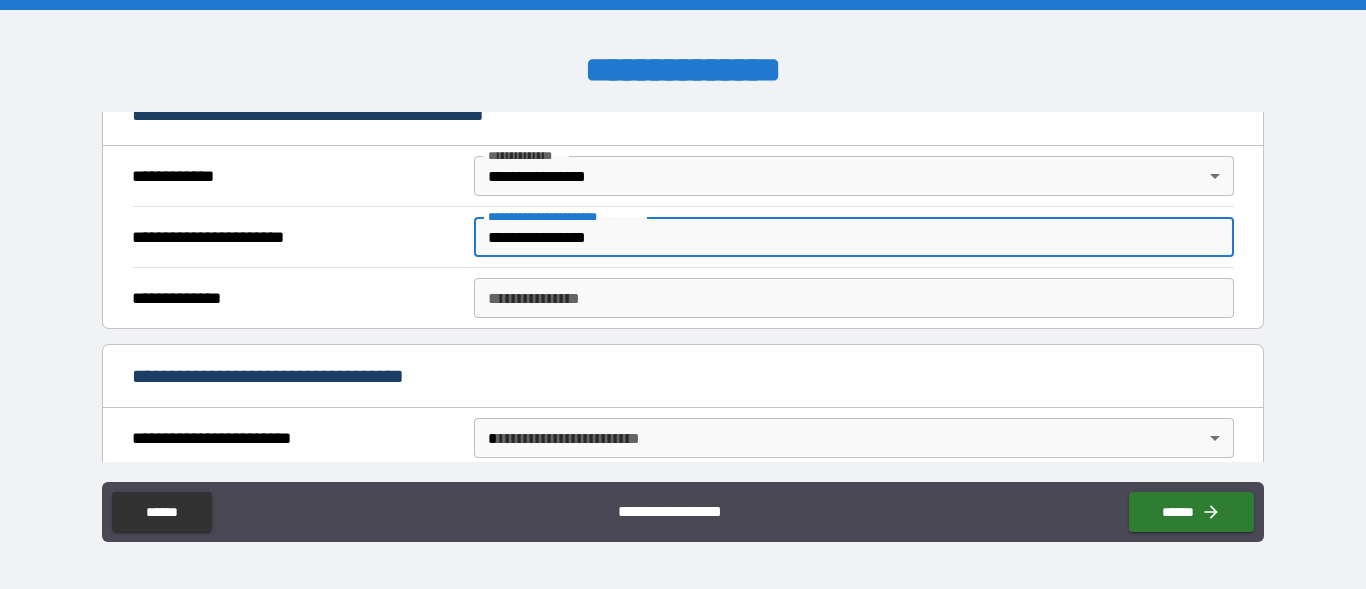 click on "**********" at bounding box center [854, 298] 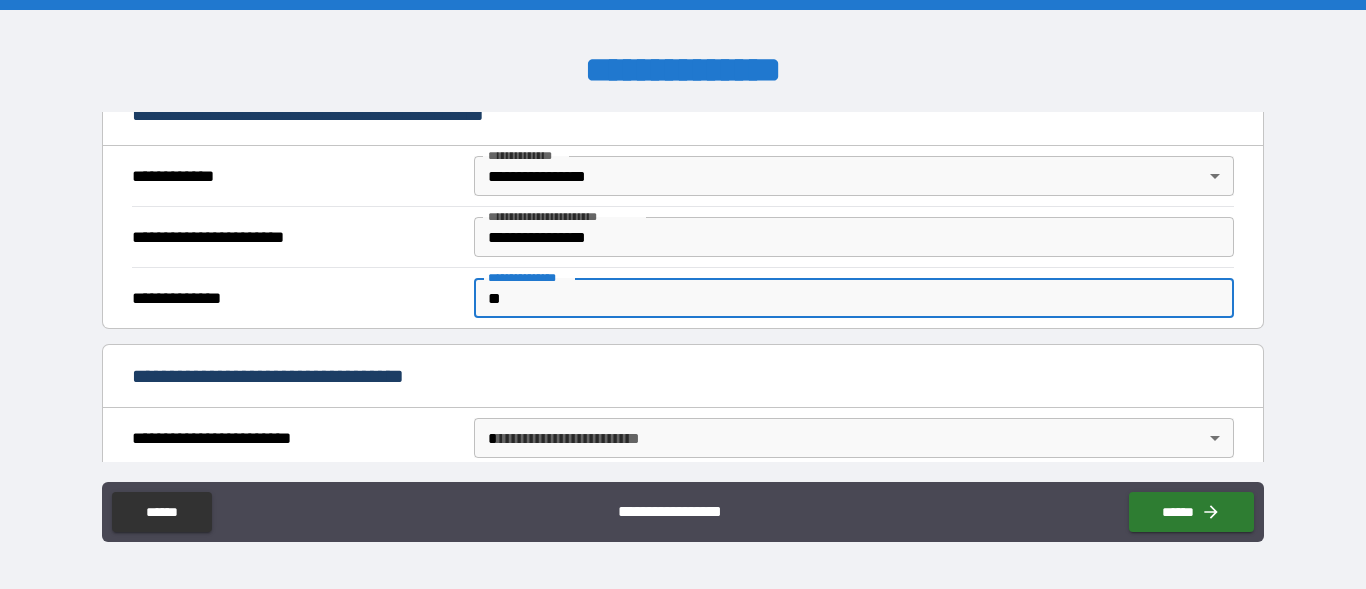 click on "**********" at bounding box center (683, 294) 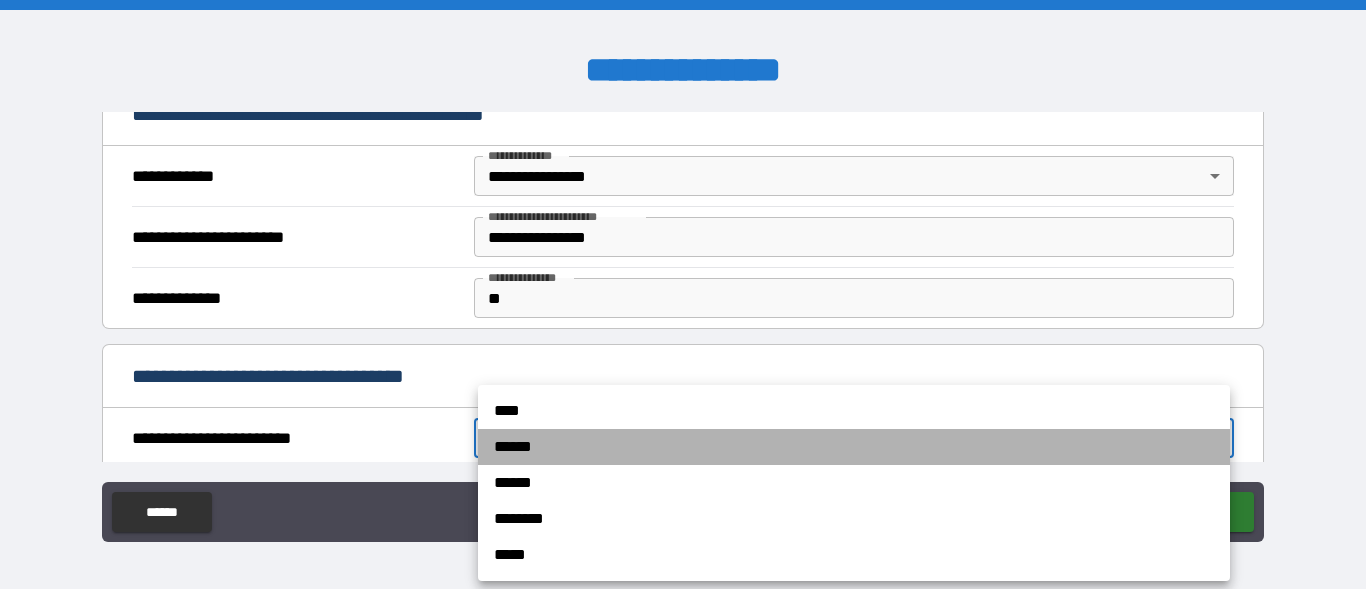 click on "******" at bounding box center (854, 447) 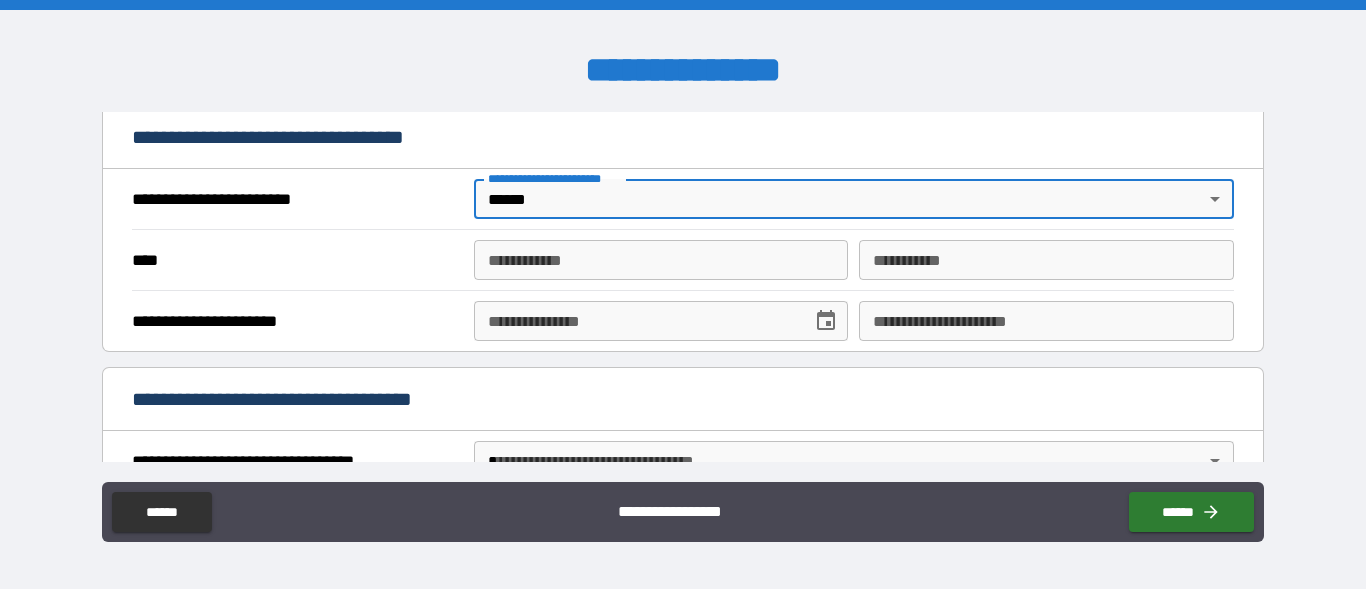 scroll, scrollTop: 680, scrollLeft: 0, axis: vertical 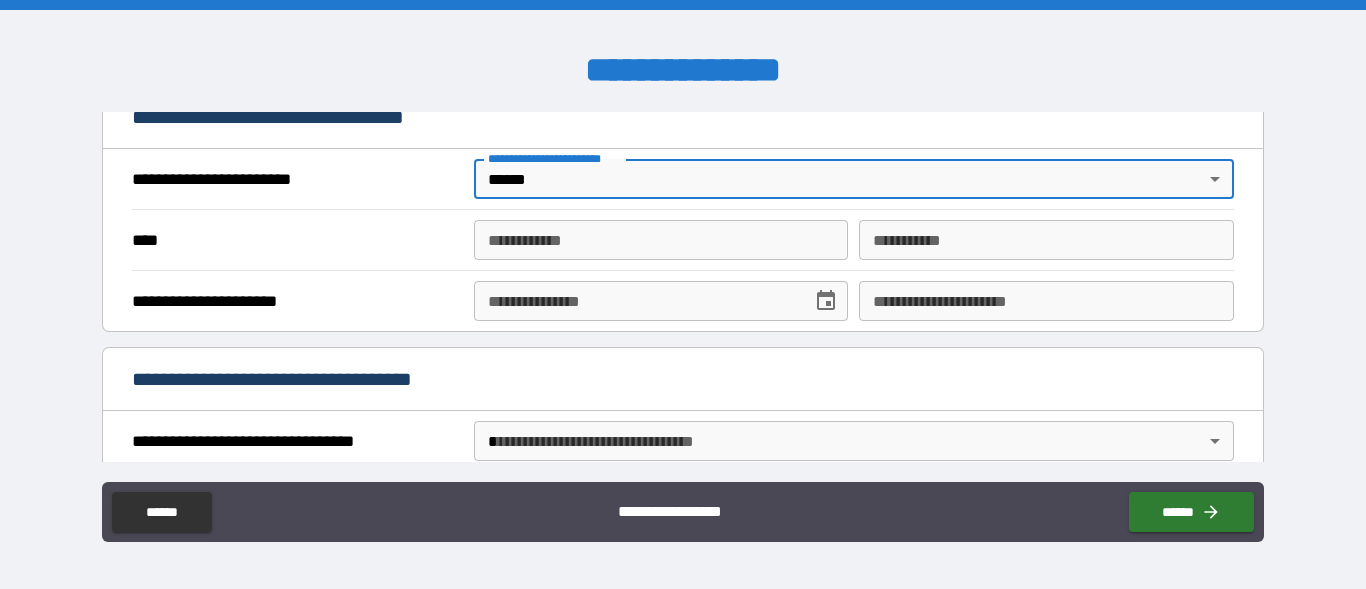 click on "**********" at bounding box center [661, 240] 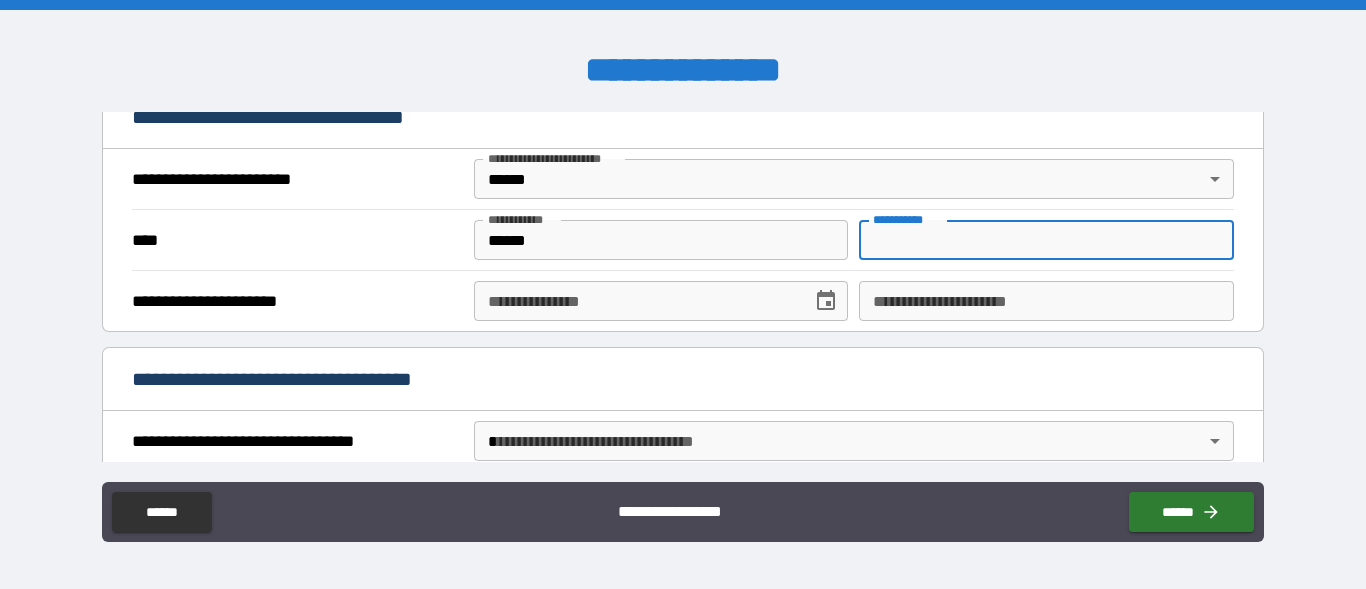 click on "*********   * *********   *" at bounding box center (1046, 240) 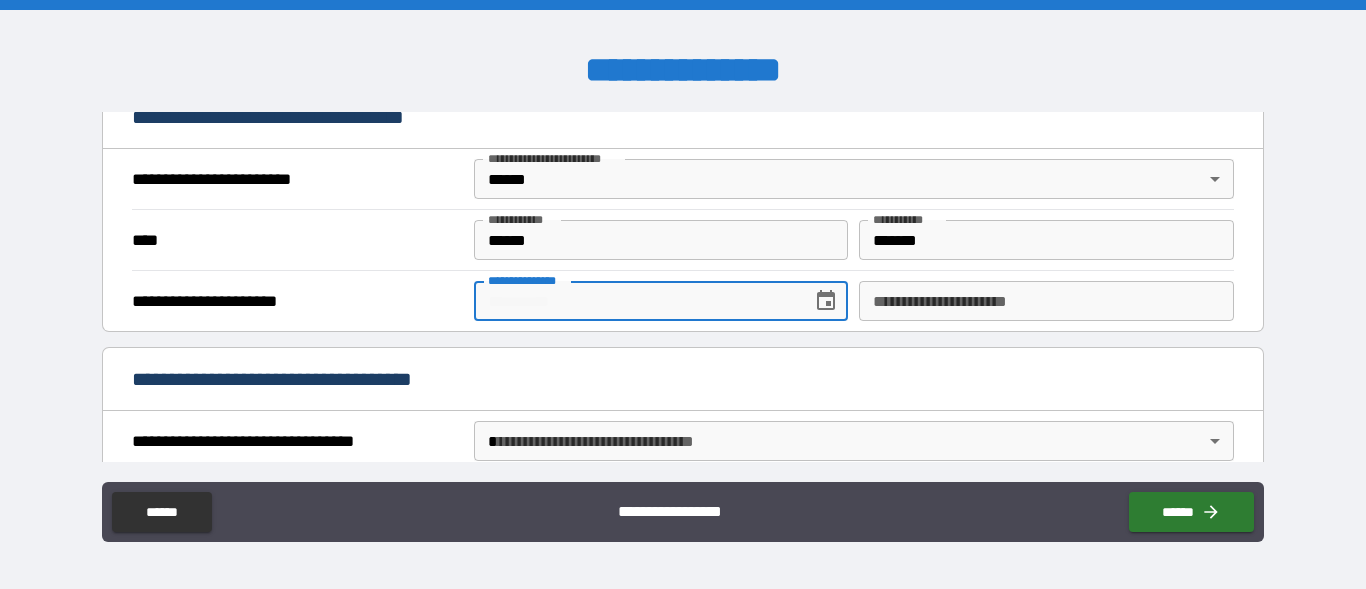 click on "**********" at bounding box center [636, 301] 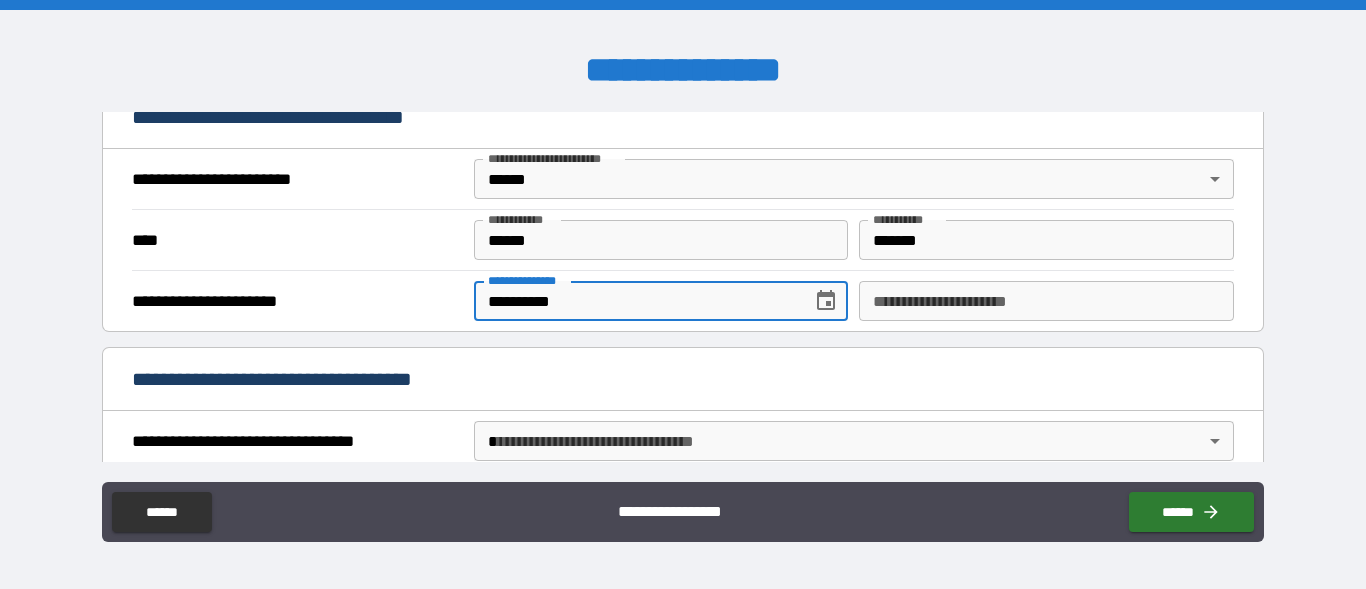 click on "**********" at bounding box center [1046, 301] 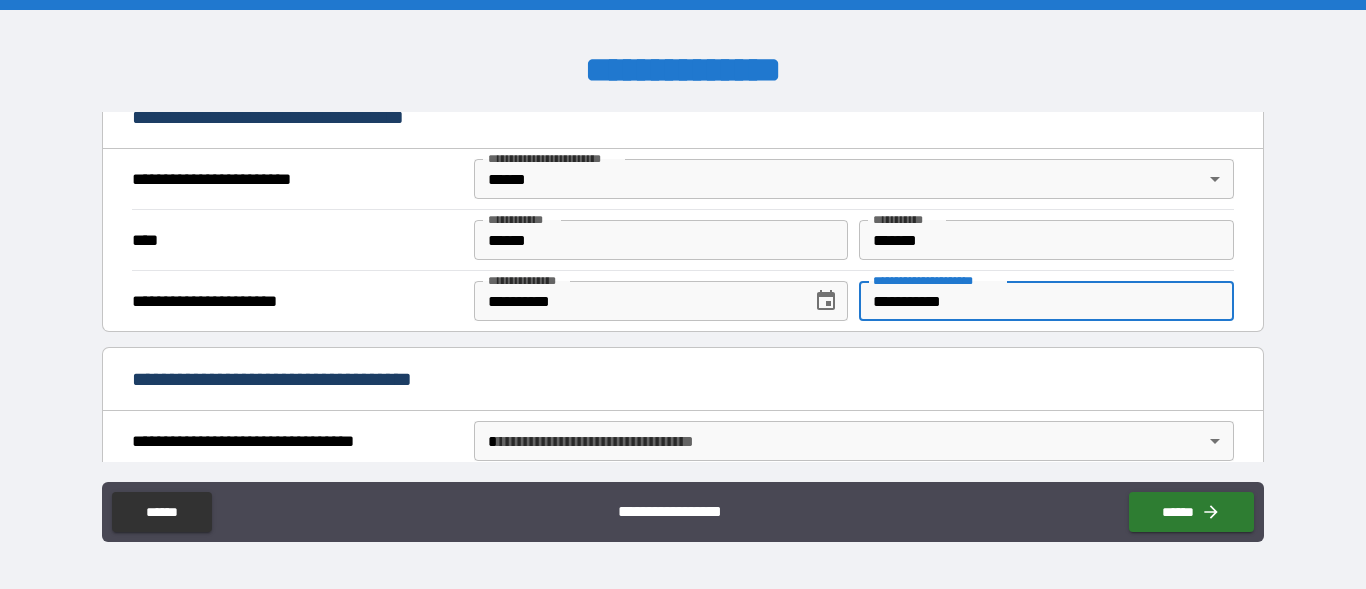 click on "**********" at bounding box center (683, 294) 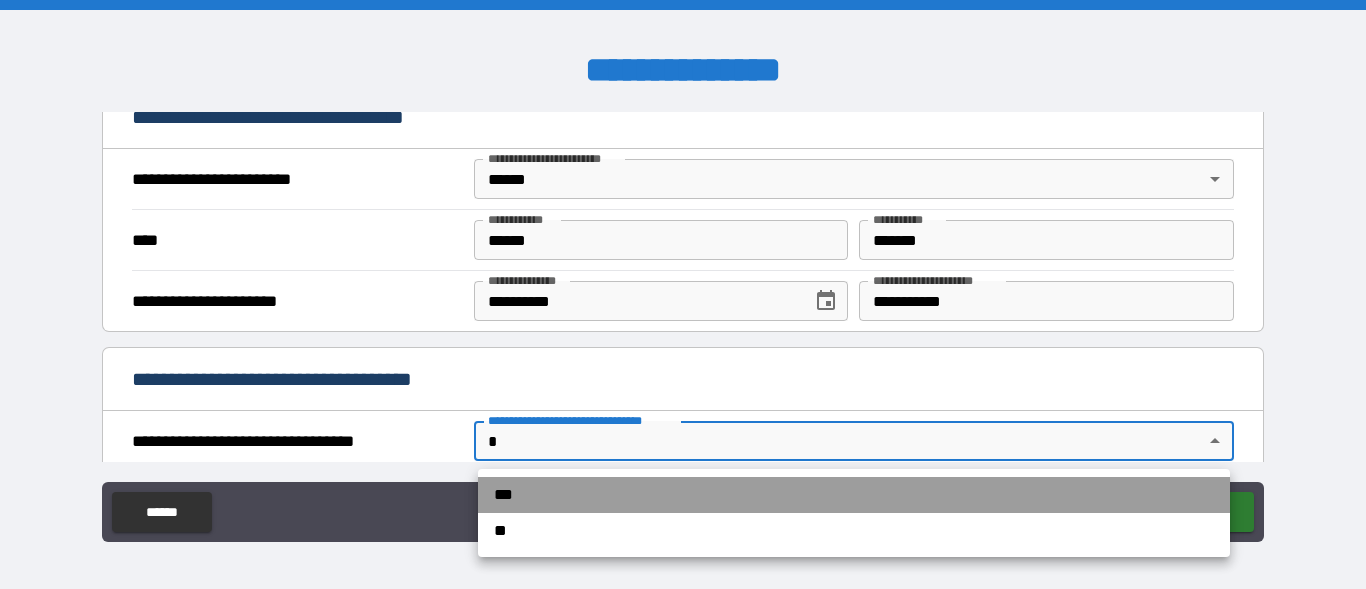 click on "***" at bounding box center [854, 495] 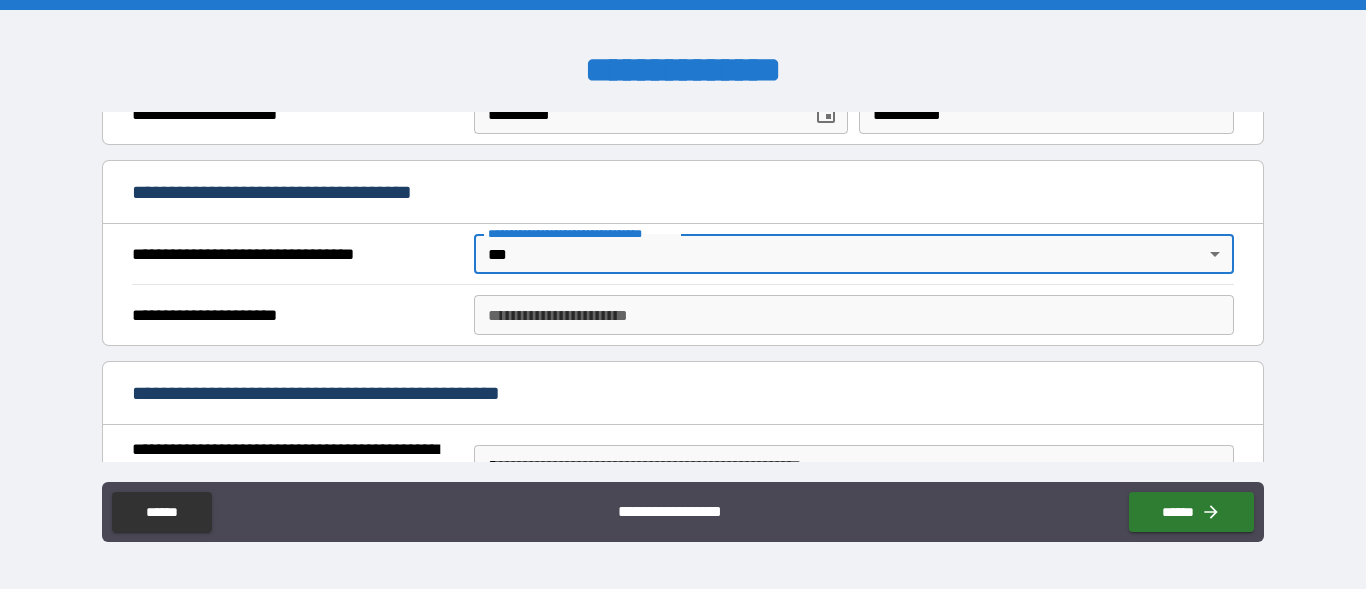 scroll, scrollTop: 874, scrollLeft: 0, axis: vertical 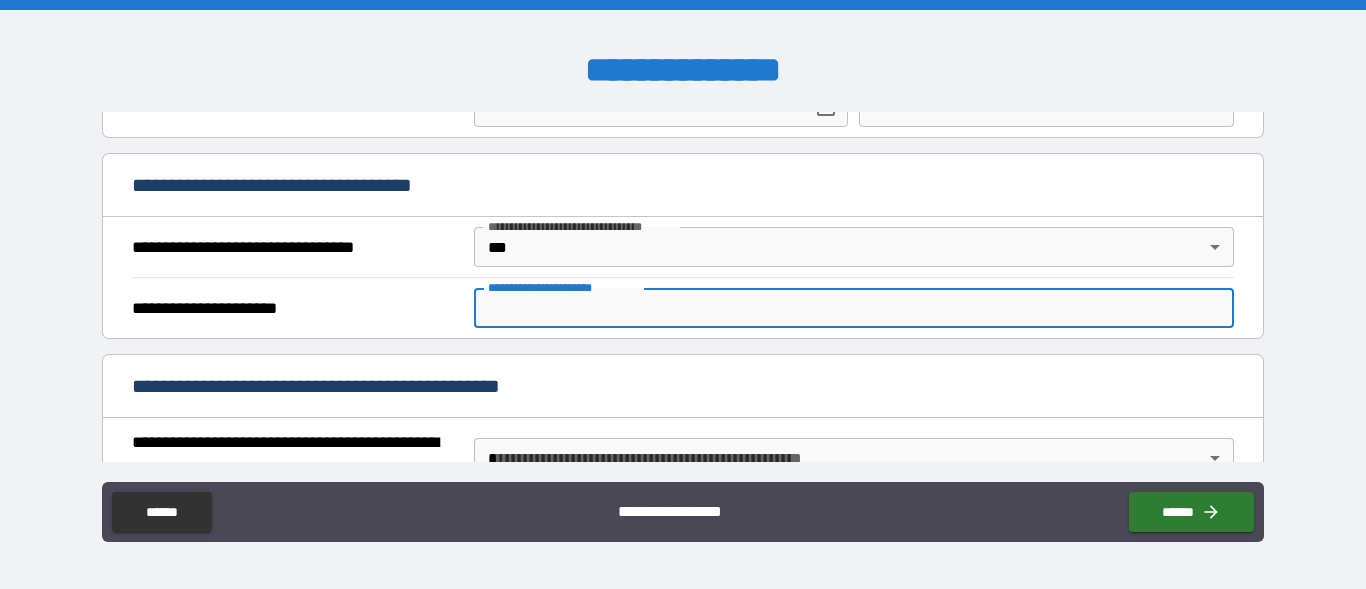click on "**********" at bounding box center [854, 308] 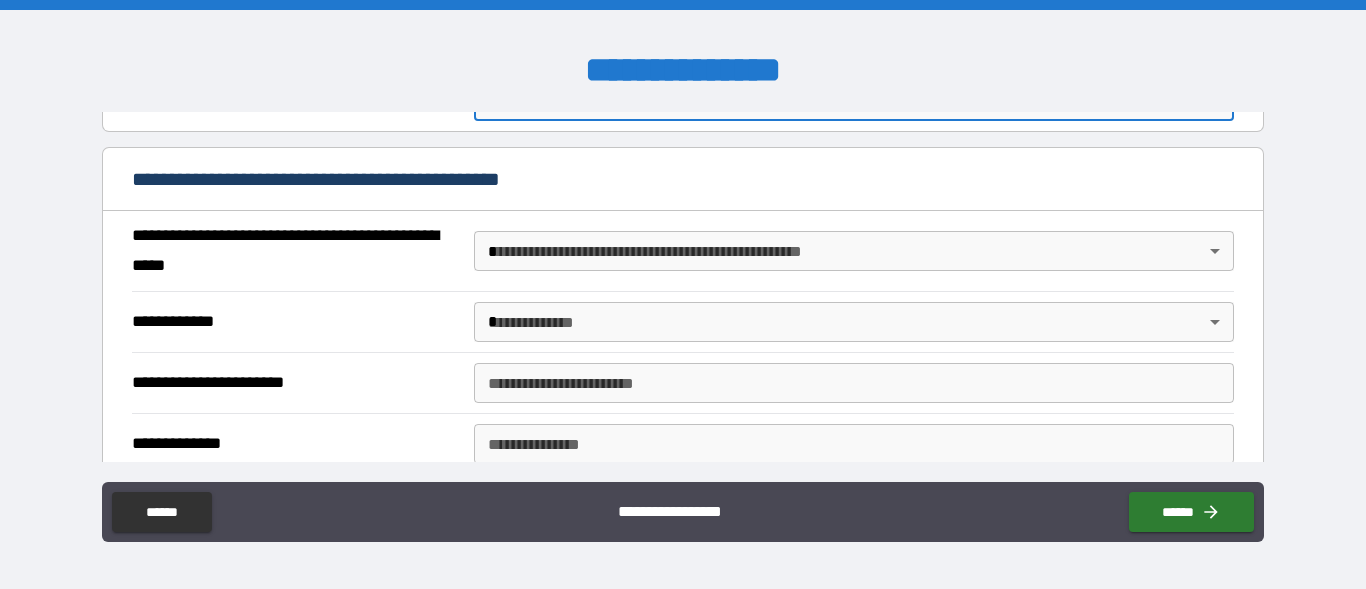 scroll, scrollTop: 1106, scrollLeft: 0, axis: vertical 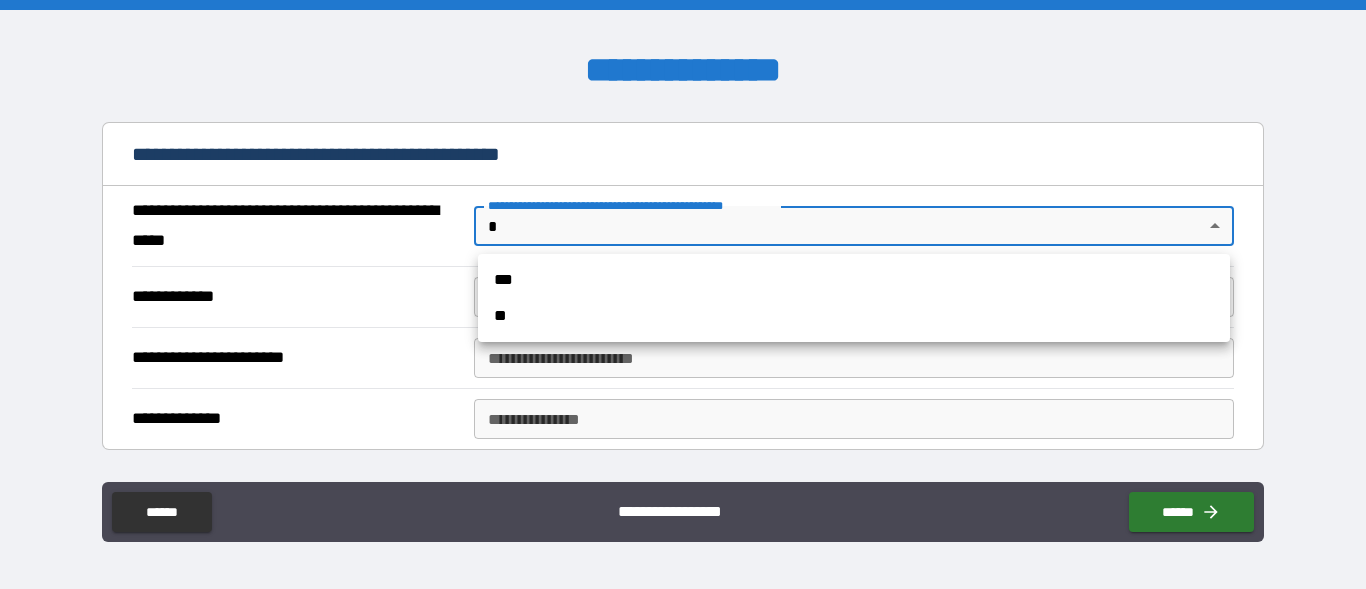 click on "**********" at bounding box center [683, 294] 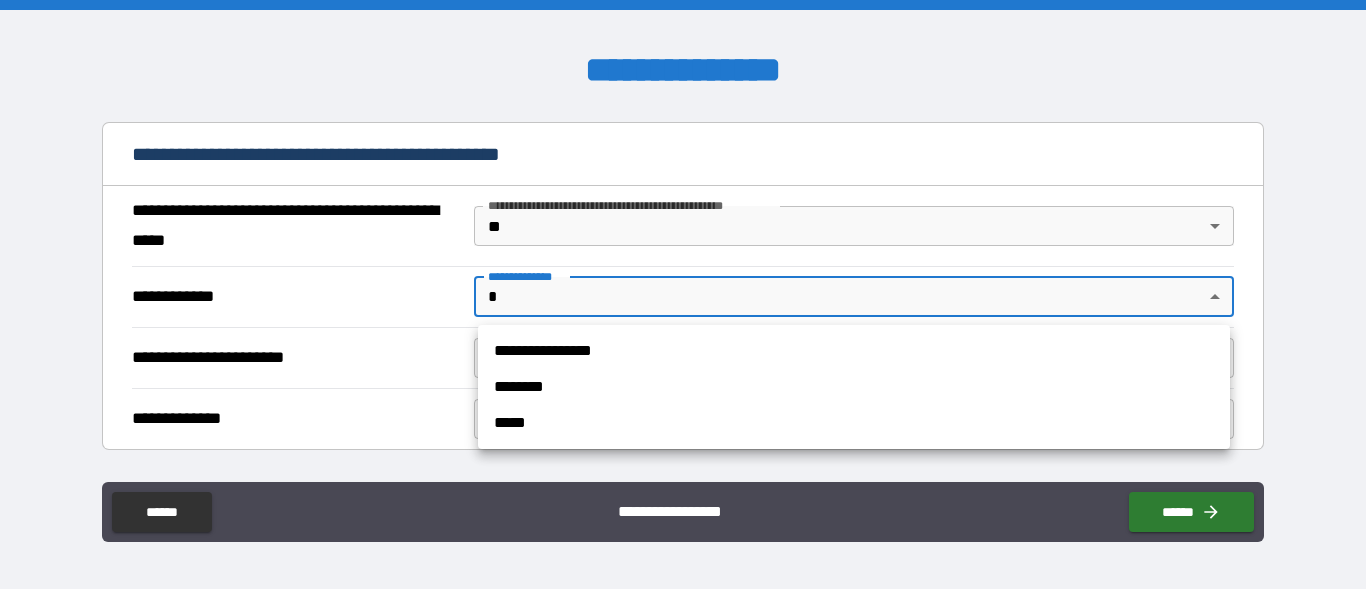 click on "**********" at bounding box center [683, 294] 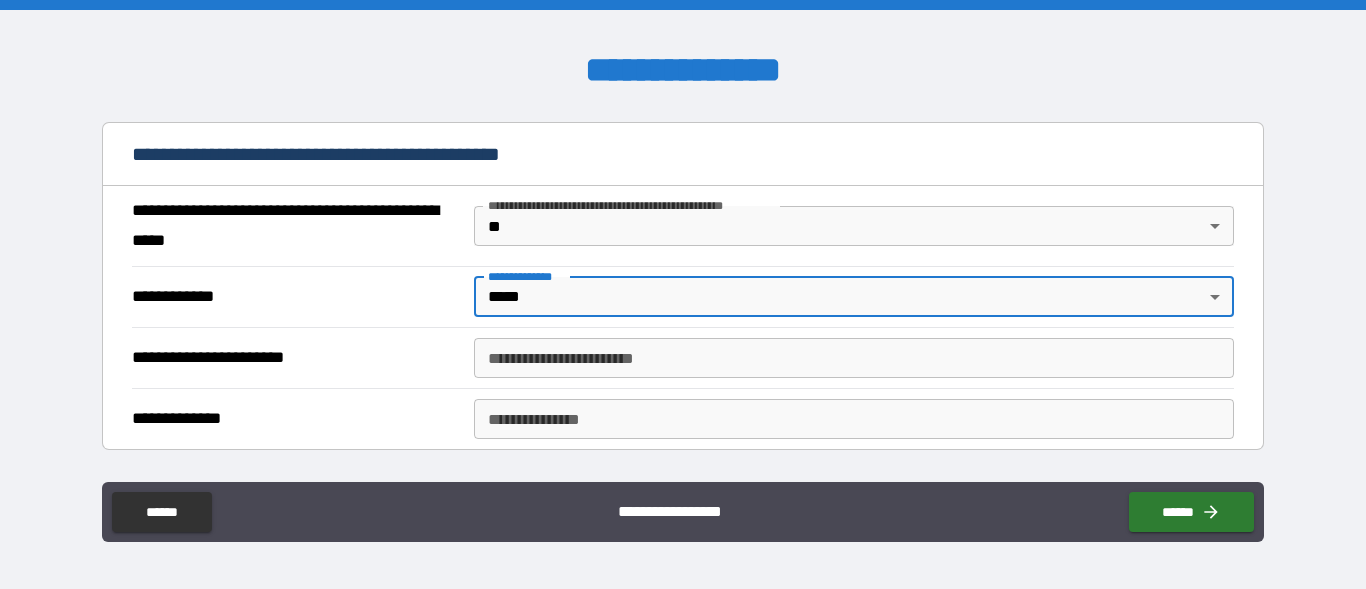 click on "**********" at bounding box center (854, 358) 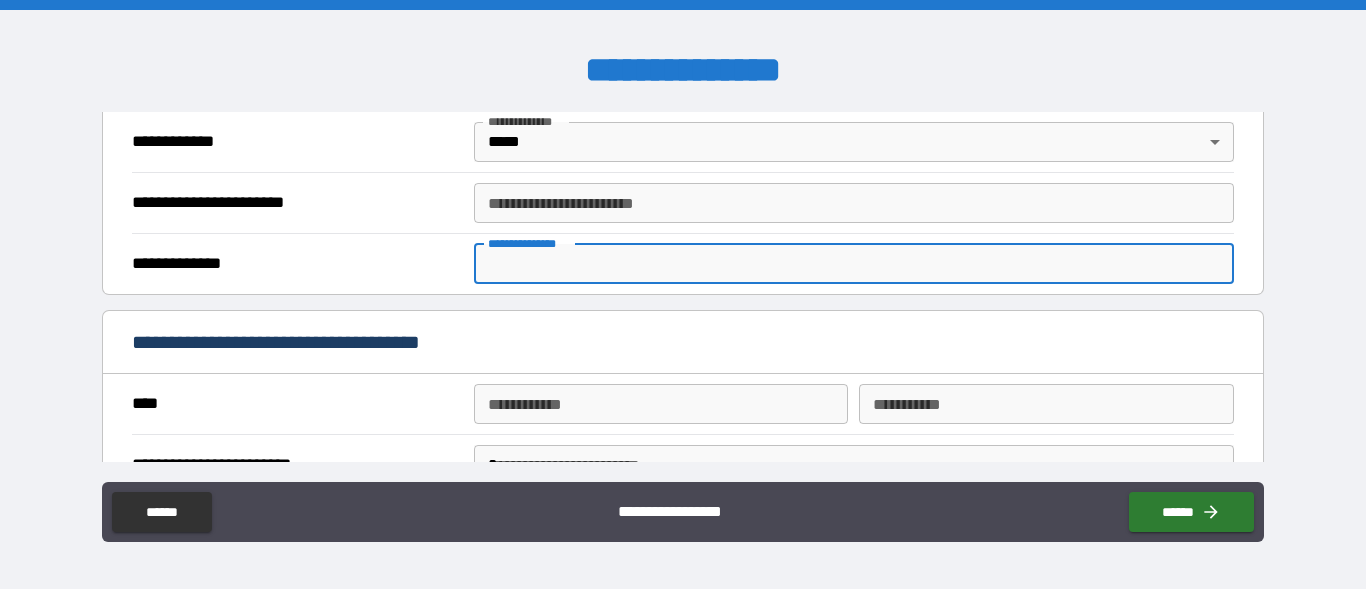 scroll, scrollTop: 1288, scrollLeft: 0, axis: vertical 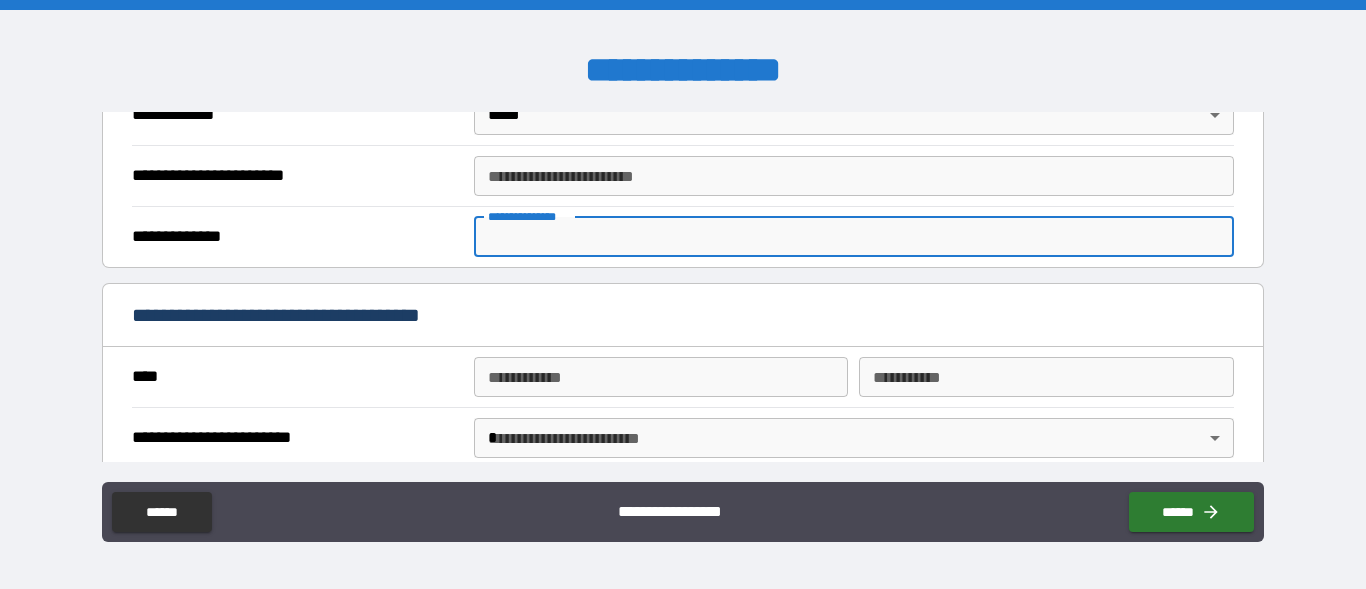 click on "**********" at bounding box center (854, 237) 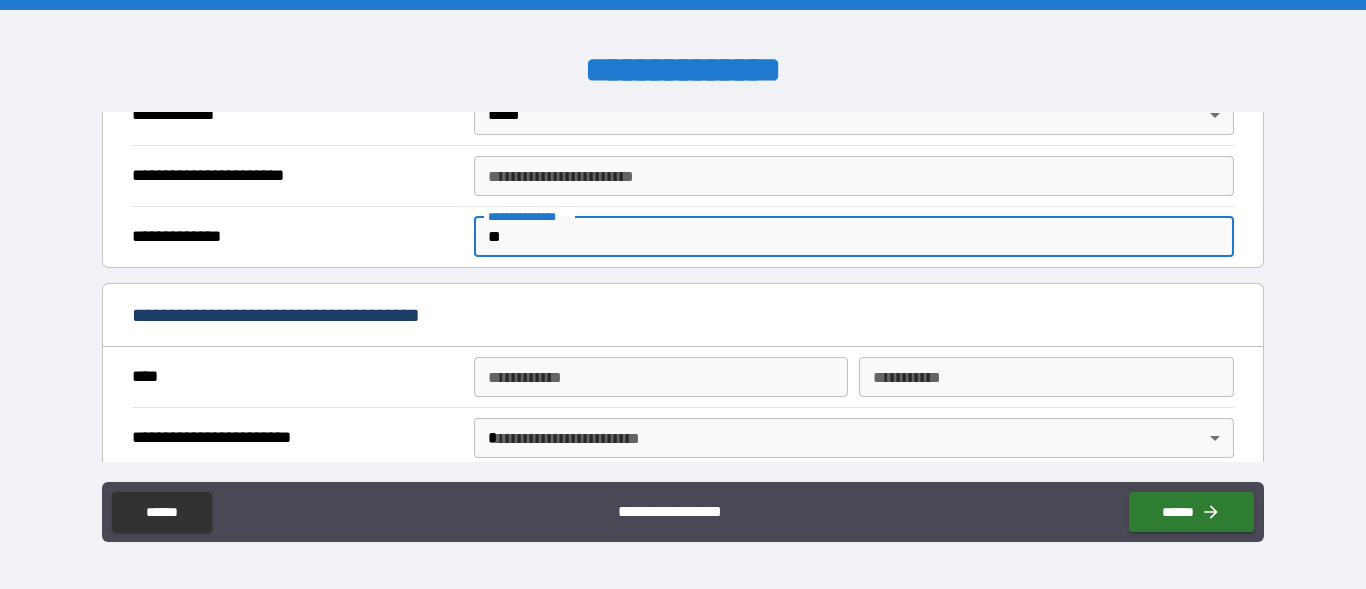 click on "**********" at bounding box center [661, 377] 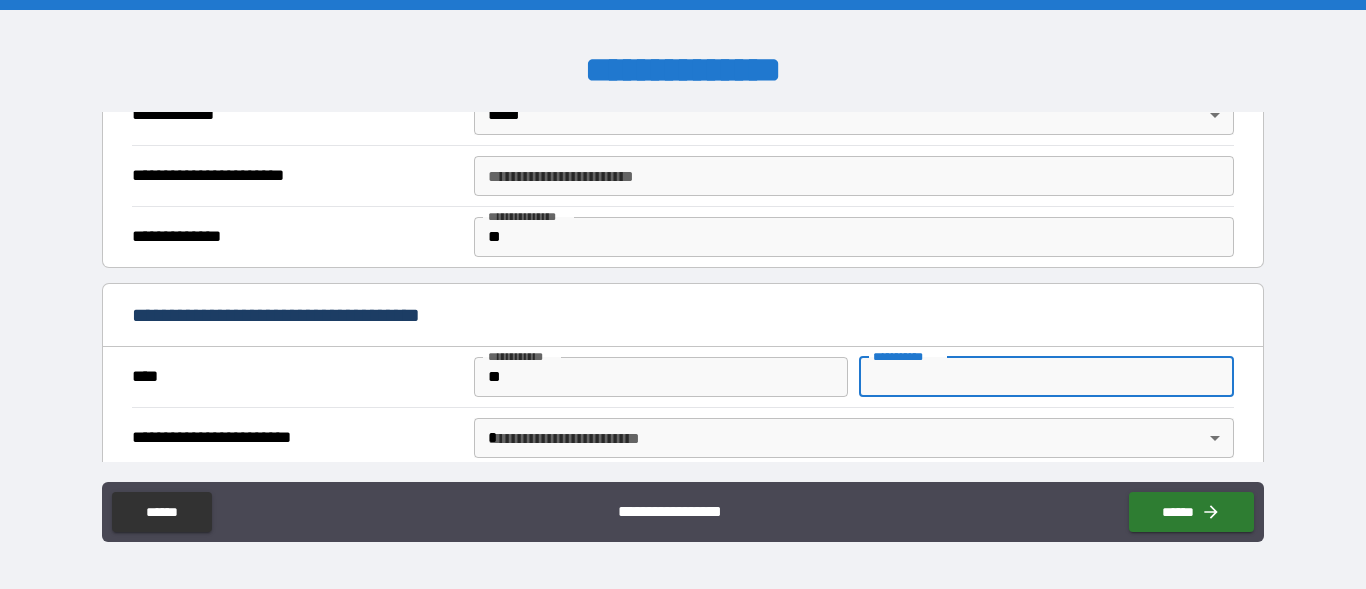 click on "*********   *" at bounding box center [1046, 377] 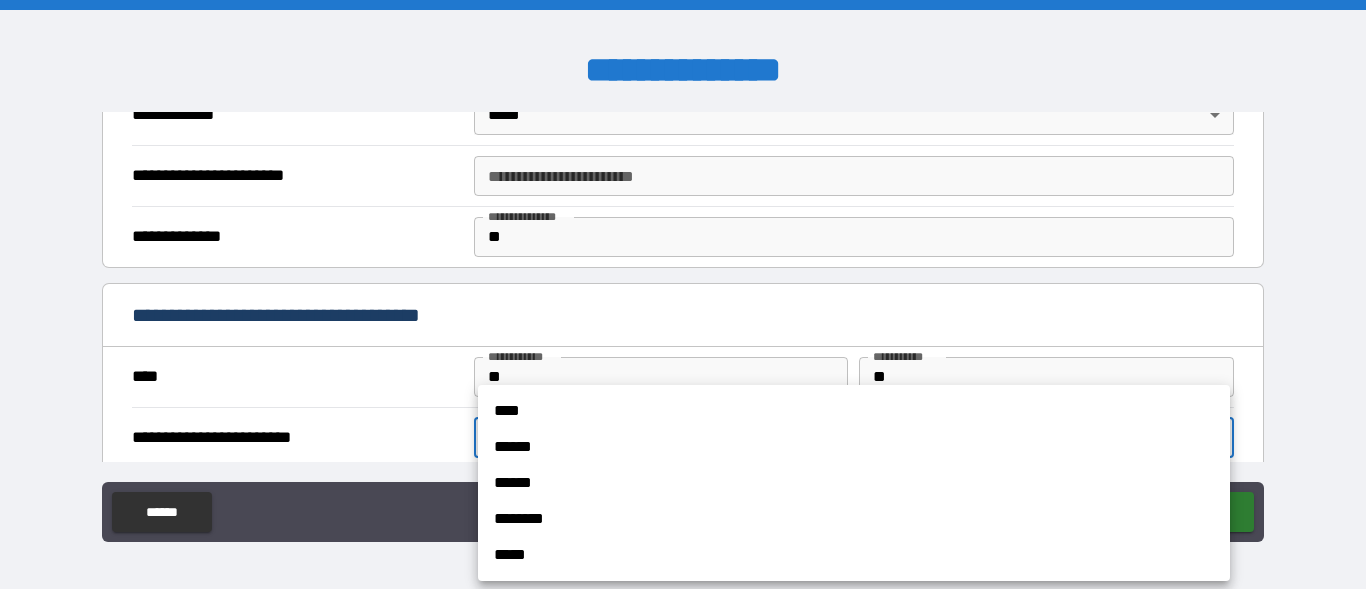 click on "**********" at bounding box center [683, 294] 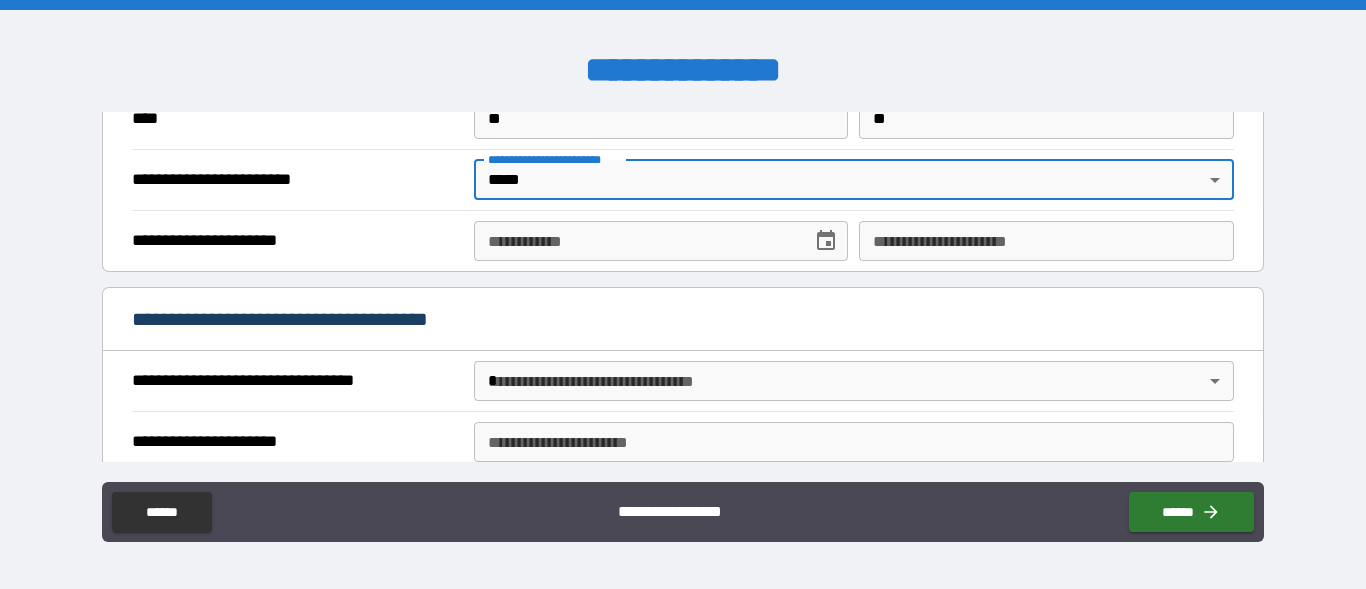 scroll, scrollTop: 1560, scrollLeft: 0, axis: vertical 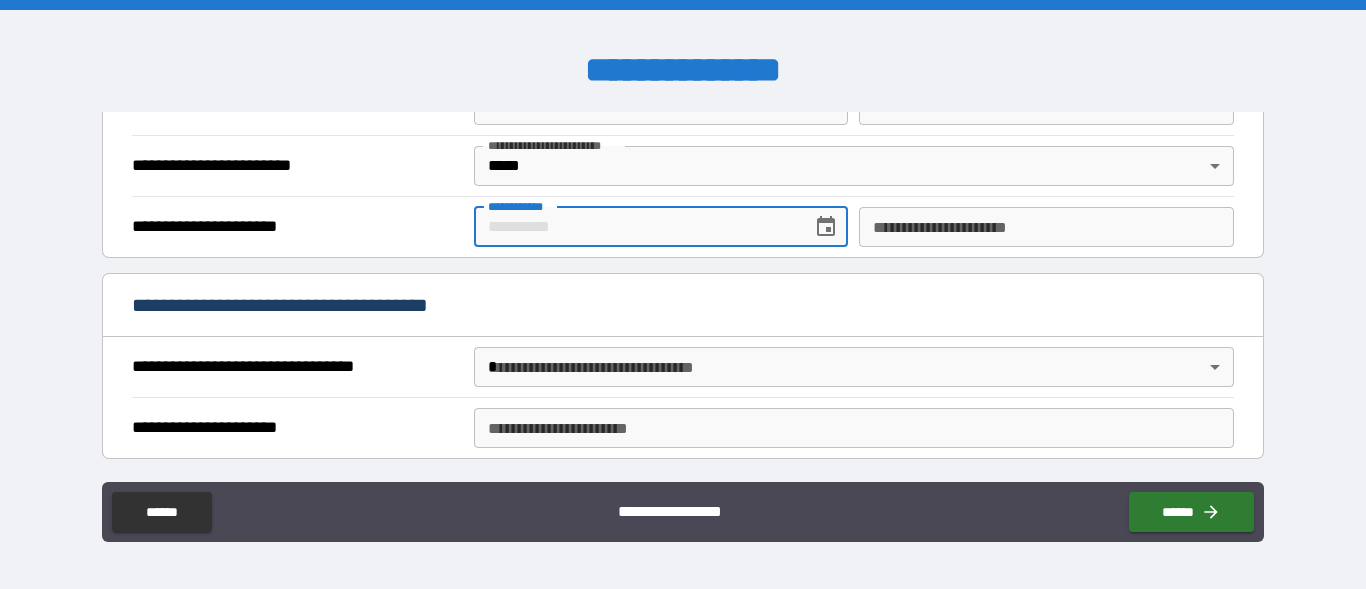 click on "**********" at bounding box center (636, 227) 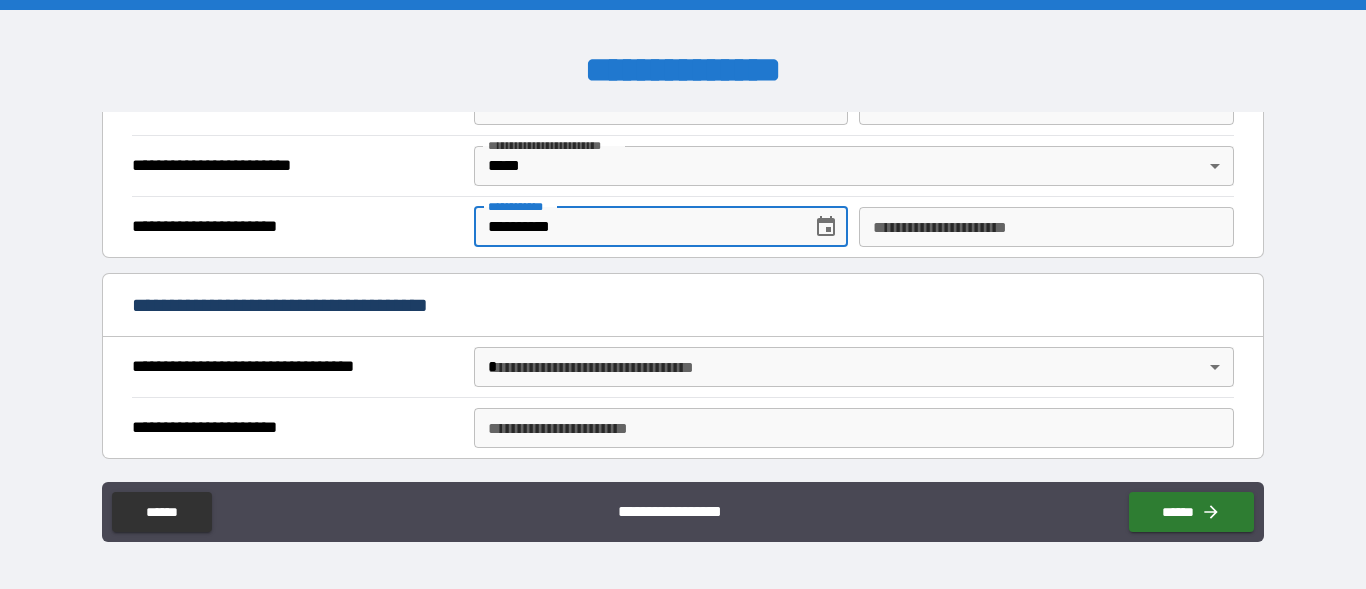 click on "**********" at bounding box center (1046, 227) 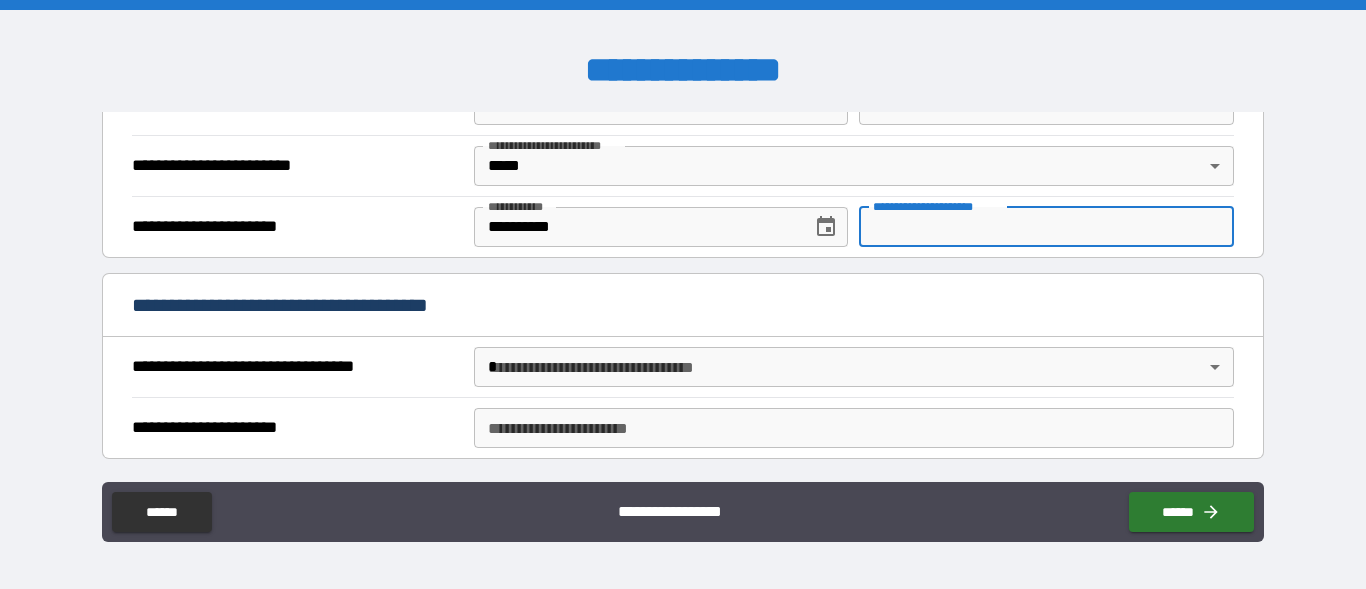 click on "**********" at bounding box center (1046, 227) 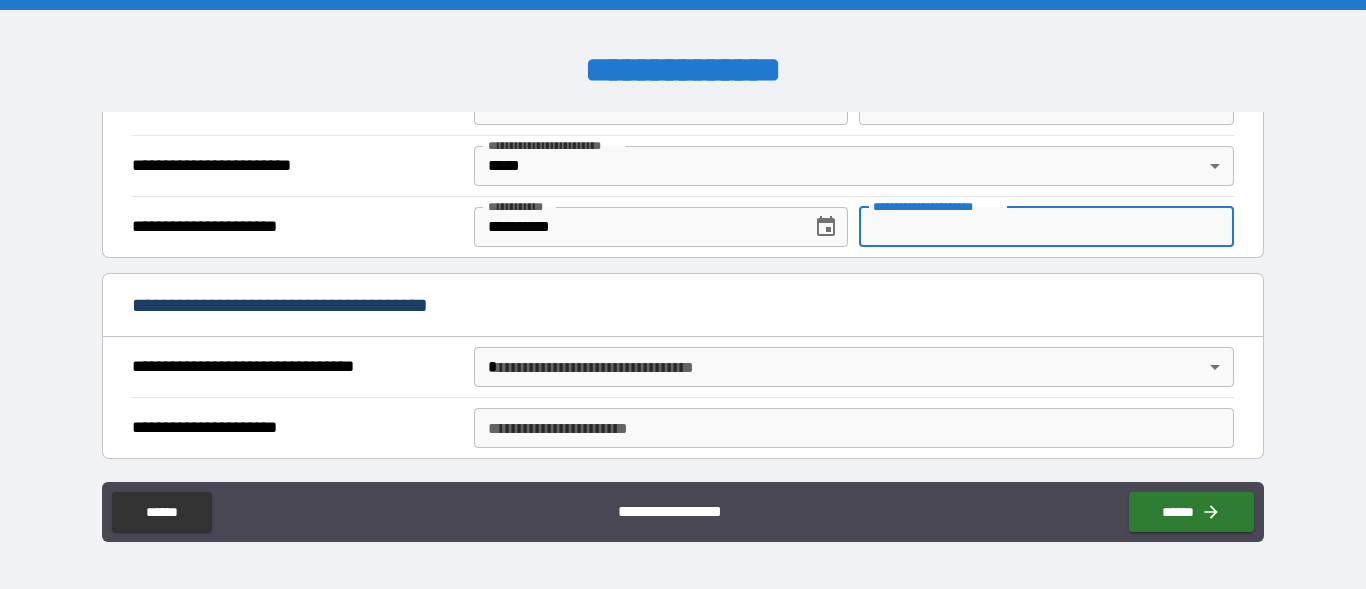 click on "**********" at bounding box center (683, 294) 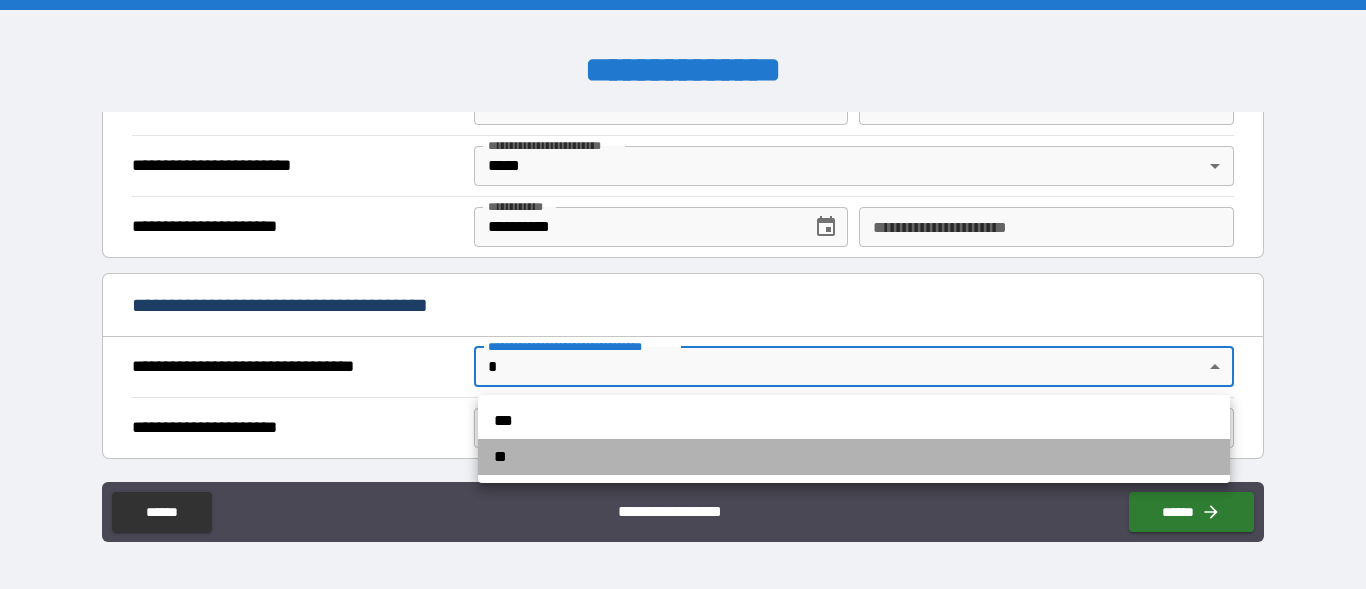 click on "**" at bounding box center (854, 457) 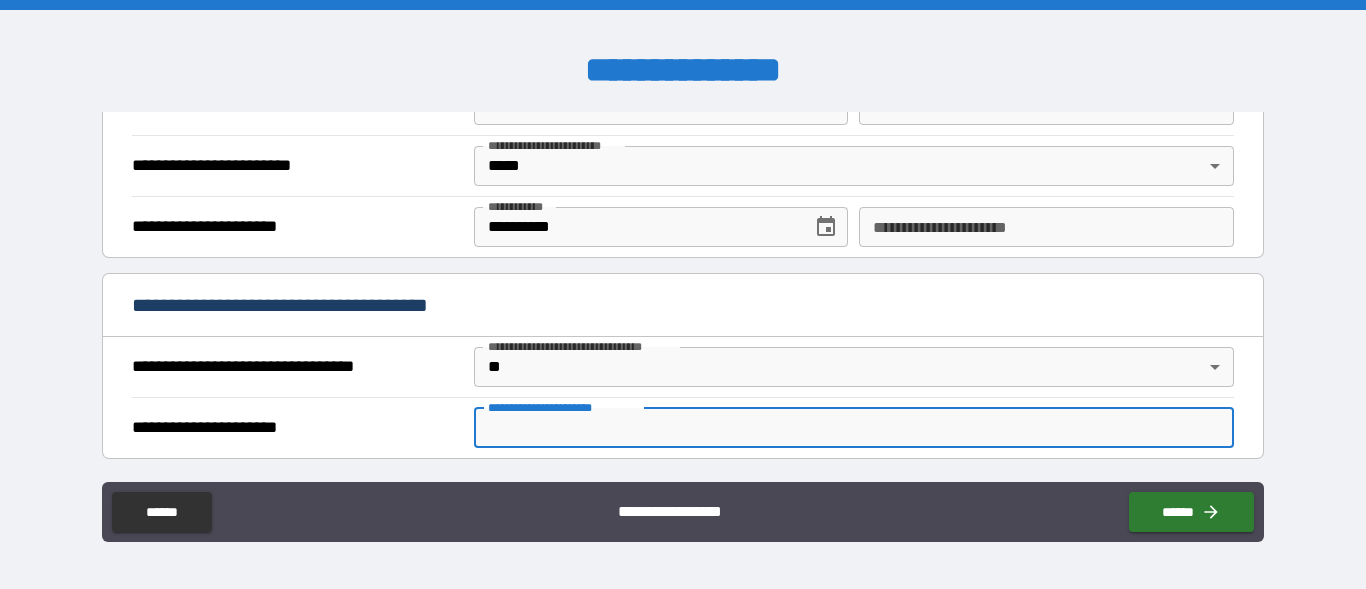 click on "**********" at bounding box center (854, 428) 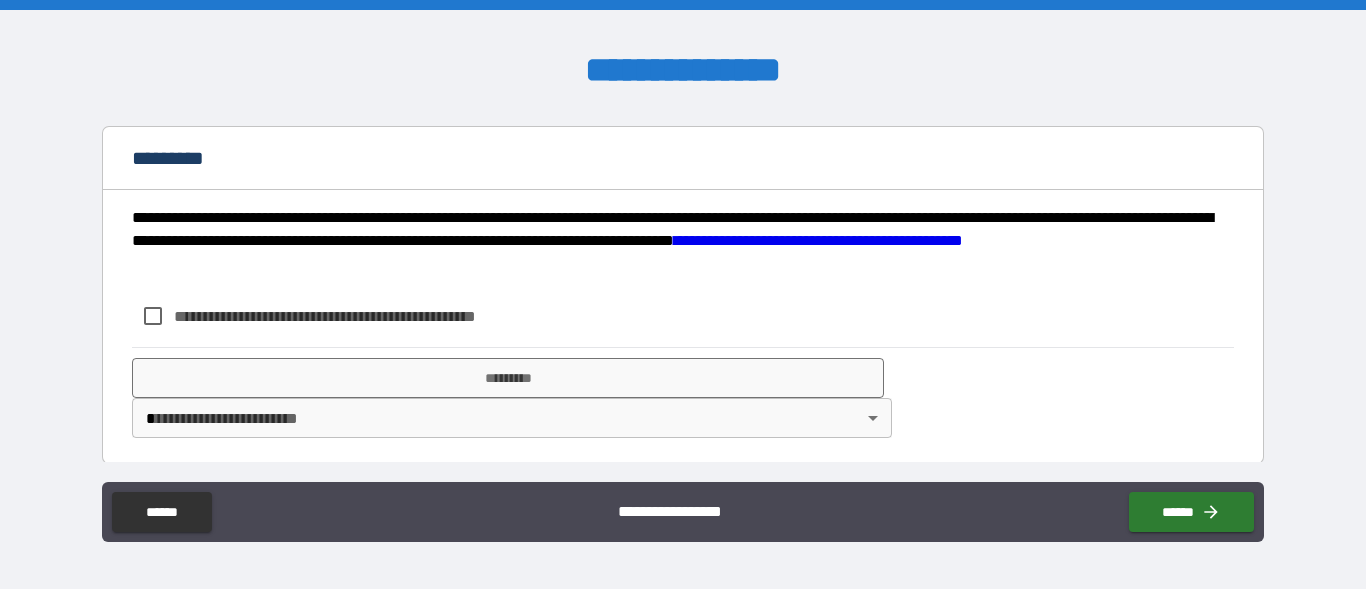 scroll, scrollTop: 1909, scrollLeft: 0, axis: vertical 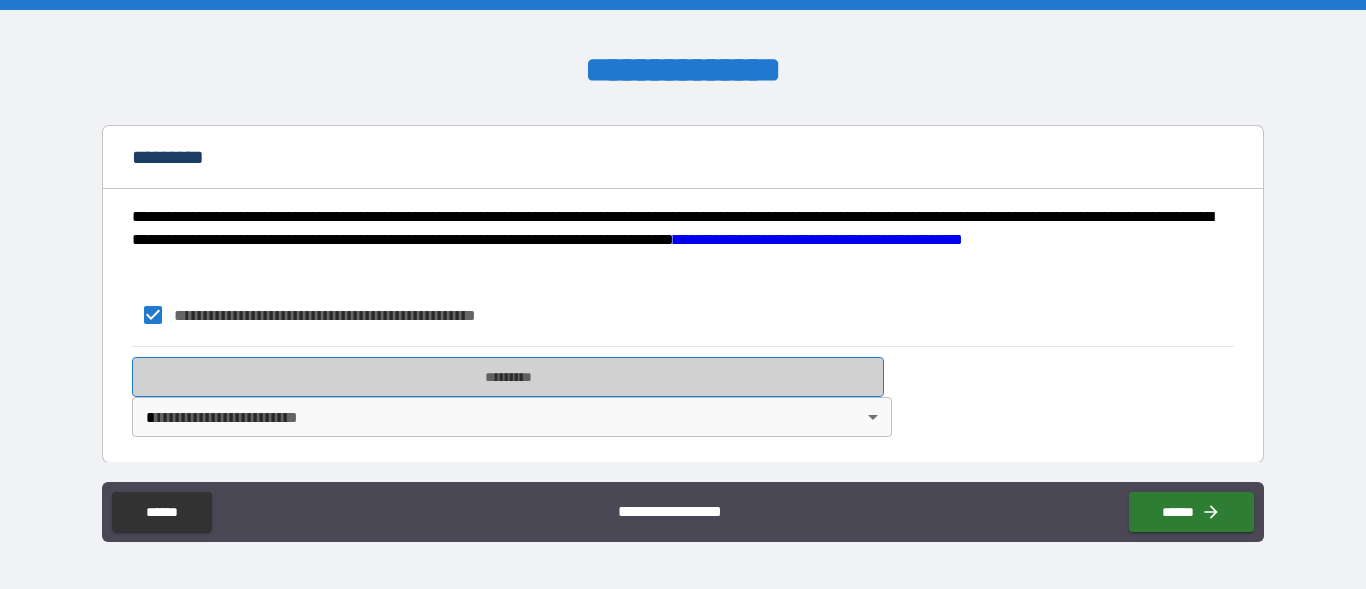 click on "*********" at bounding box center [508, 377] 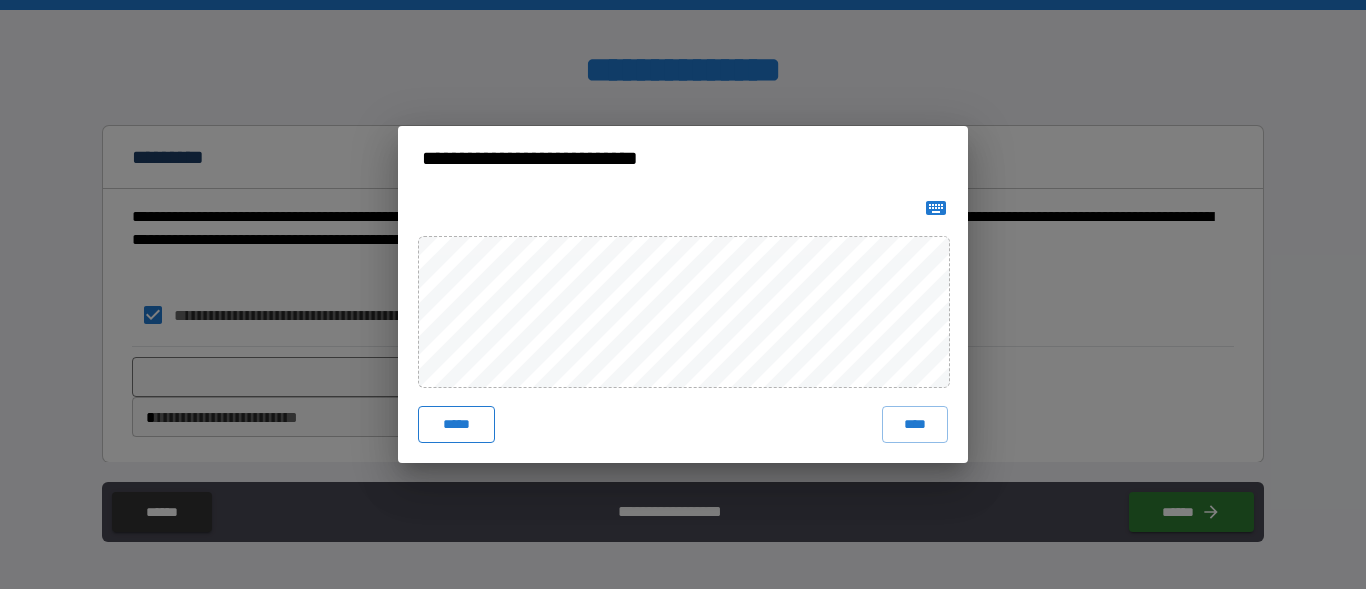 click on "*****" at bounding box center [456, 424] 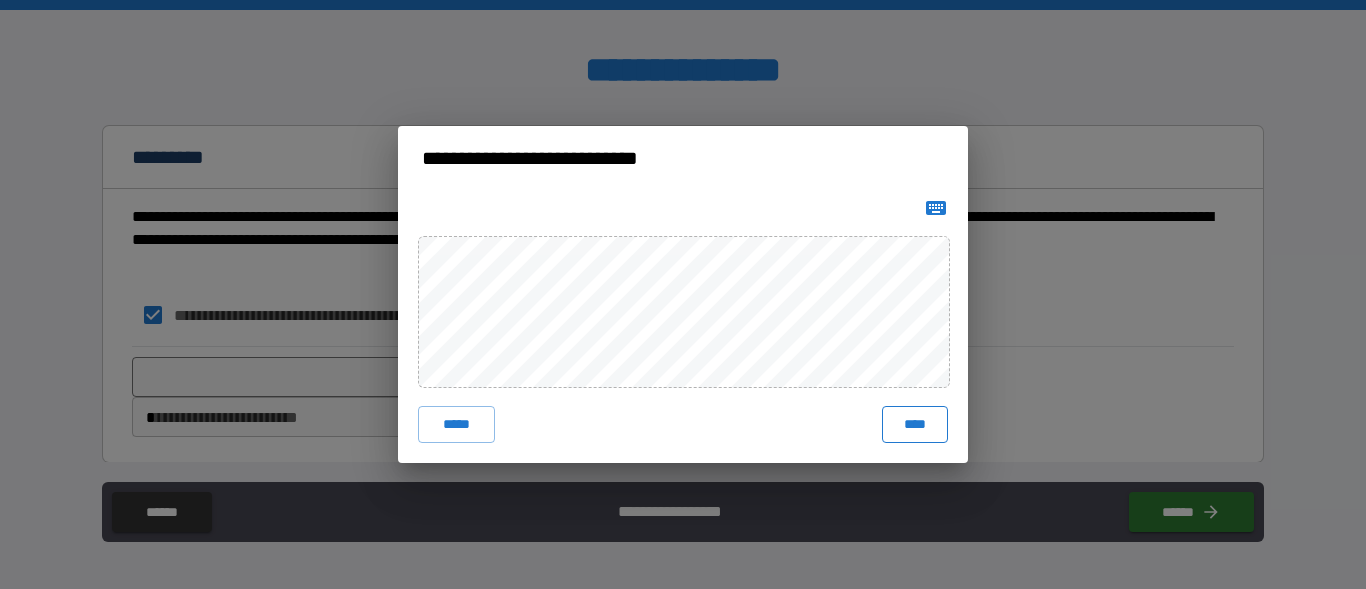 click on "****" at bounding box center [915, 424] 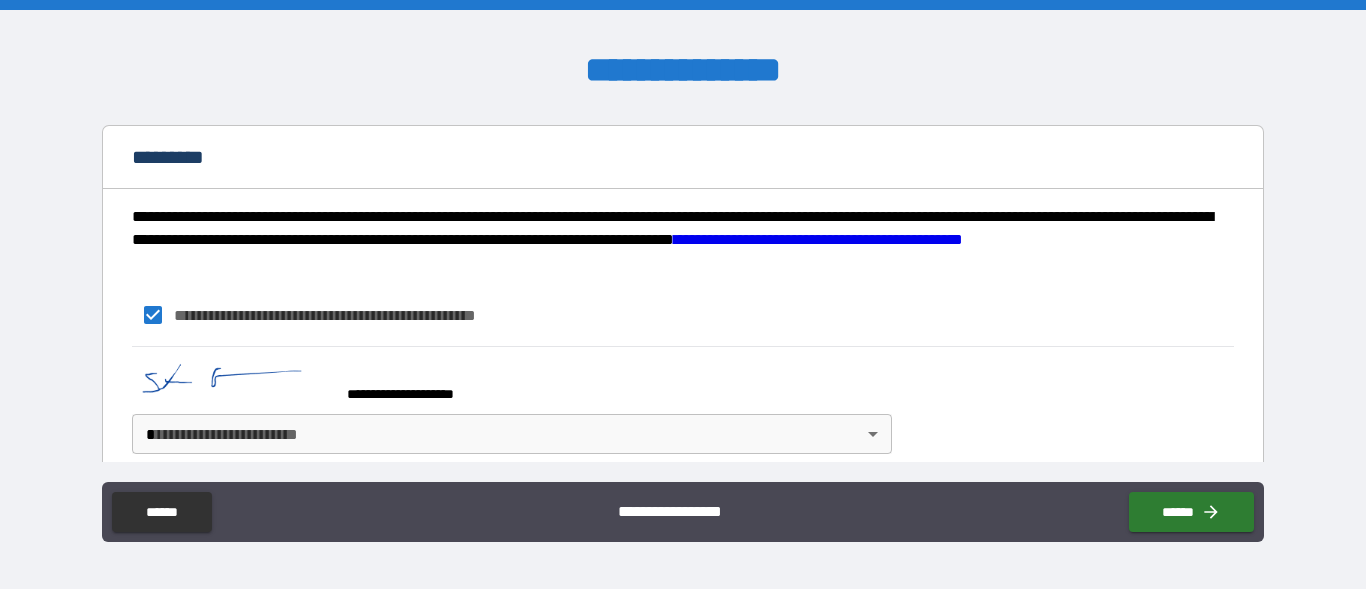 click on "**********" at bounding box center [683, 294] 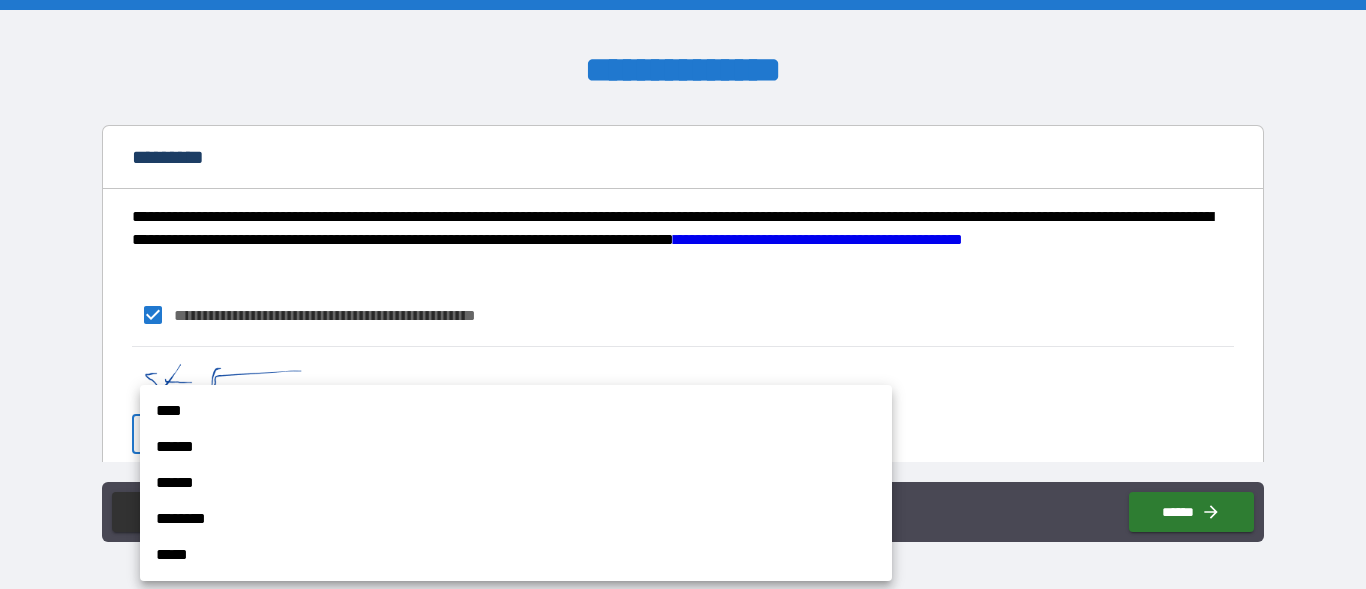 click on "******" at bounding box center [516, 447] 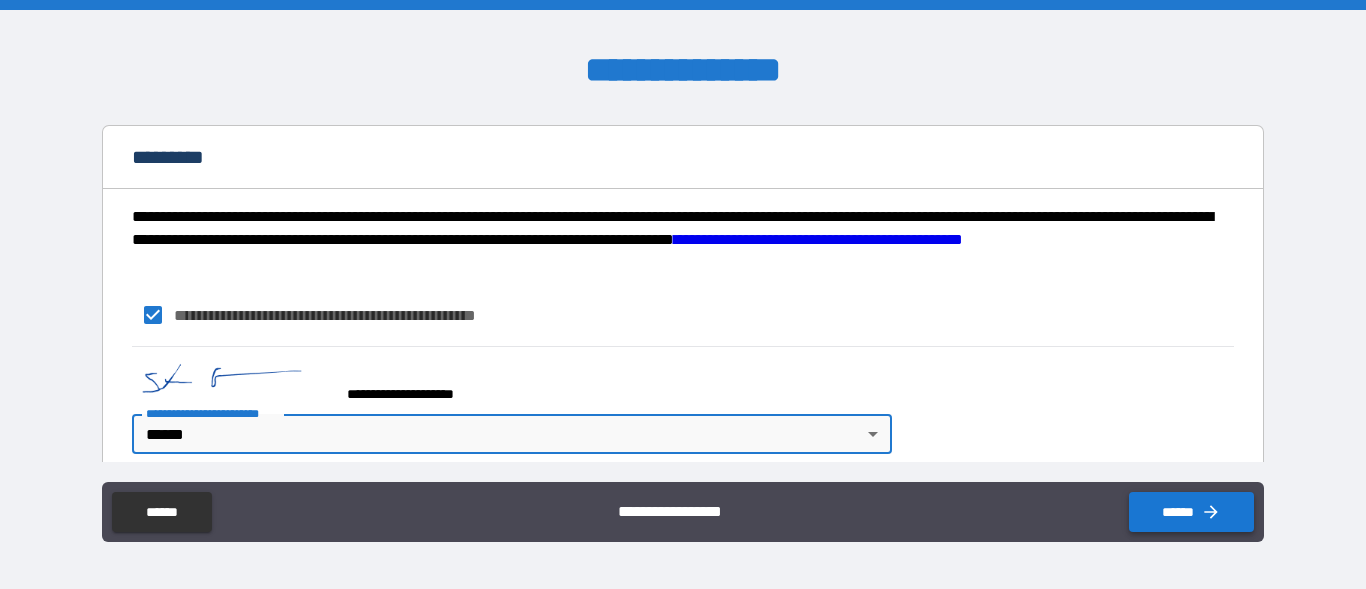 click on "******" at bounding box center (1191, 512) 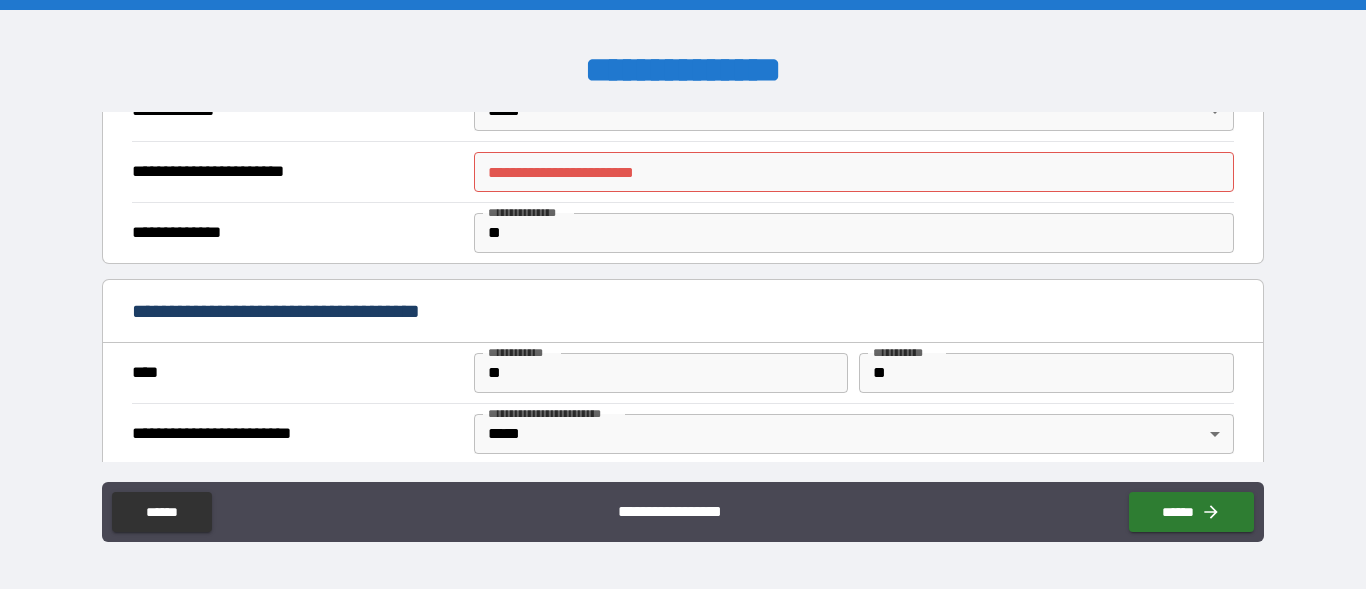 scroll, scrollTop: 1214, scrollLeft: 0, axis: vertical 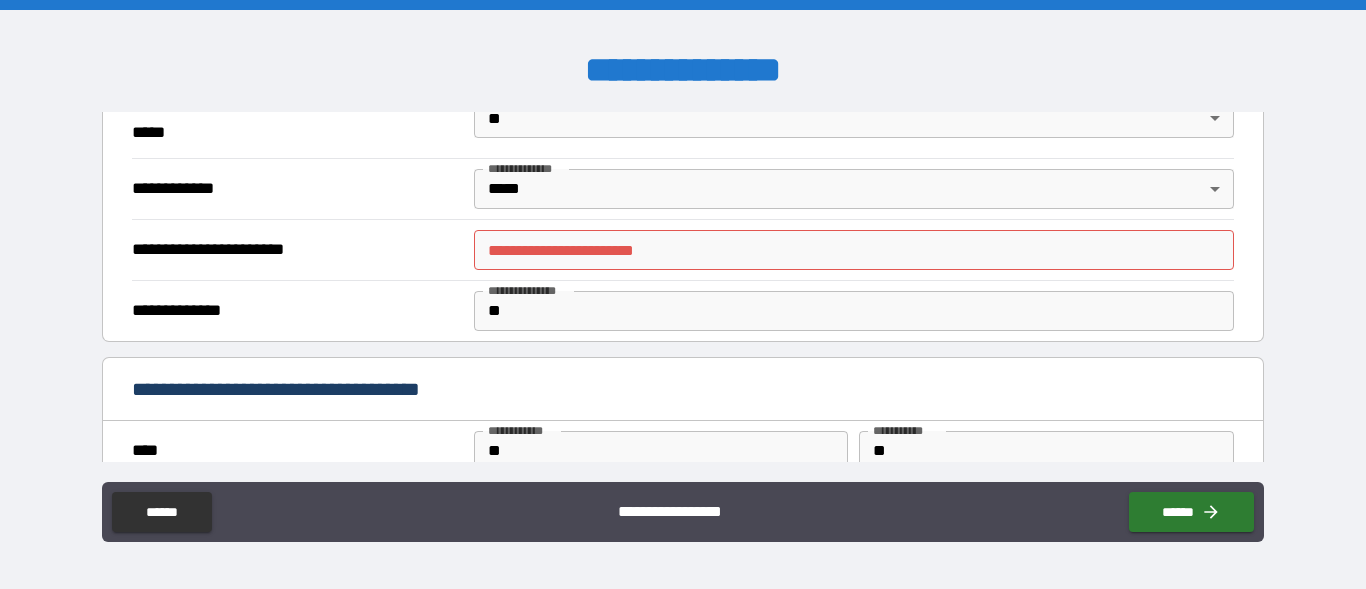 click on "**********" at bounding box center (854, 250) 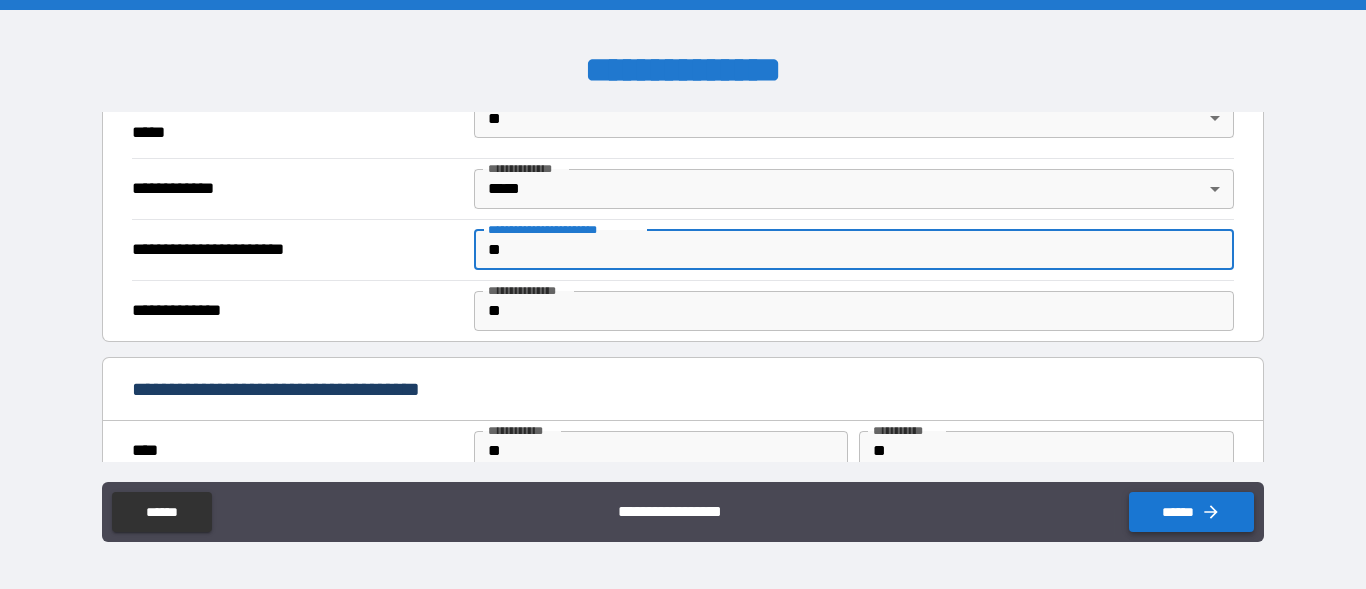 scroll, scrollTop: 1932, scrollLeft: 0, axis: vertical 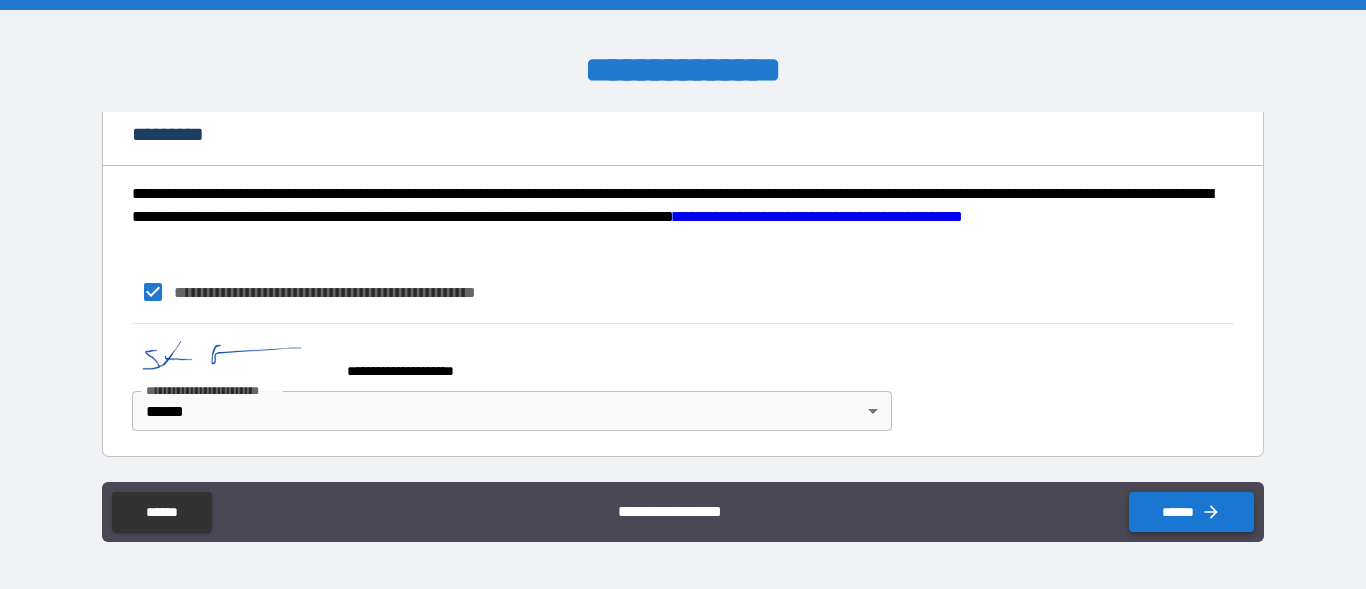 click 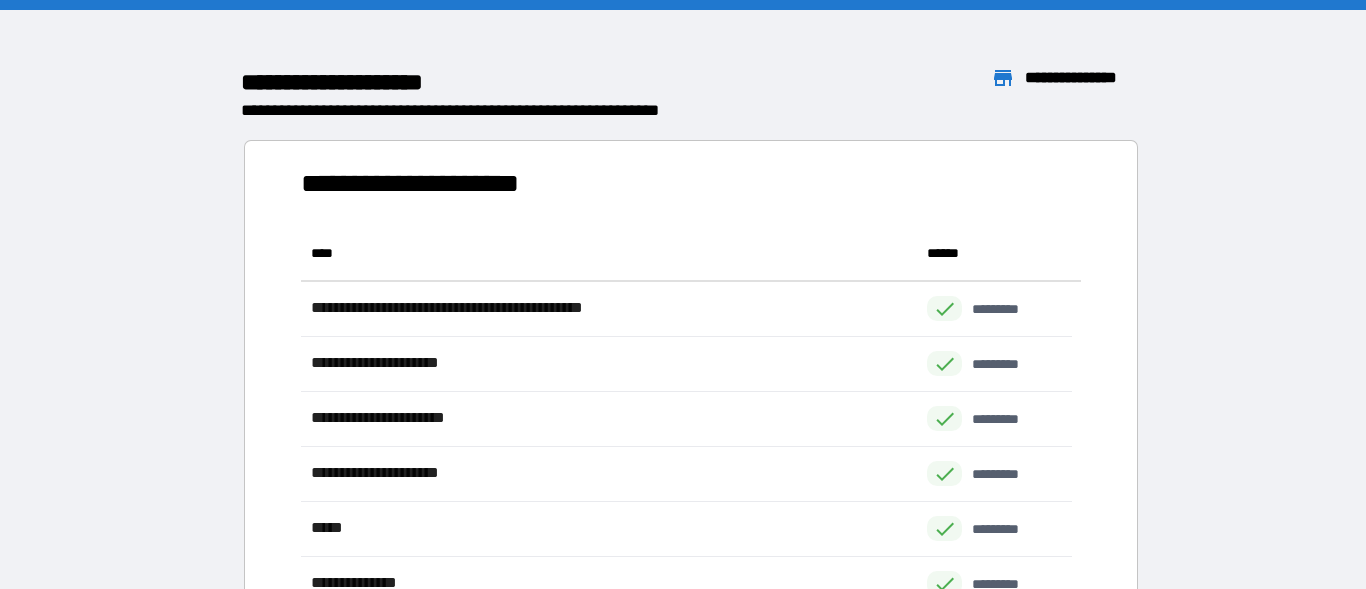 scroll, scrollTop: 16, scrollLeft: 16, axis: both 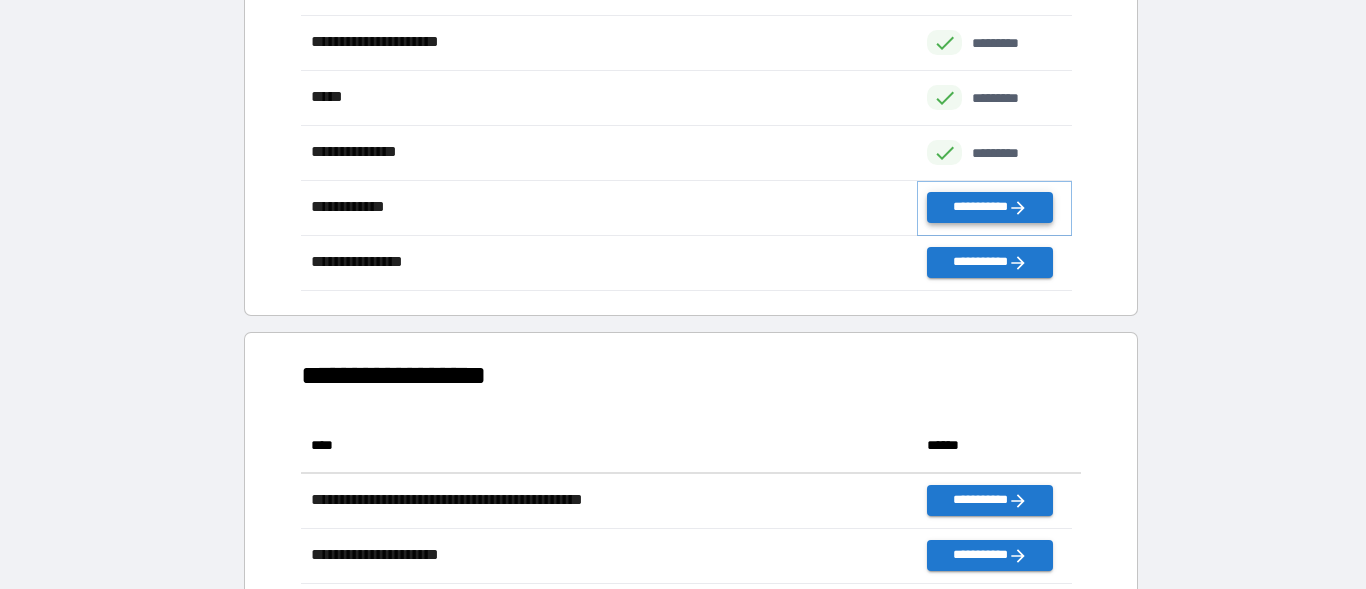 click on "**********" at bounding box center (989, 207) 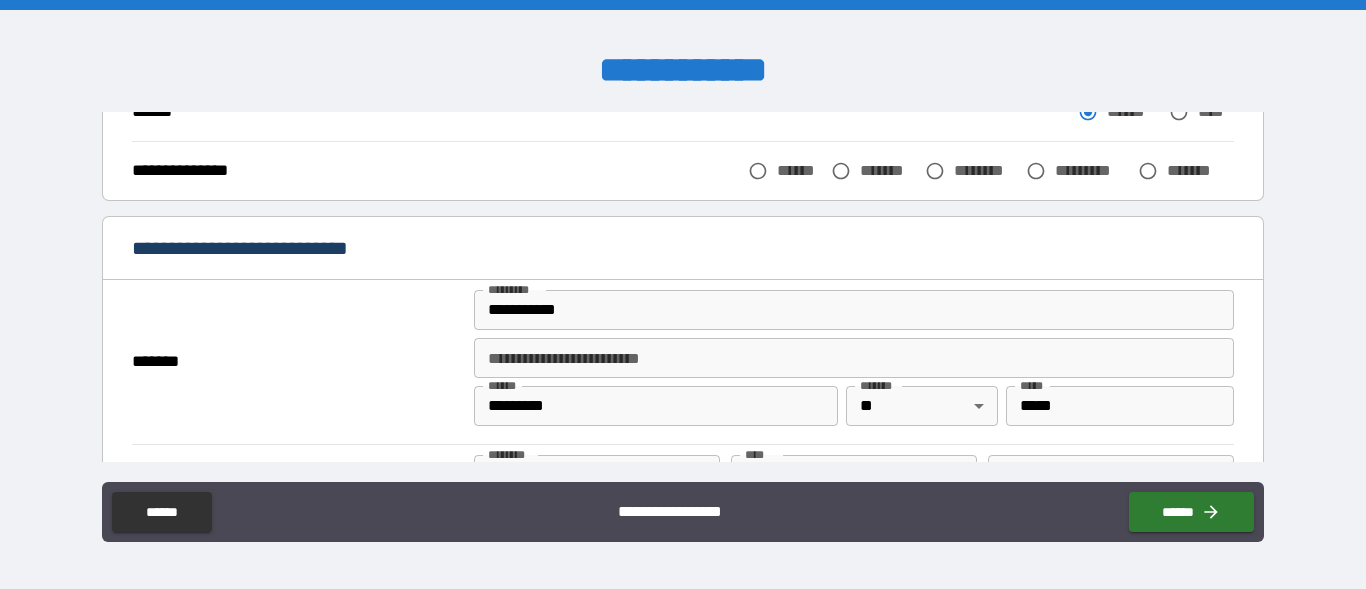 scroll, scrollTop: 299, scrollLeft: 0, axis: vertical 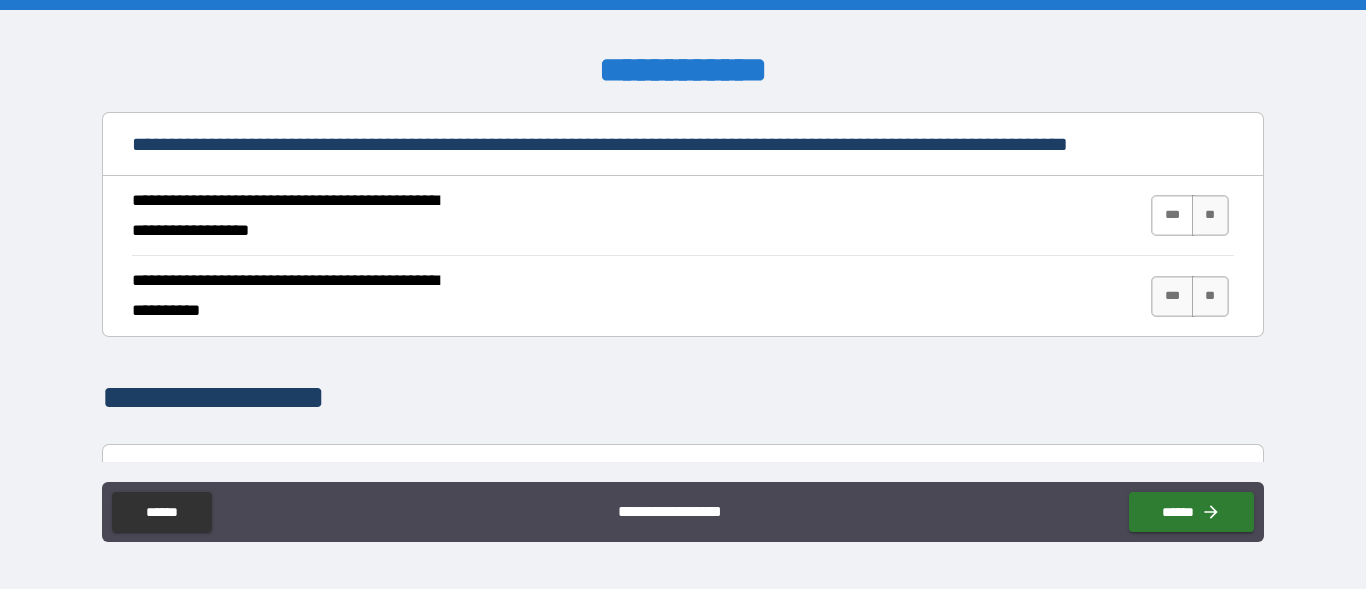 click on "***" at bounding box center [1172, 215] 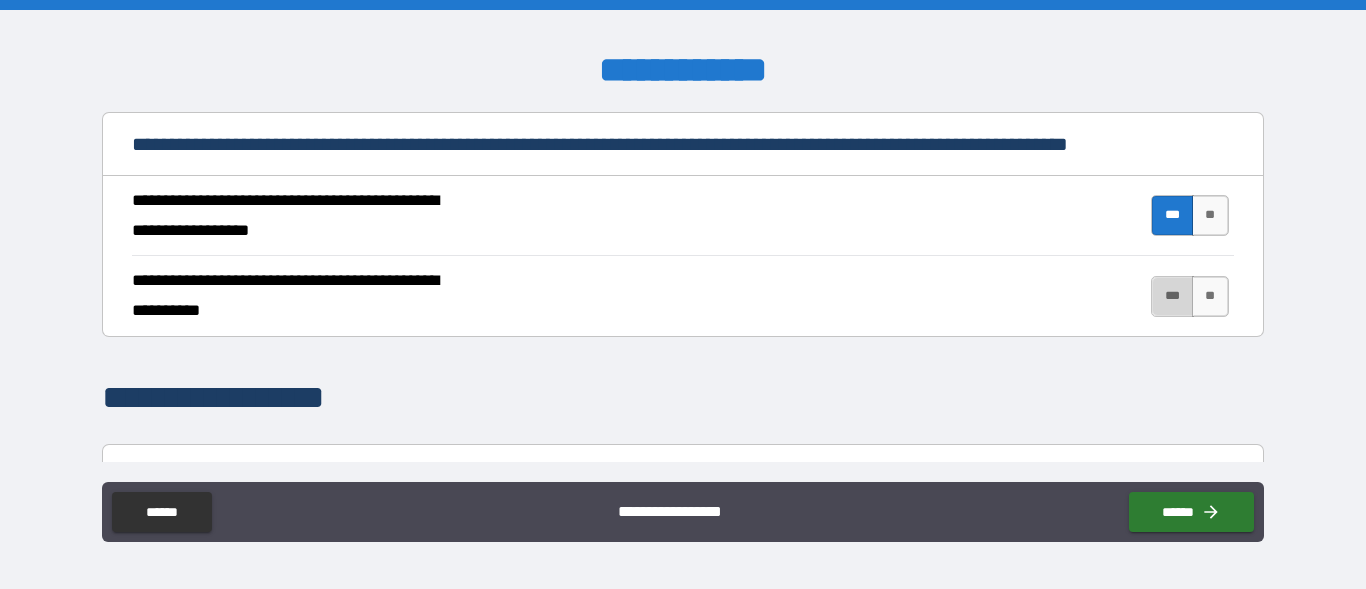 click on "***" at bounding box center (1172, 296) 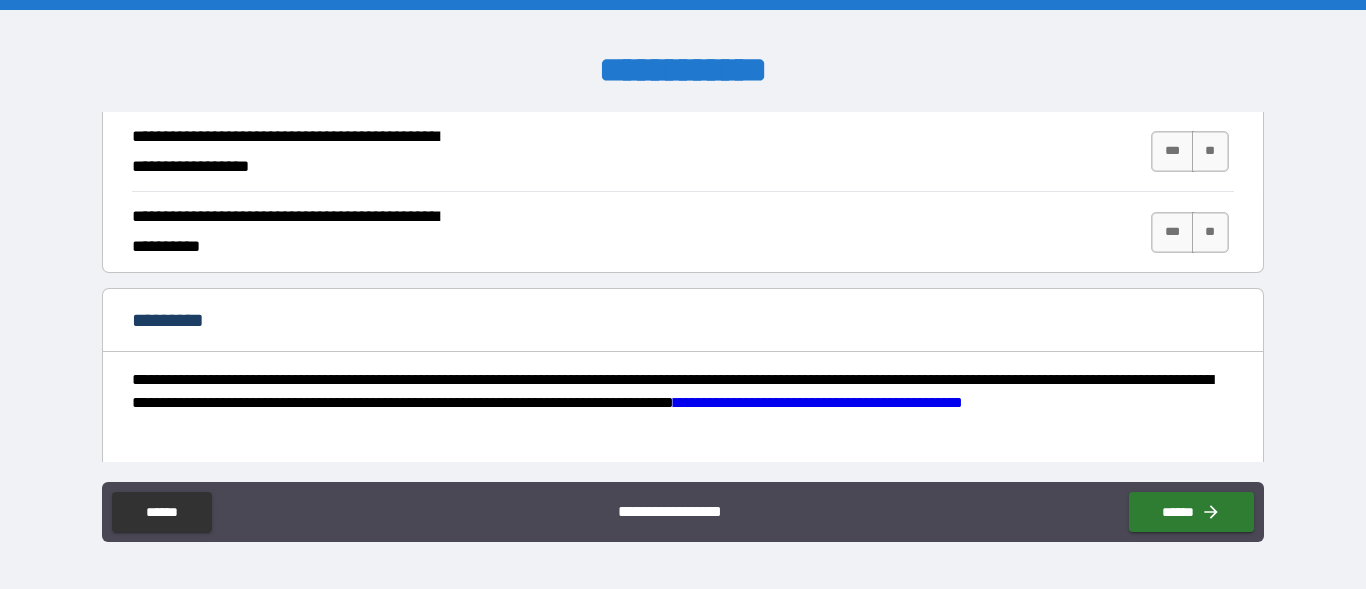 scroll, scrollTop: 1855, scrollLeft: 0, axis: vertical 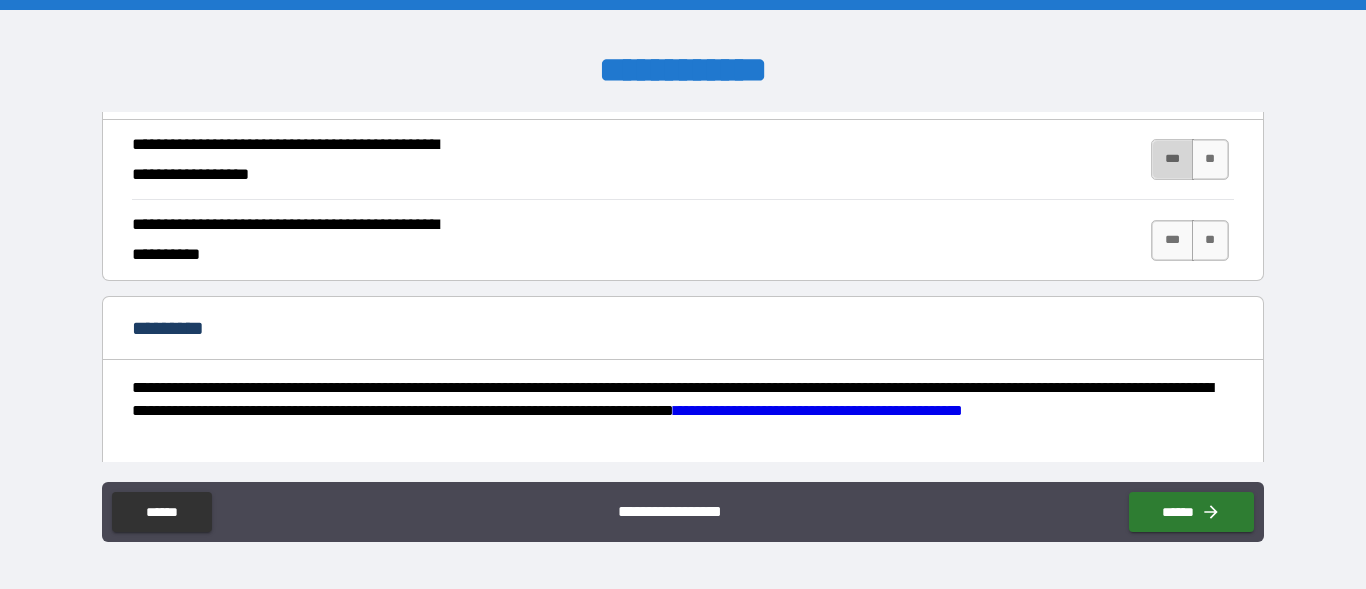 click on "***" at bounding box center (1172, 159) 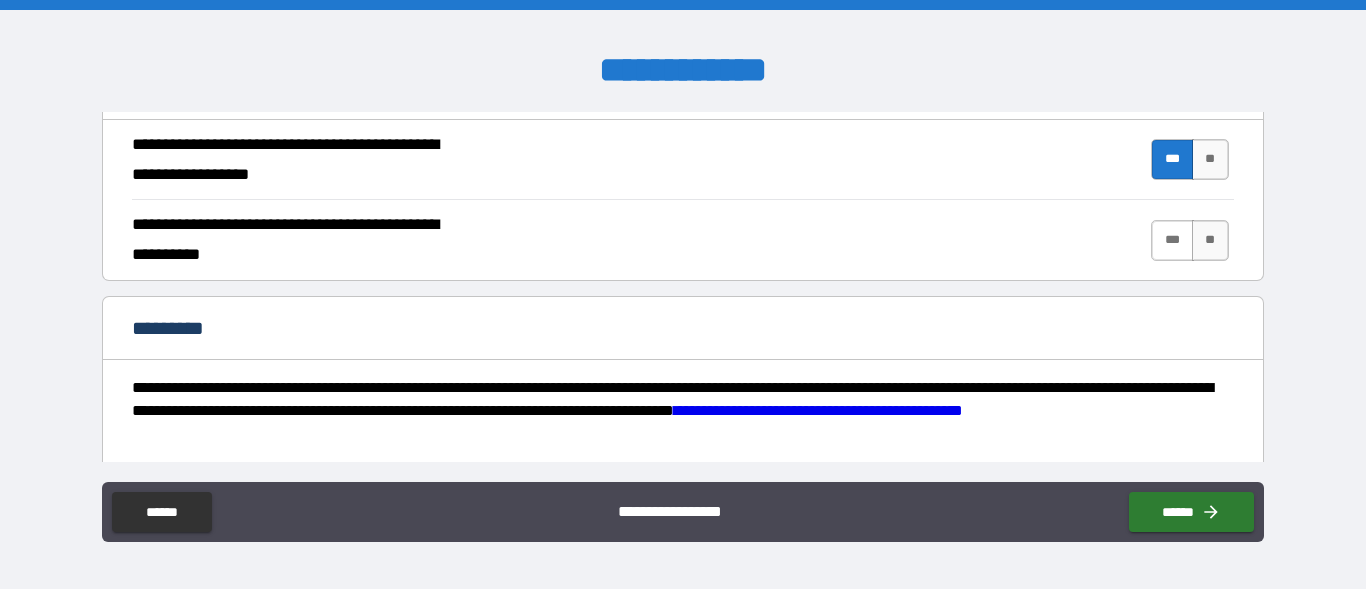 click on "***" at bounding box center (1172, 240) 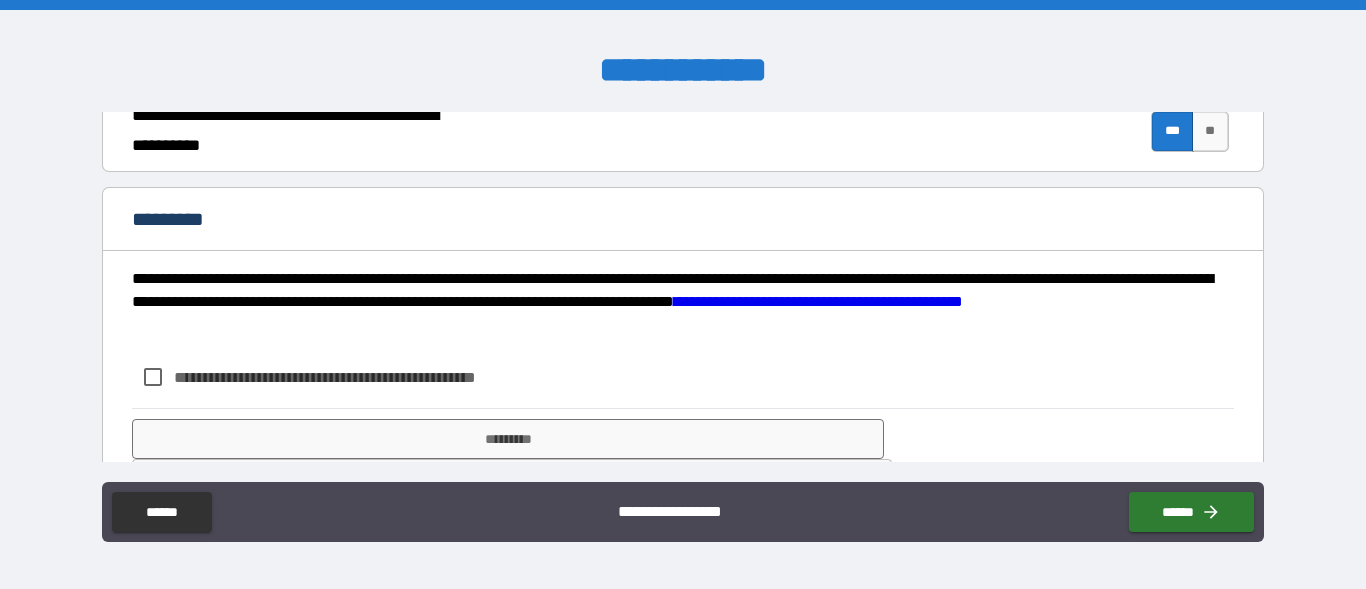 scroll, scrollTop: 2032, scrollLeft: 0, axis: vertical 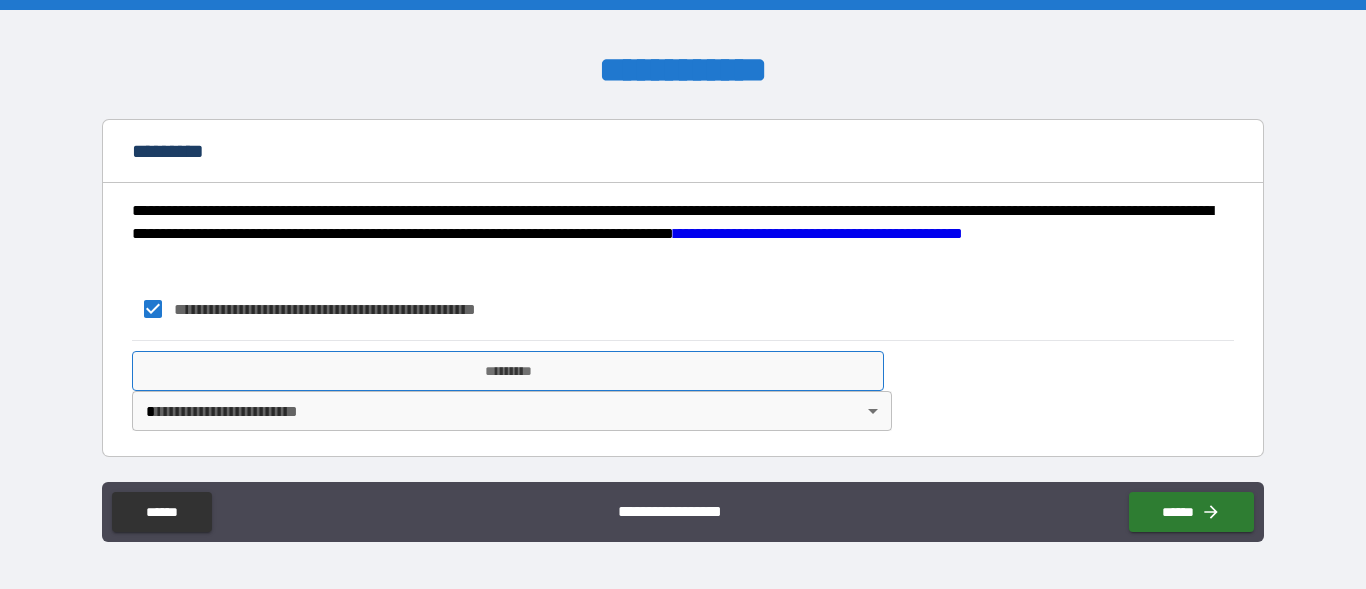 click on "*********" at bounding box center [508, 371] 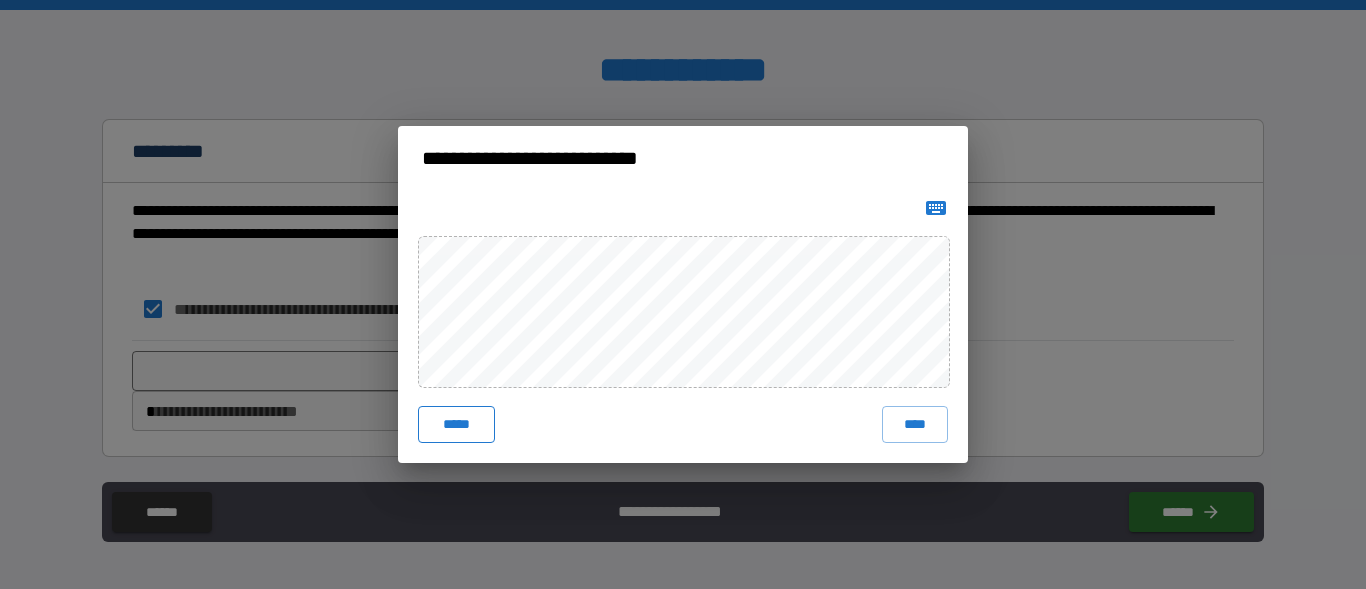 click on "*****" at bounding box center [456, 424] 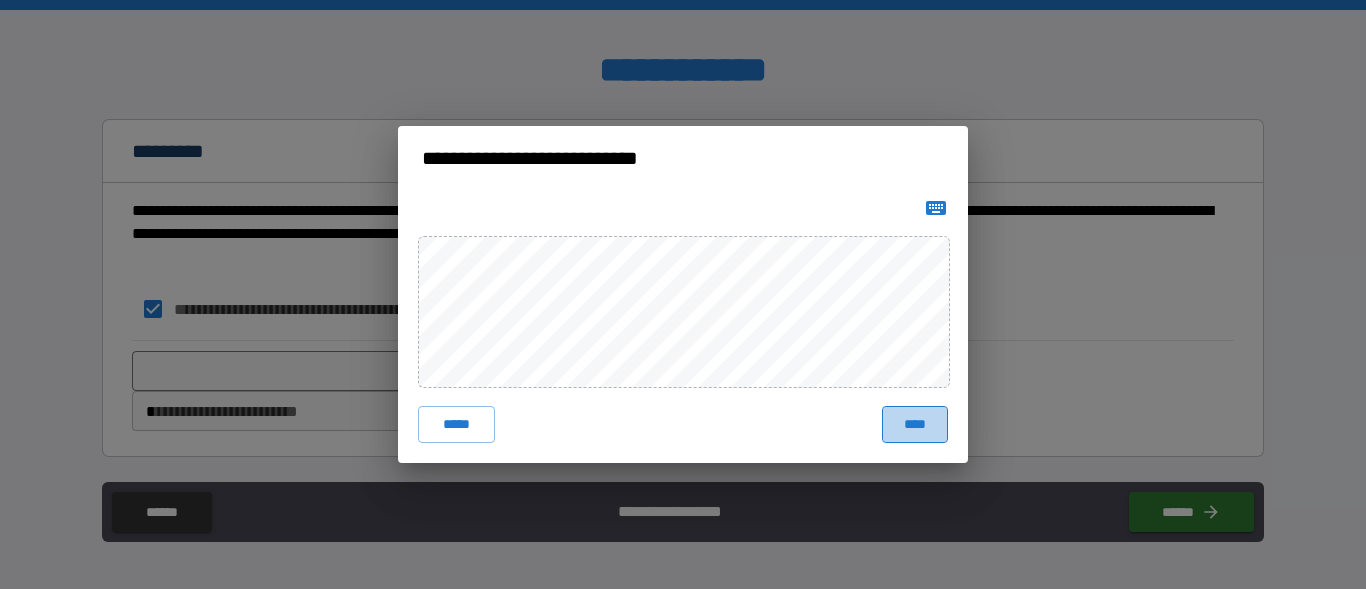click on "****" at bounding box center [915, 424] 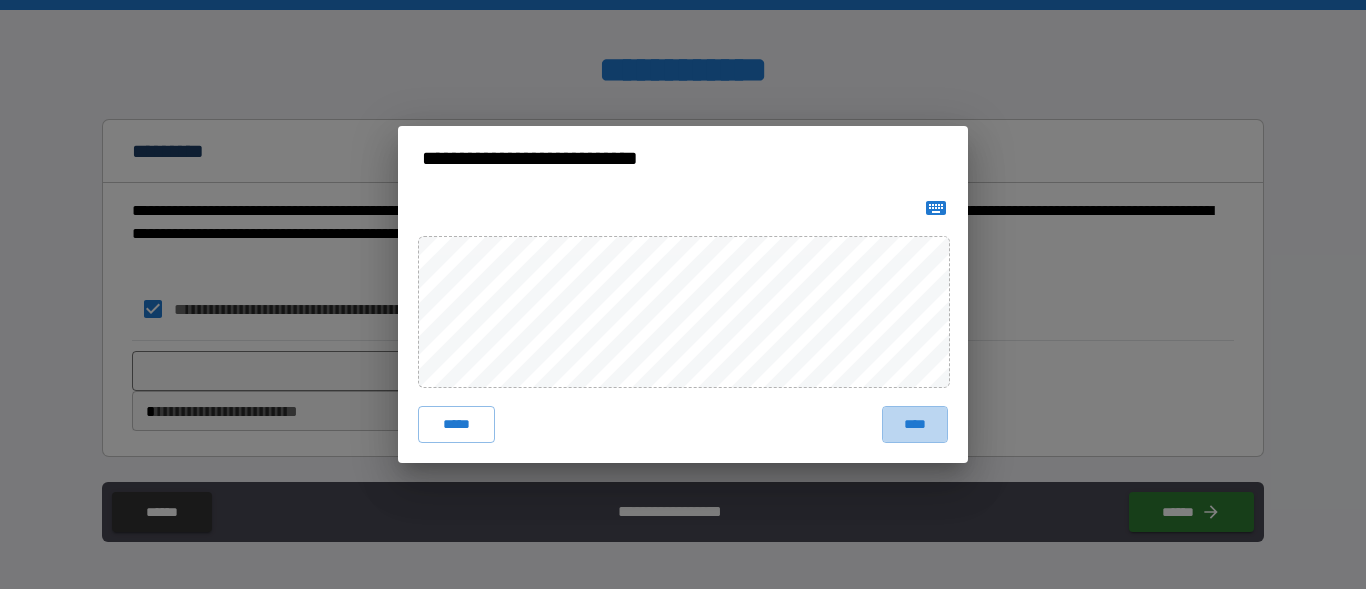 click on "**********" at bounding box center [682, 391] 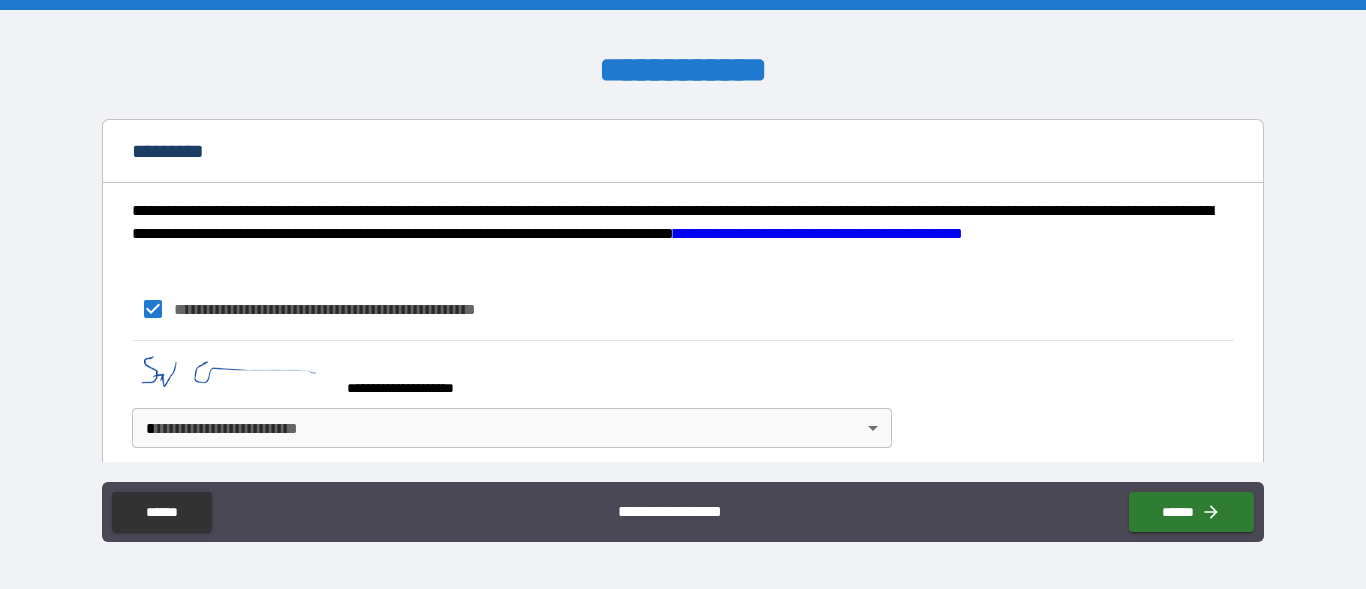 click on "**********" at bounding box center [683, 294] 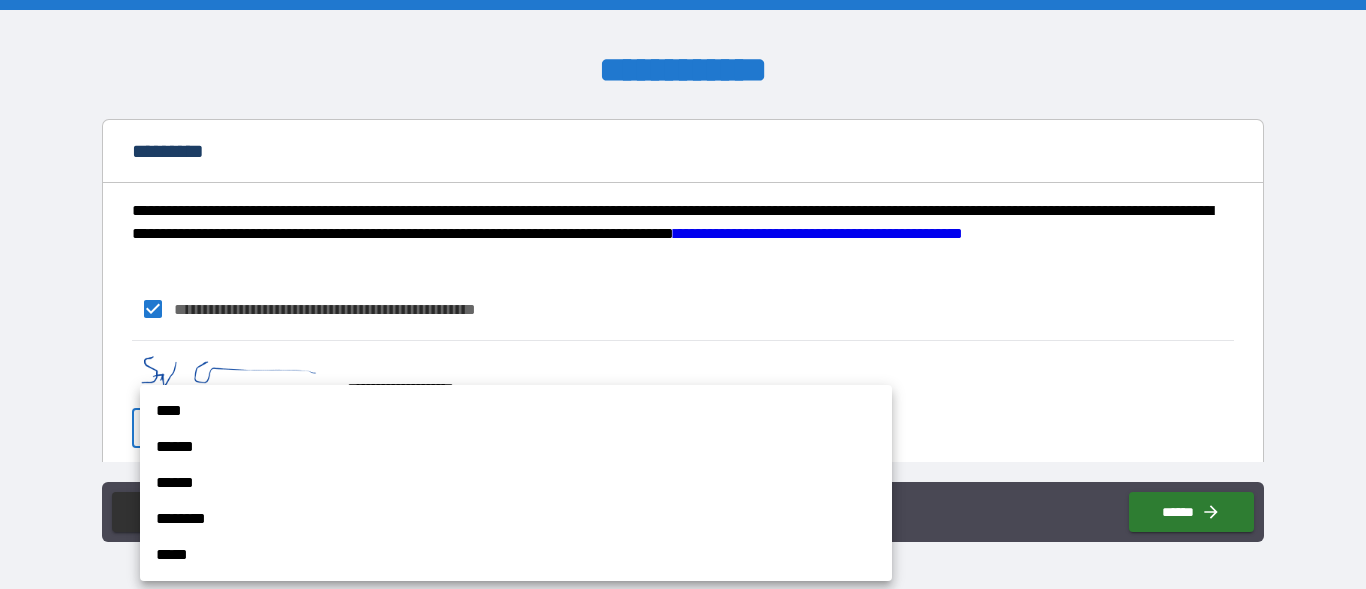 click on "******" at bounding box center [516, 447] 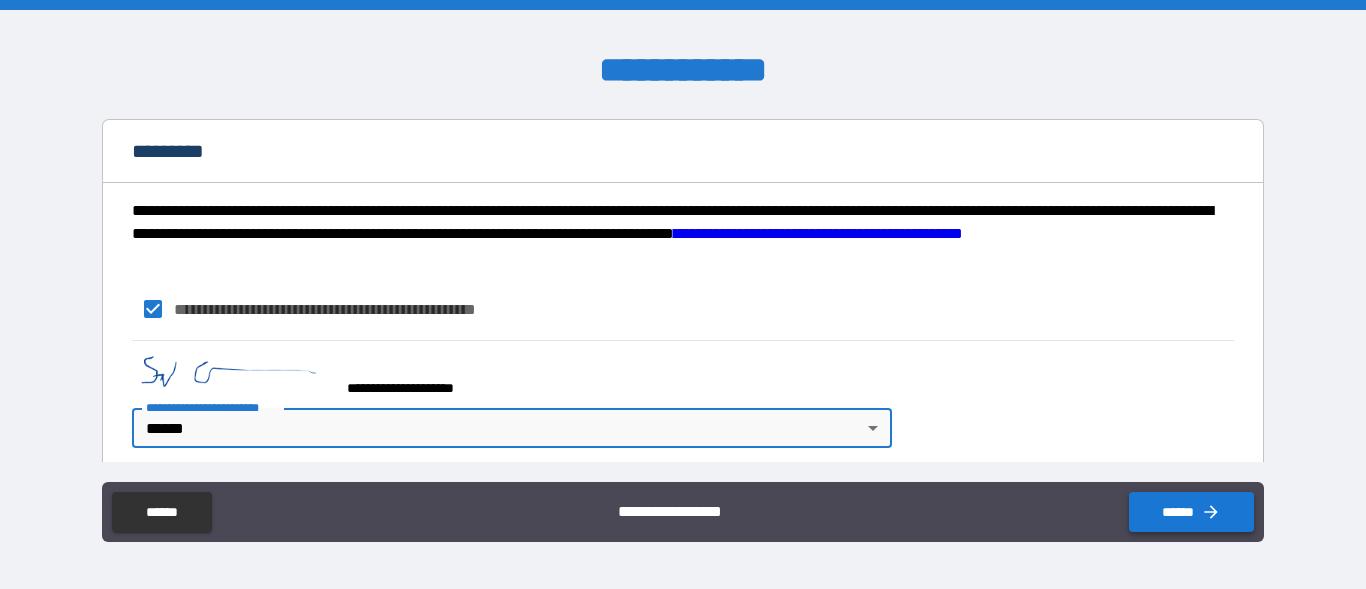 click on "******" at bounding box center (1191, 512) 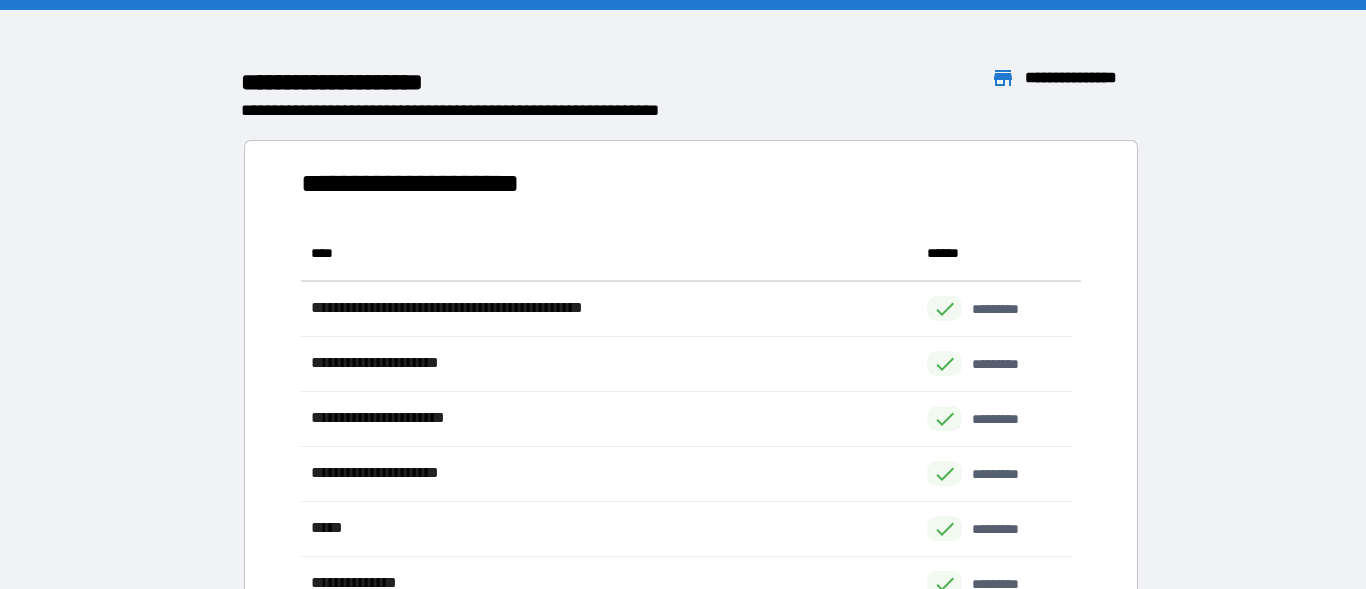 scroll, scrollTop: 16, scrollLeft: 16, axis: both 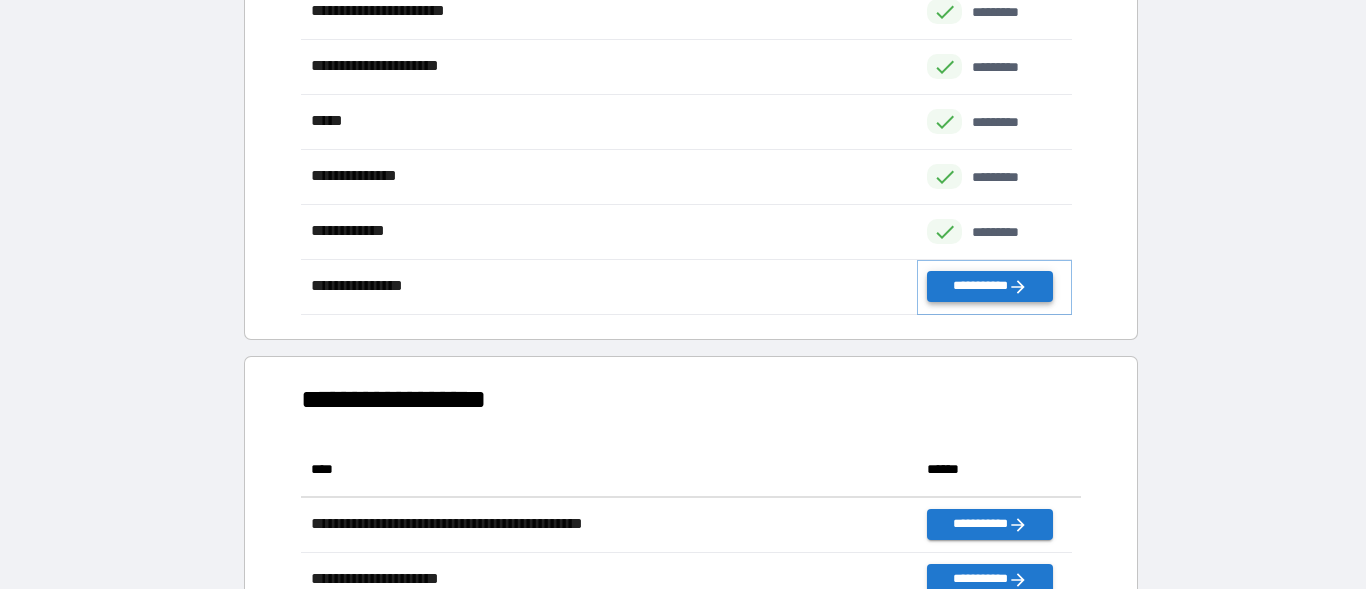 click on "**********" at bounding box center [989, 286] 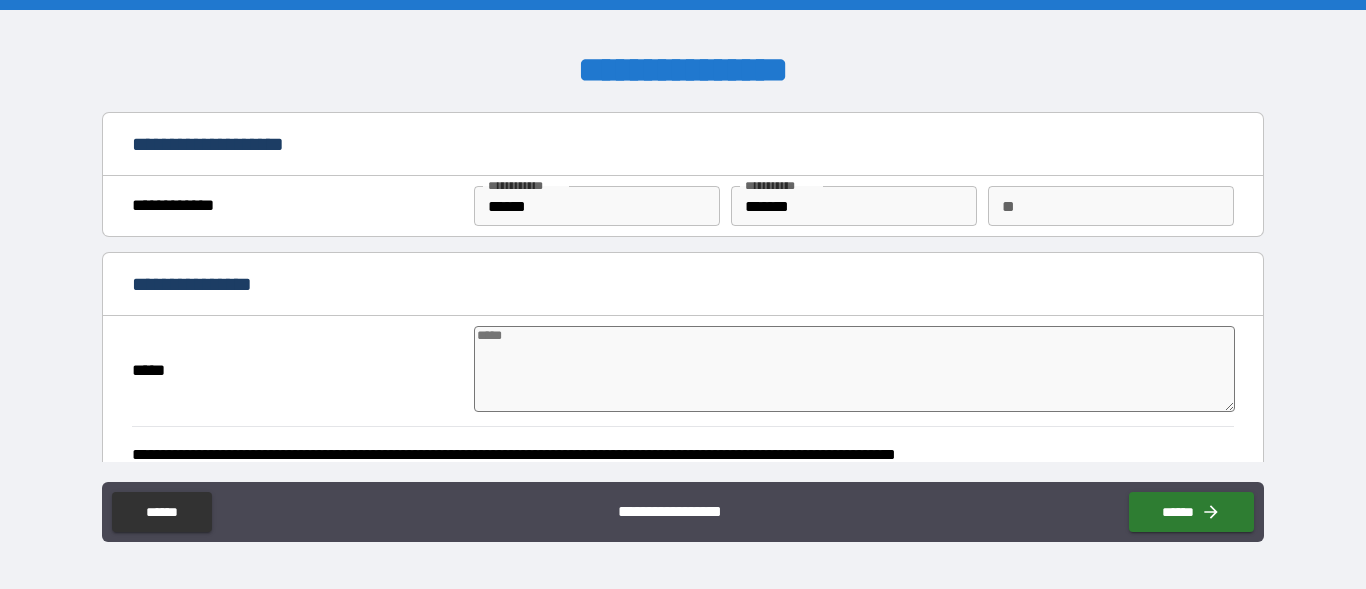 click at bounding box center (854, 369) 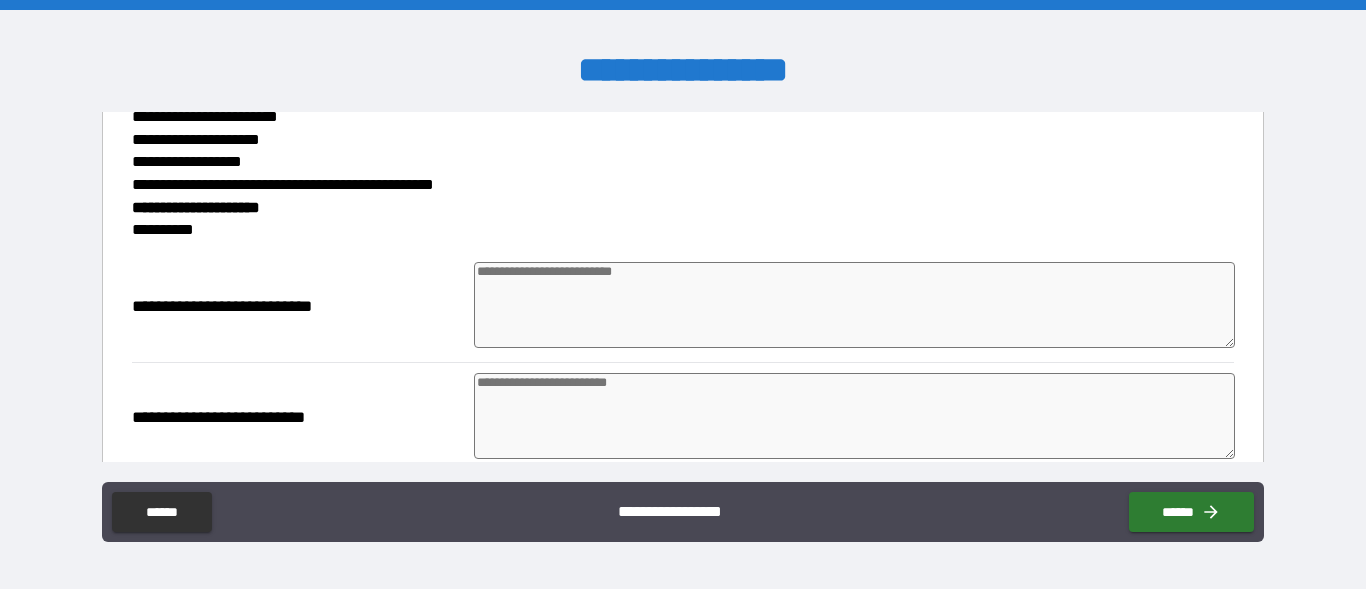 scroll, scrollTop: 482, scrollLeft: 0, axis: vertical 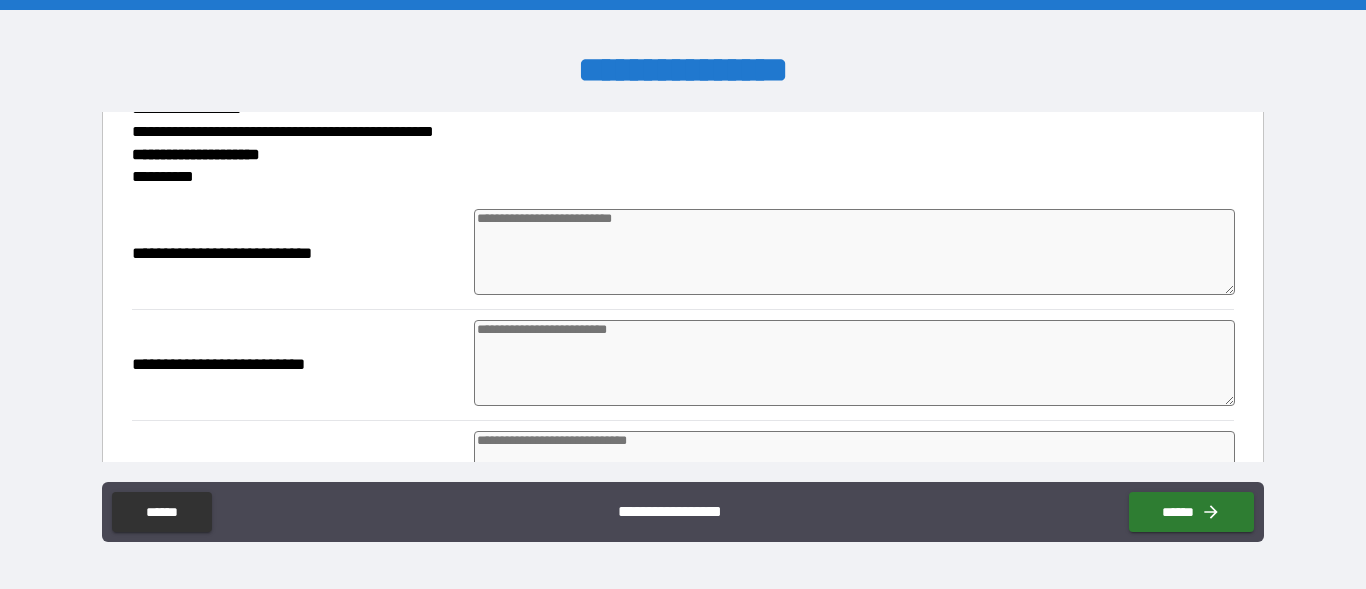 click at bounding box center (854, 252) 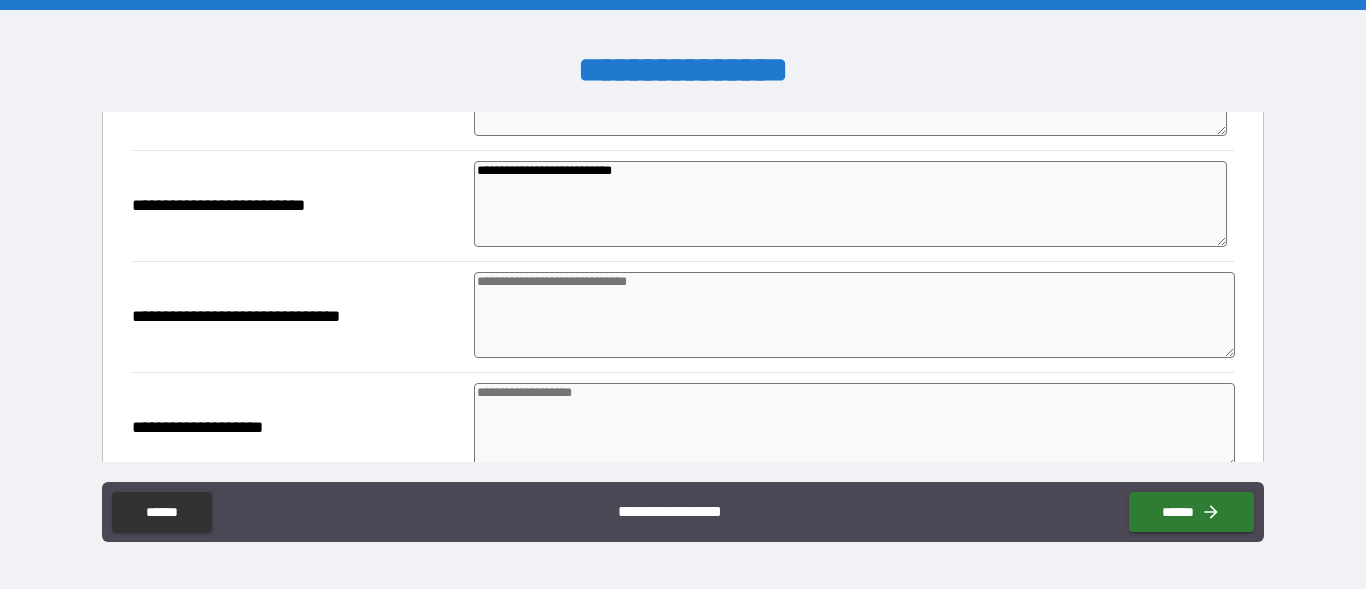 scroll, scrollTop: 686, scrollLeft: 0, axis: vertical 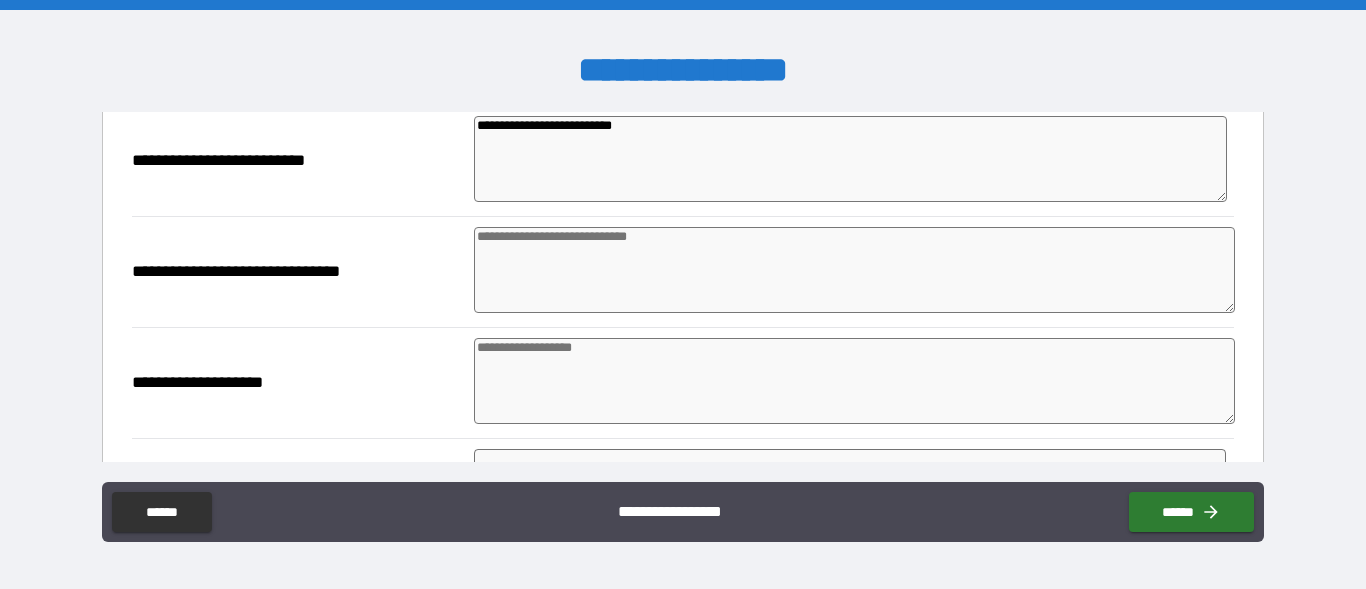 click at bounding box center (854, 381) 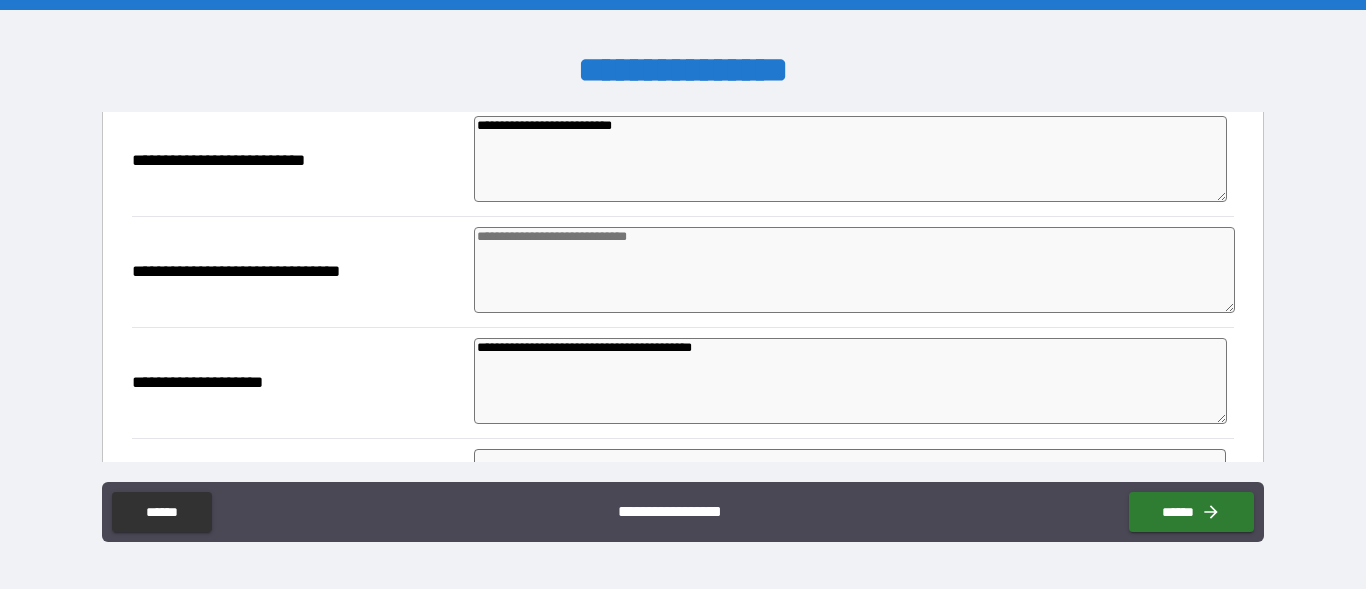 click at bounding box center [854, 270] 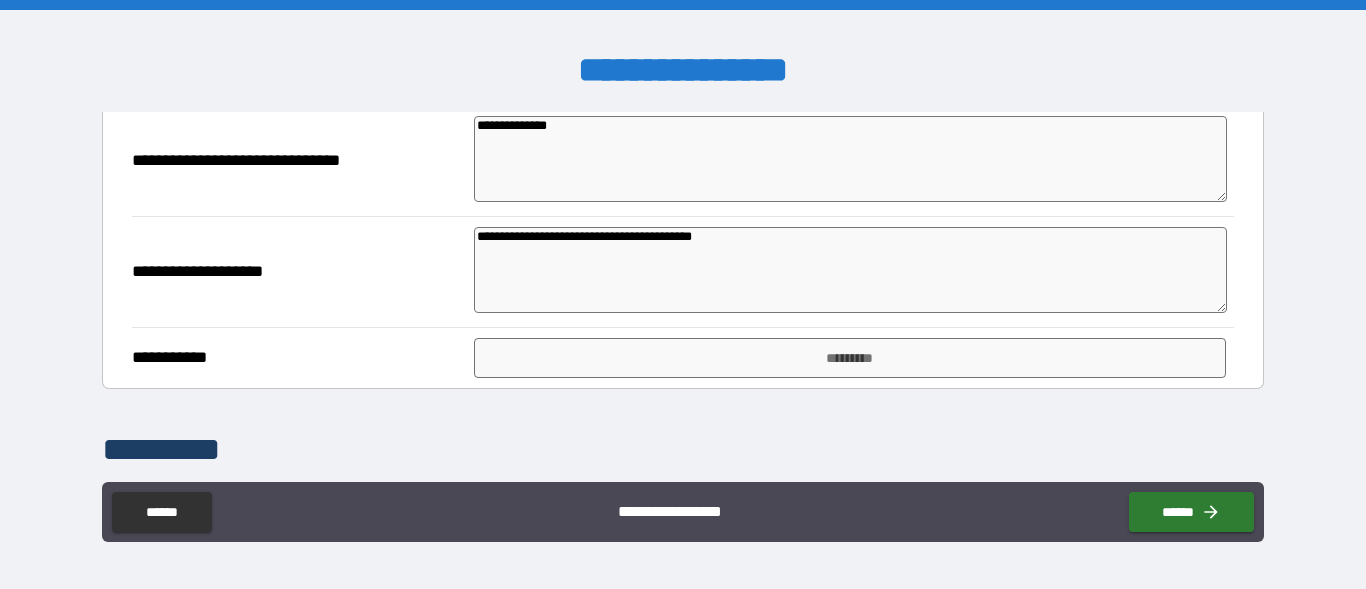 scroll, scrollTop: 895, scrollLeft: 0, axis: vertical 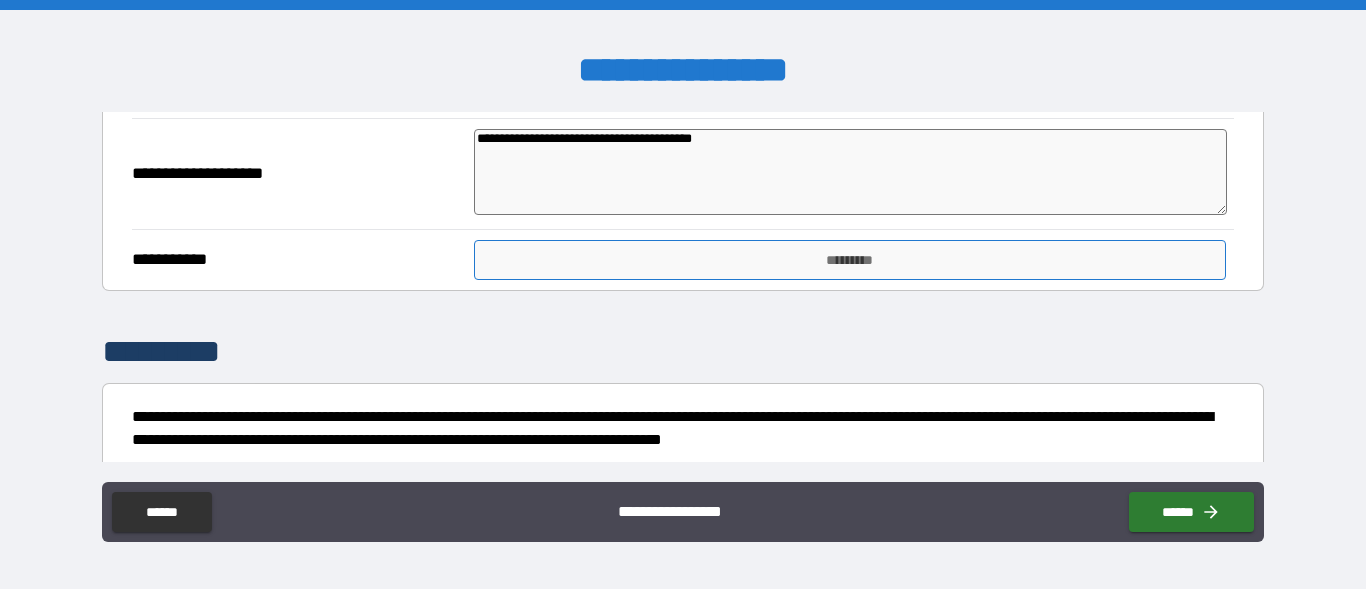 click on "*********" at bounding box center (850, 260) 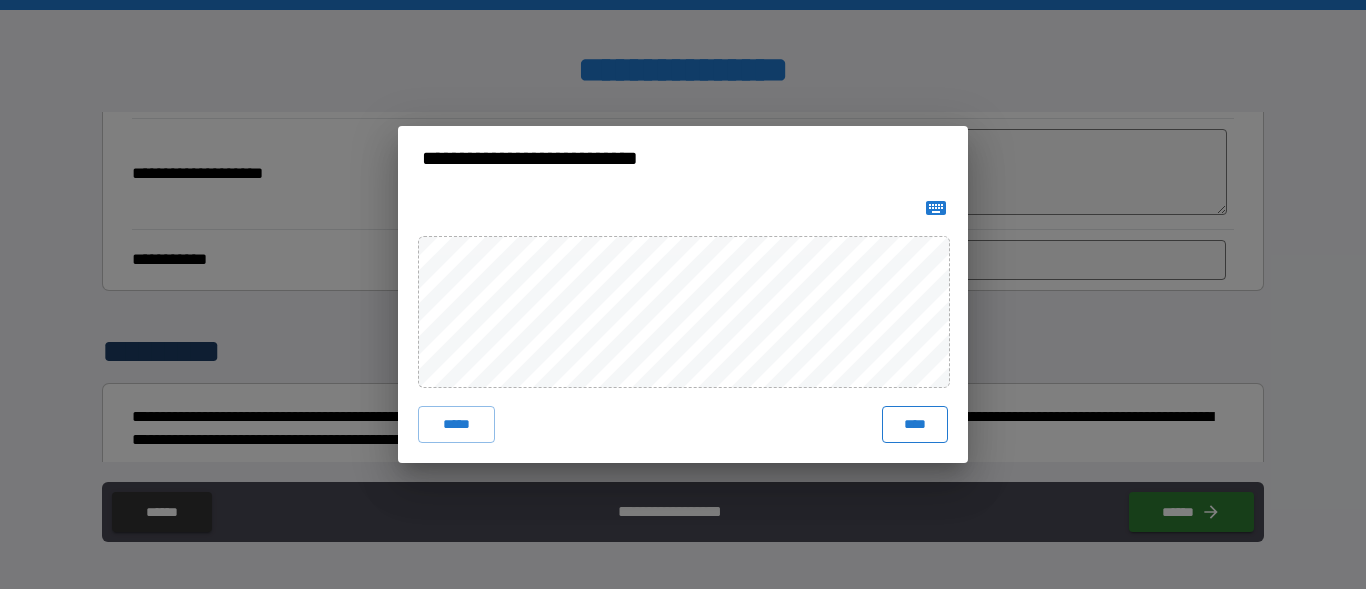 click on "****" at bounding box center [915, 424] 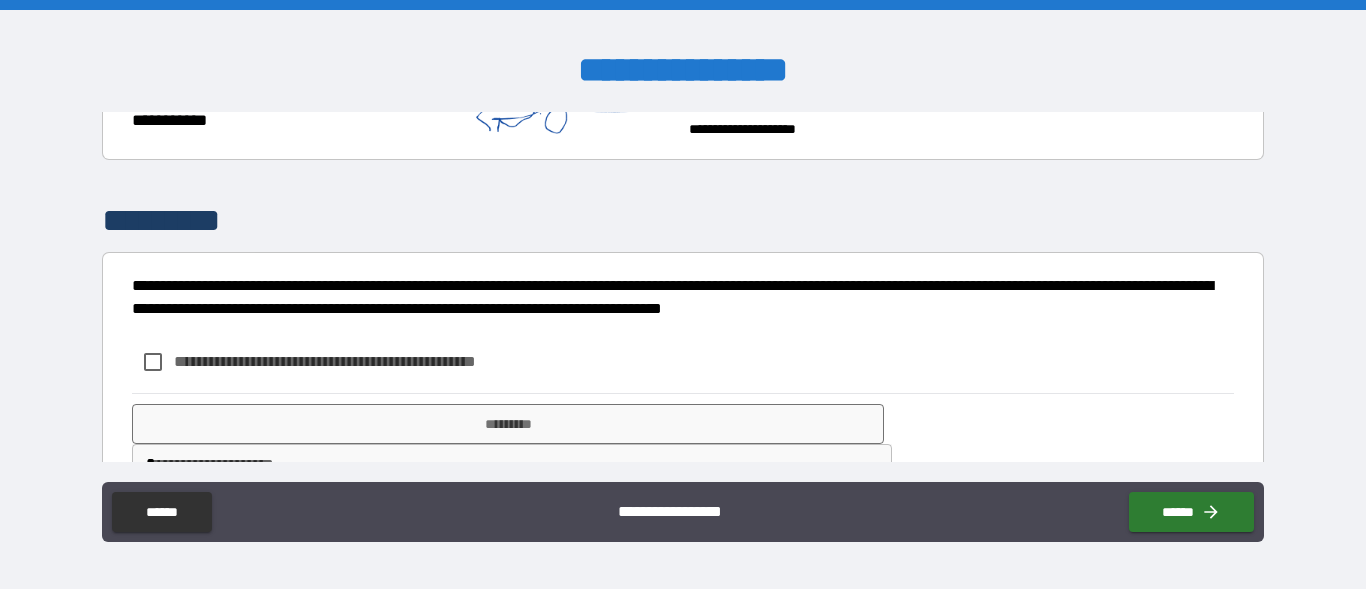 scroll, scrollTop: 1096, scrollLeft: 0, axis: vertical 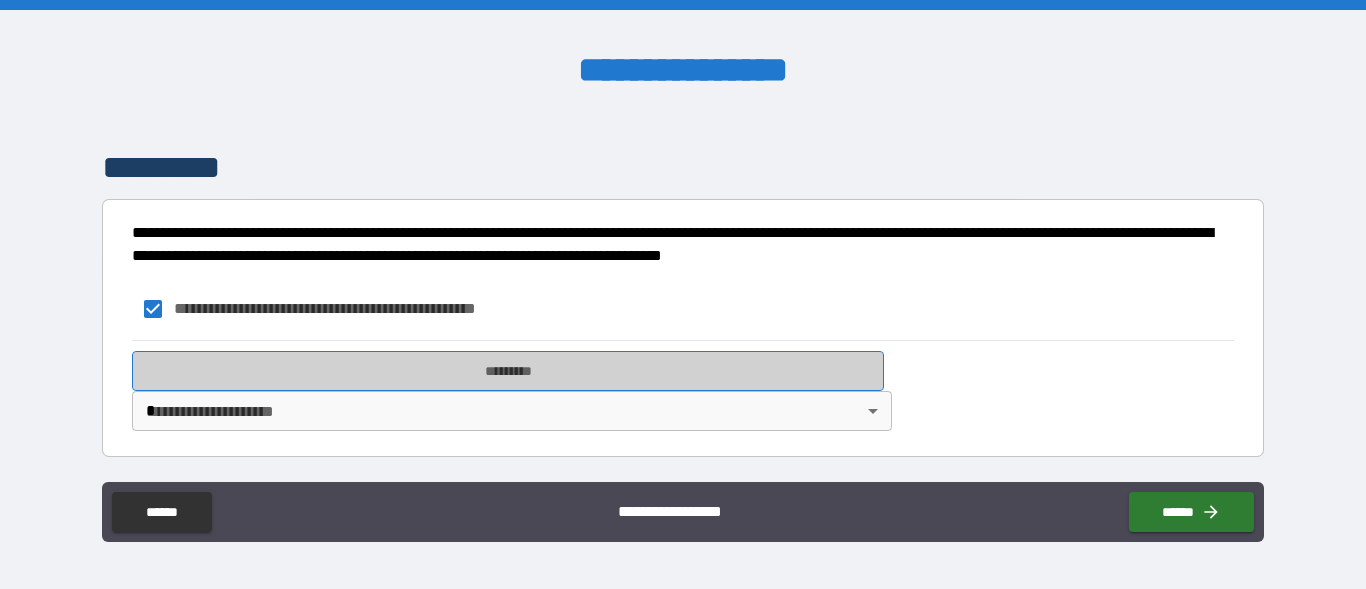 click on "*********" at bounding box center [508, 371] 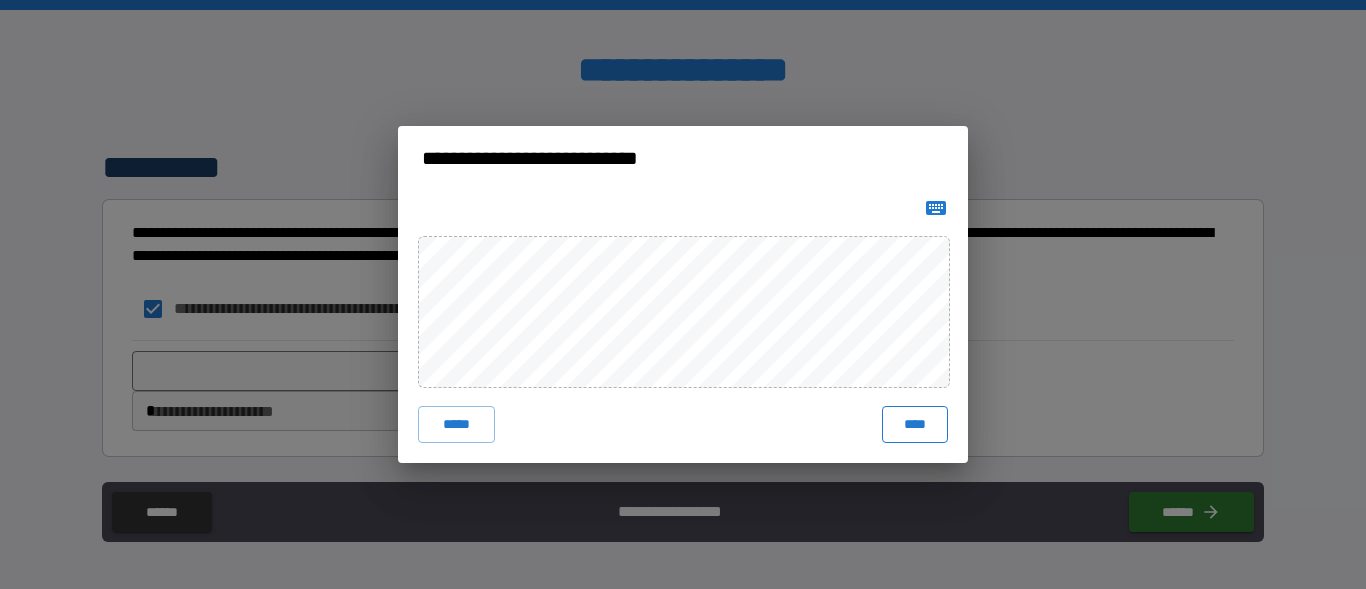 click on "****" at bounding box center (915, 424) 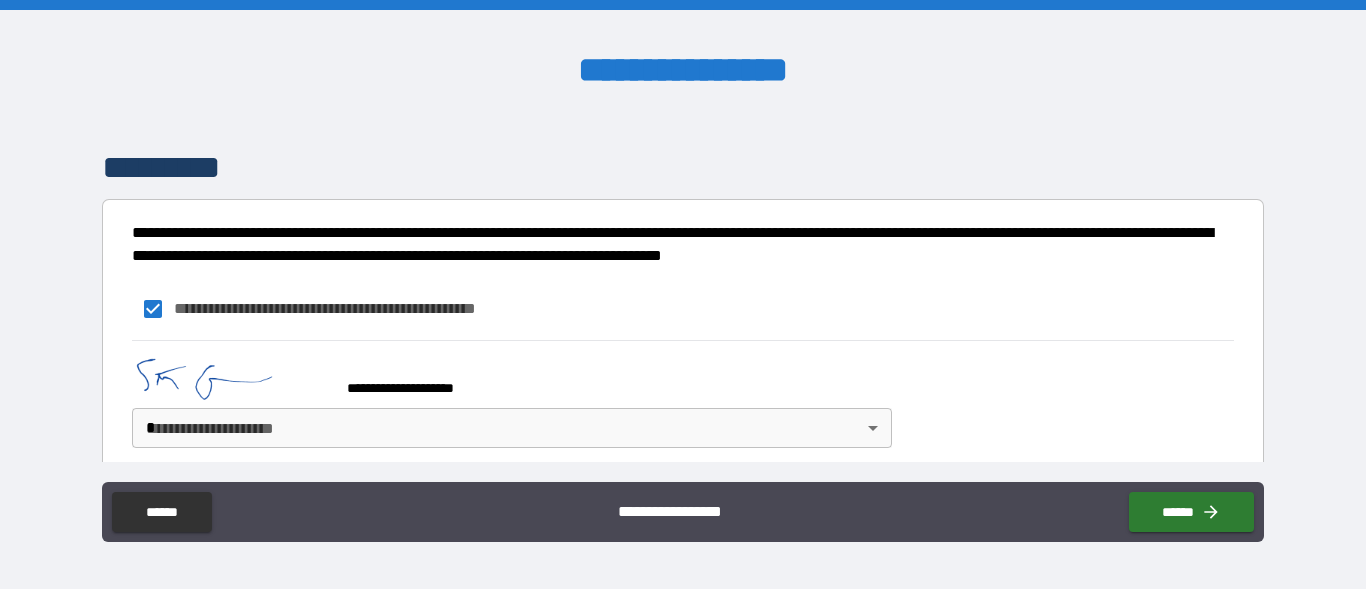 click on "**********" at bounding box center (683, 294) 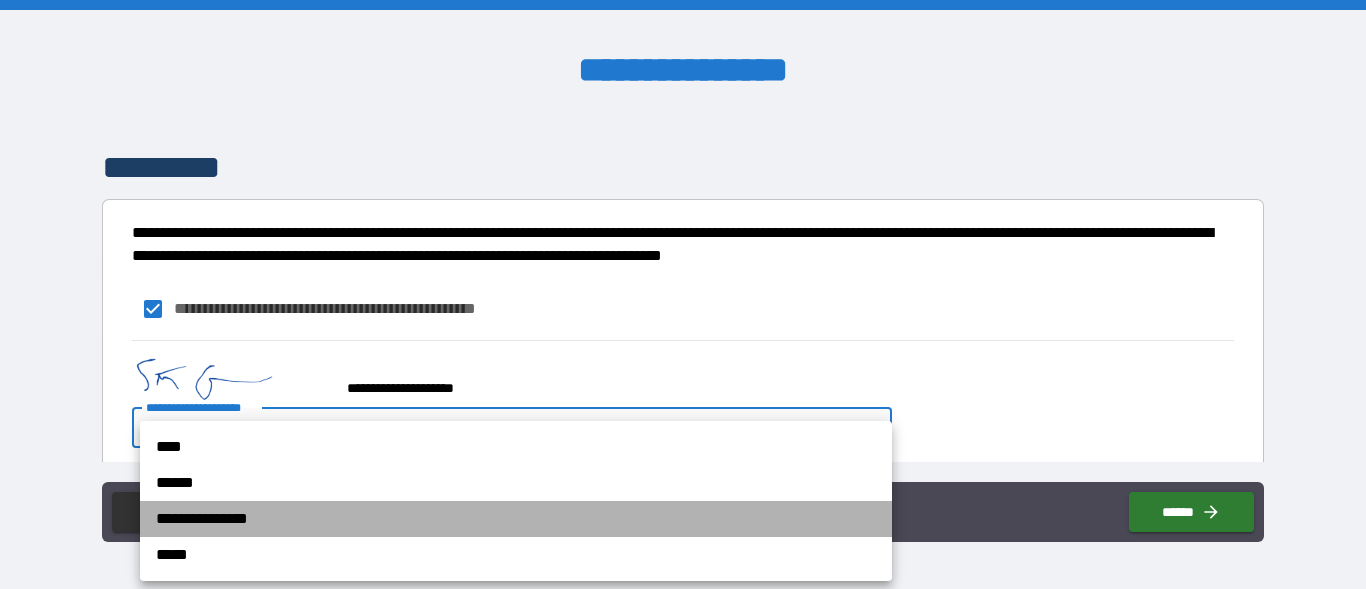 click on "**********" at bounding box center [516, 519] 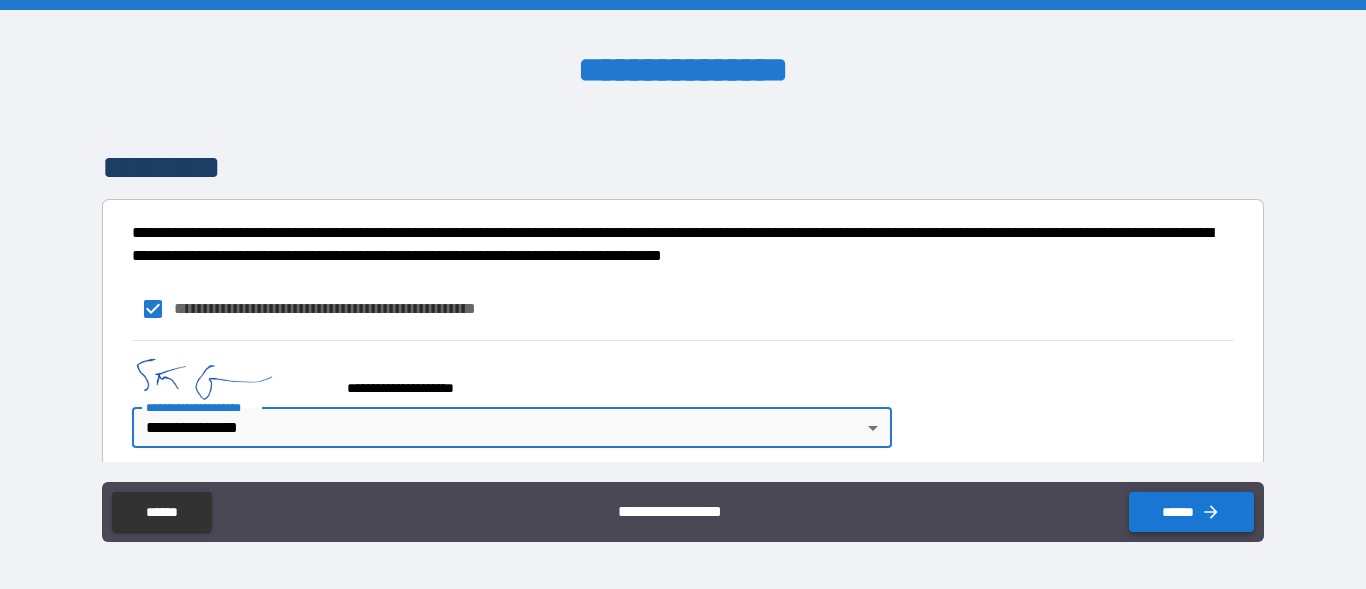 click on "******" at bounding box center (1191, 512) 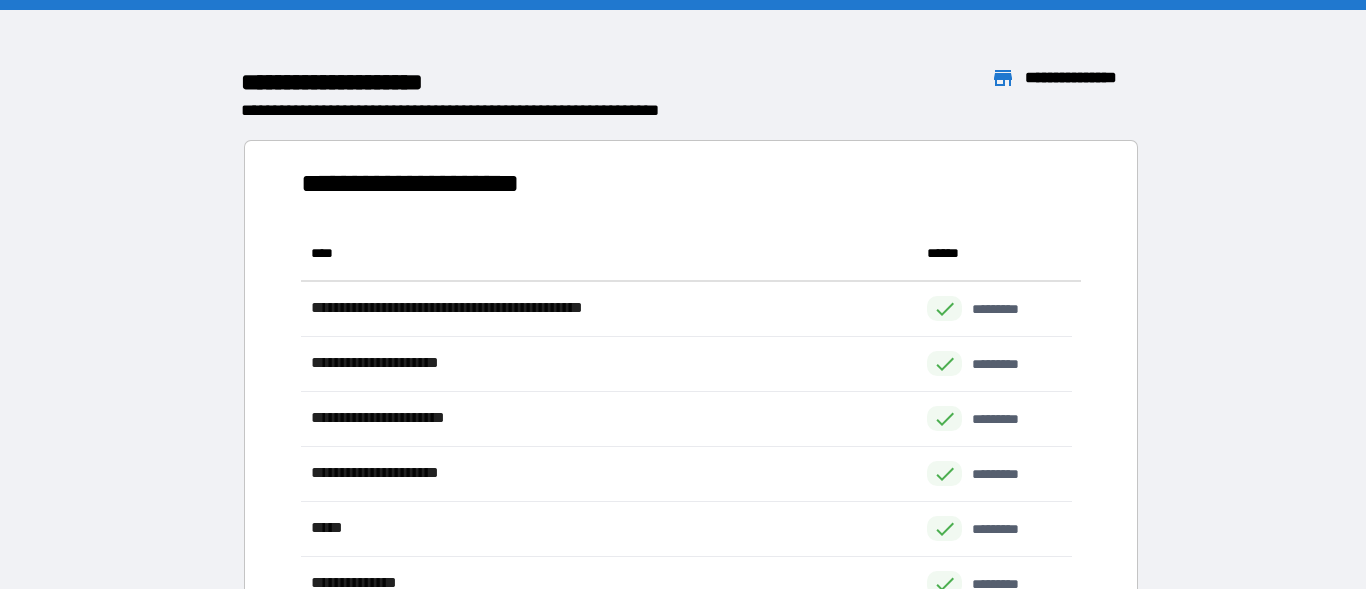 scroll, scrollTop: 16, scrollLeft: 16, axis: both 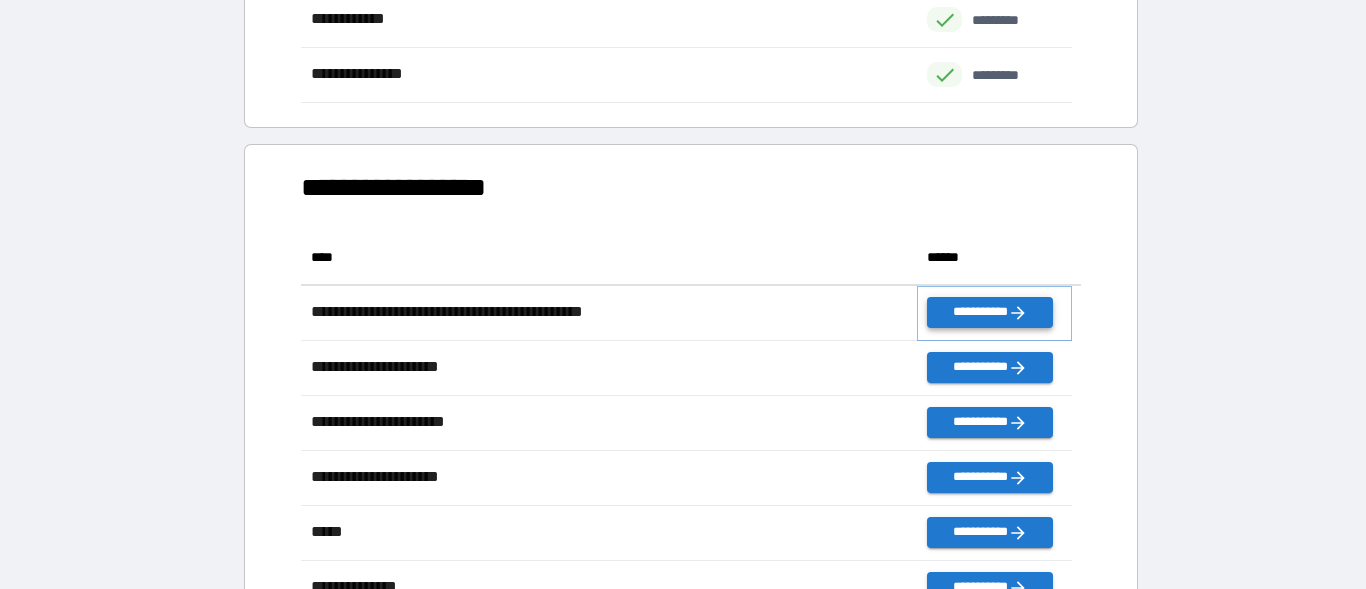 click on "**********" at bounding box center (989, 312) 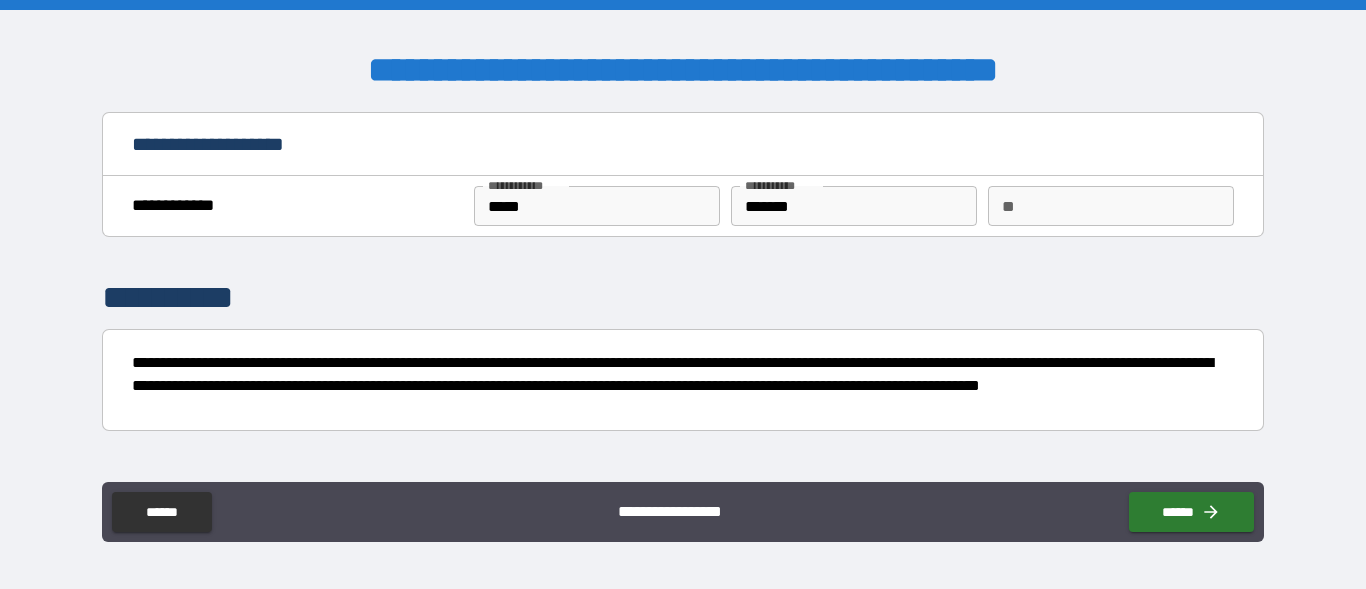 scroll, scrollTop: 306, scrollLeft: 0, axis: vertical 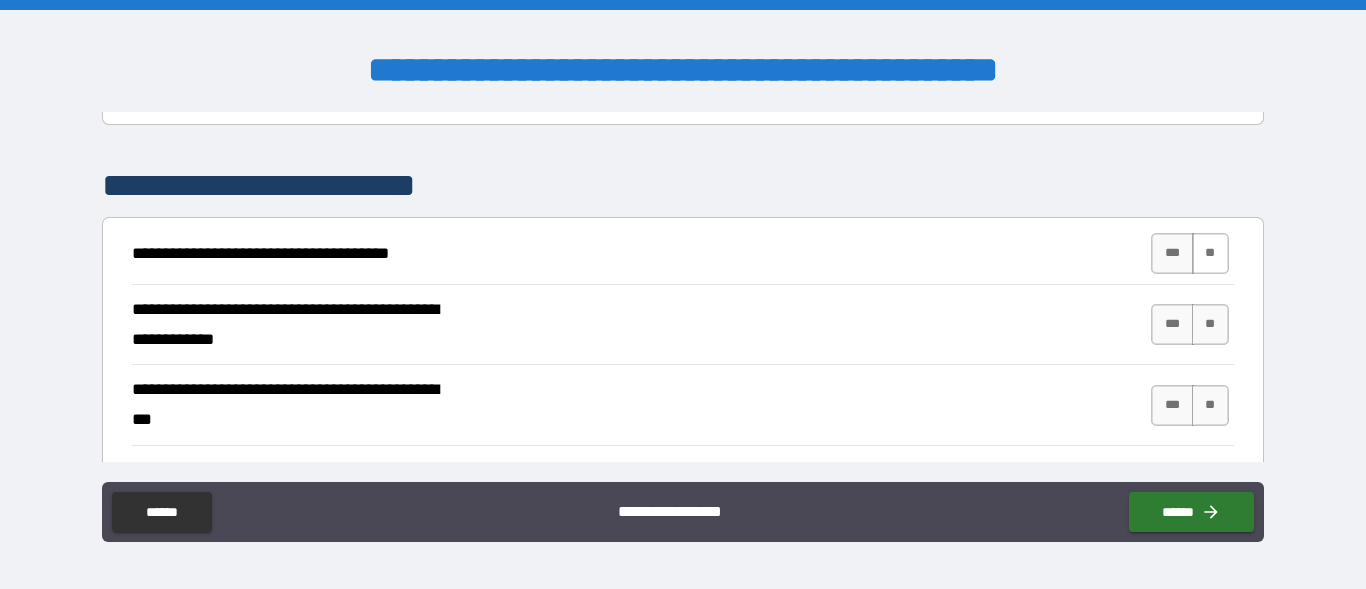 click on "**" at bounding box center (1210, 253) 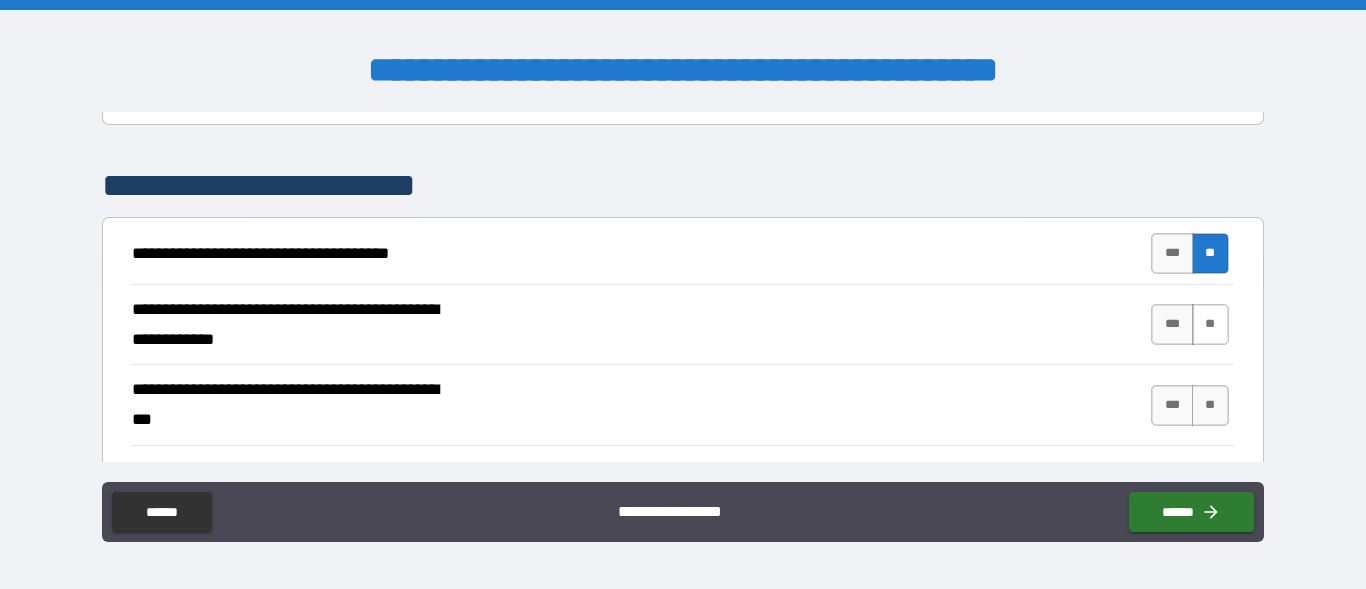 click on "**" at bounding box center [1210, 324] 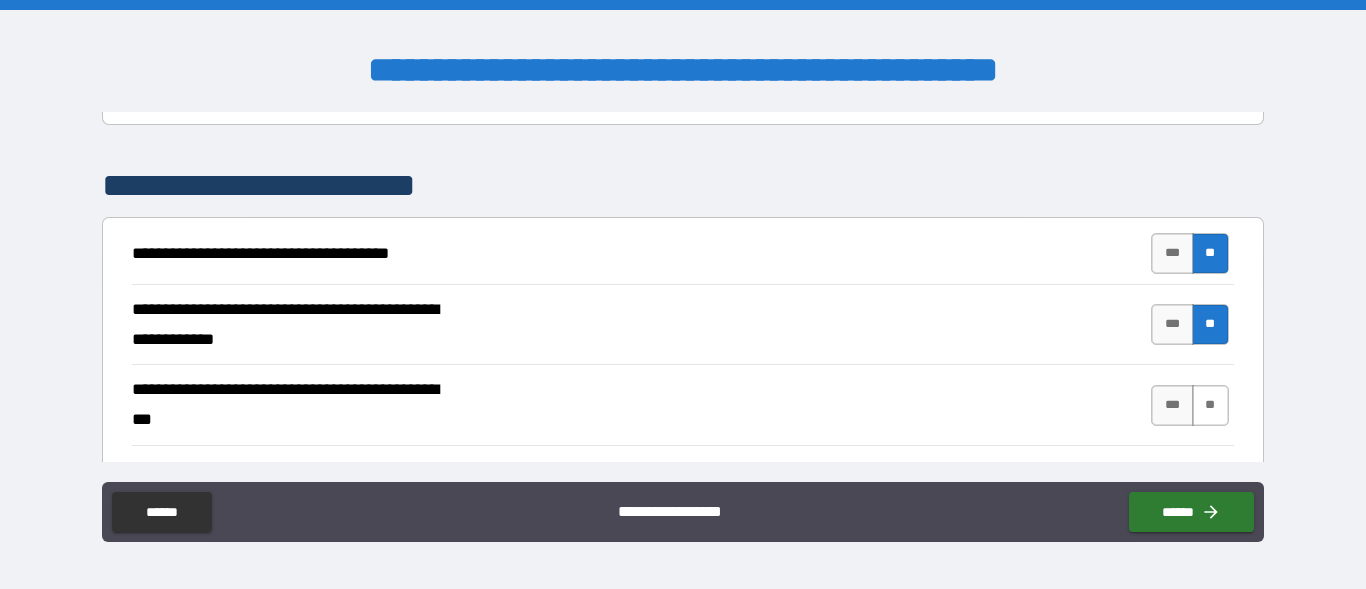 click on "**" at bounding box center (1210, 405) 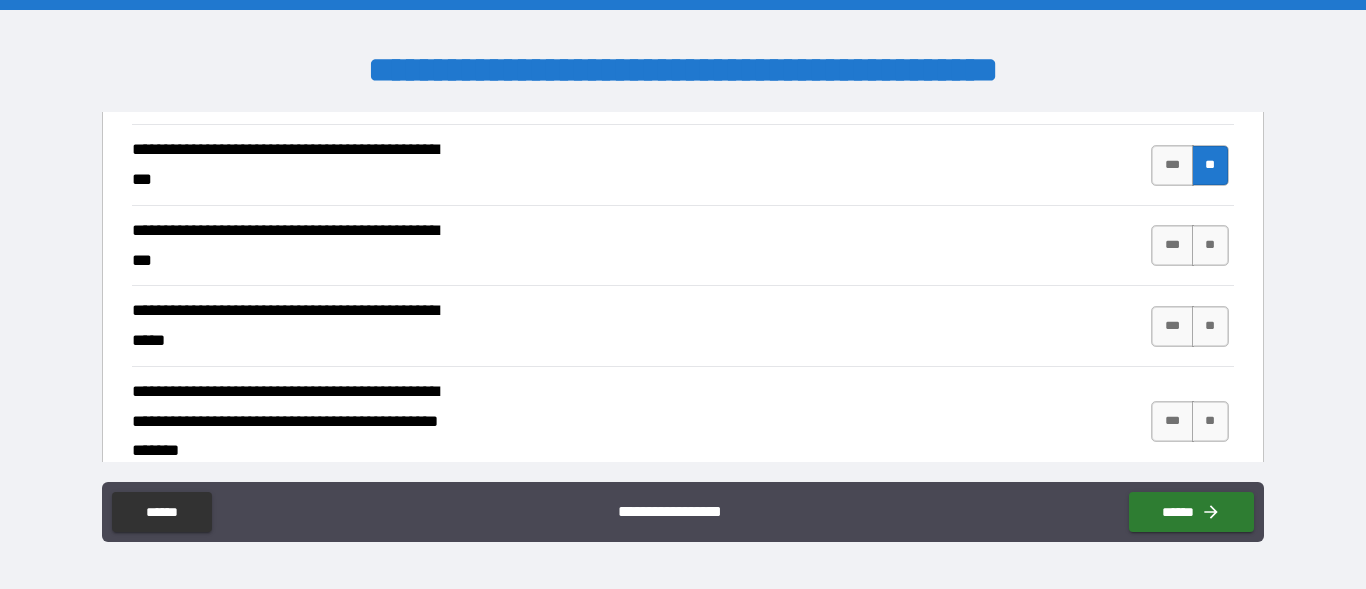 scroll, scrollTop: 613, scrollLeft: 0, axis: vertical 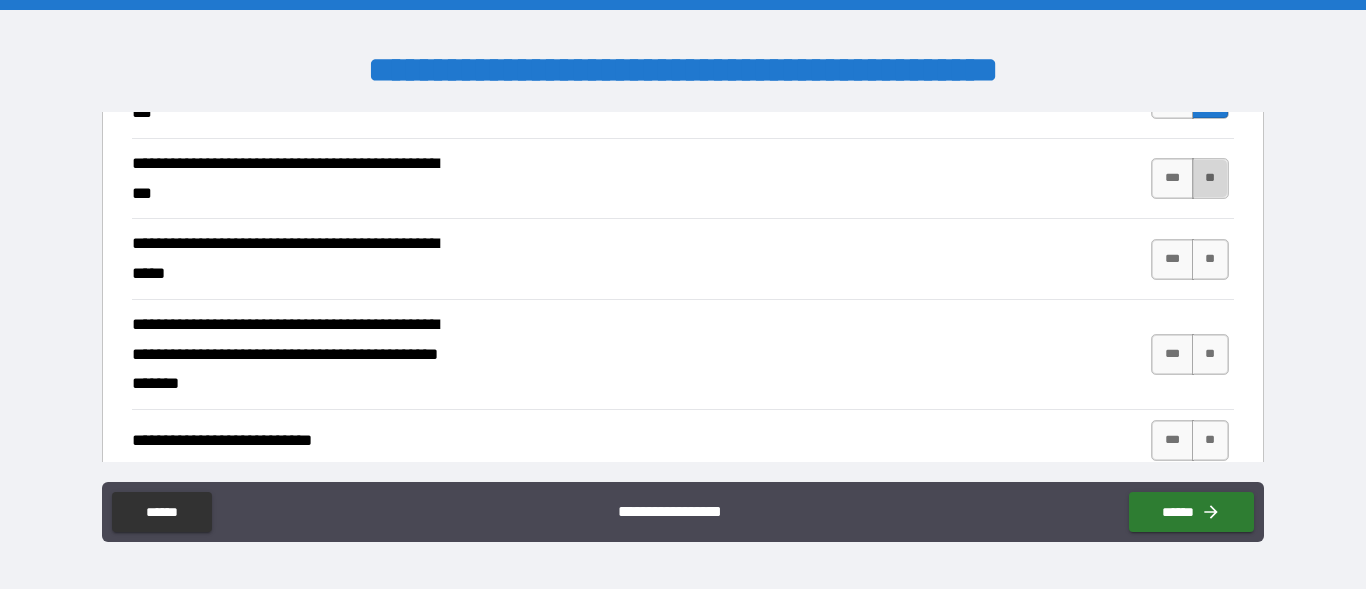 click on "**" at bounding box center [1210, 178] 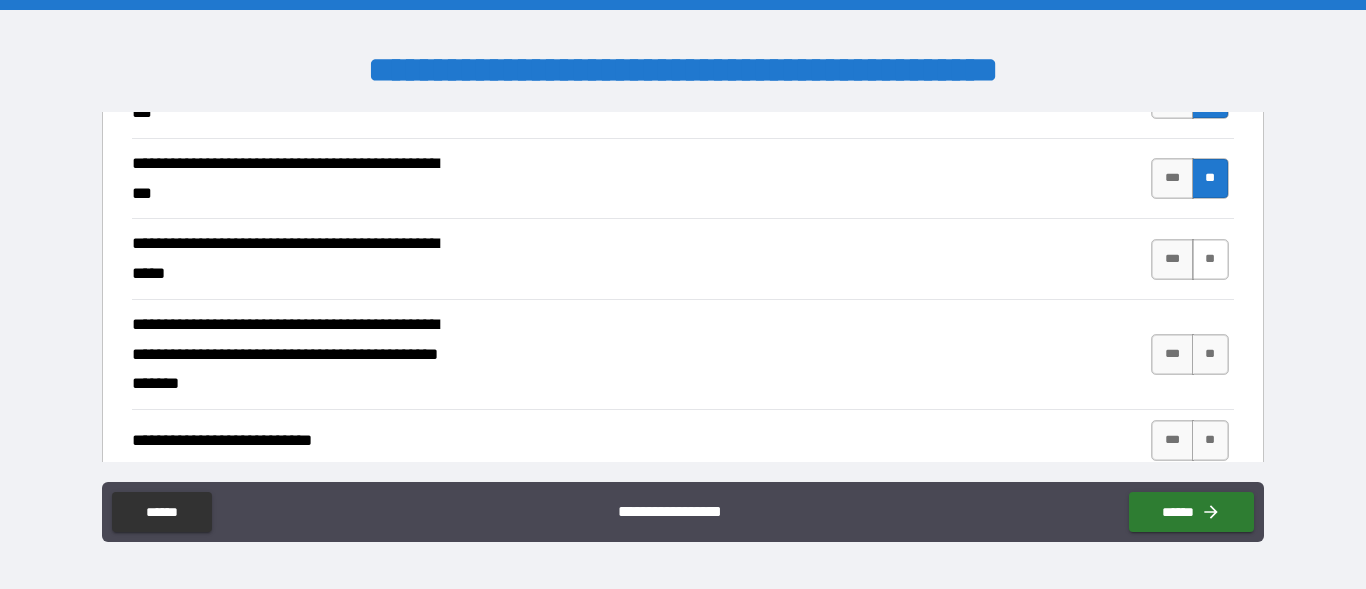 click on "**" at bounding box center [1210, 259] 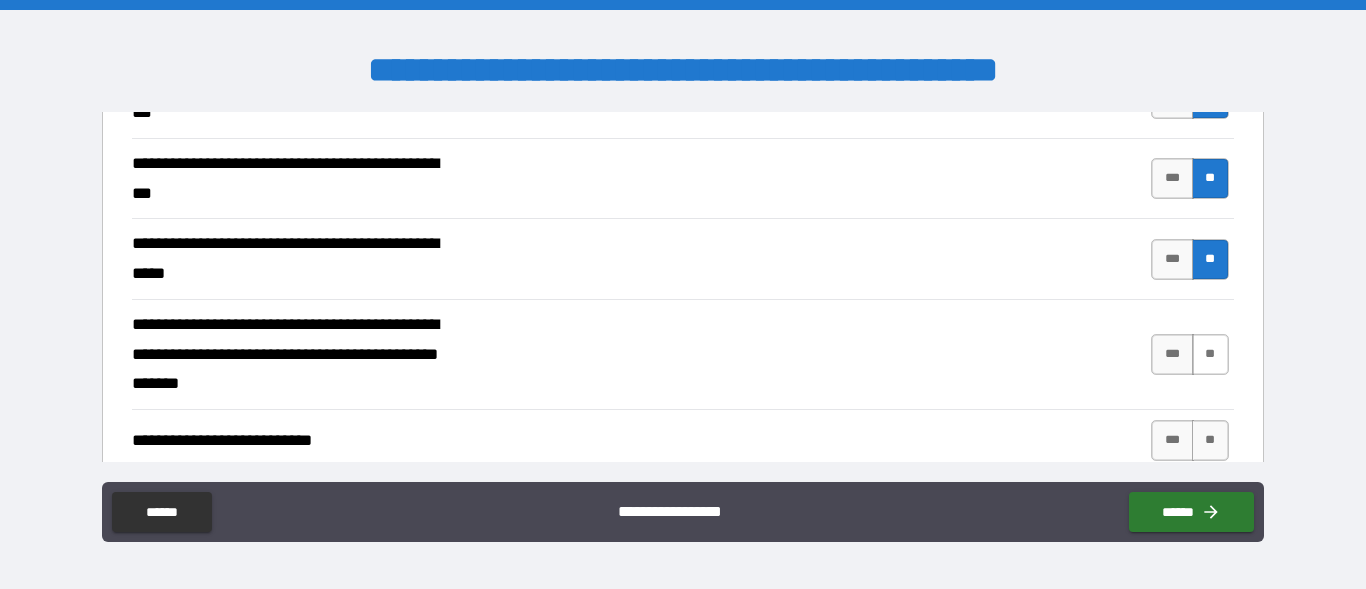 click on "**" at bounding box center (1210, 354) 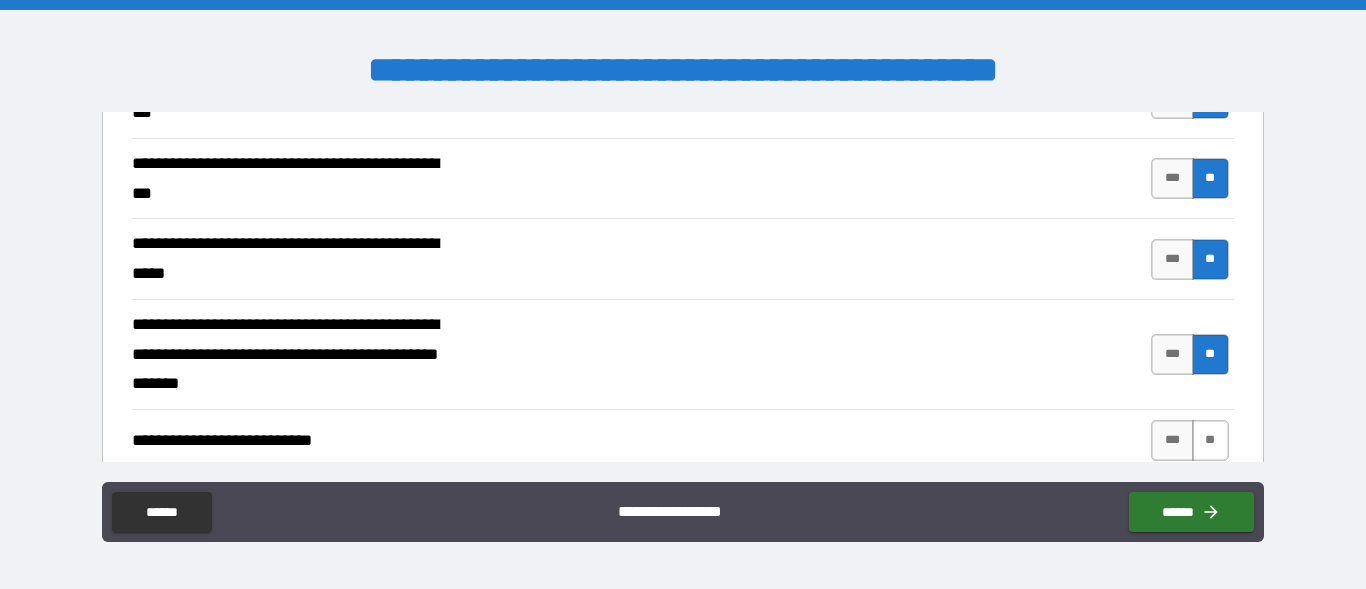 click on "**" at bounding box center [1210, 440] 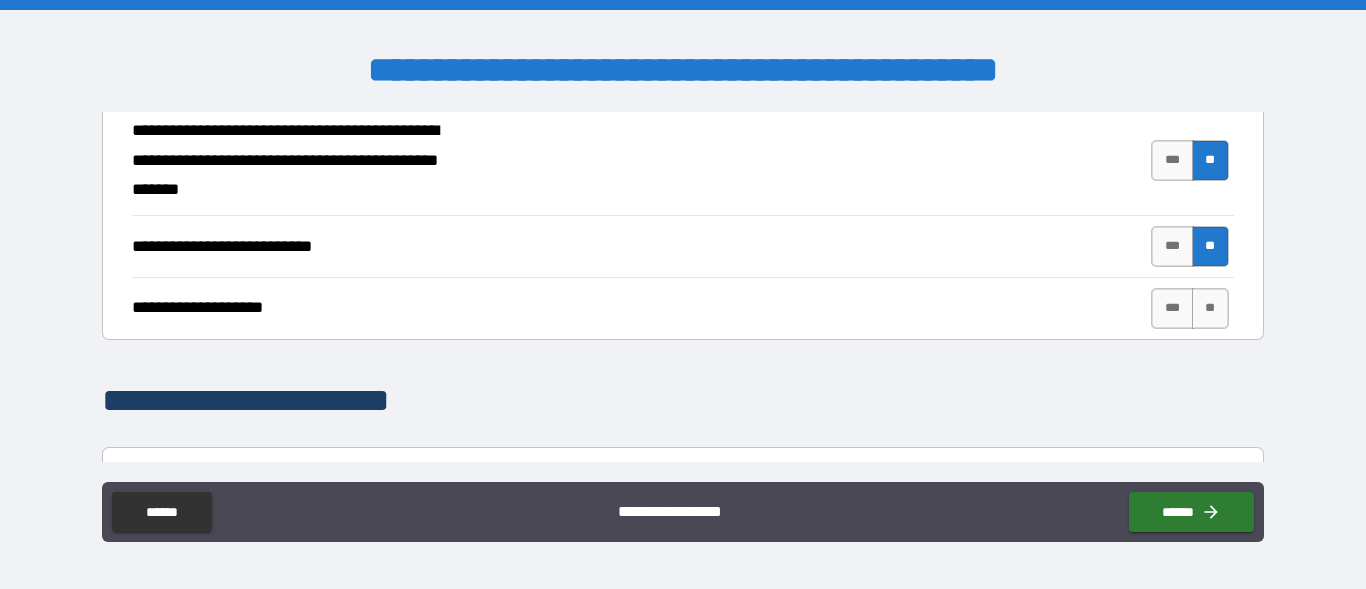 scroll, scrollTop: 854, scrollLeft: 0, axis: vertical 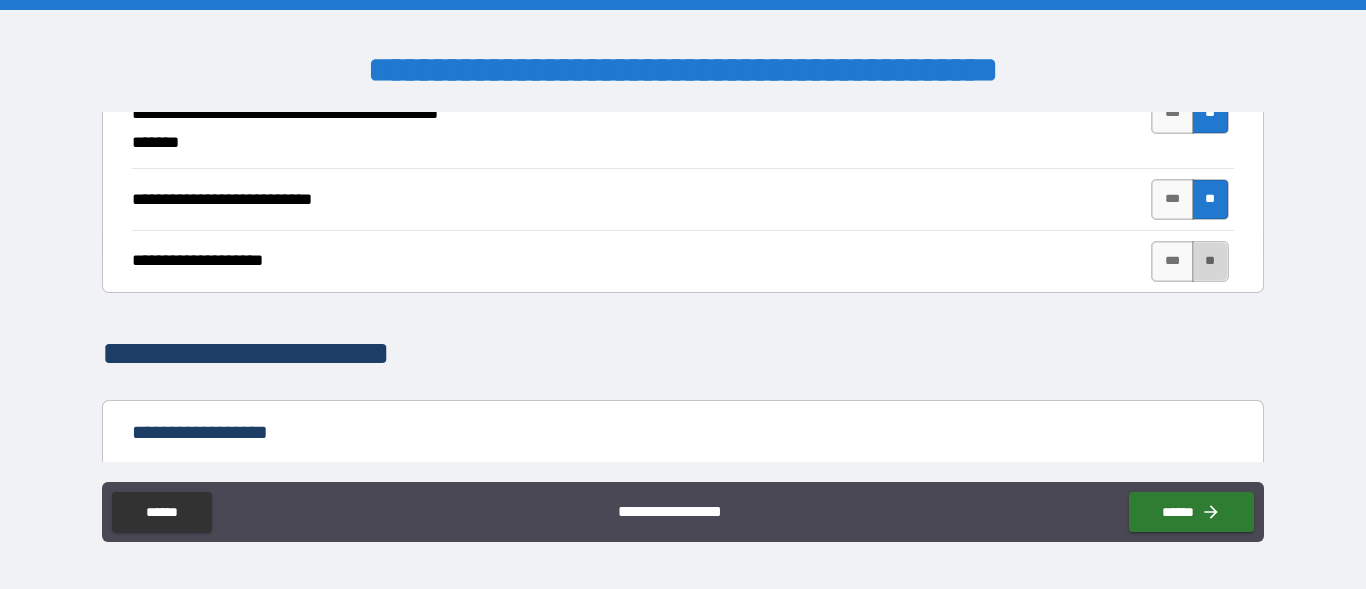 click on "**" at bounding box center (1210, 261) 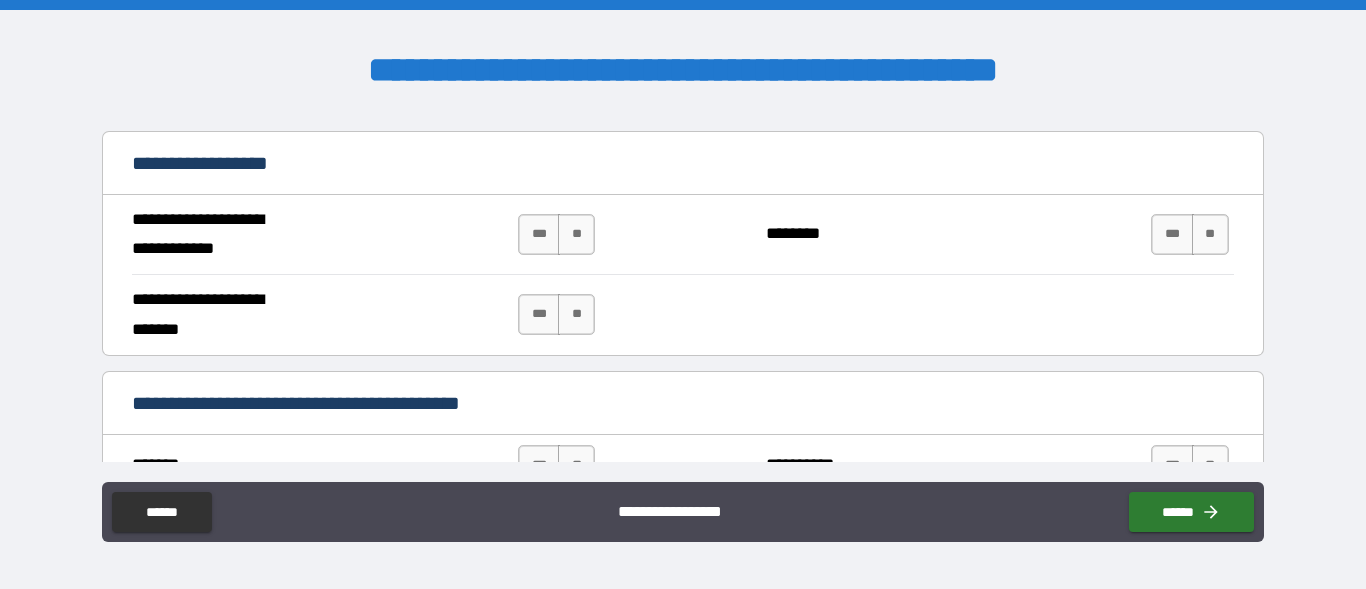 scroll, scrollTop: 1154, scrollLeft: 0, axis: vertical 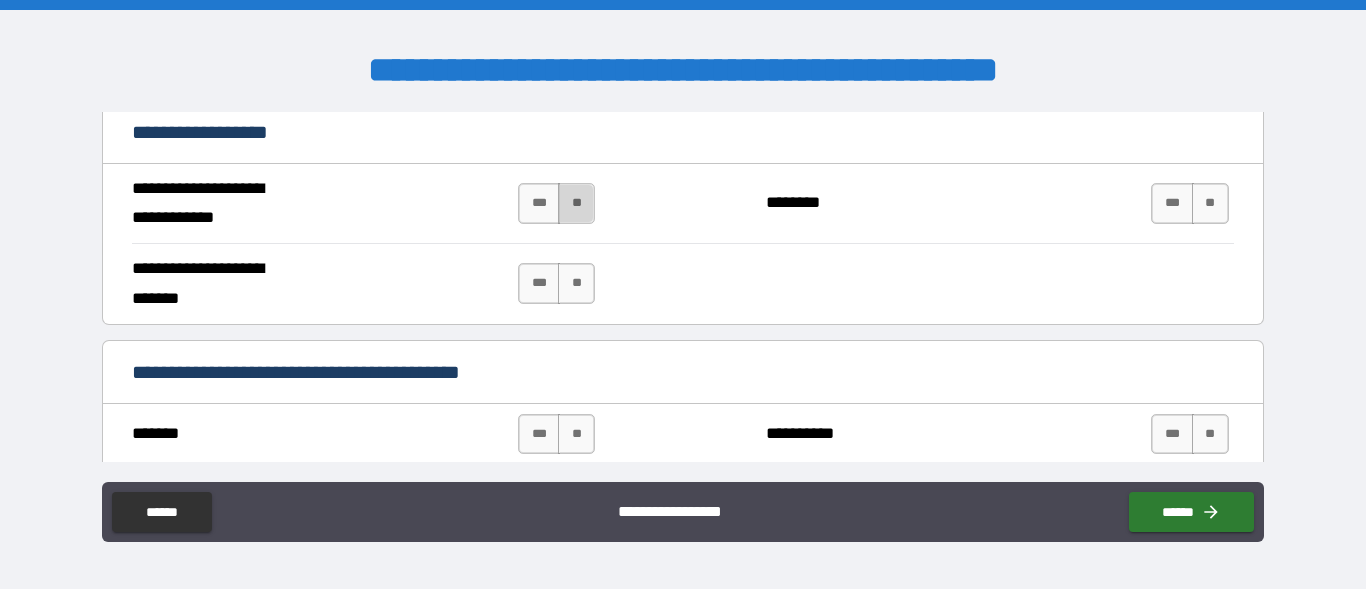 click on "**" at bounding box center [576, 203] 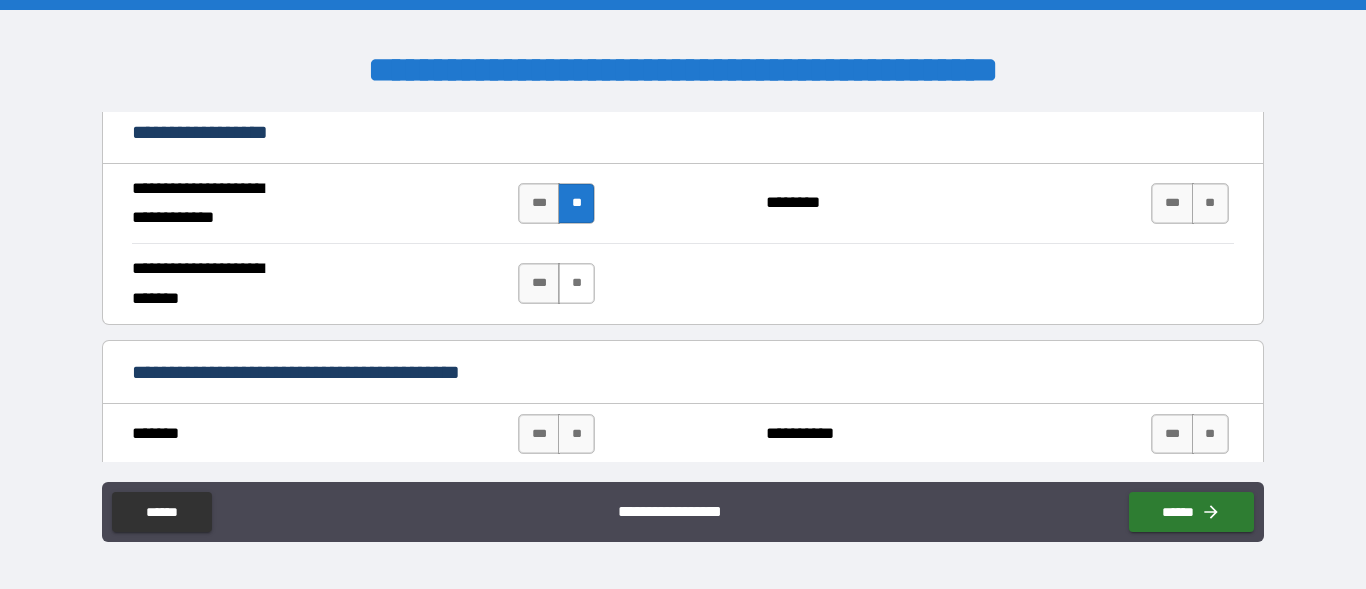 click on "**" at bounding box center (576, 283) 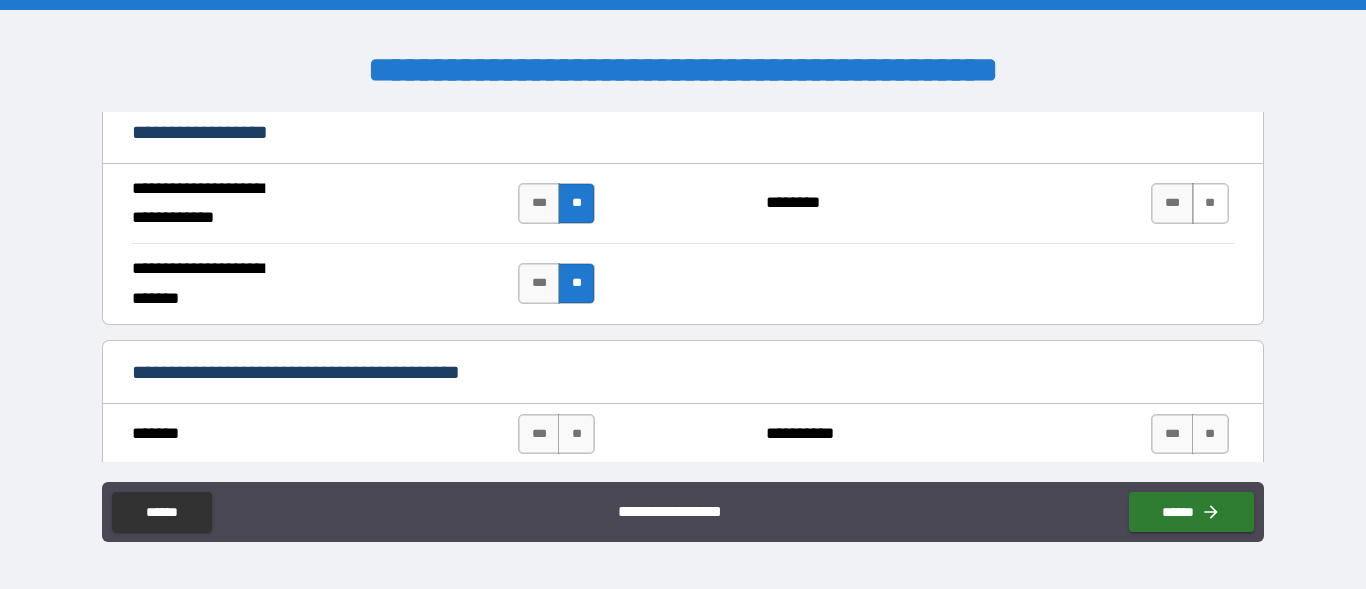 click on "**" at bounding box center [1210, 203] 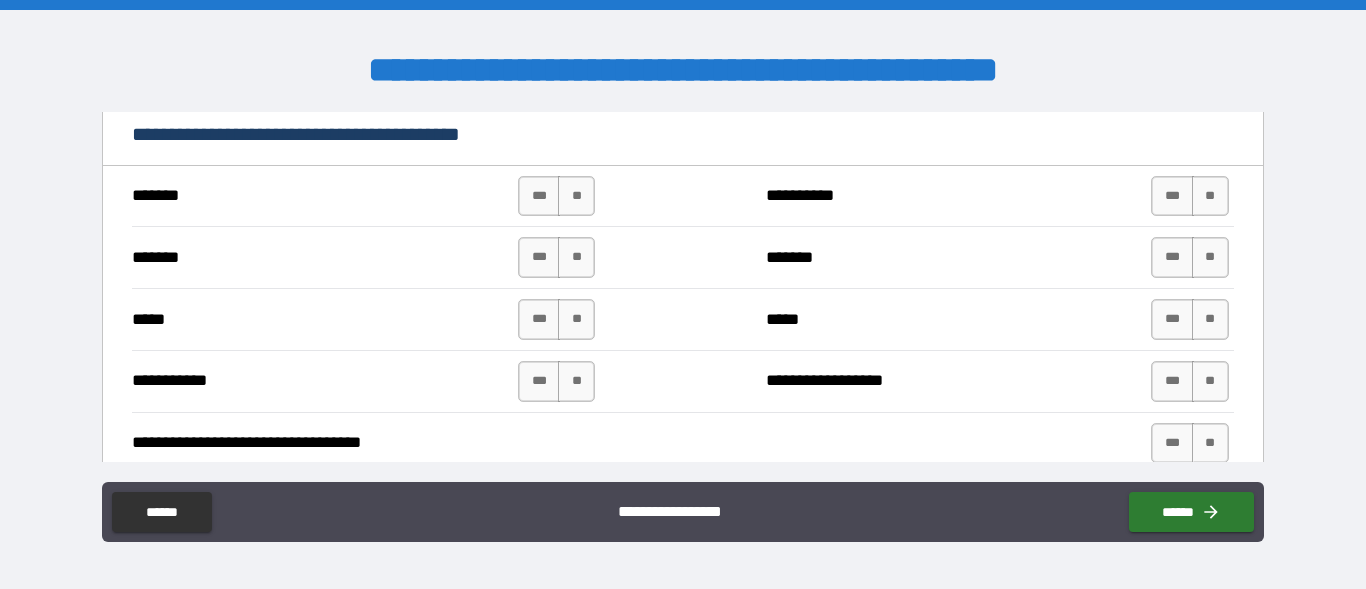 scroll, scrollTop: 1423, scrollLeft: 0, axis: vertical 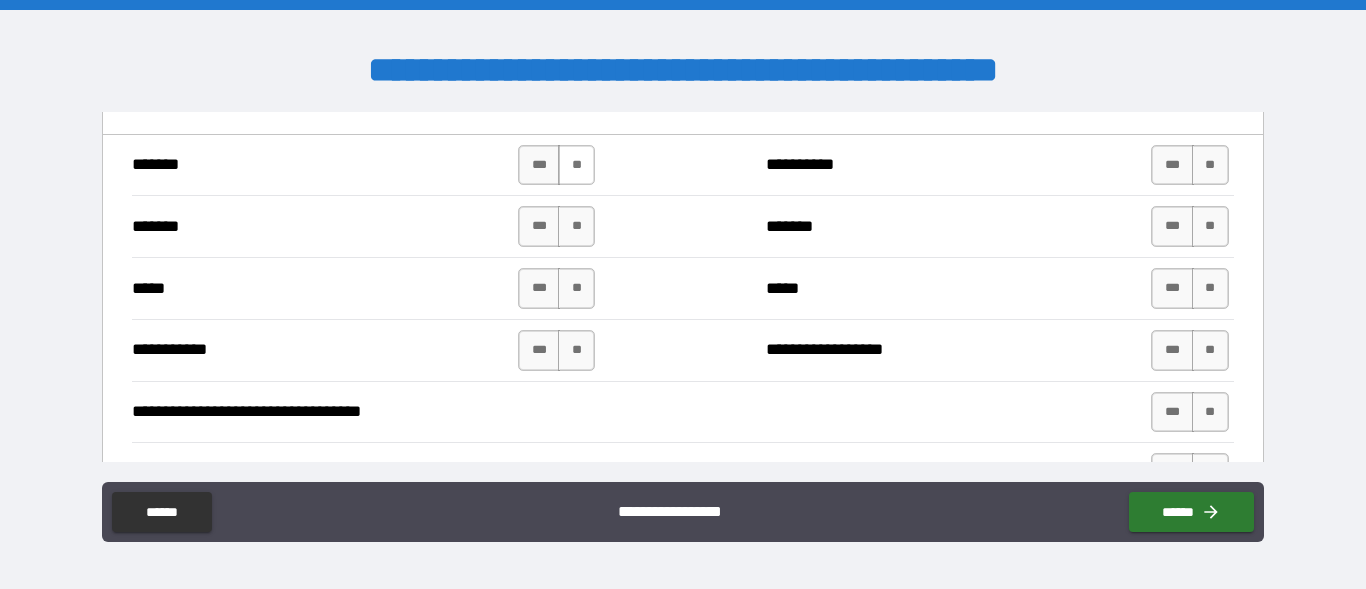 click on "**" at bounding box center [576, 165] 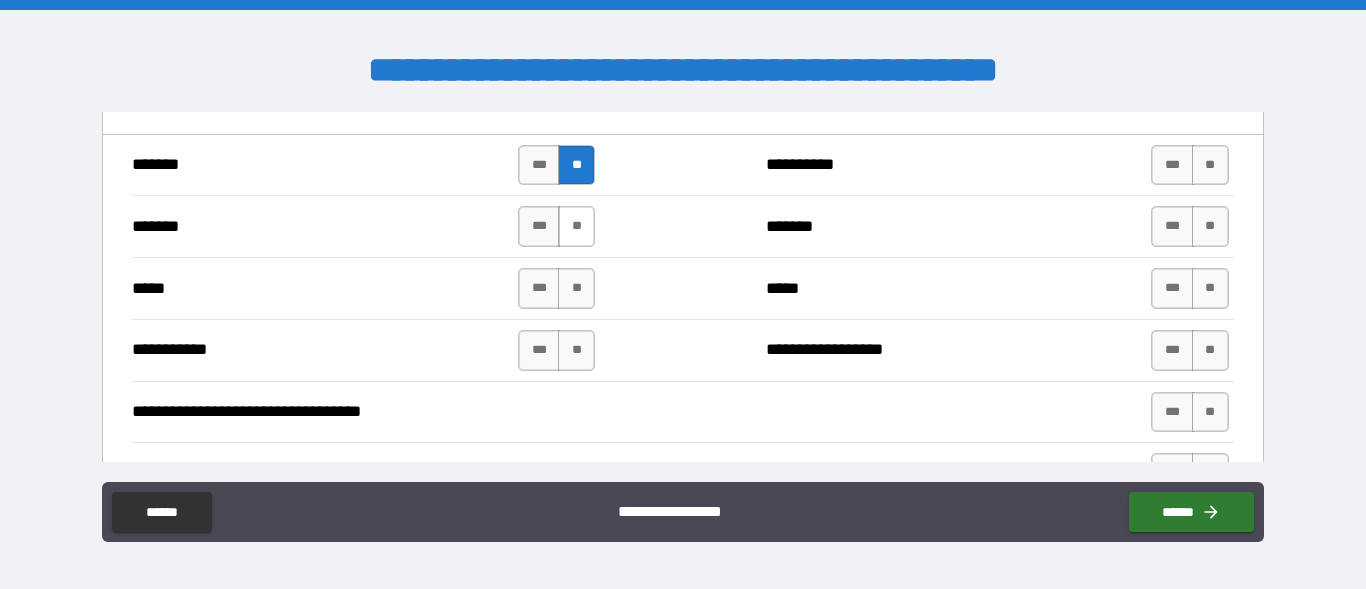 click on "**" at bounding box center [576, 226] 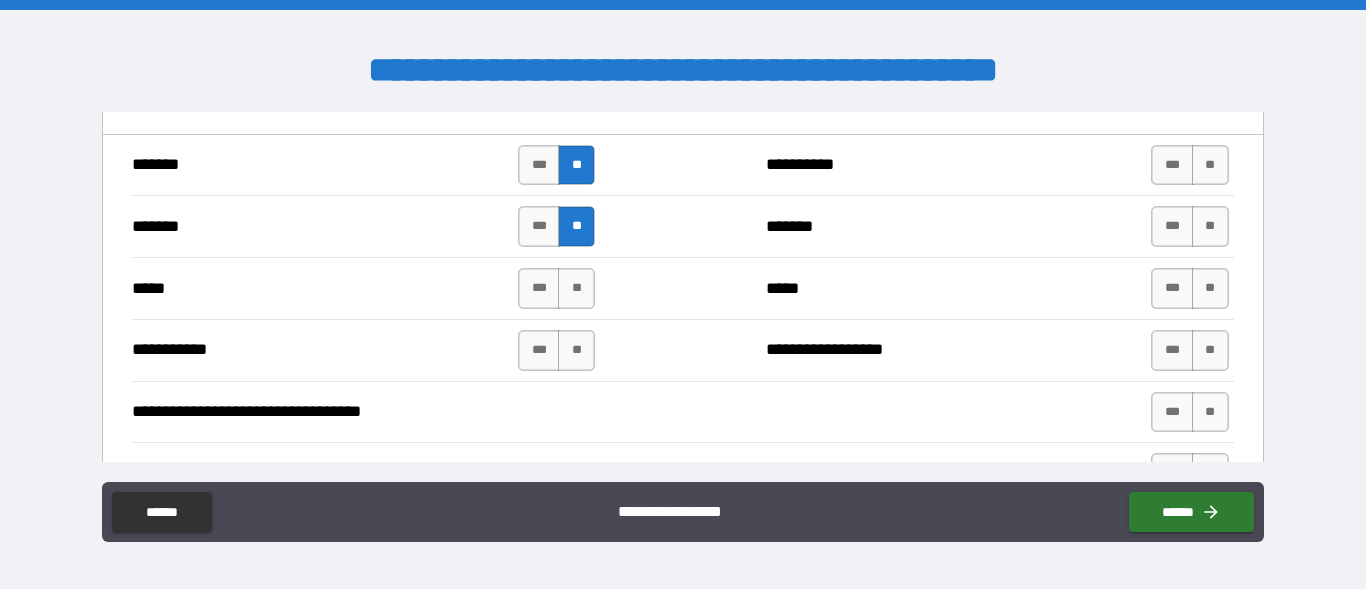 drag, startPoint x: 574, startPoint y: 277, endPoint x: 573, endPoint y: 328, distance: 51.009804 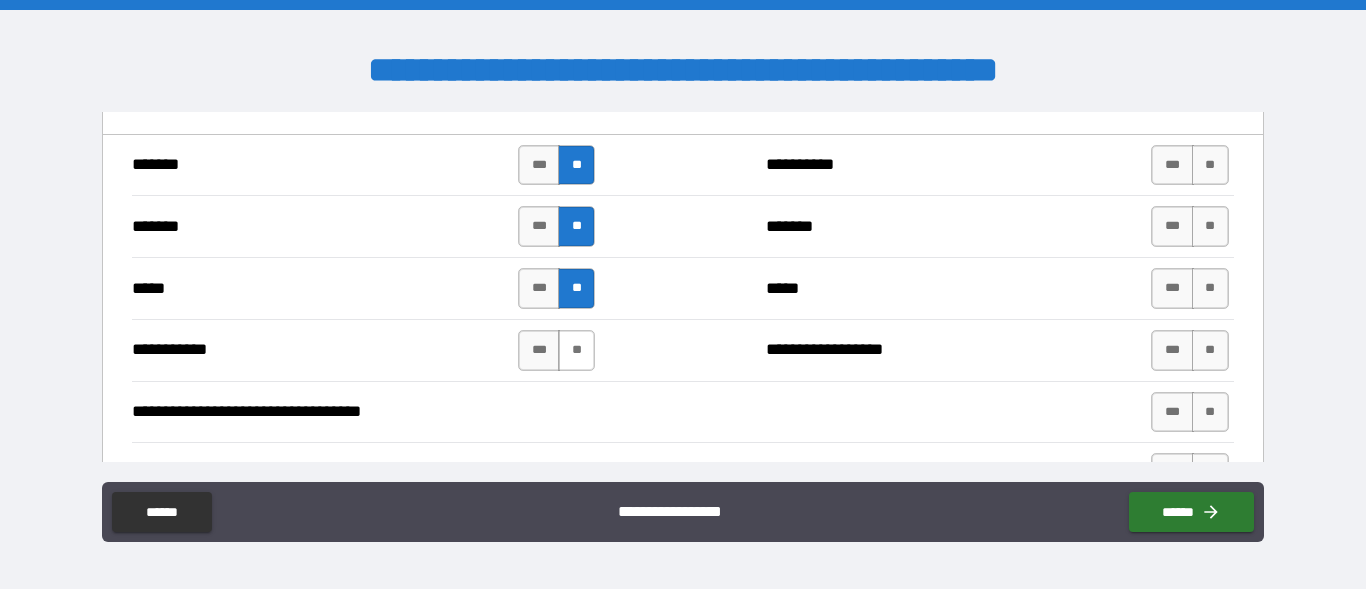 click on "**" at bounding box center (576, 350) 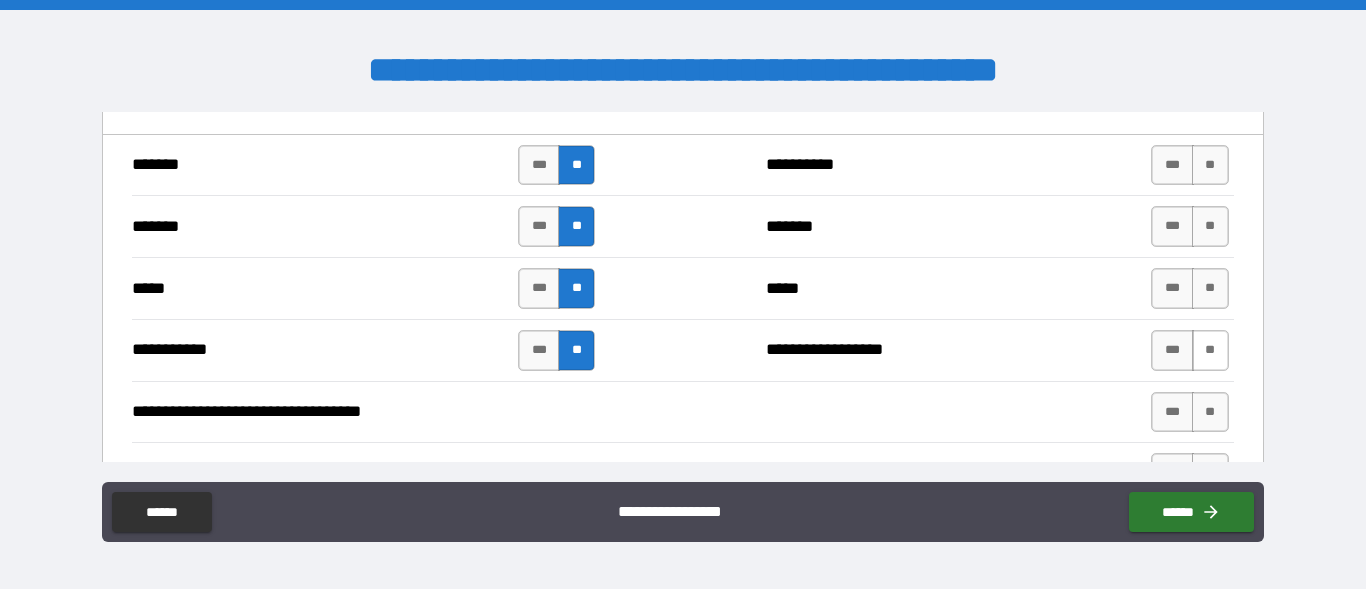 click on "**" at bounding box center [1210, 350] 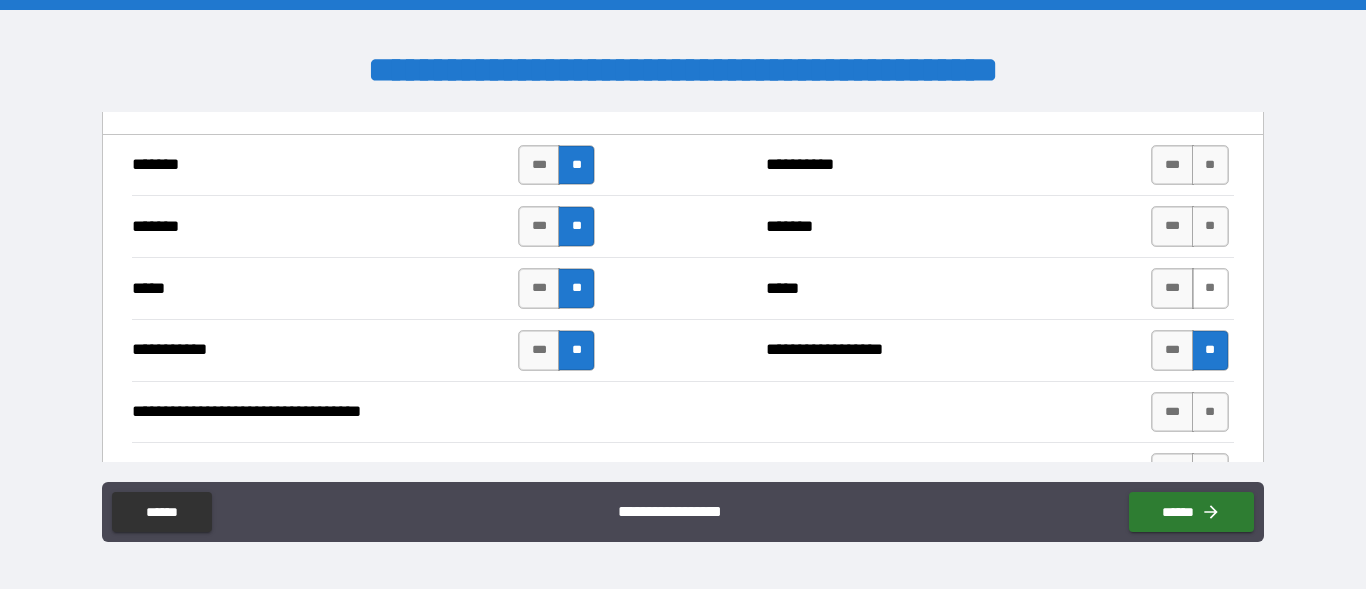 click on "**" at bounding box center (1210, 288) 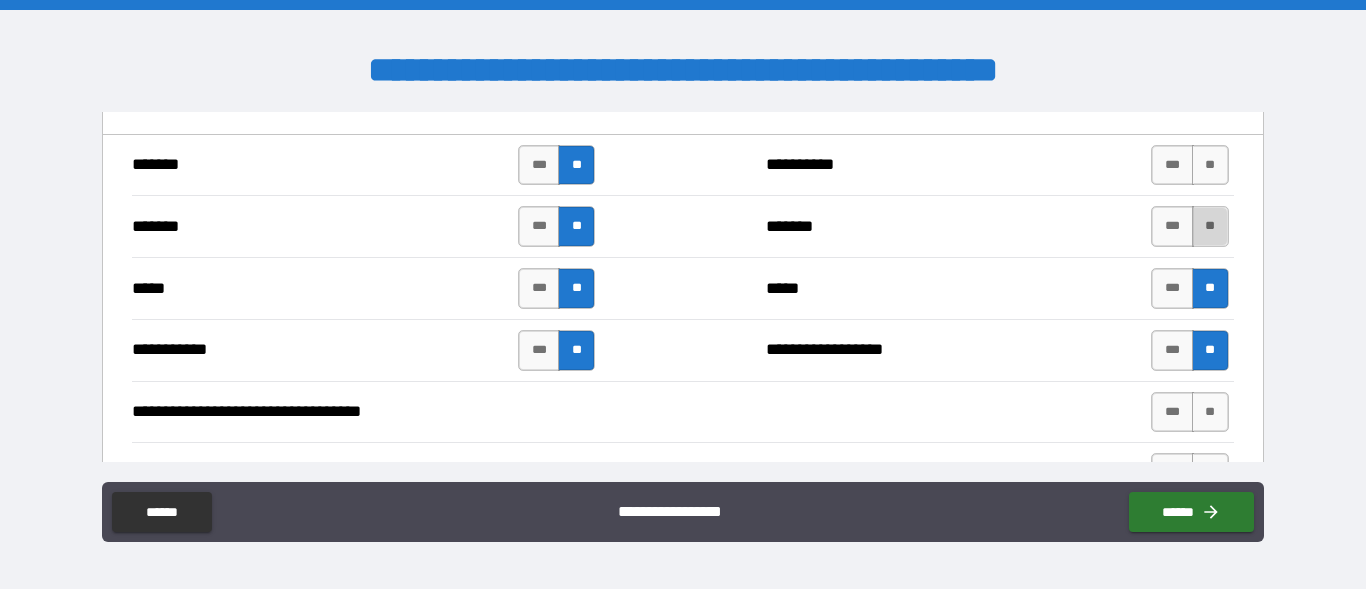 click on "**" at bounding box center (1210, 226) 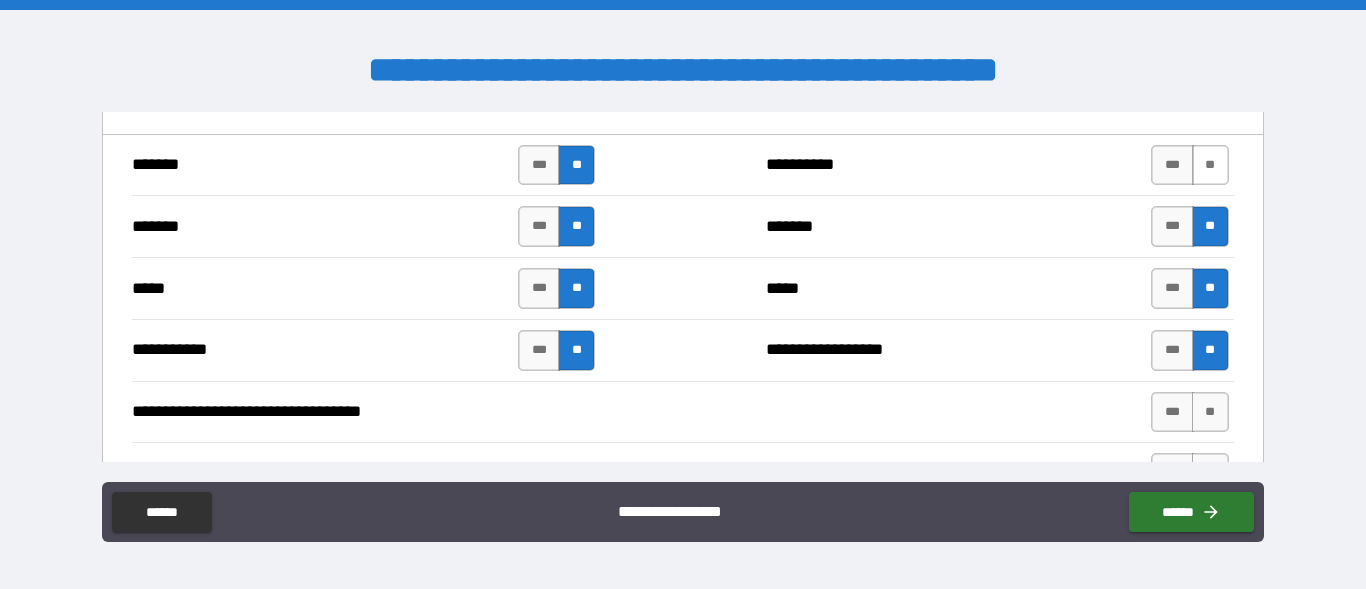 click on "**" at bounding box center (1210, 165) 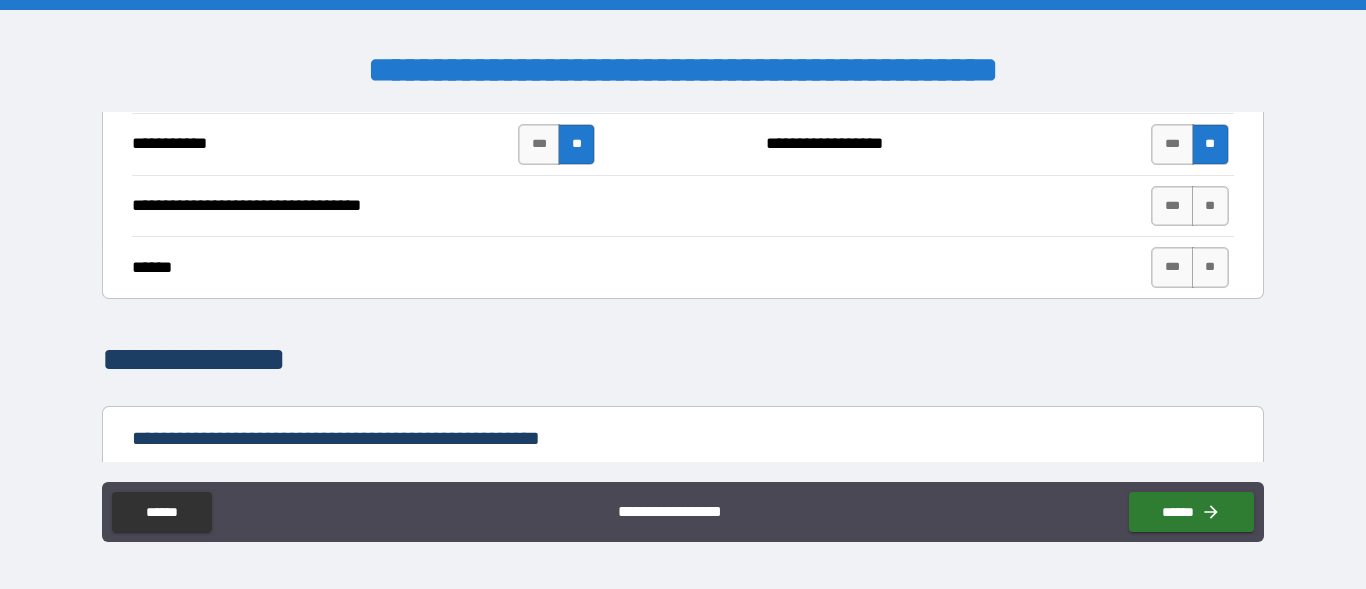 scroll, scrollTop: 1661, scrollLeft: 0, axis: vertical 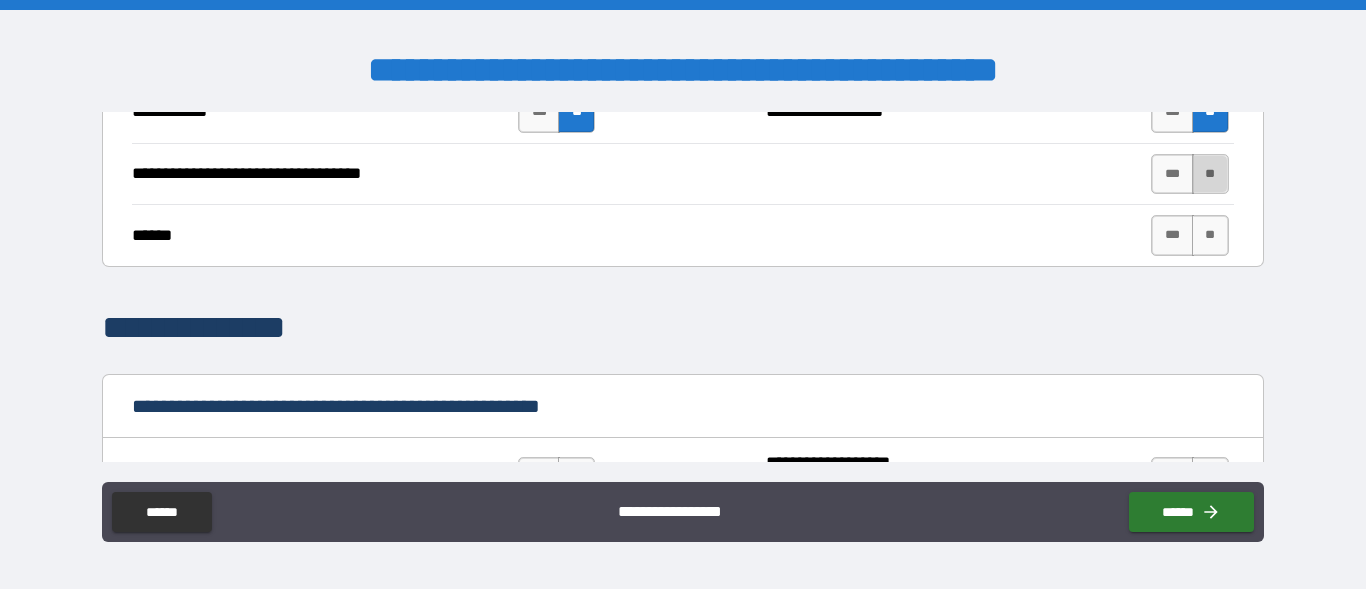 click on "**" at bounding box center [1210, 174] 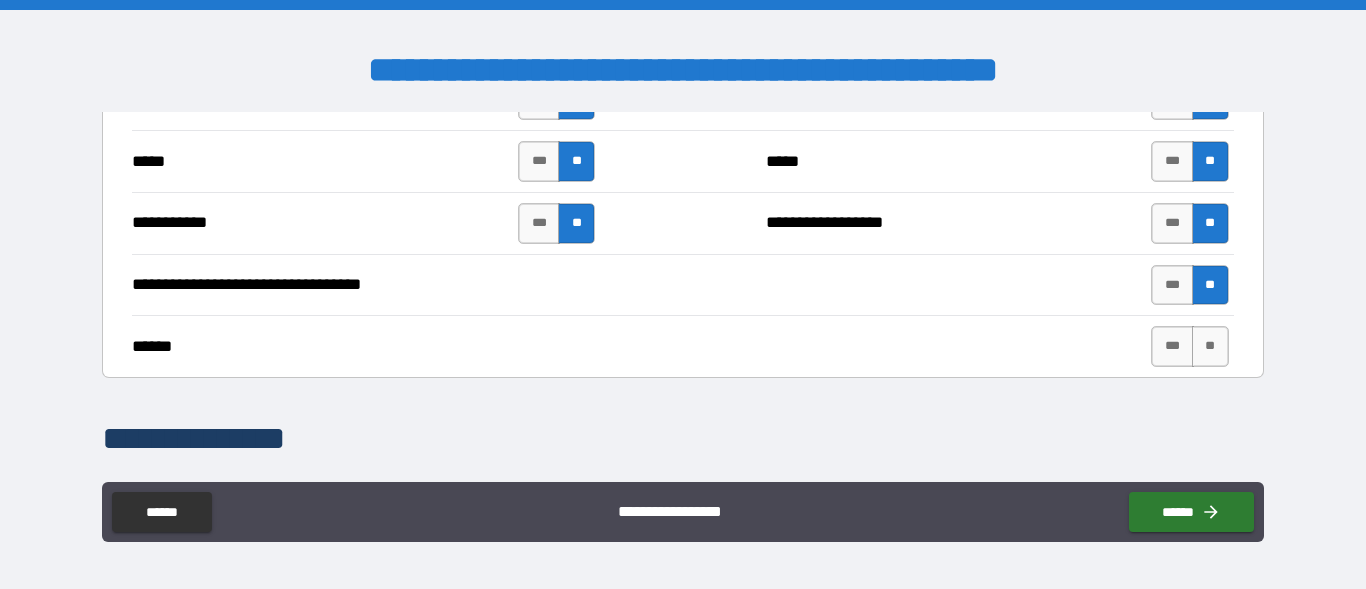 scroll, scrollTop: 1566, scrollLeft: 0, axis: vertical 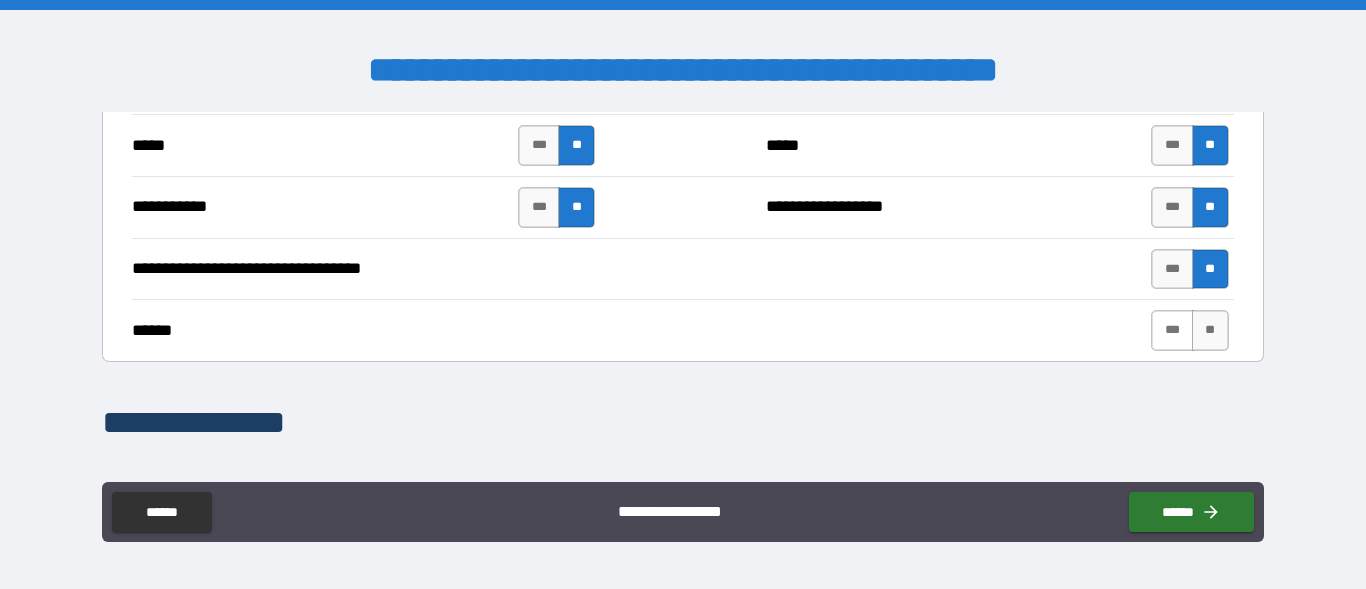 click on "***" at bounding box center (1172, 330) 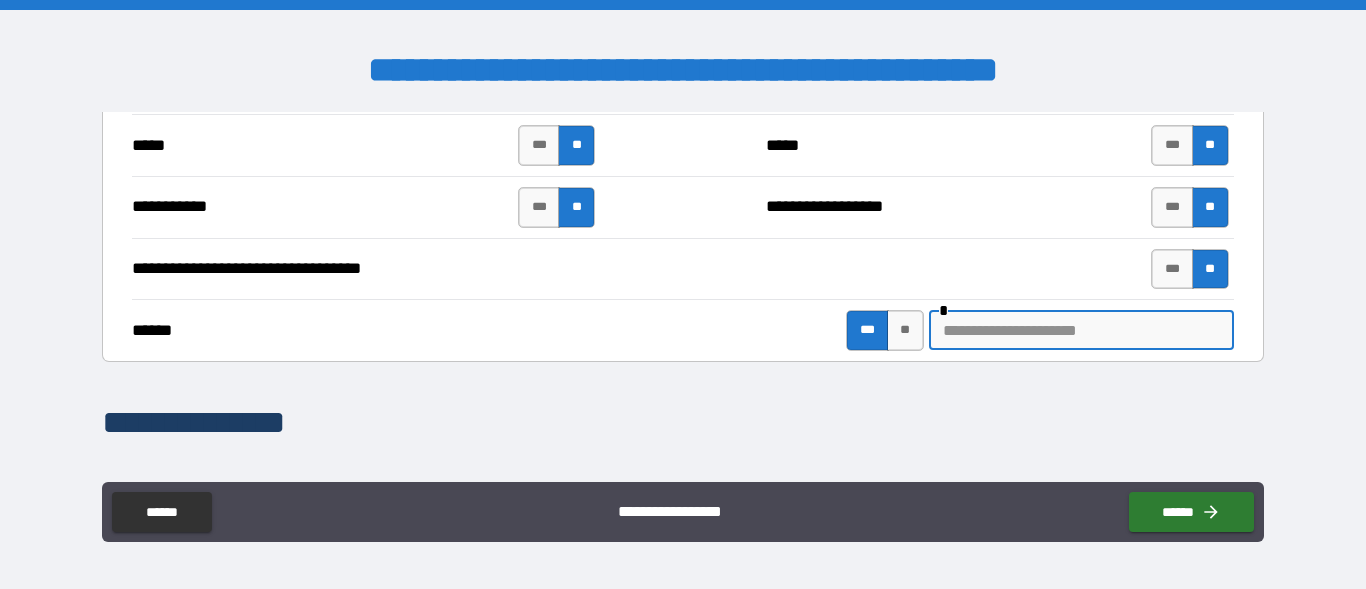click at bounding box center (1081, 330) 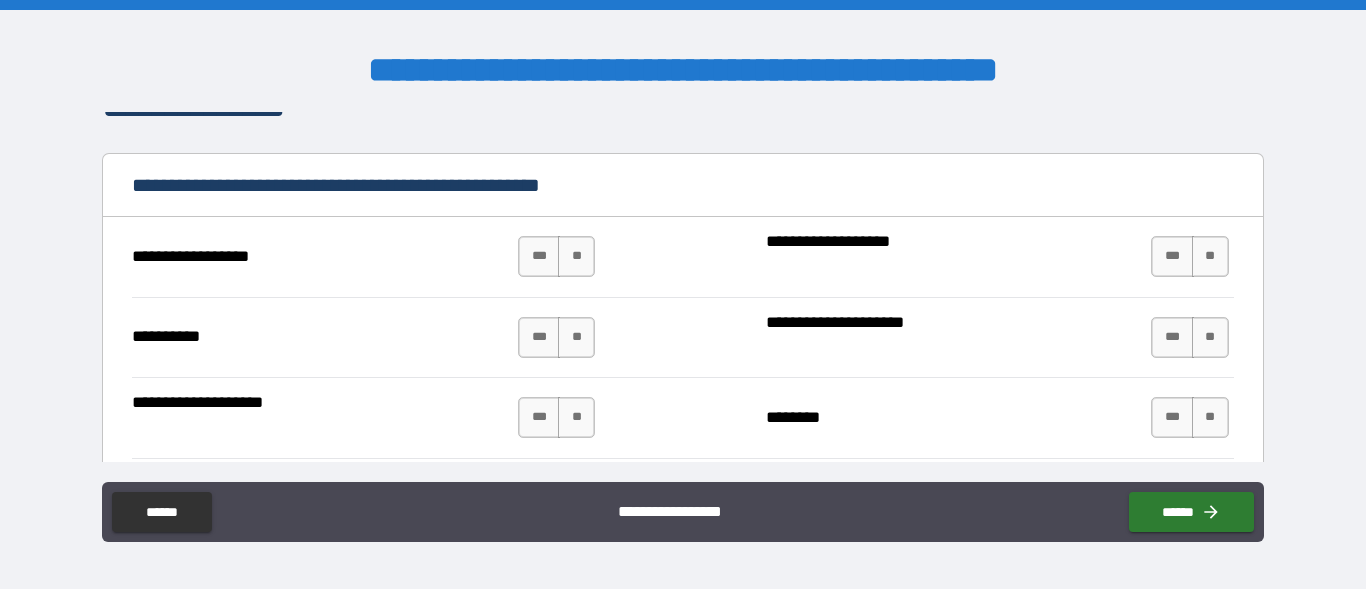 scroll, scrollTop: 1899, scrollLeft: 0, axis: vertical 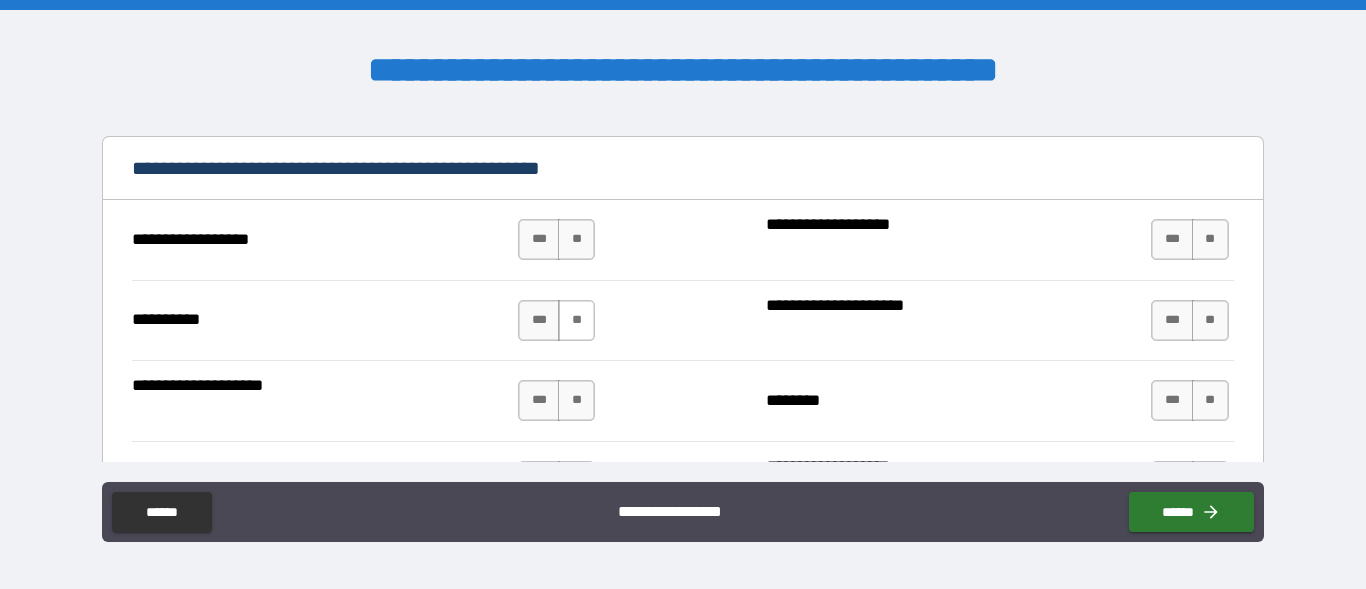 drag, startPoint x: 577, startPoint y: 243, endPoint x: 576, endPoint y: 308, distance: 65.00769 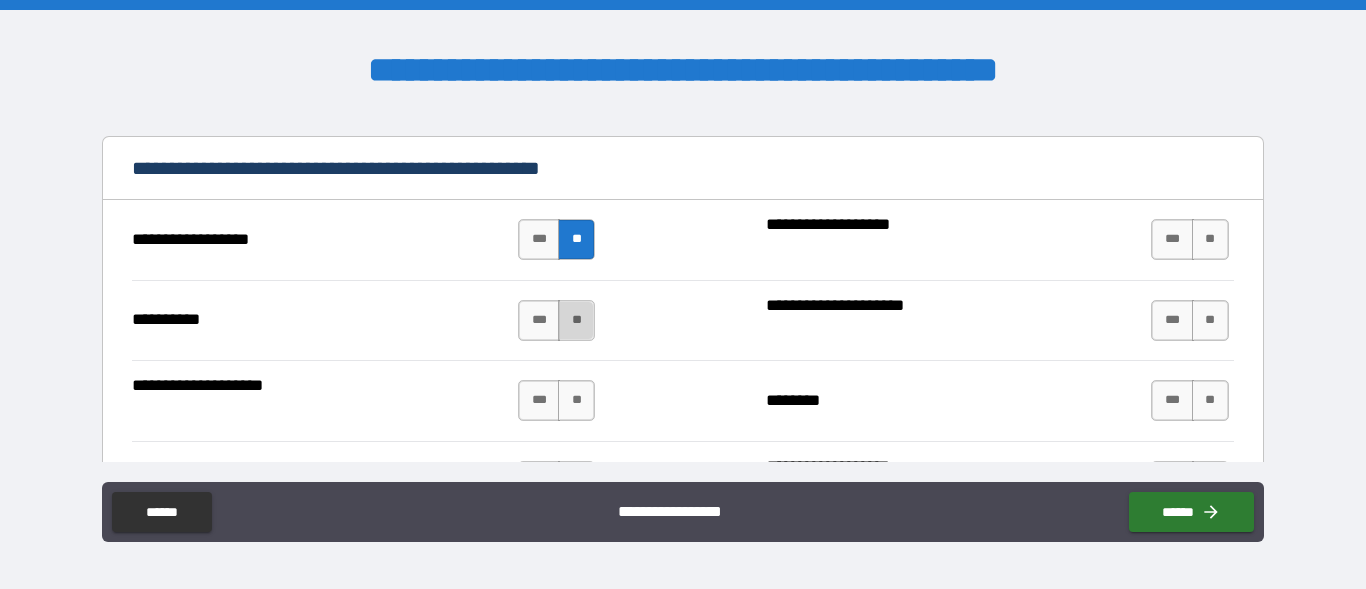 click on "**" at bounding box center (576, 320) 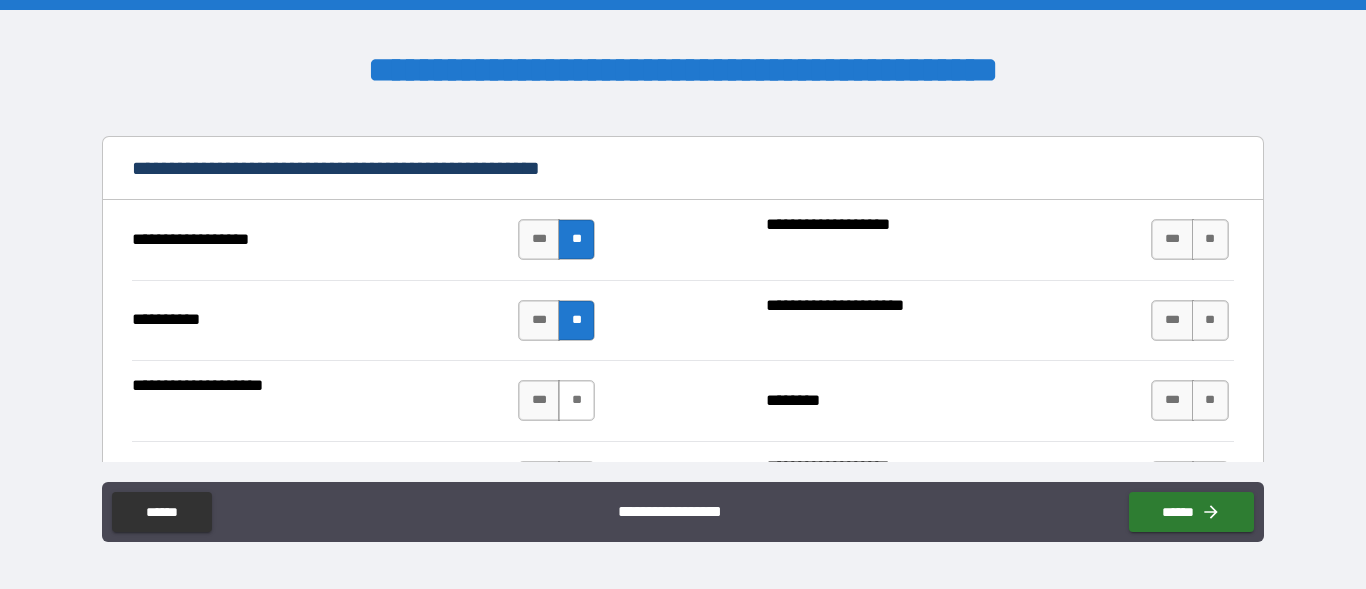 click on "**" at bounding box center [576, 400] 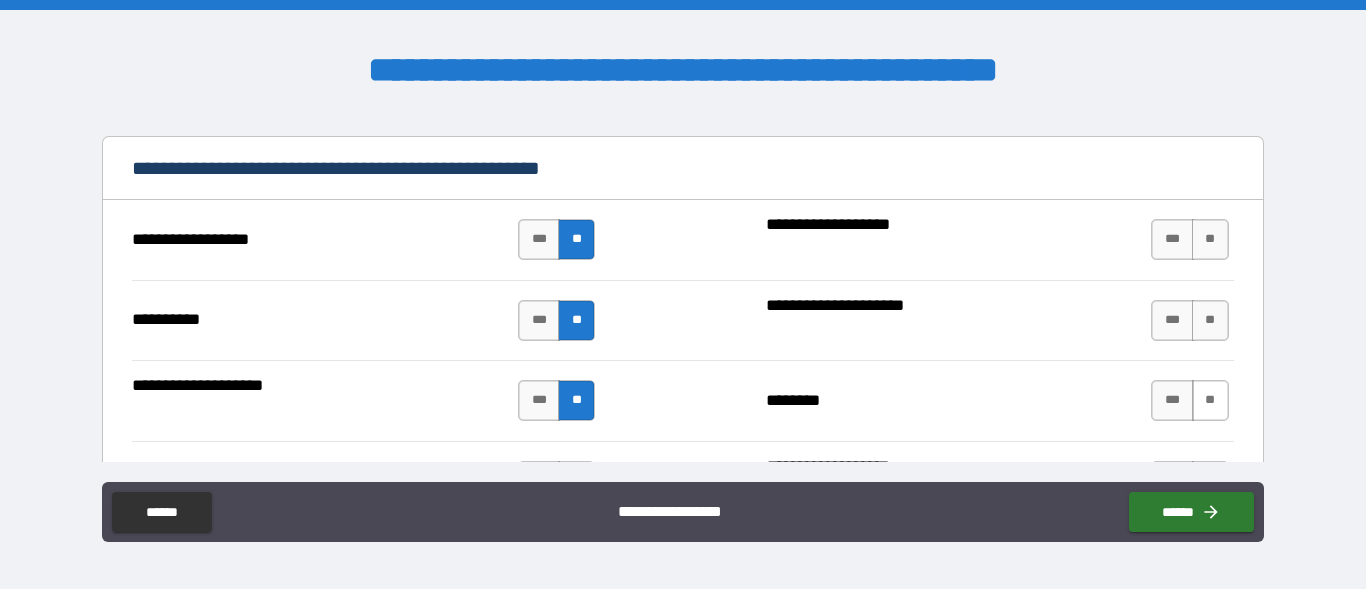 click on "**" at bounding box center [1210, 400] 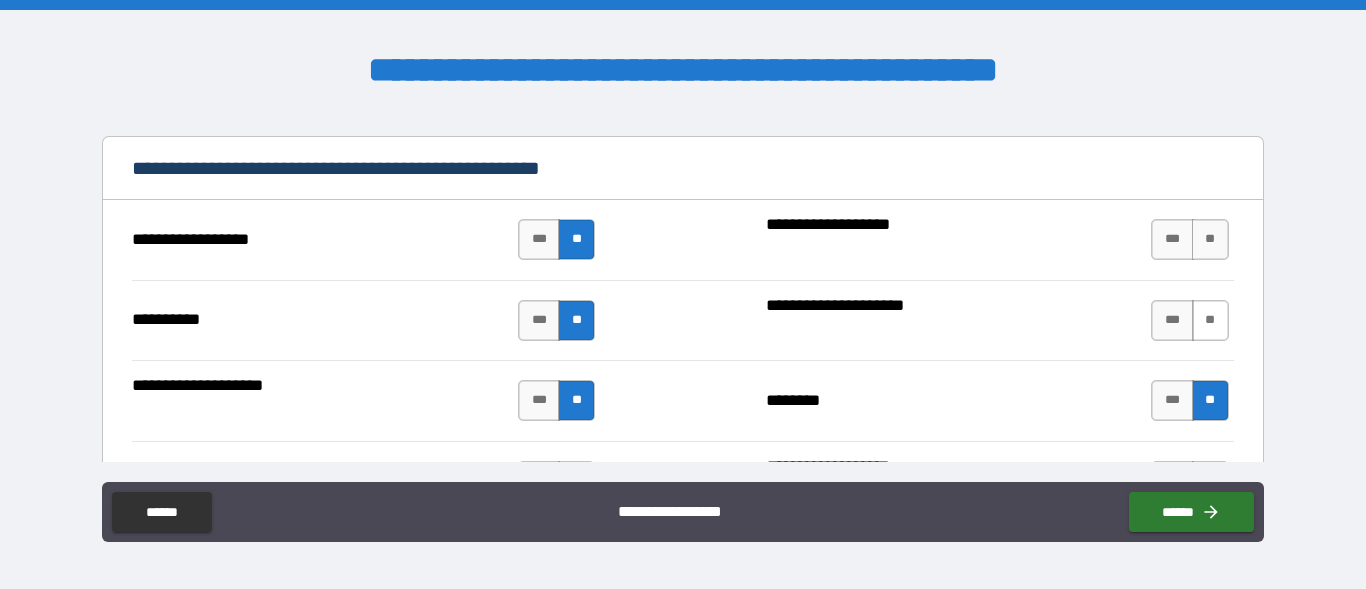 click on "**" at bounding box center [1210, 320] 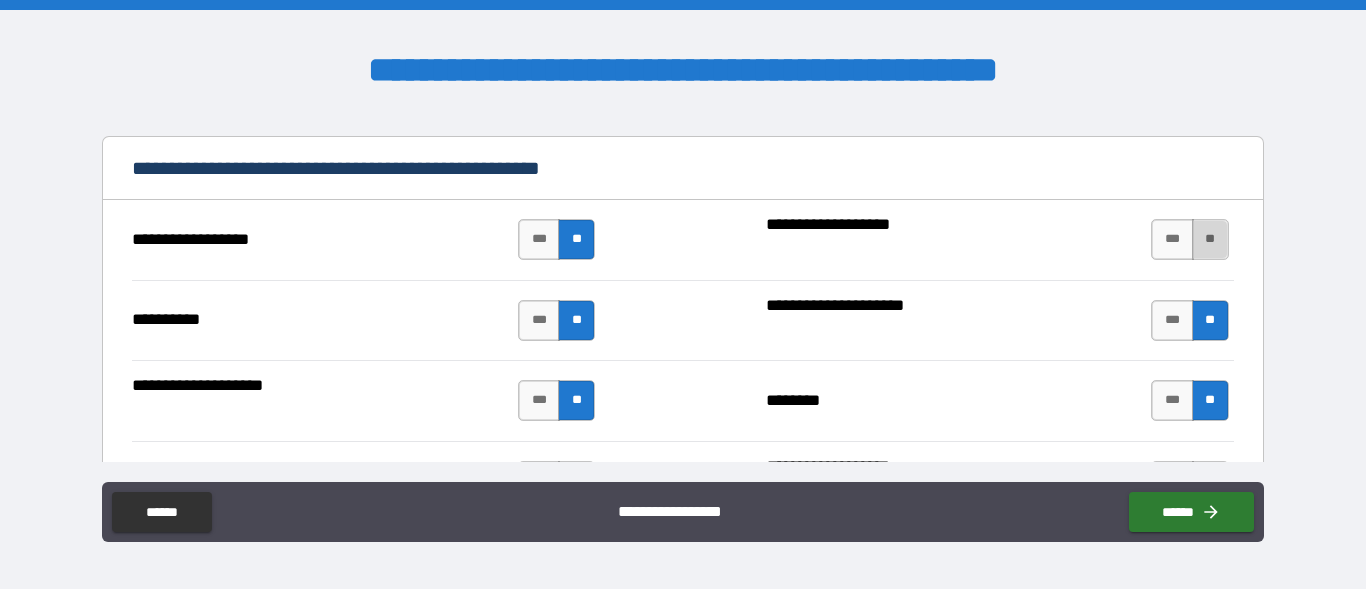 click on "**" at bounding box center [1210, 239] 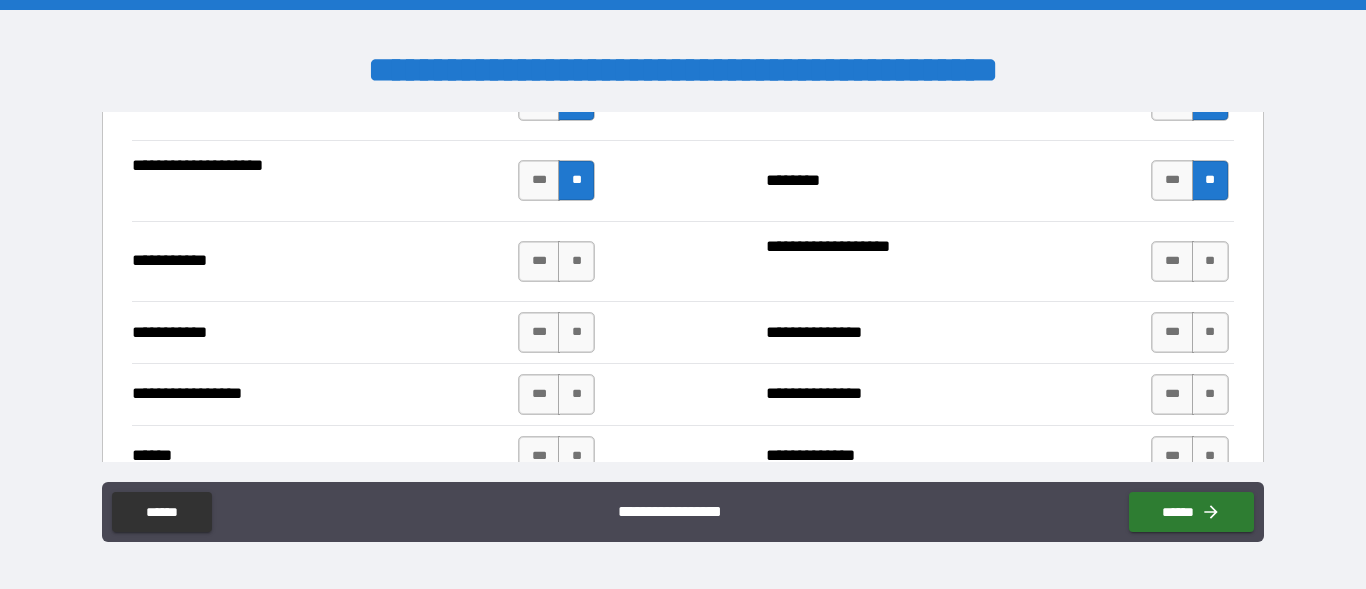 scroll, scrollTop: 2151, scrollLeft: 0, axis: vertical 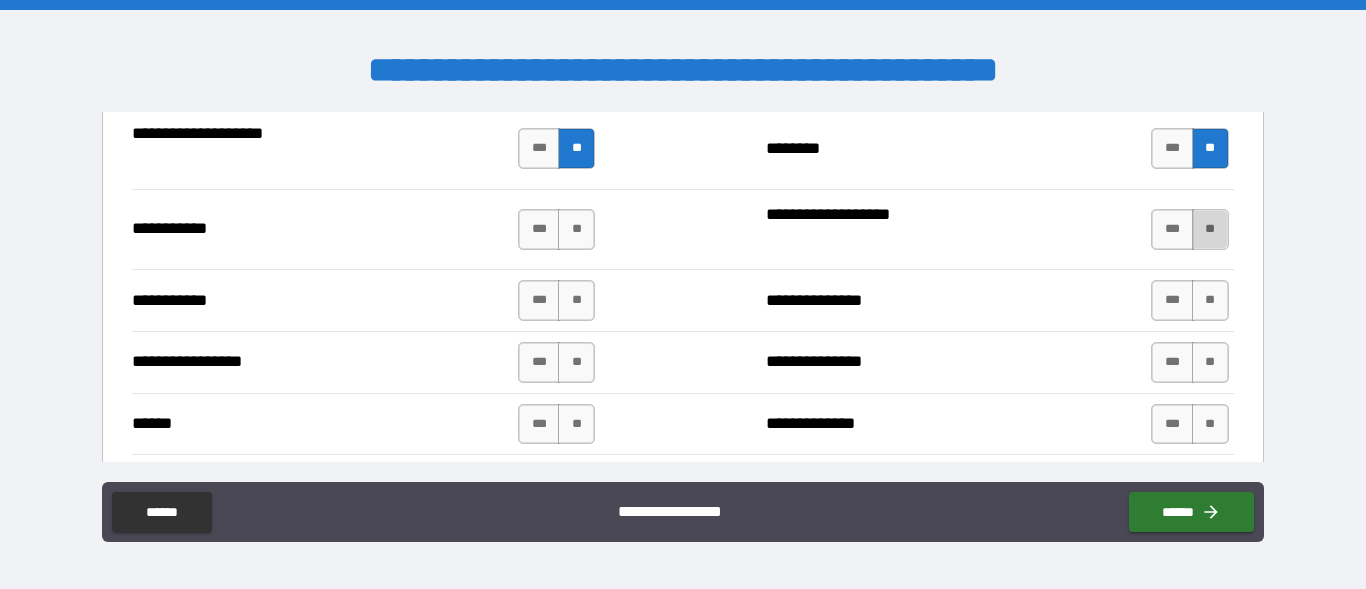 click on "**" at bounding box center (1210, 229) 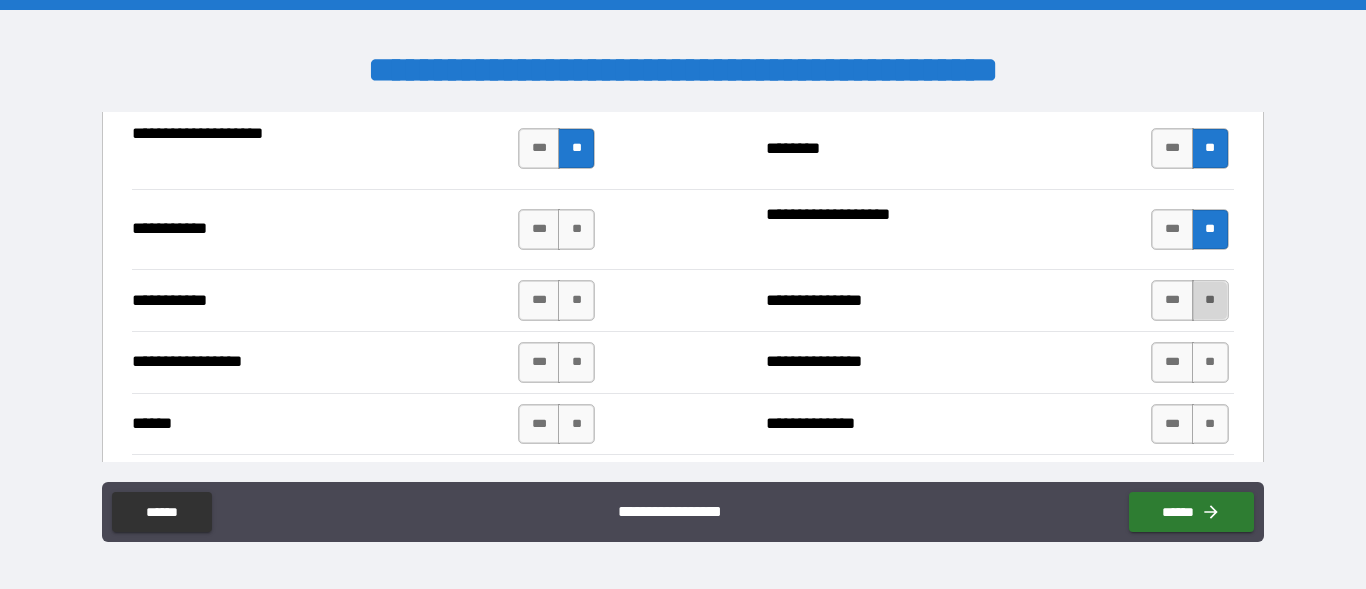 click on "**" at bounding box center (1210, 300) 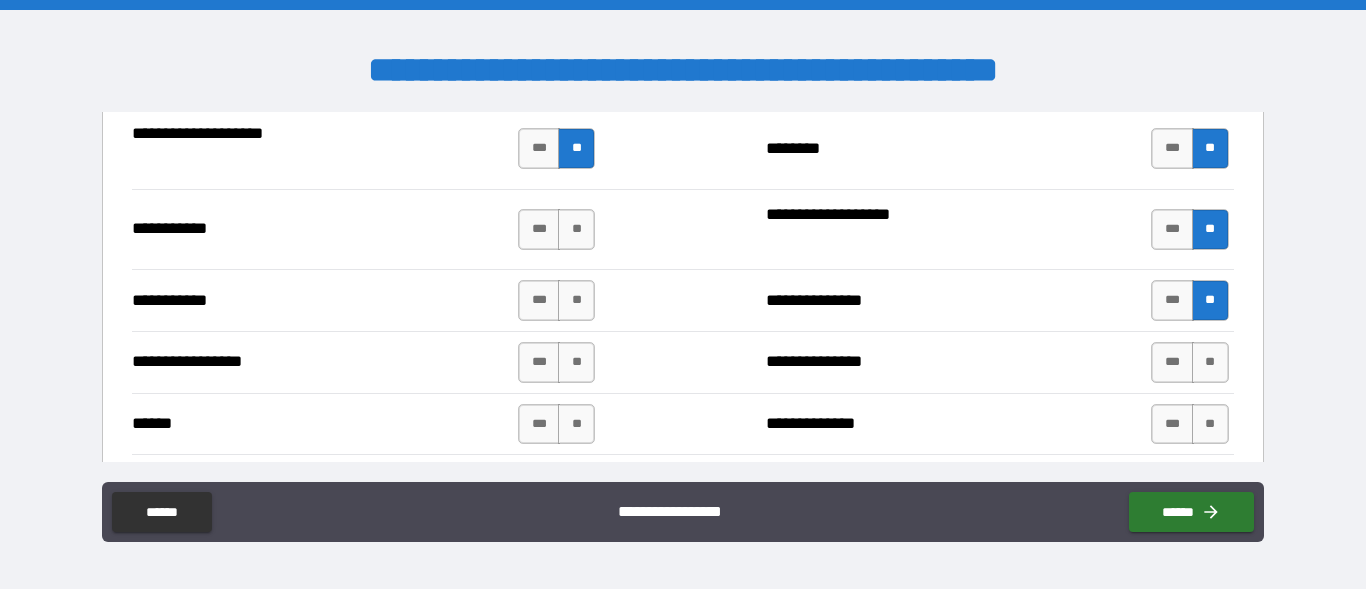 drag, startPoint x: 1194, startPoint y: 373, endPoint x: 1194, endPoint y: 395, distance: 22 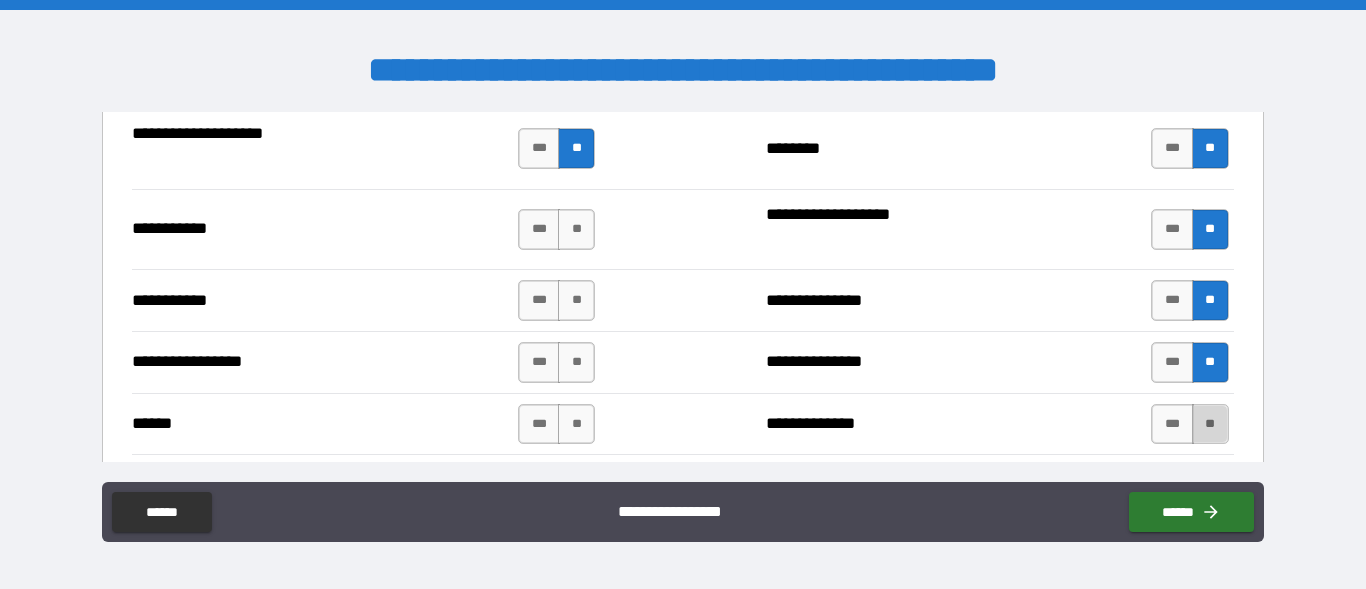 click on "**" at bounding box center [1210, 424] 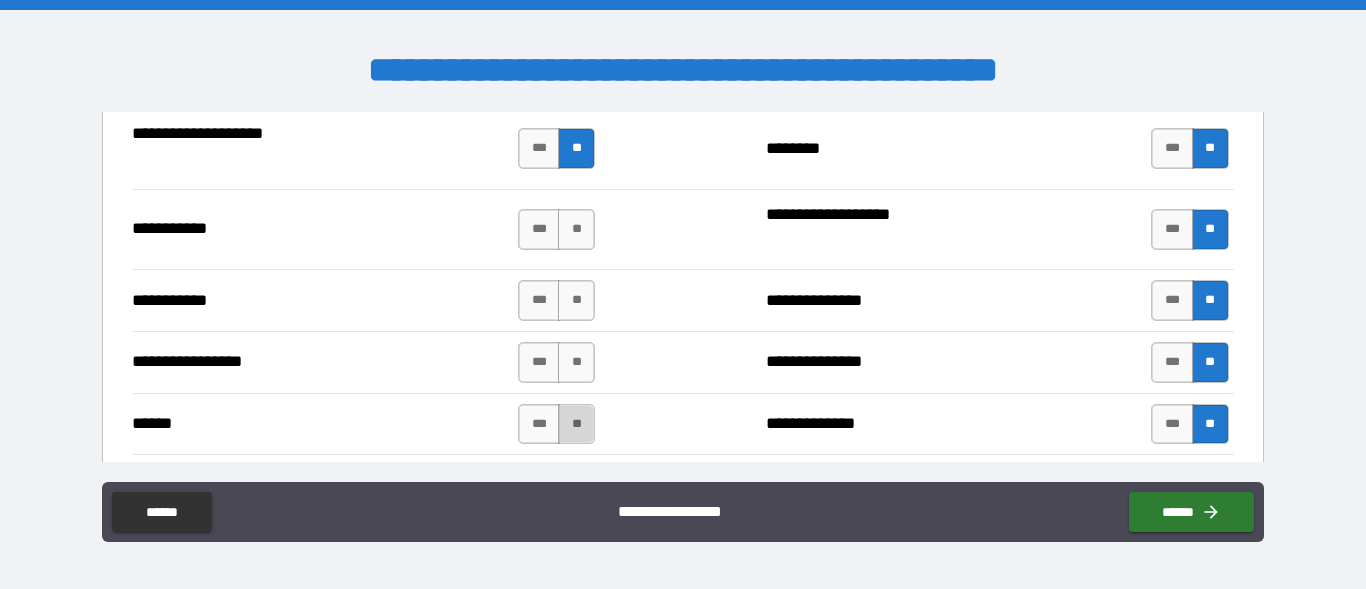 click on "**" at bounding box center [576, 424] 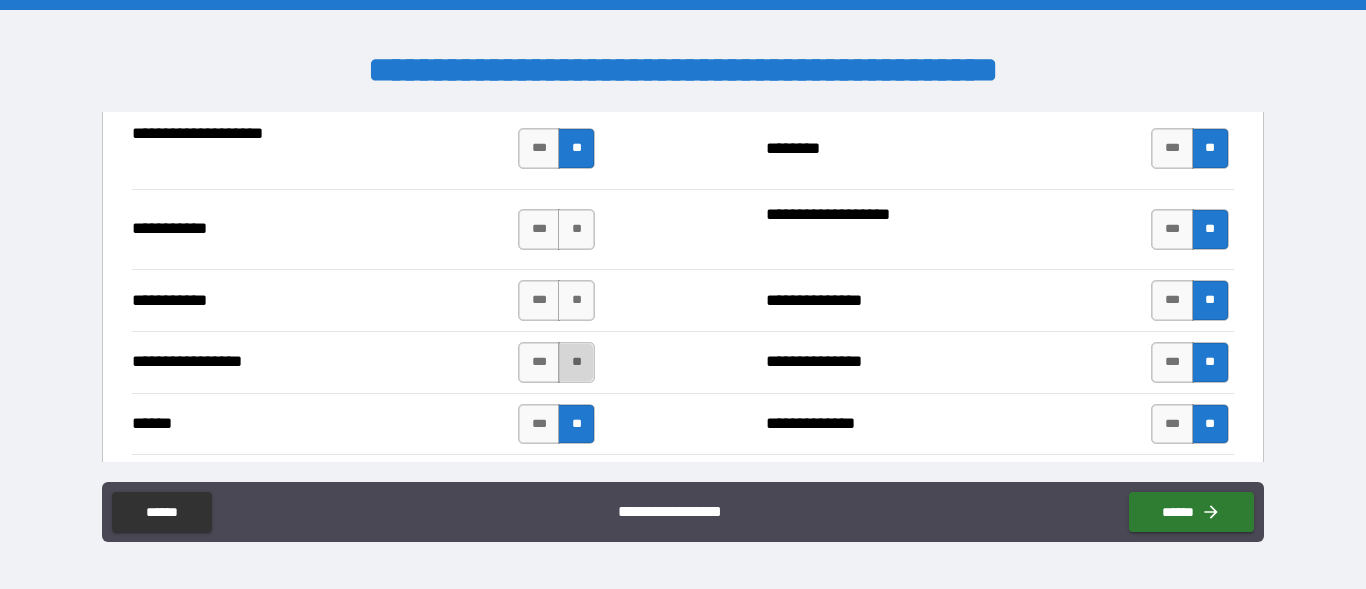 click on "**" at bounding box center [576, 362] 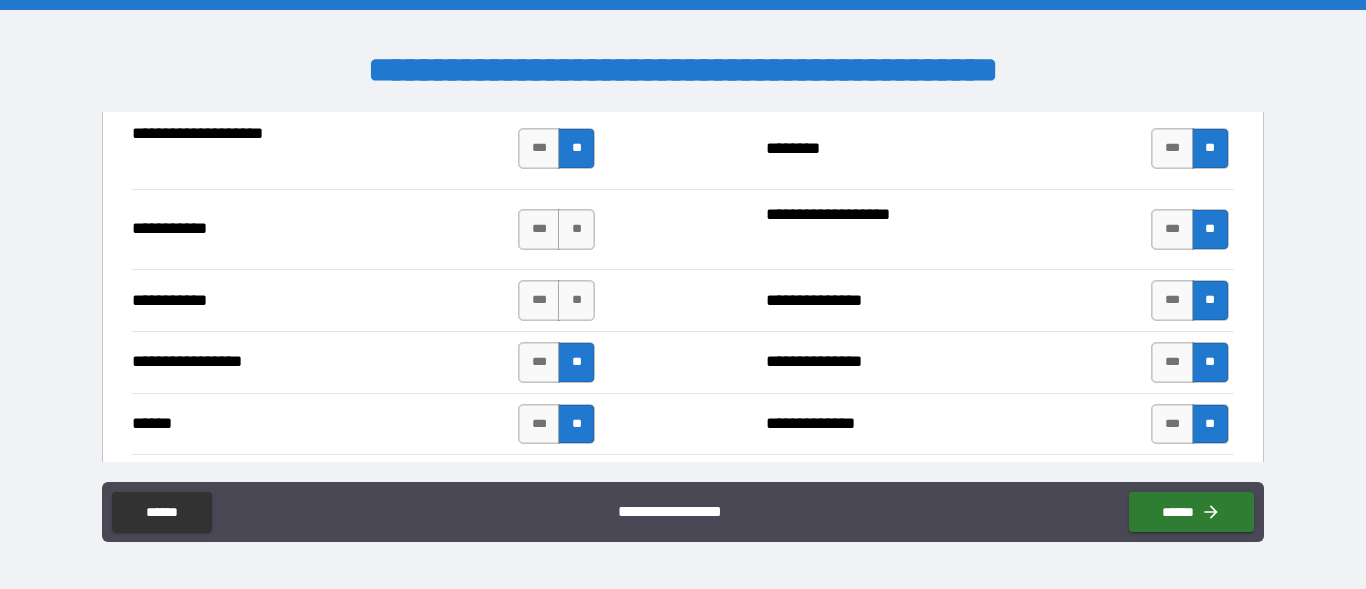 click on "**" at bounding box center (576, 300) 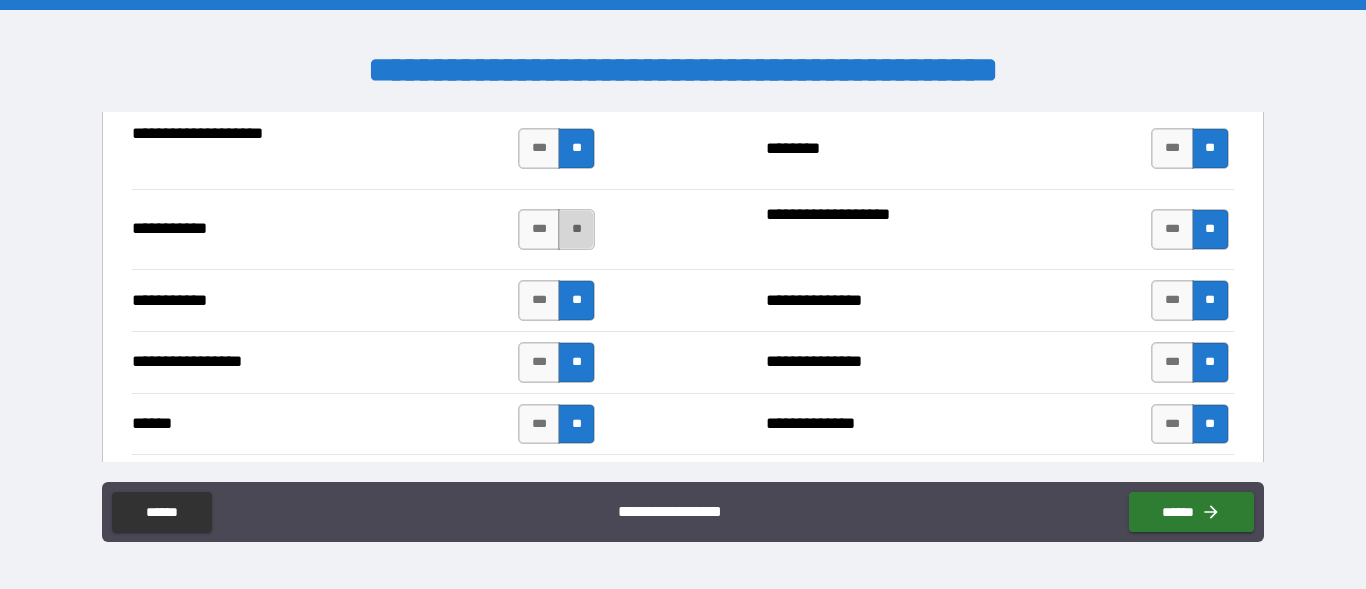 click on "**" at bounding box center (576, 229) 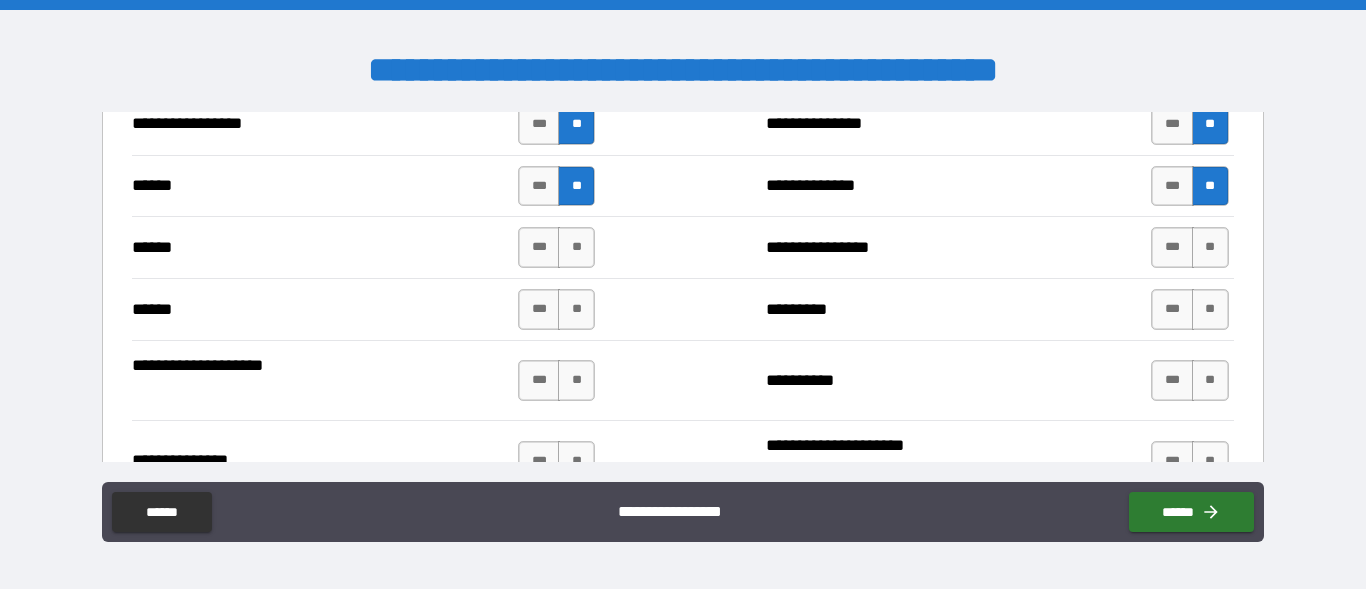 scroll, scrollTop: 2404, scrollLeft: 0, axis: vertical 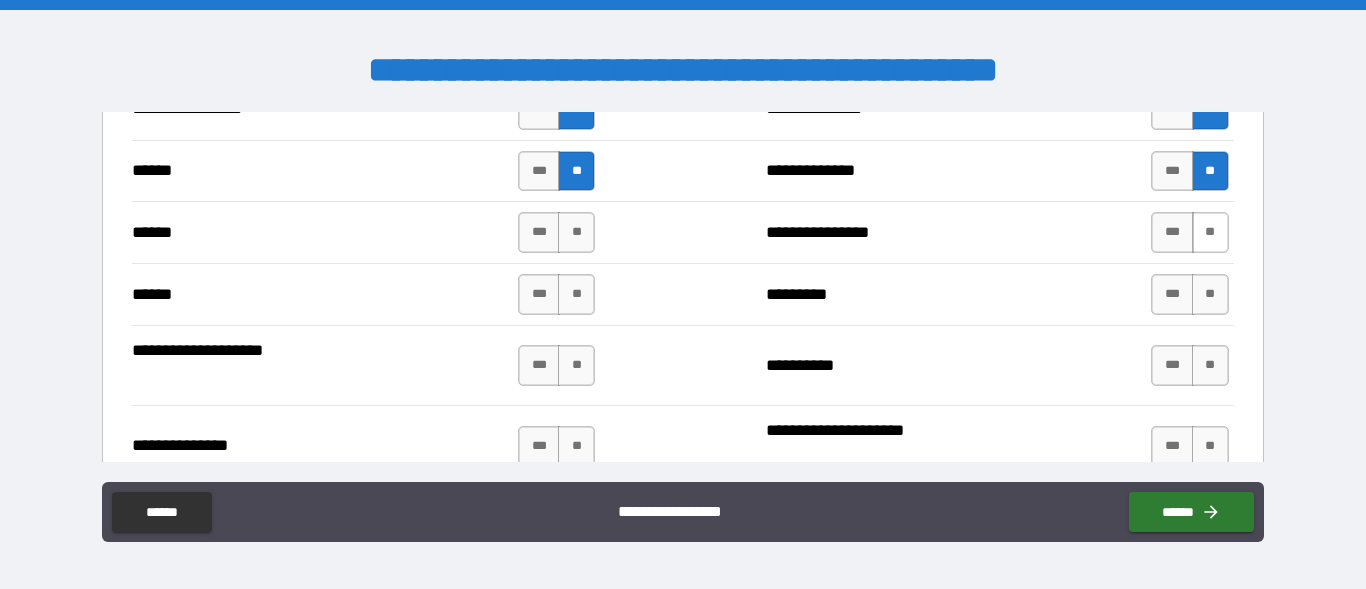 click on "**" at bounding box center [1210, 232] 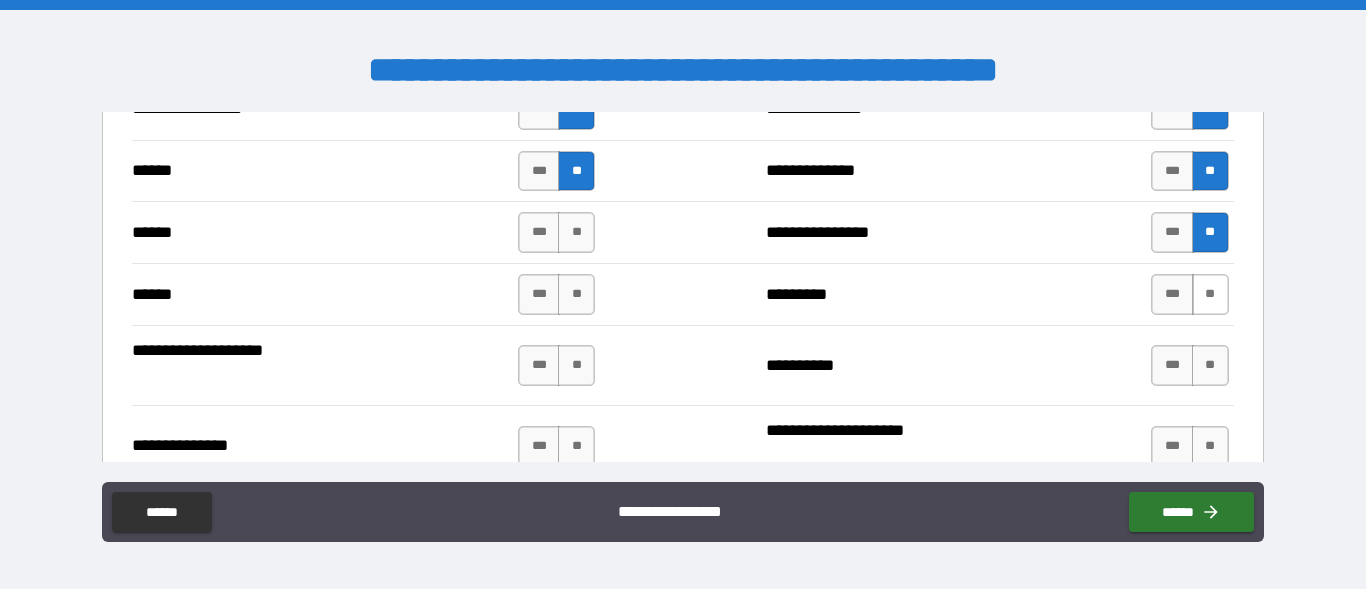 click on "**" at bounding box center [1210, 294] 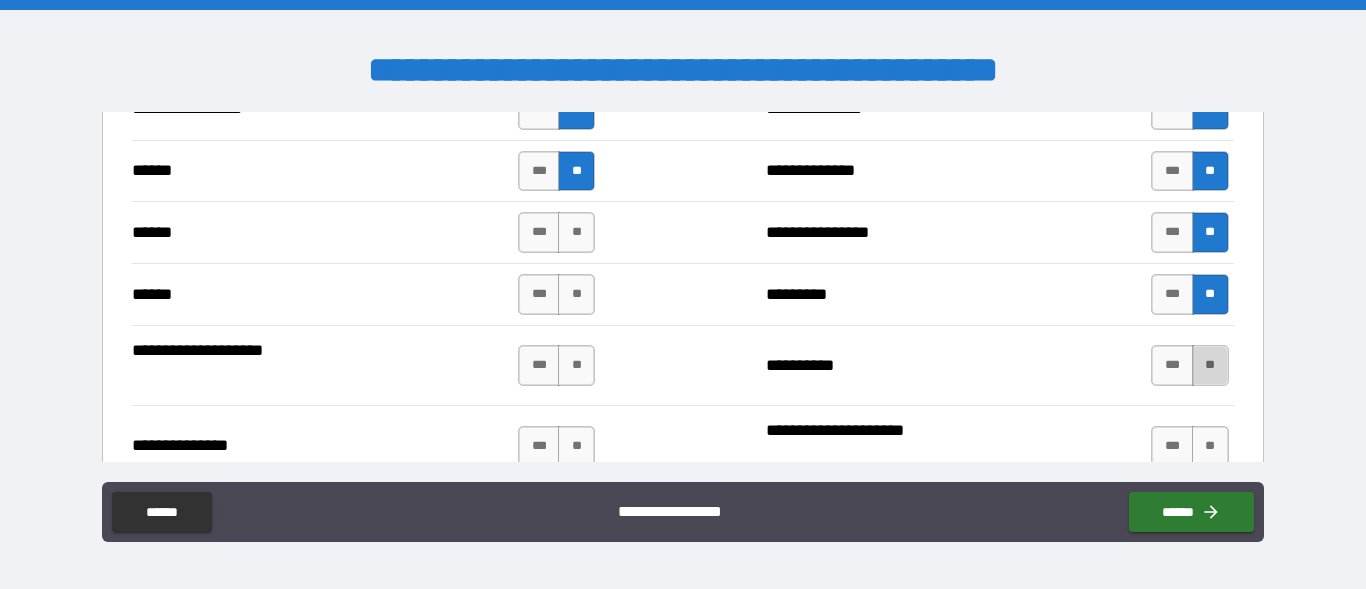 click on "**" at bounding box center (1210, 365) 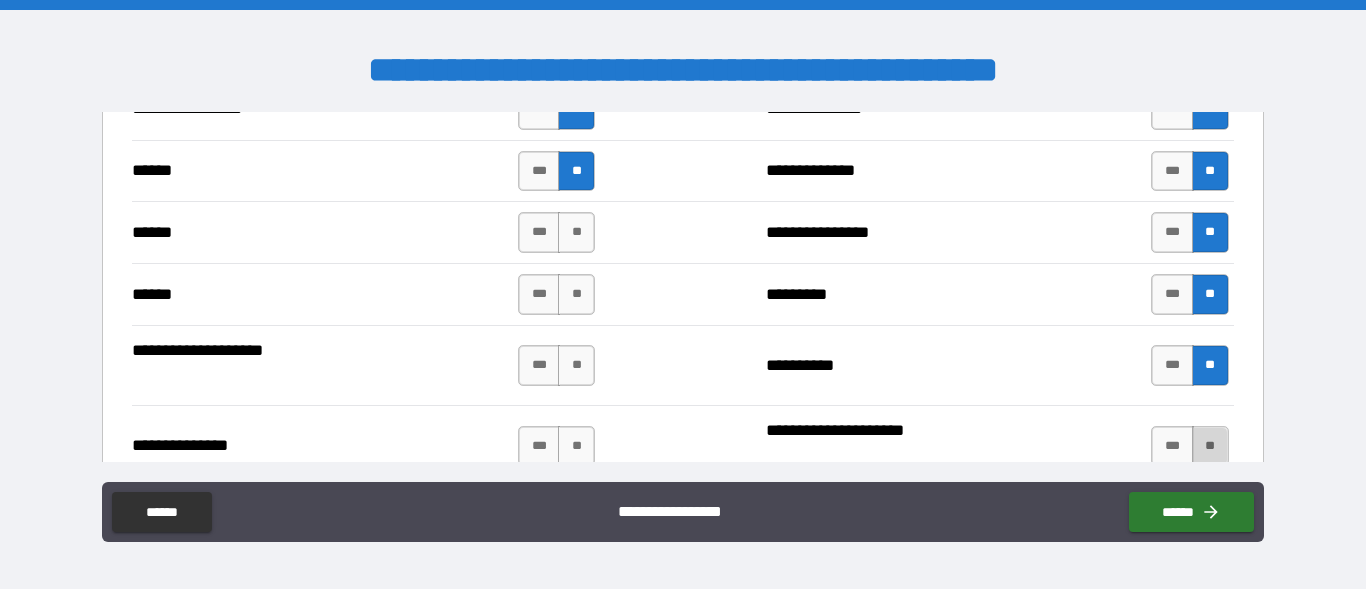 click on "**" at bounding box center (1210, 446) 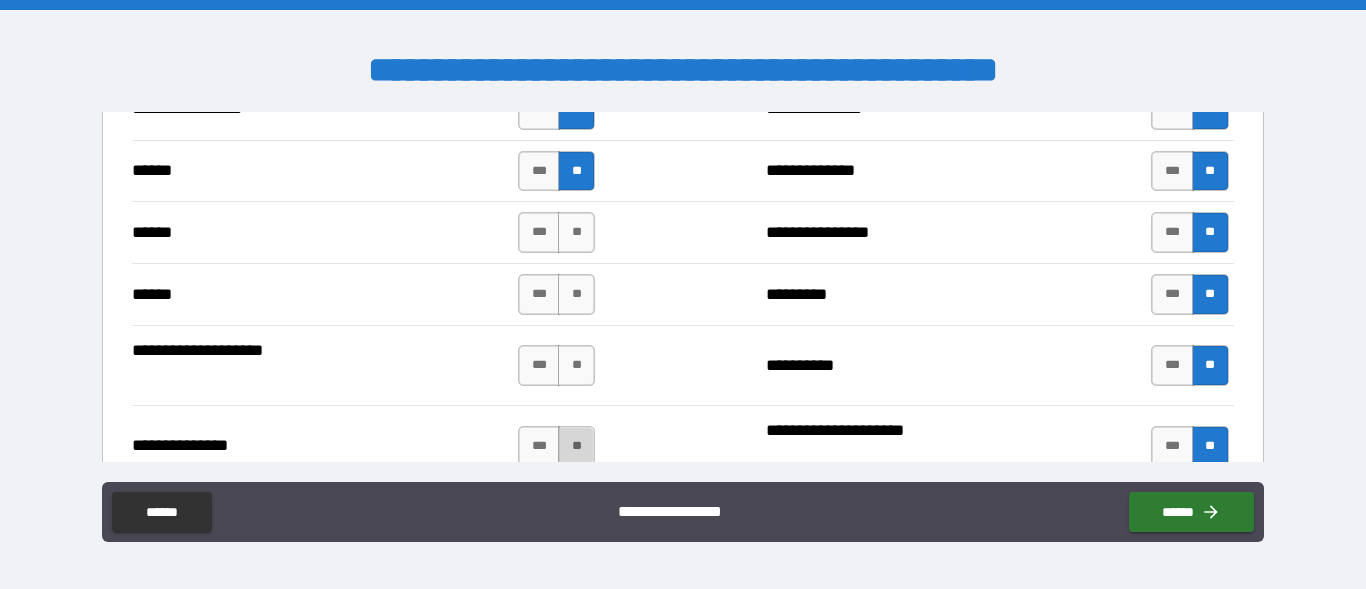 click on "**" at bounding box center (576, 446) 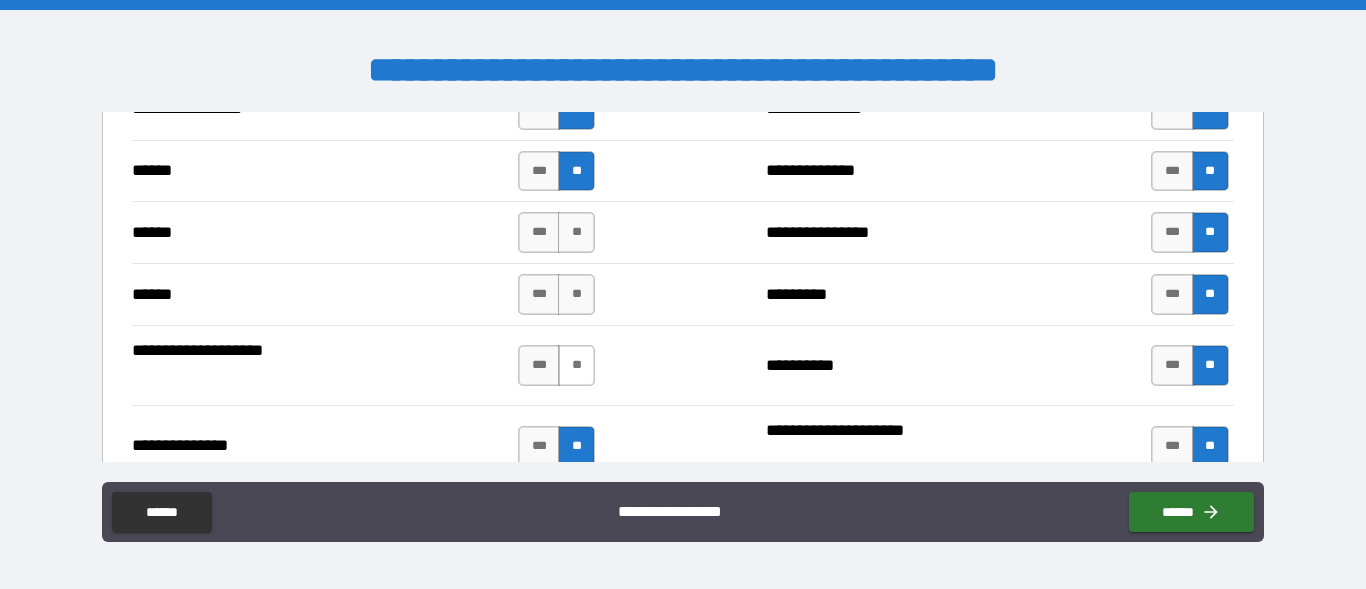 click on "**" at bounding box center [576, 365] 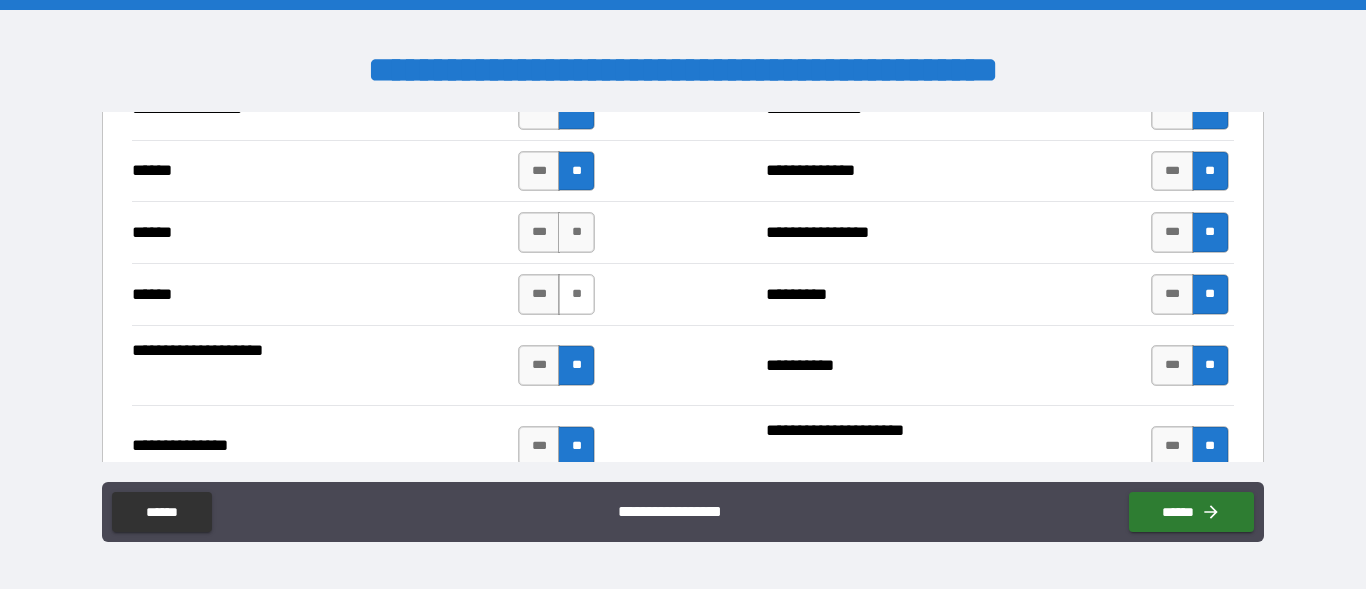click on "**" at bounding box center [576, 294] 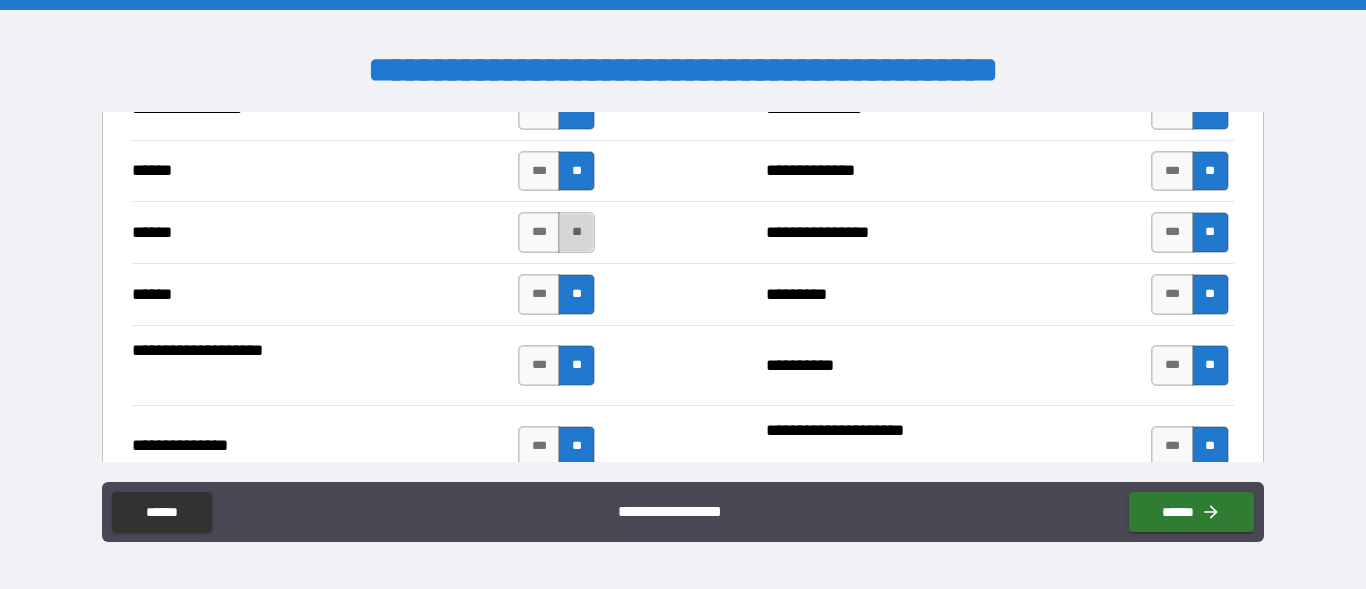 click on "**" at bounding box center (576, 232) 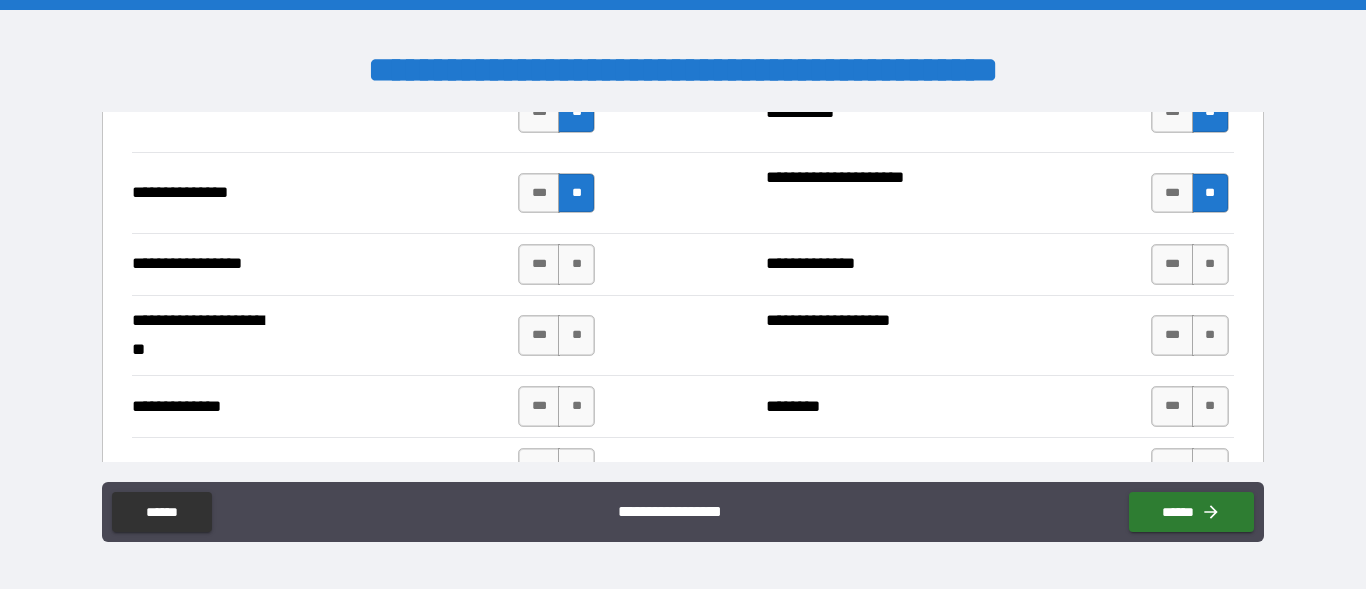 scroll, scrollTop: 2737, scrollLeft: 0, axis: vertical 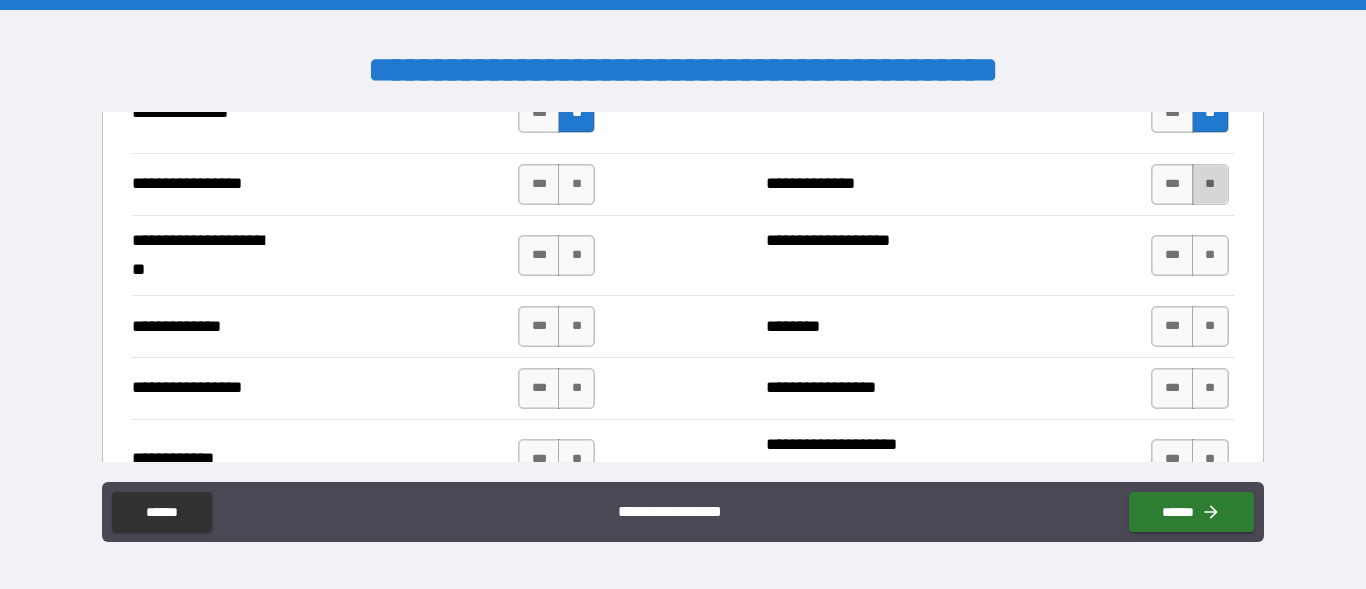 click on "**" at bounding box center (1210, 184) 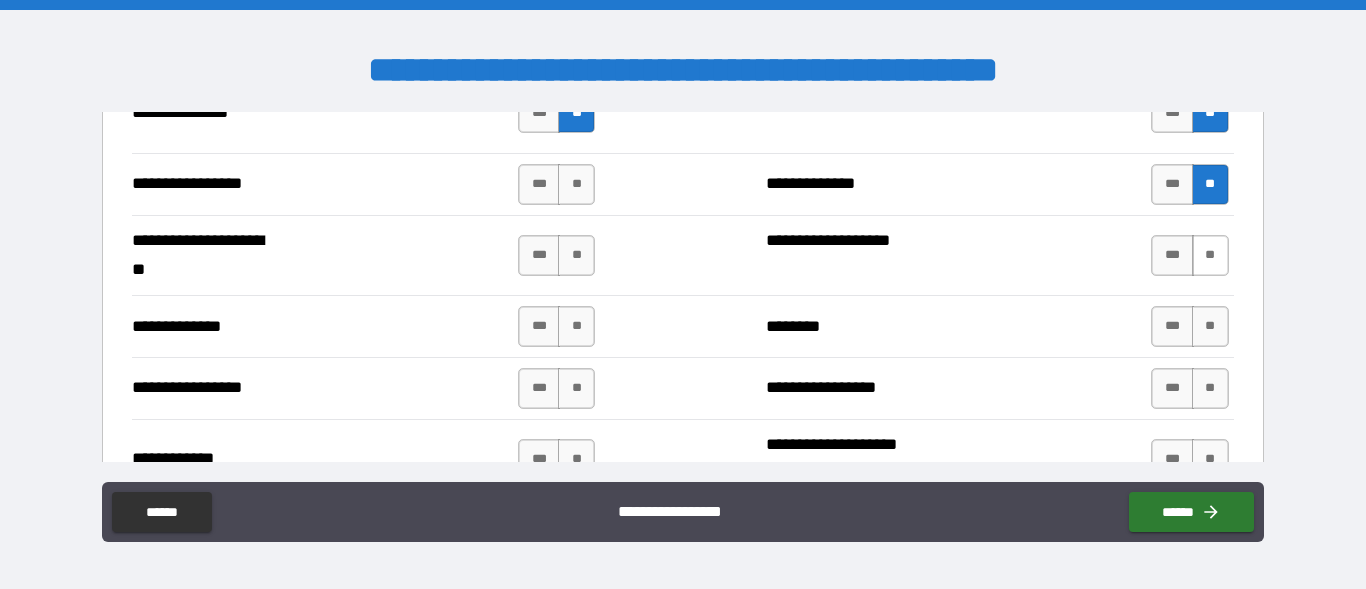 click on "**" at bounding box center [1210, 255] 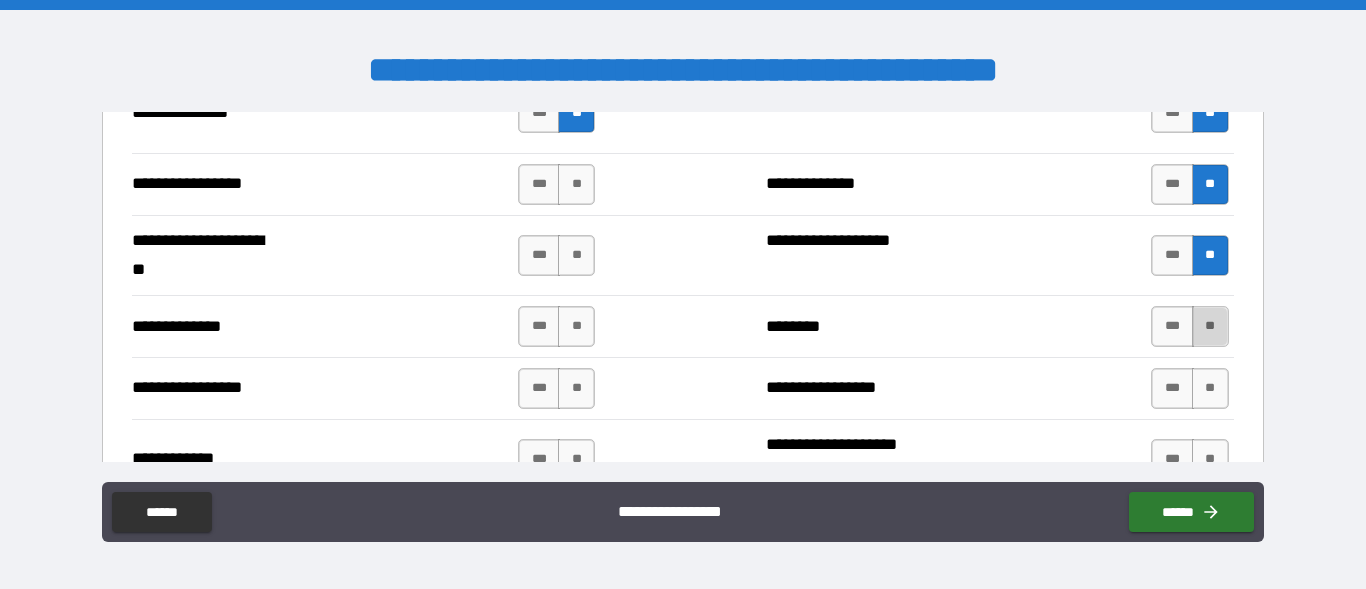 click on "**" at bounding box center [1210, 326] 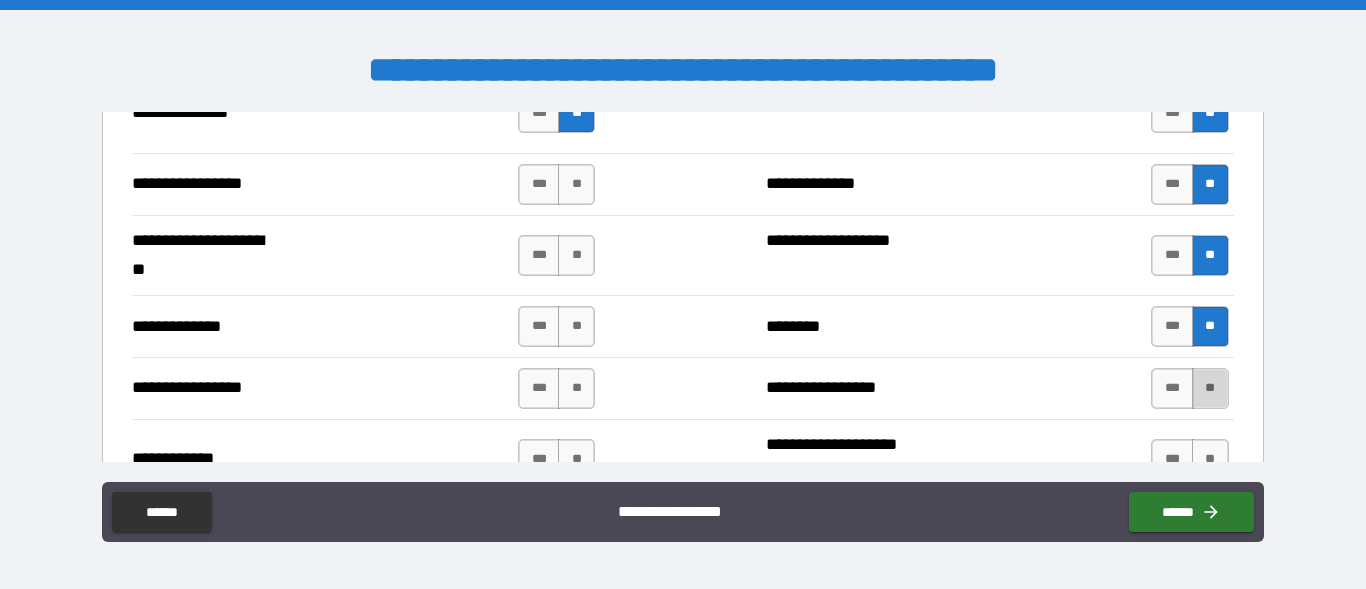 click on "**" at bounding box center (1210, 388) 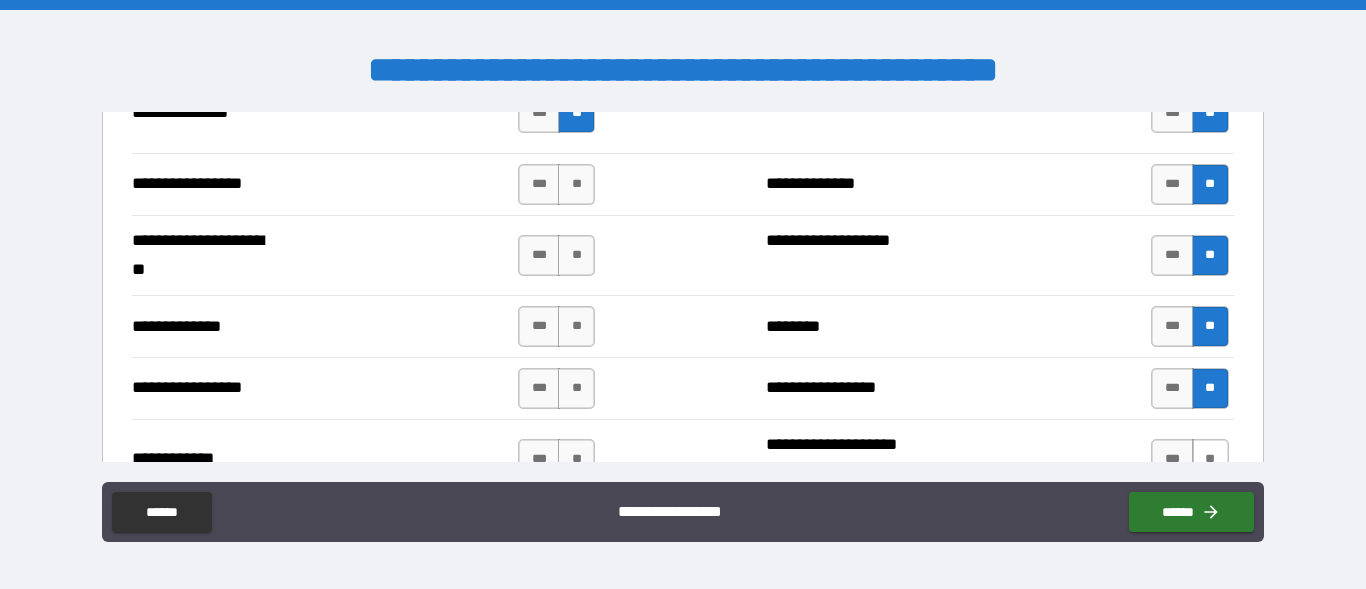 click on "**" at bounding box center [1210, 459] 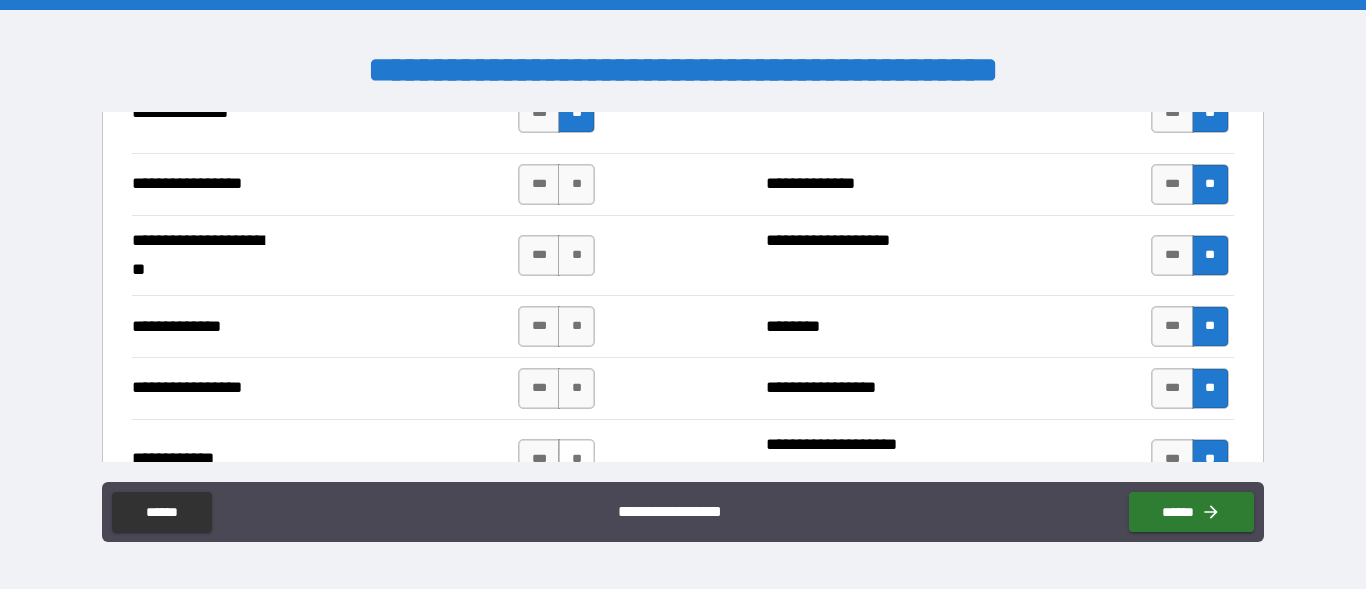 click on "**" at bounding box center [576, 459] 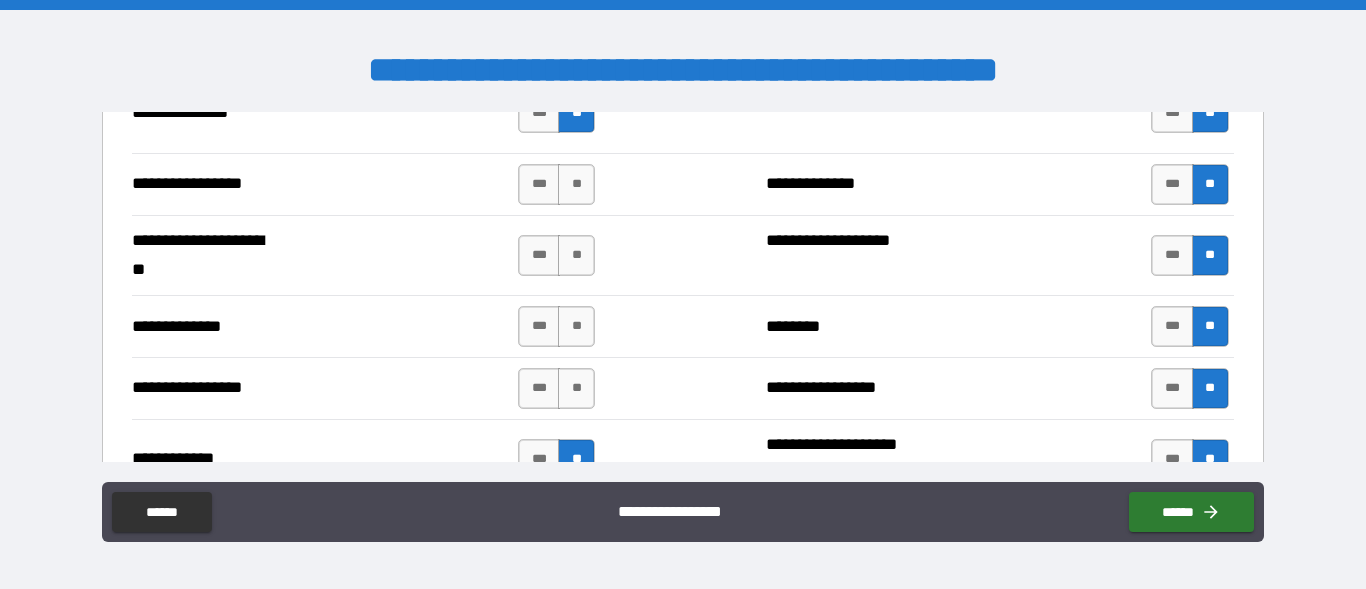 click on "**" at bounding box center (576, 388) 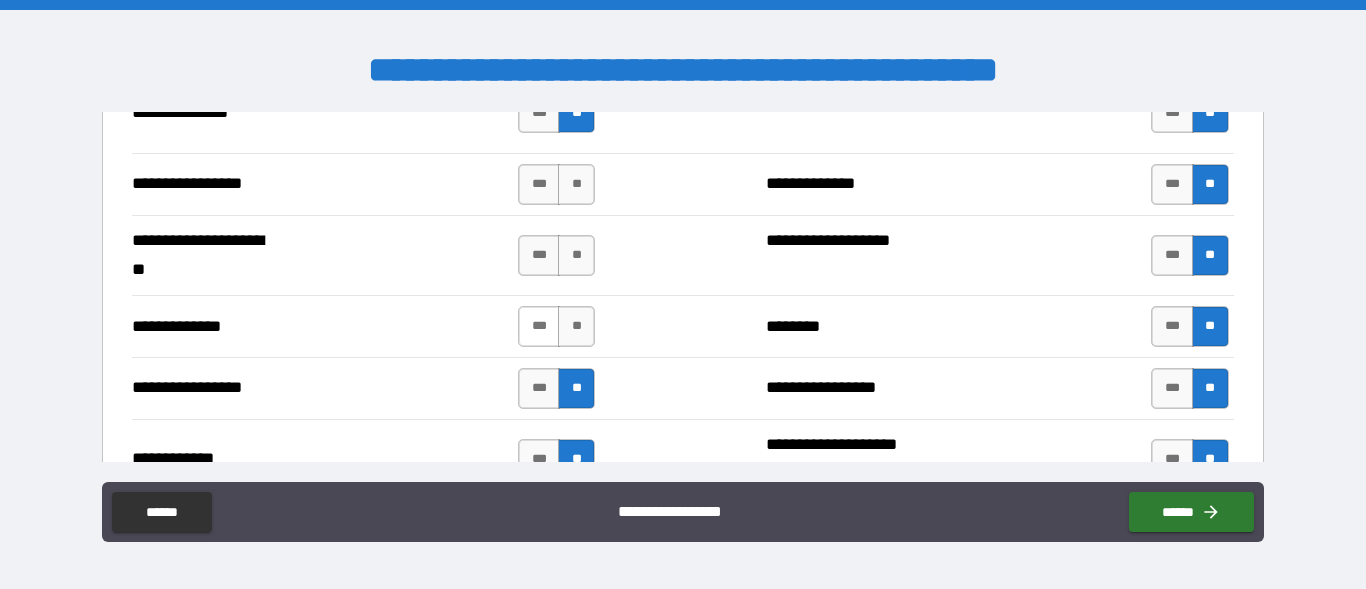 click on "***" at bounding box center [539, 326] 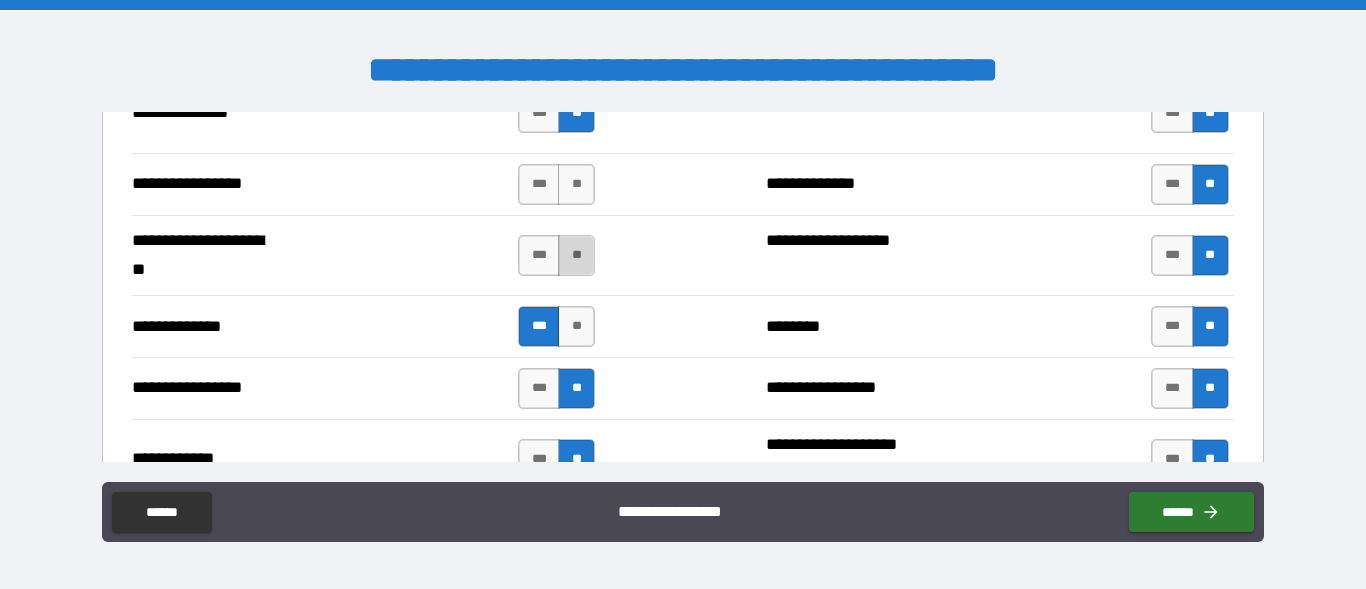 click on "**" at bounding box center (576, 255) 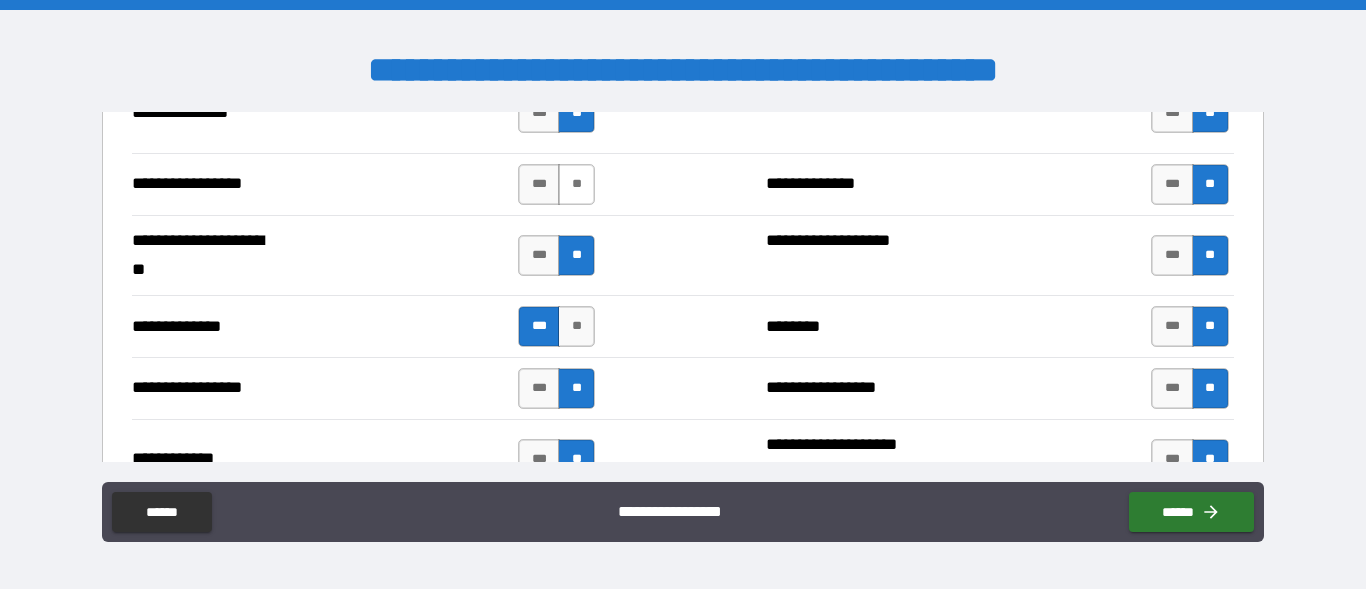 click on "**" at bounding box center (576, 184) 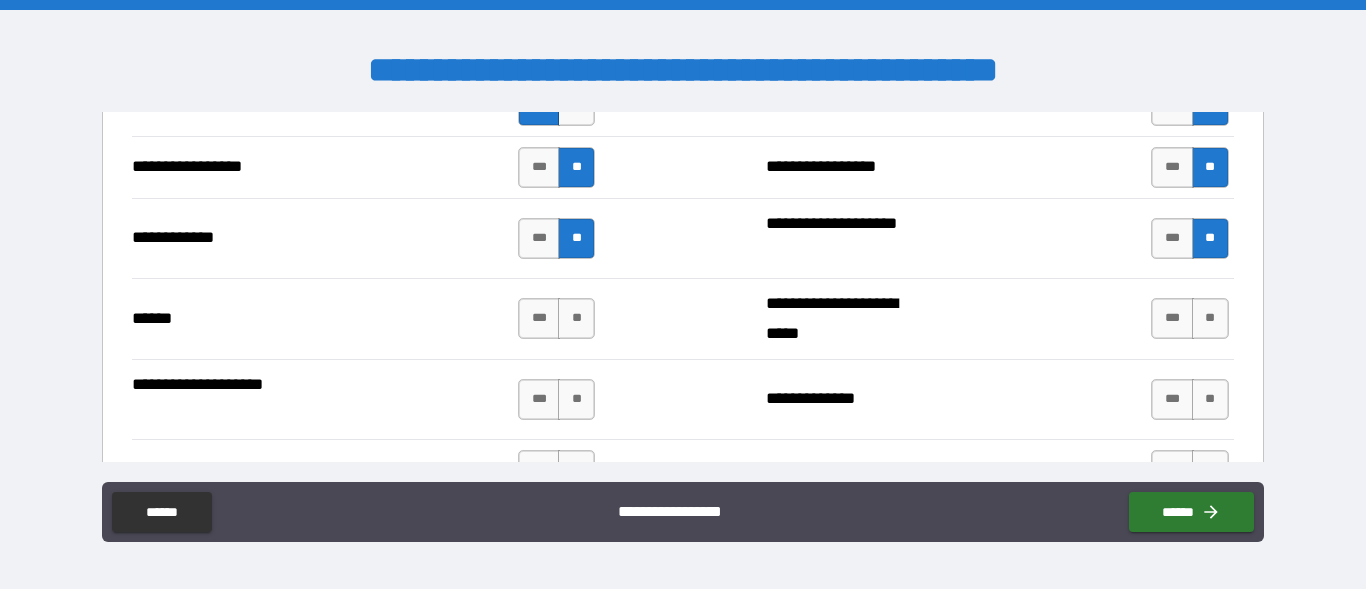 scroll, scrollTop: 2989, scrollLeft: 0, axis: vertical 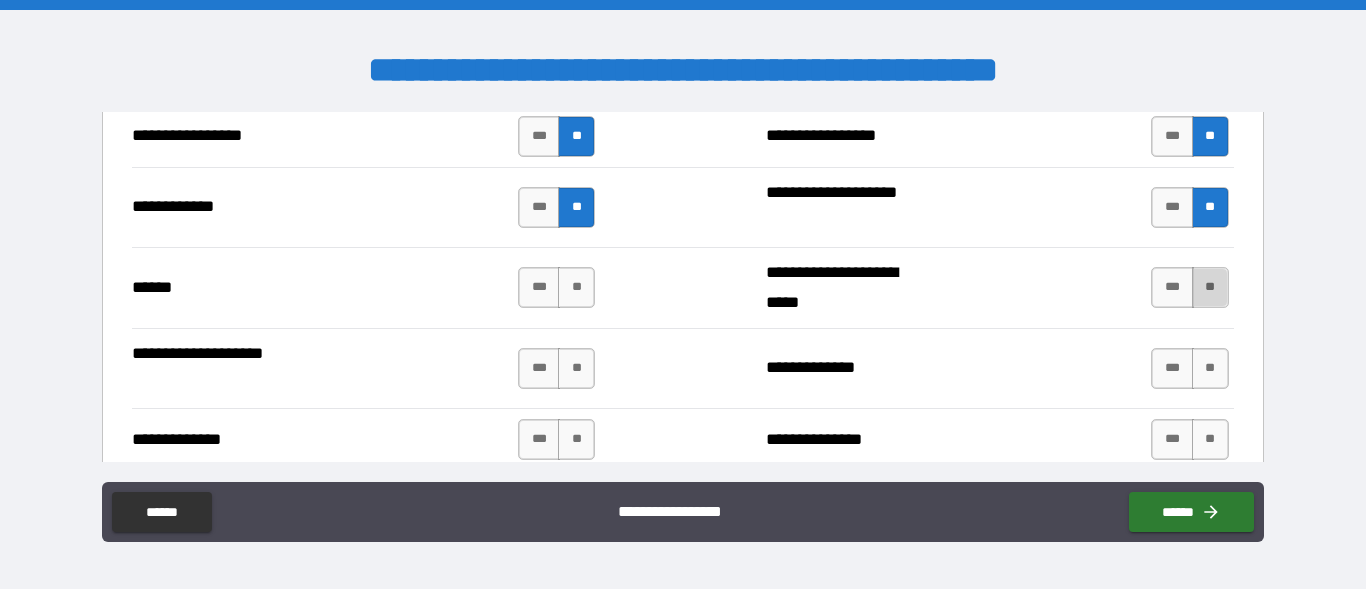 click on "**" at bounding box center (1210, 287) 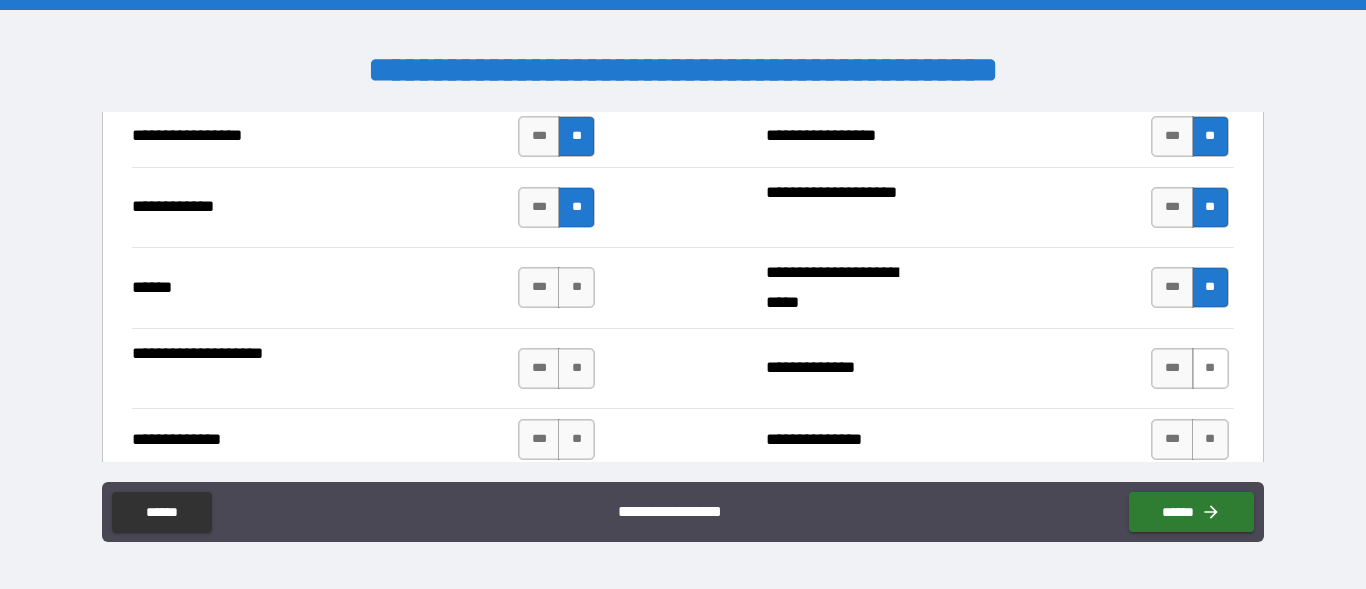 click on "**" at bounding box center (1210, 368) 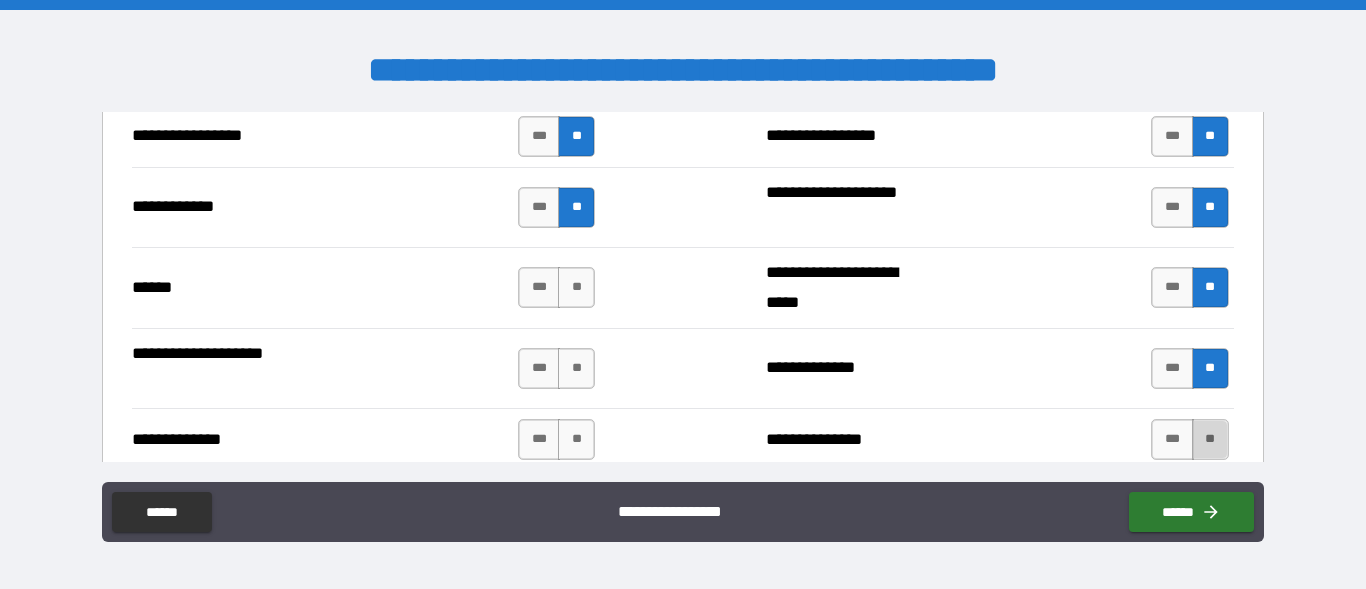 click on "**" at bounding box center [1210, 439] 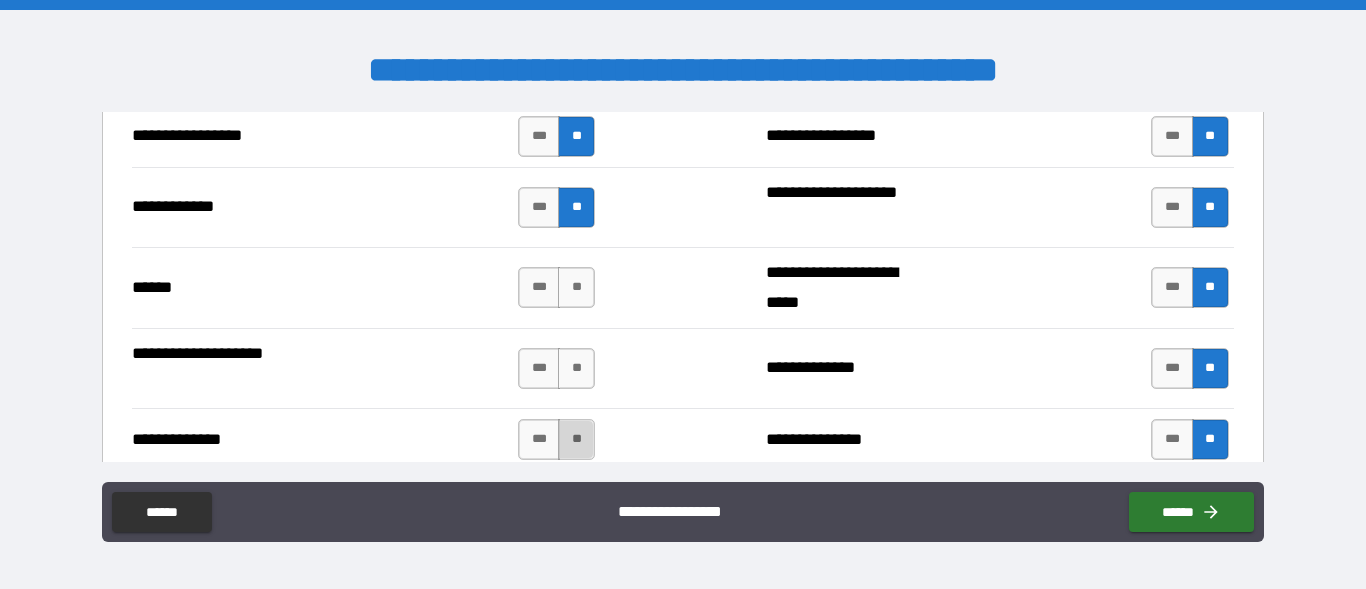 click on "**" at bounding box center [576, 439] 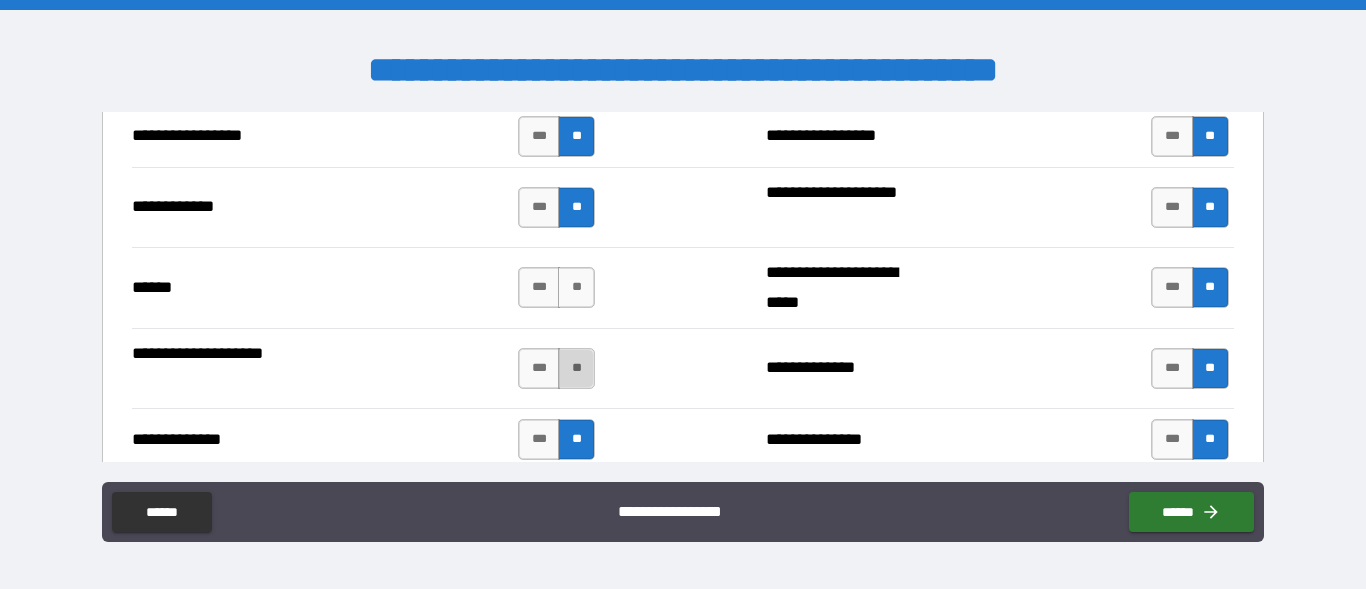 click on "**" at bounding box center (576, 368) 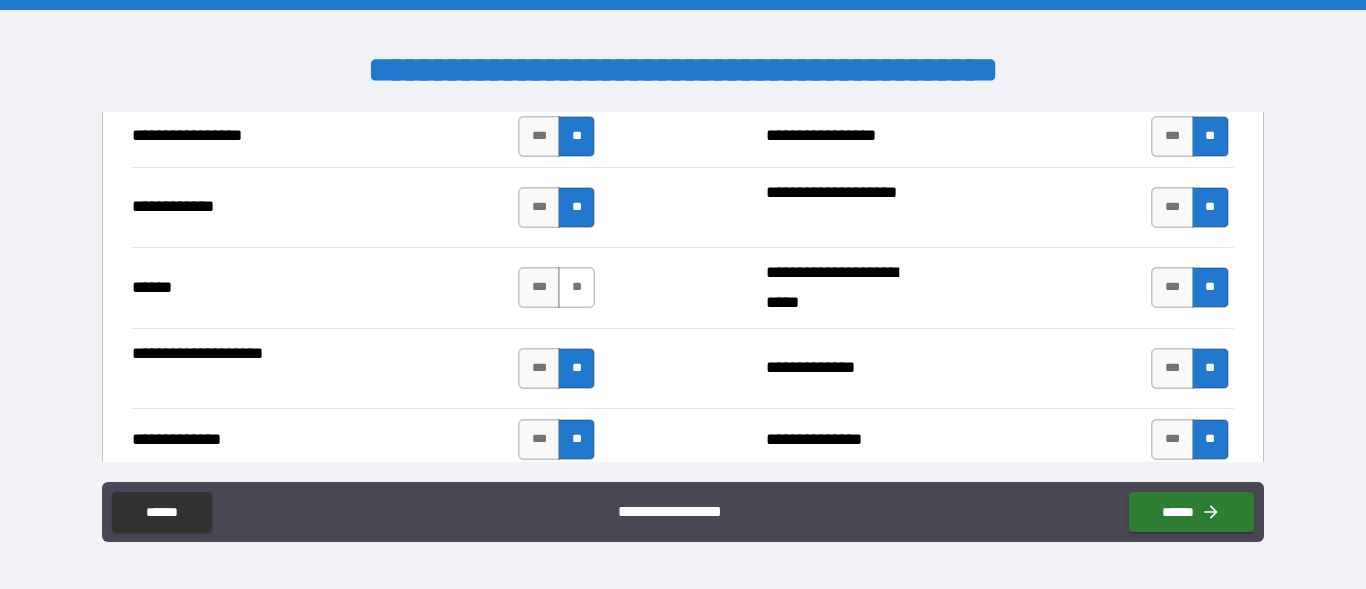 click on "**" at bounding box center [576, 287] 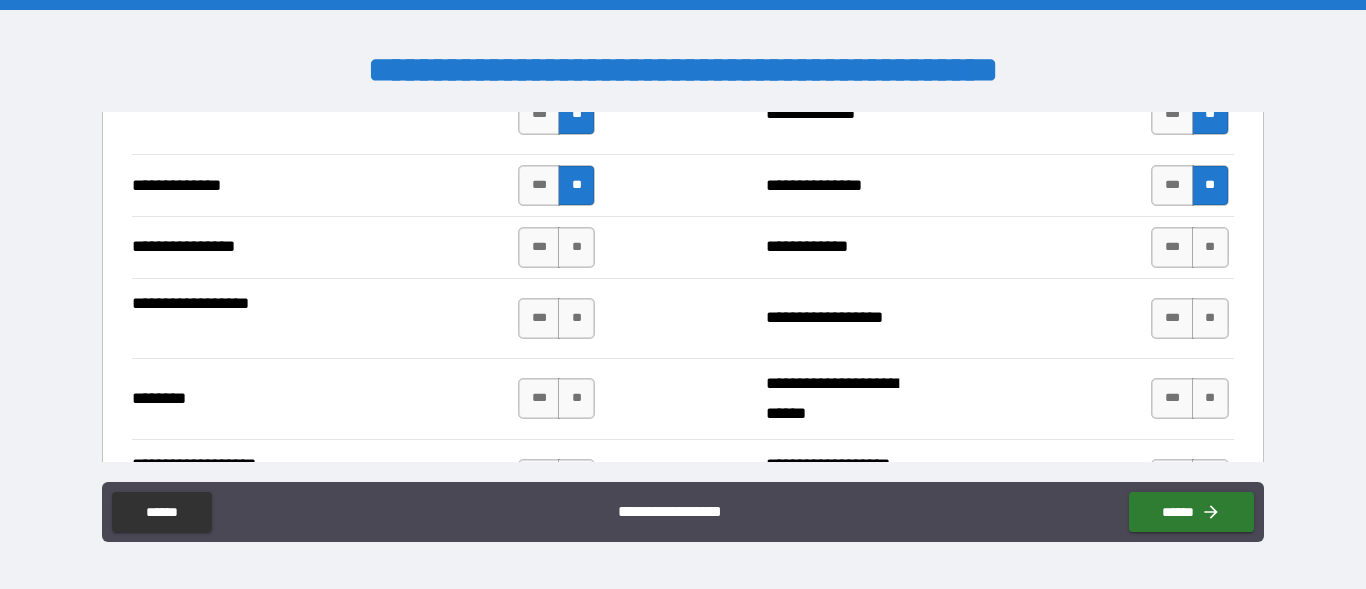 scroll, scrollTop: 3274, scrollLeft: 0, axis: vertical 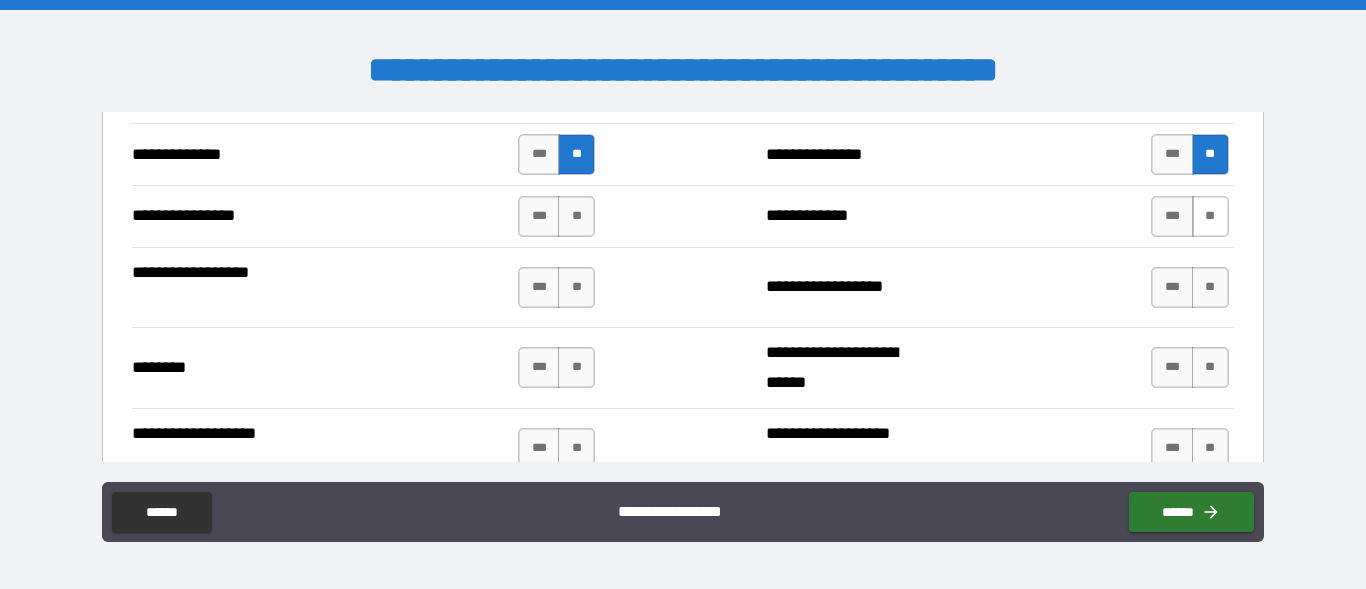 click on "**" at bounding box center [1210, 216] 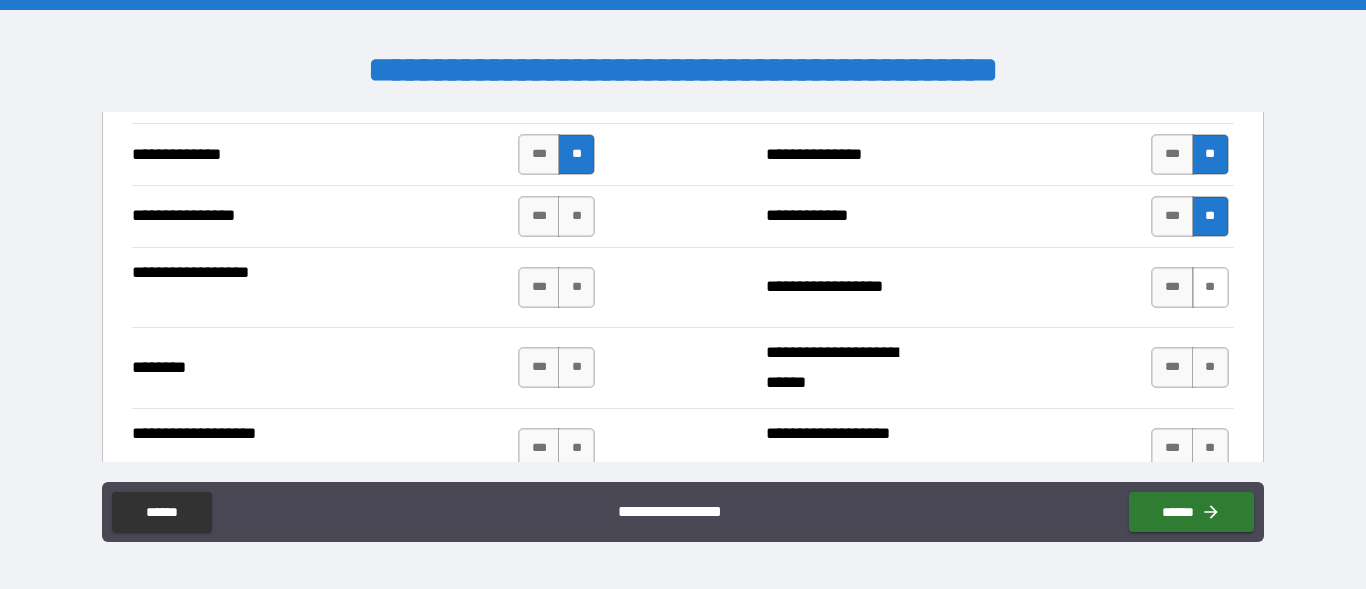 click on "**" at bounding box center [1210, 287] 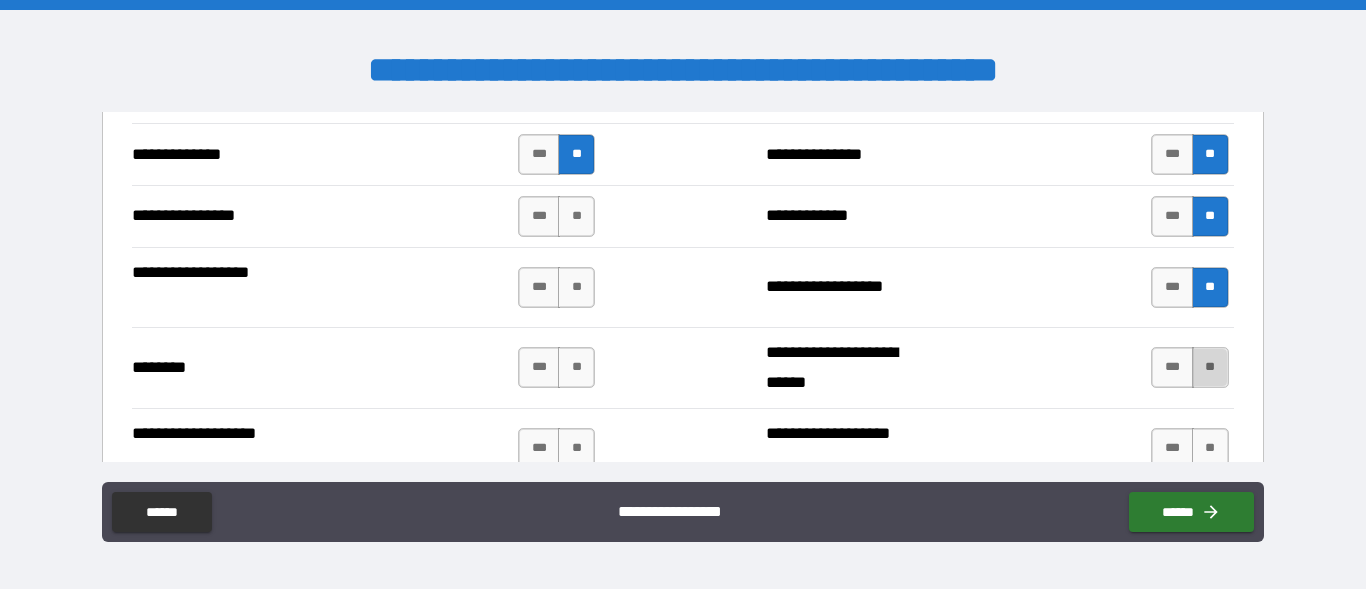 click on "**" at bounding box center (1210, 367) 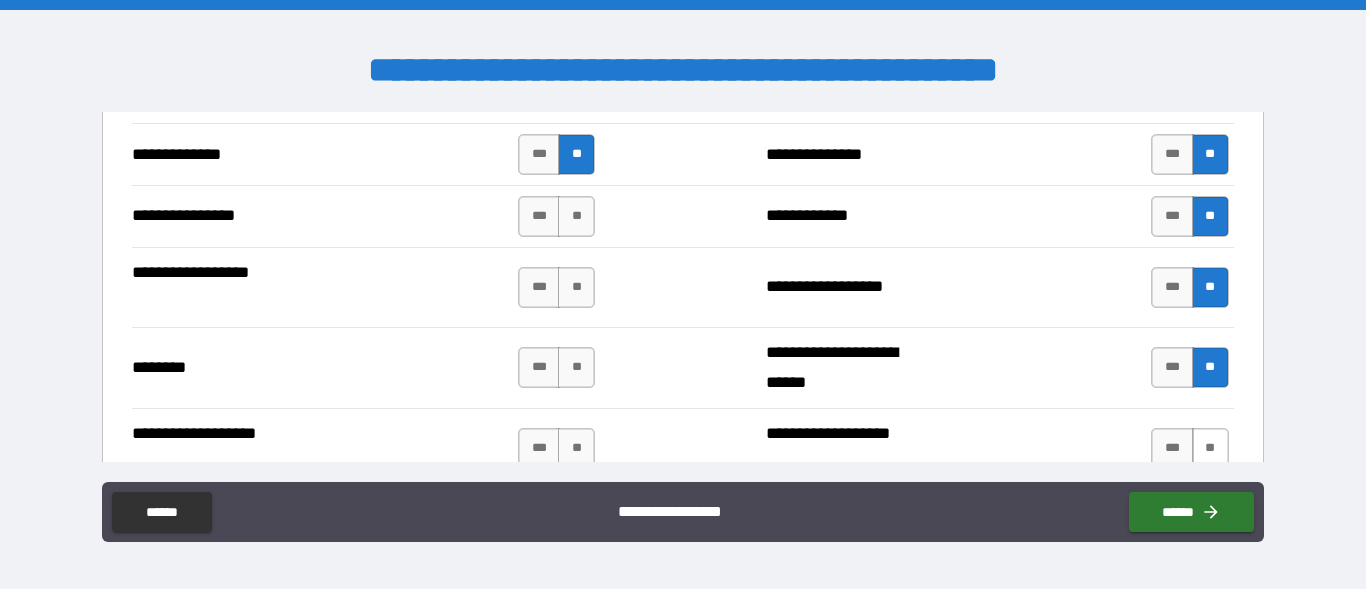 click on "**" at bounding box center [1210, 448] 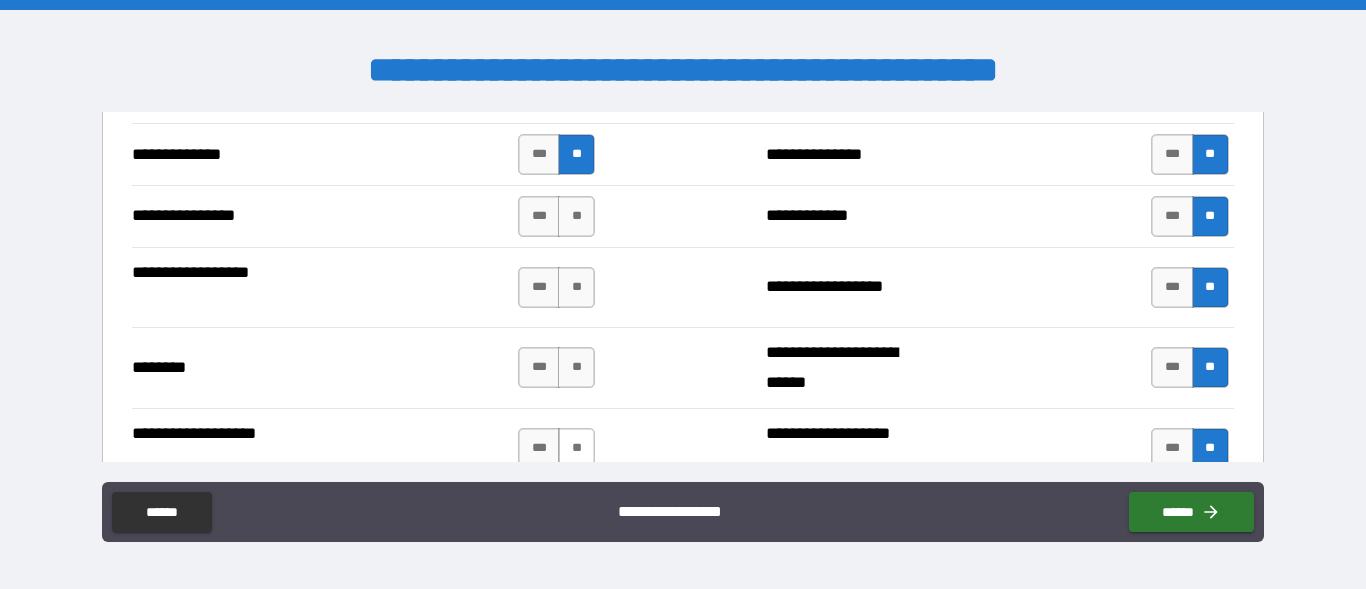 click on "**" at bounding box center (576, 448) 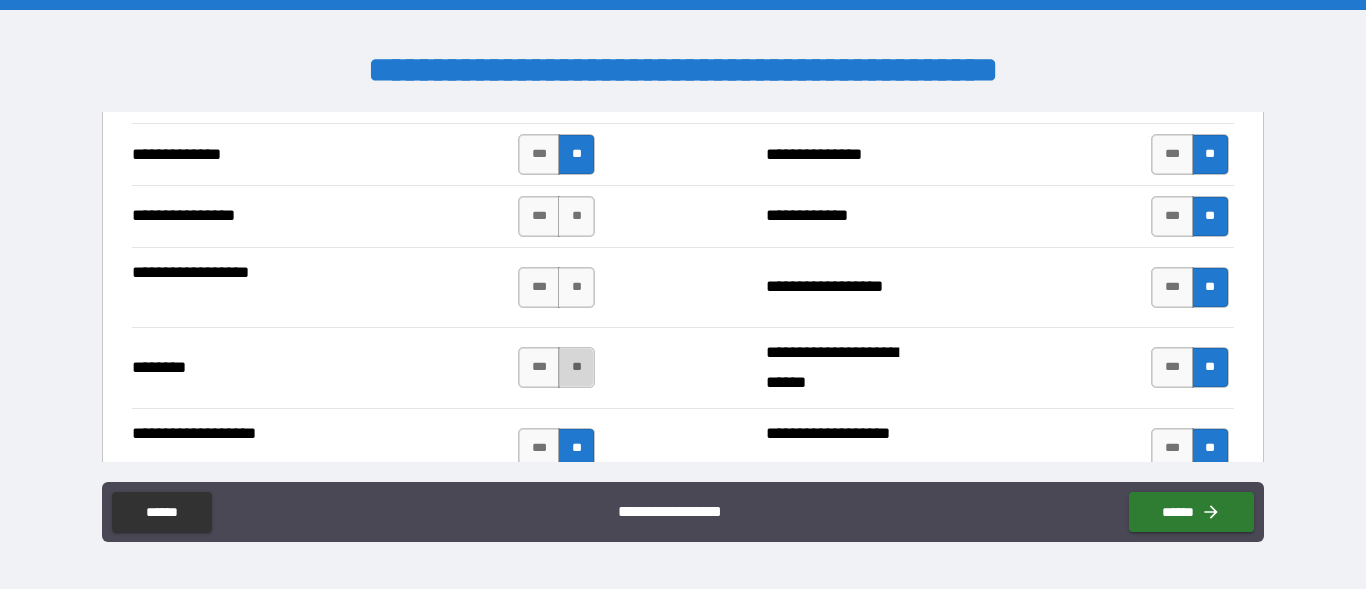 click on "**" at bounding box center [576, 367] 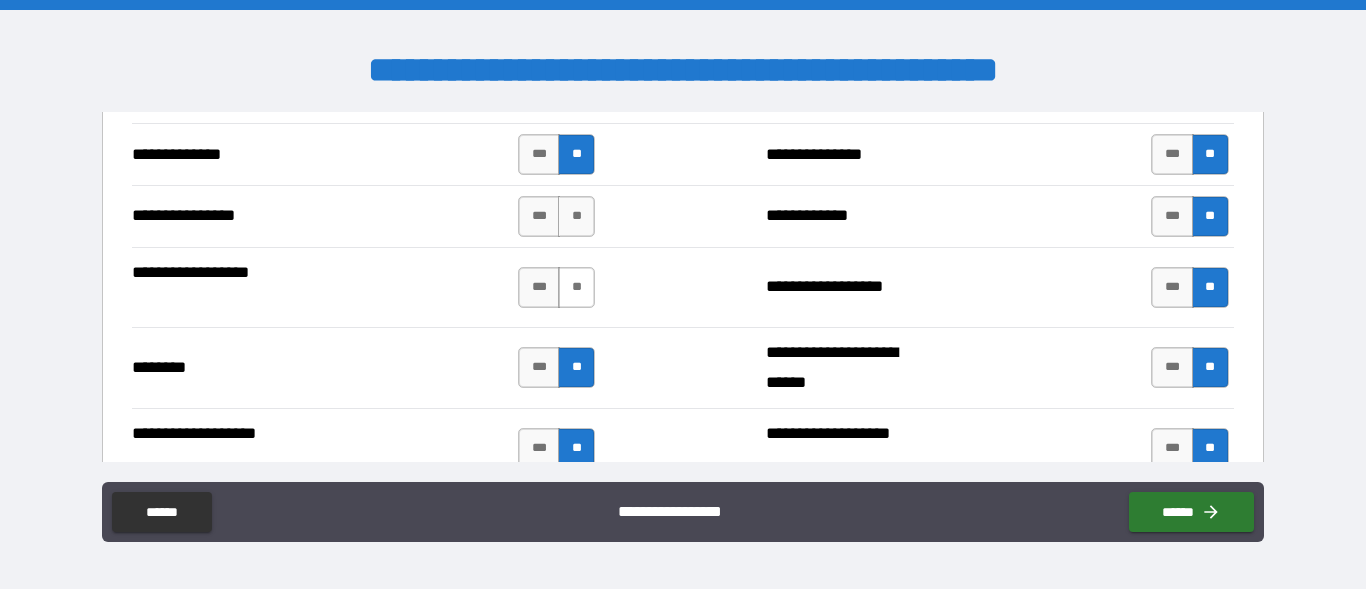 click on "**" at bounding box center (576, 287) 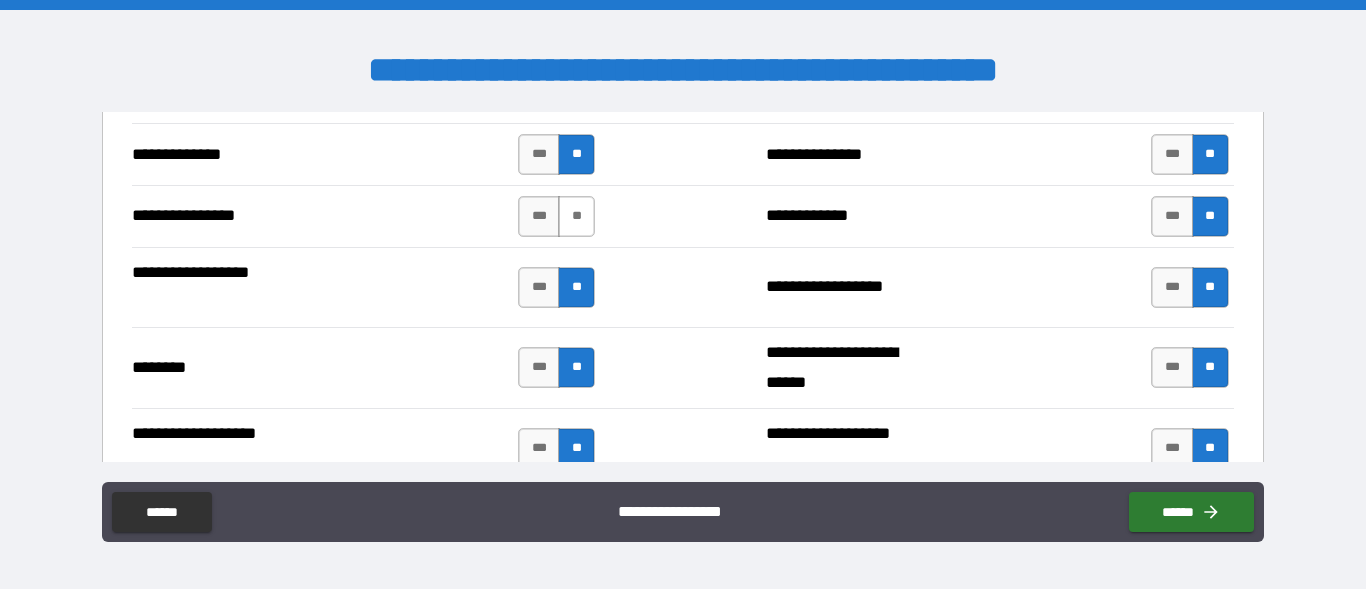 click on "**" at bounding box center (576, 216) 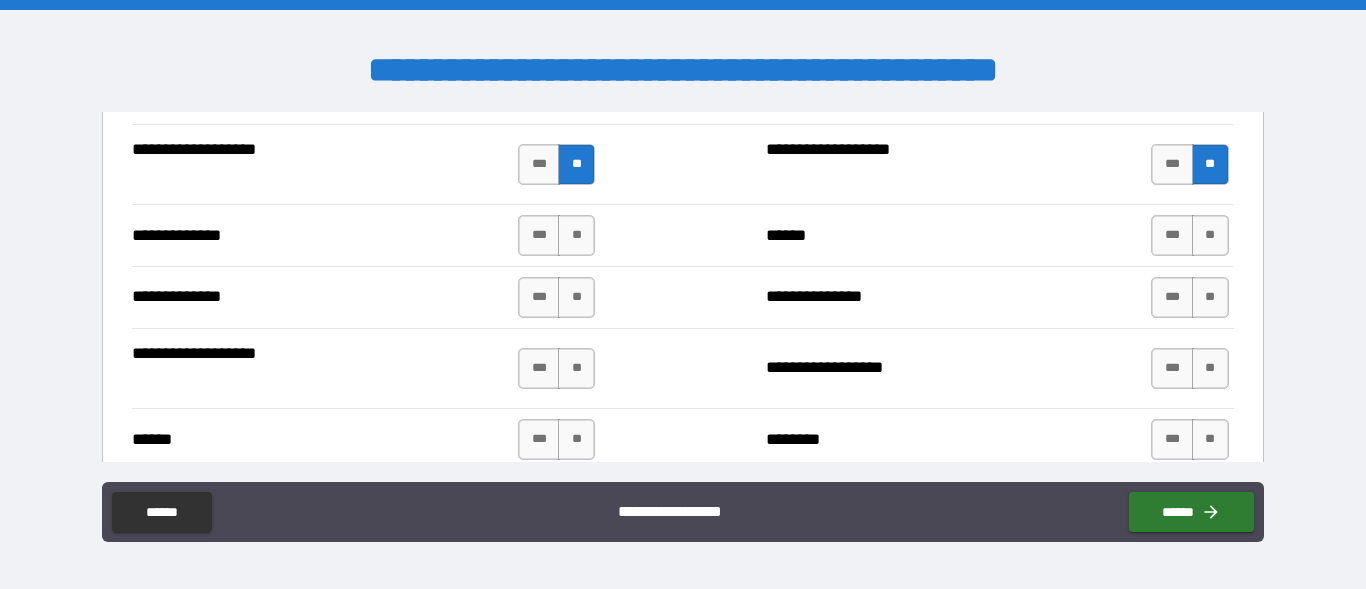 scroll, scrollTop: 3575, scrollLeft: 0, axis: vertical 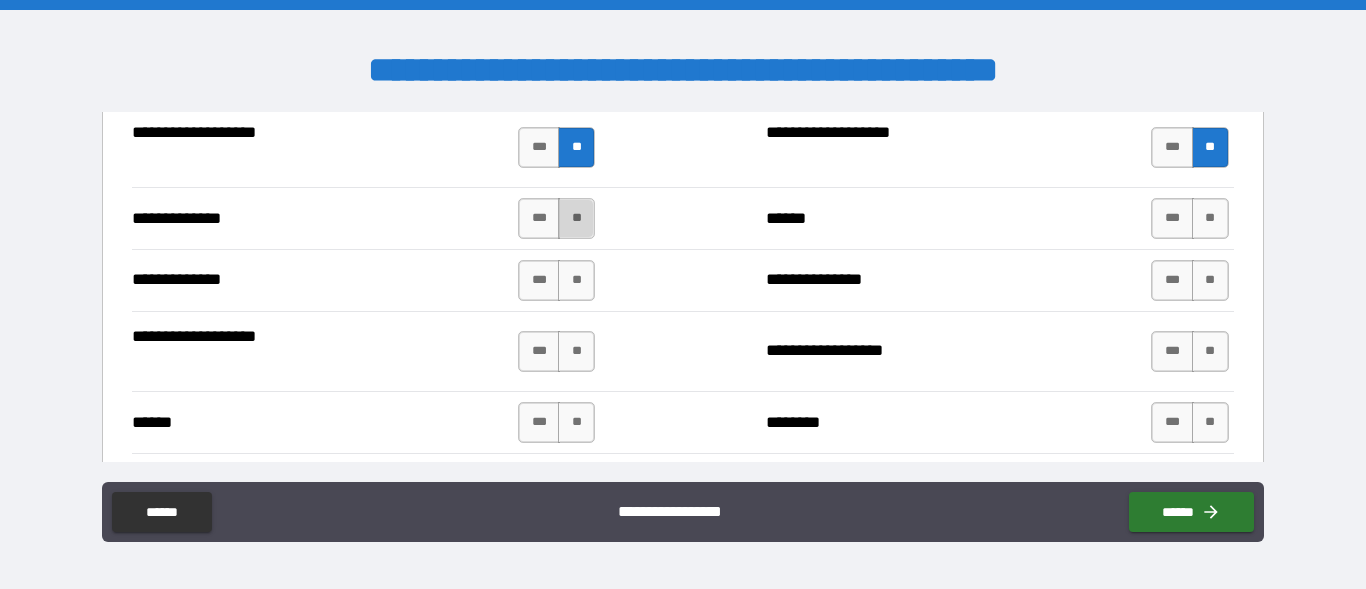 click on "**" at bounding box center [576, 218] 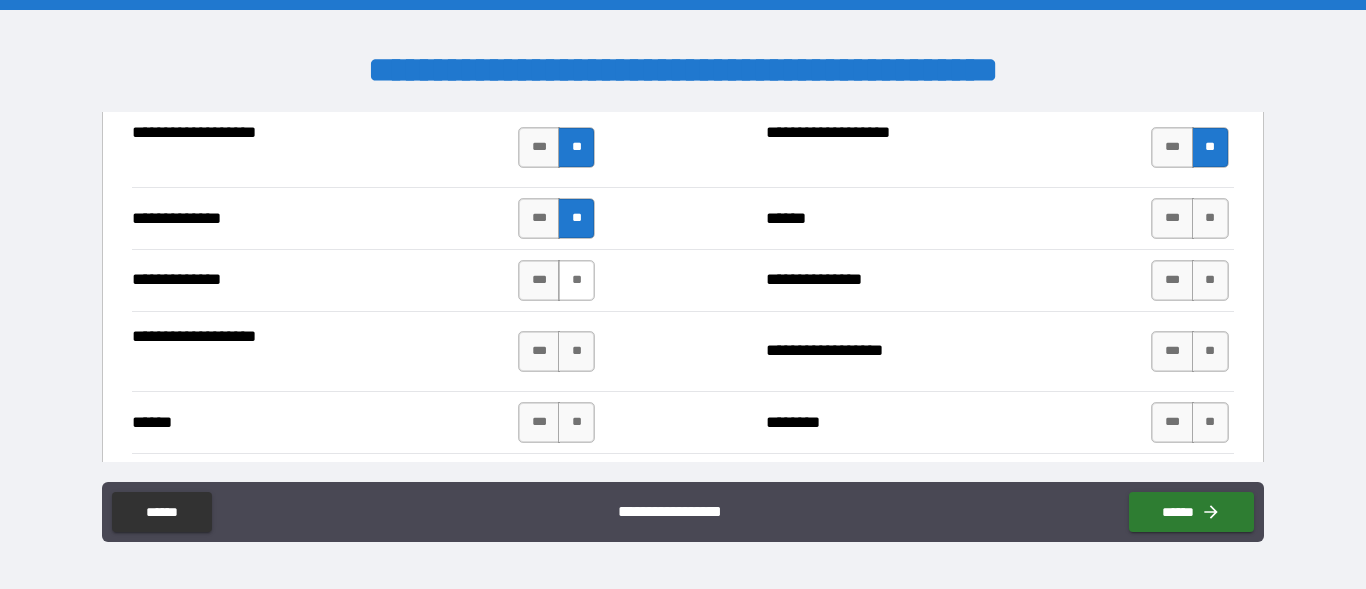 click on "**" at bounding box center [576, 280] 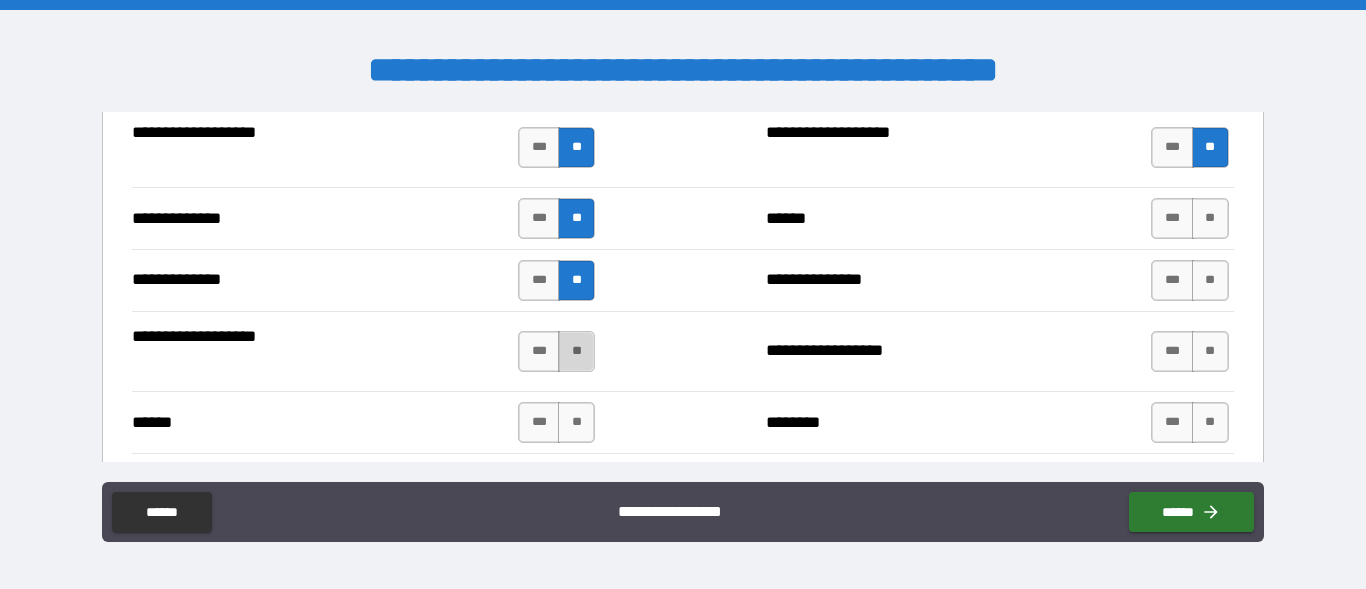 click on "**" at bounding box center [576, 351] 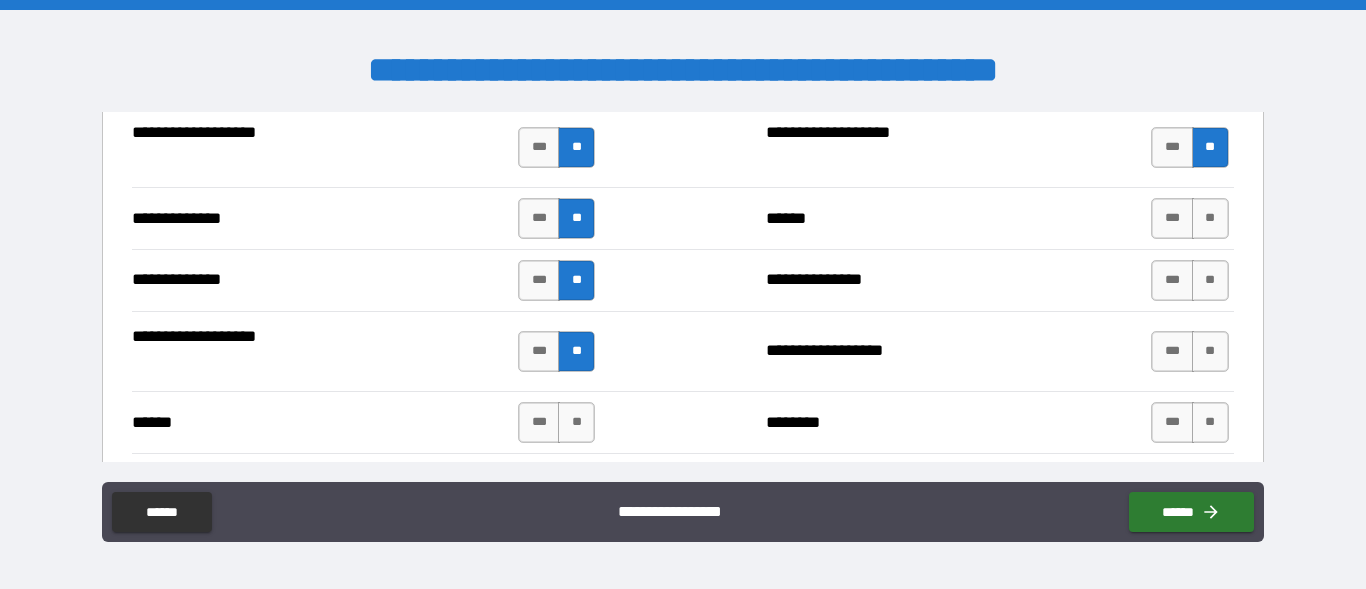 drag, startPoint x: 575, startPoint y: 409, endPoint x: 590, endPoint y: 412, distance: 15.297058 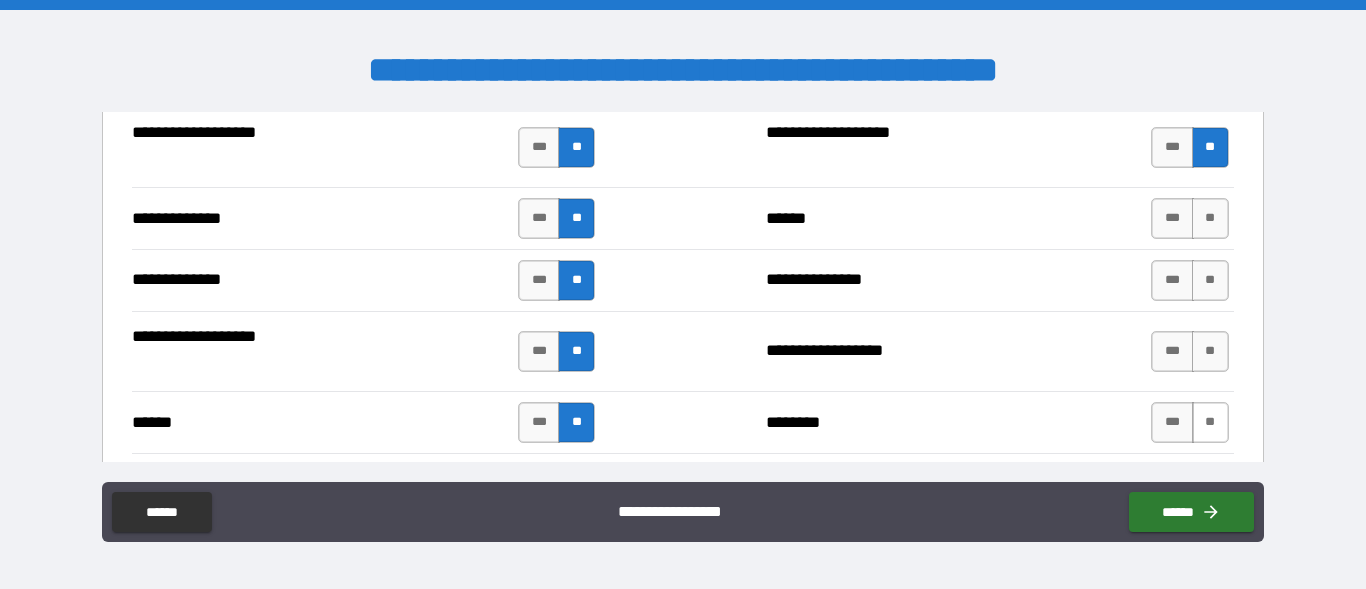 click on "**" at bounding box center [1210, 422] 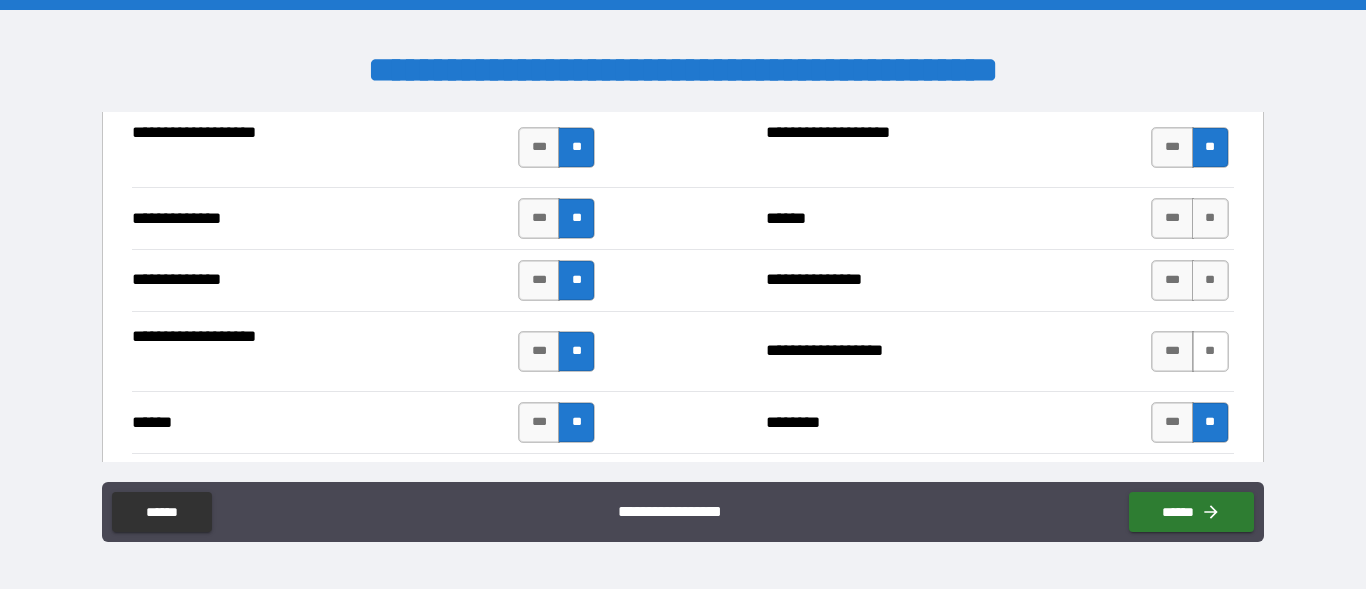 click on "**" at bounding box center [1210, 351] 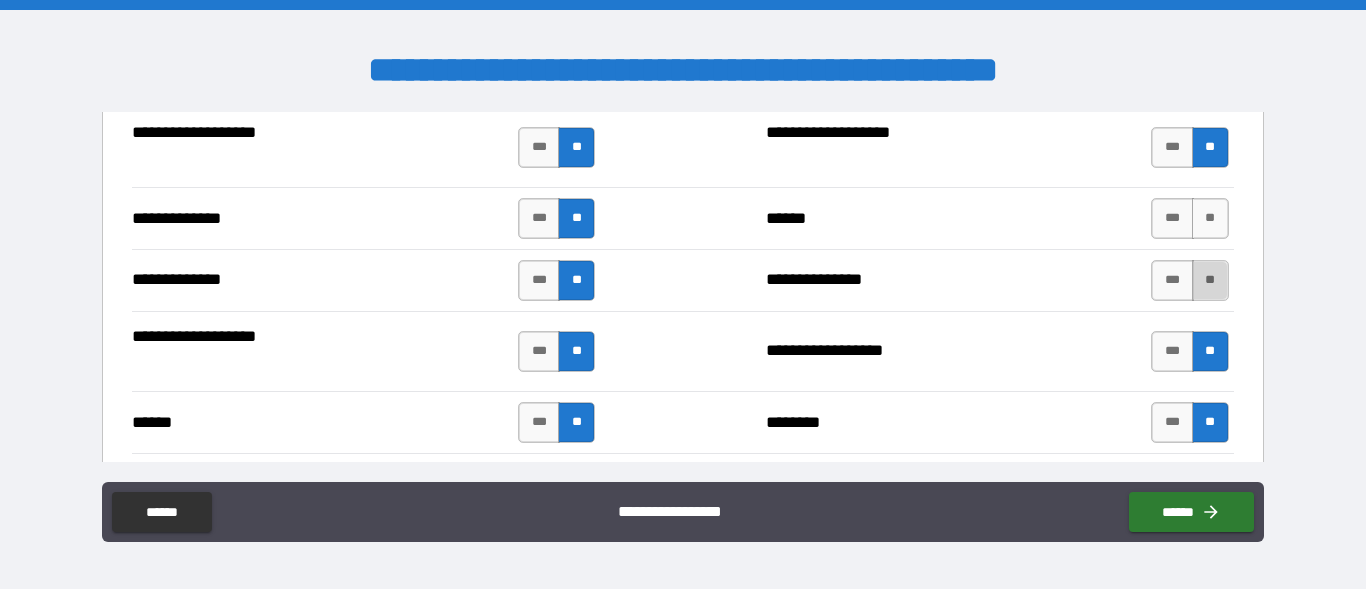 click on "**" at bounding box center [1210, 280] 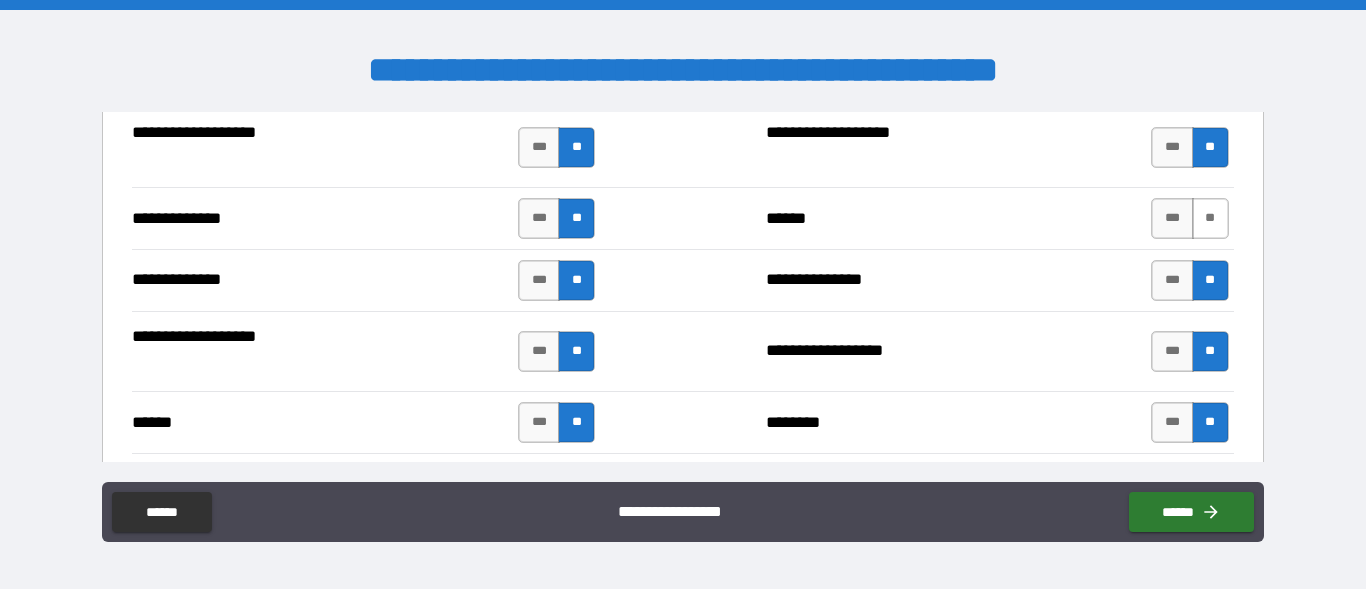 click on "**" at bounding box center (1210, 218) 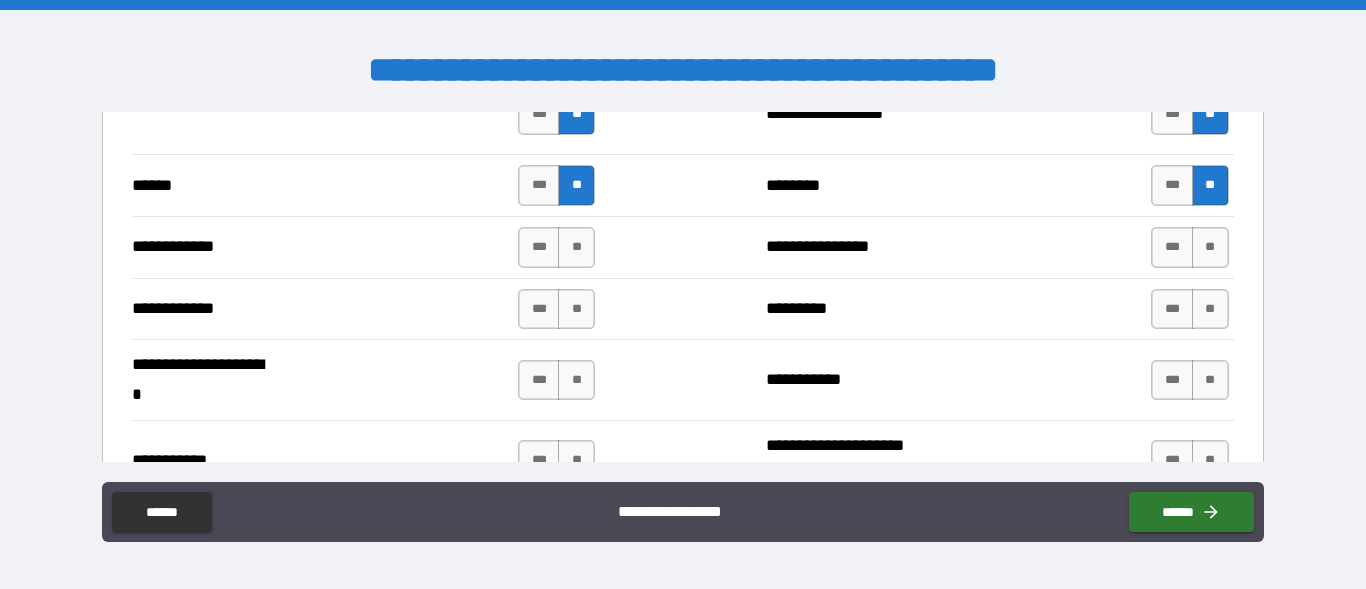 scroll, scrollTop: 3844, scrollLeft: 0, axis: vertical 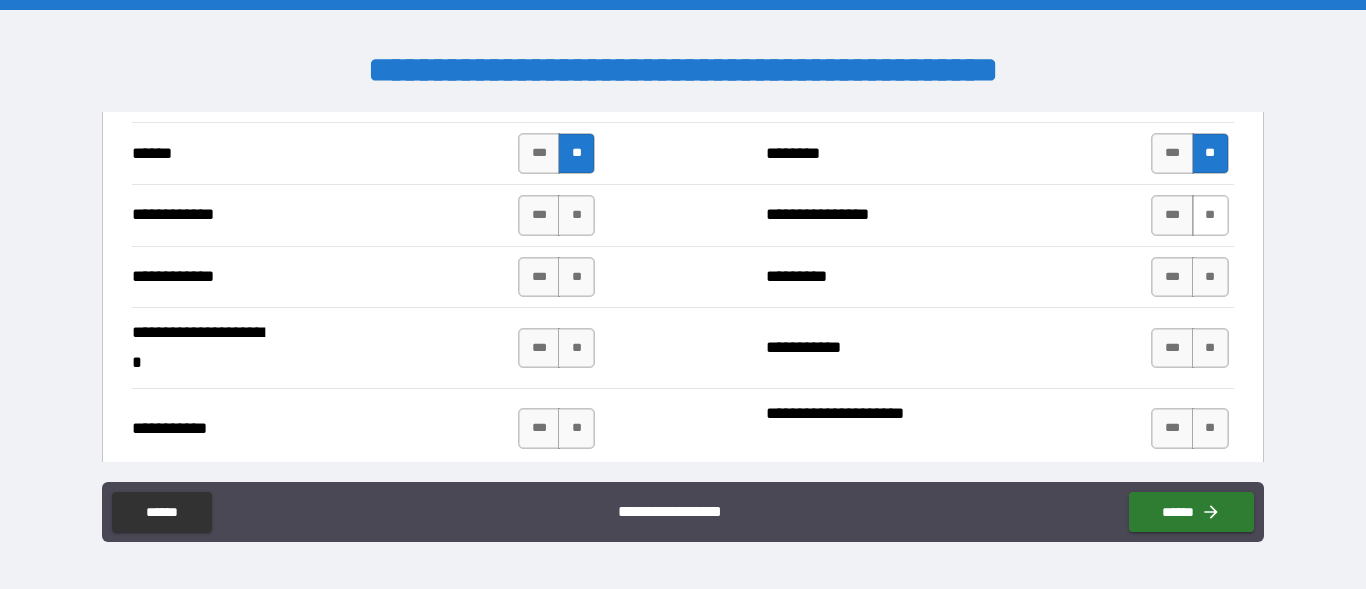 click on "**" at bounding box center (1210, 215) 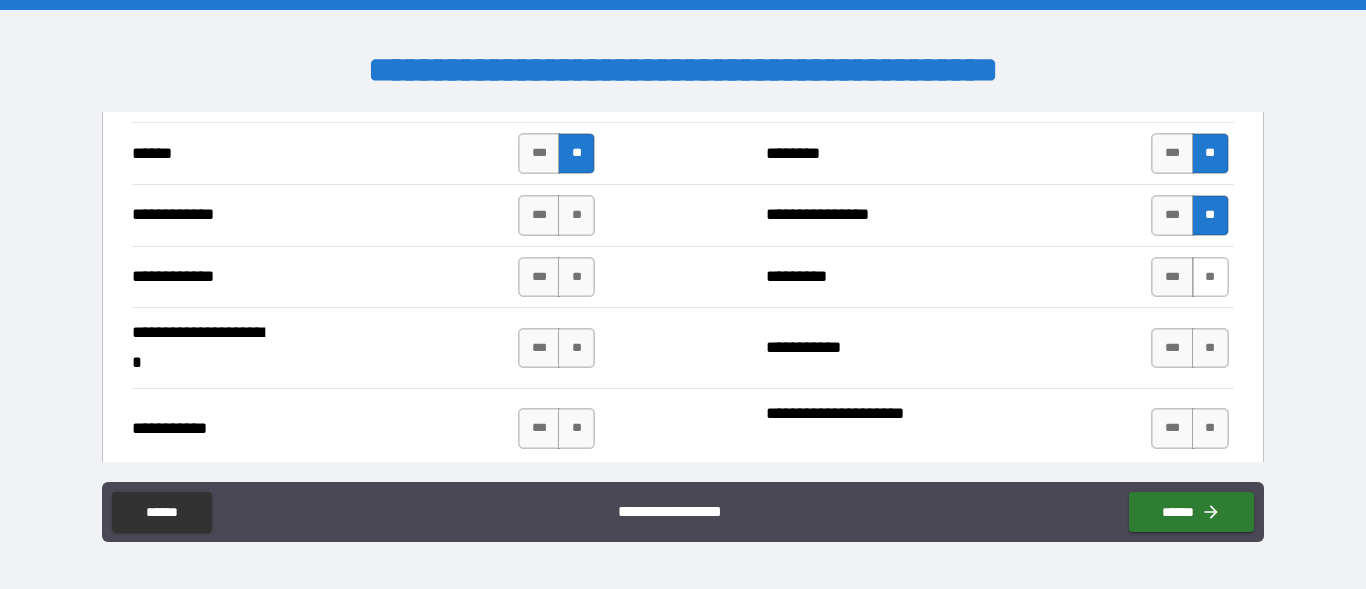 click on "**" at bounding box center (1210, 277) 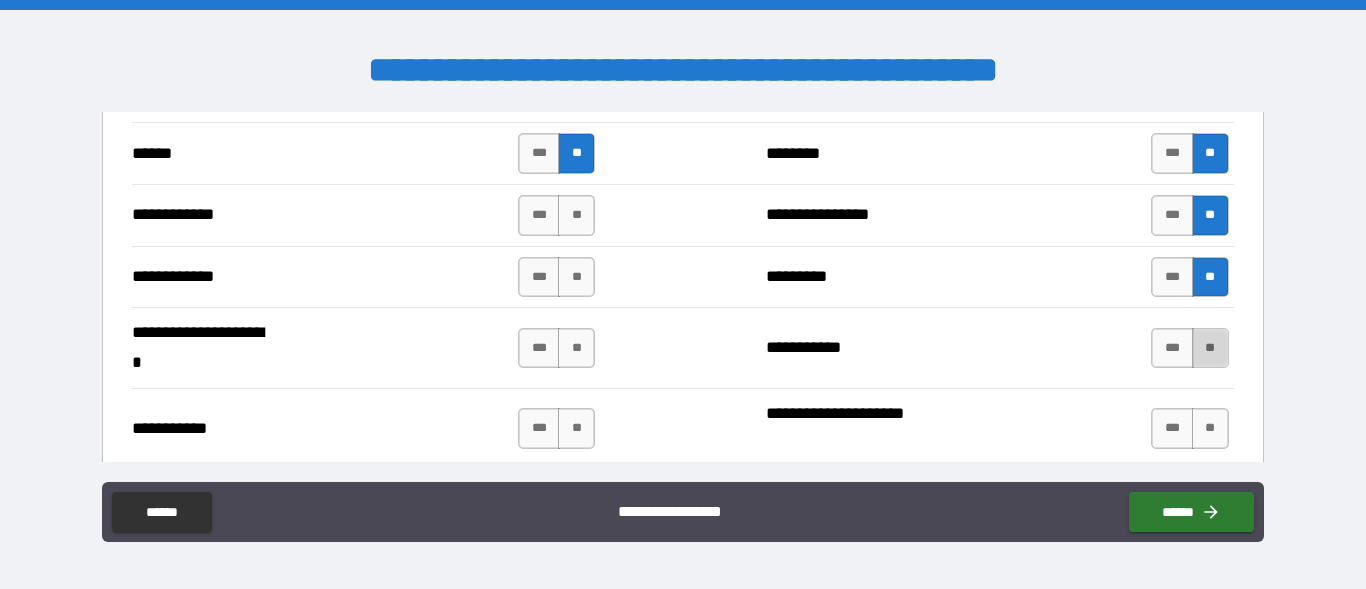 click on "**" at bounding box center (1210, 348) 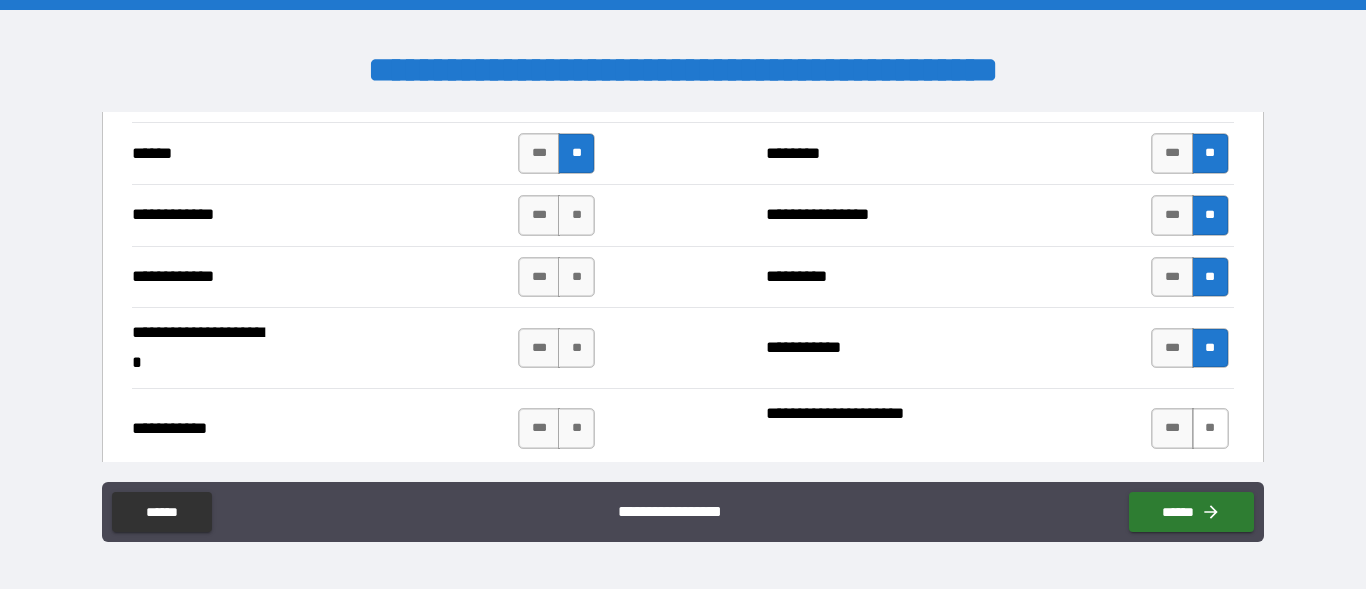 click on "**" at bounding box center (1210, 428) 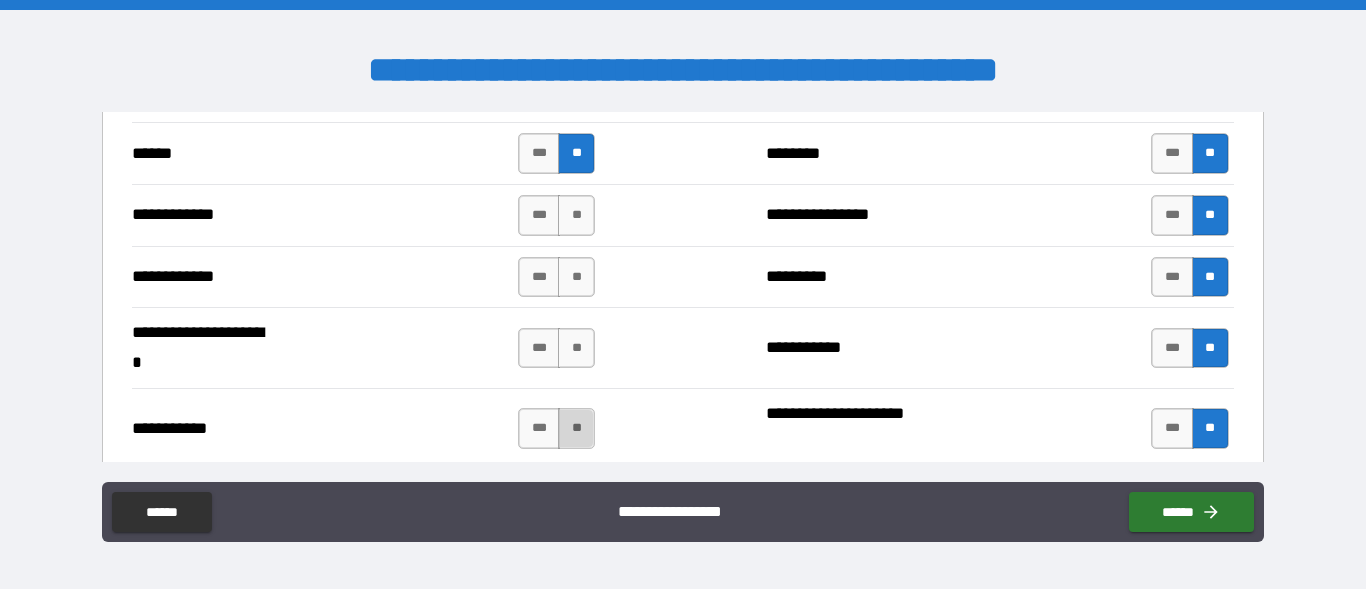 click on "**" at bounding box center (576, 428) 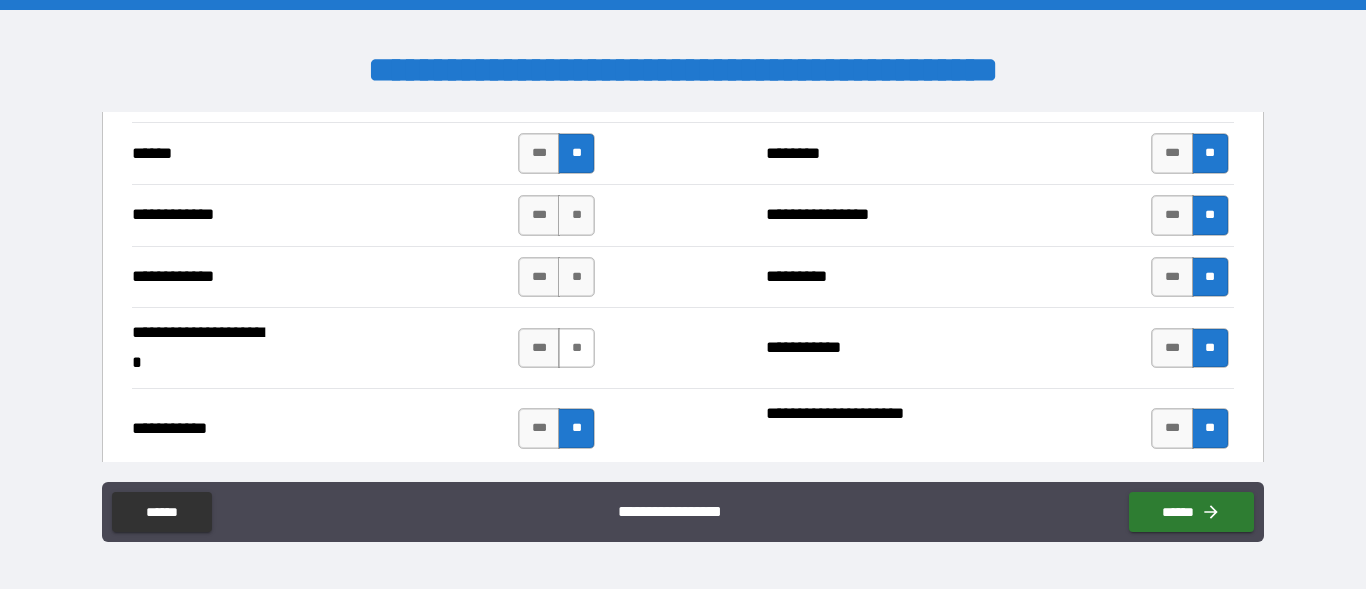click on "**" at bounding box center (576, 348) 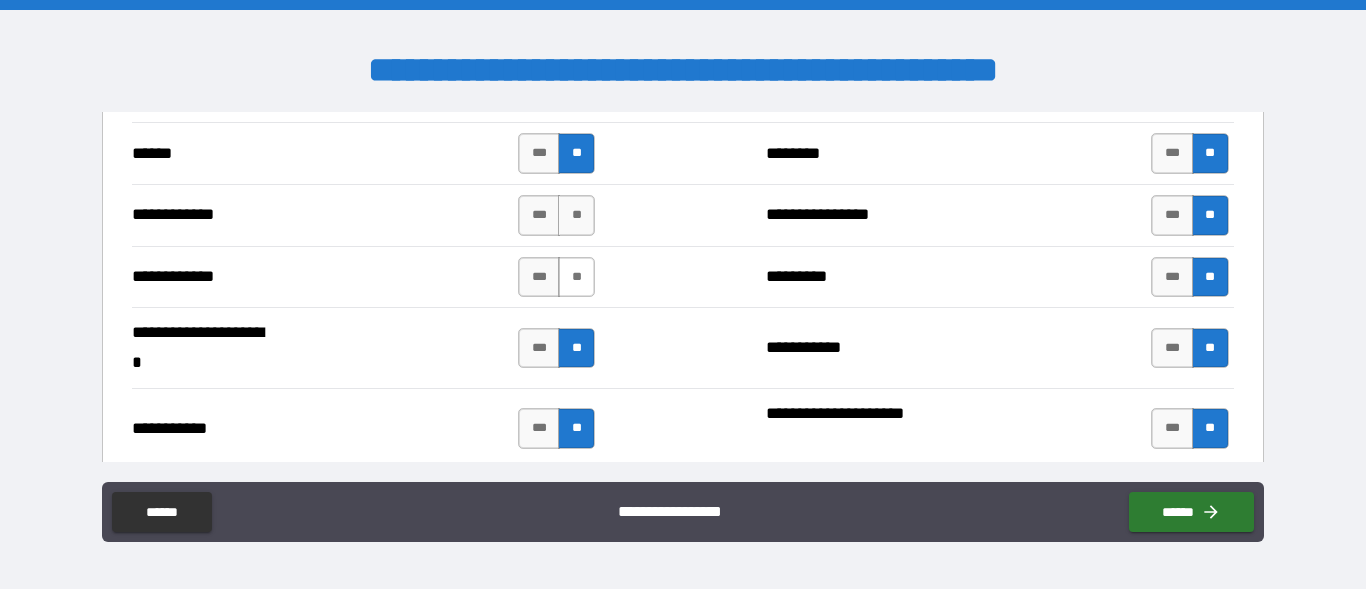 click on "**" at bounding box center (576, 277) 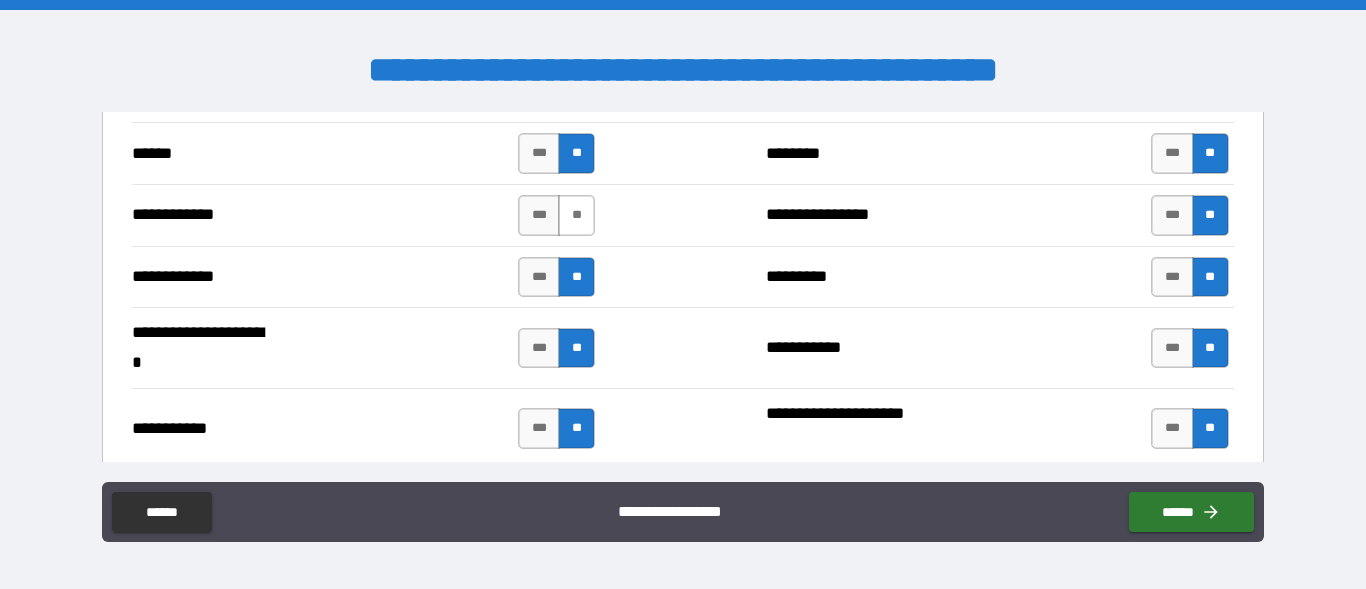 click on "**" at bounding box center [576, 215] 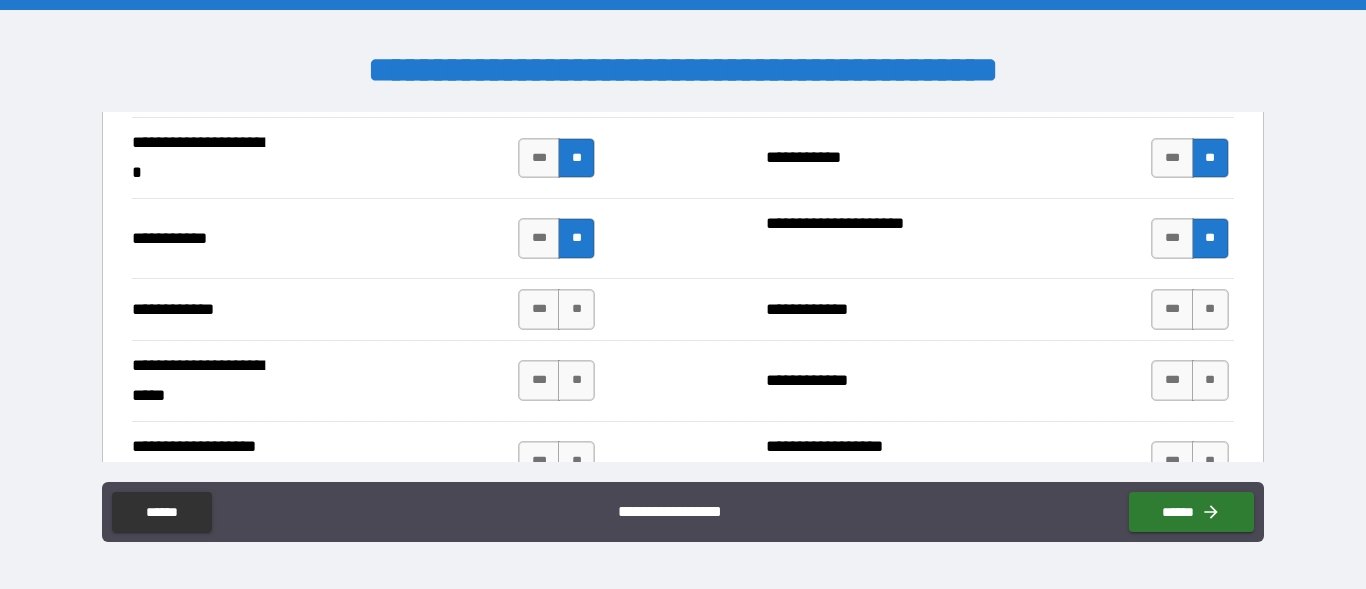 scroll, scrollTop: 4096, scrollLeft: 0, axis: vertical 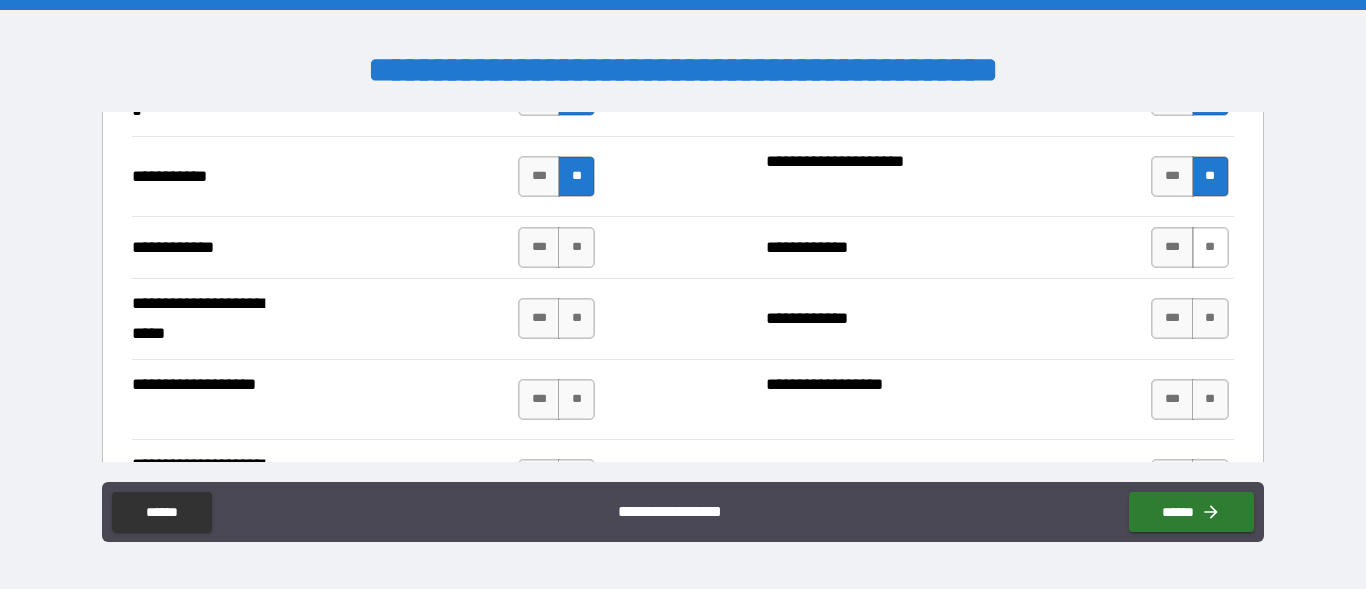 click on "**" at bounding box center [1210, 247] 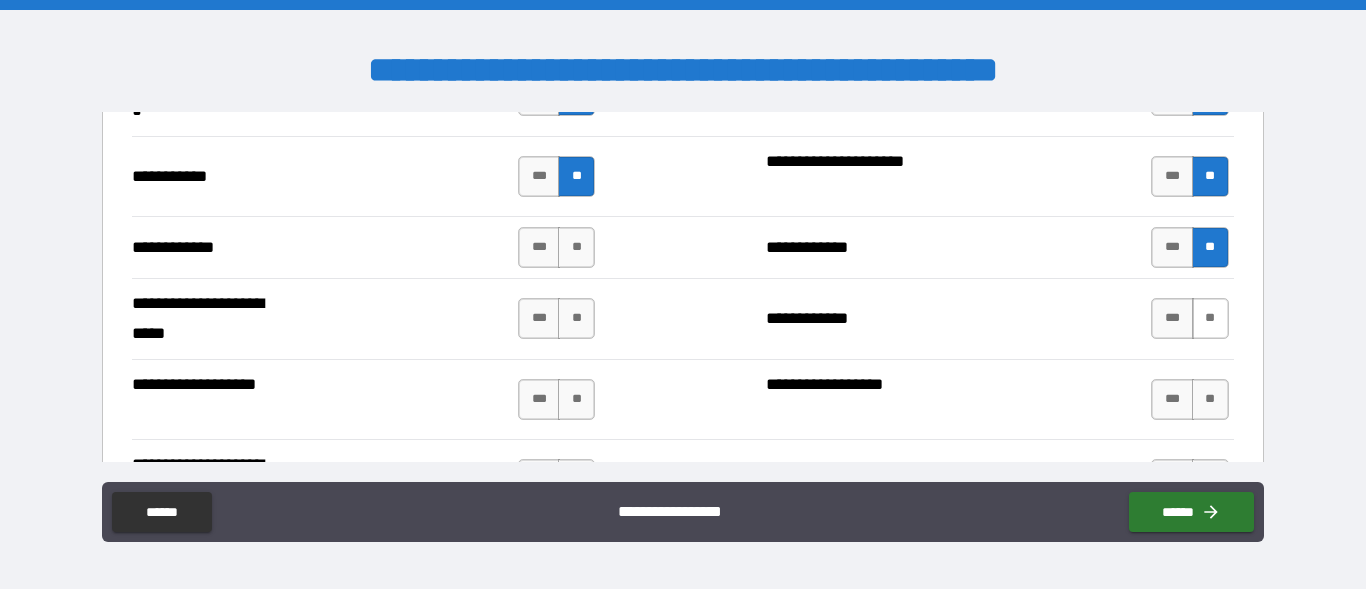 click on "**" at bounding box center [1210, 318] 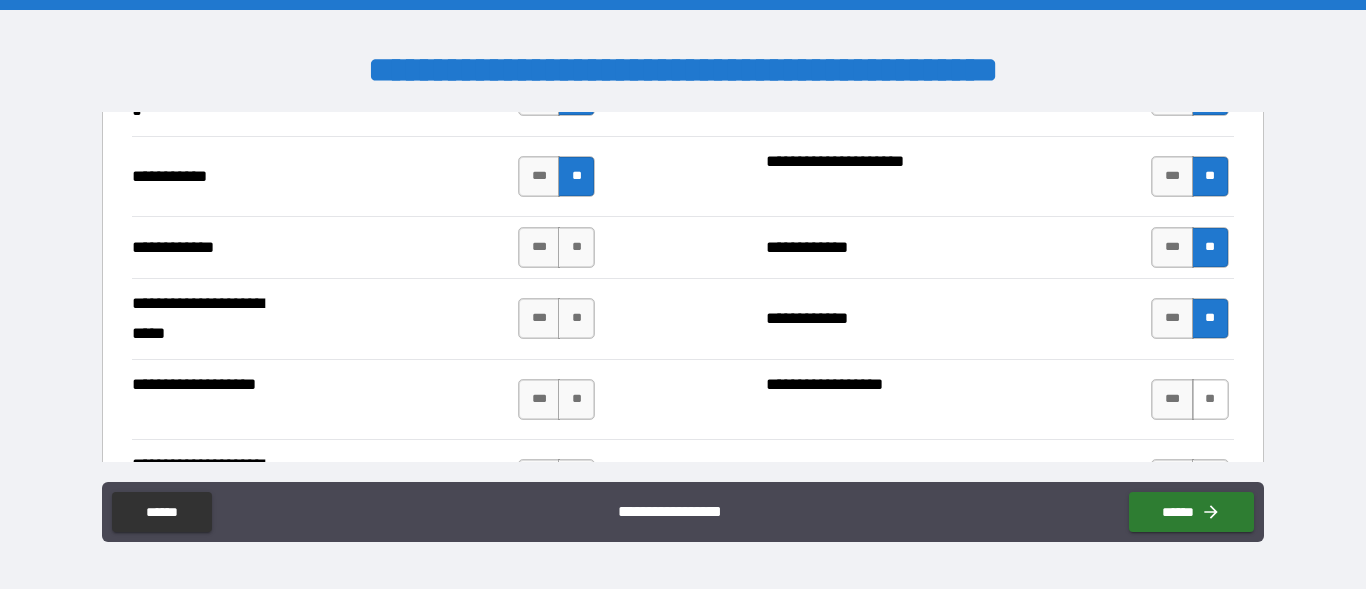 click on "**" at bounding box center [1210, 399] 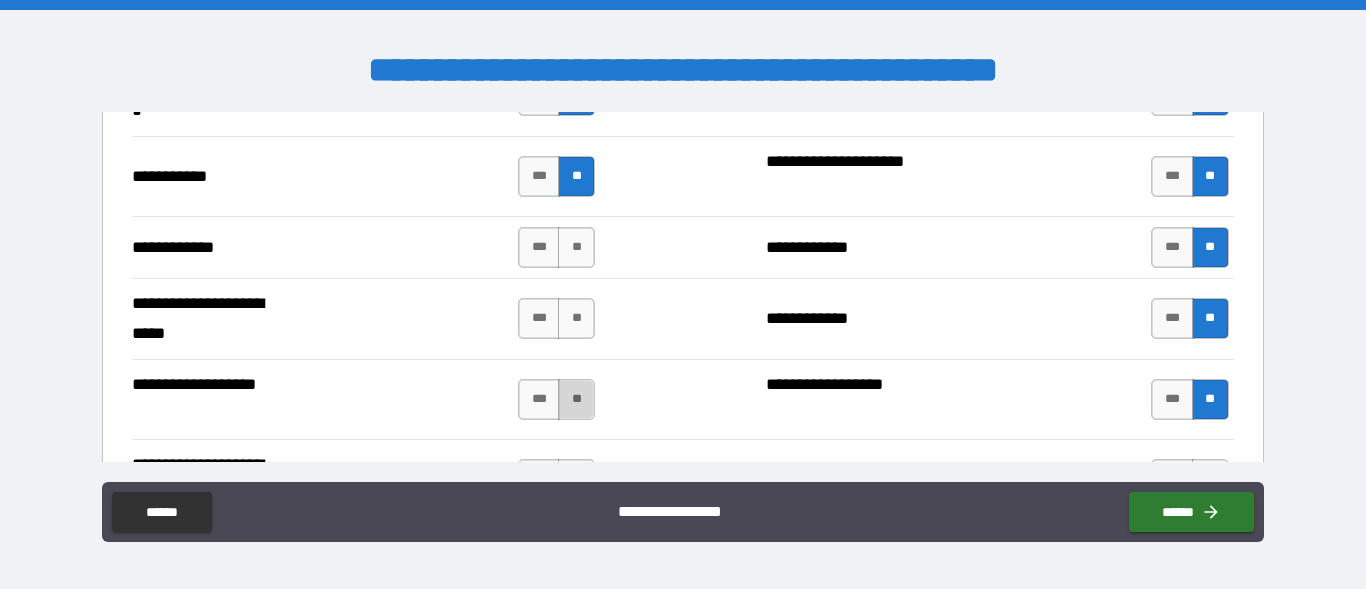 click on "**" at bounding box center (576, 399) 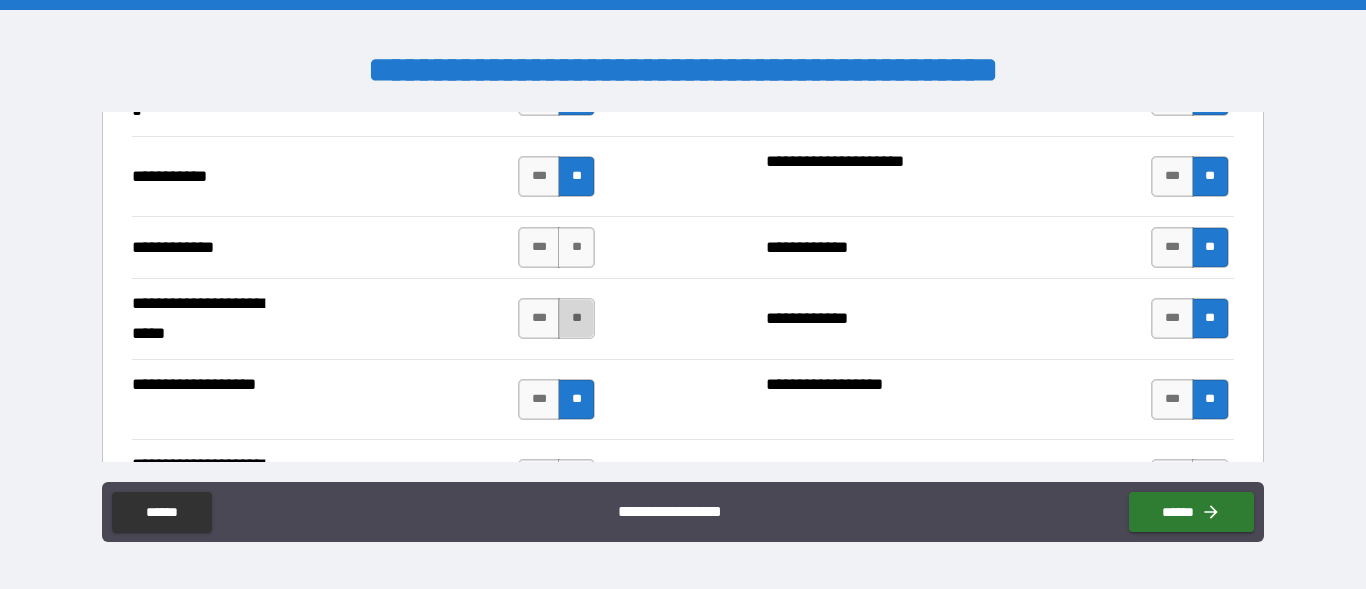 click on "**" at bounding box center (576, 318) 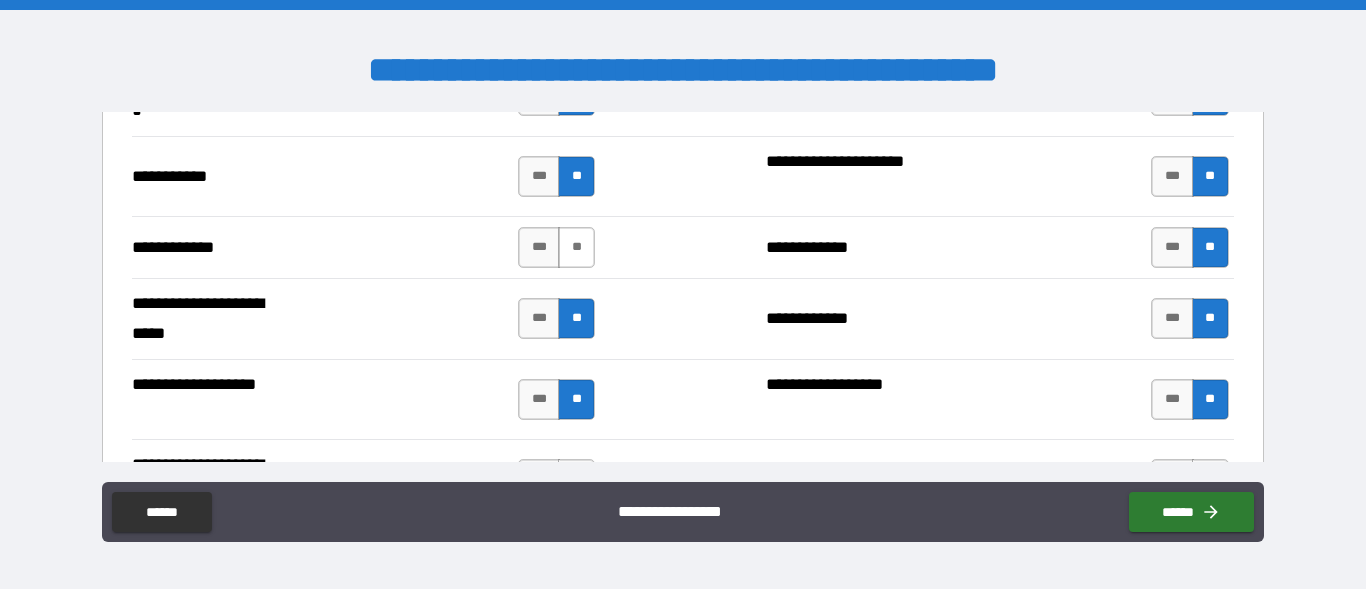 click on "**" at bounding box center [576, 247] 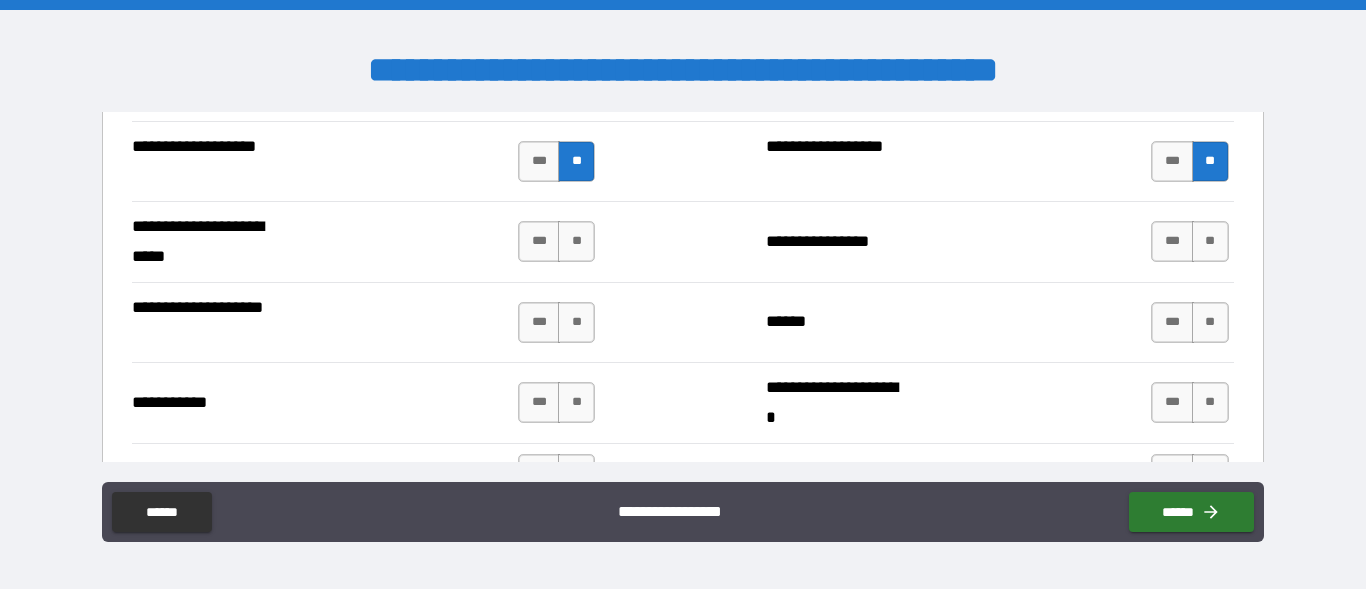 scroll, scrollTop: 4350, scrollLeft: 0, axis: vertical 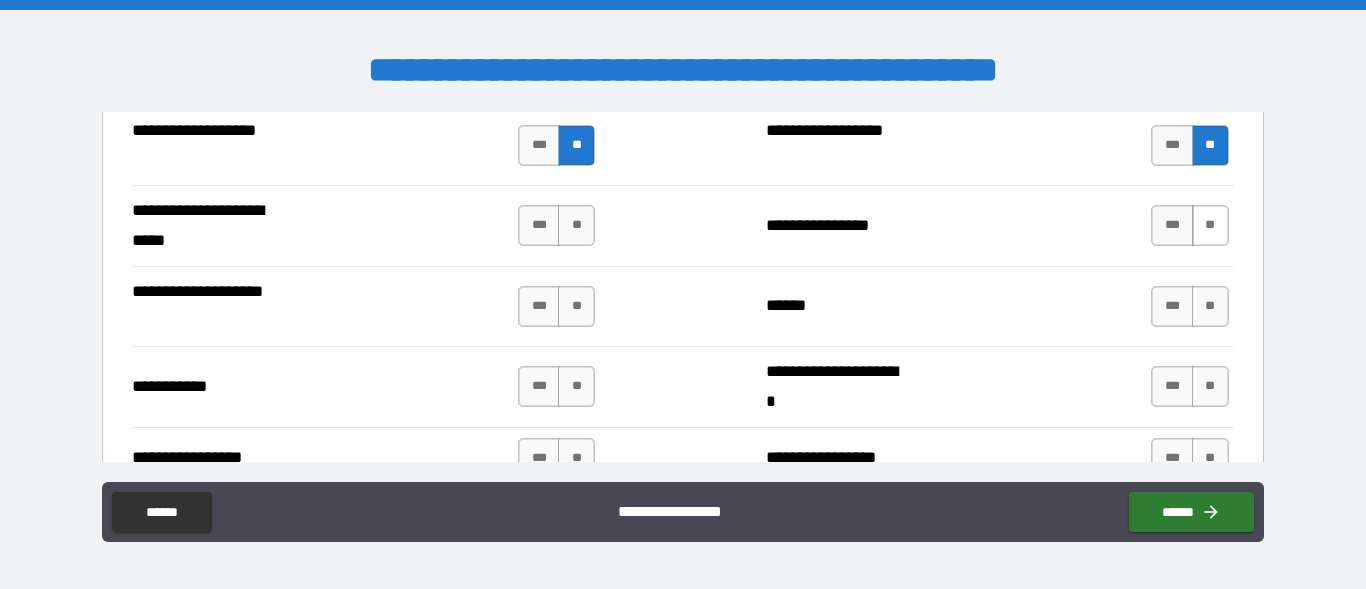 click on "**" at bounding box center (1210, 225) 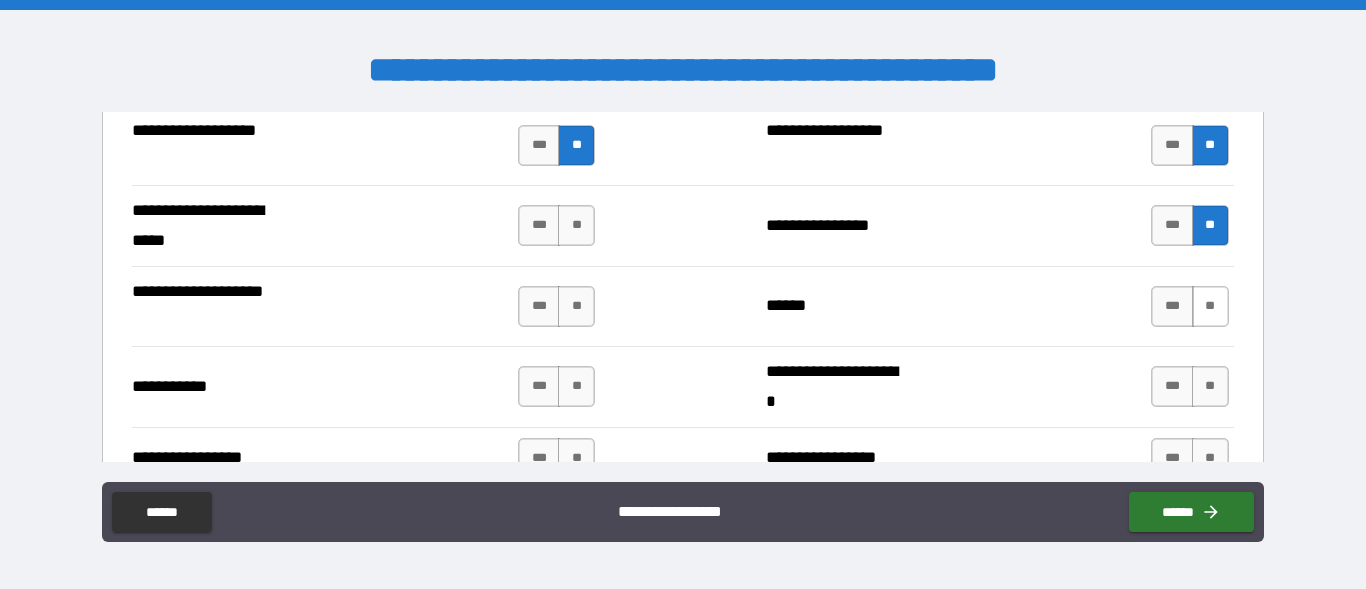 drag, startPoint x: 1192, startPoint y: 294, endPoint x: 1196, endPoint y: 316, distance: 22.36068 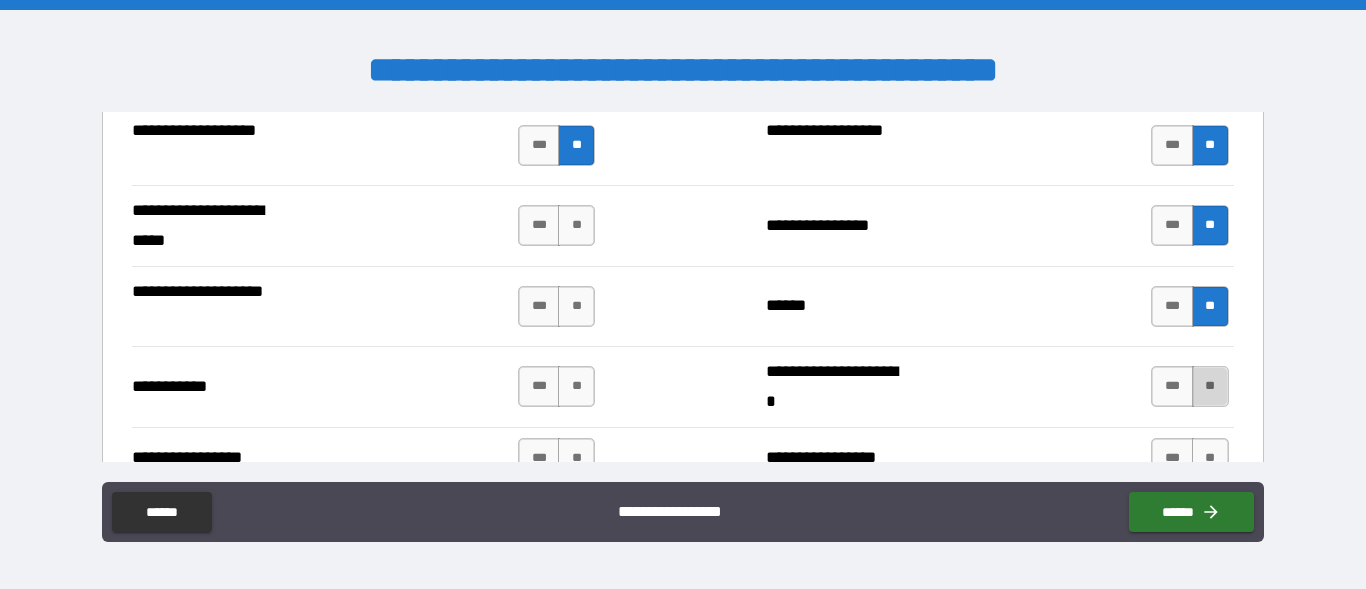 click on "**" at bounding box center [1210, 386] 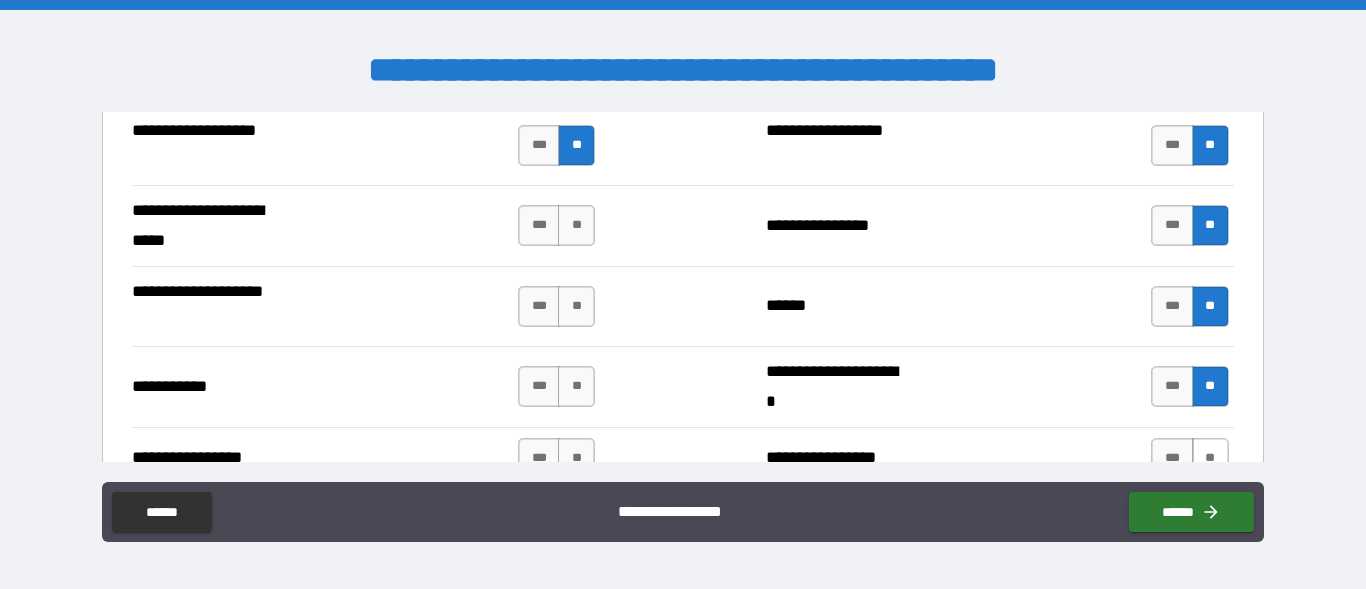 click on "**" at bounding box center [1210, 458] 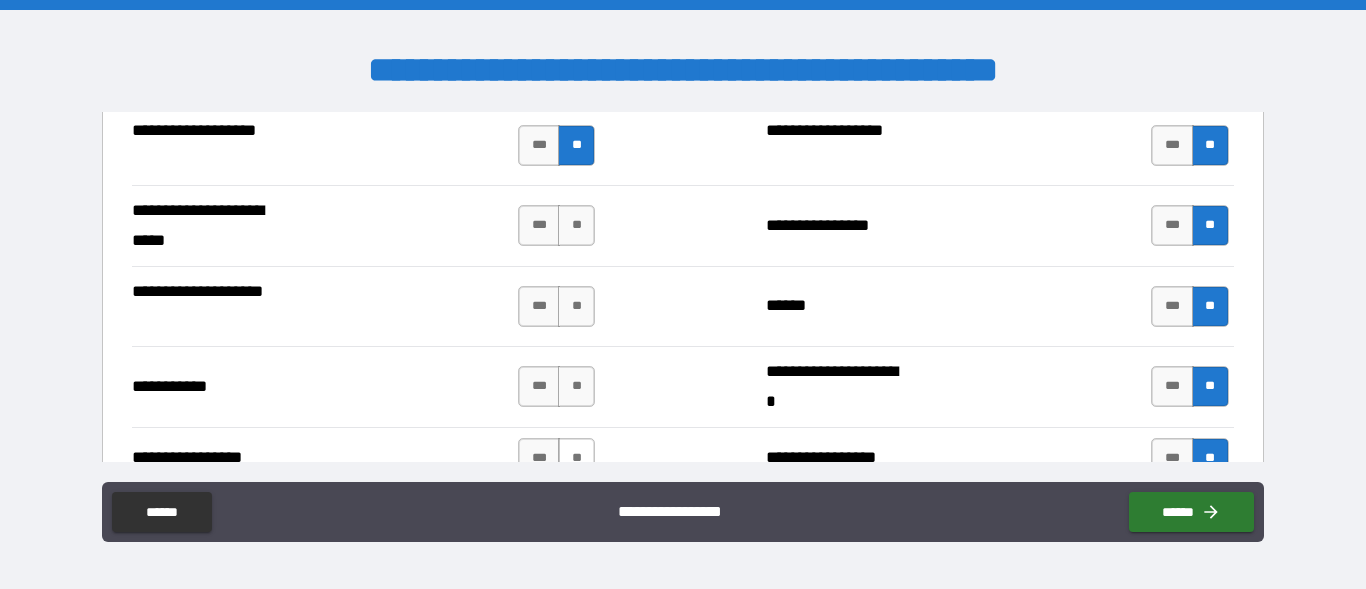 click on "**" at bounding box center [576, 458] 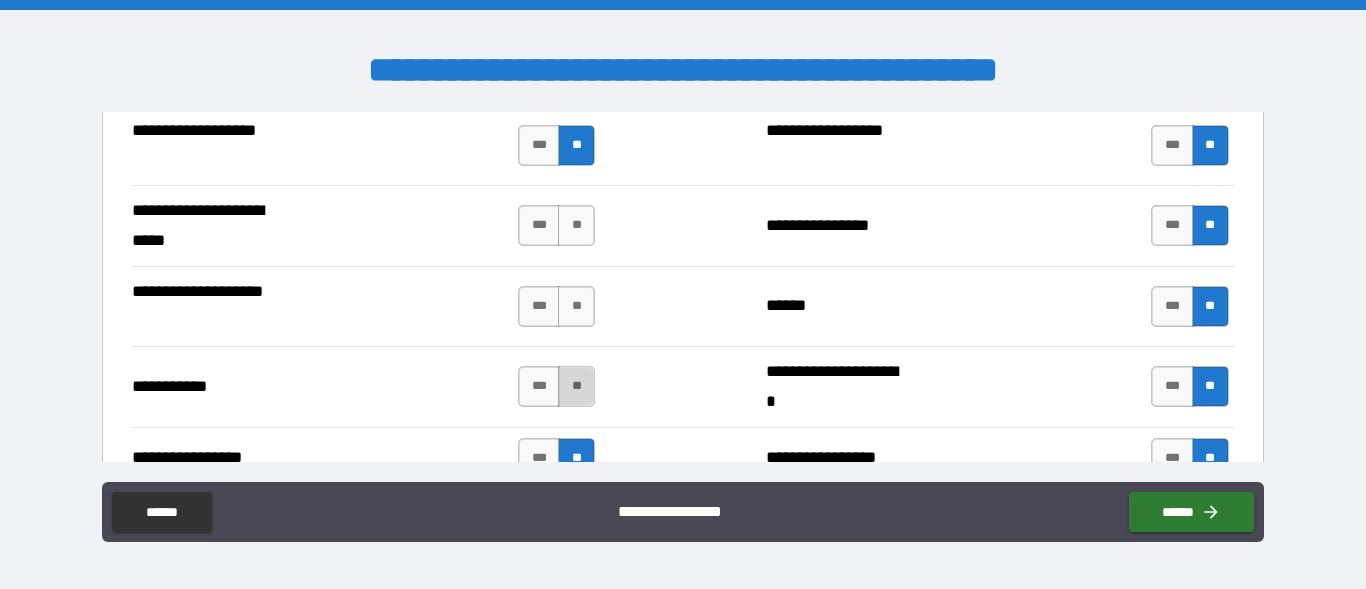 click on "**" at bounding box center (576, 386) 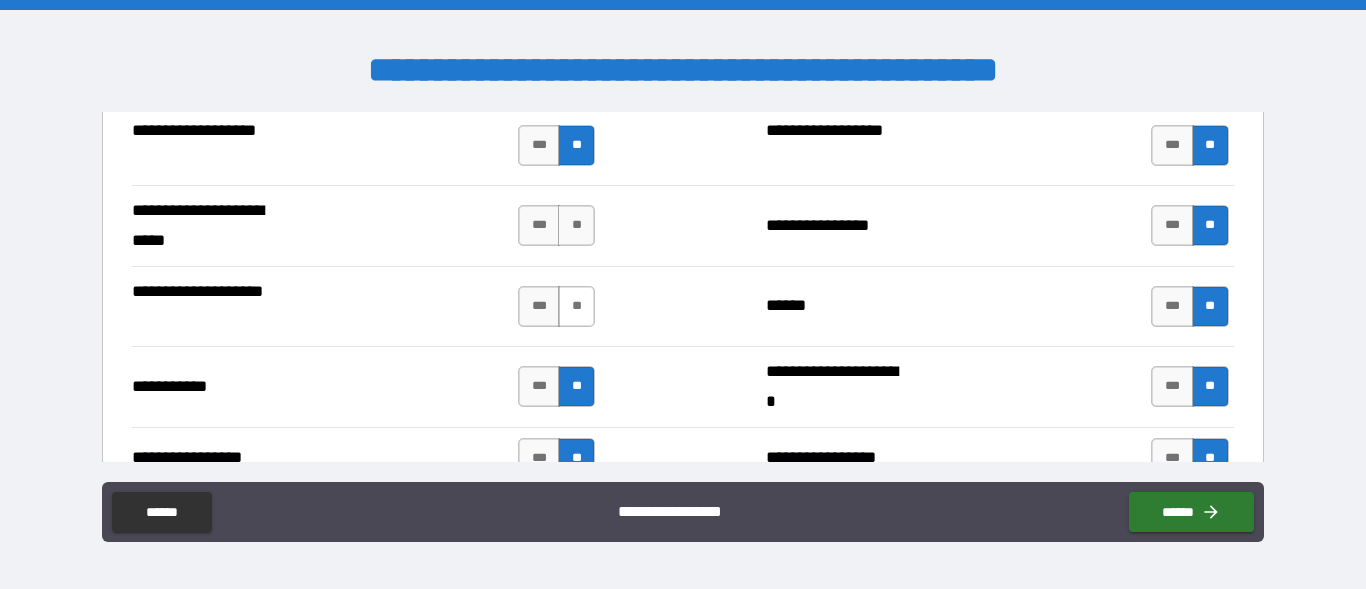 click on "**" at bounding box center (576, 306) 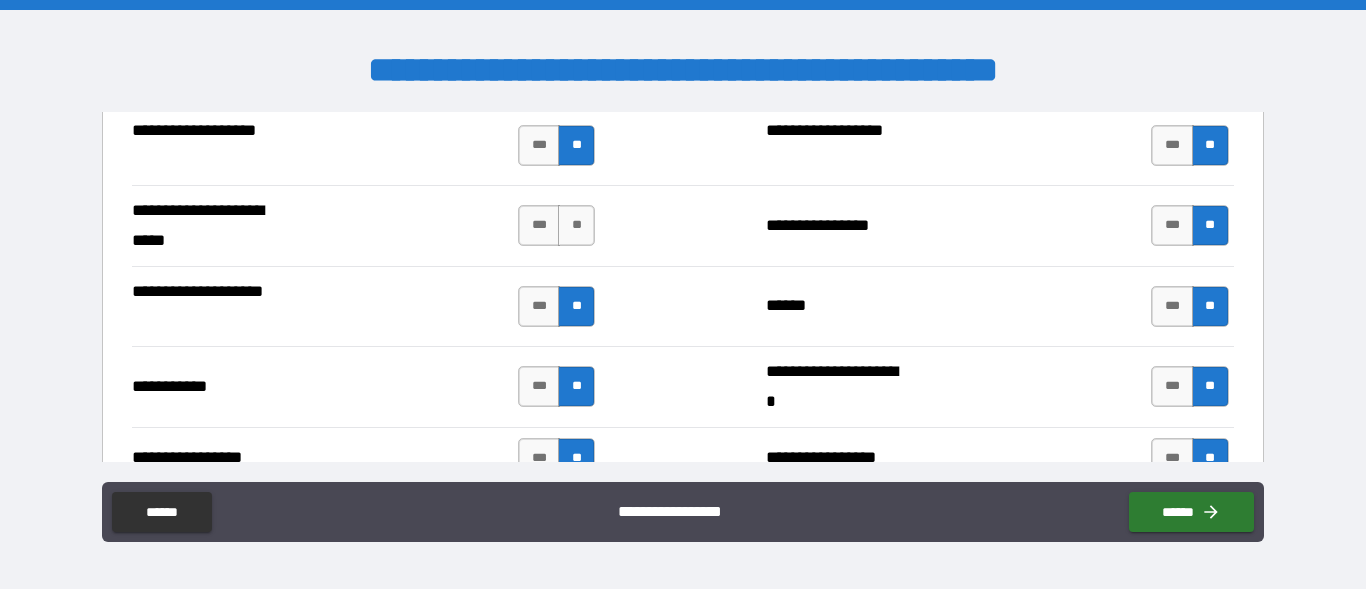 click on "**" at bounding box center [576, 225] 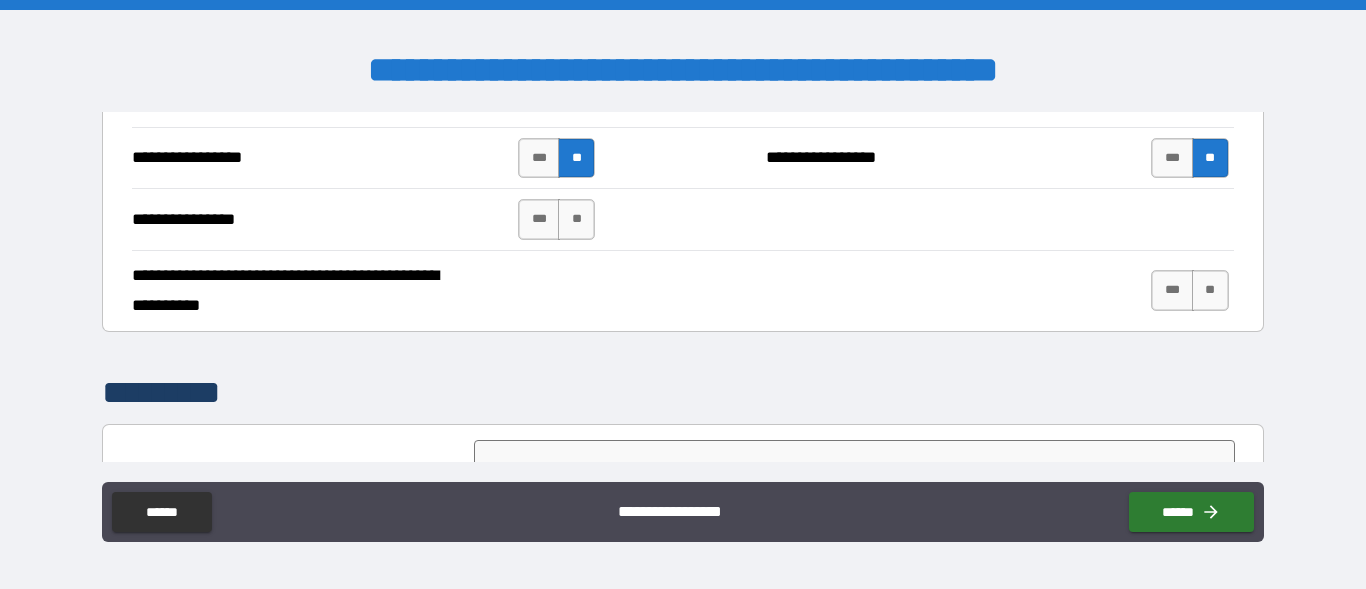 scroll, scrollTop: 4698, scrollLeft: 0, axis: vertical 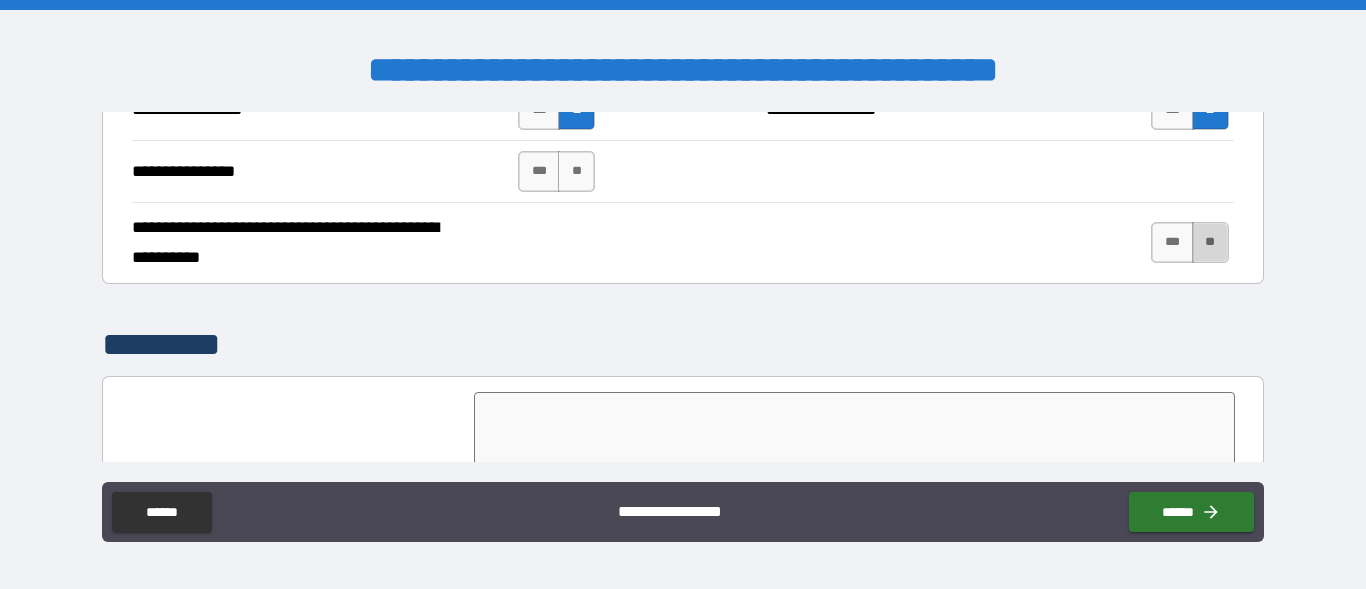 click on "**" at bounding box center [1210, 242] 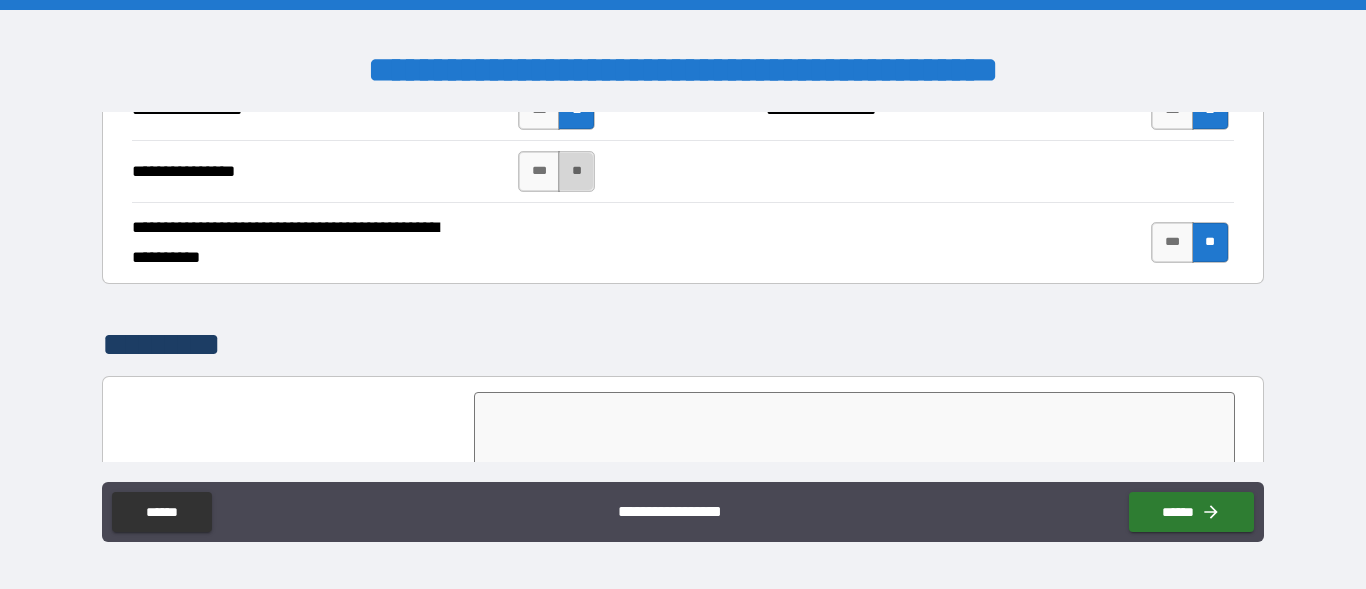 click on "**" at bounding box center (576, 171) 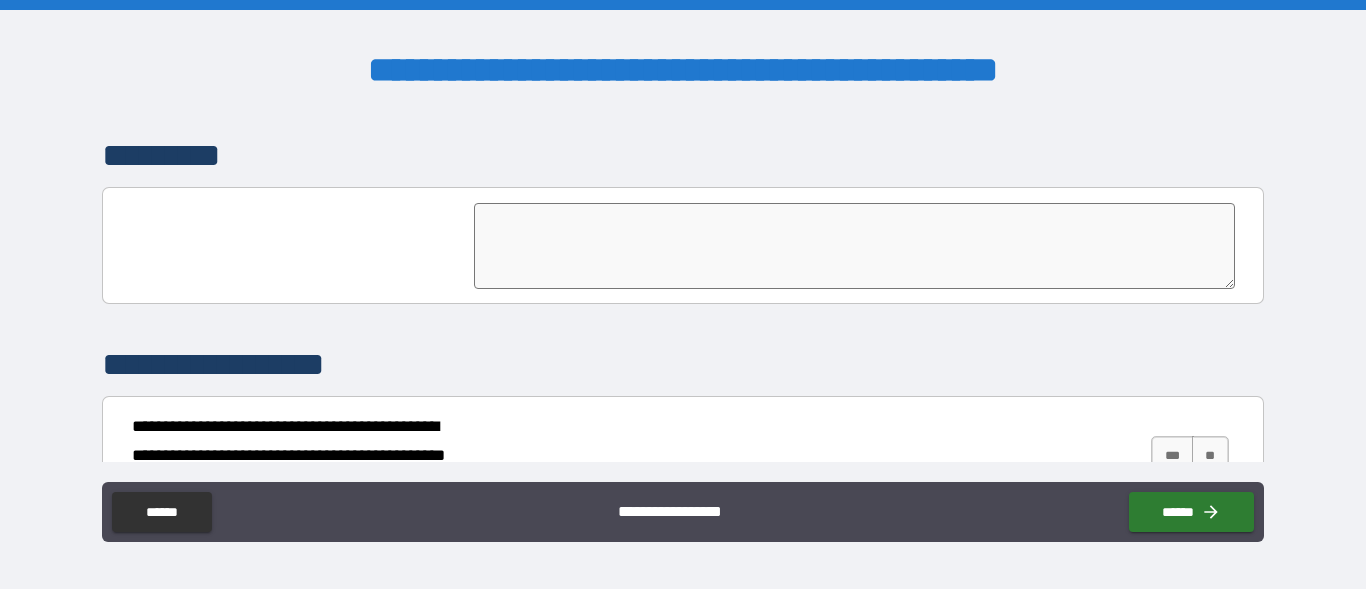 scroll, scrollTop: 5109, scrollLeft: 0, axis: vertical 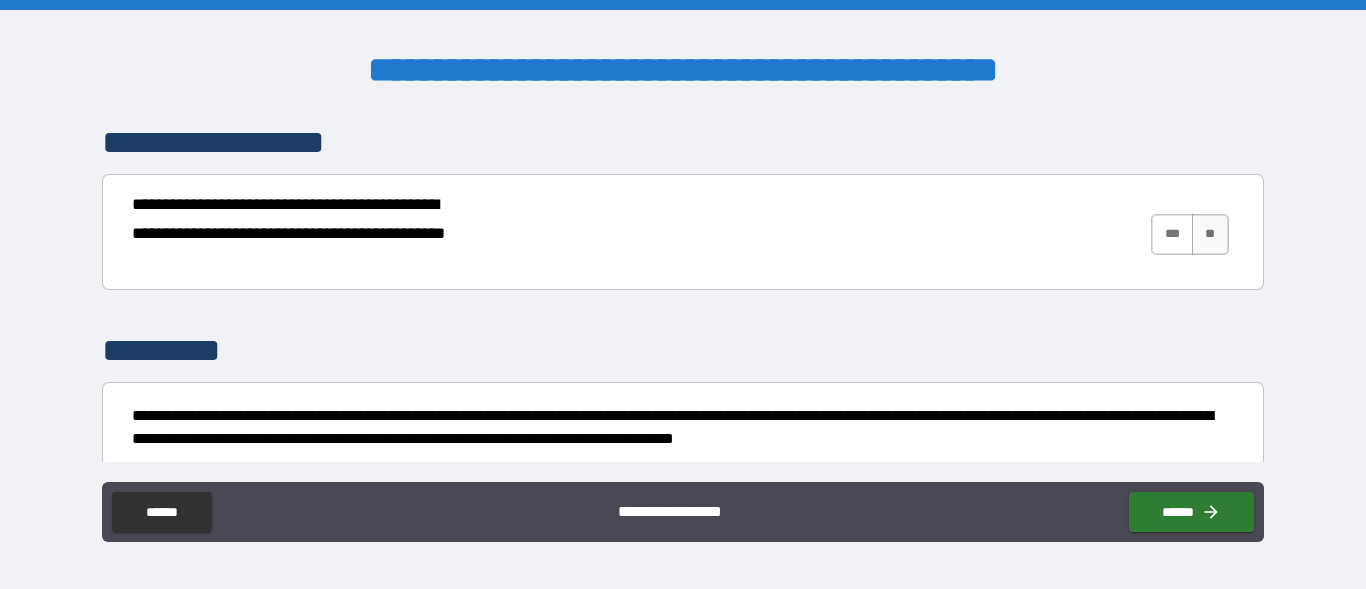 click on "***" at bounding box center [1172, 234] 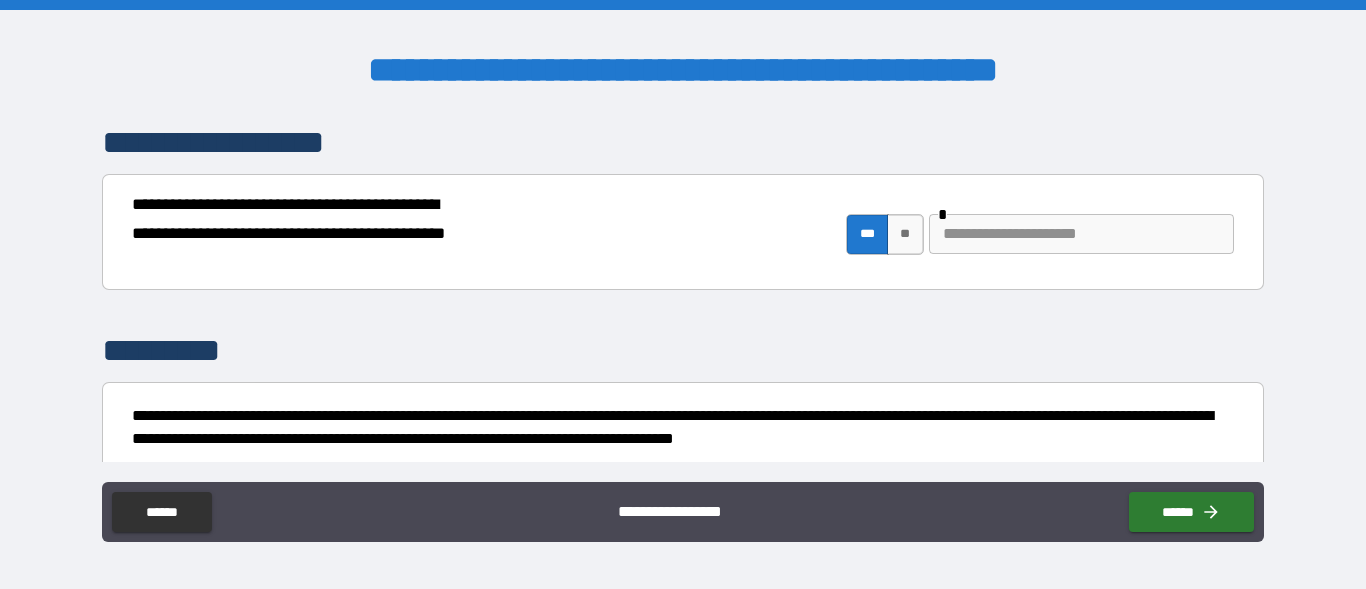 click at bounding box center [1081, 234] 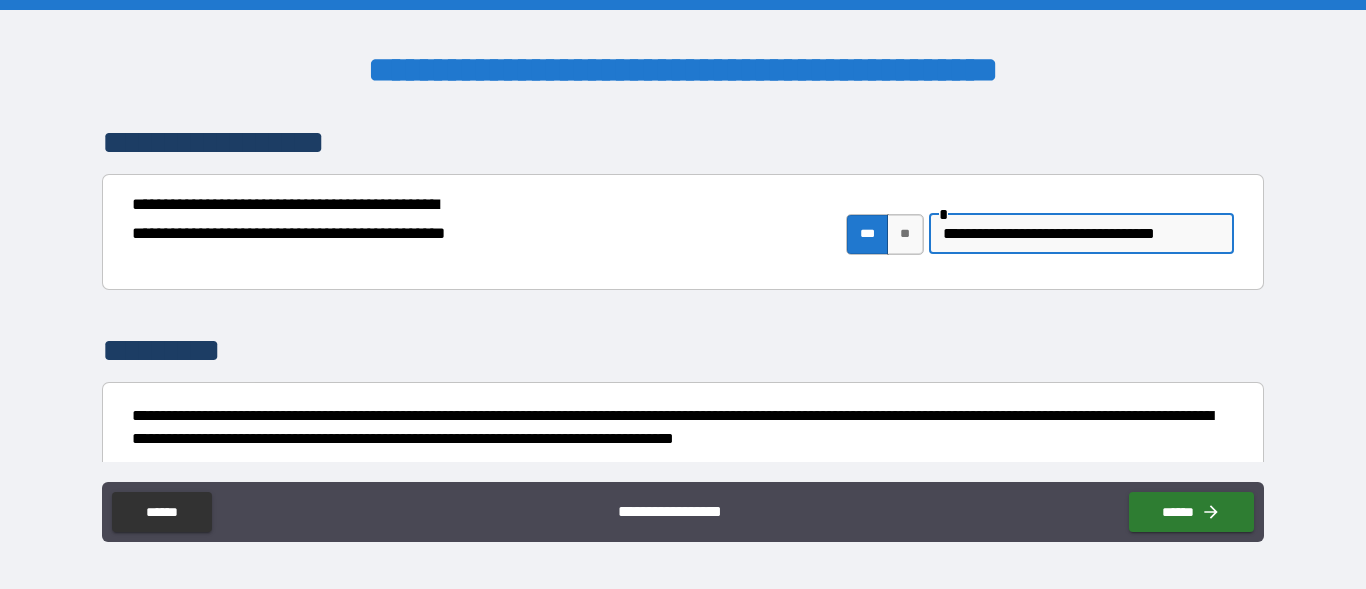 scroll, scrollTop: 0, scrollLeft: 3, axis: horizontal 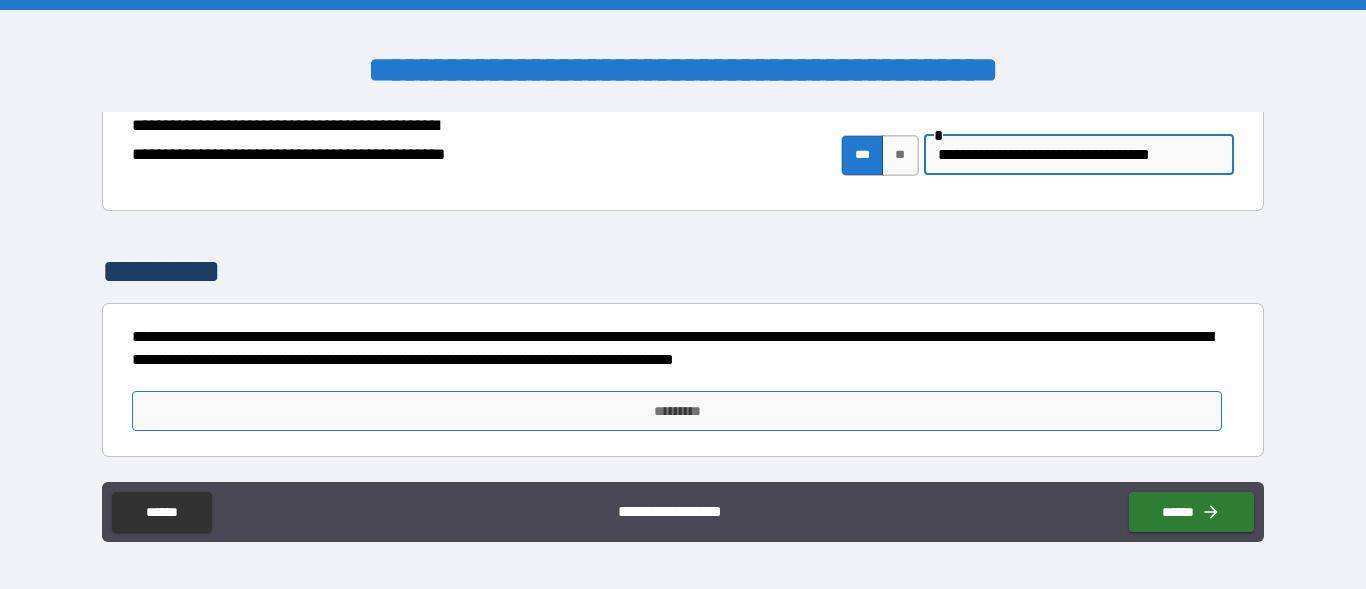 click on "*********" at bounding box center (677, 411) 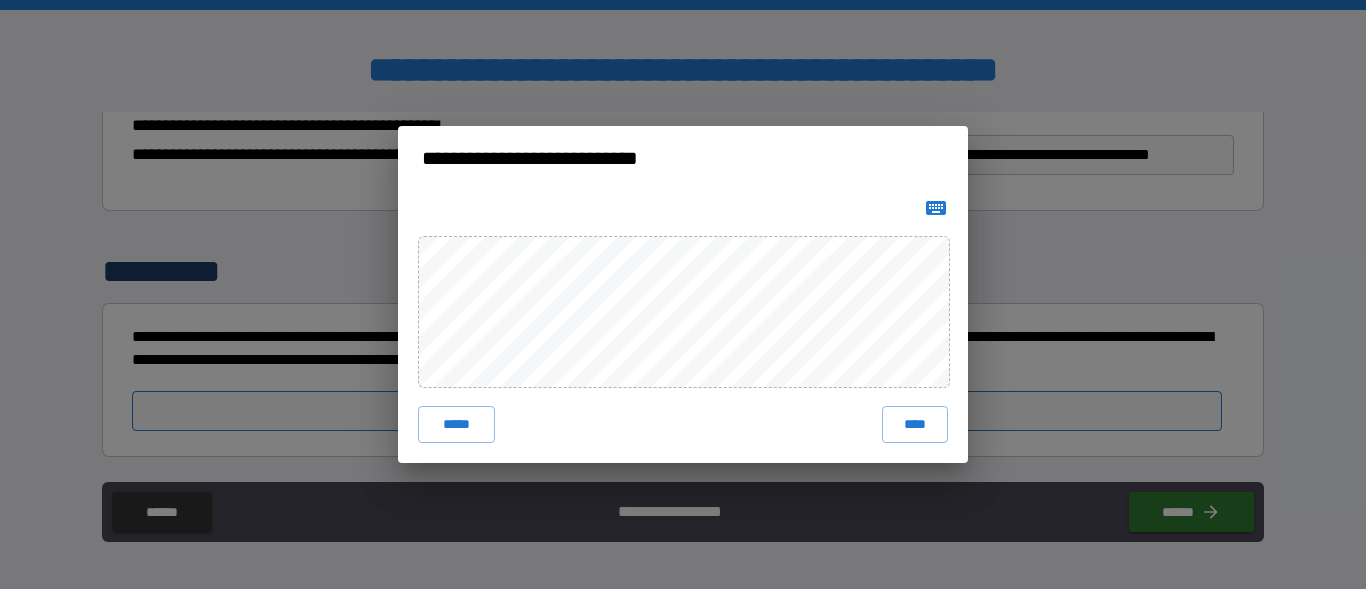 scroll, scrollTop: 0, scrollLeft: 0, axis: both 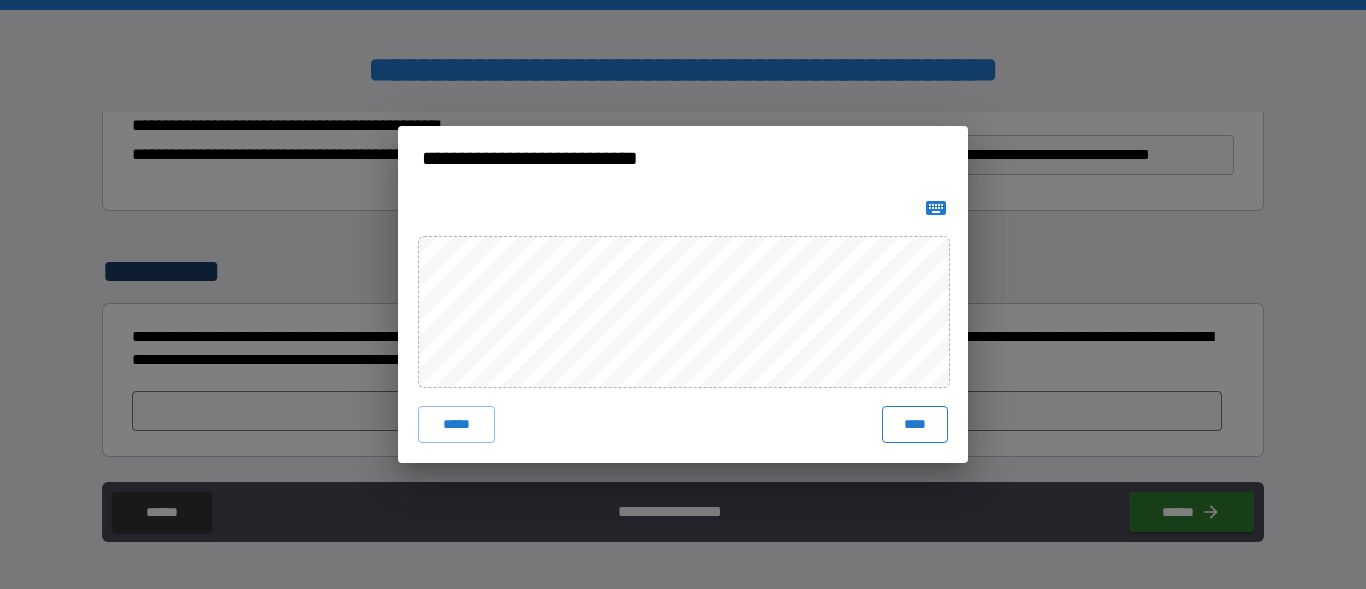 click on "****" at bounding box center [915, 424] 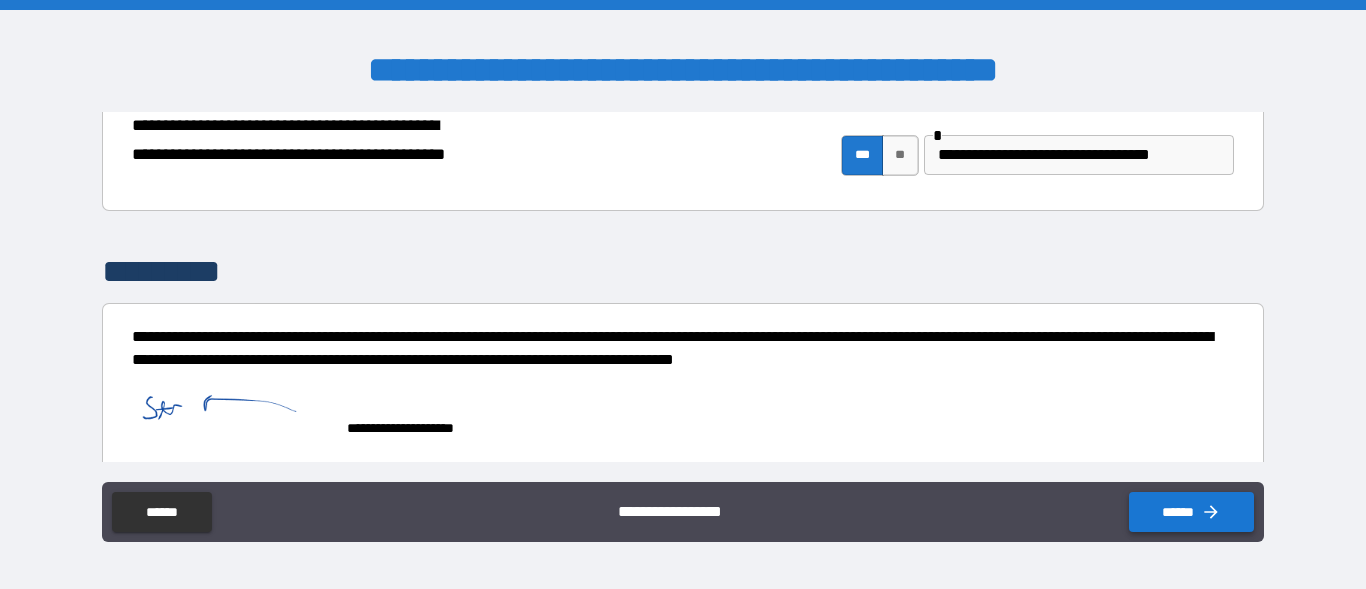 click on "******" at bounding box center [1191, 512] 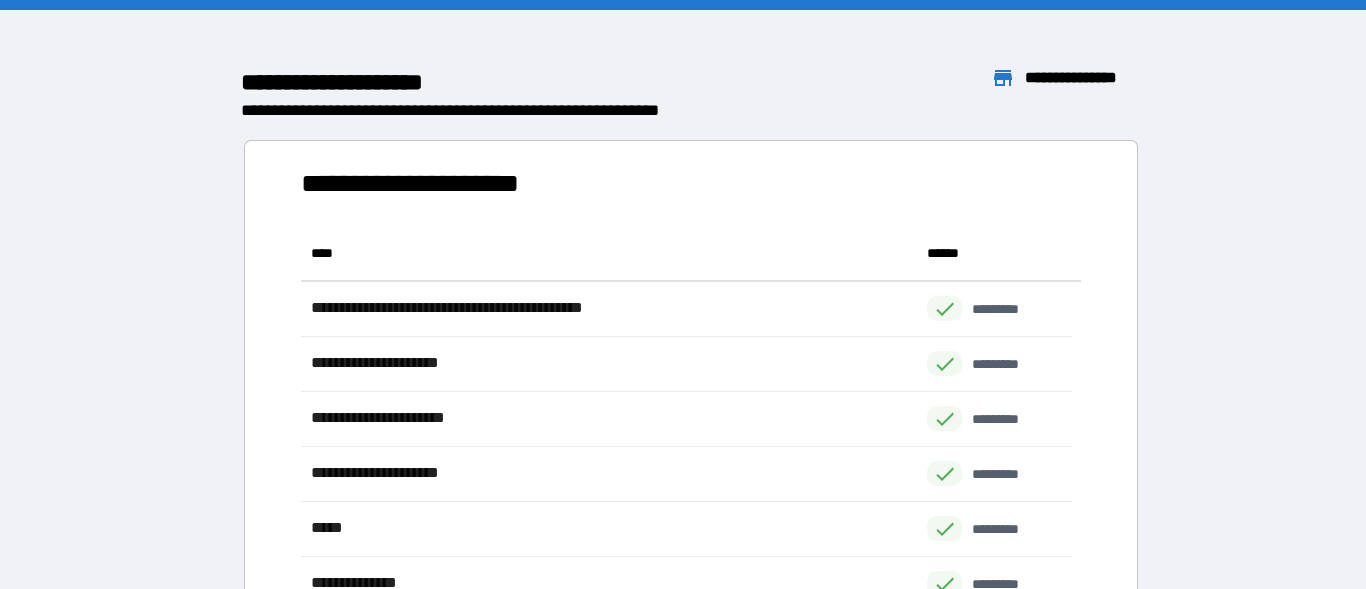 scroll, scrollTop: 16, scrollLeft: 16, axis: both 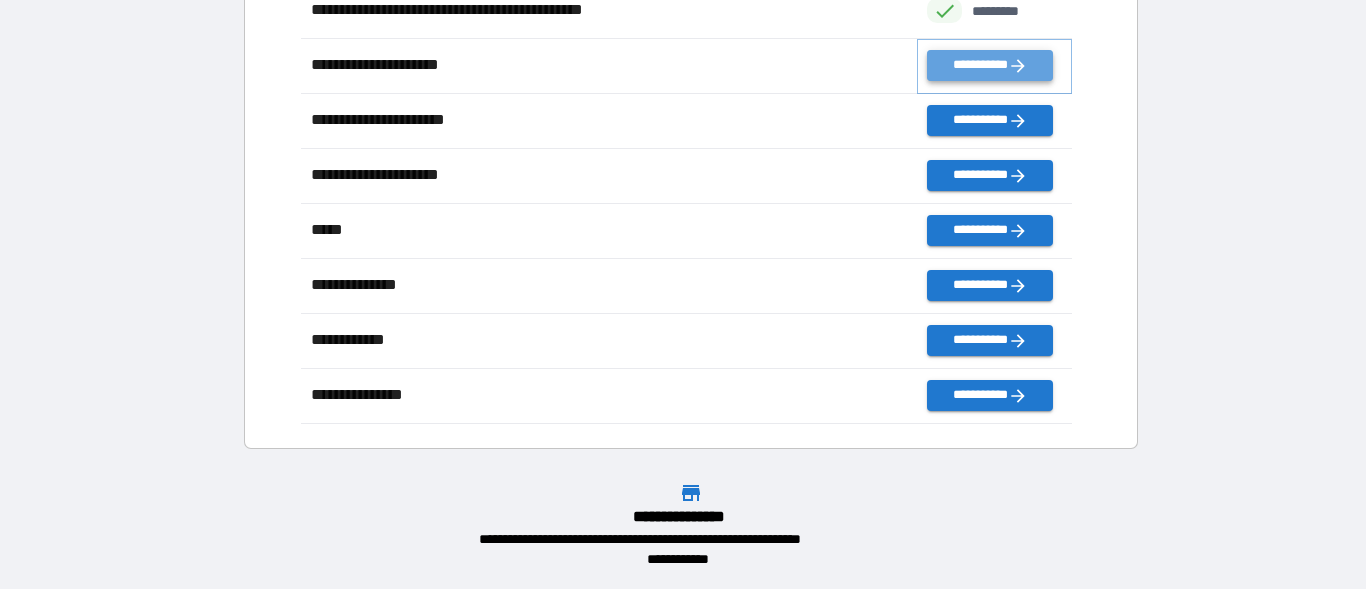 click on "**********" at bounding box center [989, 65] 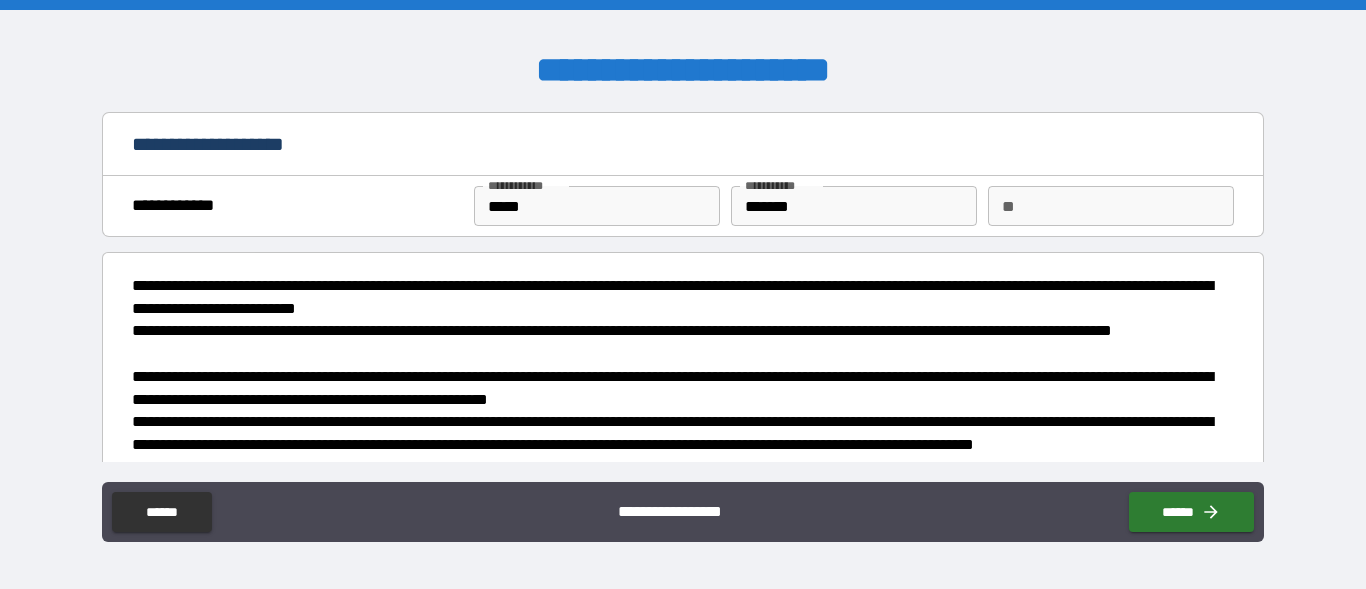 scroll, scrollTop: 306, scrollLeft: 0, axis: vertical 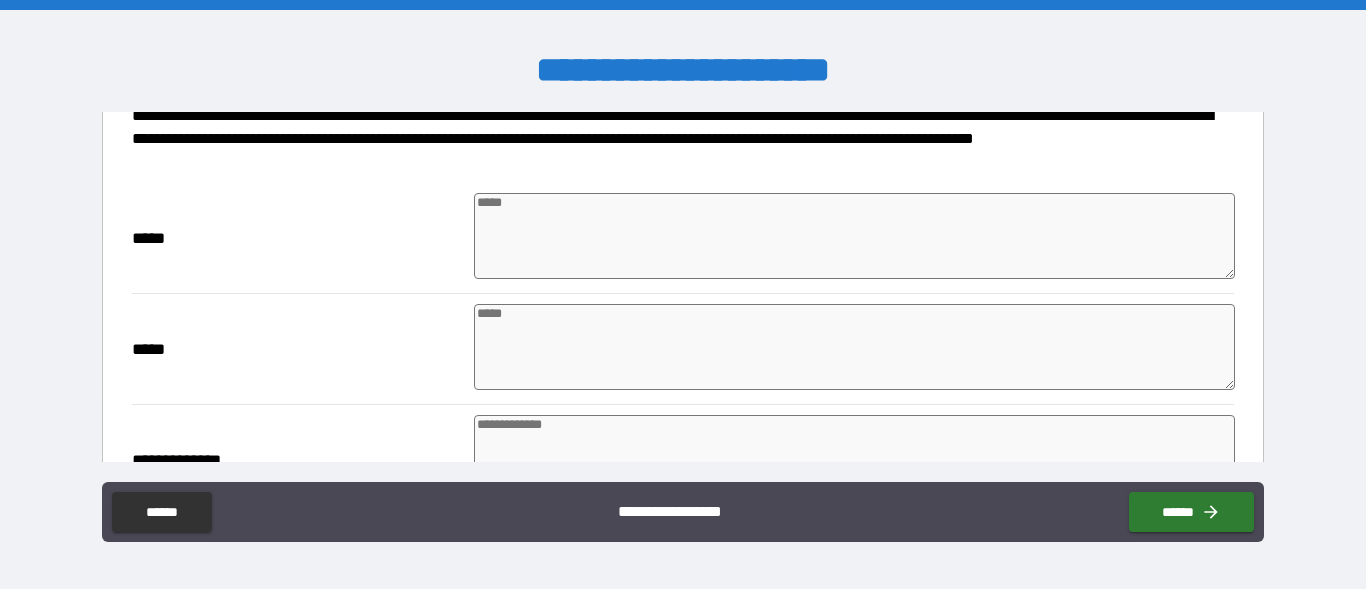 click at bounding box center (854, 236) 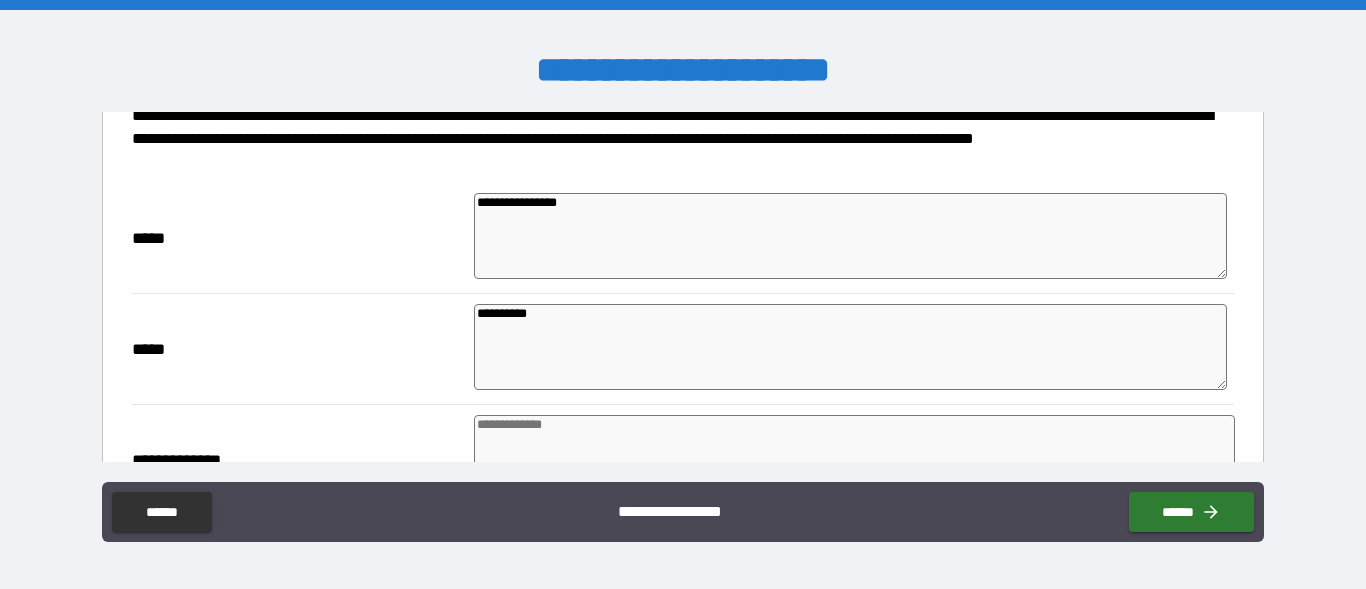 click at bounding box center [854, 458] 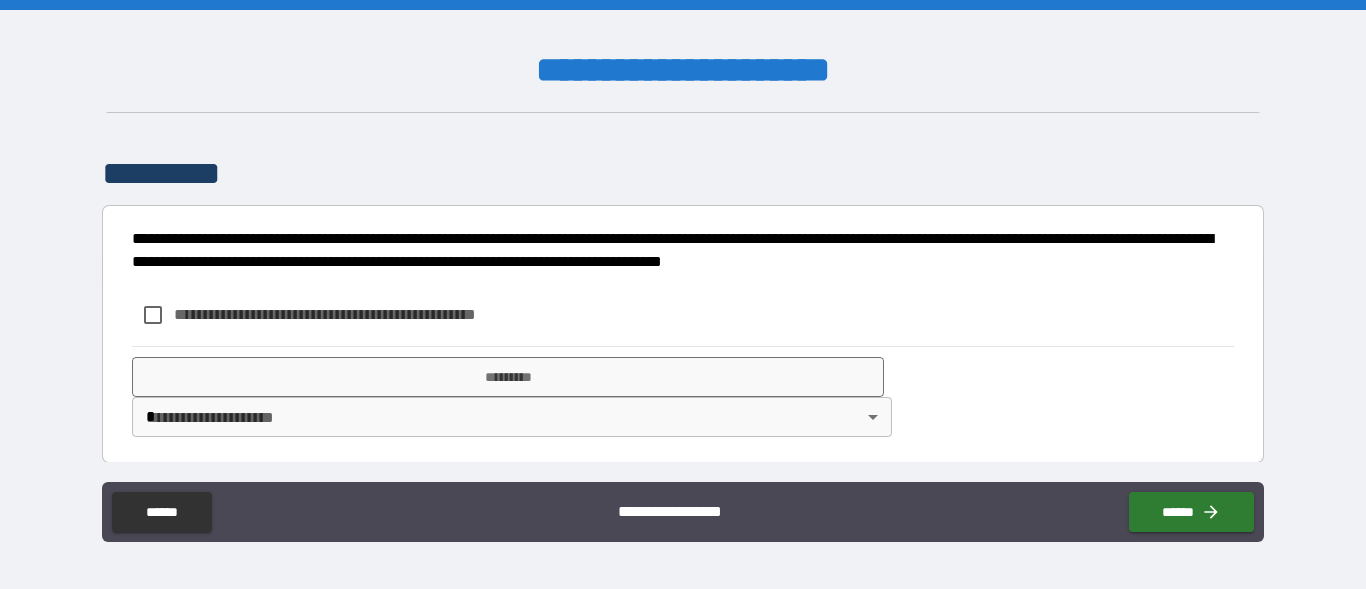 scroll, scrollTop: 715, scrollLeft: 0, axis: vertical 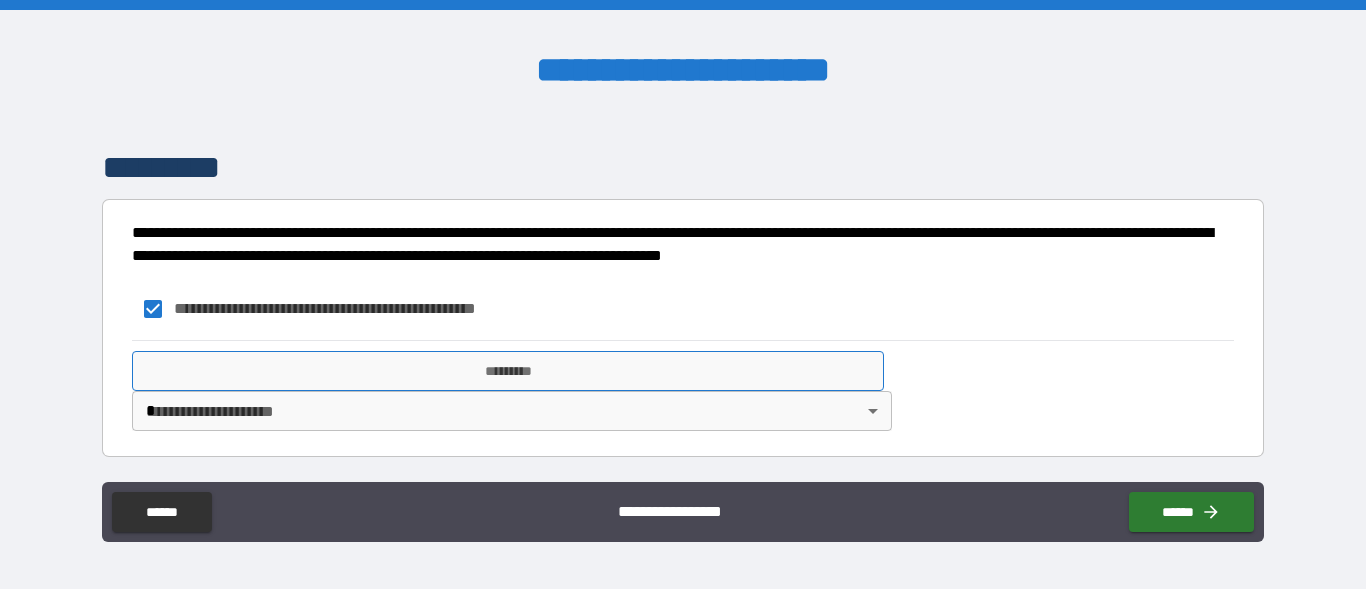 click on "*********" at bounding box center [508, 371] 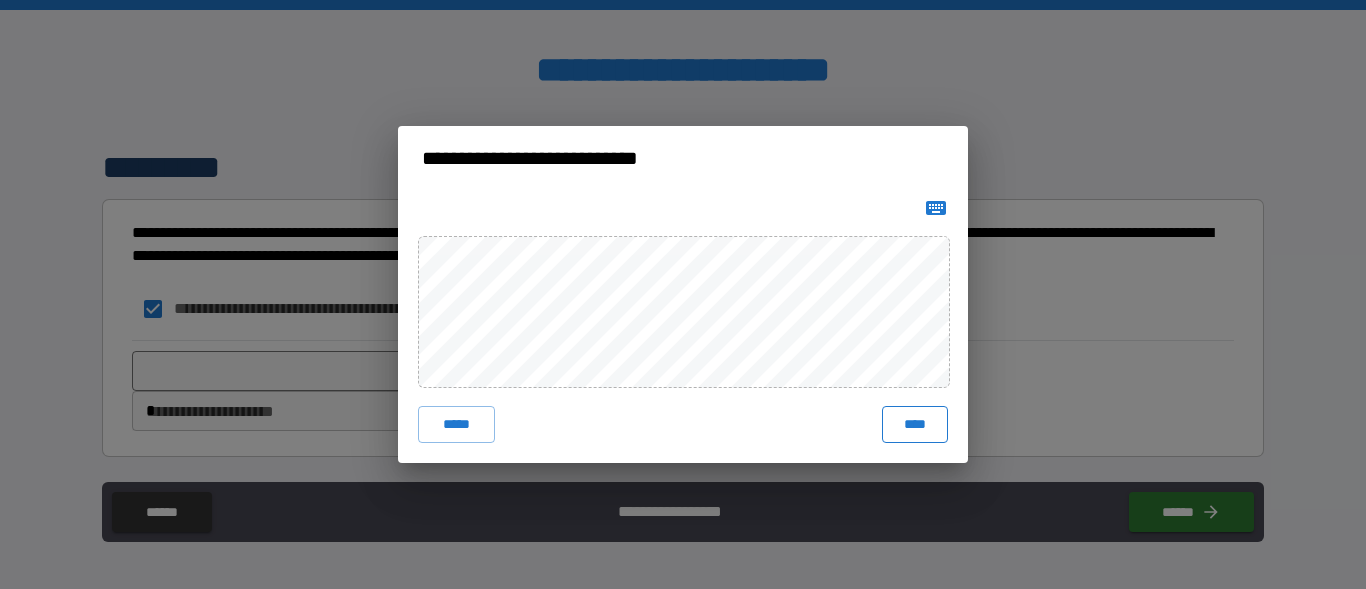 click on "****" at bounding box center (915, 424) 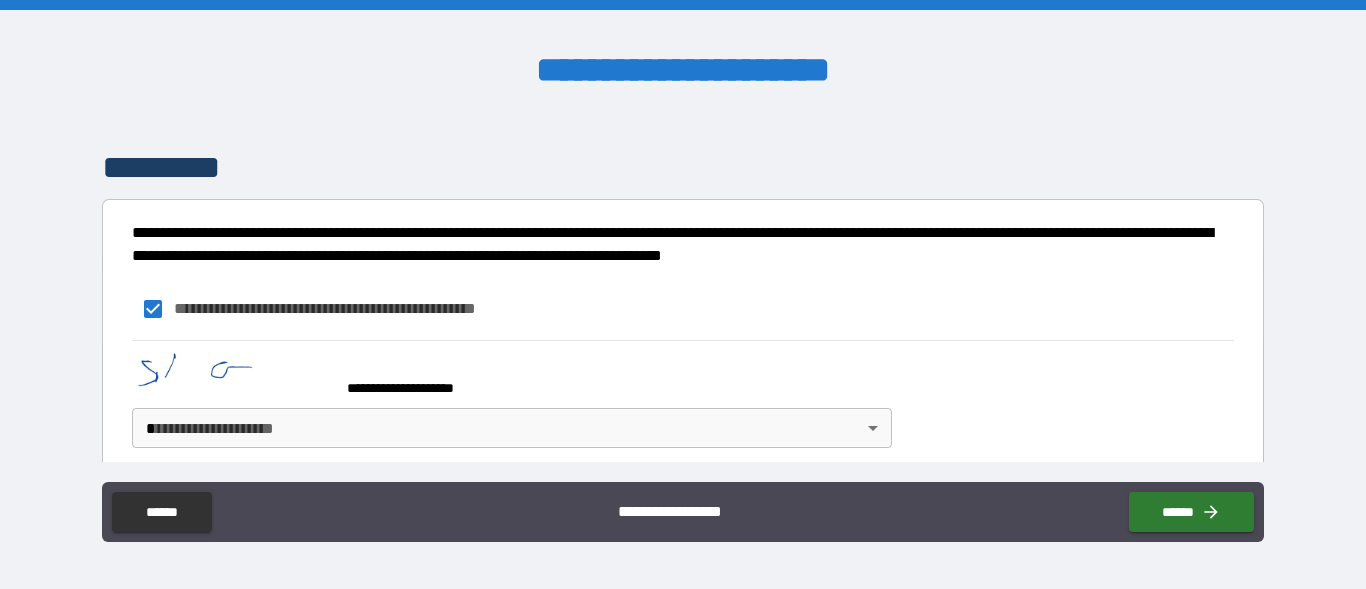 click on "**********" at bounding box center [683, 294] 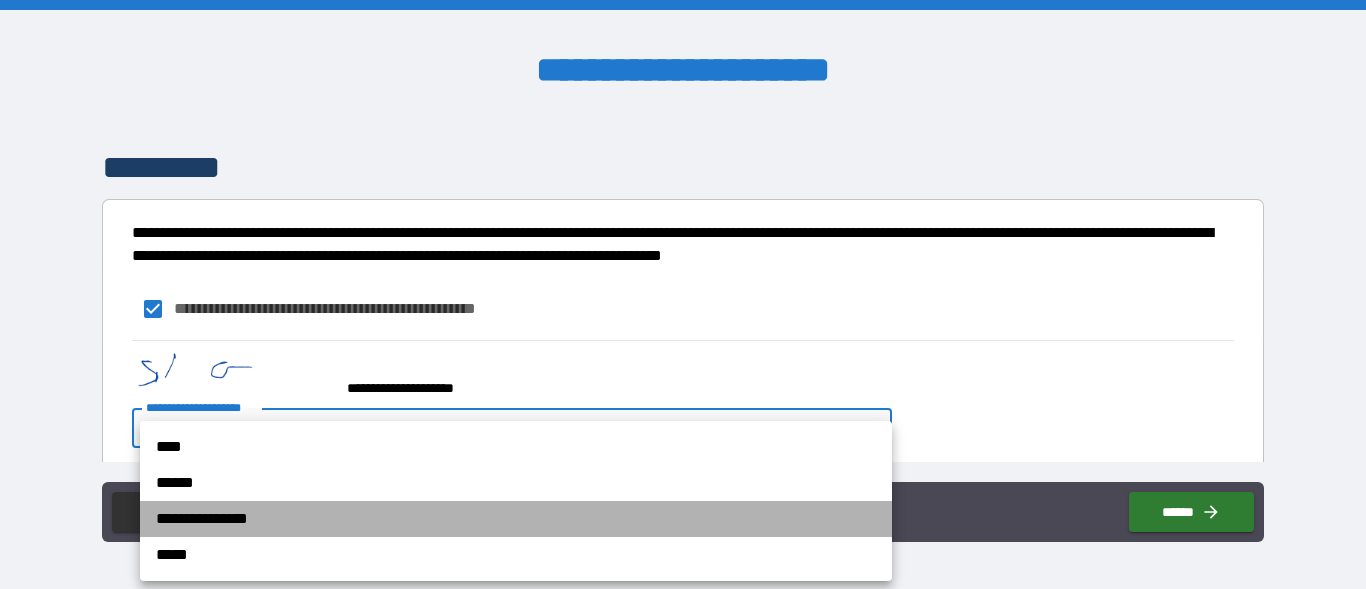 click on "**********" at bounding box center (516, 519) 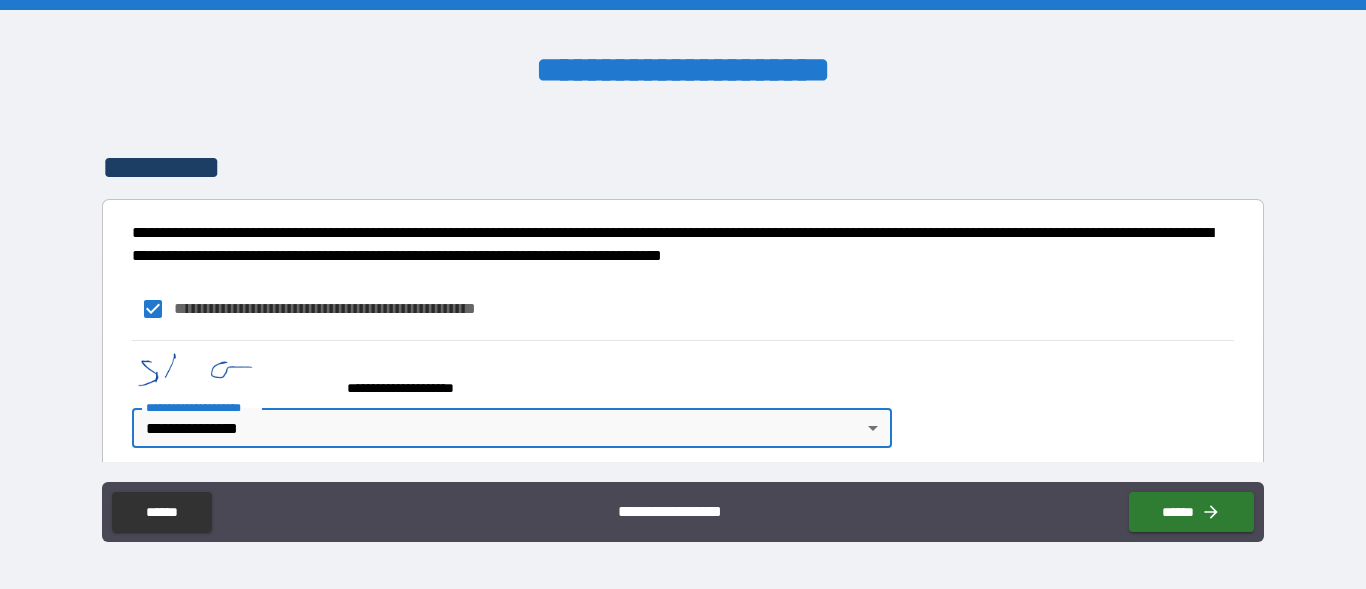 scroll, scrollTop: 732, scrollLeft: 0, axis: vertical 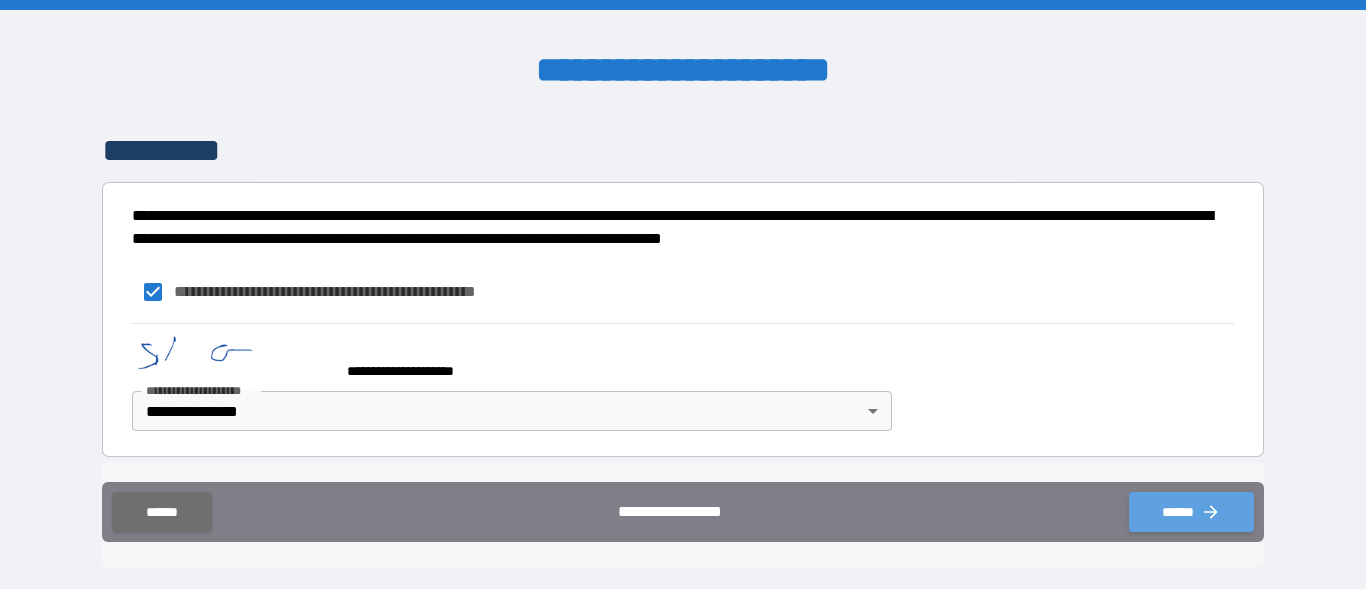 click on "******" at bounding box center [1191, 512] 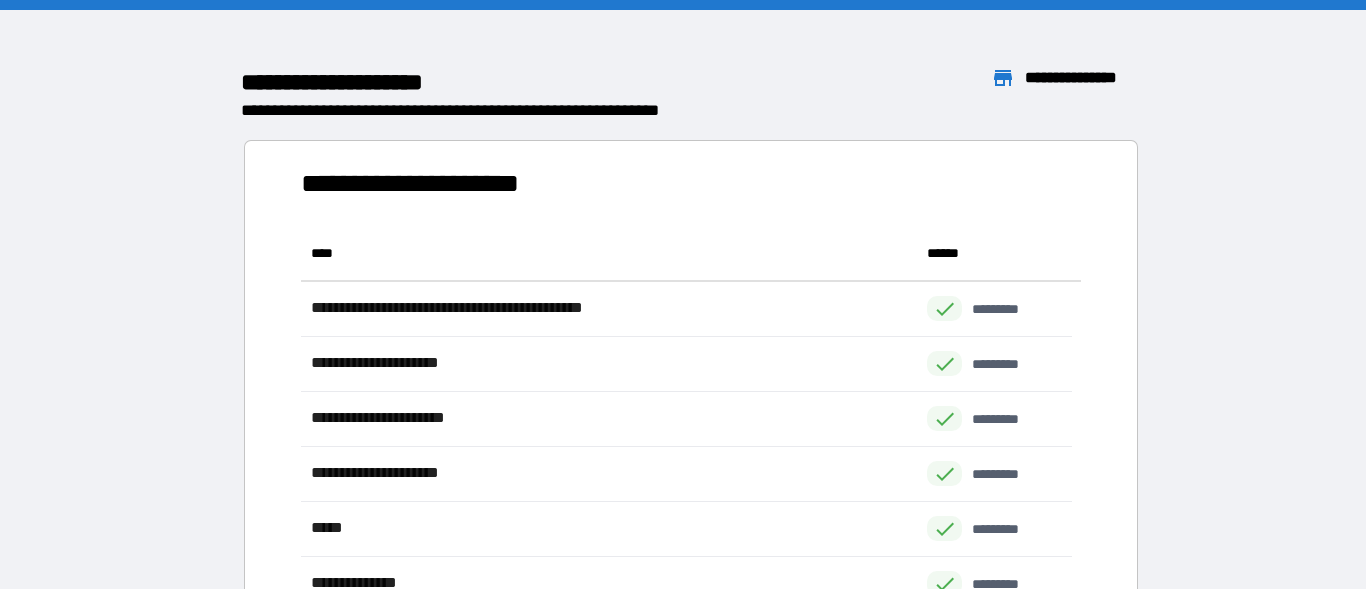 scroll, scrollTop: 16, scrollLeft: 16, axis: both 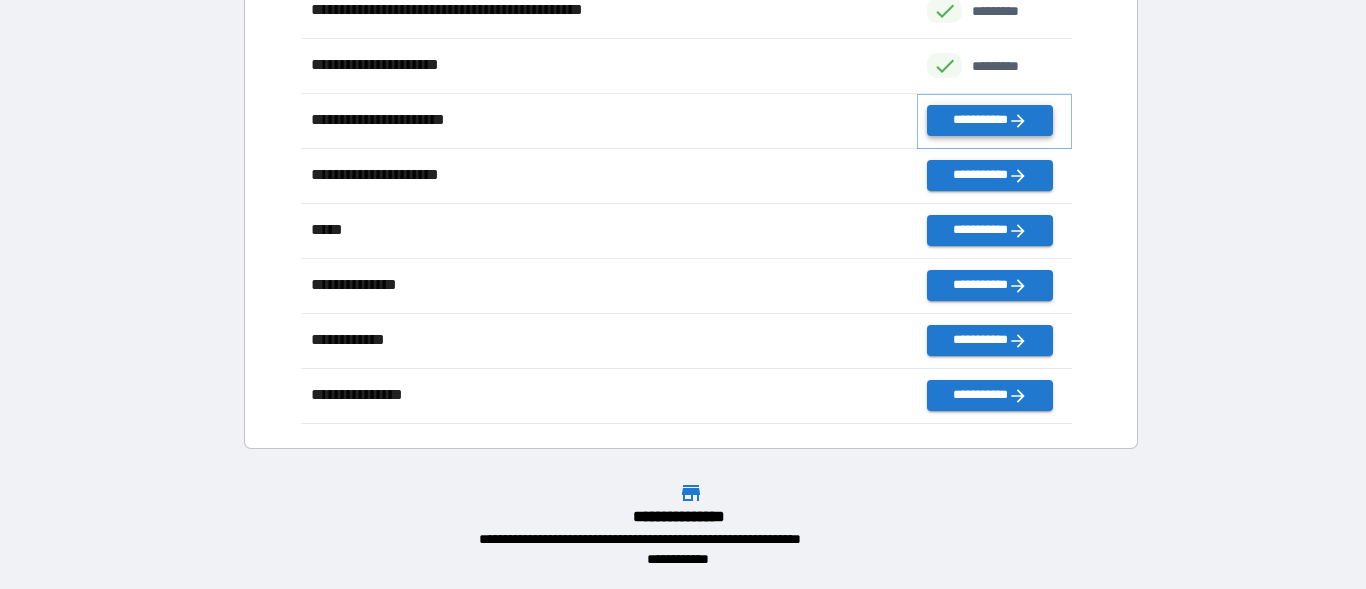 click 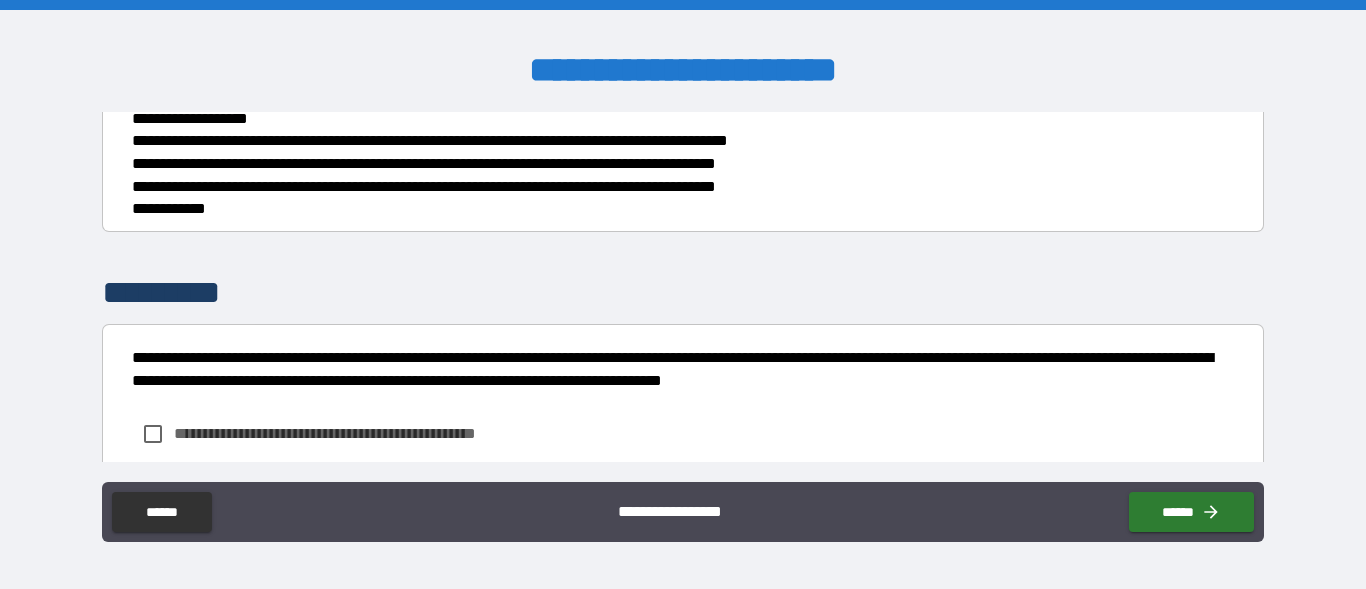 scroll, scrollTop: 306, scrollLeft: 0, axis: vertical 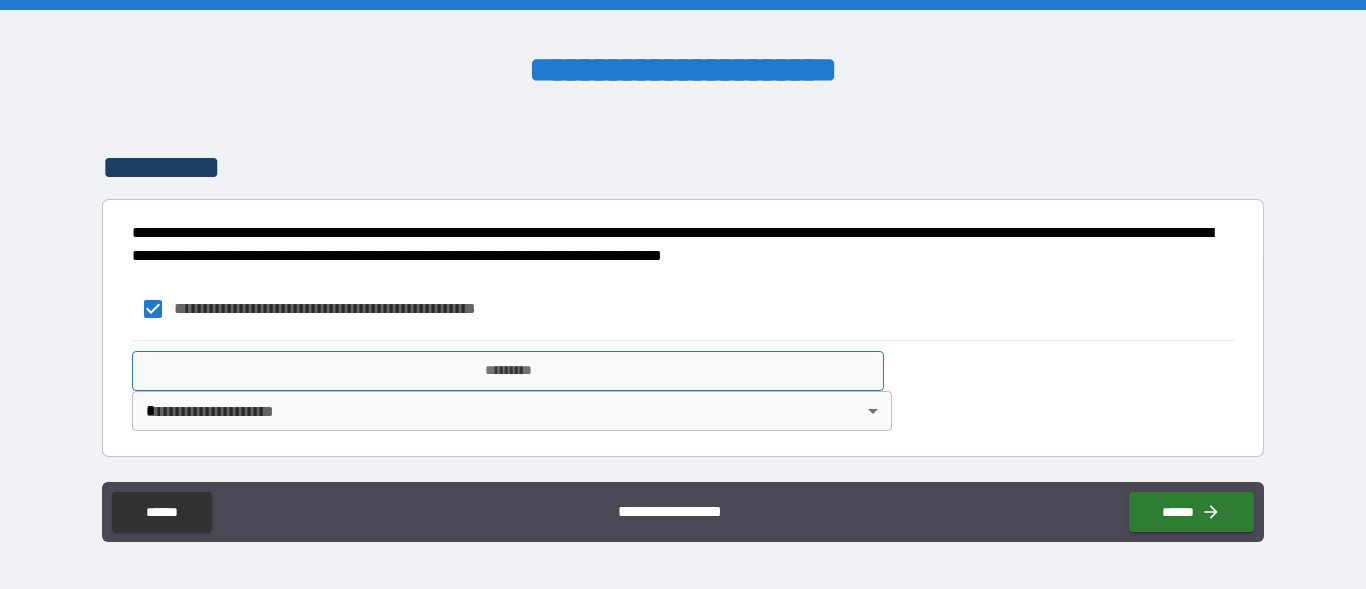 click on "*********" at bounding box center (508, 371) 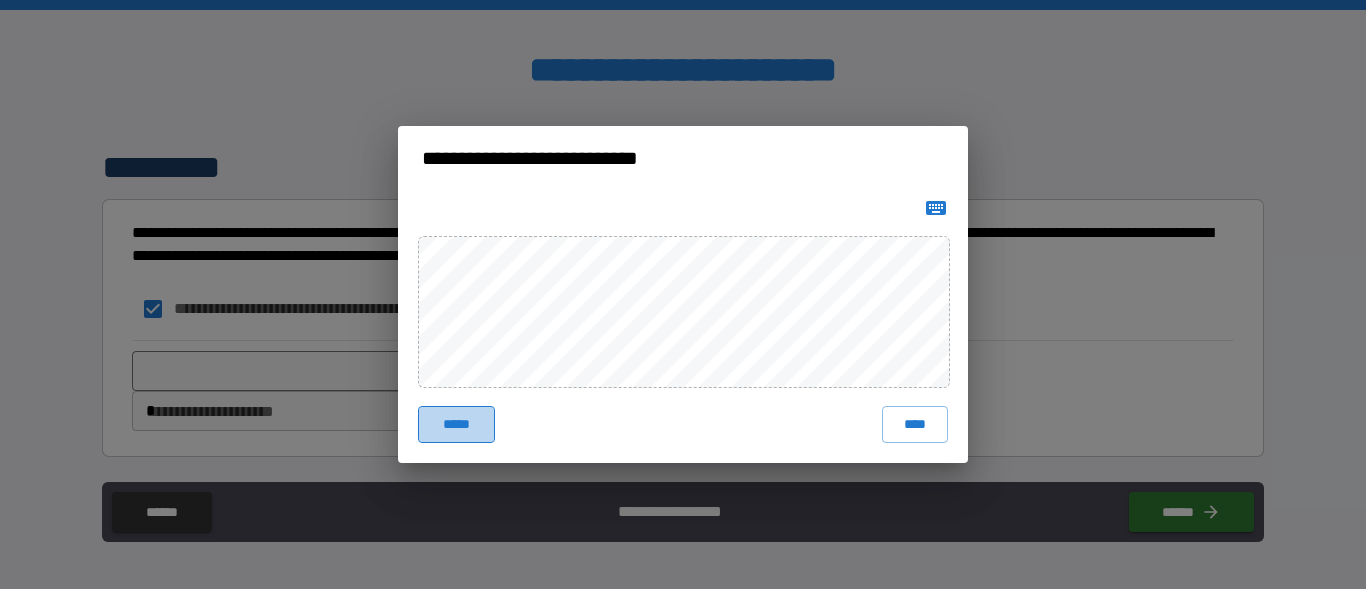click on "*****" at bounding box center [456, 424] 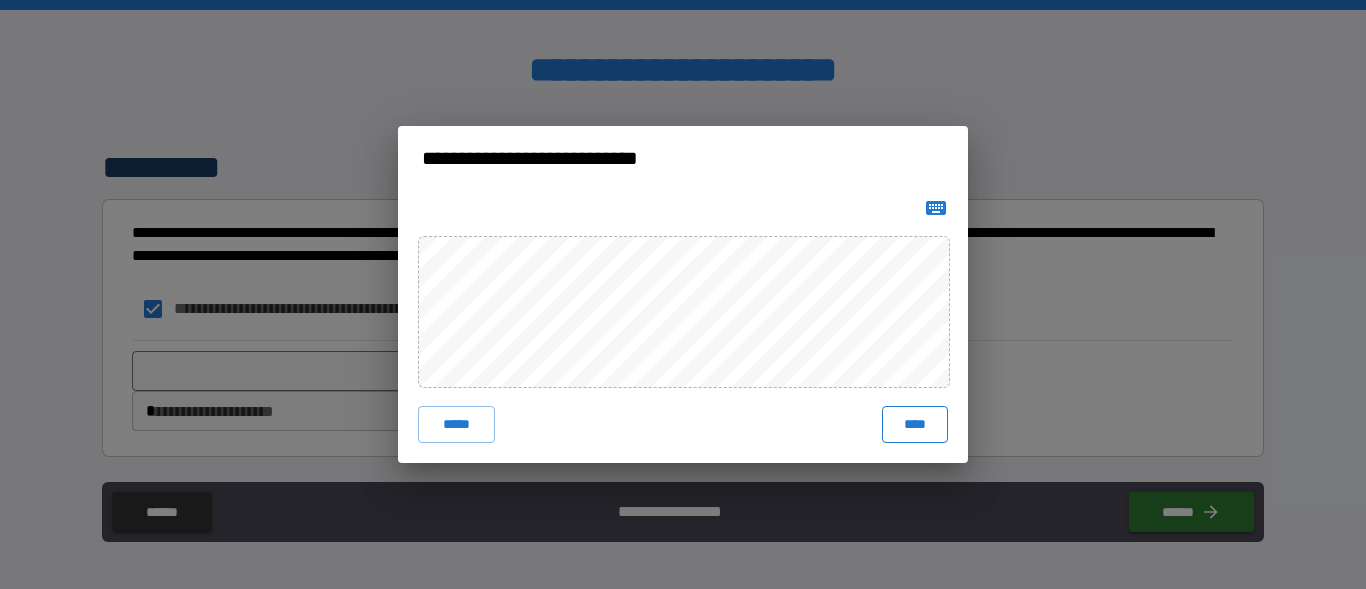 click on "***** ****" at bounding box center (683, 326) 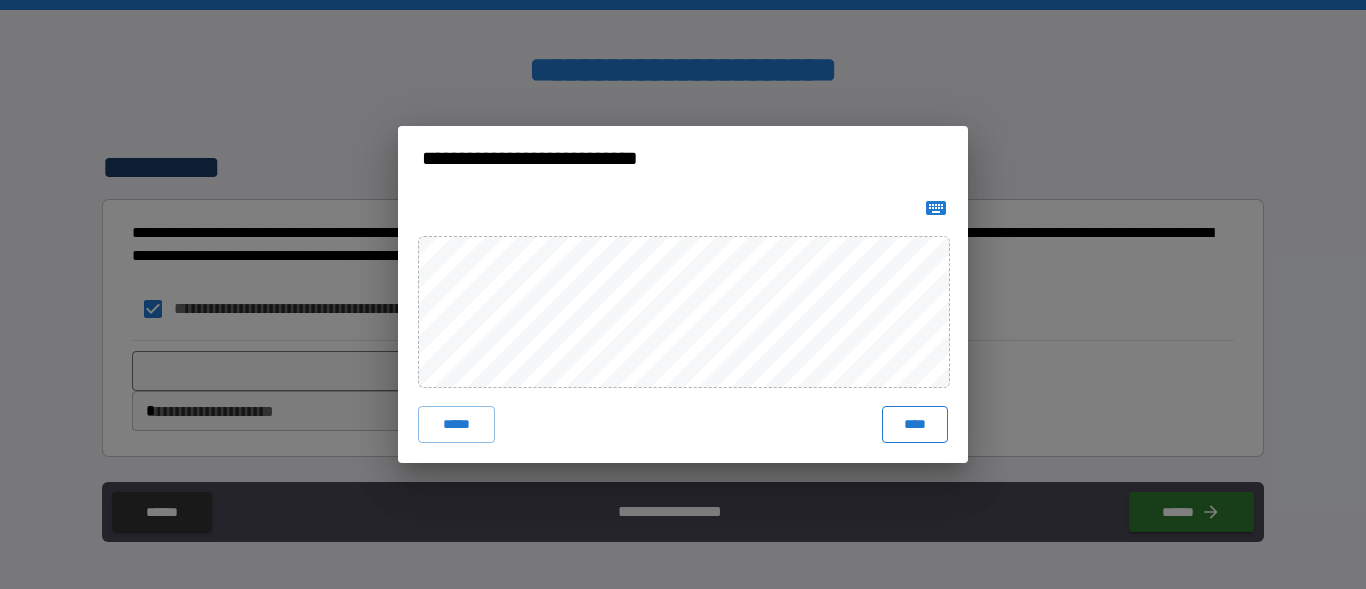 click on "****" at bounding box center [915, 424] 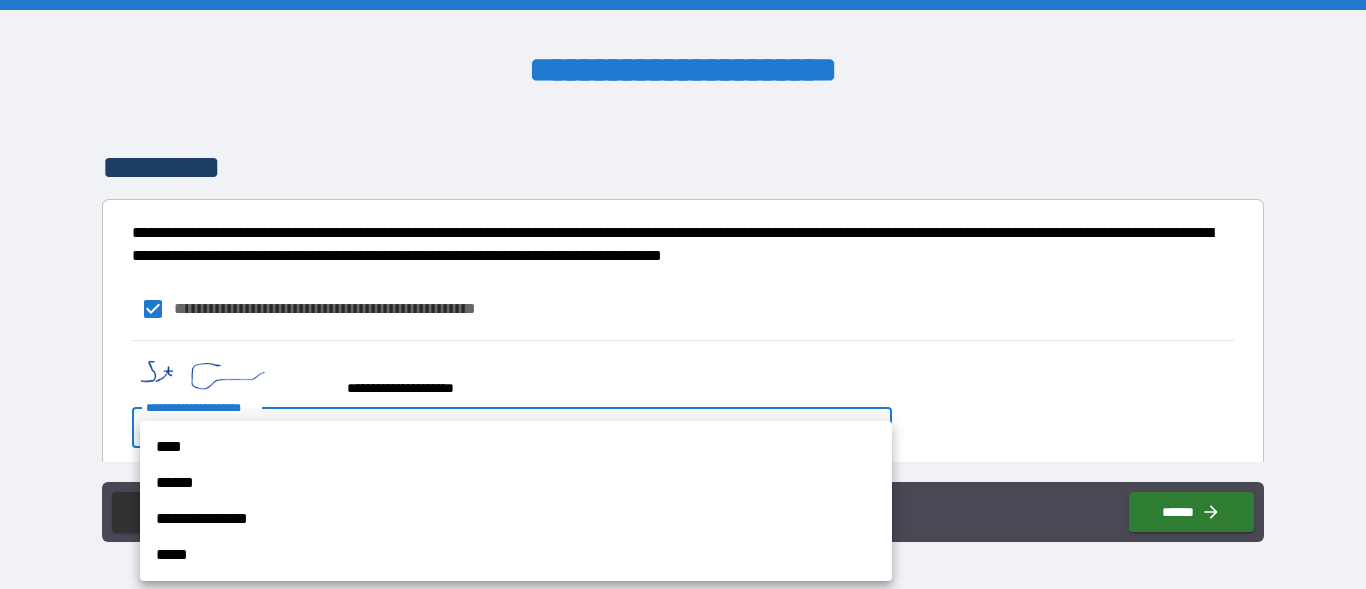 click on "**********" at bounding box center [683, 294] 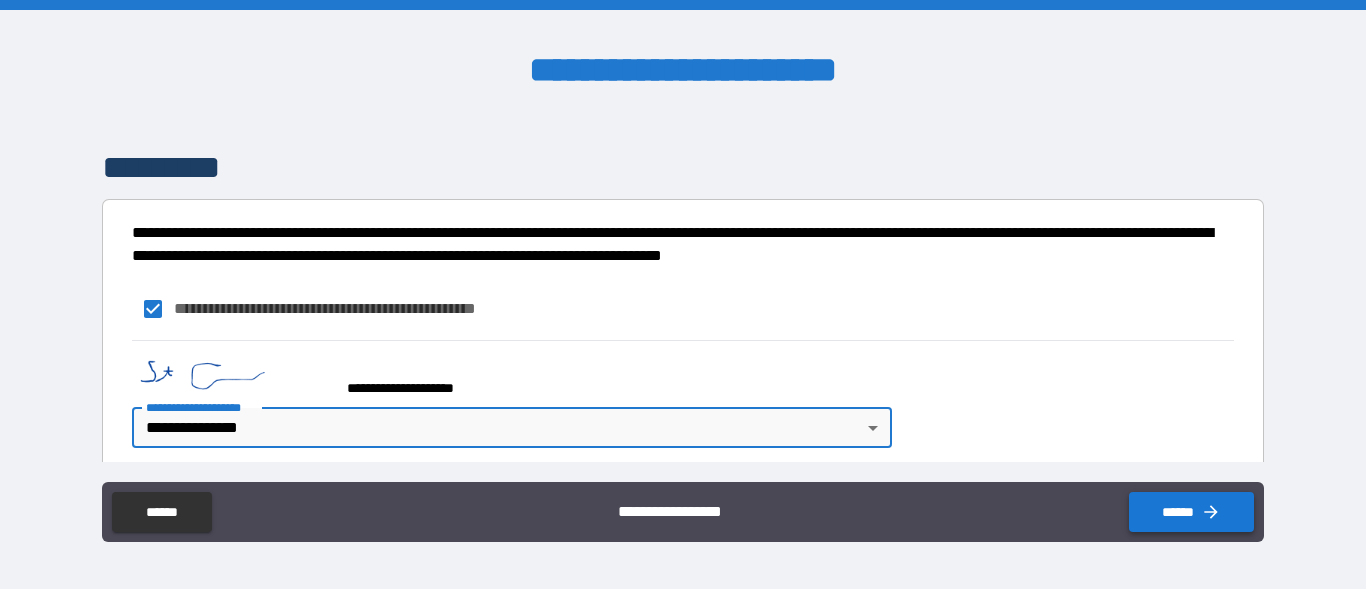 click on "******" at bounding box center [1191, 512] 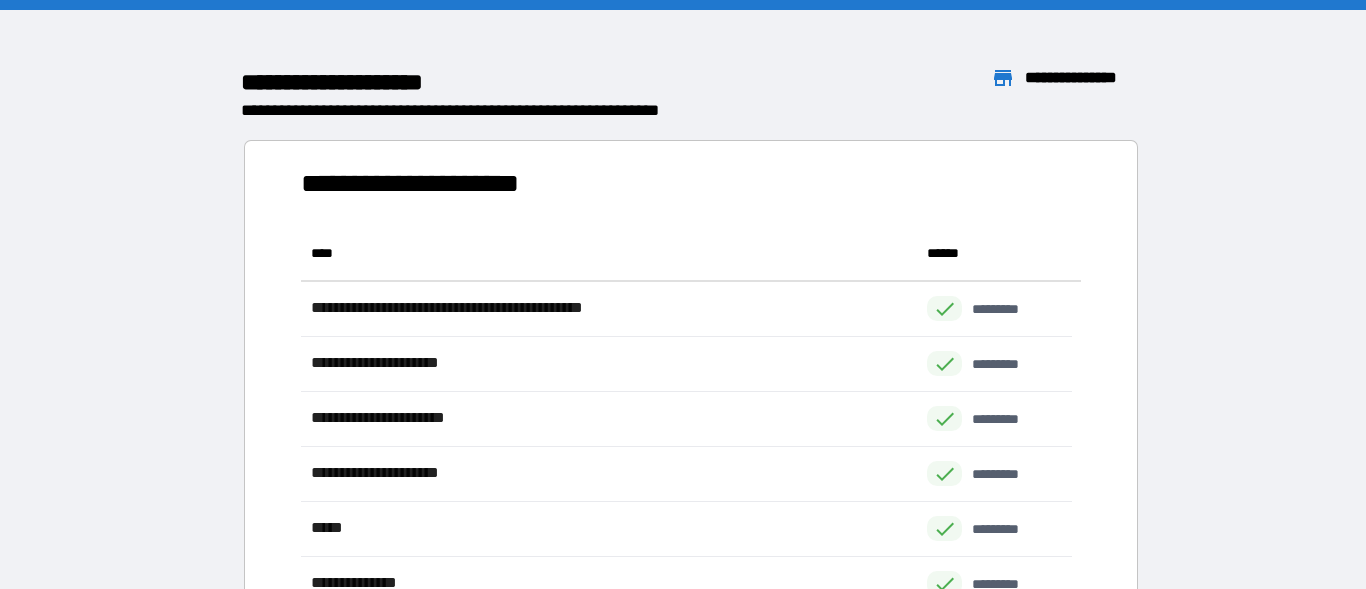 scroll, scrollTop: 16, scrollLeft: 16, axis: both 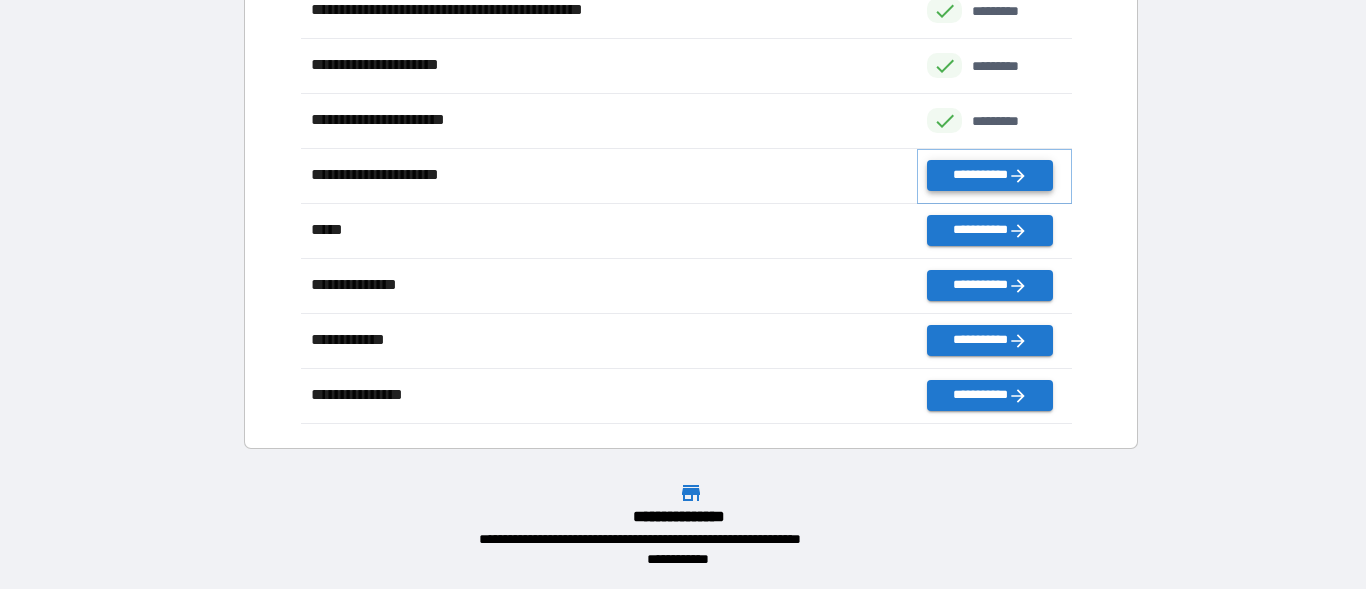click on "**********" at bounding box center (989, 175) 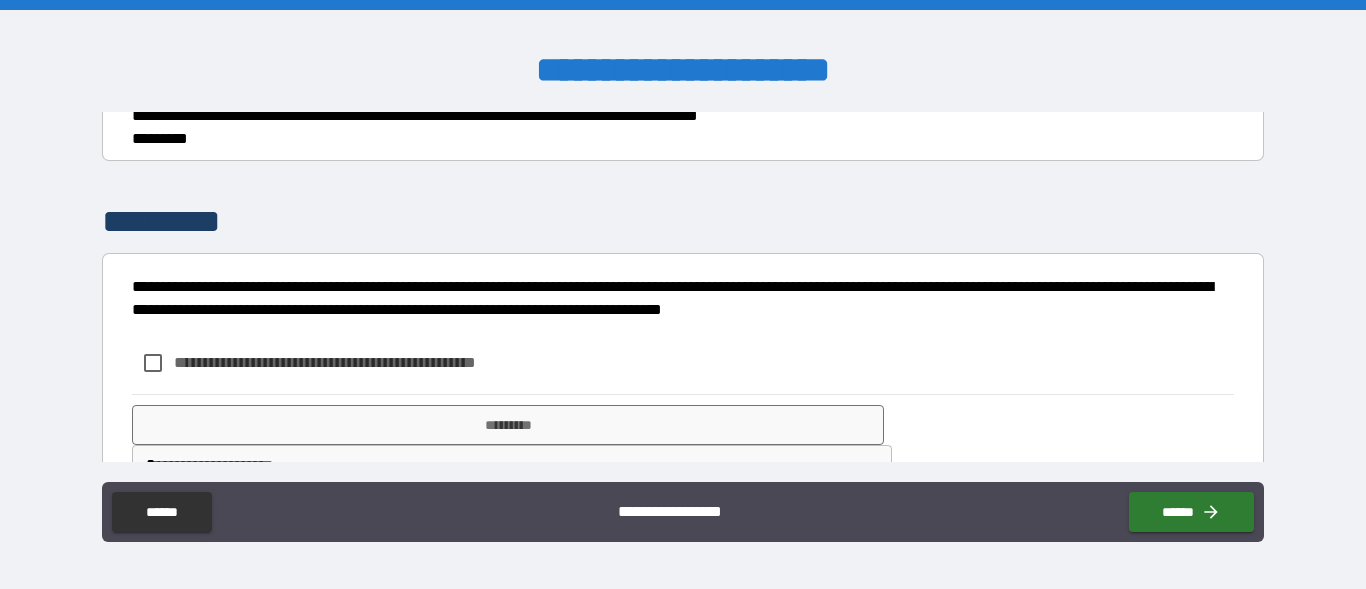 scroll, scrollTop: 599, scrollLeft: 0, axis: vertical 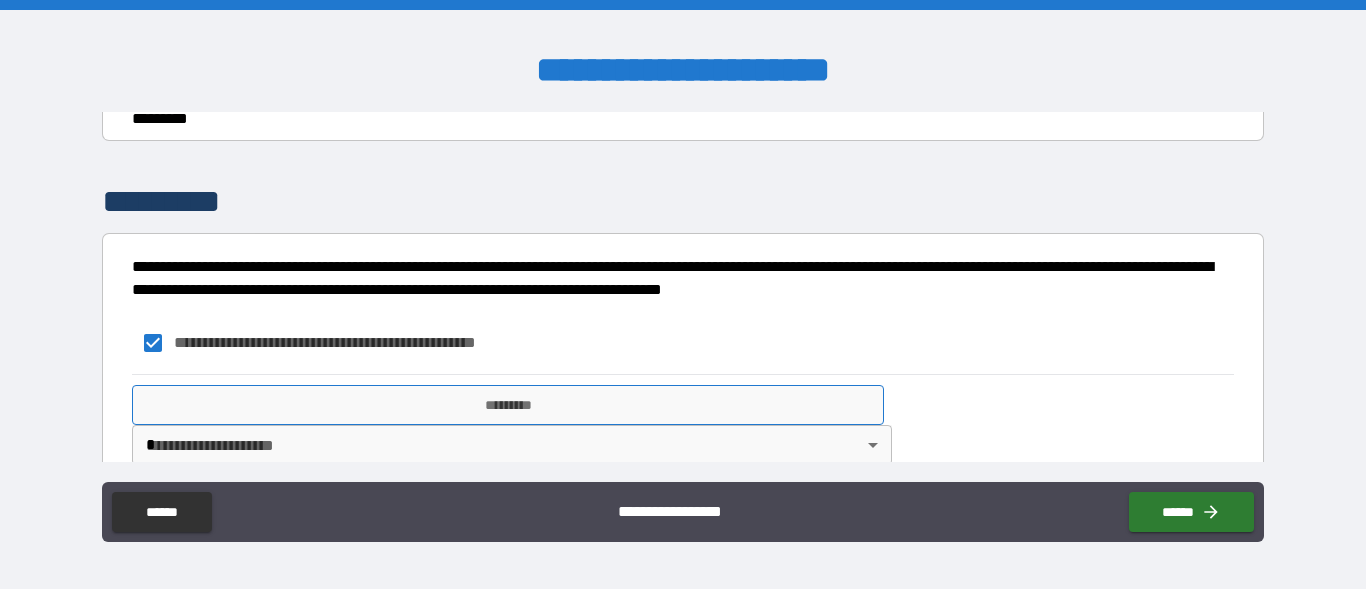 click on "*********" at bounding box center (508, 405) 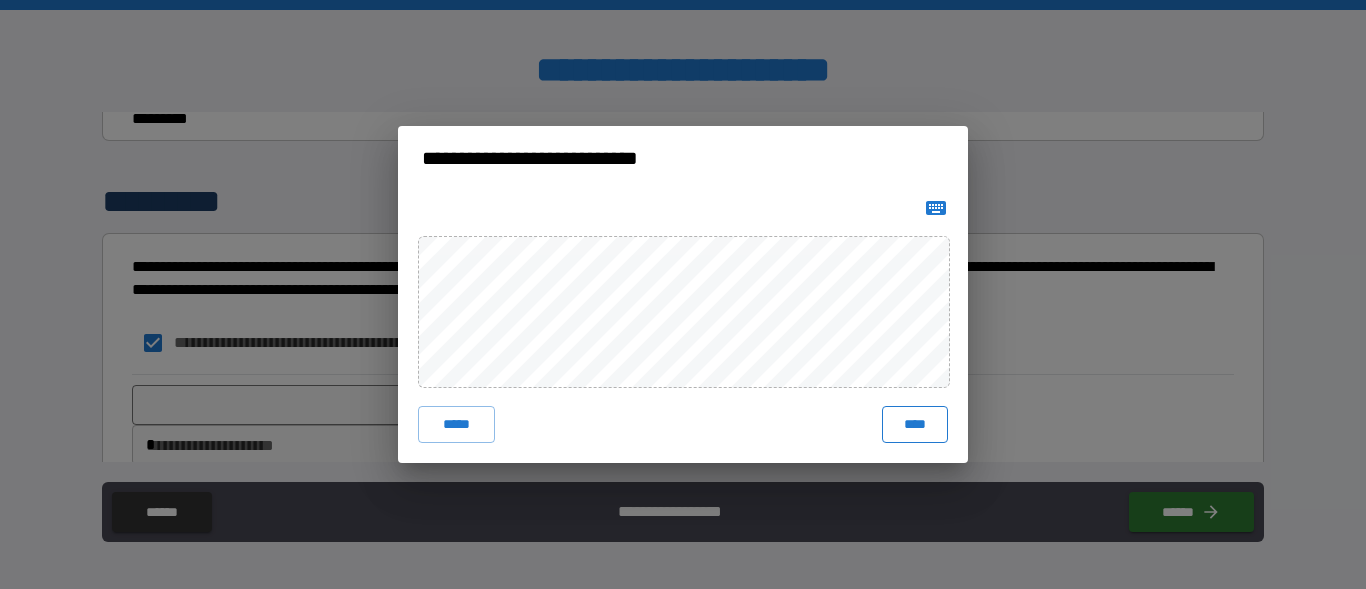 click on "****" at bounding box center [915, 424] 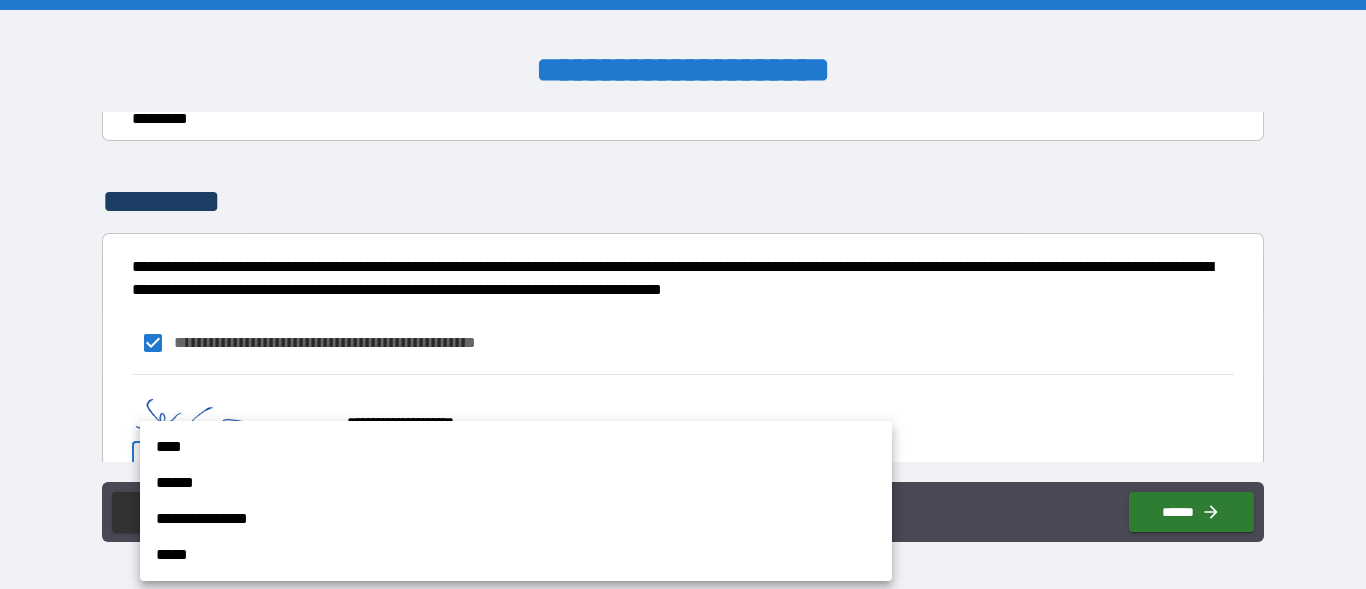 click on "**********" at bounding box center (683, 294) 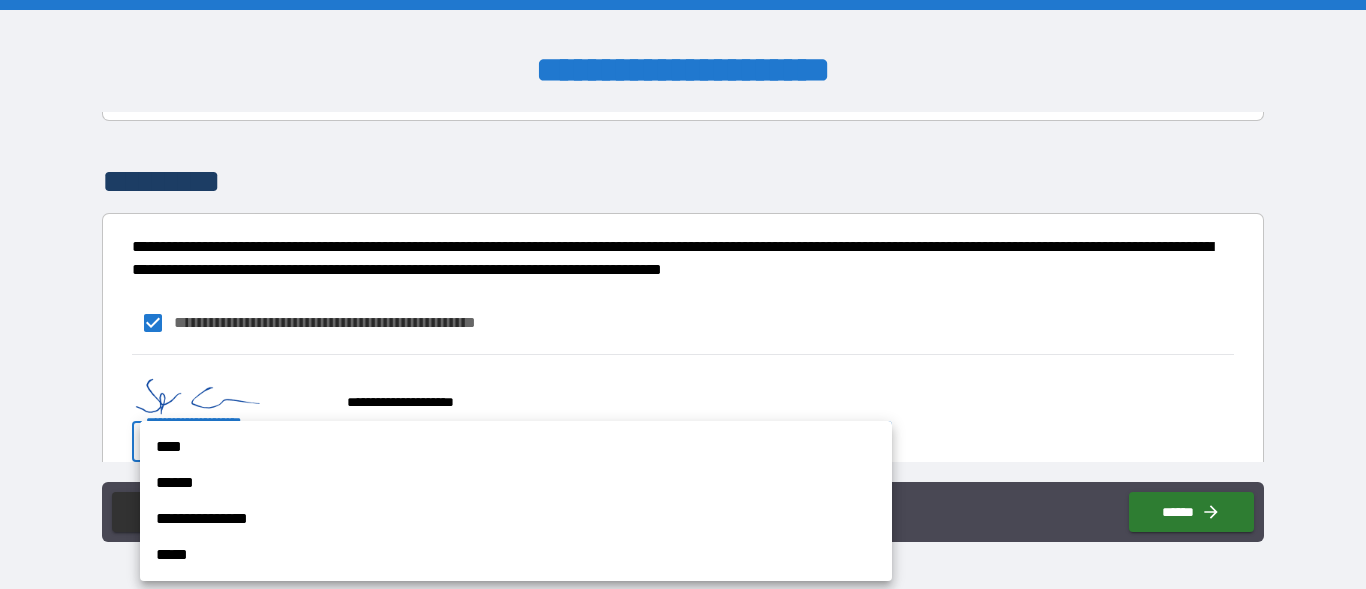 click on "**********" at bounding box center [516, 519] 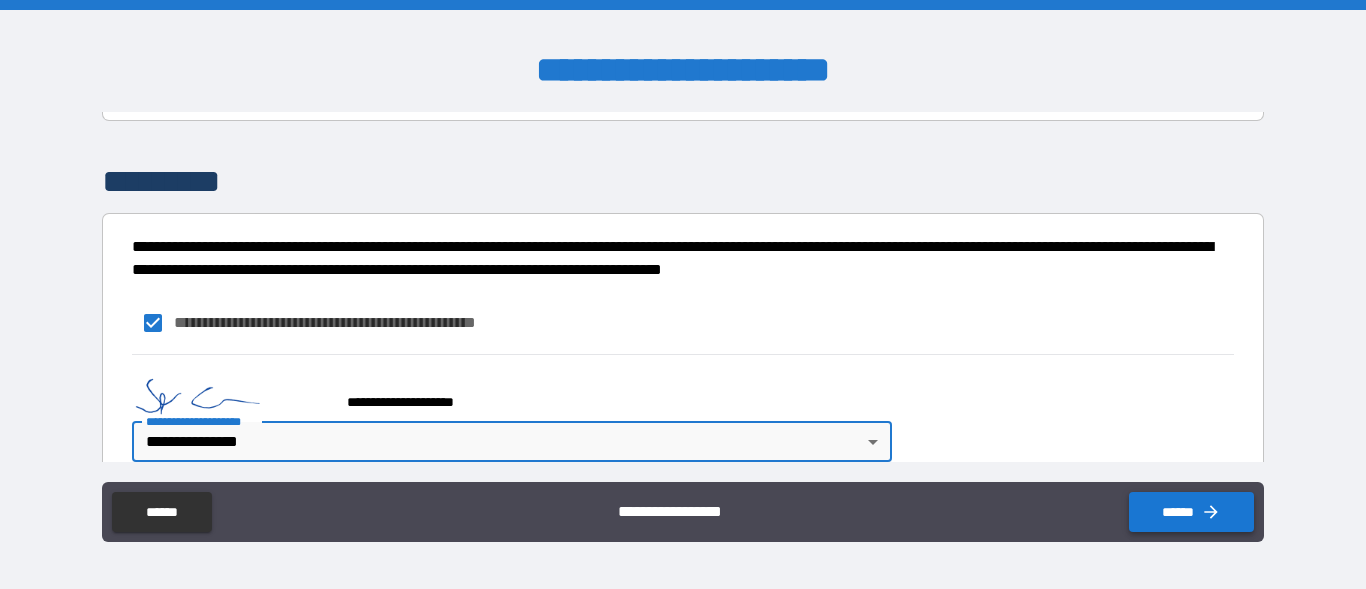click on "******" at bounding box center [1191, 512] 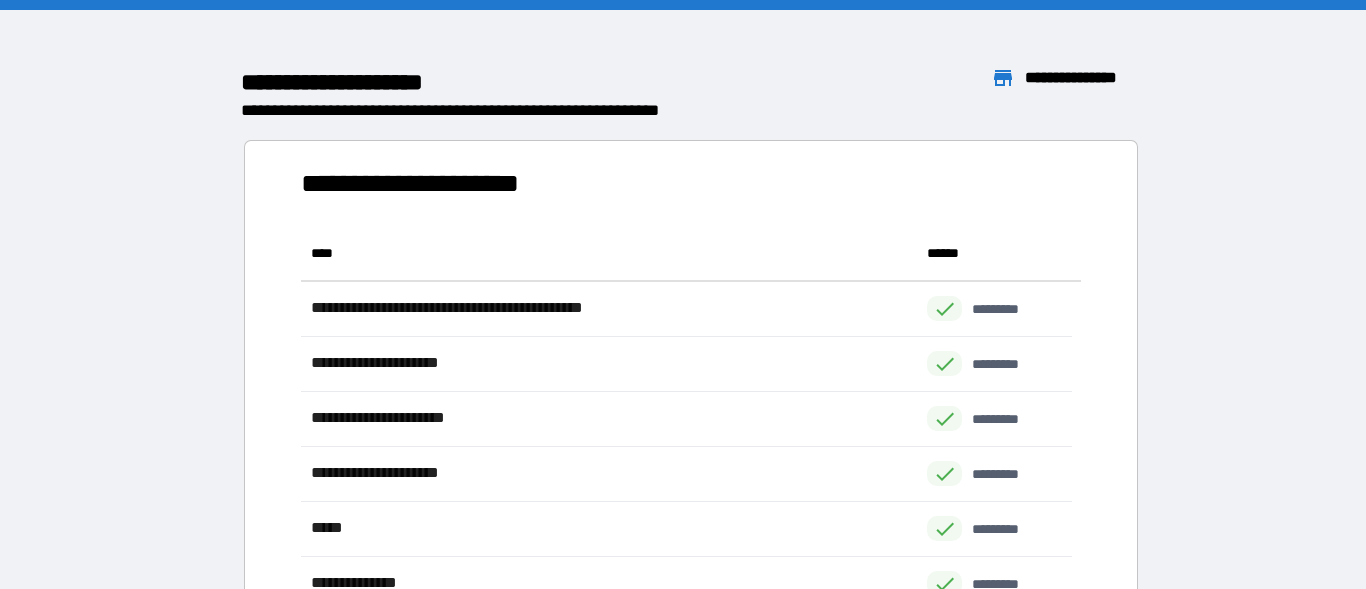 scroll, scrollTop: 16, scrollLeft: 16, axis: both 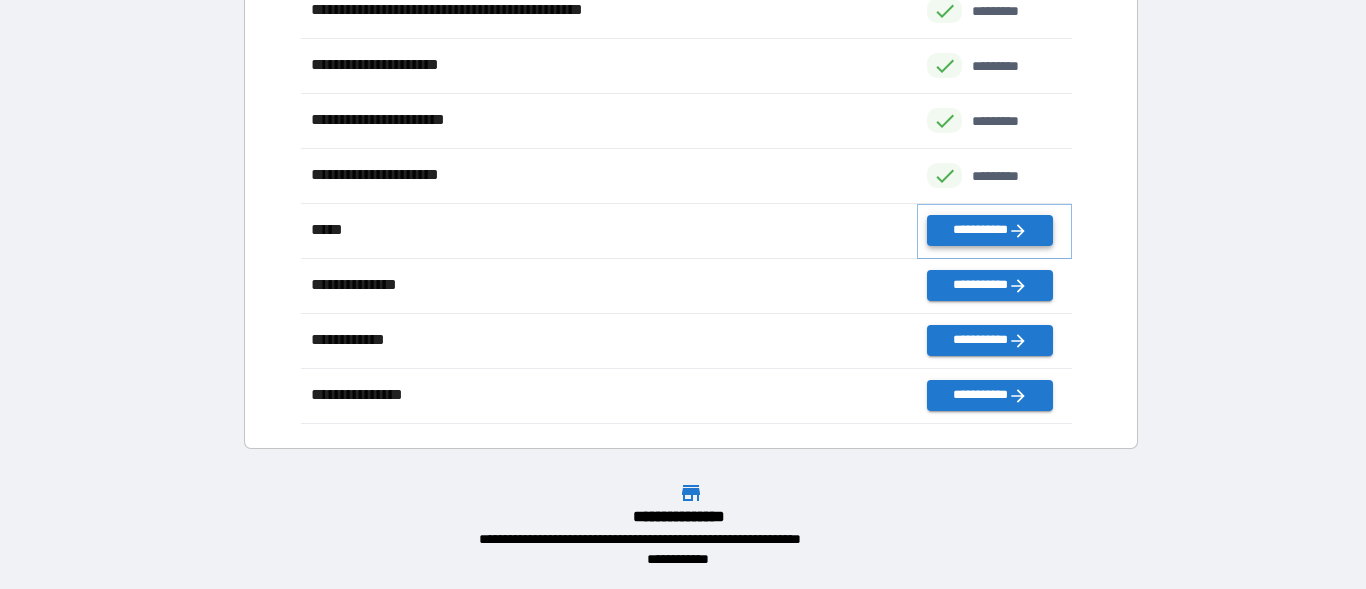 click on "**********" at bounding box center [989, 230] 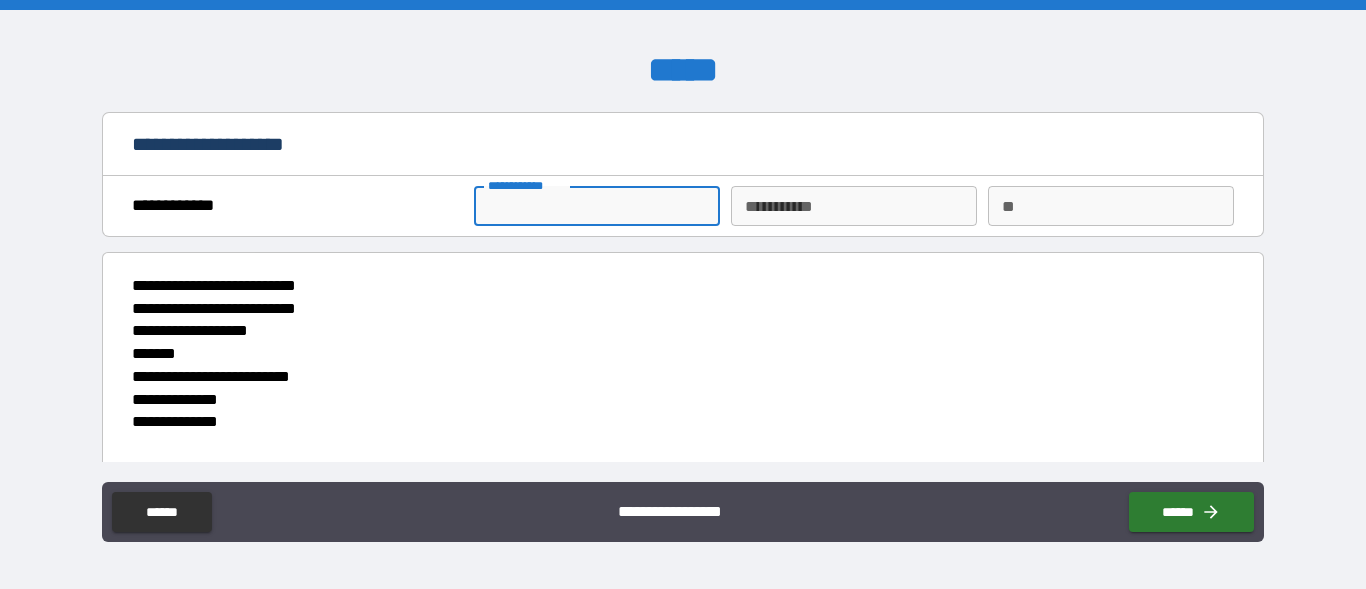 click on "**********" at bounding box center [597, 206] 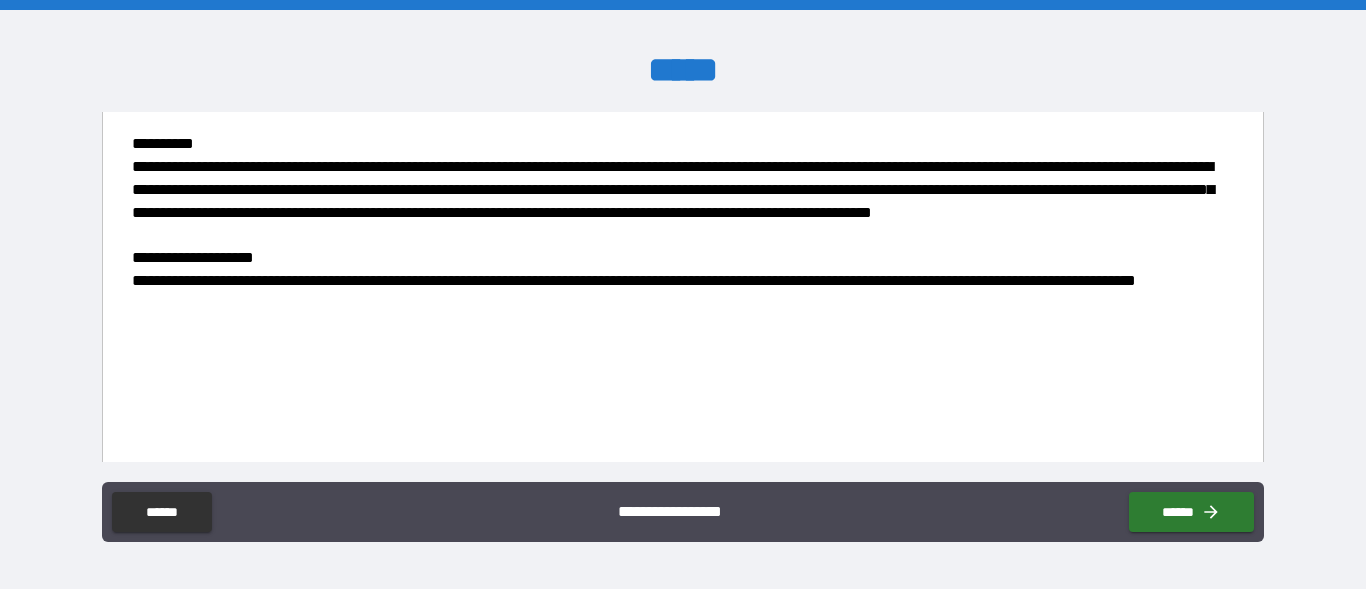 scroll, scrollTop: 2541, scrollLeft: 0, axis: vertical 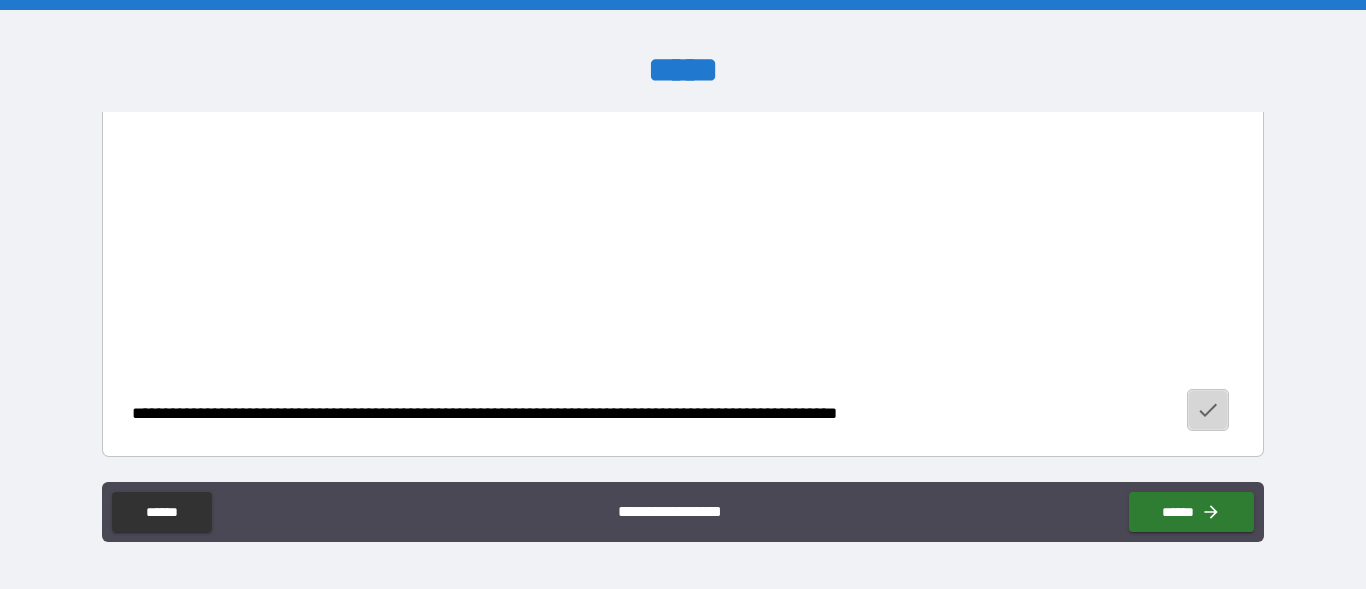 click 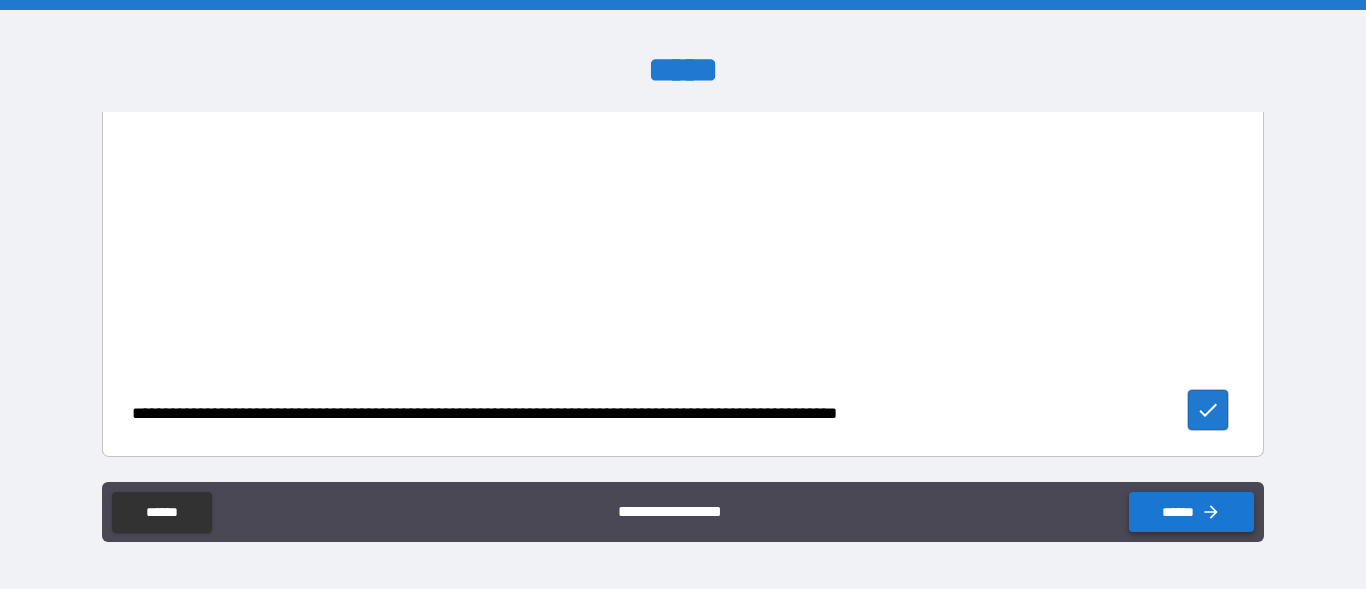 click on "******" at bounding box center [1191, 512] 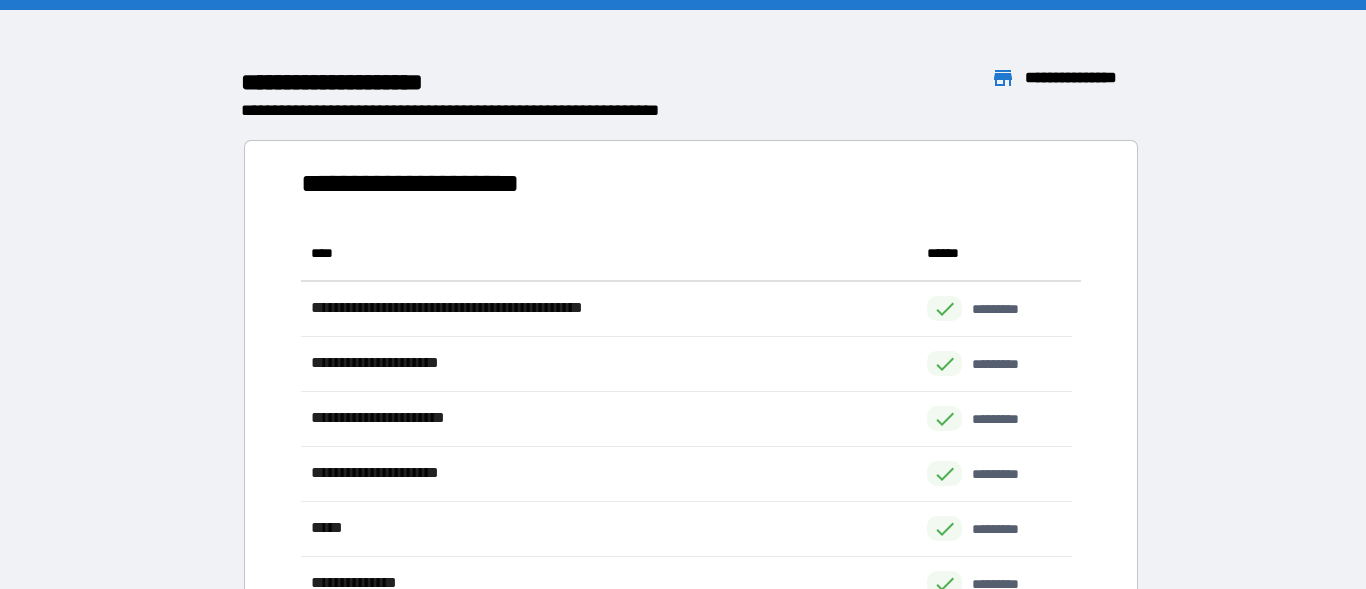 scroll, scrollTop: 16, scrollLeft: 16, axis: both 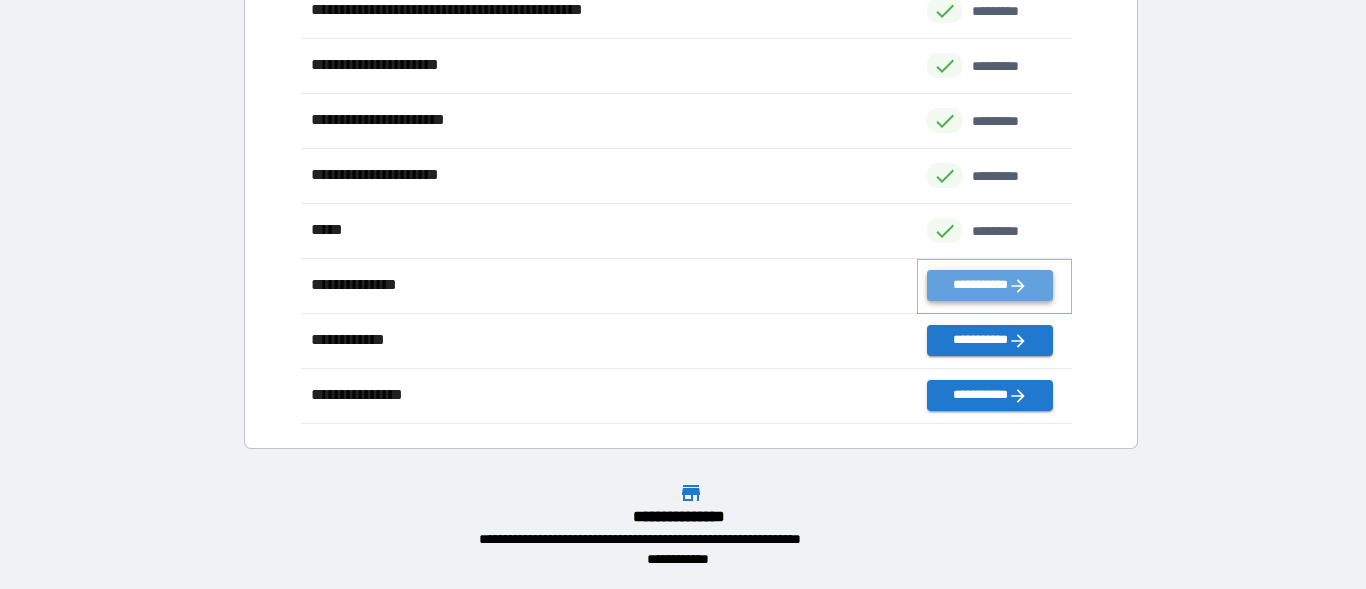 click on "**********" at bounding box center [989, 285] 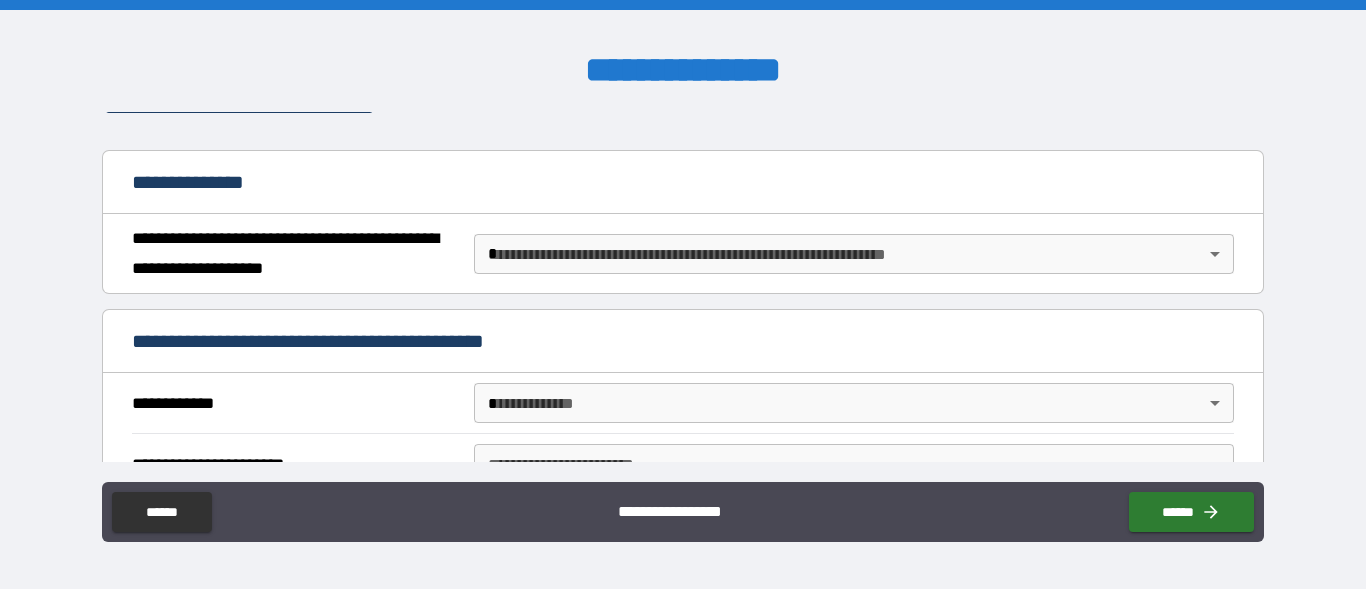 scroll, scrollTop: 201, scrollLeft: 0, axis: vertical 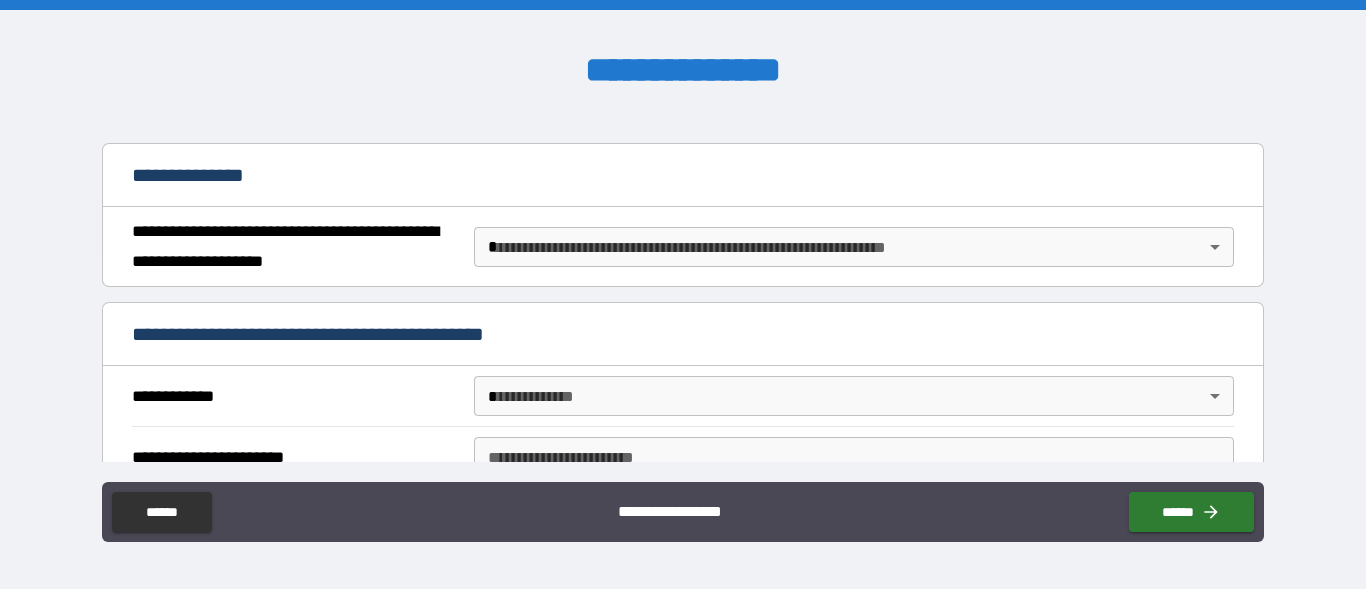 click on "**********" at bounding box center (683, 294) 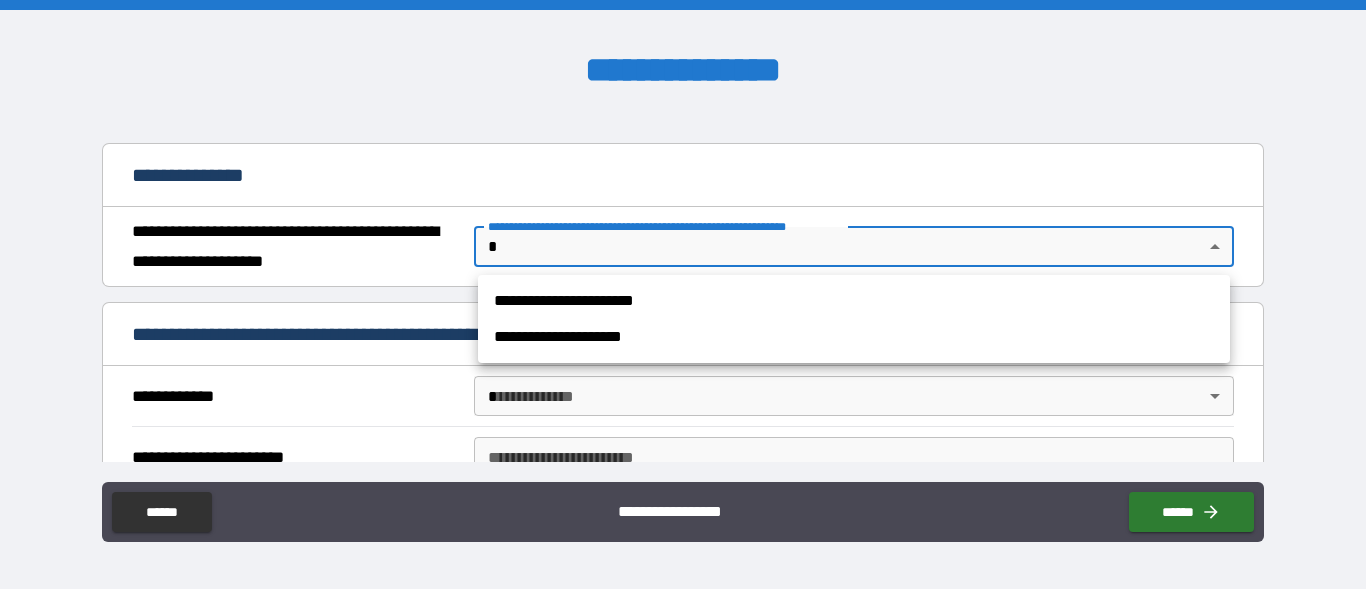 click on "**********" at bounding box center [854, 301] 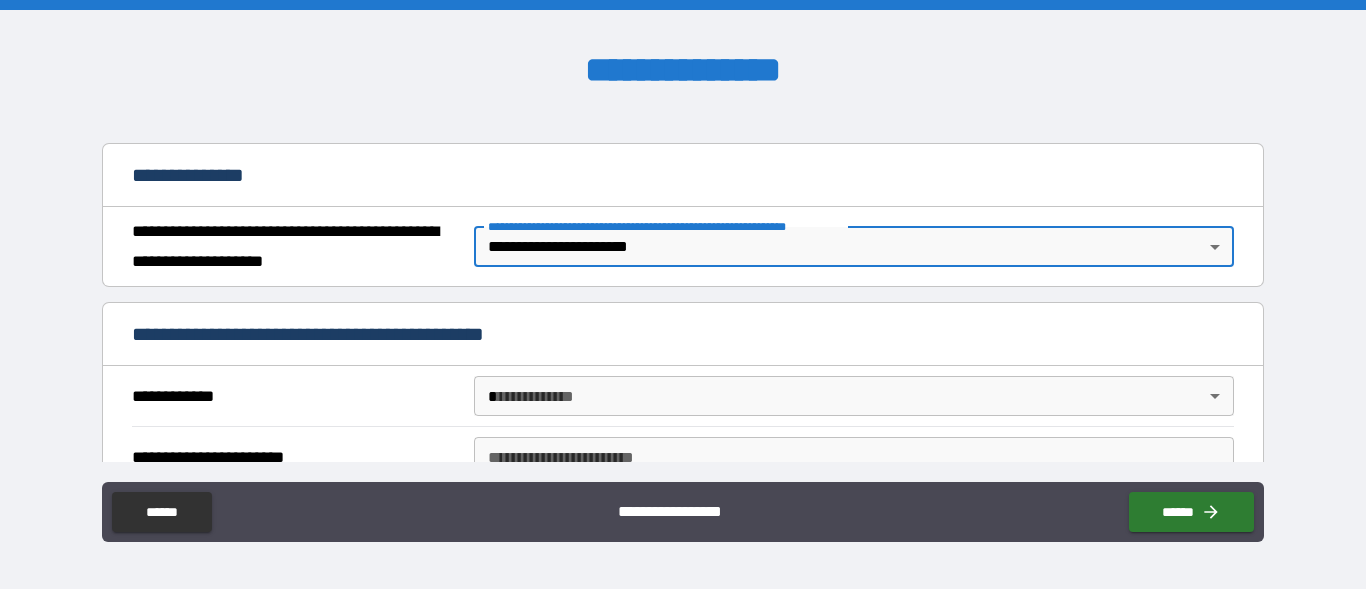 click on "**********" at bounding box center (683, 294) 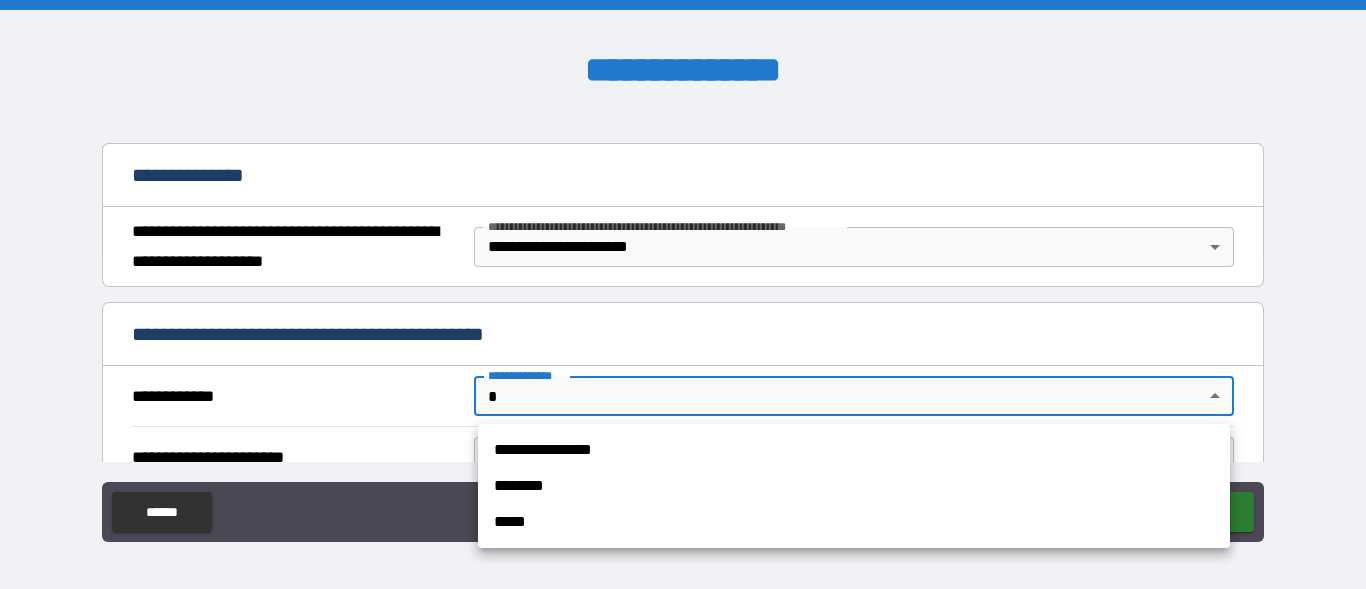 click on "**********" at bounding box center (854, 450) 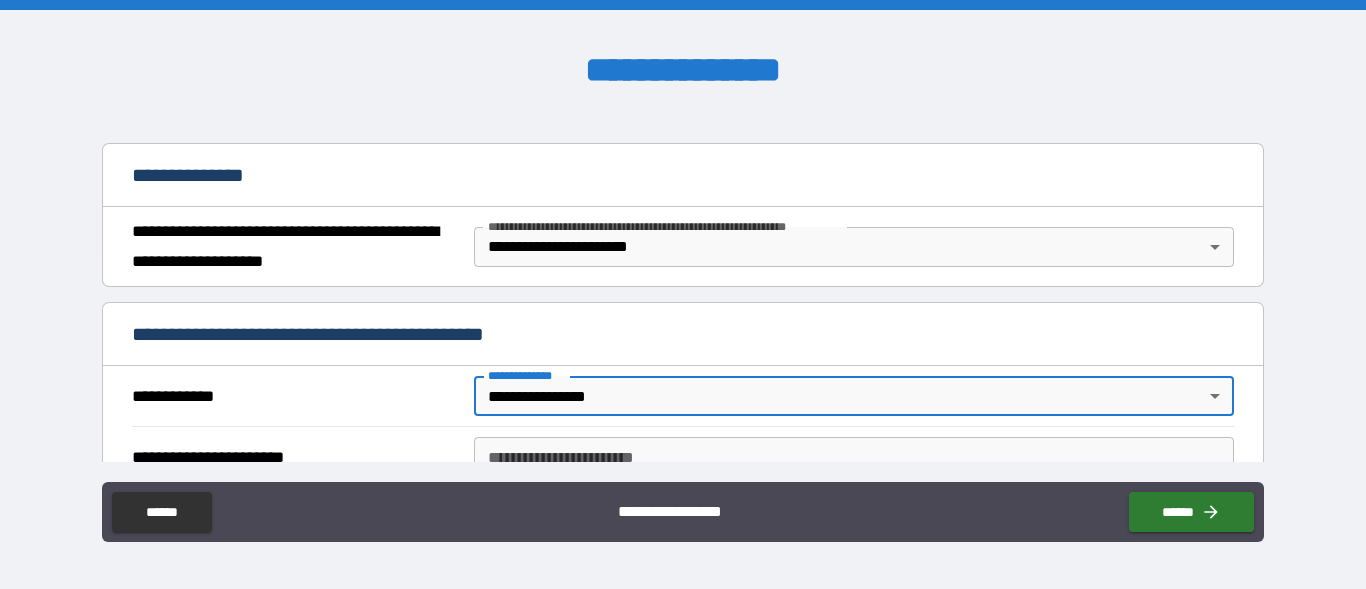 click on "**********" at bounding box center (854, 457) 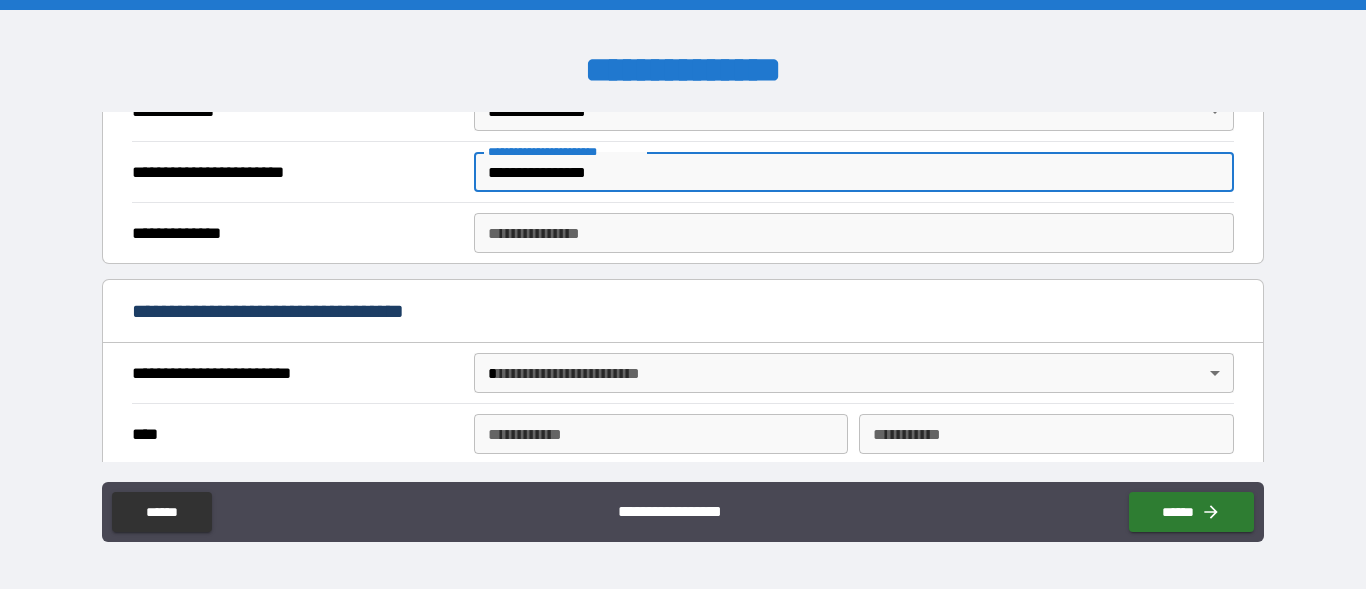 scroll, scrollTop: 504, scrollLeft: 0, axis: vertical 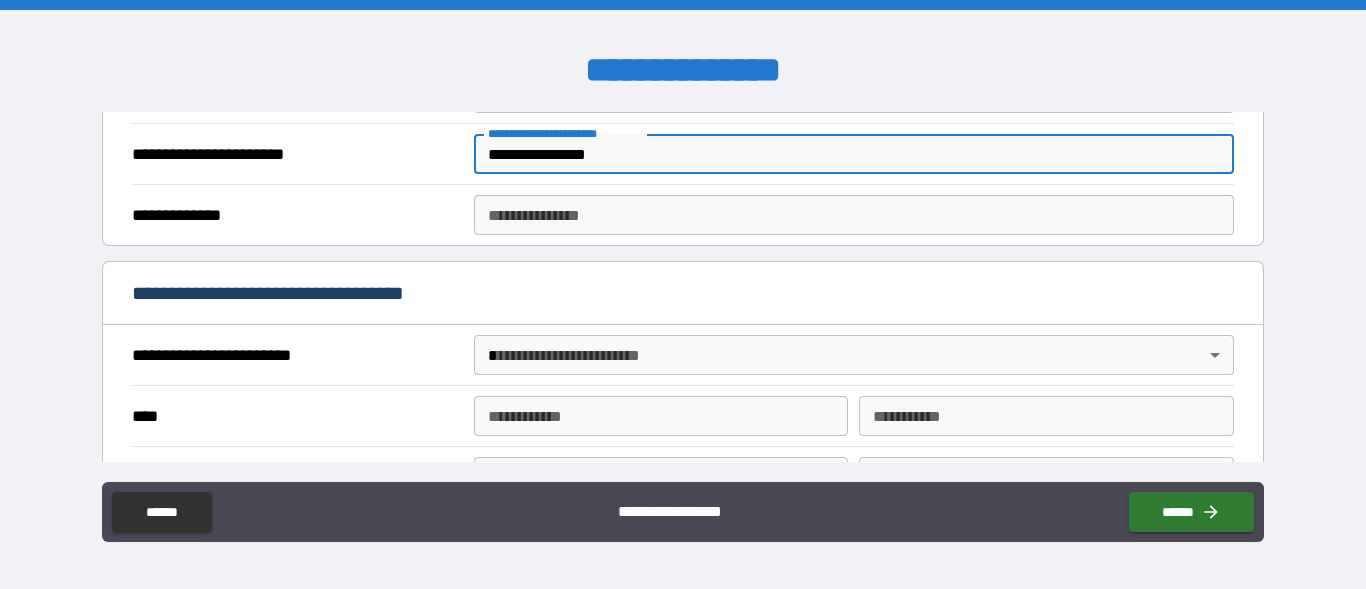 click on "**********" at bounding box center (854, 215) 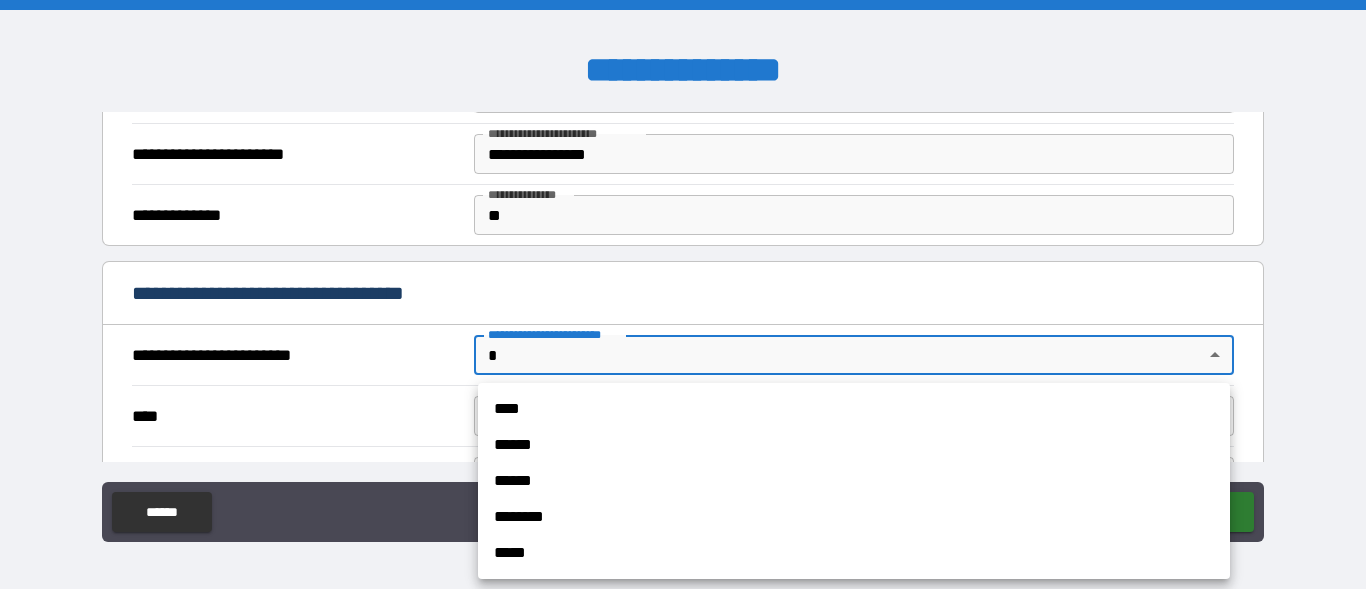 click on "**********" at bounding box center (683, 294) 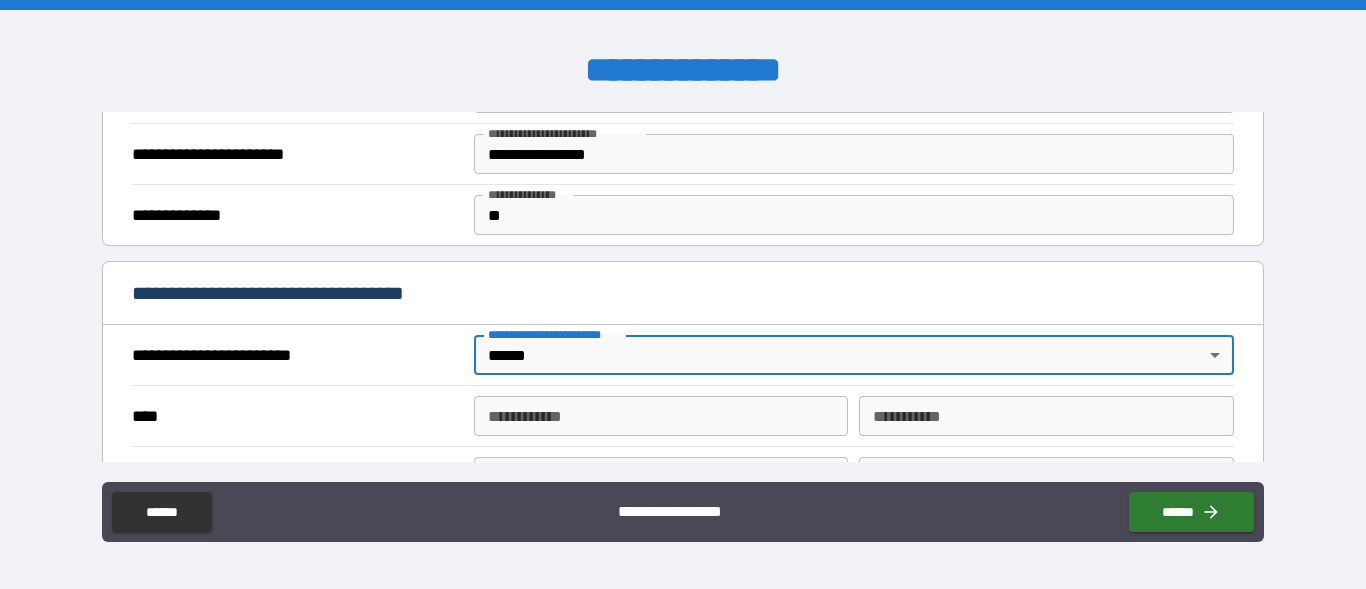 click on "**********" at bounding box center [661, 416] 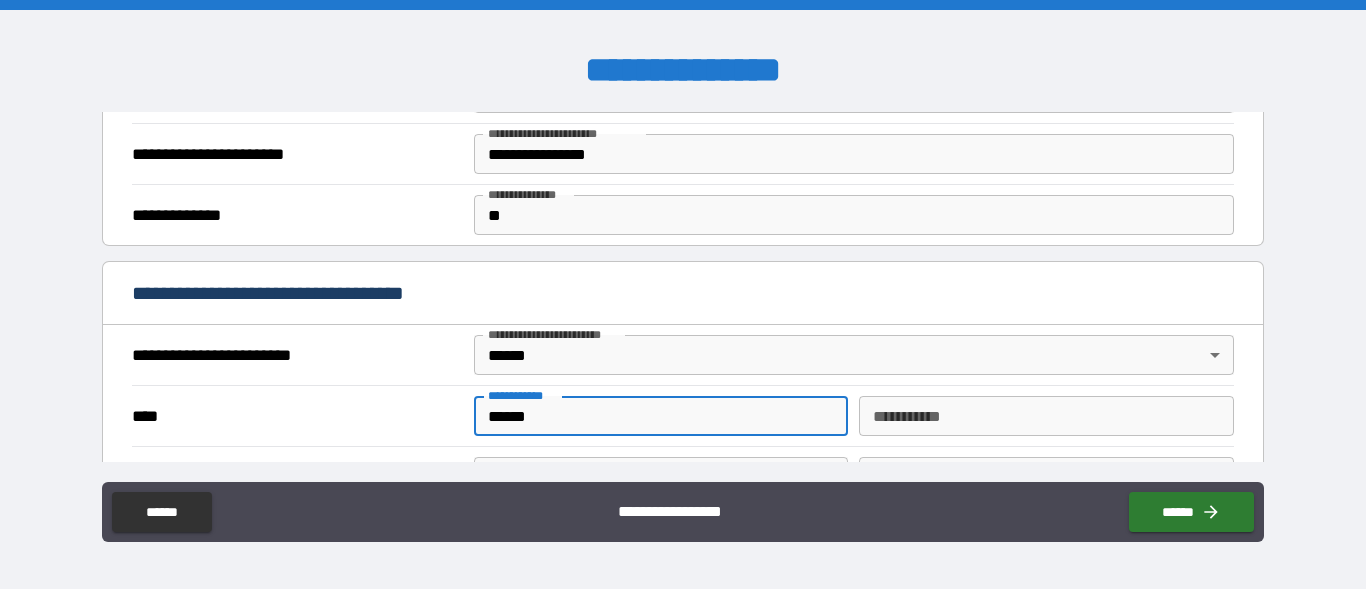 click on "*********   * *********   *" at bounding box center [1046, 416] 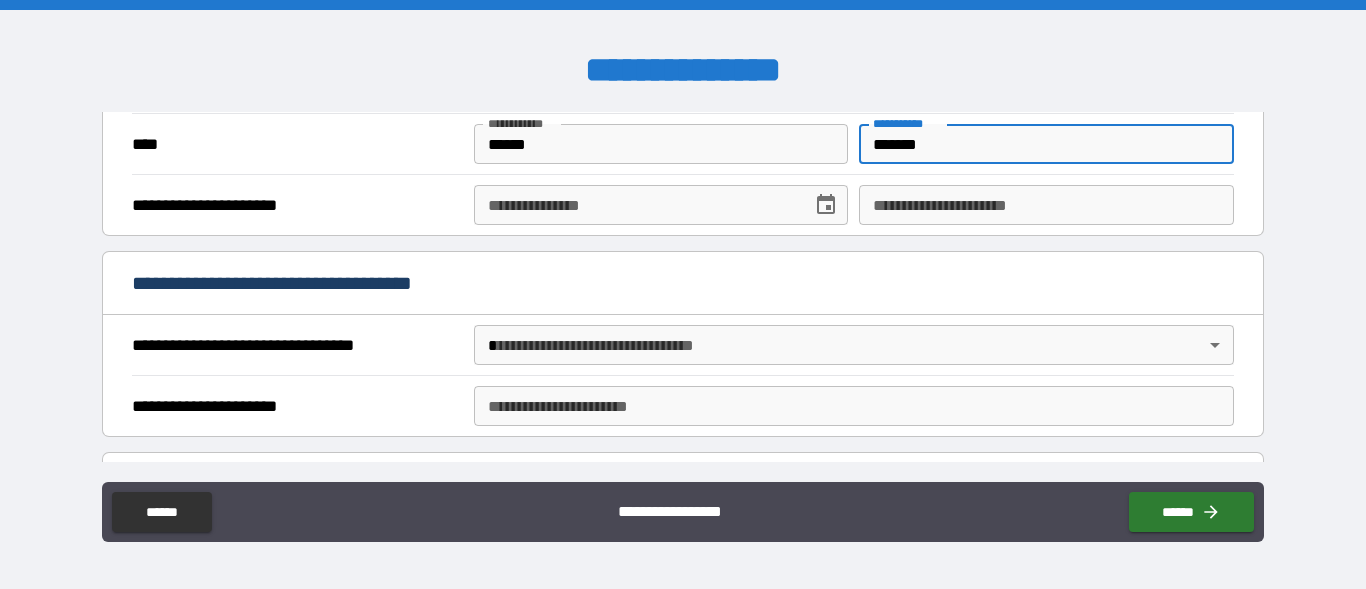 scroll, scrollTop: 783, scrollLeft: 0, axis: vertical 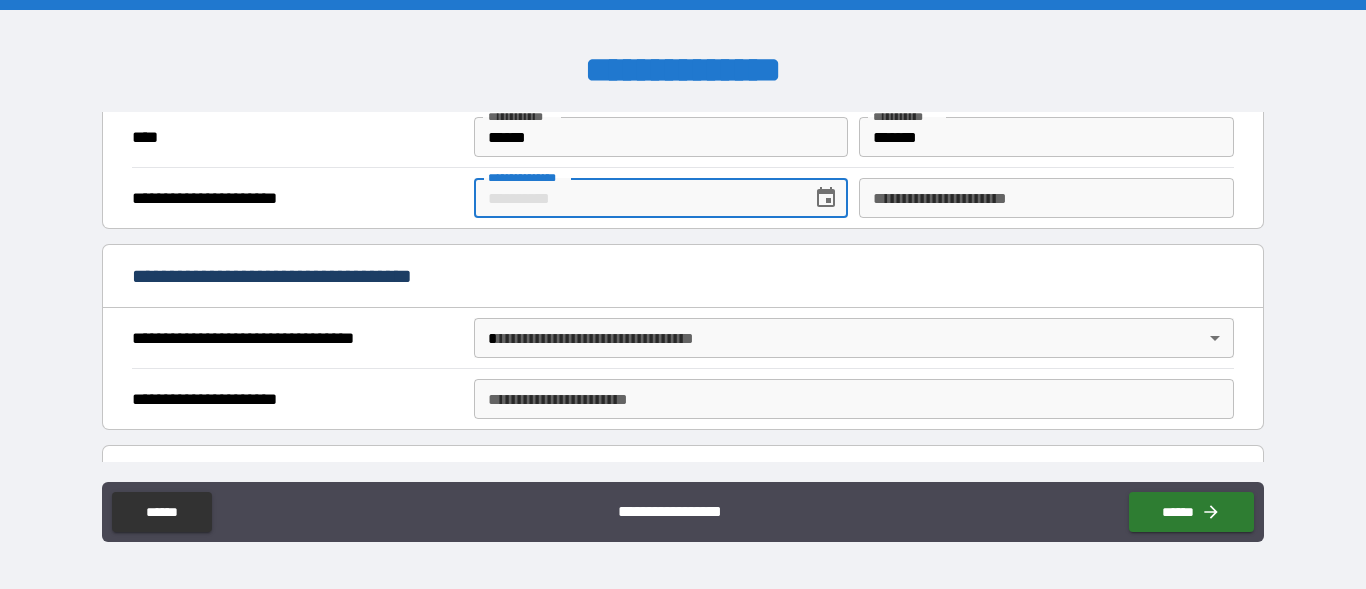 click on "**********" at bounding box center [636, 198] 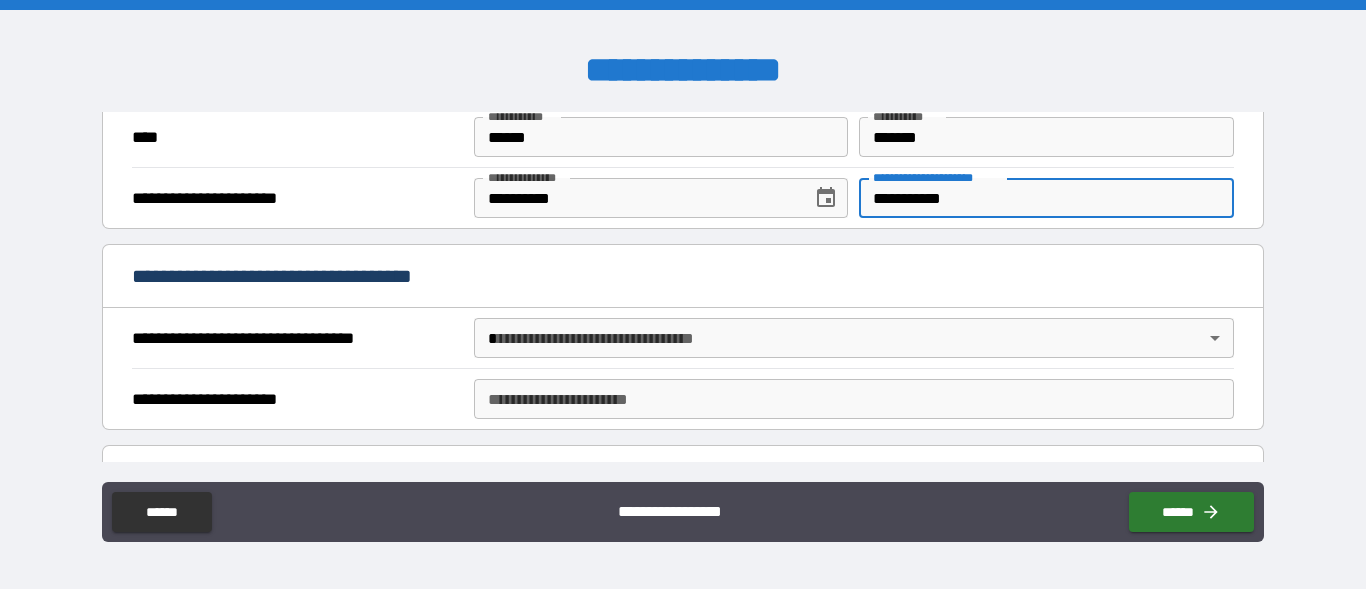 click on "**********" at bounding box center (683, 294) 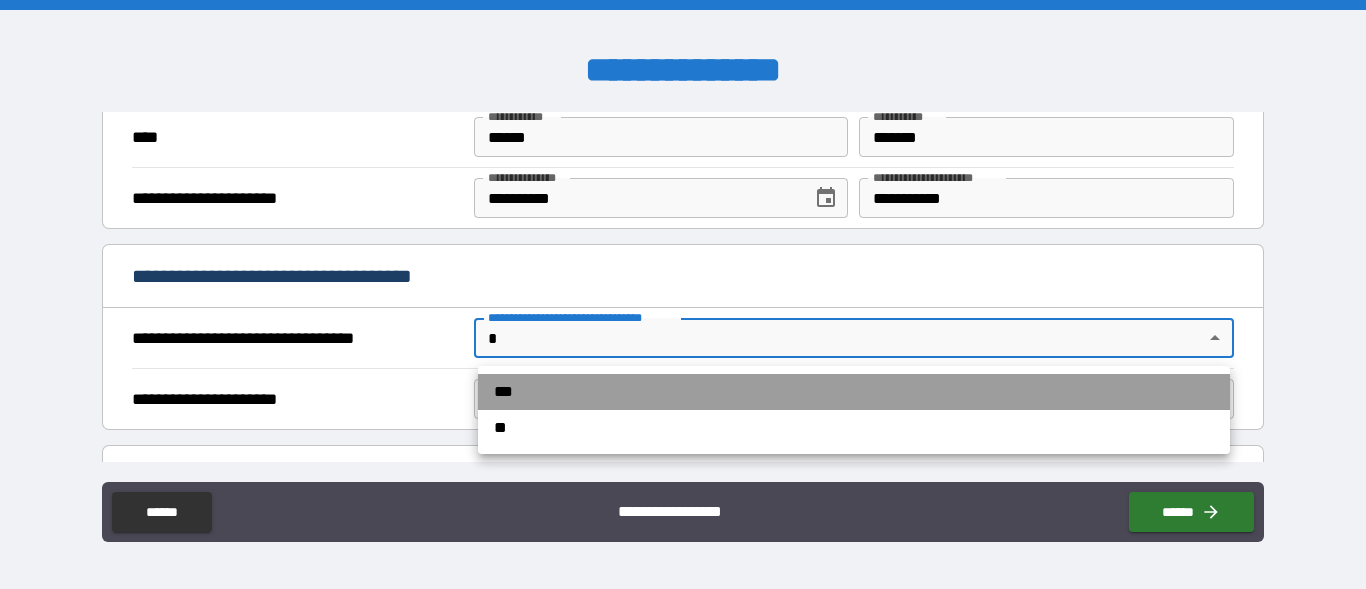 click on "***" at bounding box center [854, 392] 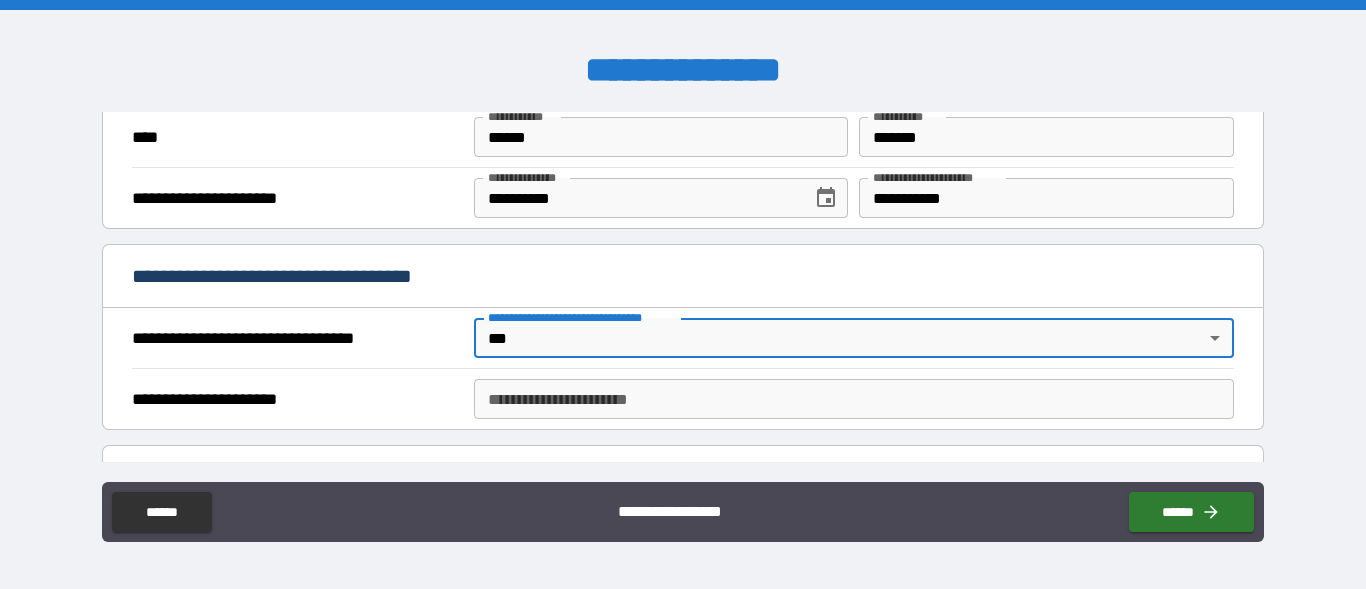 click on "**********" at bounding box center (854, 399) 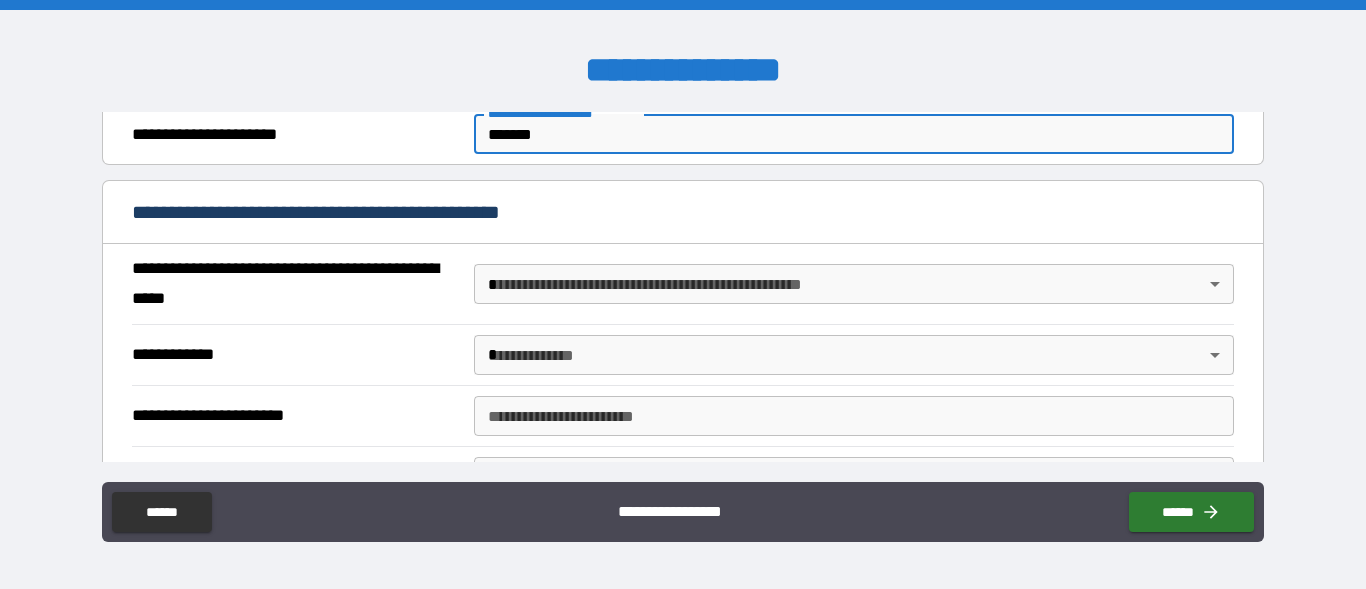 scroll, scrollTop: 1081, scrollLeft: 0, axis: vertical 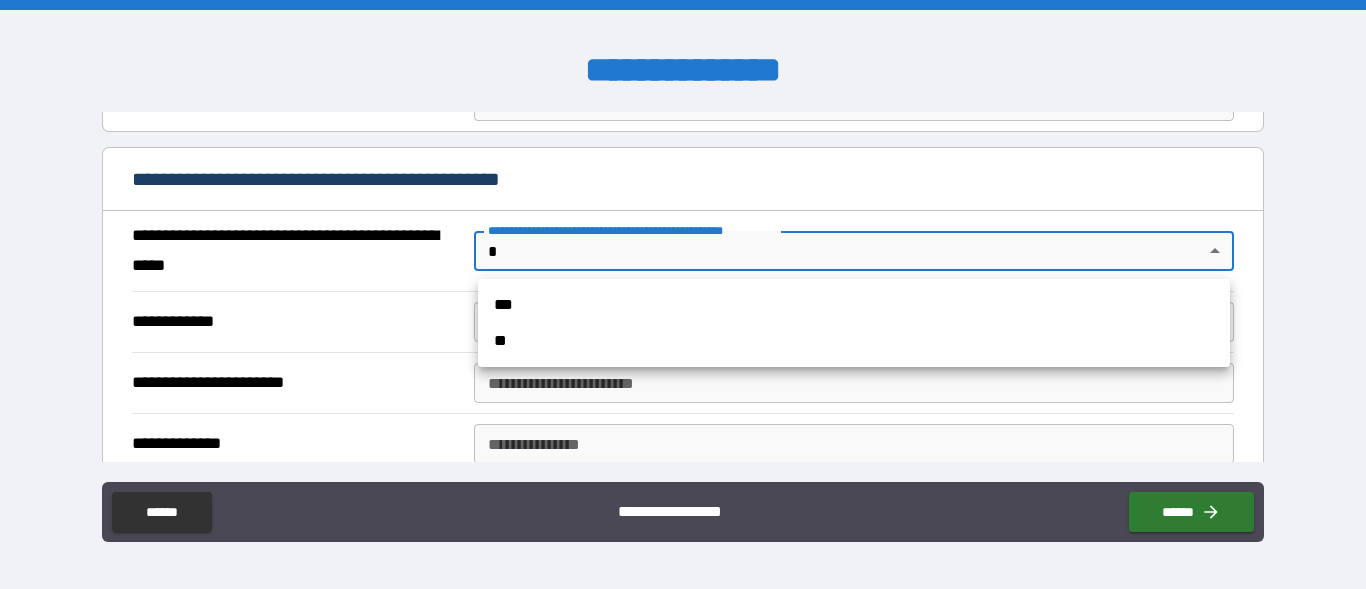 click on "**********" at bounding box center [683, 294] 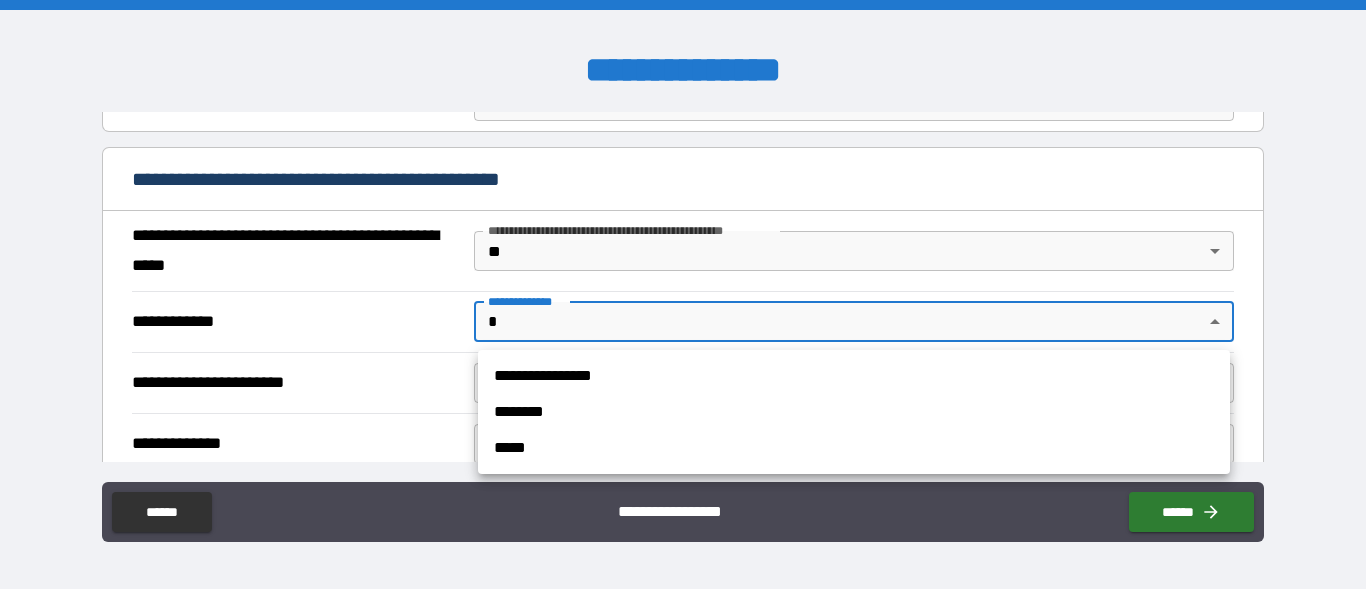 click on "**********" at bounding box center (683, 294) 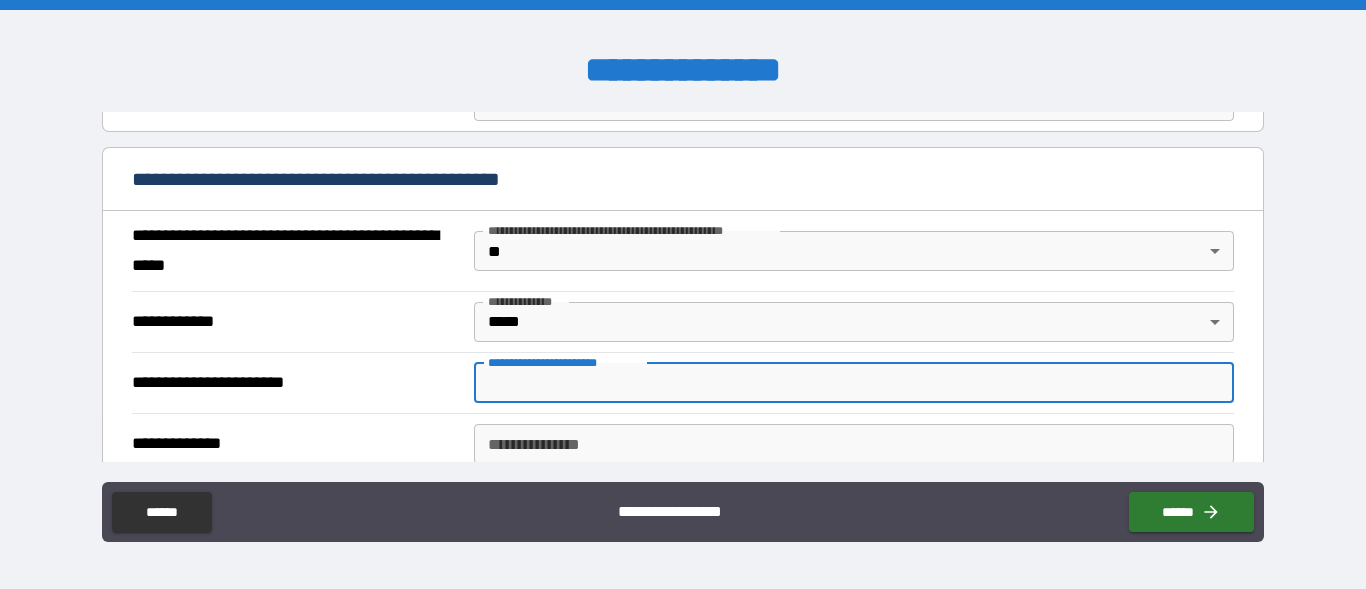 click on "**********" at bounding box center [854, 383] 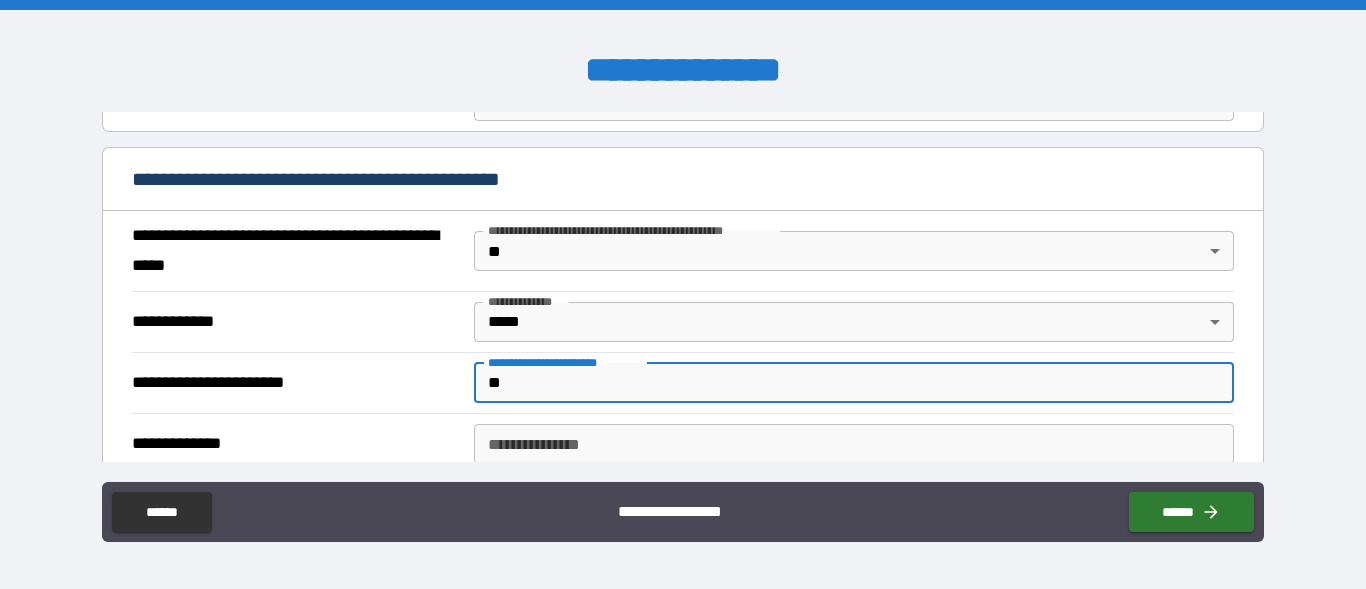 click on "**********" at bounding box center [854, 444] 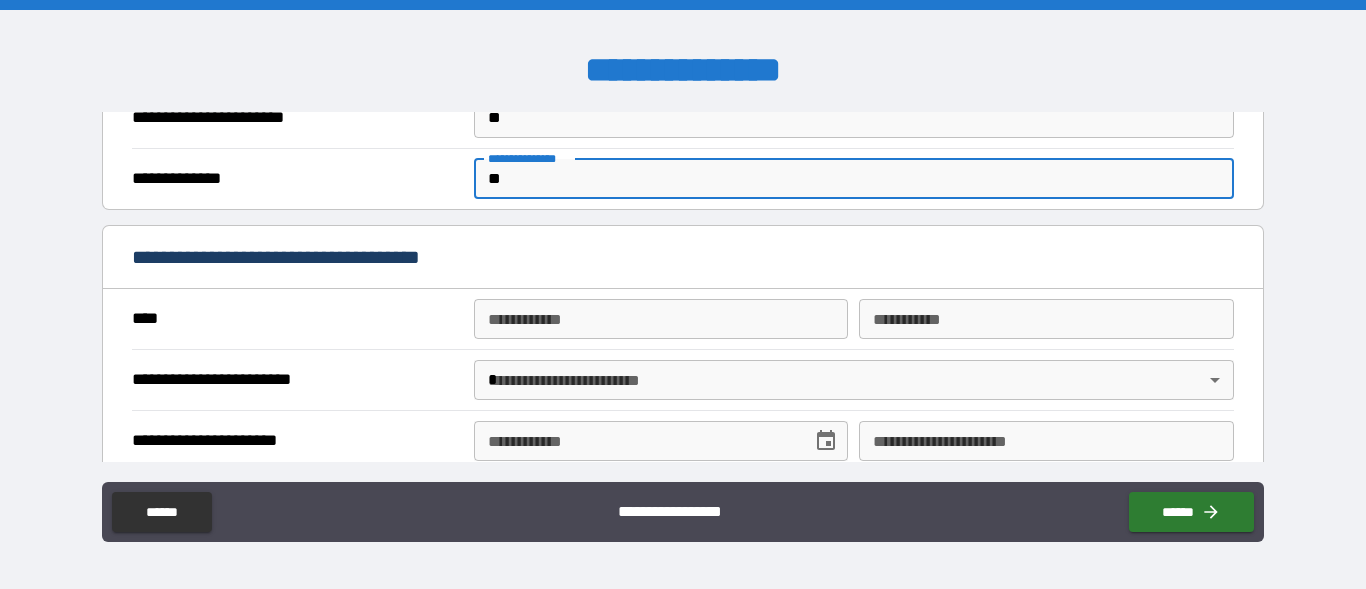 scroll, scrollTop: 1416, scrollLeft: 0, axis: vertical 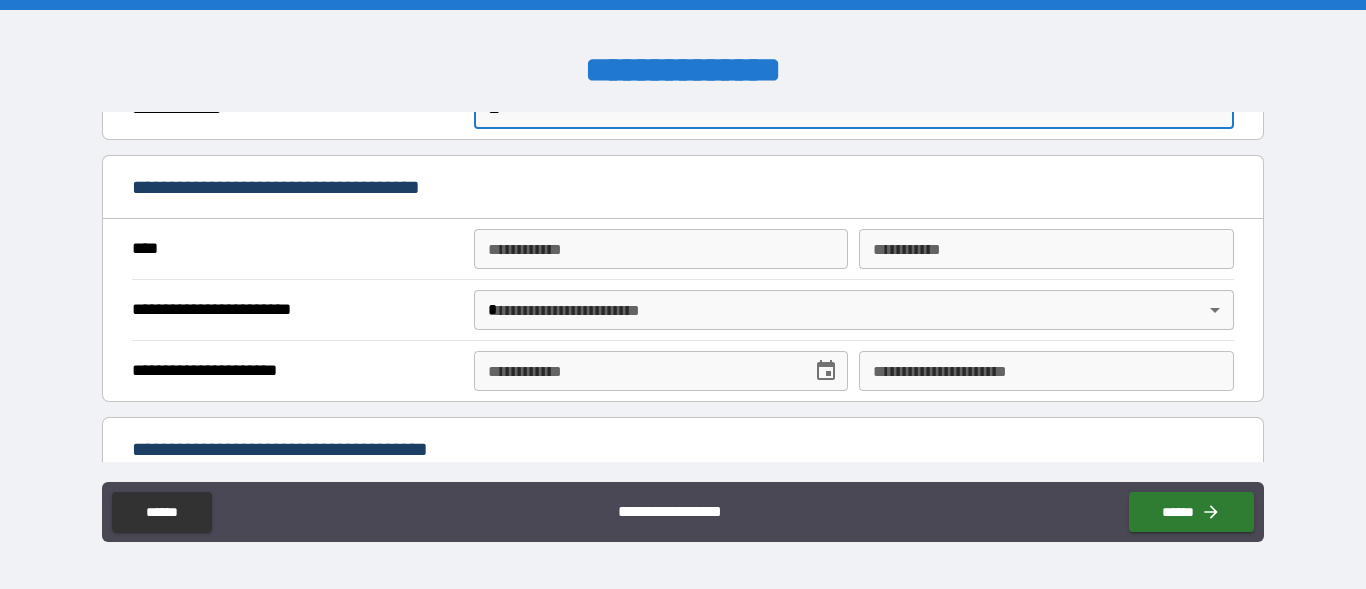 click on "**********" at bounding box center [661, 249] 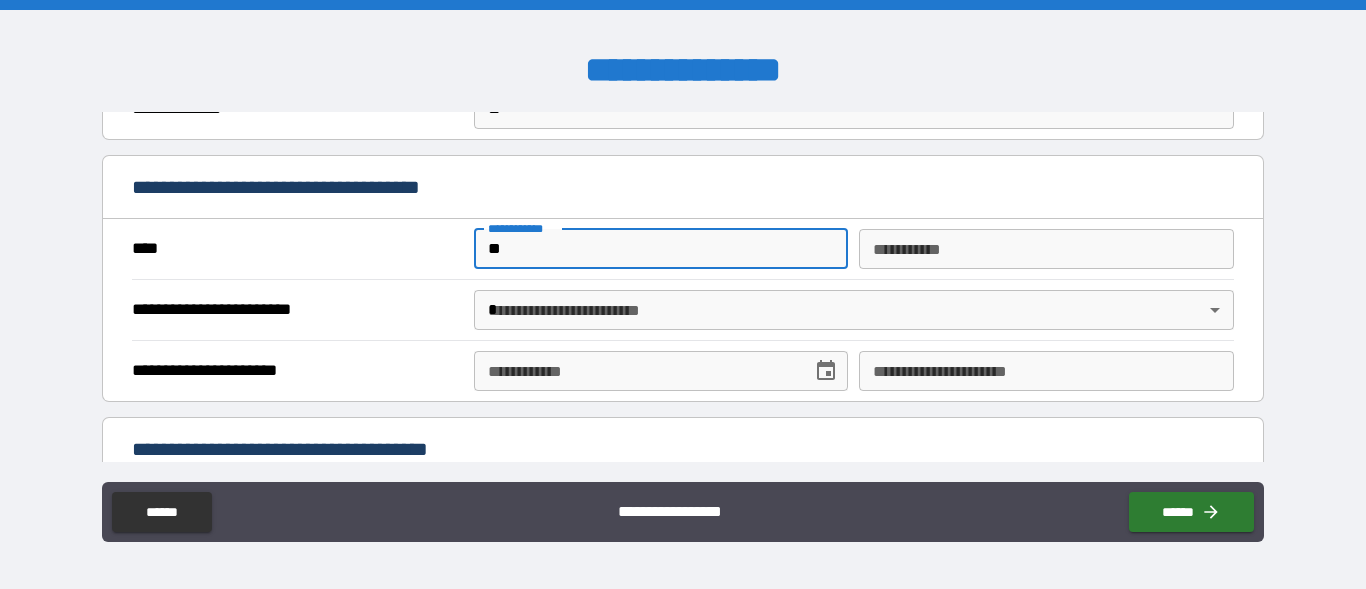 click on "*********   *" at bounding box center [1046, 249] 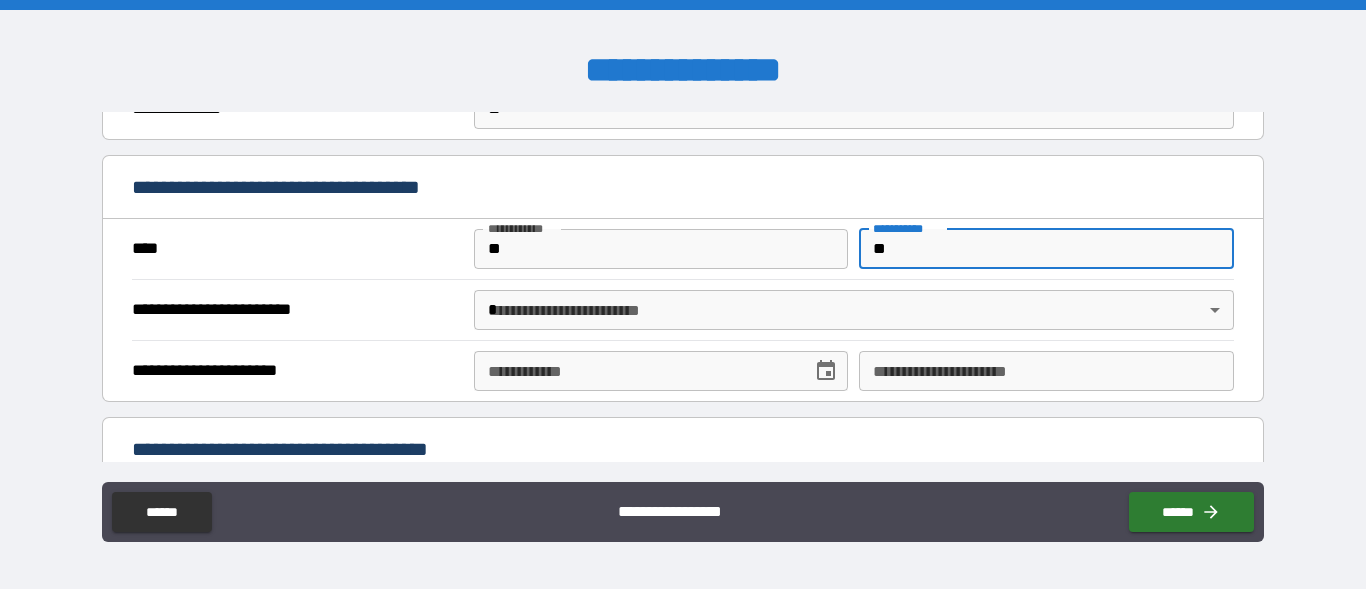 click on "**********" at bounding box center [683, 294] 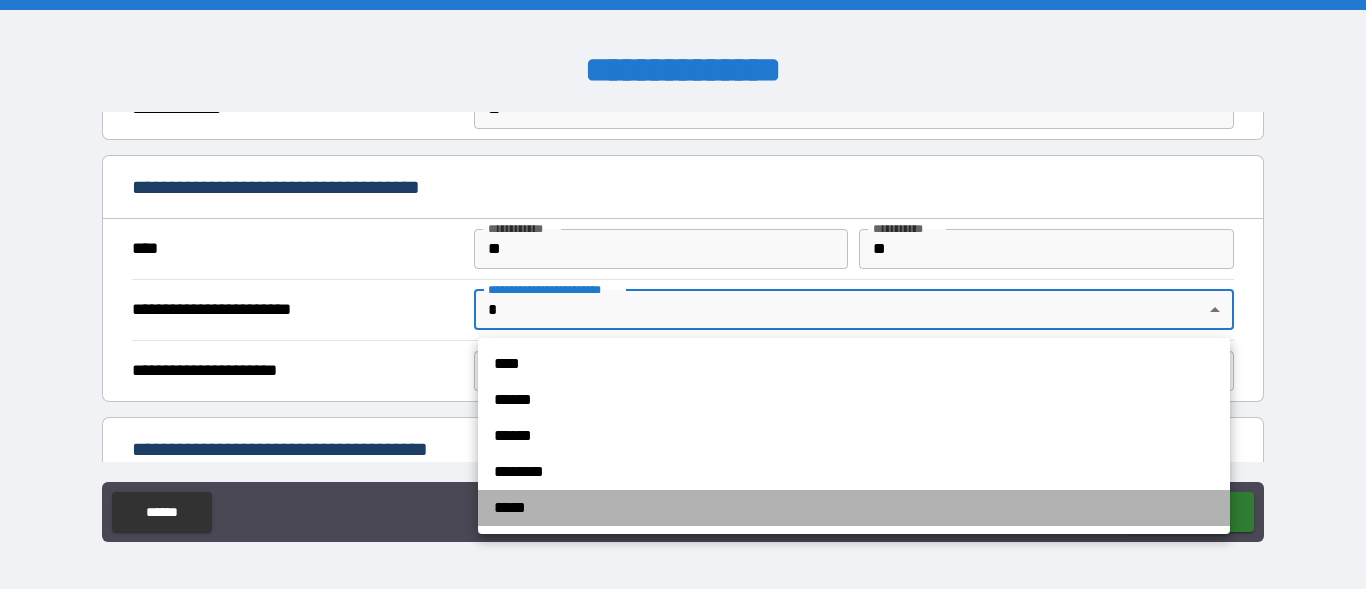 click on "*****" at bounding box center (854, 508) 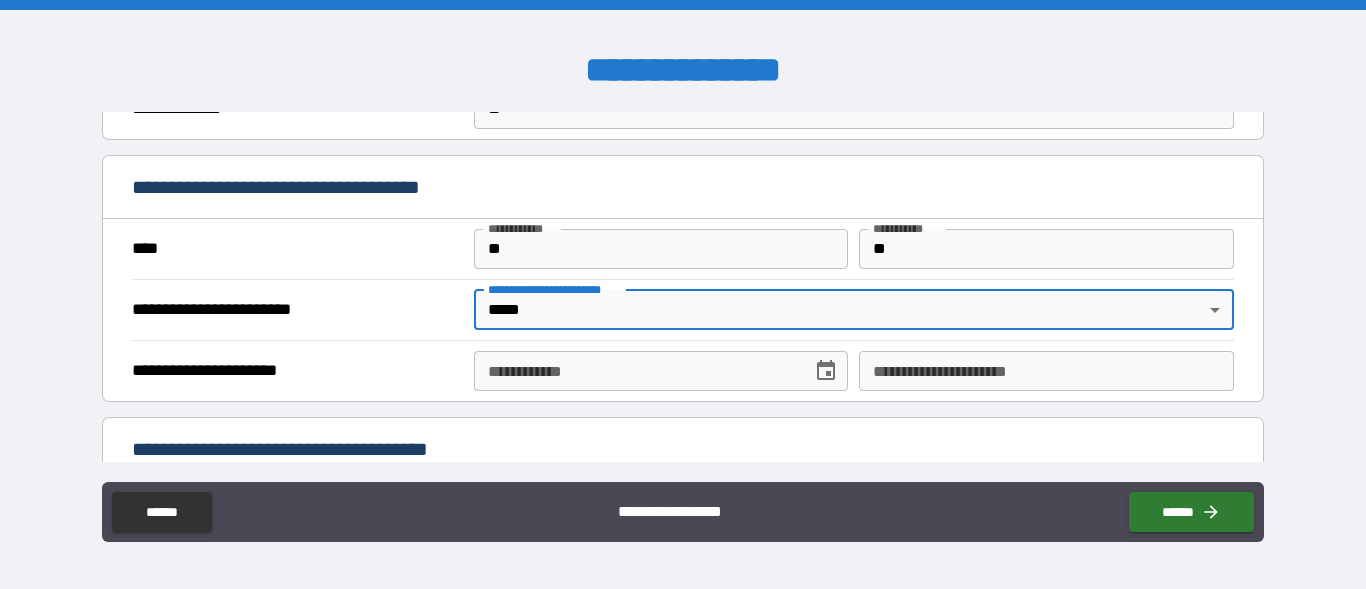 click on "**********" at bounding box center (636, 371) 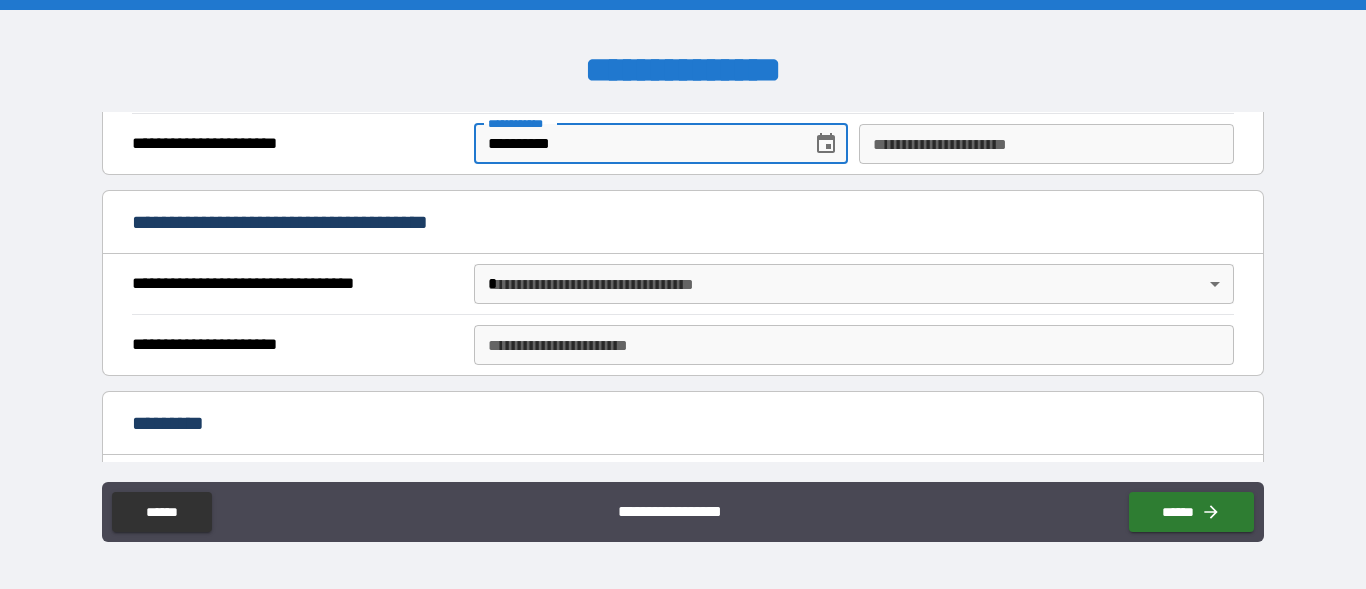 scroll, scrollTop: 1656, scrollLeft: 0, axis: vertical 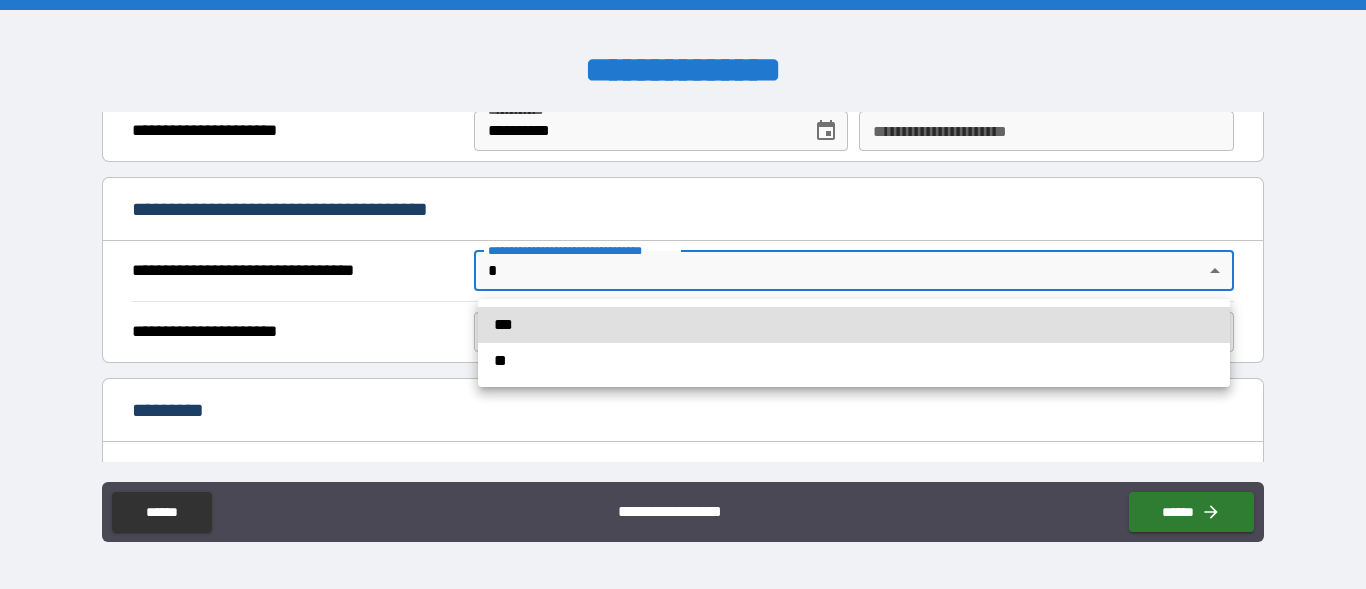 click on "**********" at bounding box center [683, 294] 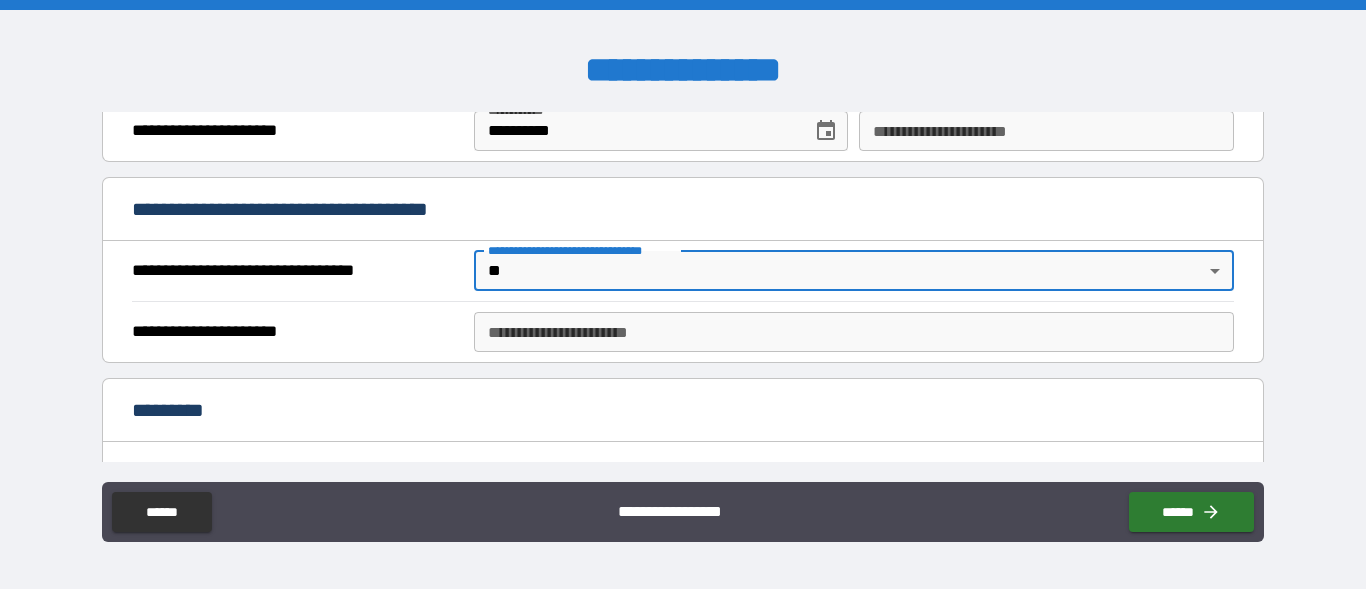 click on "**********" at bounding box center (854, 332) 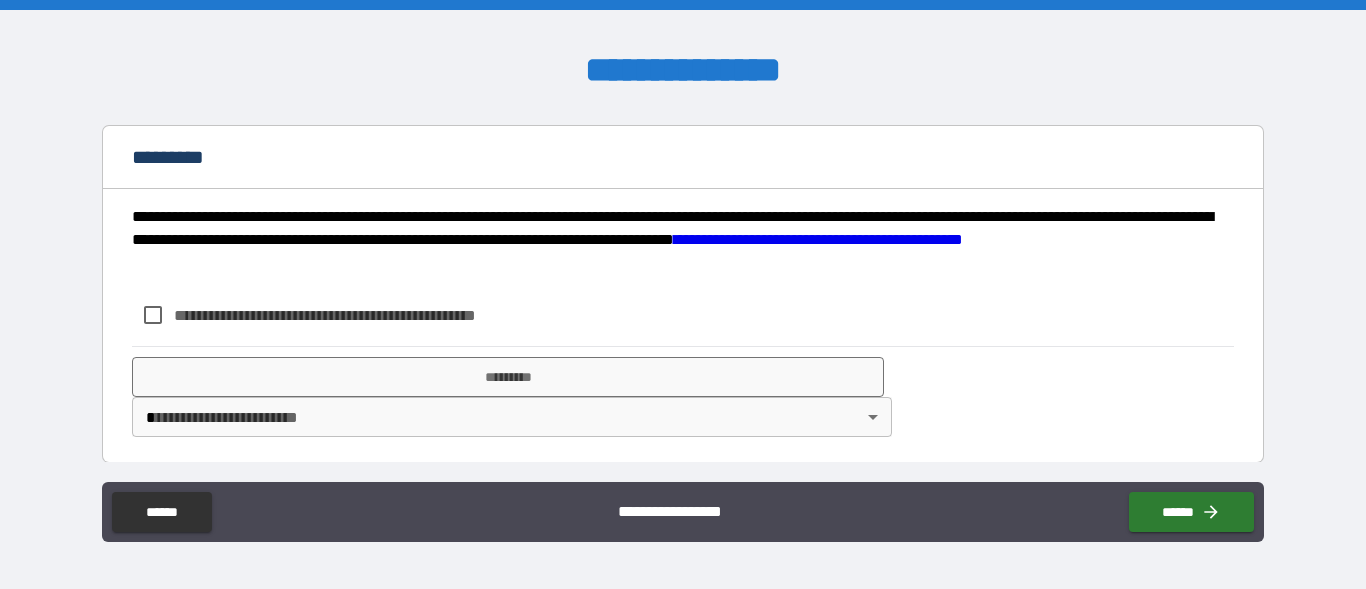 scroll, scrollTop: 1915, scrollLeft: 0, axis: vertical 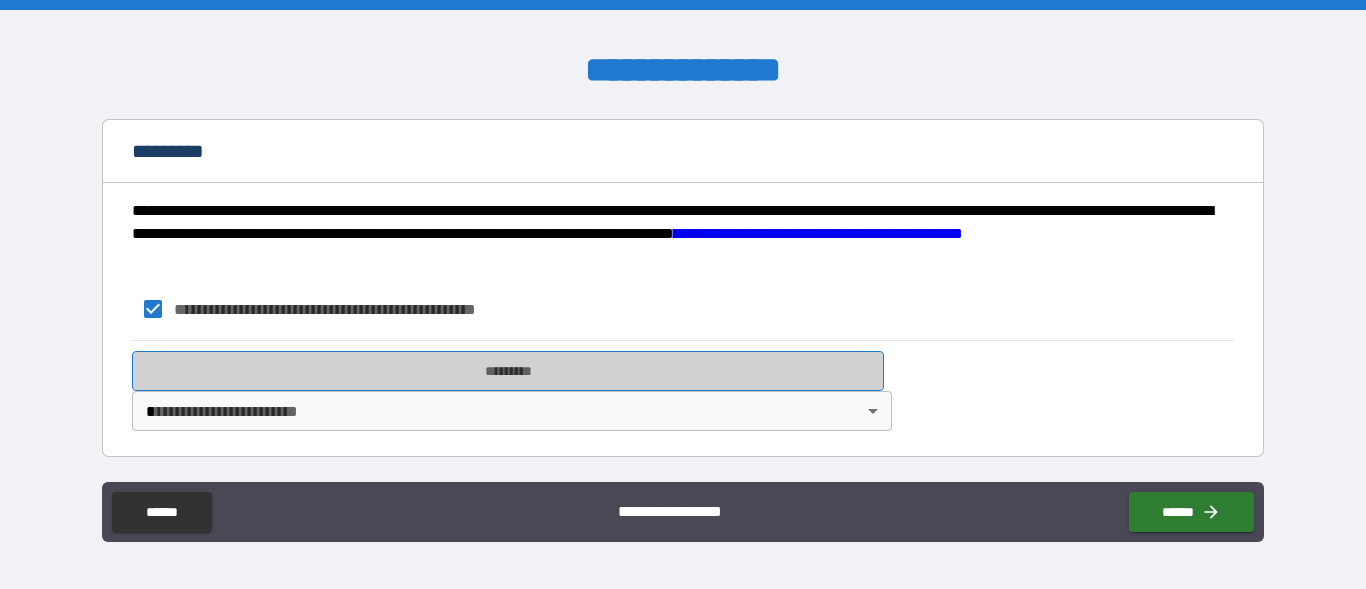 click on "*********" at bounding box center (508, 371) 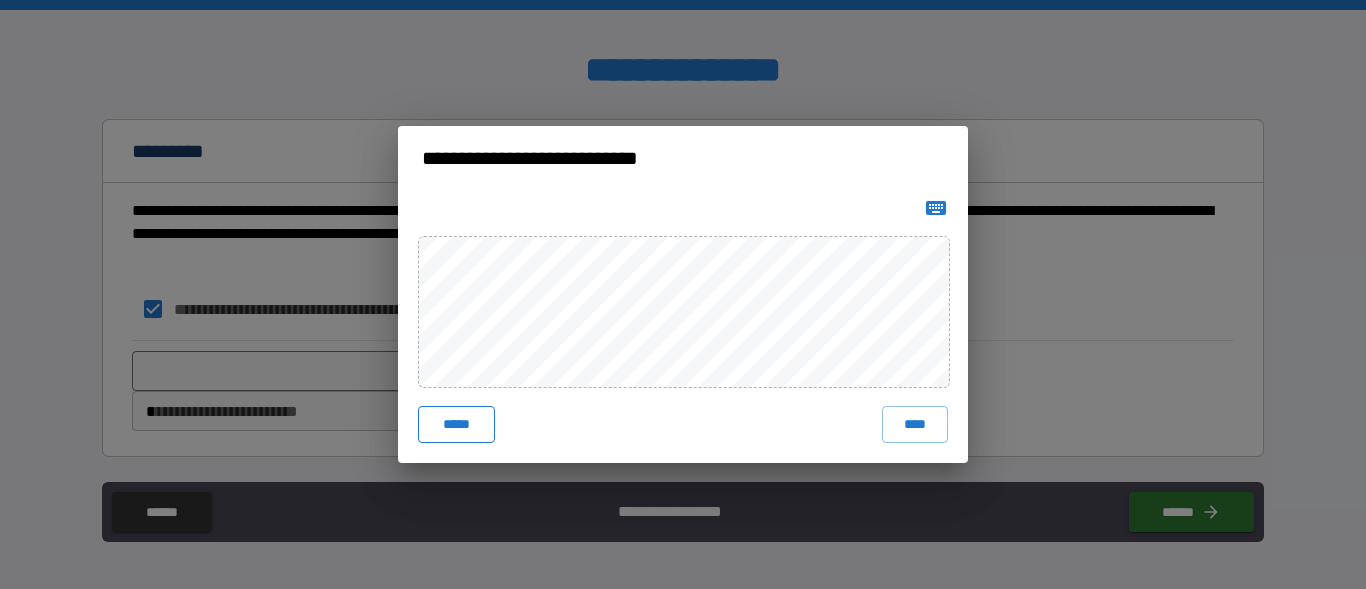 click on "*****" at bounding box center [456, 424] 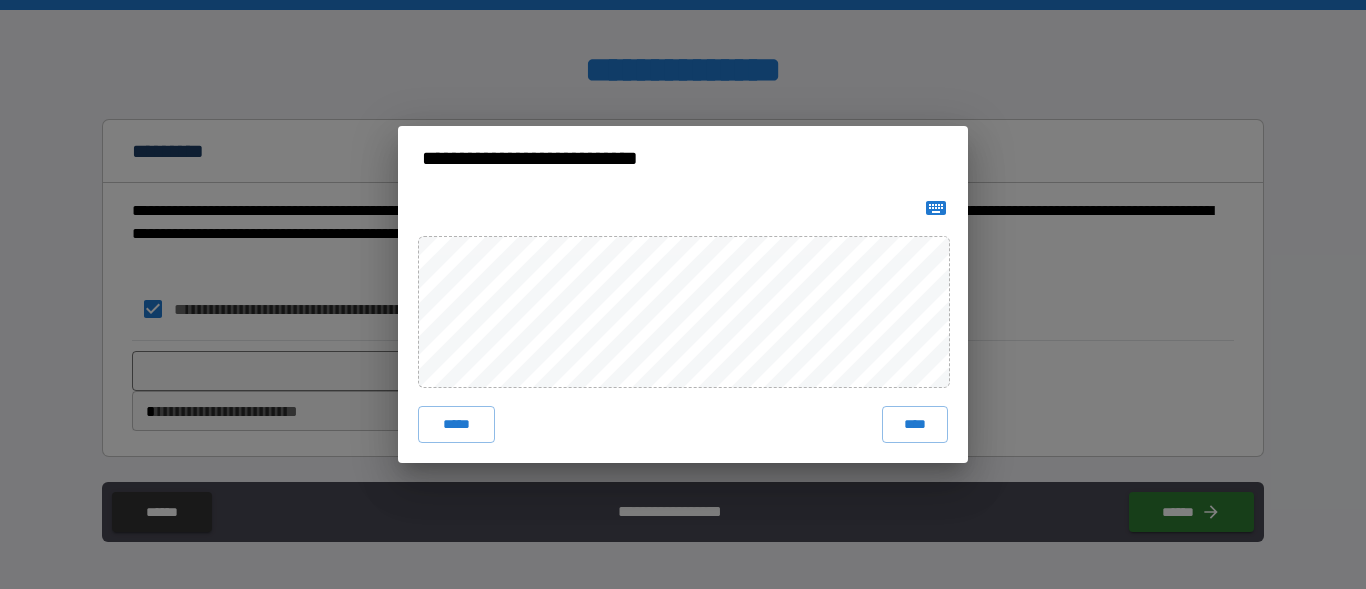 click on "***** ****" at bounding box center (683, 326) 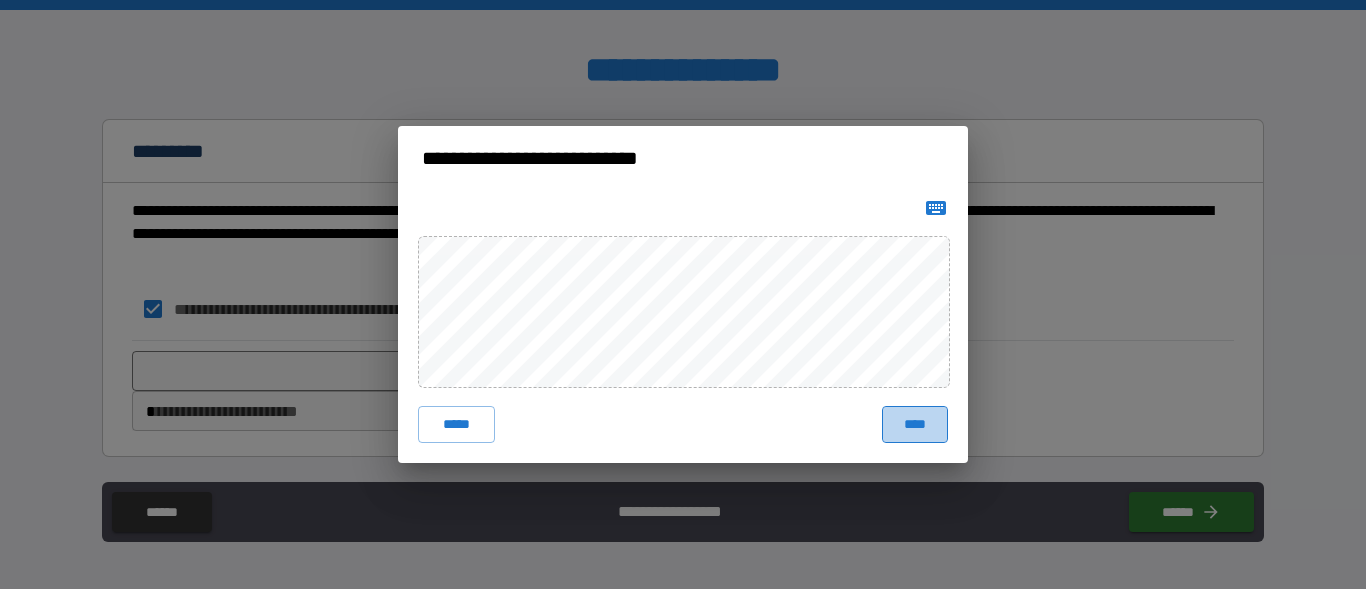 click on "****" at bounding box center [915, 424] 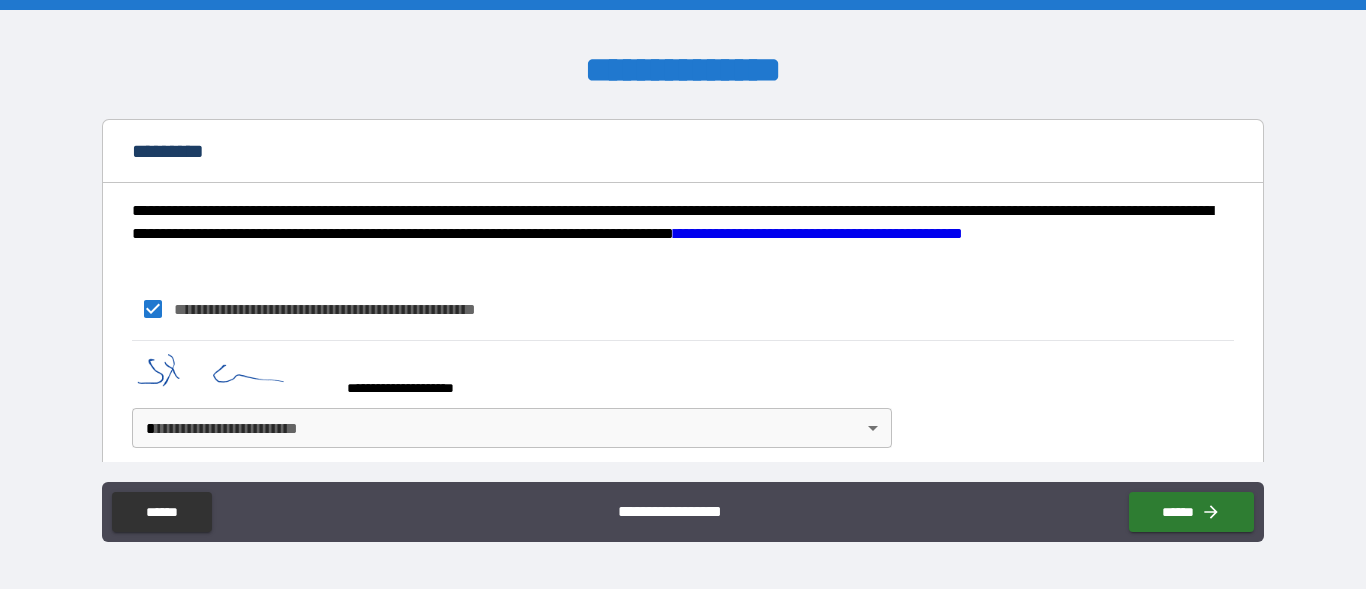 click on "**********" at bounding box center [683, 294] 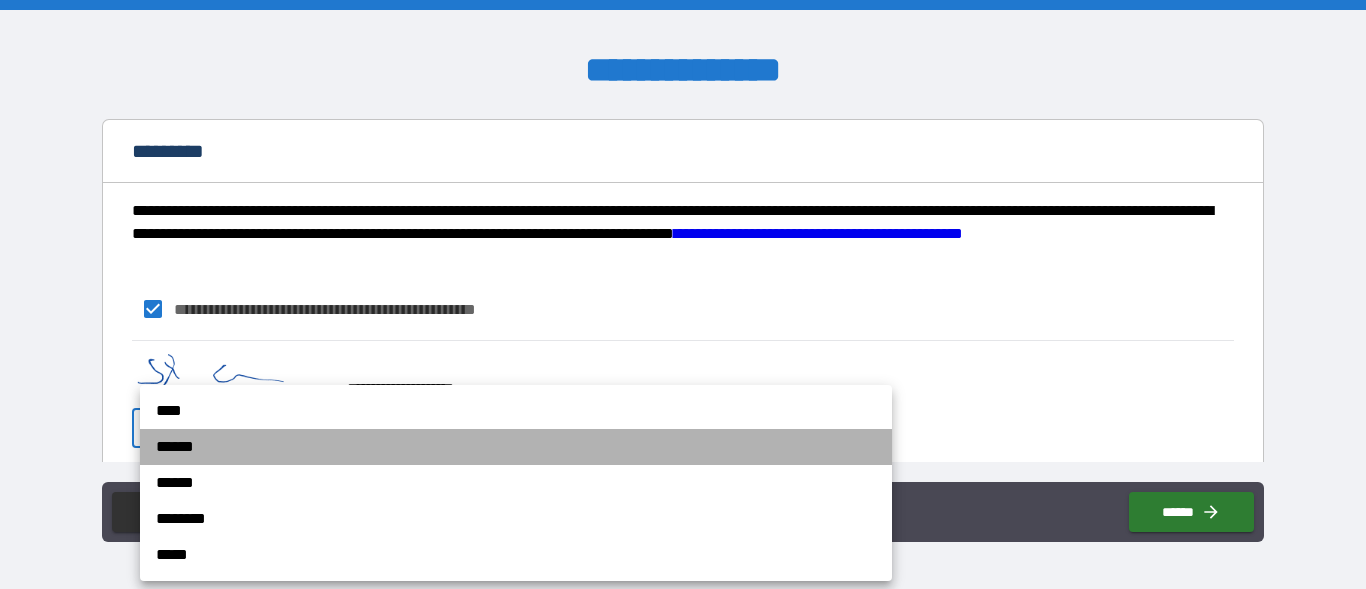 click on "******" at bounding box center (516, 447) 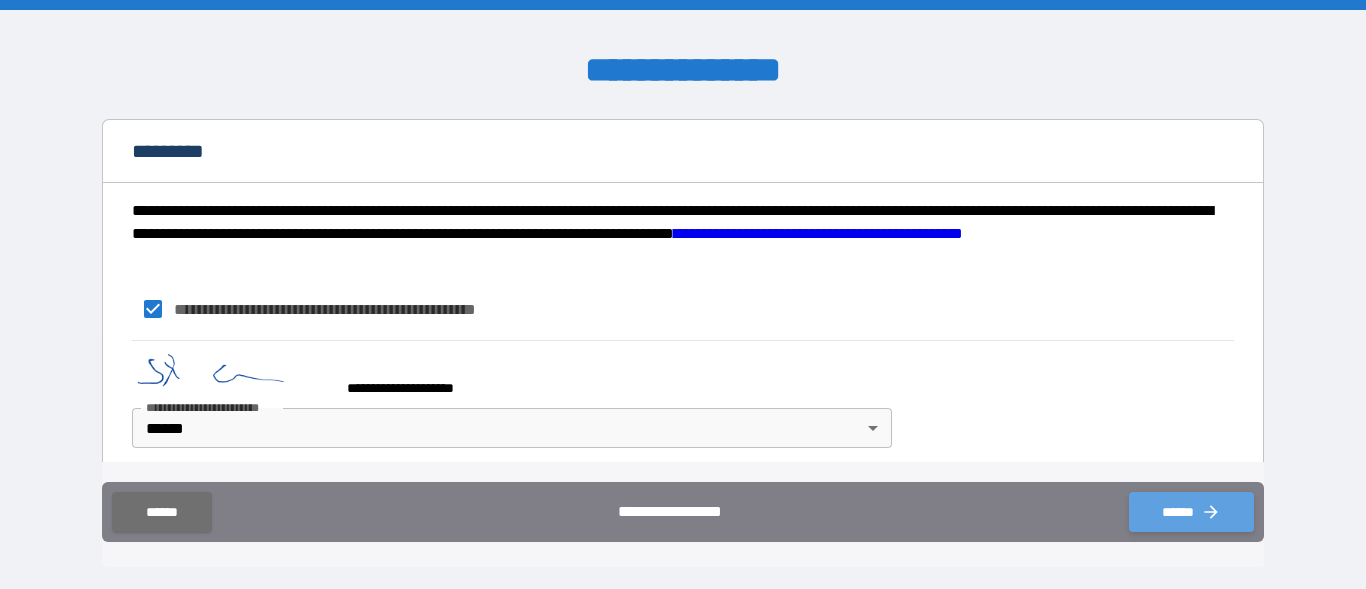 click on "******" at bounding box center [1191, 512] 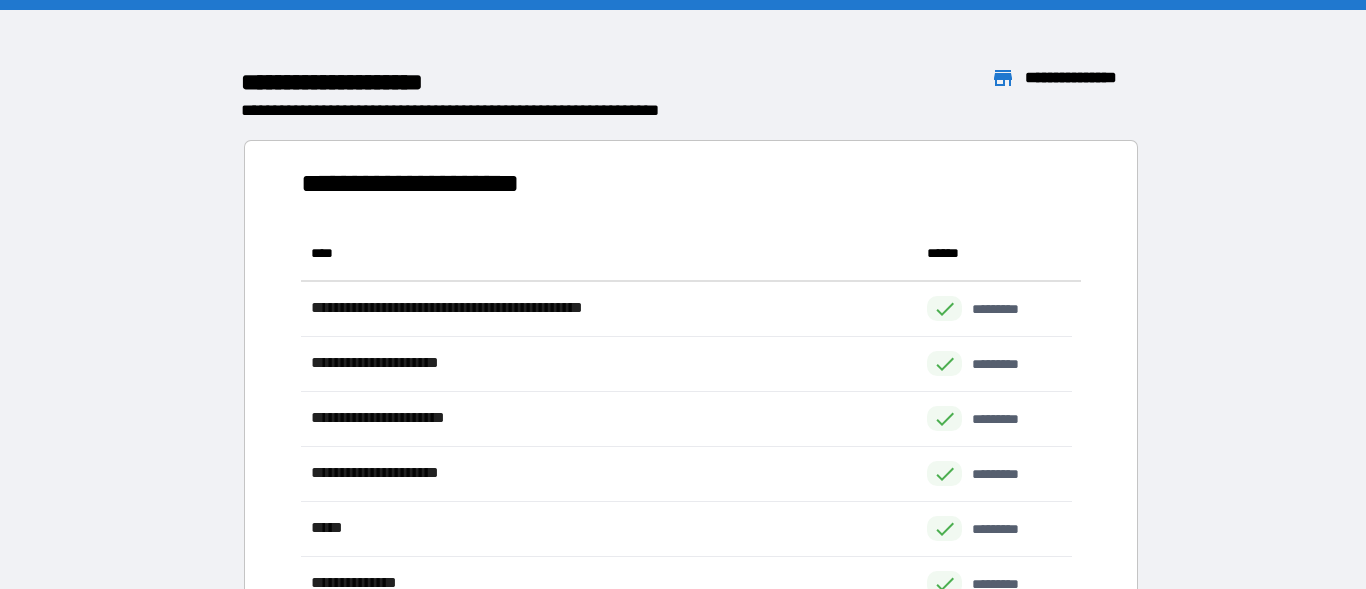 scroll, scrollTop: 16, scrollLeft: 16, axis: both 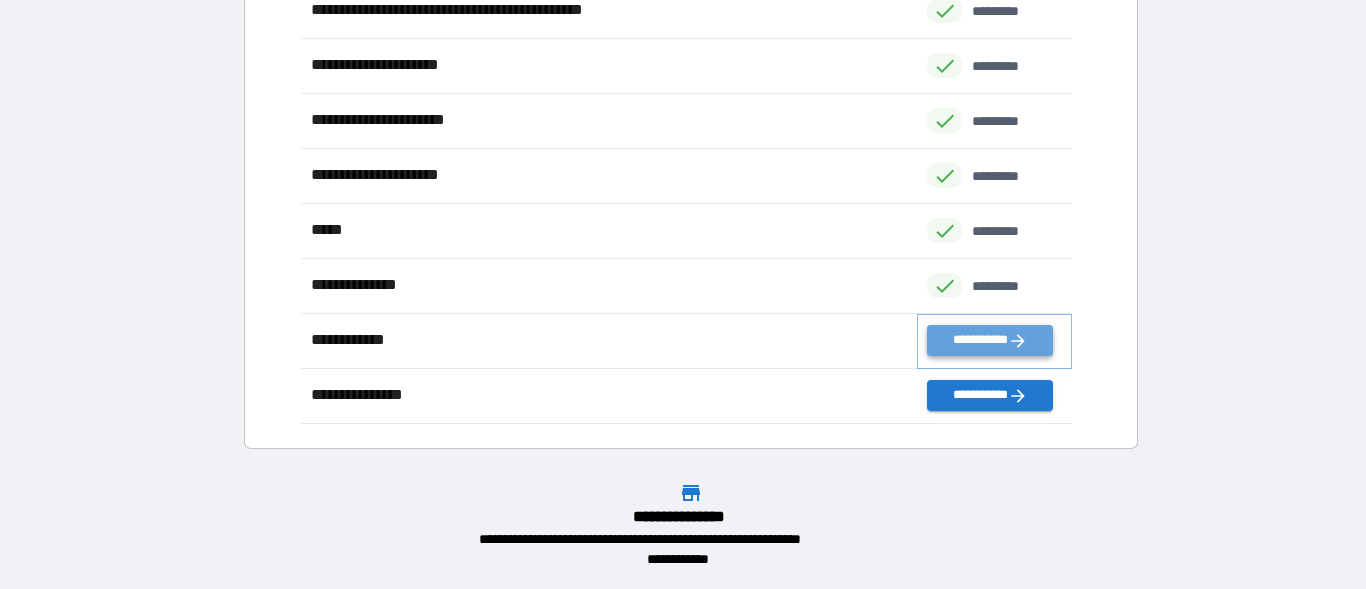 click on "**********" at bounding box center (989, 340) 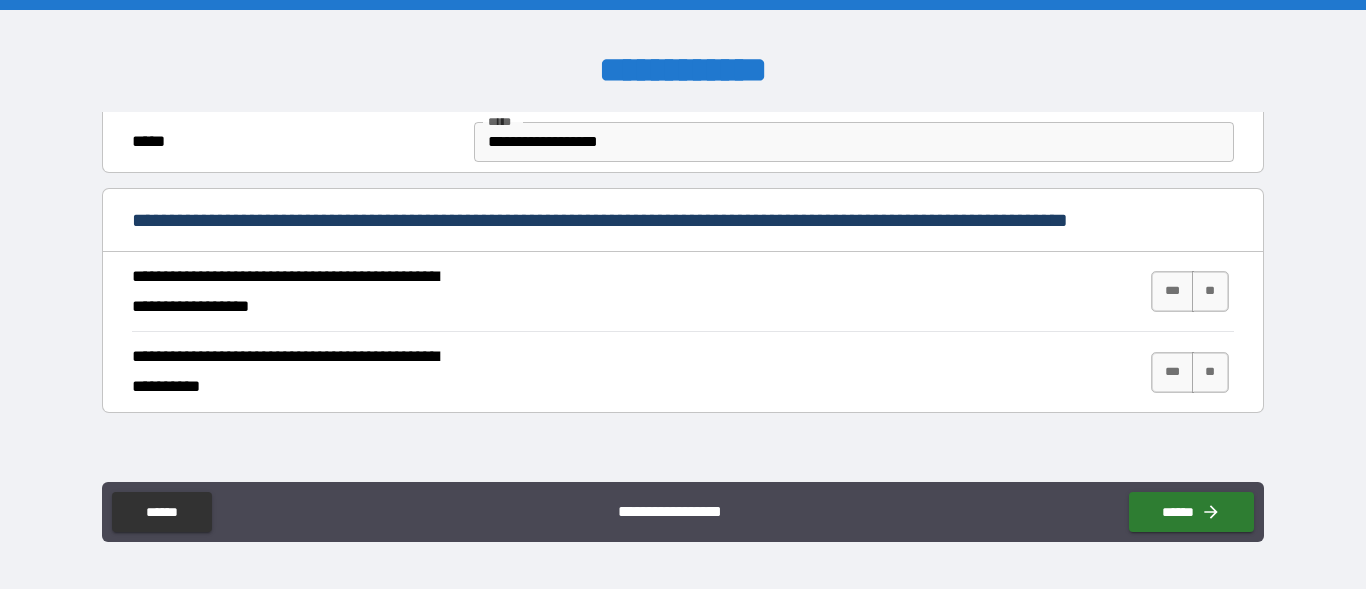 scroll, scrollTop: 700, scrollLeft: 0, axis: vertical 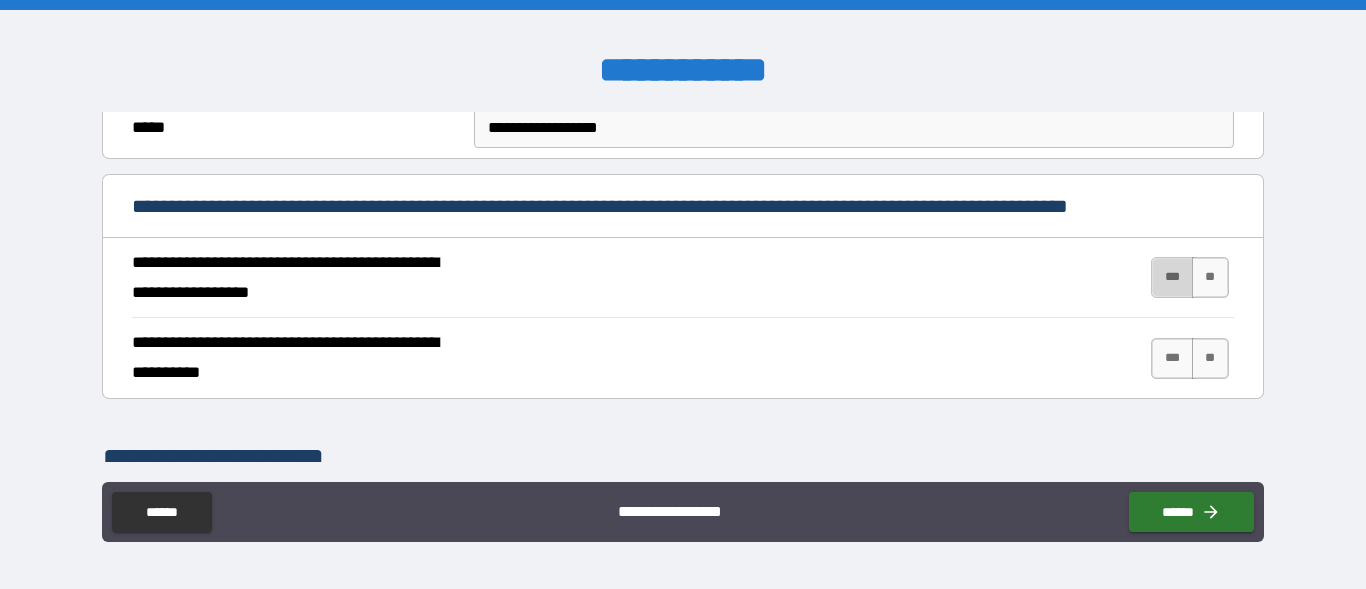 click on "***" at bounding box center (1172, 277) 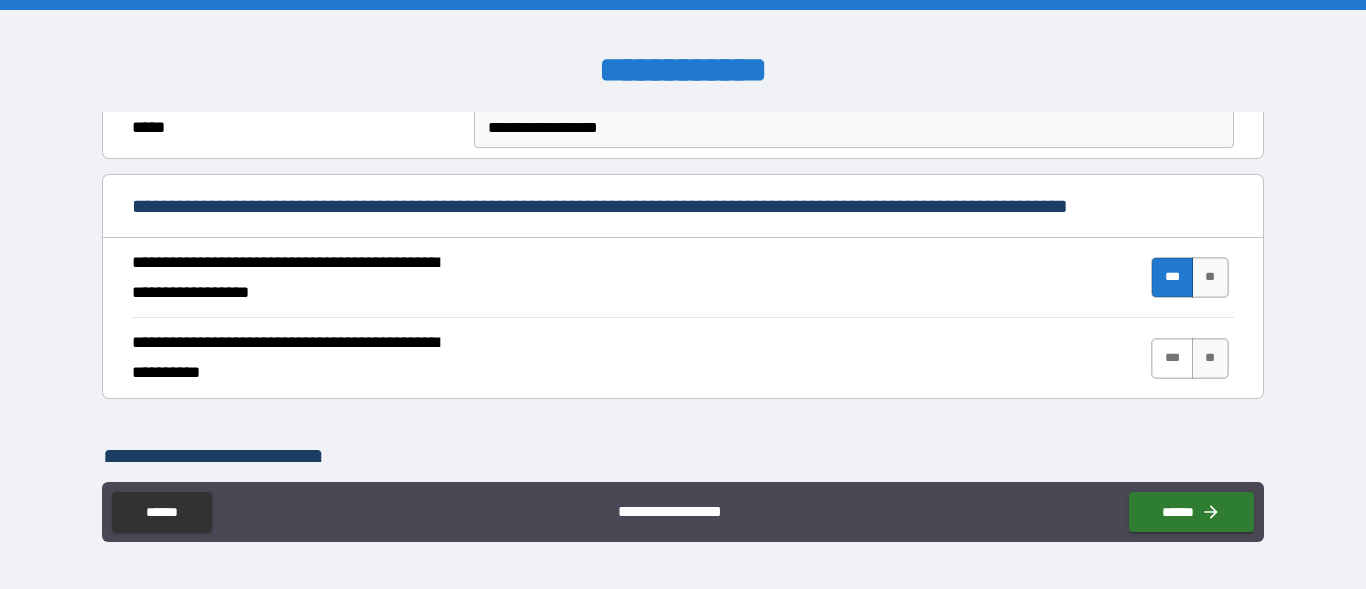 click on "***" at bounding box center [1172, 358] 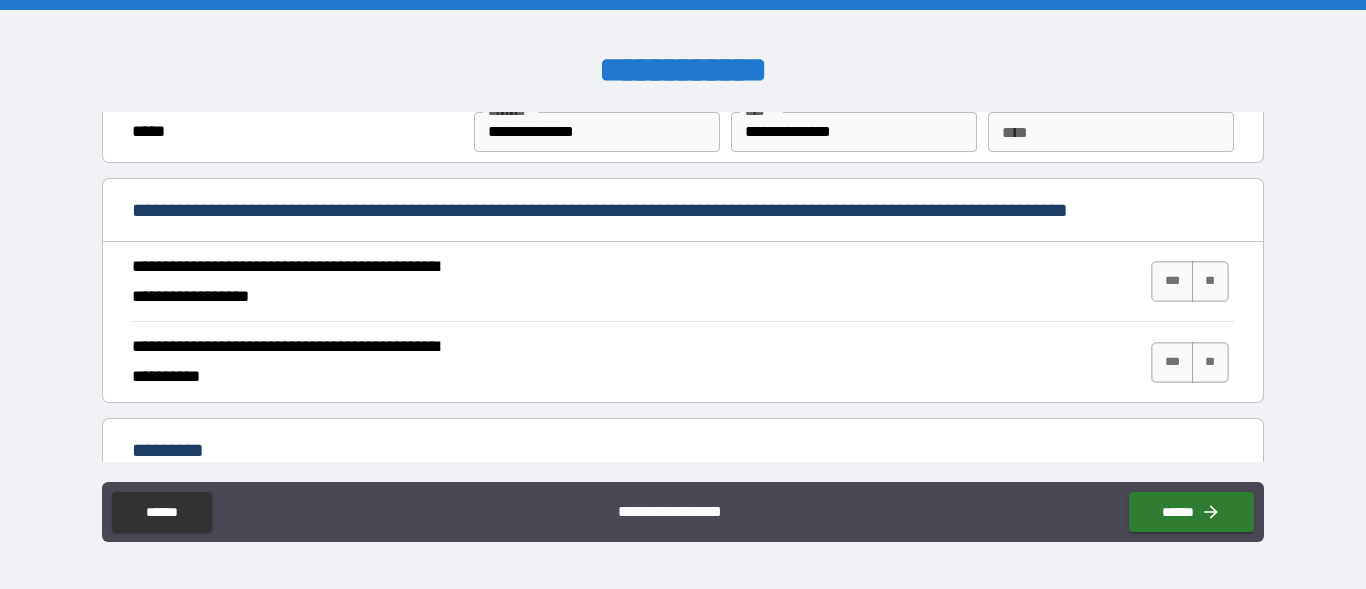 scroll, scrollTop: 1754, scrollLeft: 0, axis: vertical 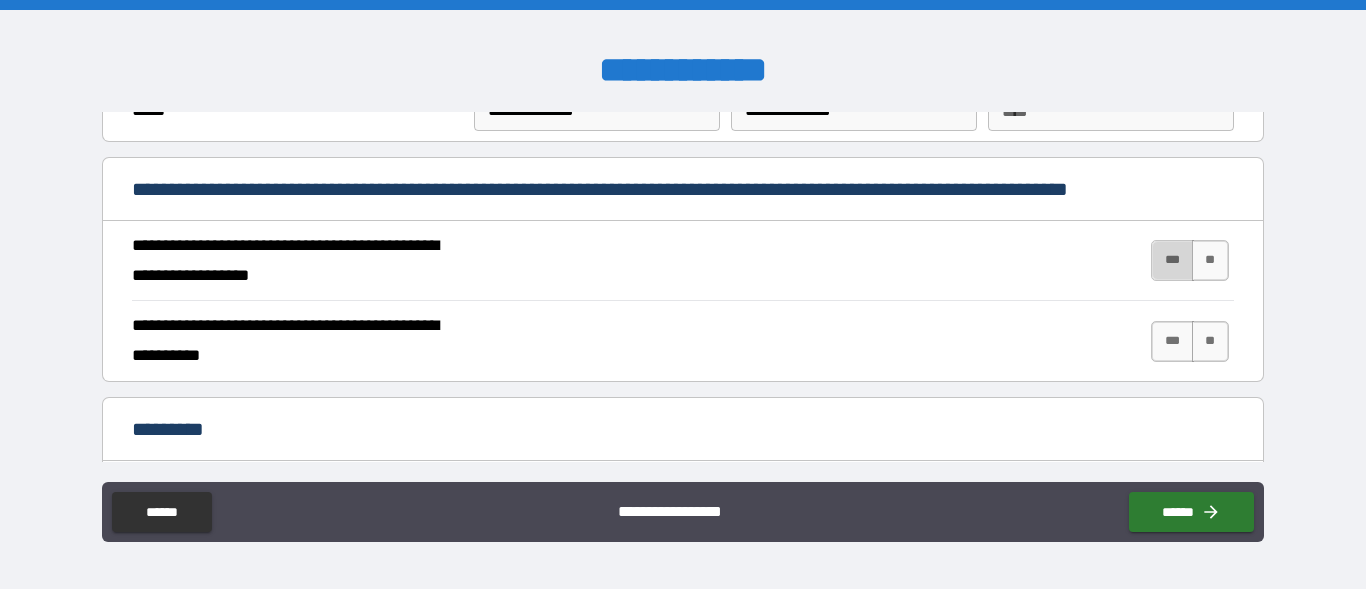 click on "***" at bounding box center [1172, 260] 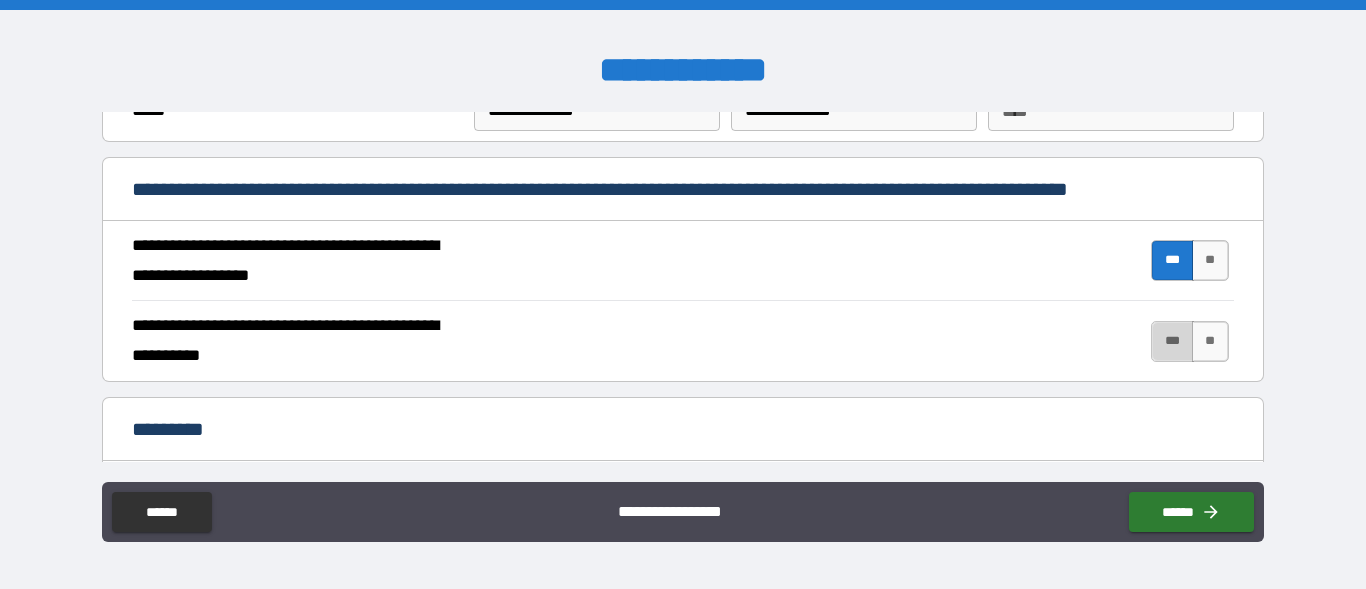 click on "***" at bounding box center (1172, 341) 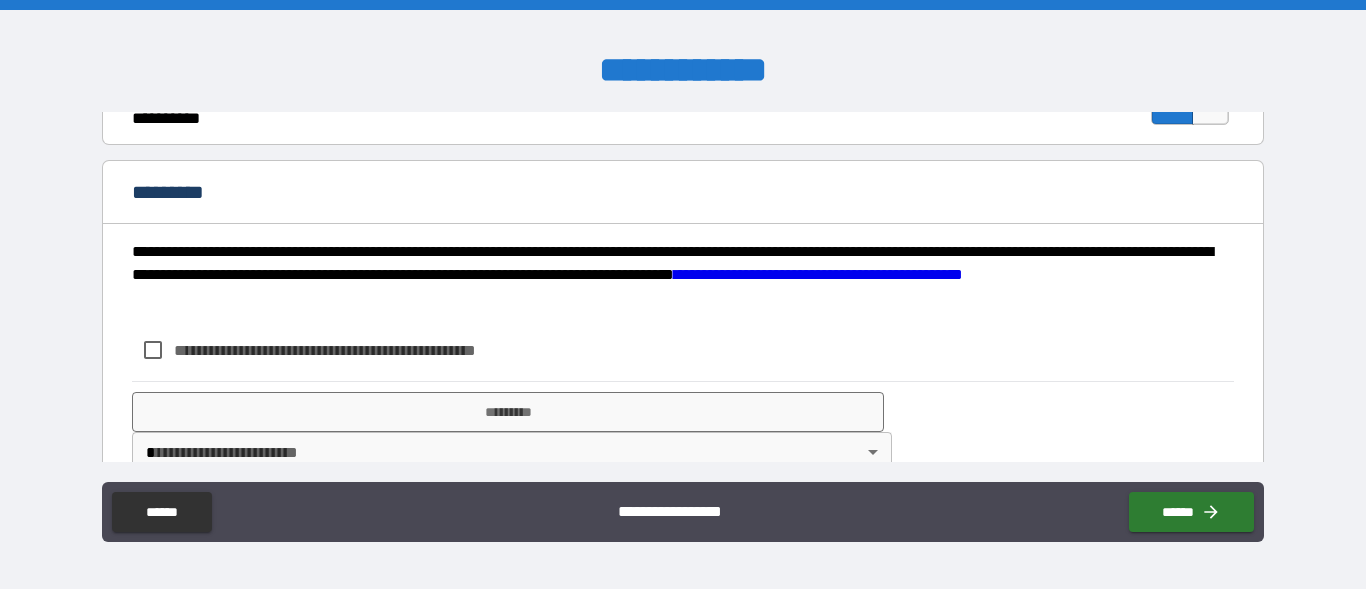 scroll, scrollTop: 2032, scrollLeft: 0, axis: vertical 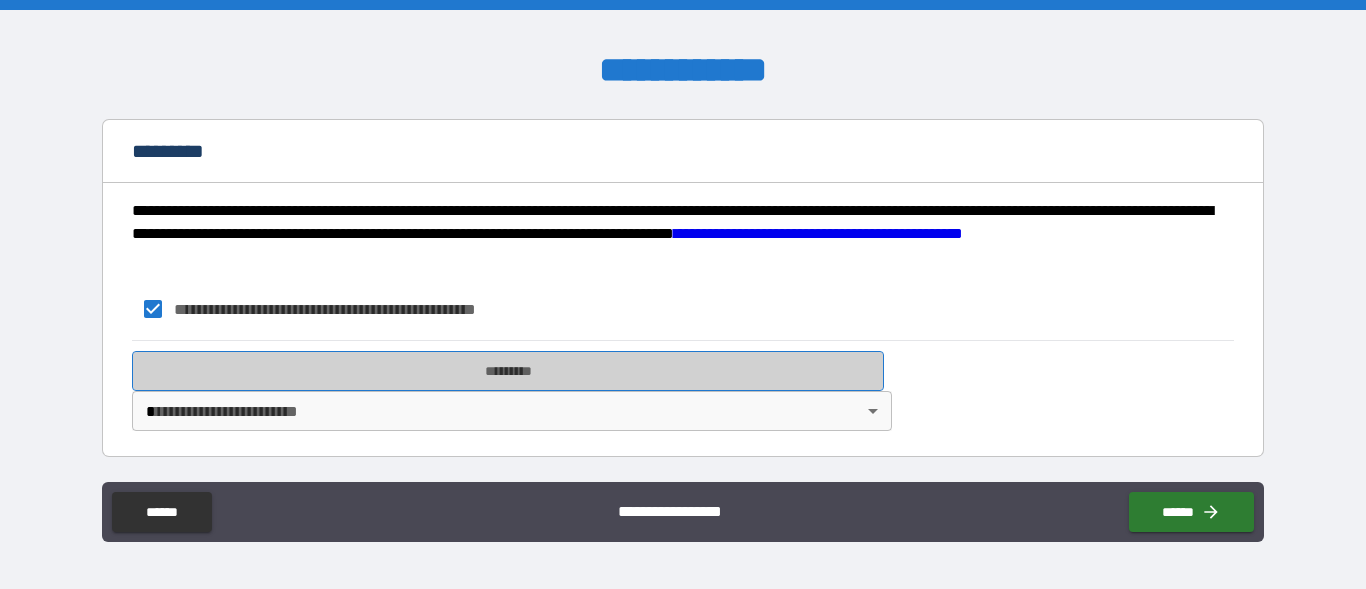 click on "*********" at bounding box center (508, 371) 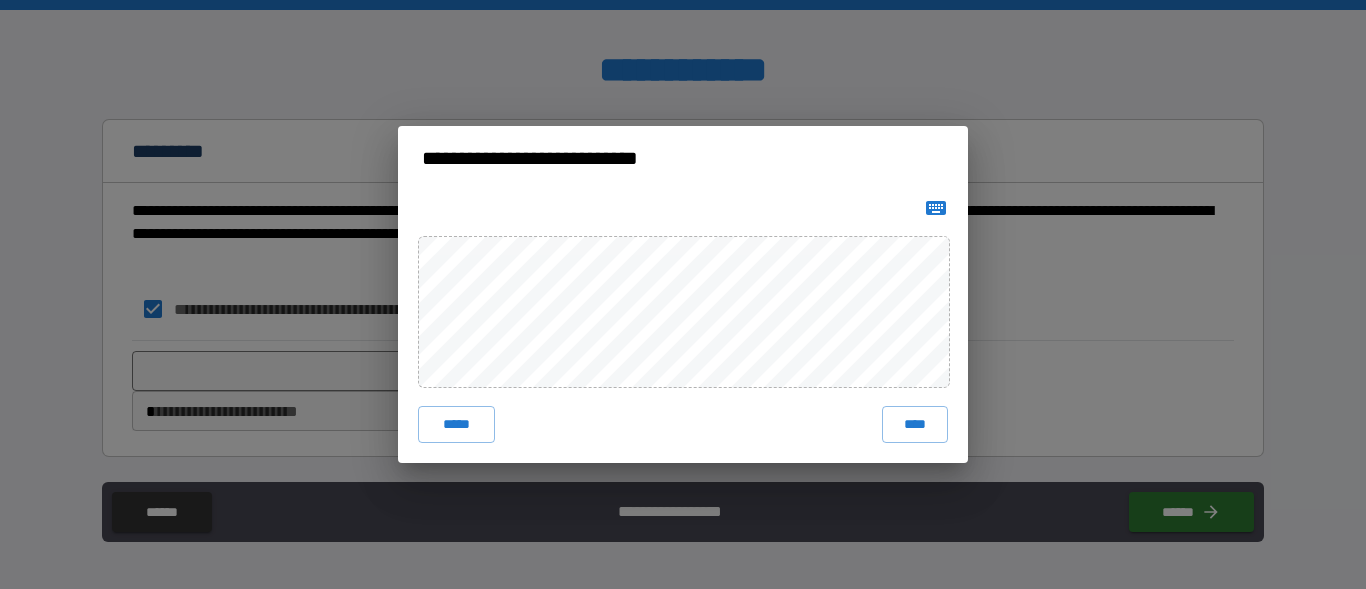 click on "****" at bounding box center (915, 424) 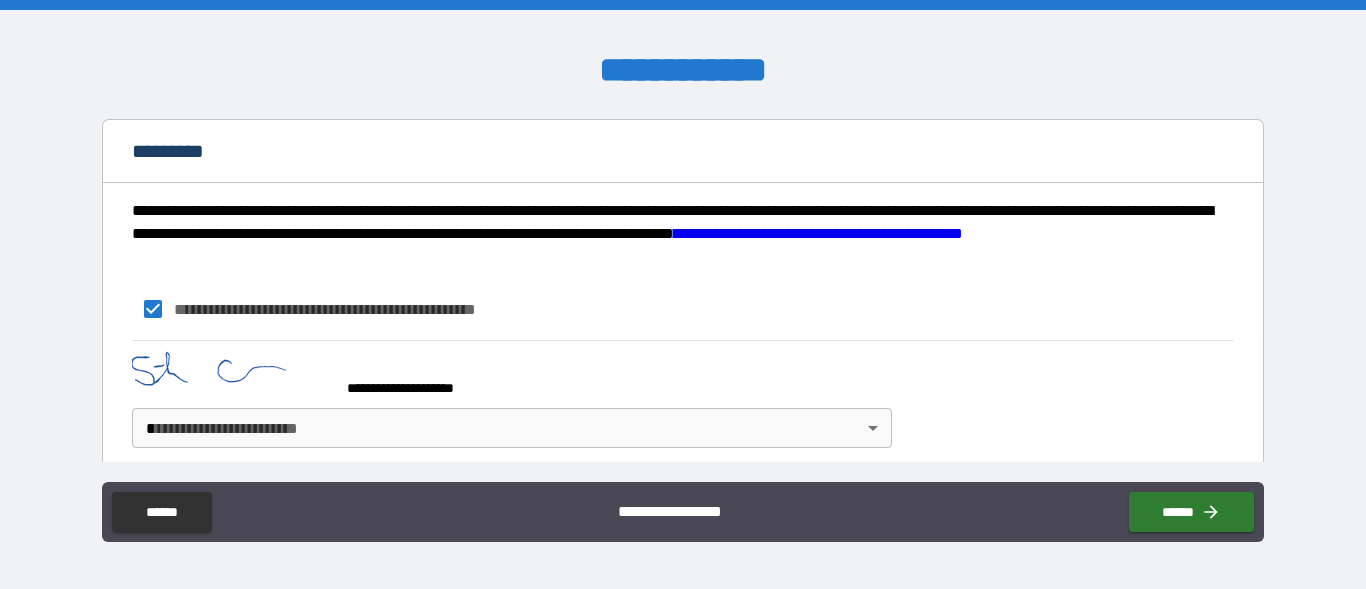 click on "**********" at bounding box center [683, 294] 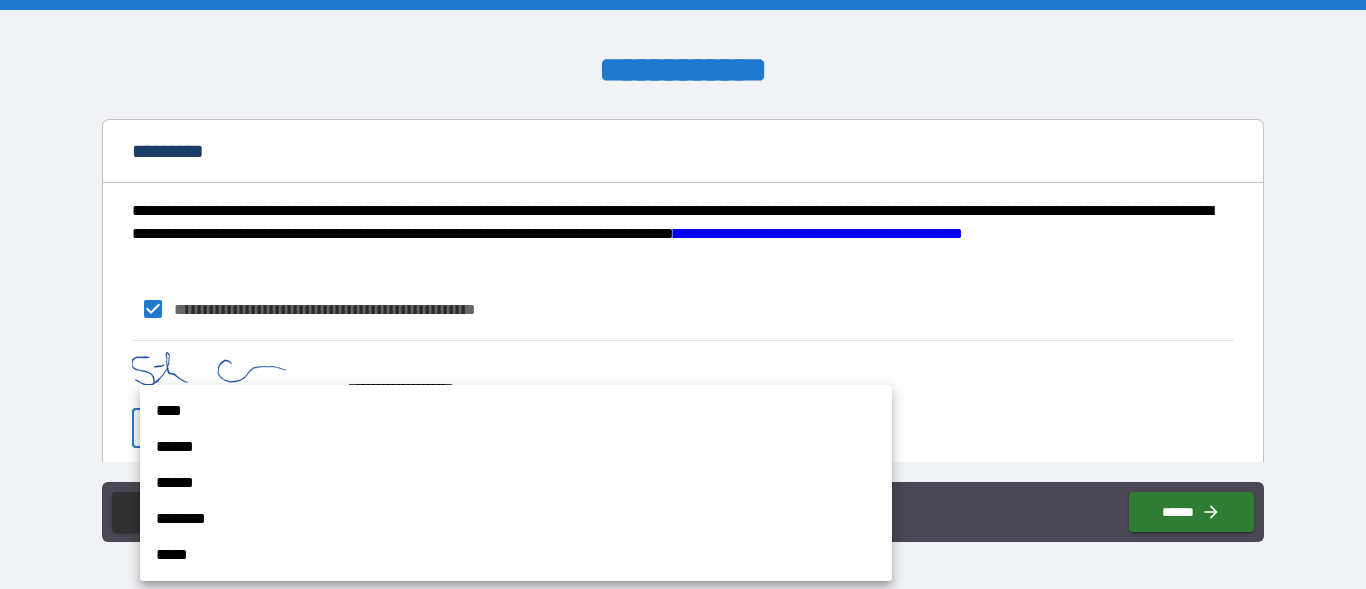 click on "******" at bounding box center [516, 447] 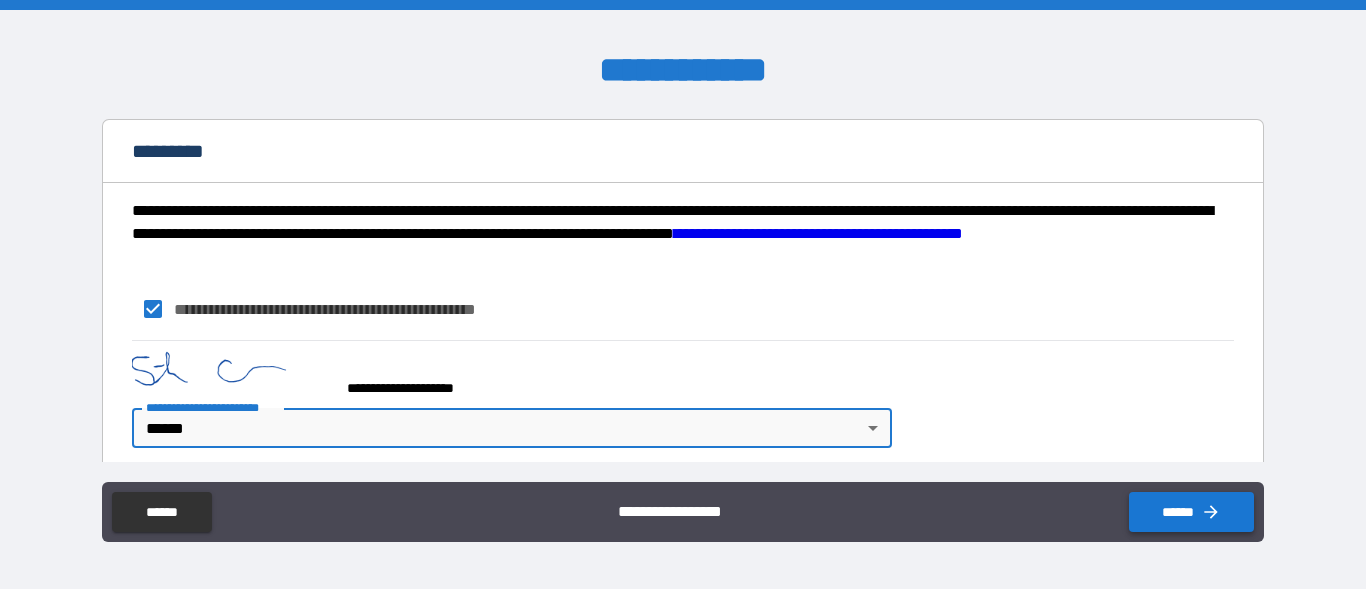 click on "******" at bounding box center [1191, 512] 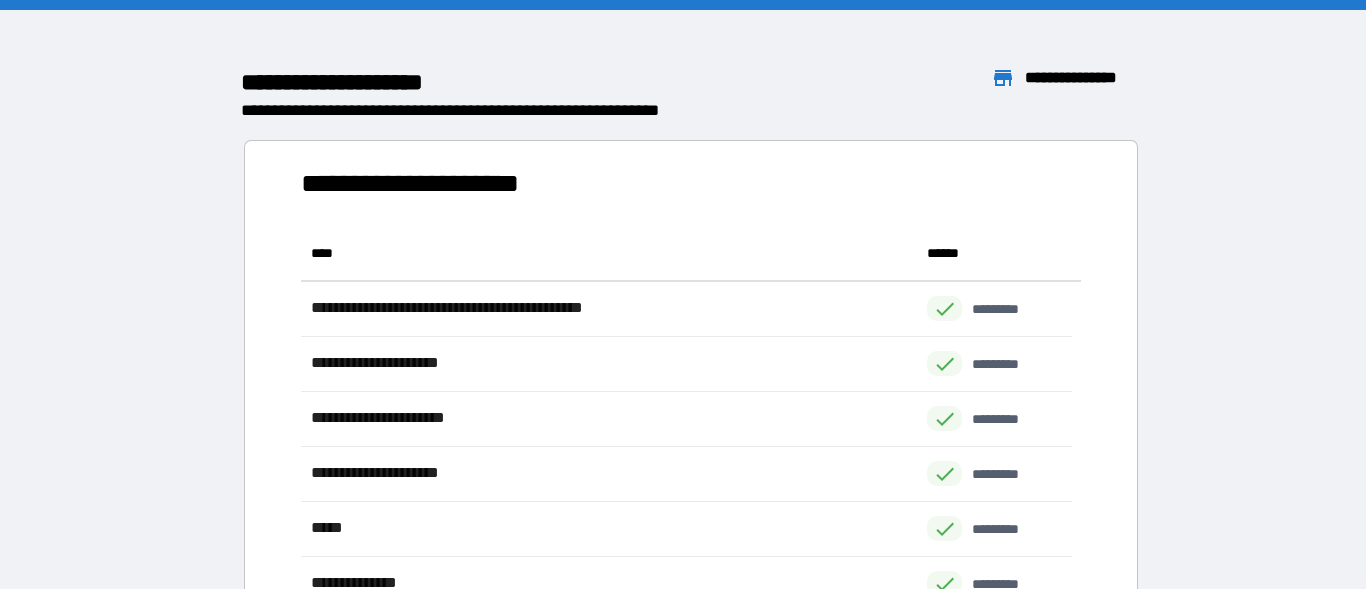 scroll, scrollTop: 16, scrollLeft: 16, axis: both 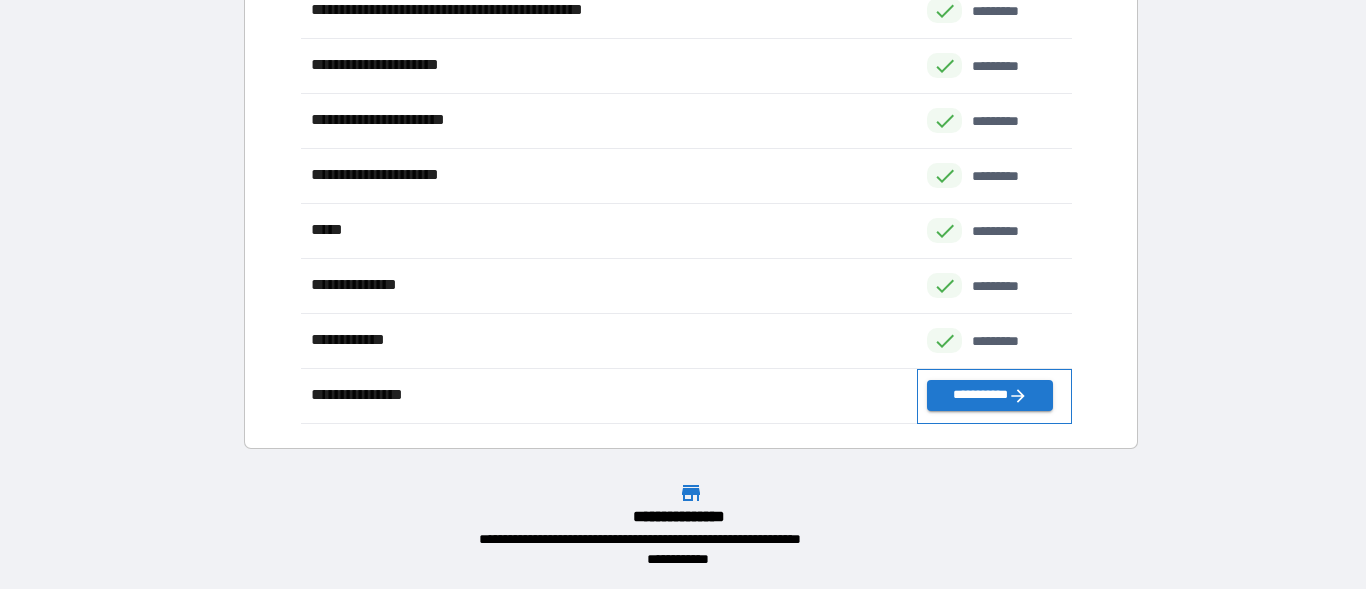 click on "**********" at bounding box center [994, 396] 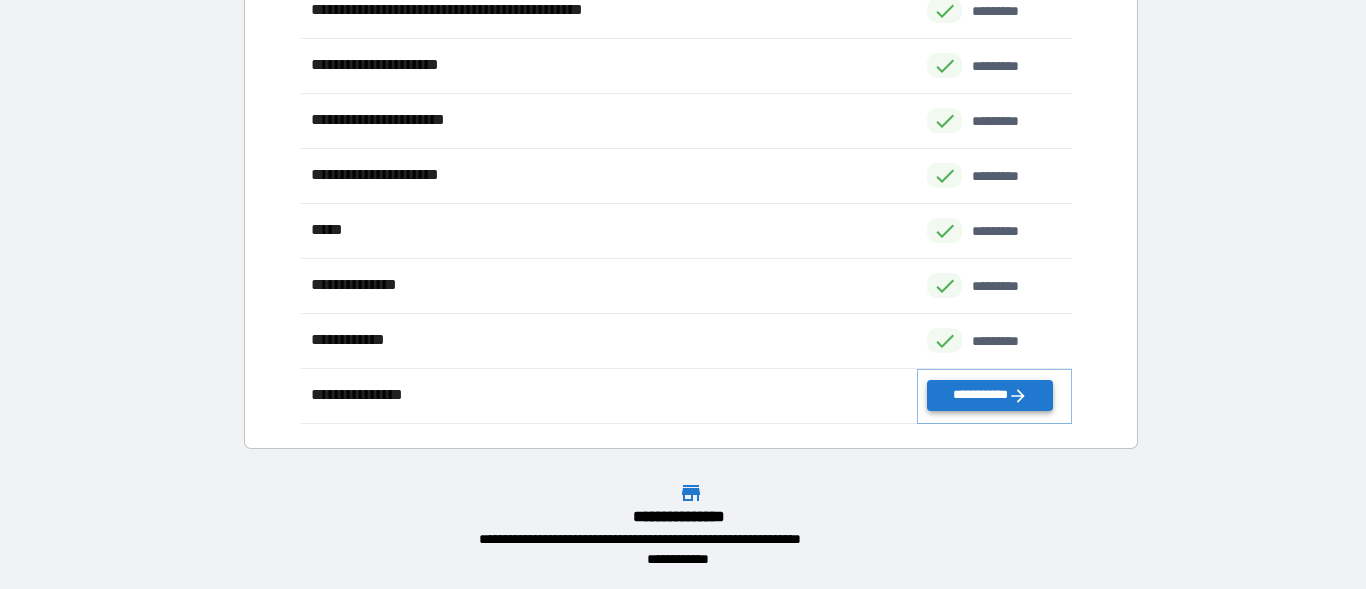 click on "**********" at bounding box center [989, 395] 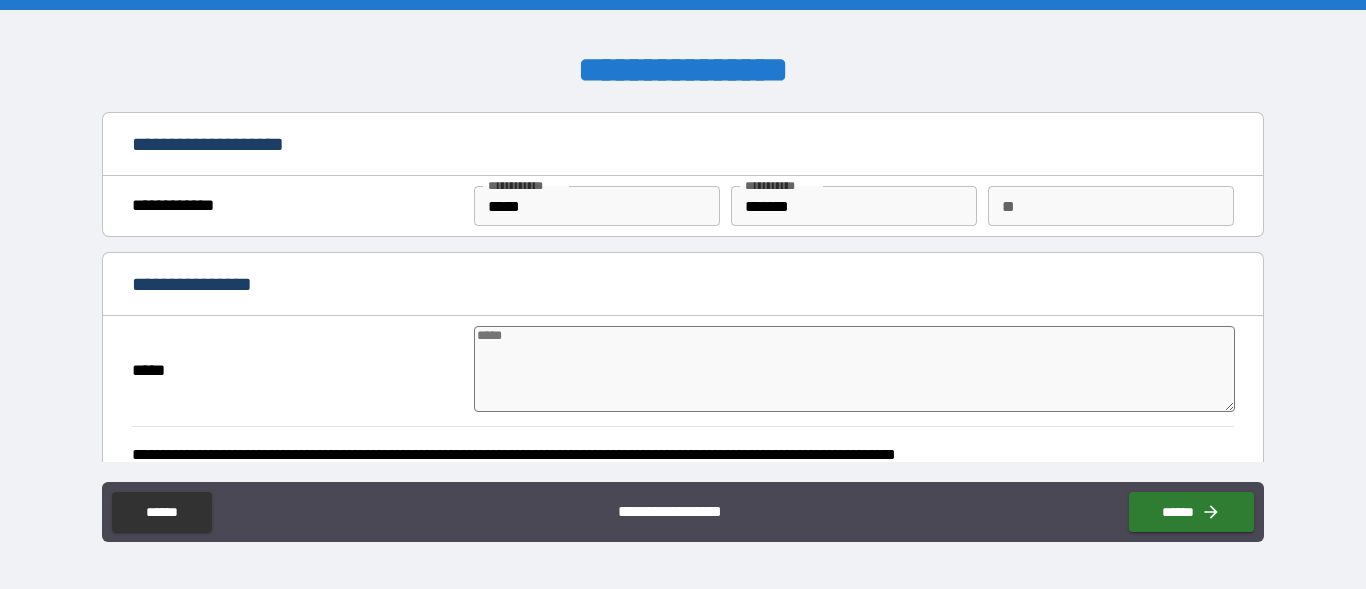 click at bounding box center [854, 369] 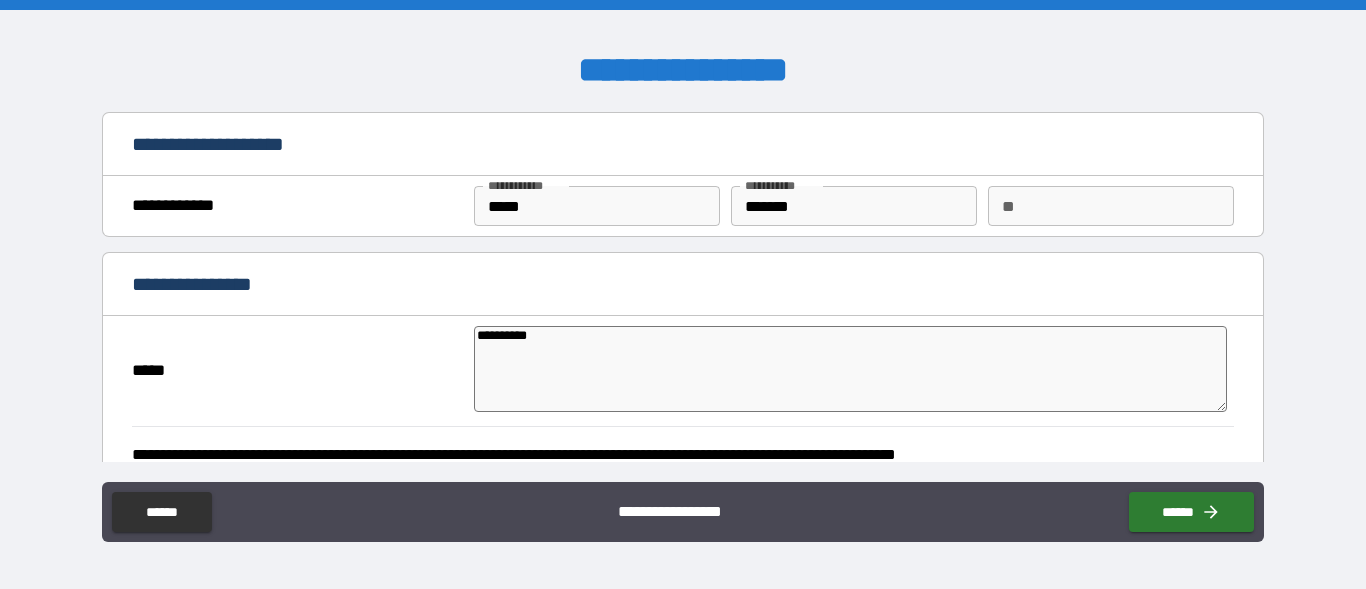 click on "**********" at bounding box center [850, 369] 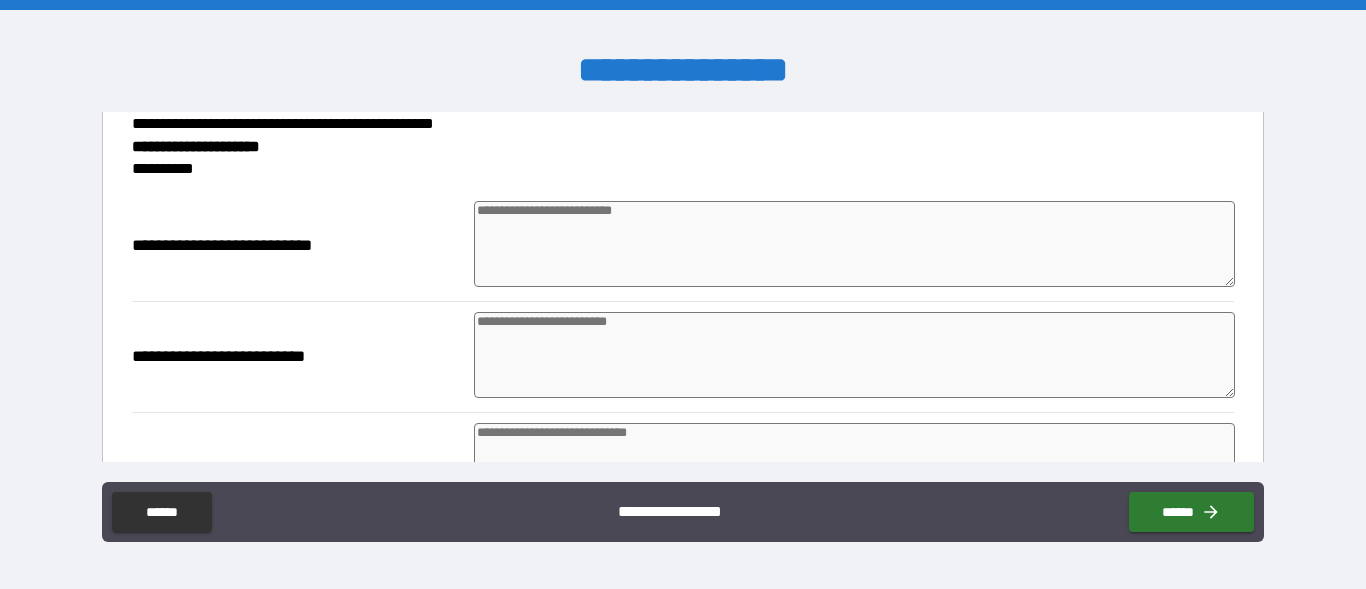 scroll, scrollTop: 503, scrollLeft: 0, axis: vertical 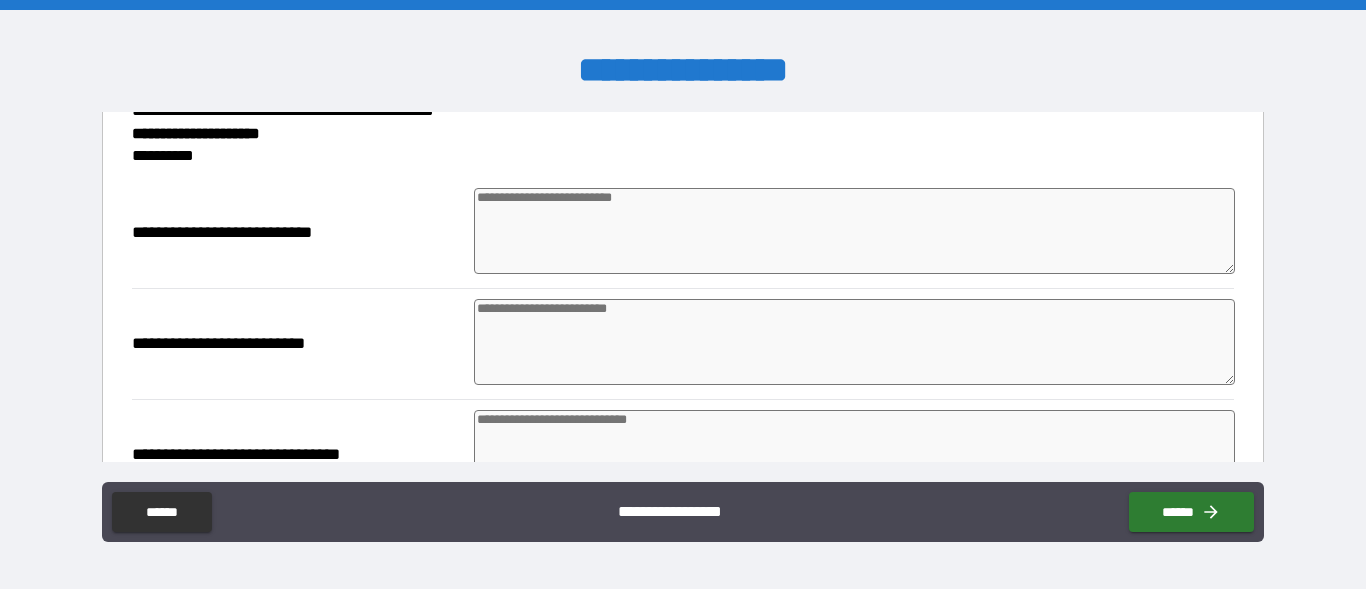 click at bounding box center [854, 231] 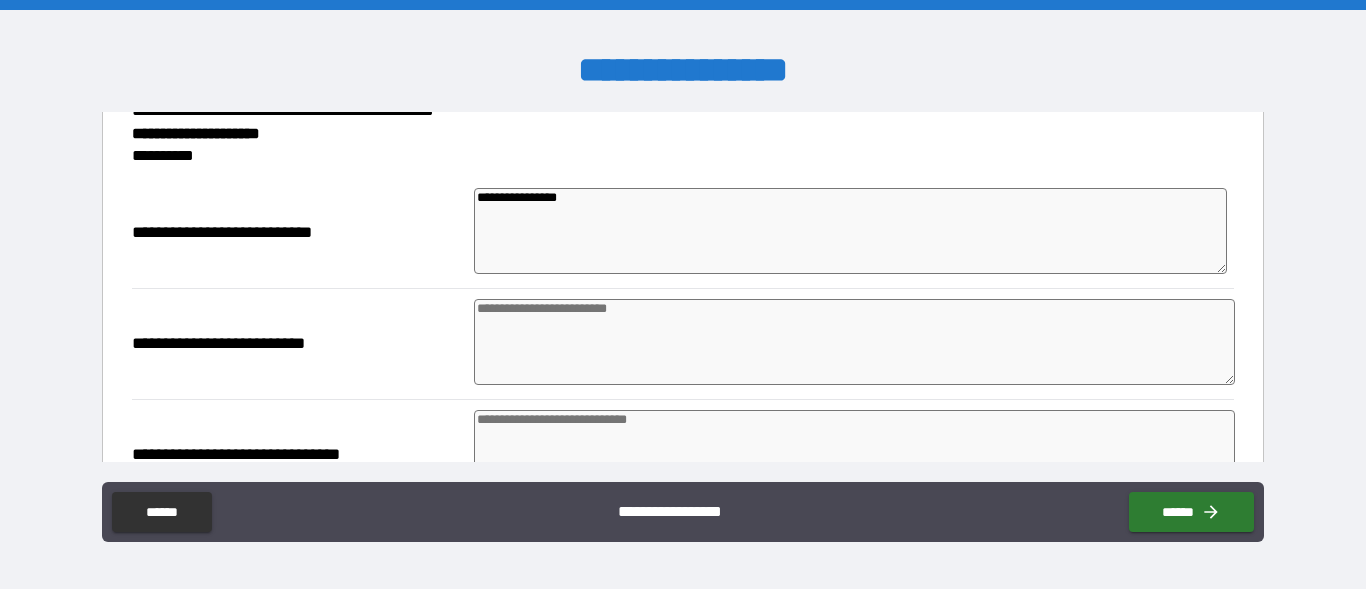 click on "**********" at bounding box center [850, 231] 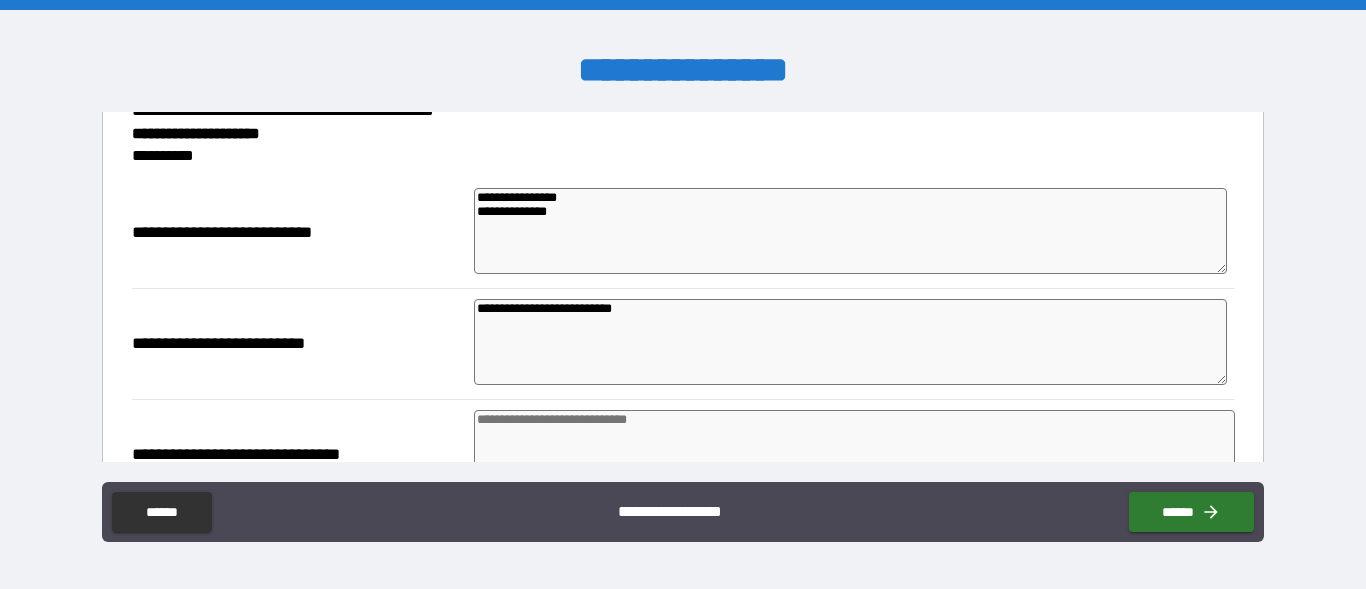 paste on "**********" 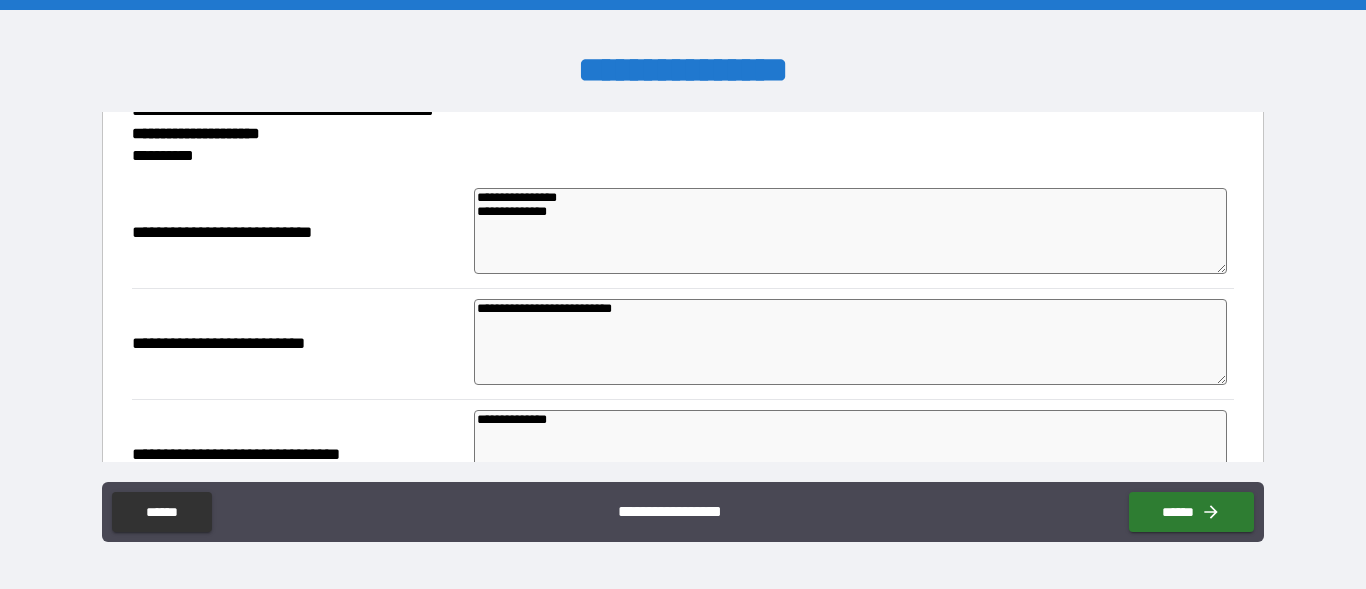 scroll, scrollTop: 749, scrollLeft: 0, axis: vertical 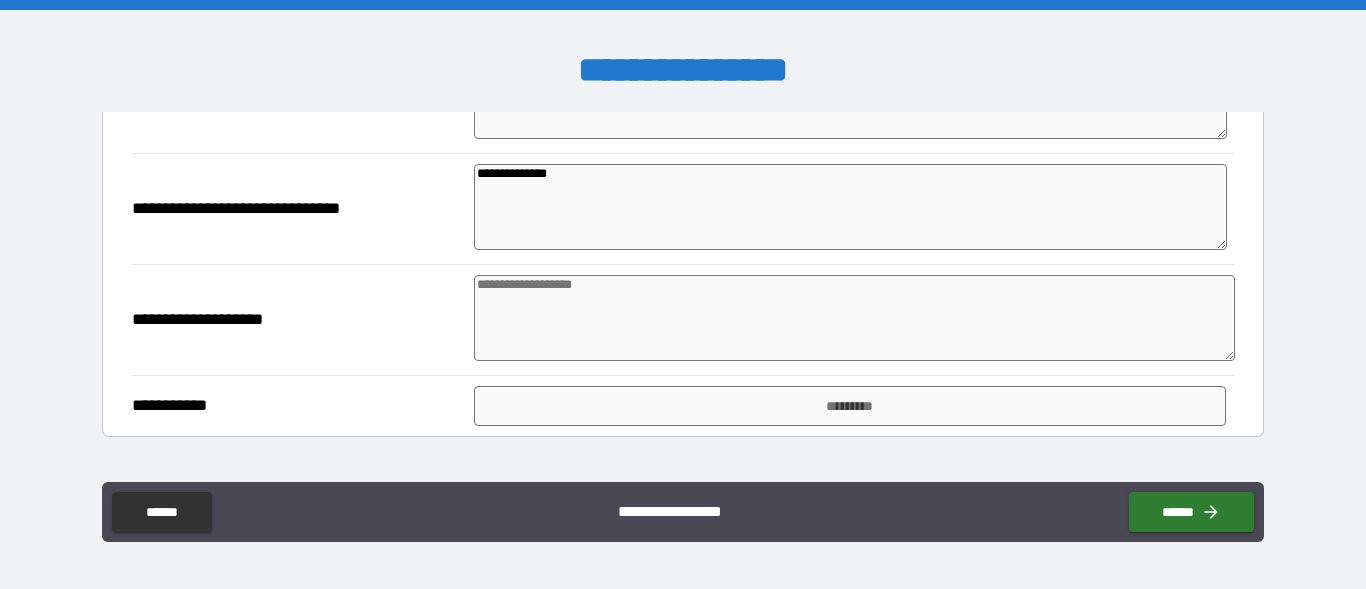 paste on "**********" 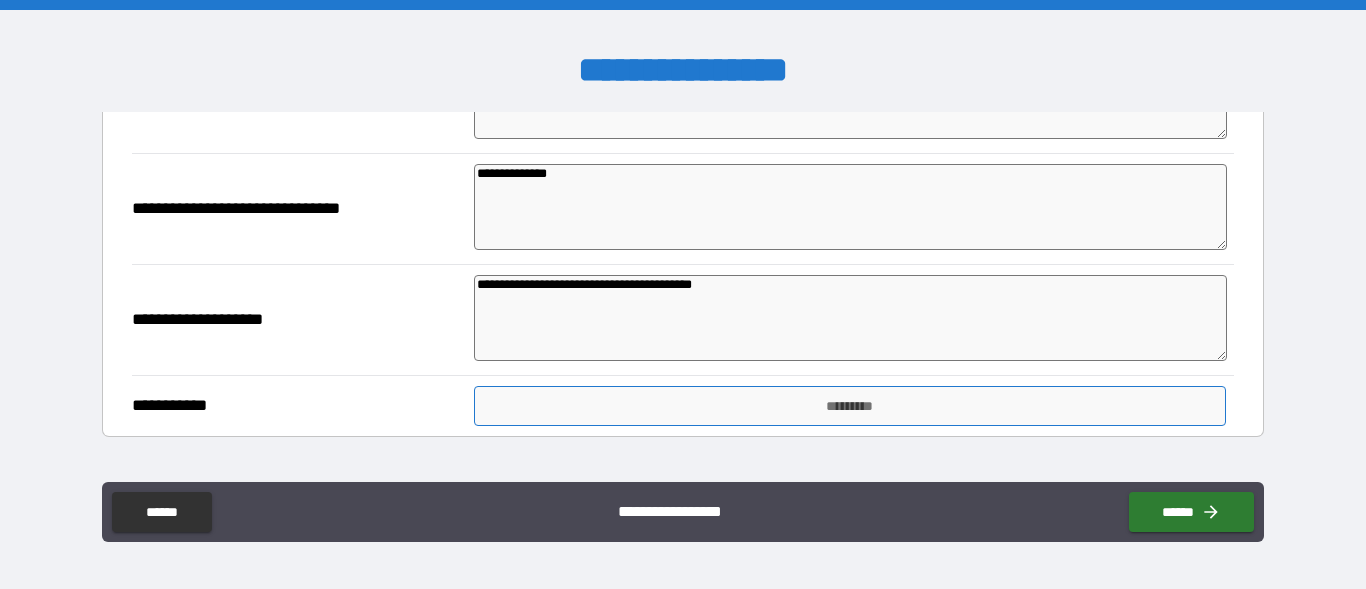click on "*********" at bounding box center [850, 406] 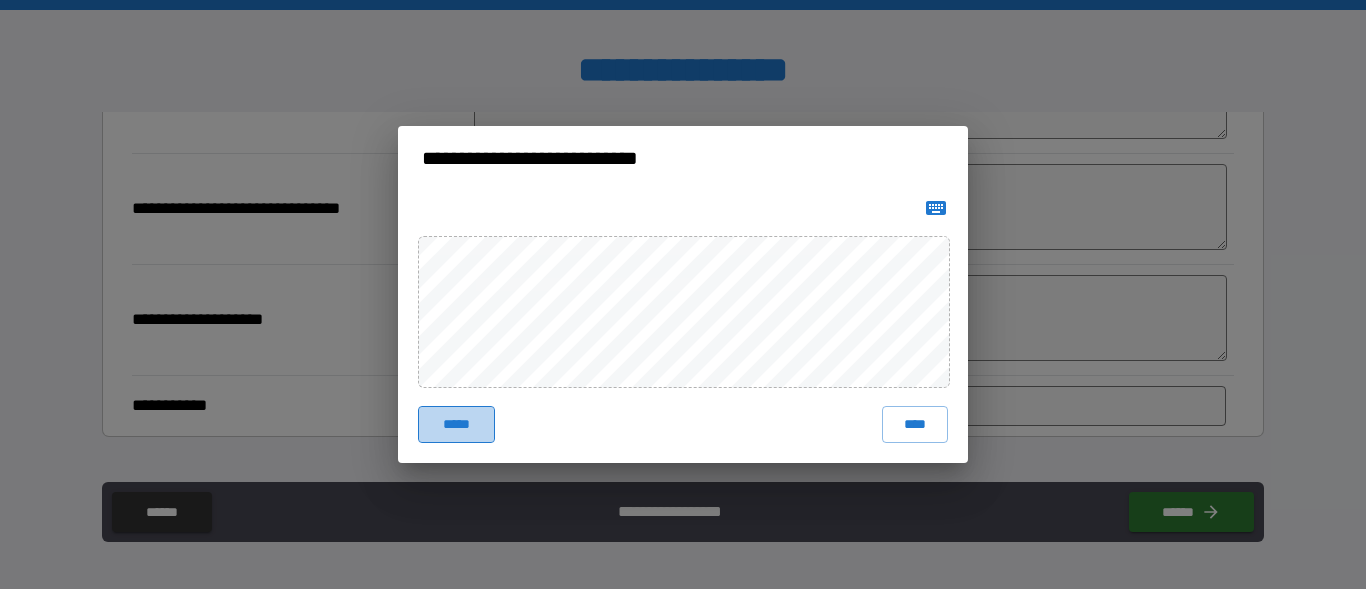 click on "*****" at bounding box center [456, 424] 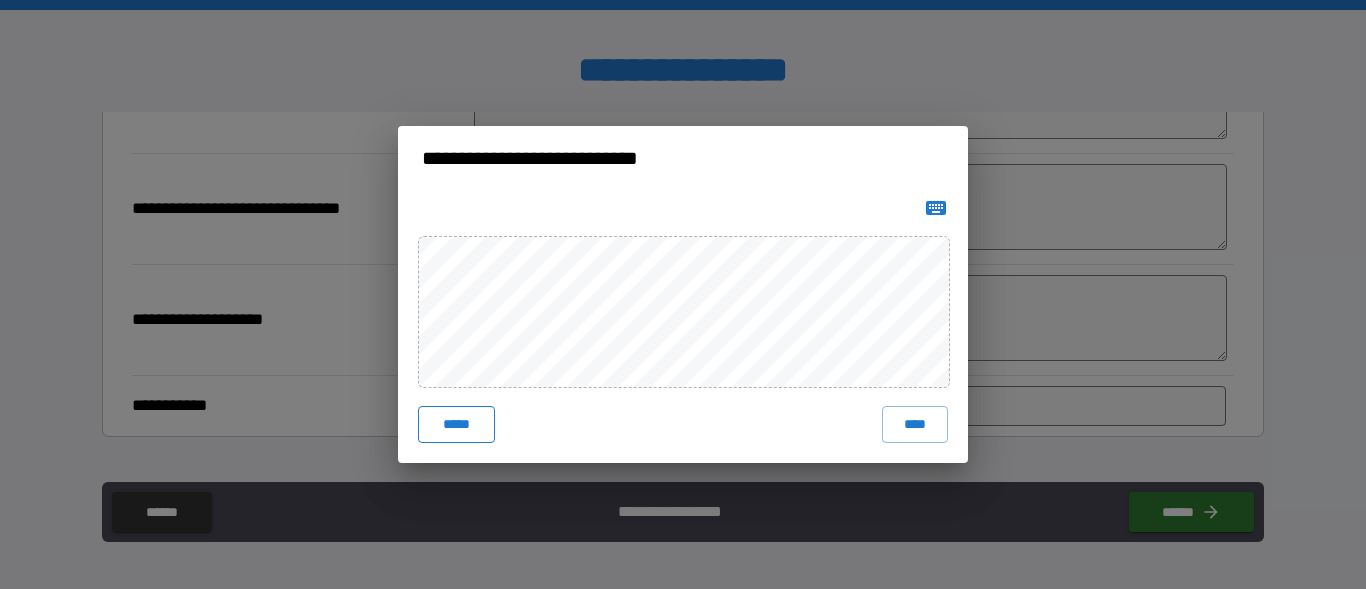 click on "*****" at bounding box center [456, 424] 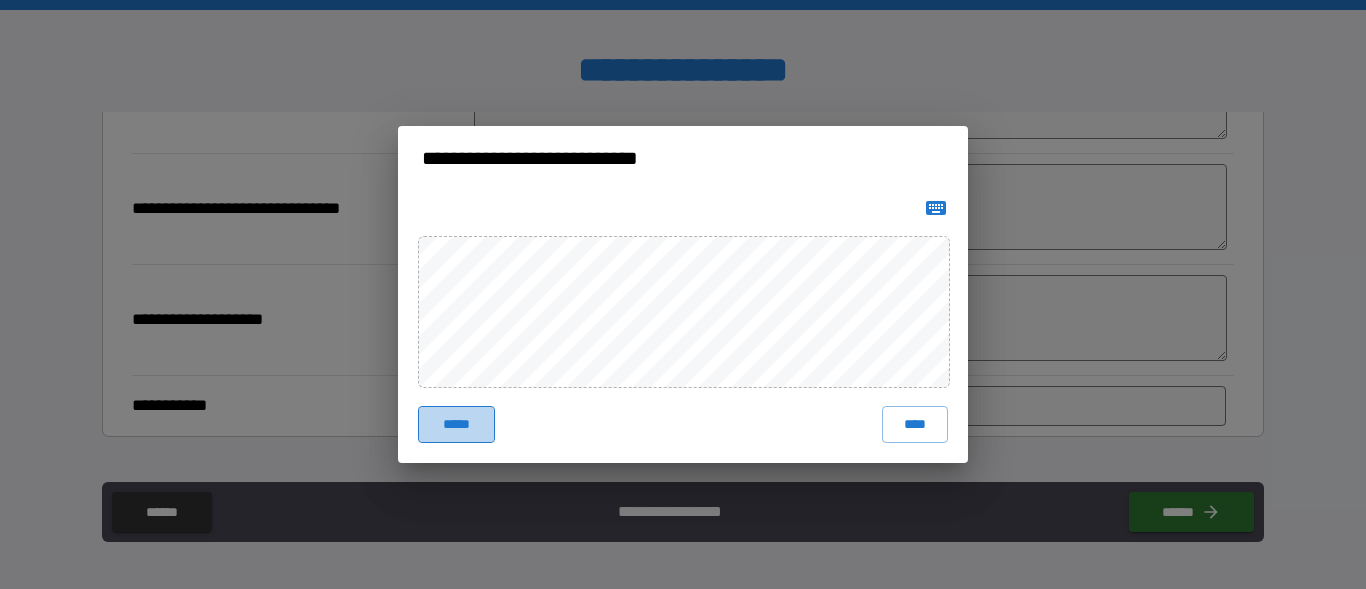 click on "*****" at bounding box center (456, 424) 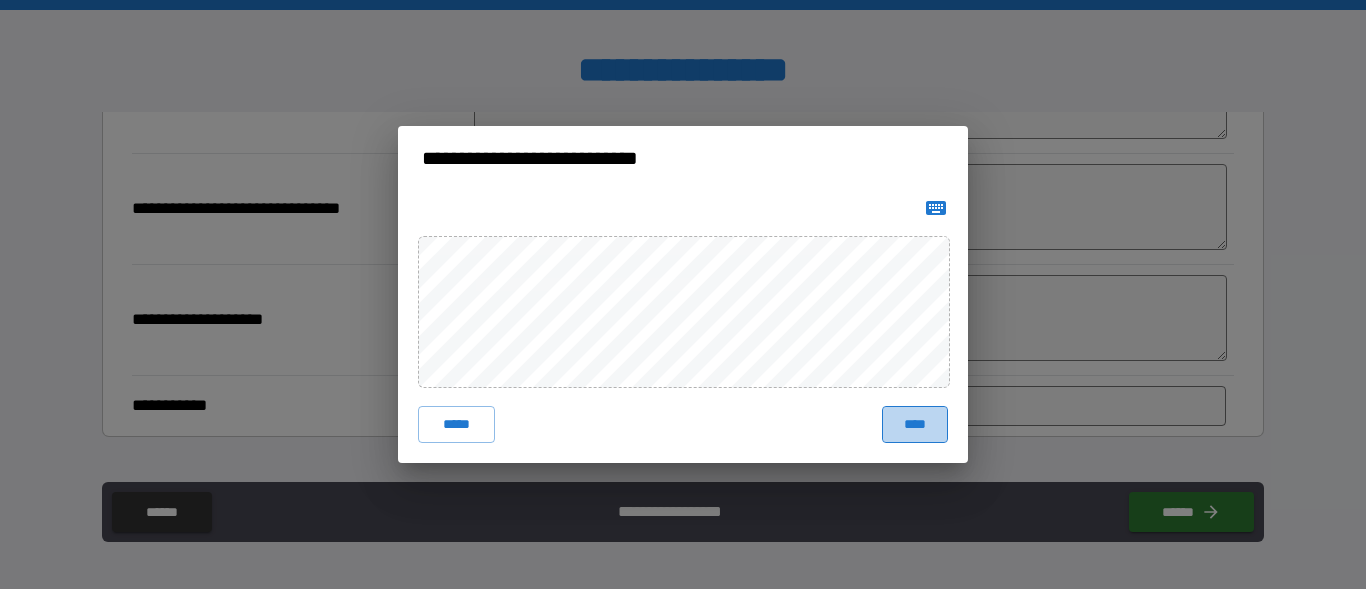click on "****" at bounding box center [915, 424] 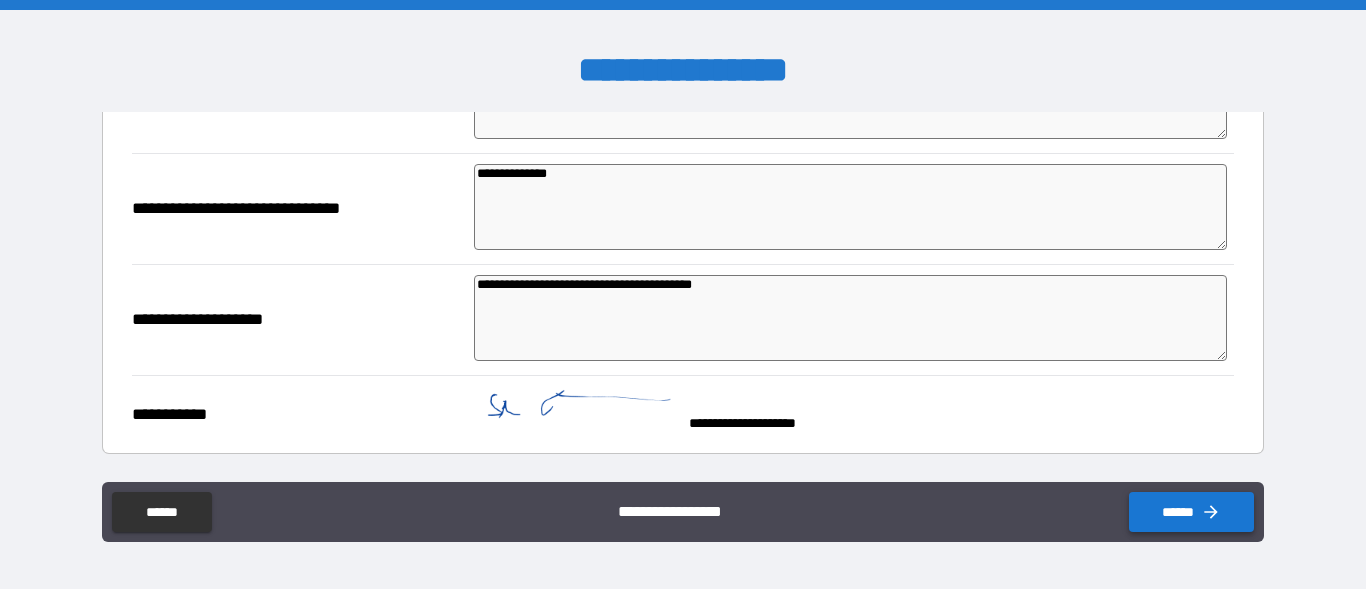 click on "******" at bounding box center [1191, 512] 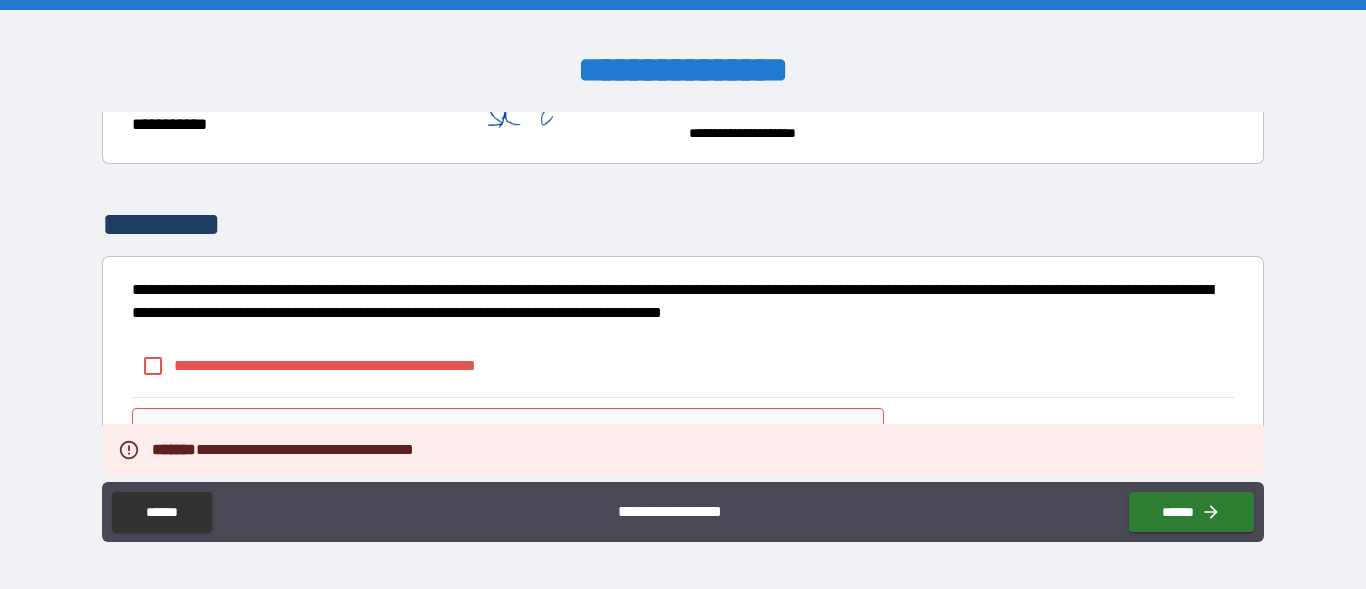 scroll, scrollTop: 1055, scrollLeft: 0, axis: vertical 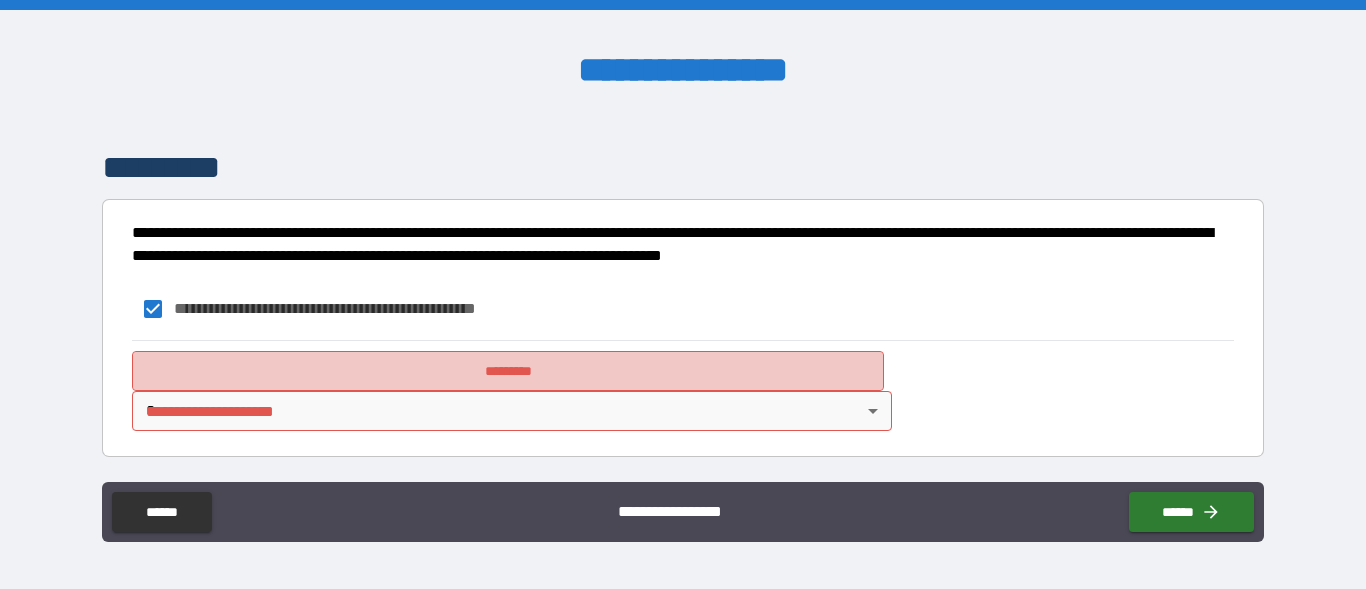 click on "*********" at bounding box center [508, 371] 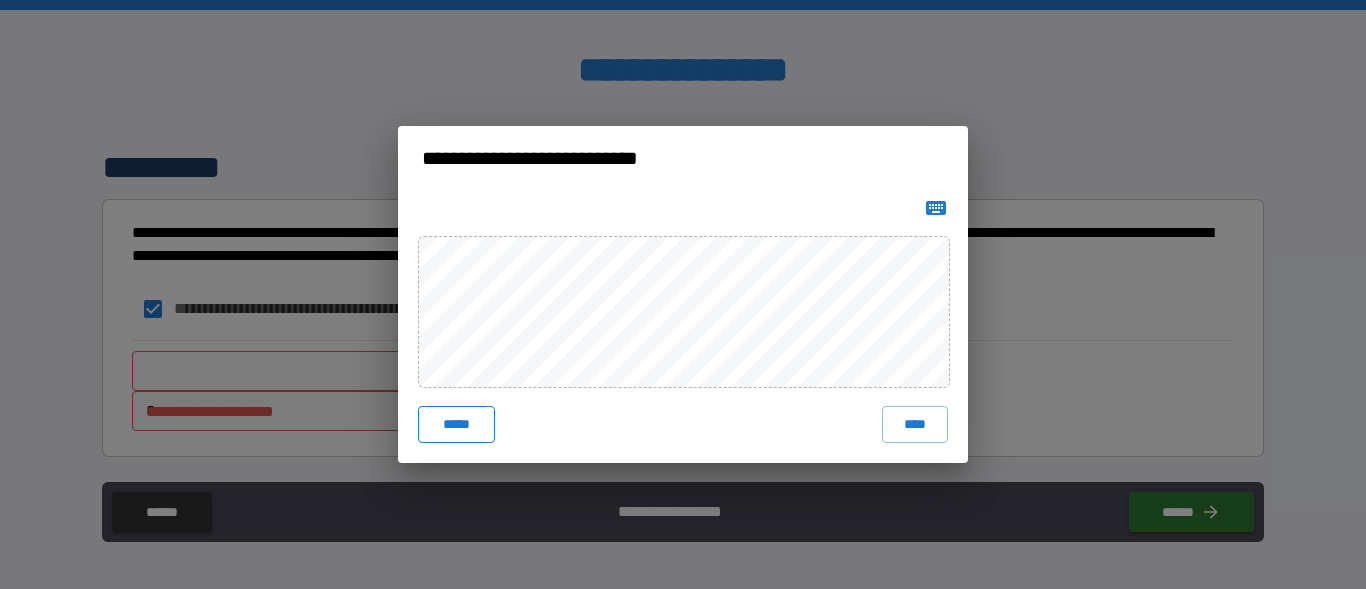 click on "*****" at bounding box center [456, 424] 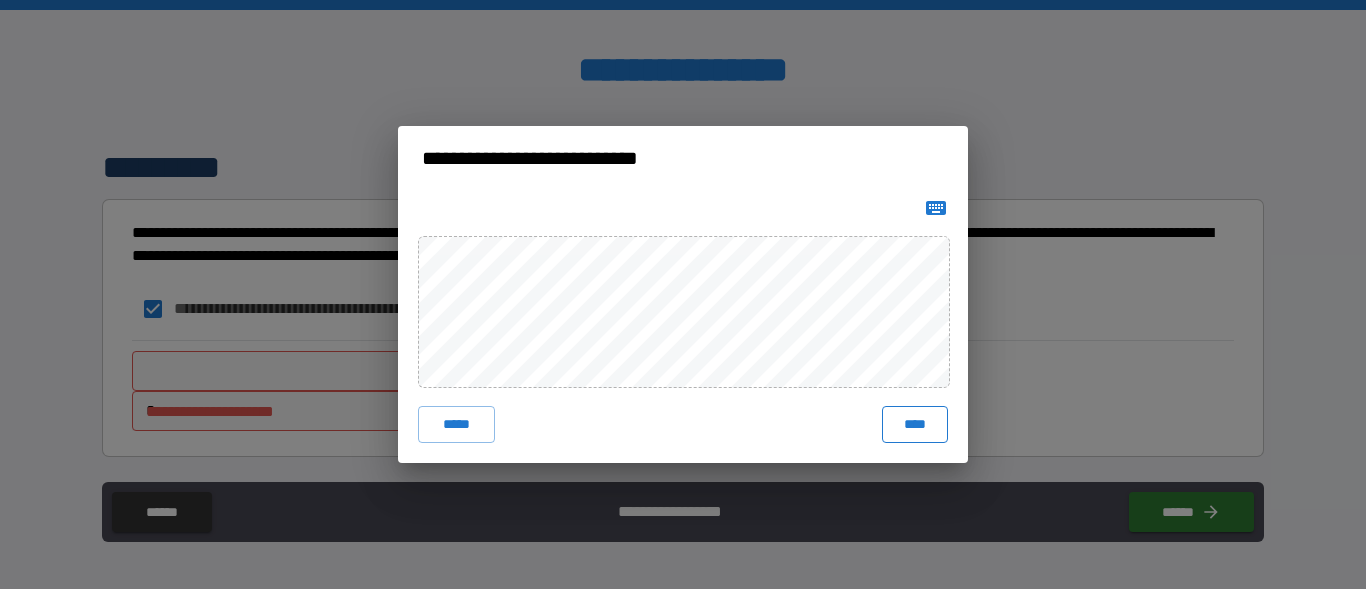 click on "****" at bounding box center (915, 424) 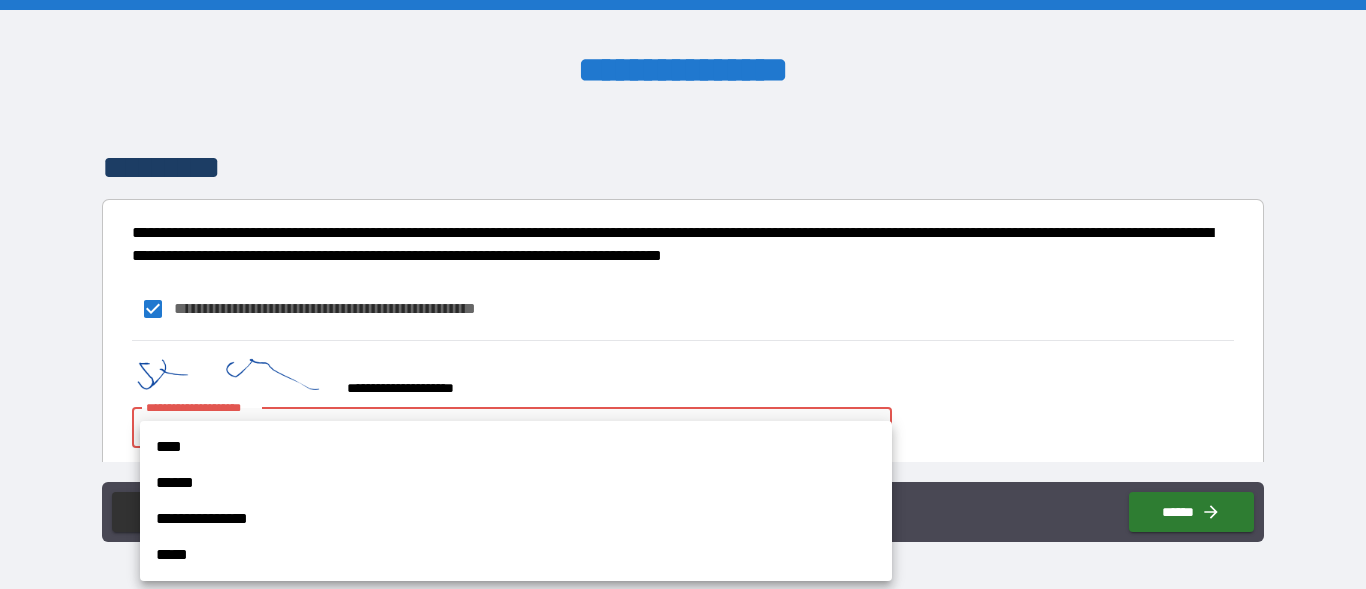 click on "**********" at bounding box center (683, 294) 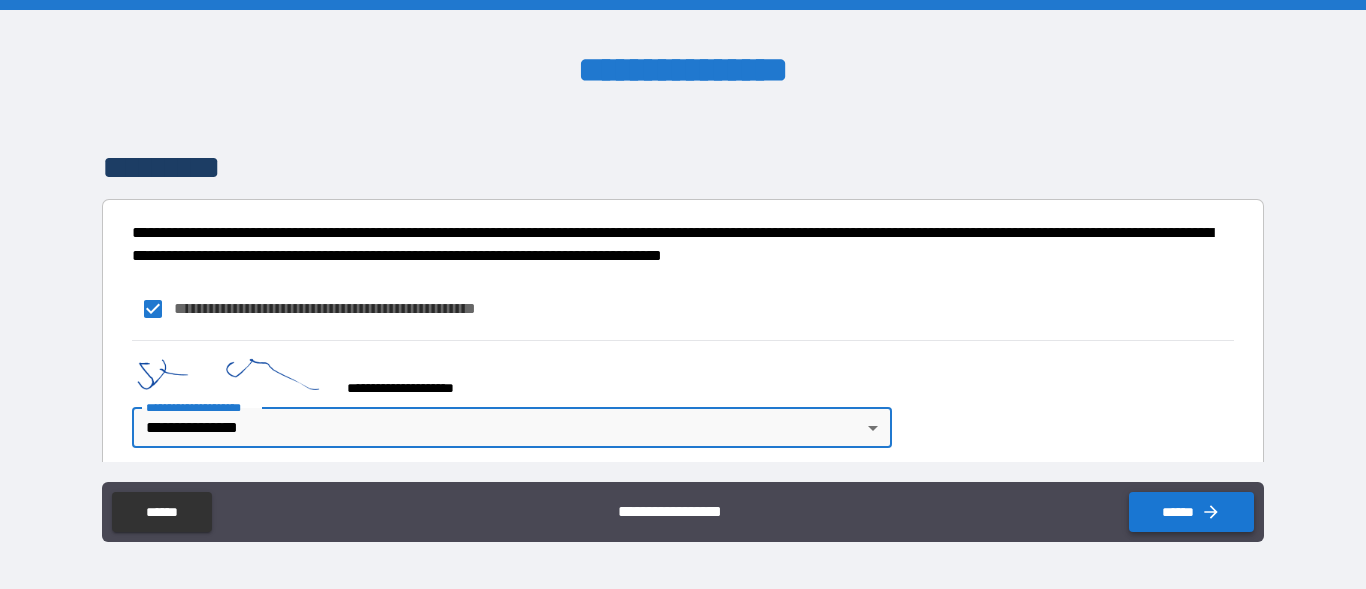click on "******" at bounding box center (1191, 512) 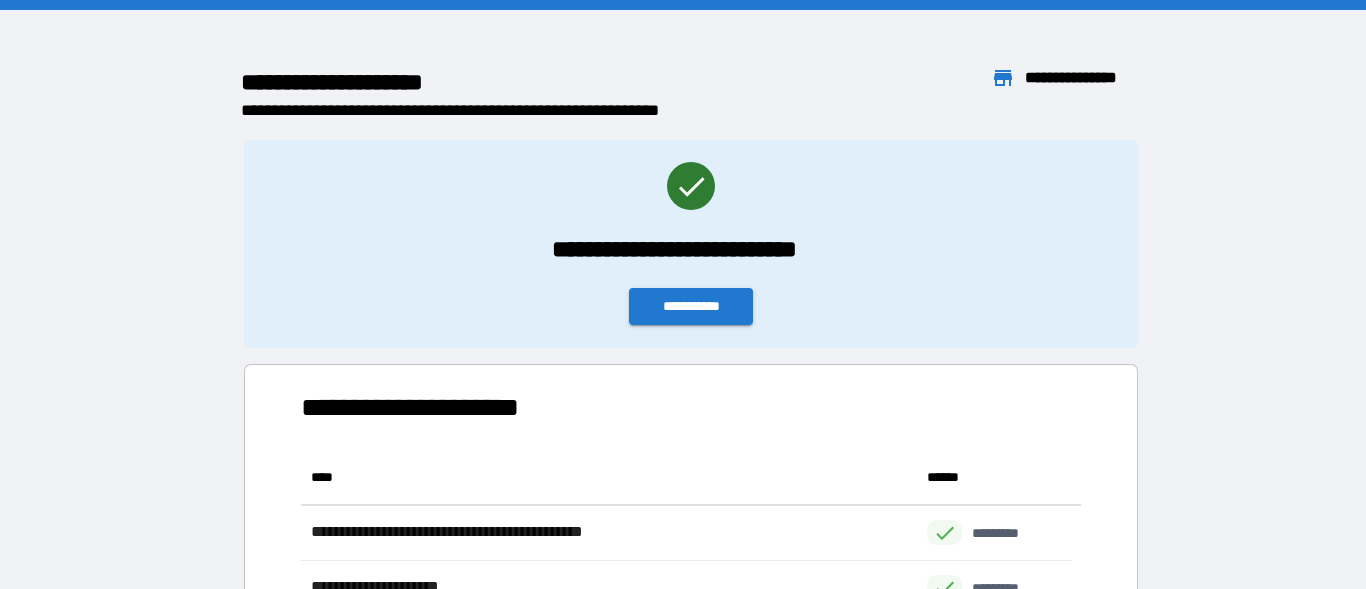 scroll, scrollTop: 16, scrollLeft: 16, axis: both 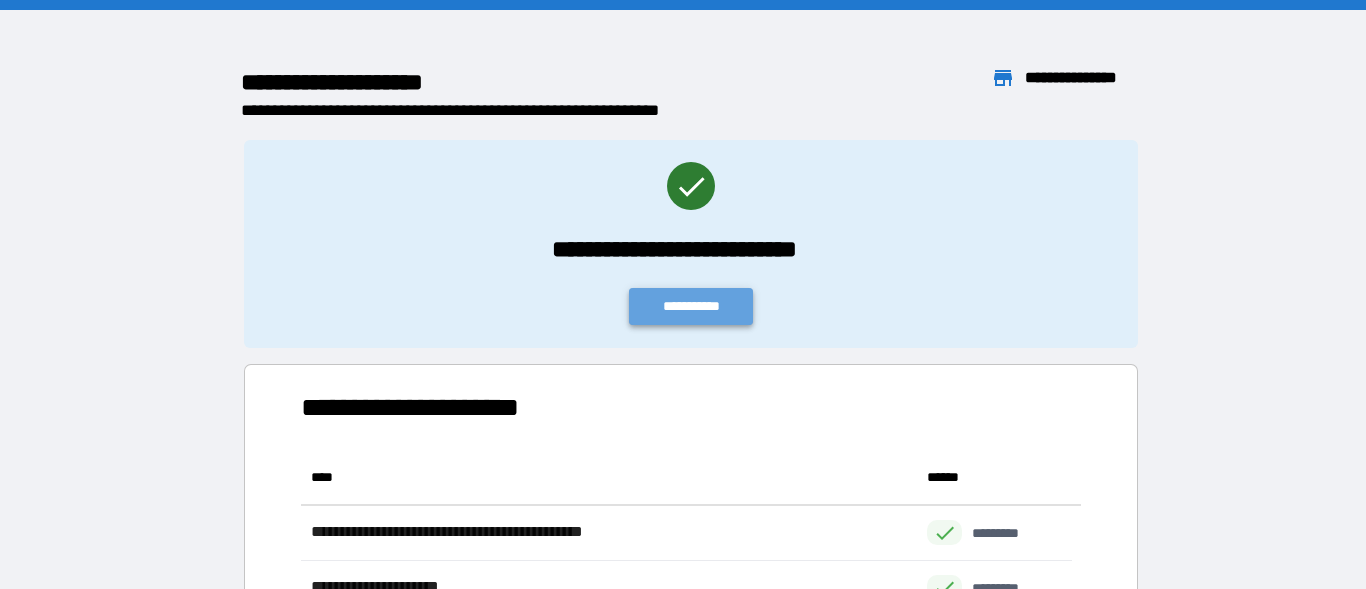 click on "**********" at bounding box center [691, 306] 